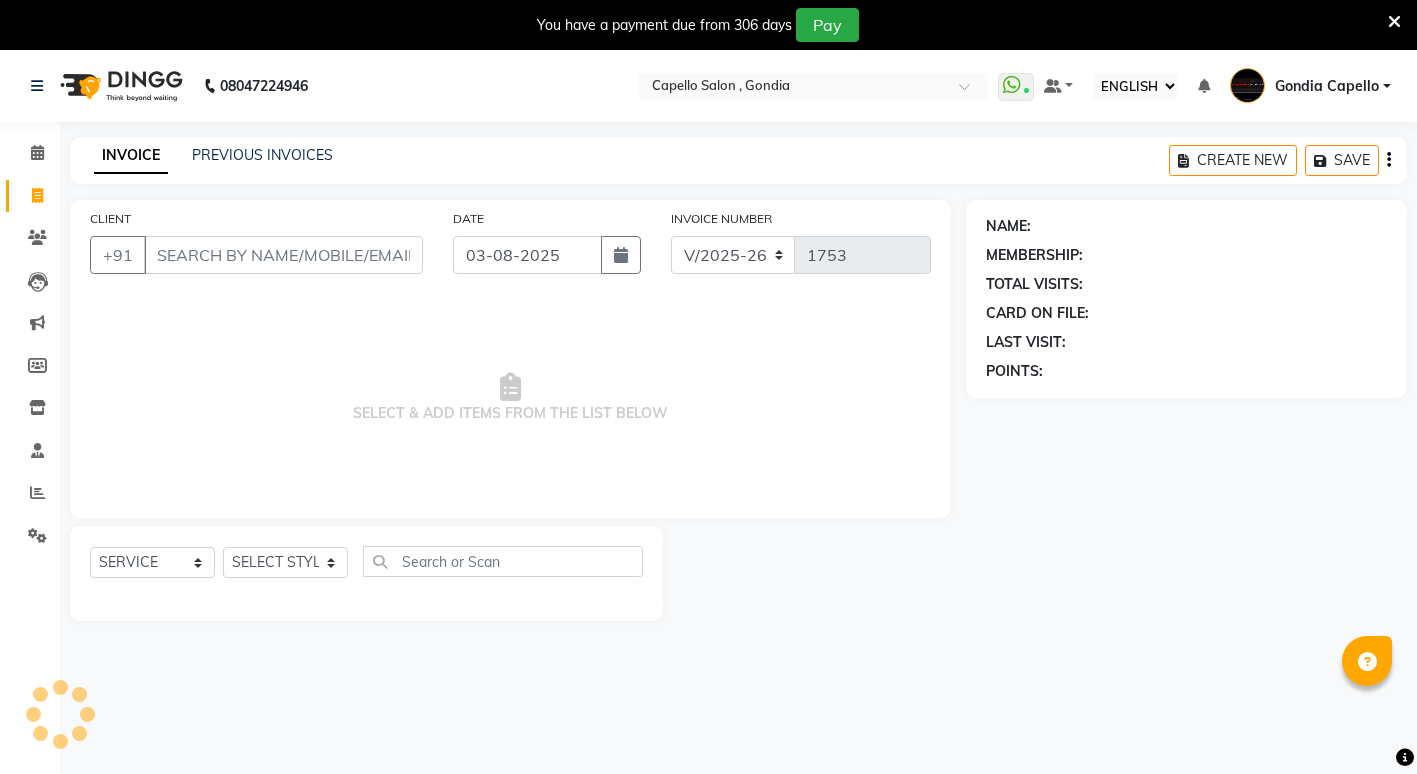 select on "ec" 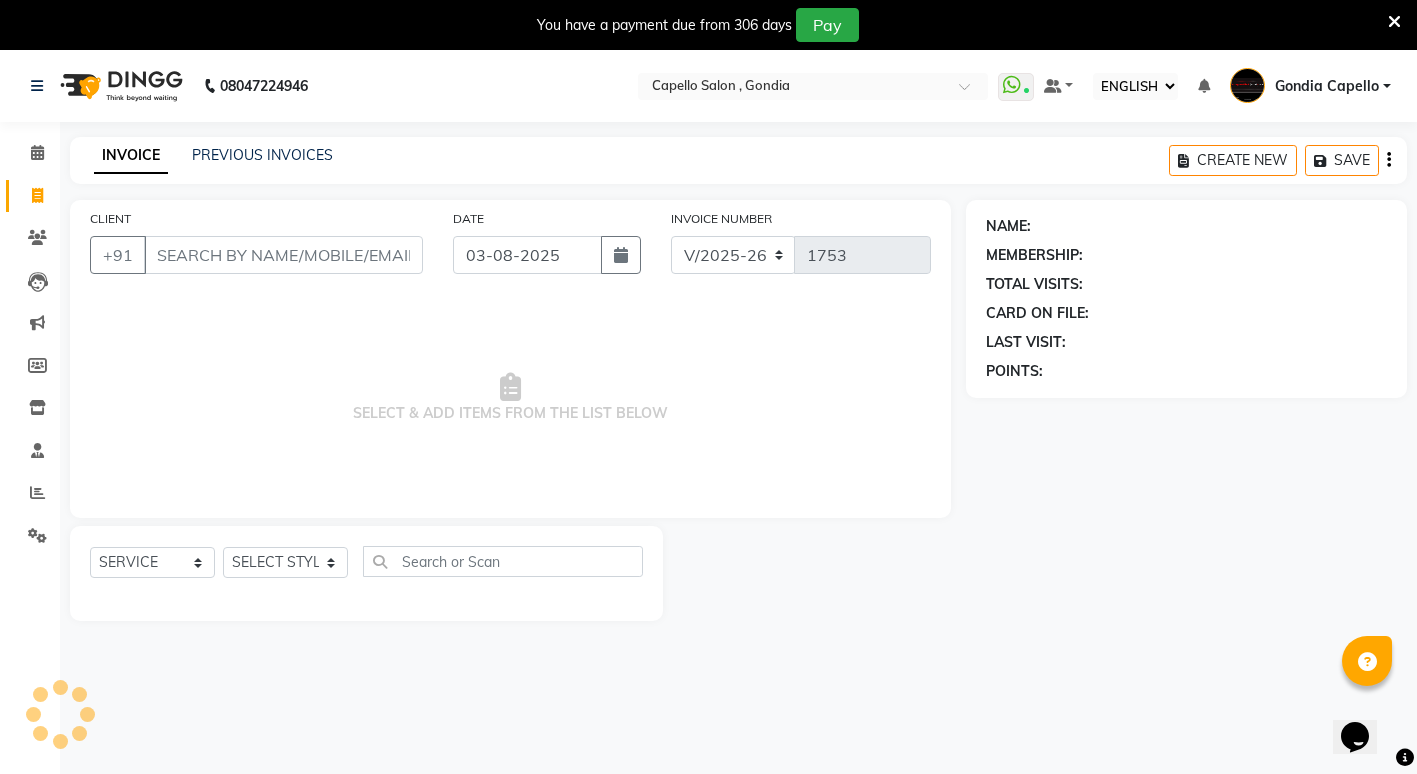 scroll, scrollTop: 0, scrollLeft: 0, axis: both 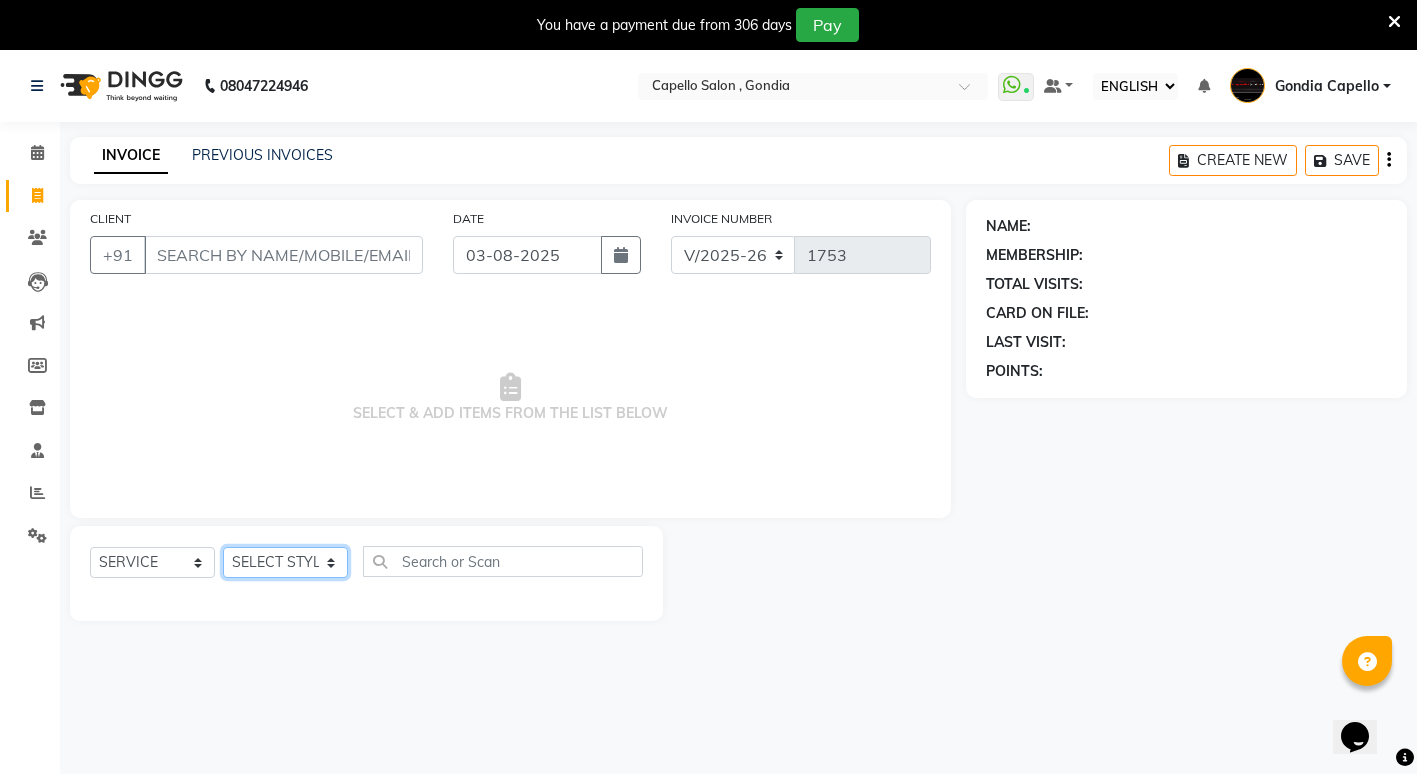 click on "SELECT STYLIST ADMIN [FIRST] [LAST] [FIRST] [LAST] [FIRST] [LAST] Gondia Capello [FIRST] [LAST] [FIRST] [LAST] [FIRST] [LAST] [FIRST] [LAST] [FIRST] [LAST] [FIRST] [LAST] [FIRST] [LAST] (M) [FIRST] [LAST]" 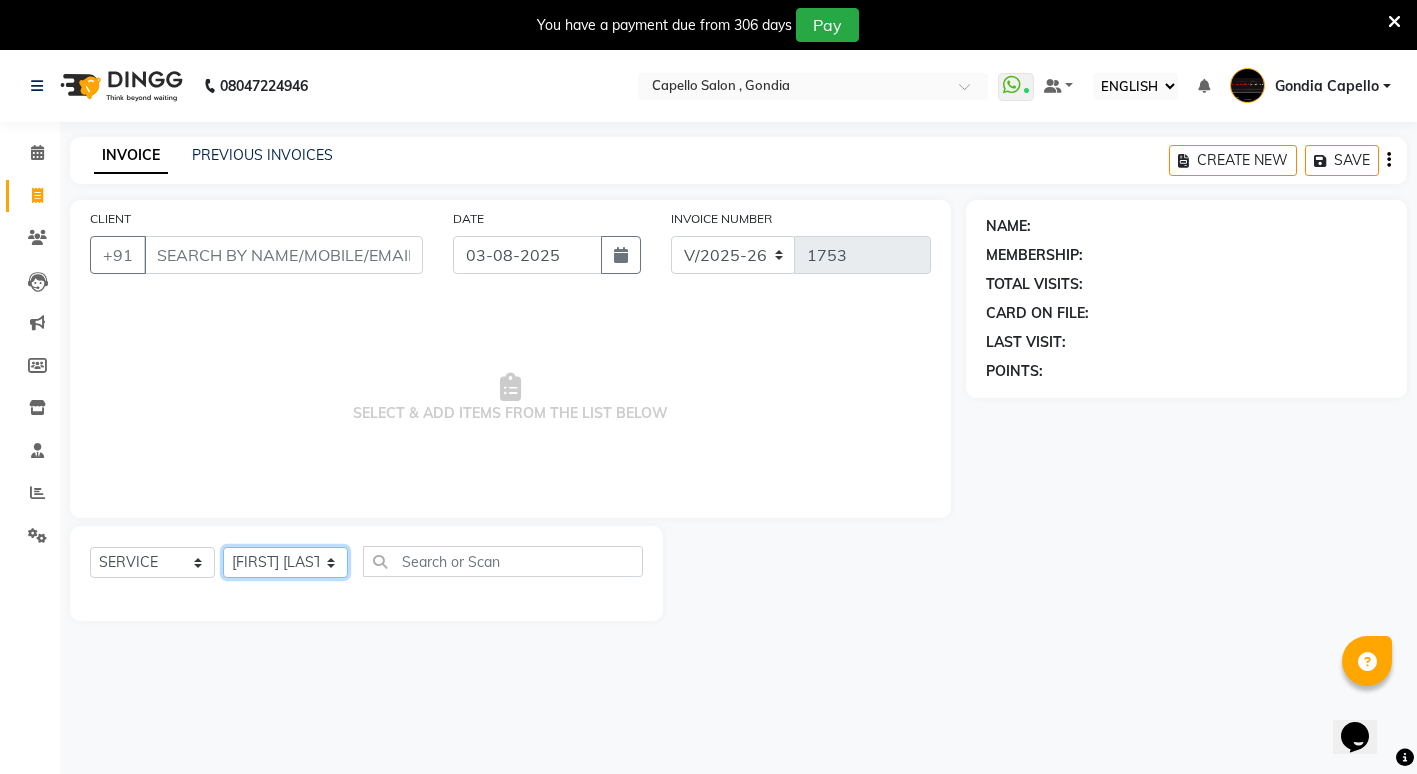click on "SELECT STYLIST ADMIN [FIRST] [LAST] [FIRST] [LAST] [FIRST] [LAST] Gondia Capello [FIRST] [LAST] [FIRST] [LAST] [FIRST] [LAST] [FIRST] [LAST] [FIRST] [LAST] [FIRST] [LAST] [FIRST] [LAST] (M) [FIRST] [LAST]" 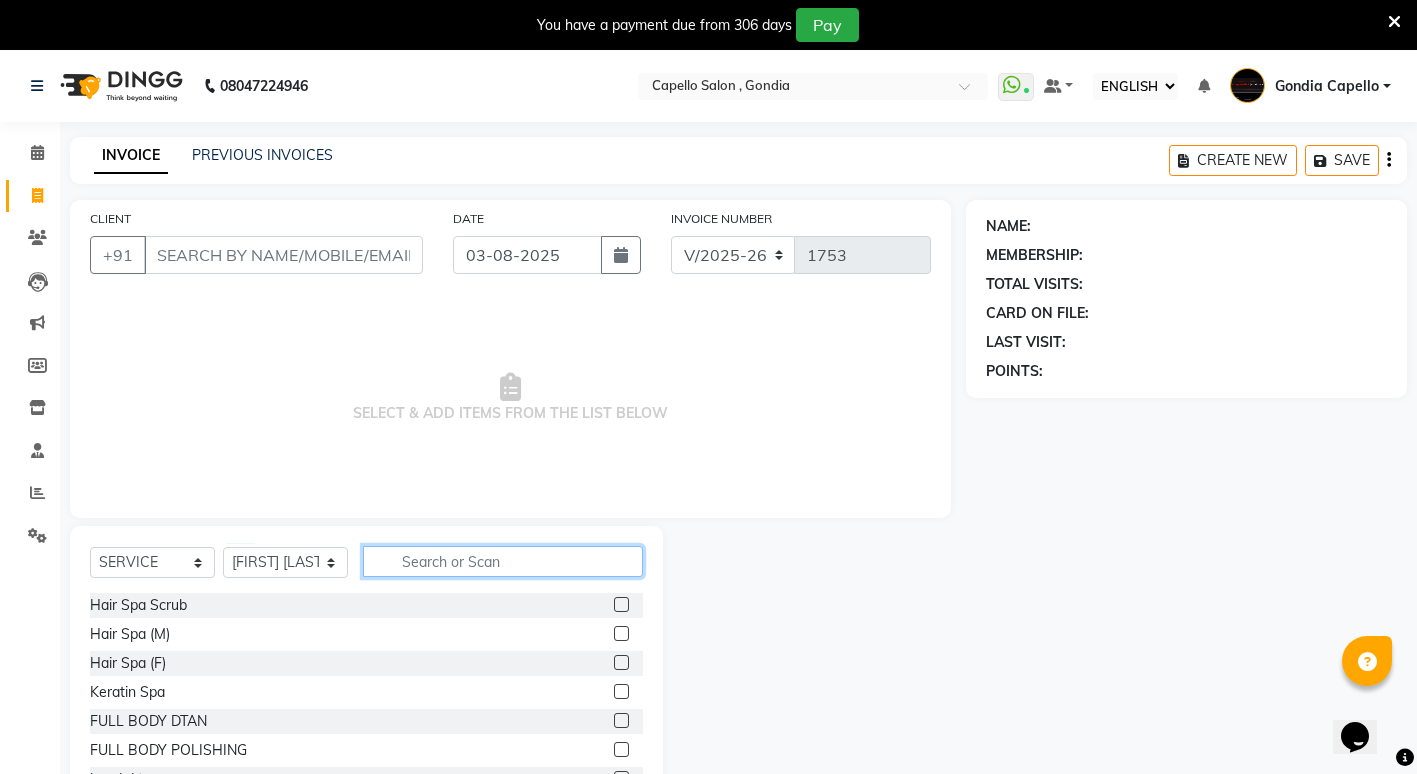 click 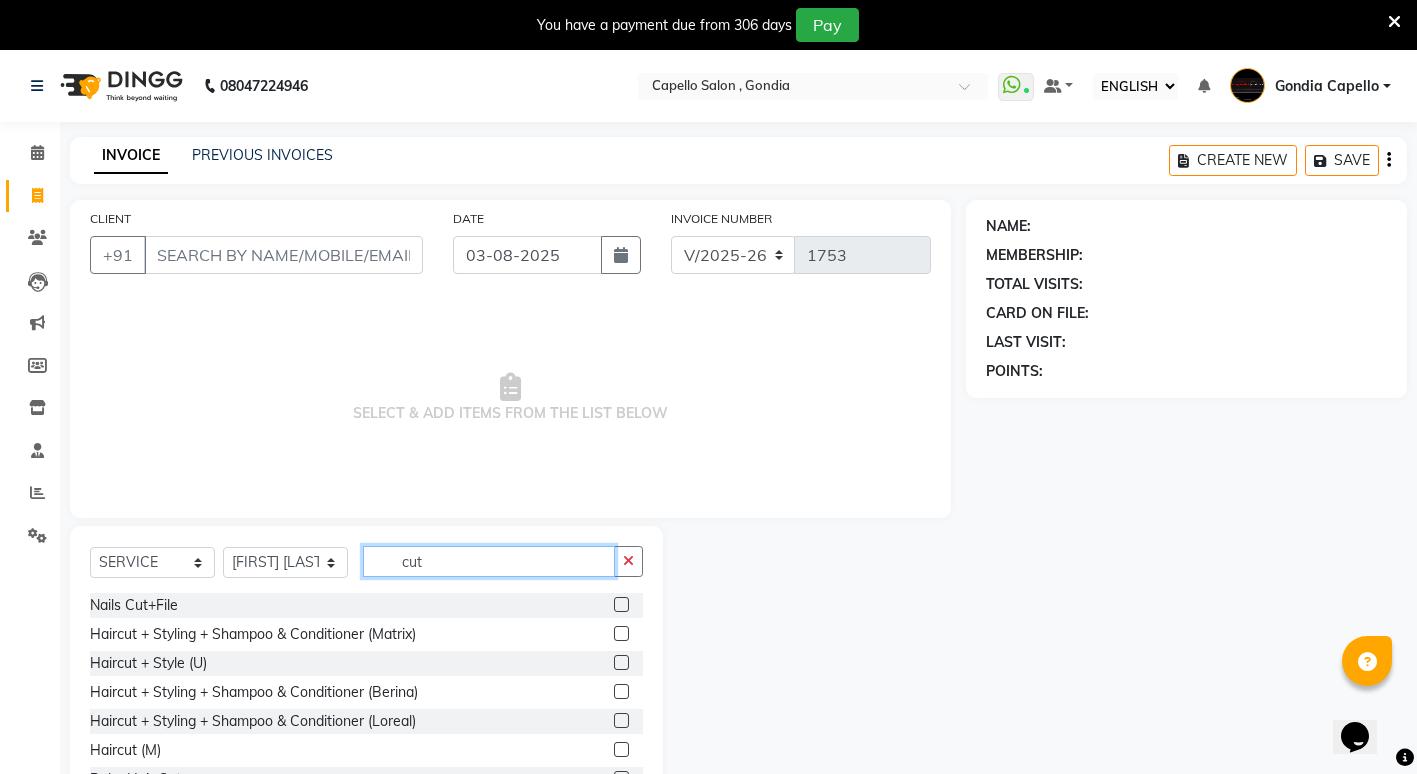 scroll, scrollTop: 100, scrollLeft: 0, axis: vertical 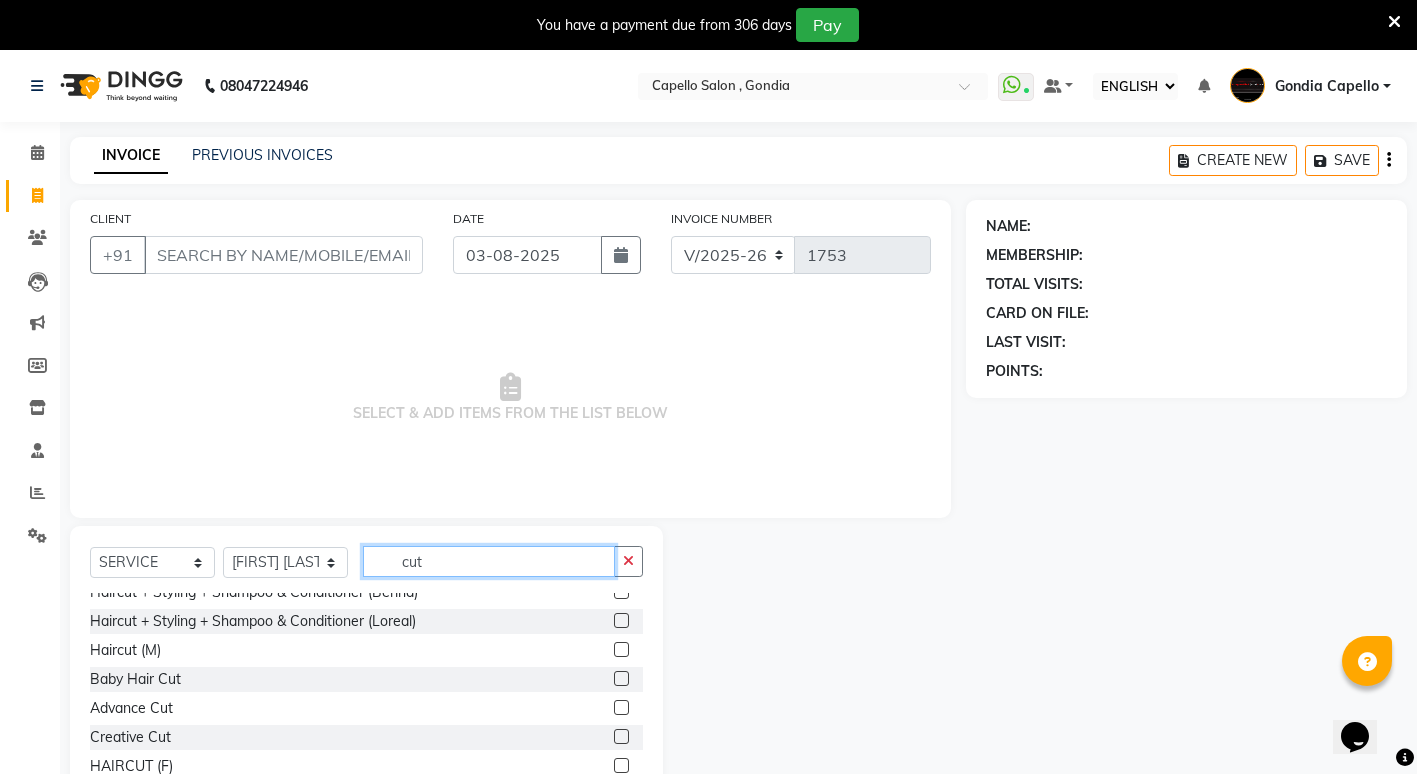 type on "cut" 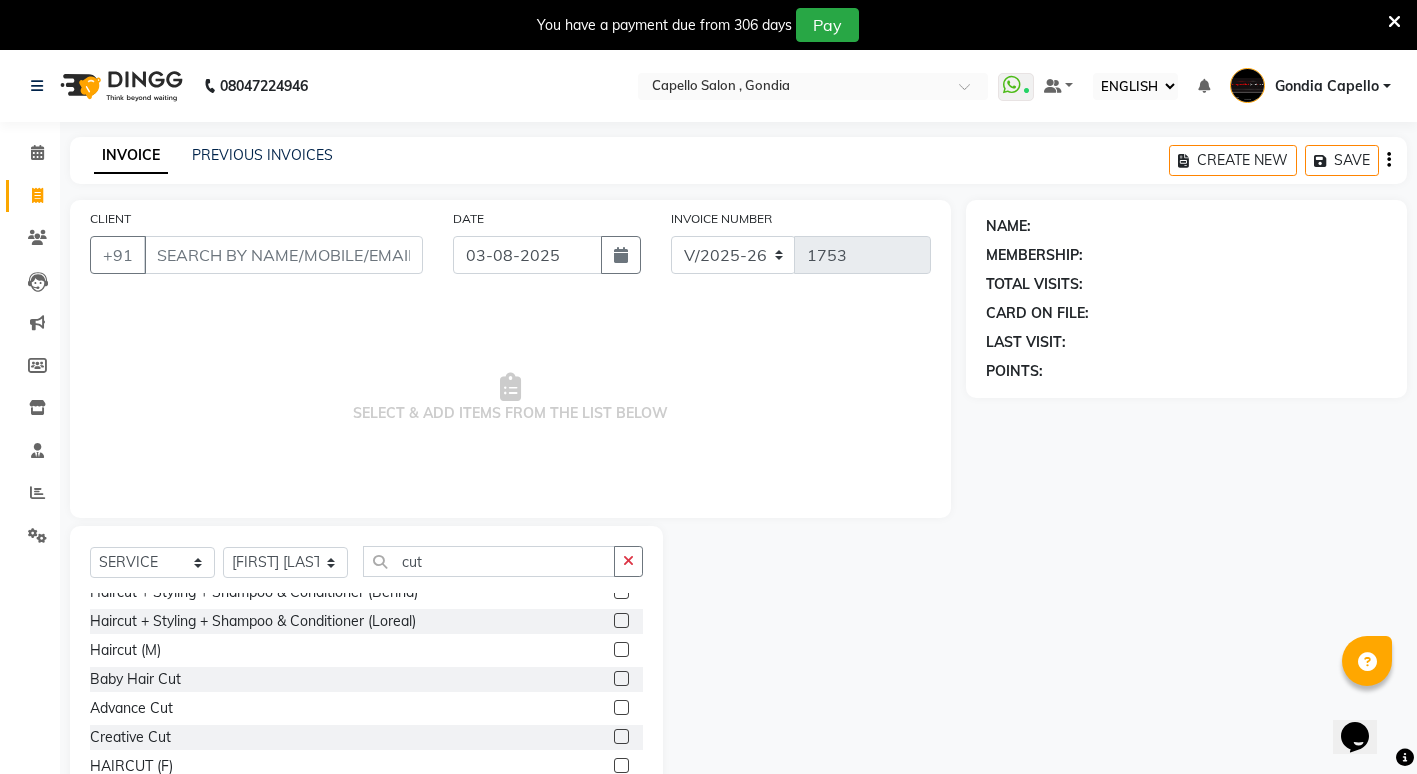 click 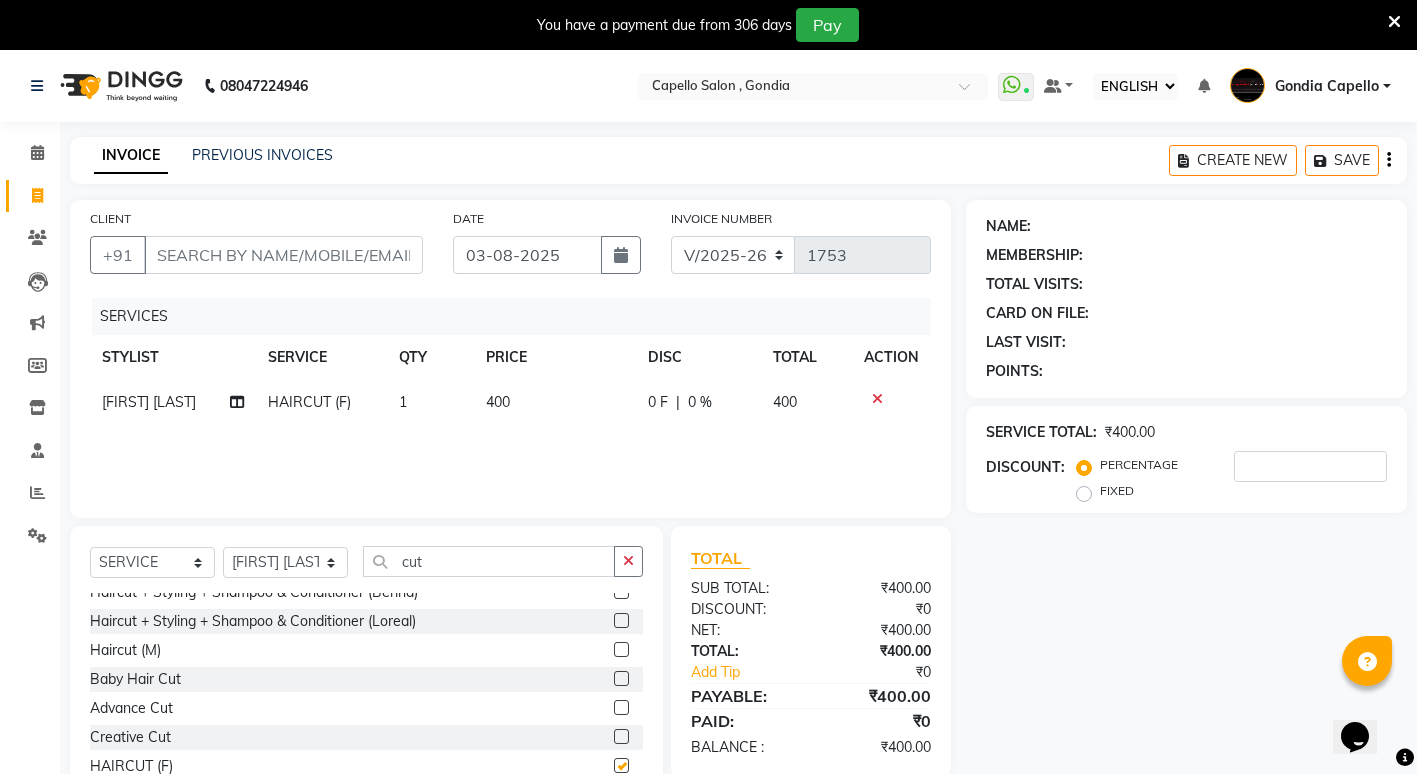 checkbox on "false" 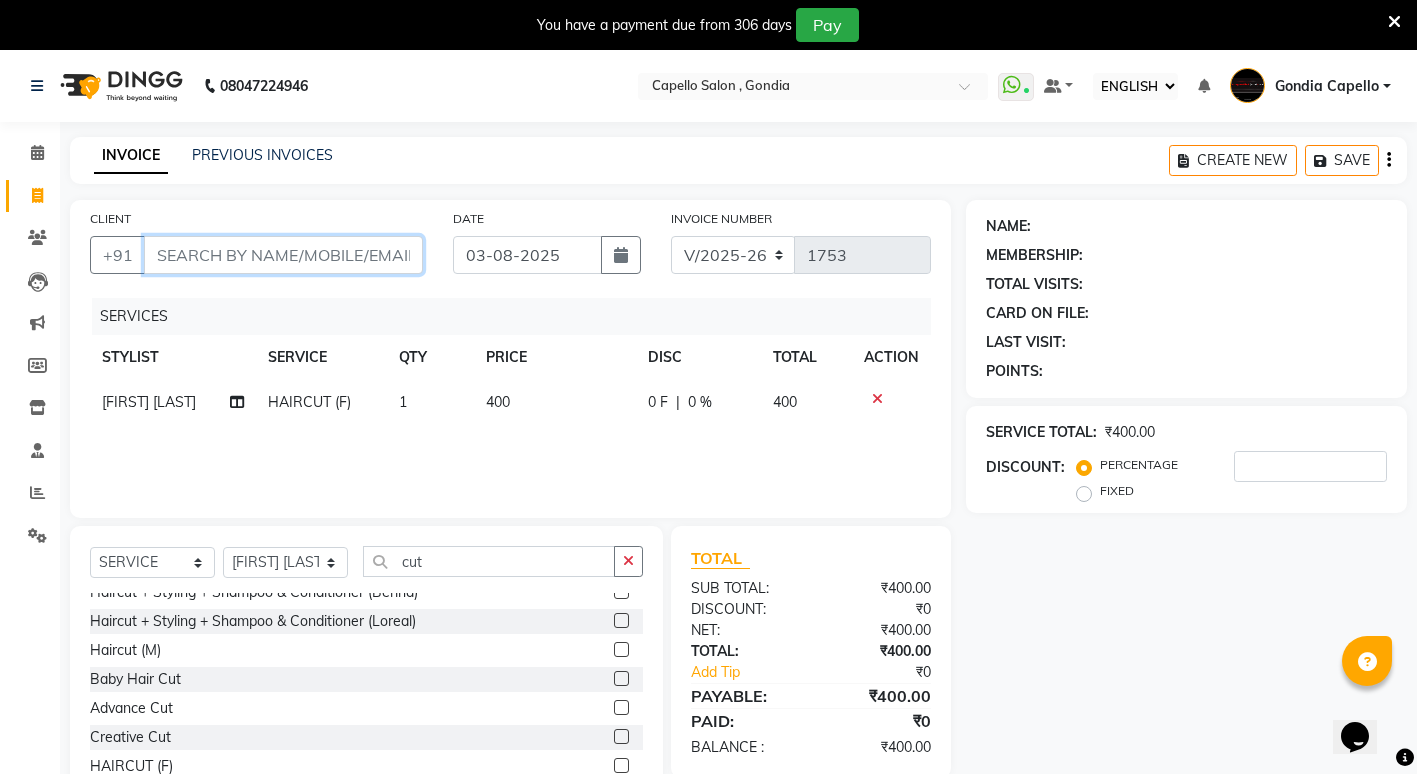 click on "CLIENT" at bounding box center (283, 255) 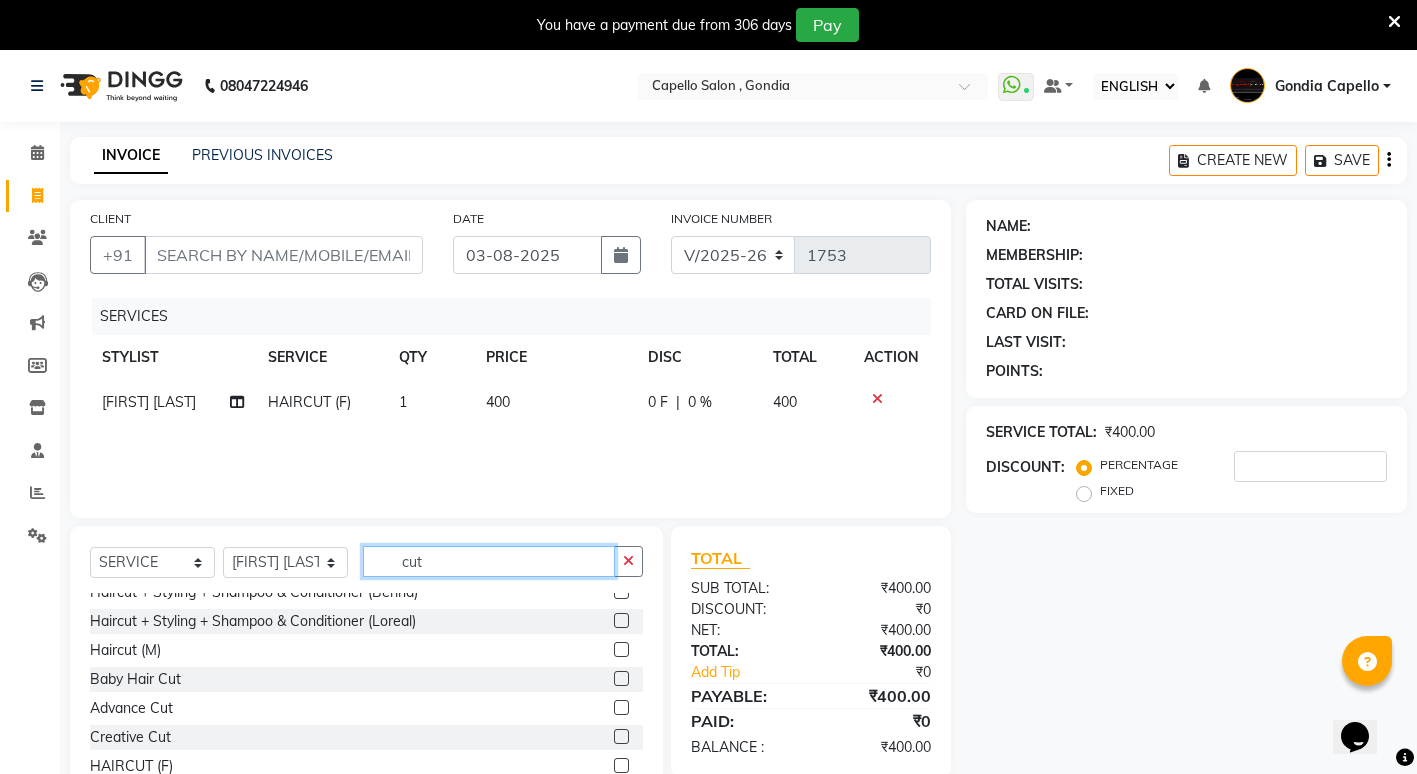 click on "cut" 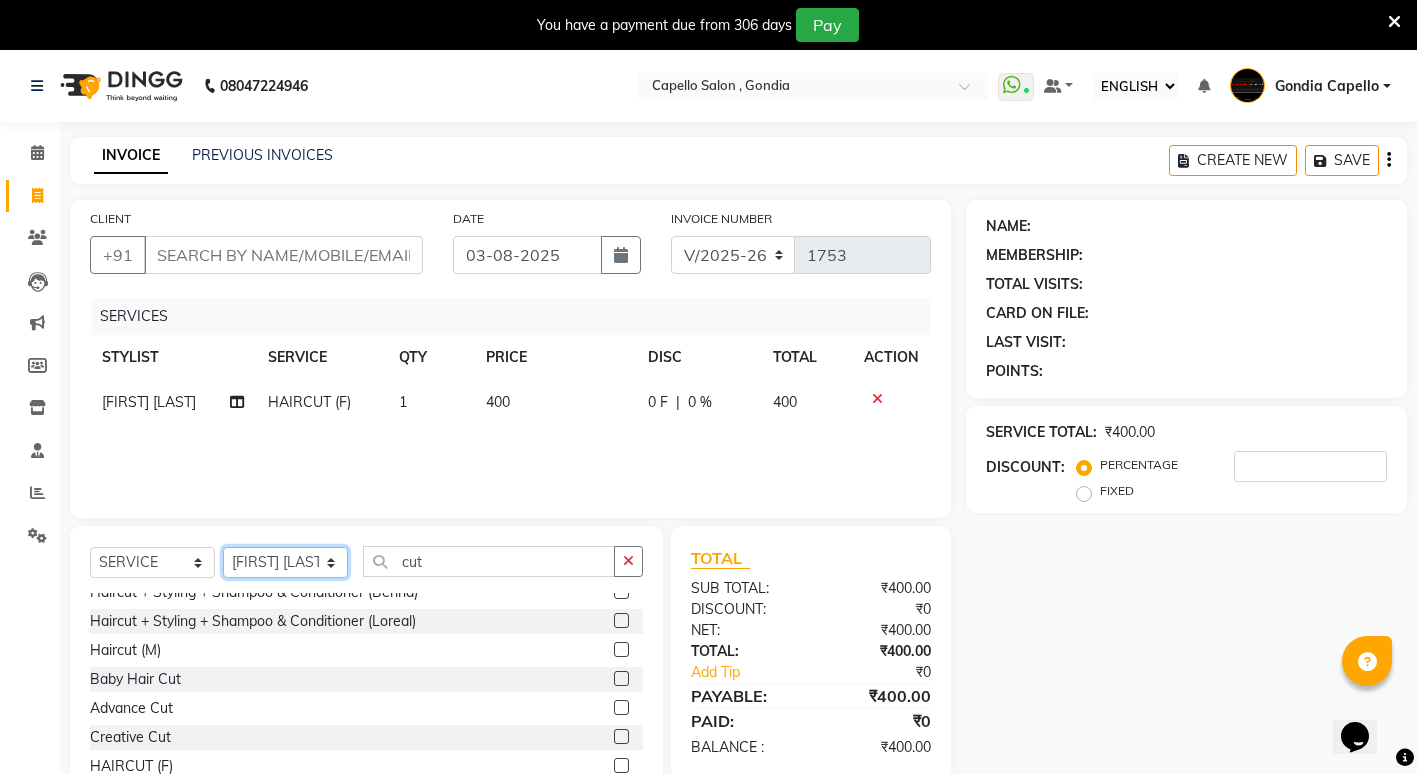 click on "SELECT STYLIST ADMIN [FIRST] [LAST] [FIRST] [LAST] [FIRST] [LAST] Gondia Capello [FIRST] [LAST] [FIRST] [LAST] [FIRST] [LAST] [FIRST] [LAST] [FIRST] [LAST] [FIRST] [LAST] [FIRST] [LAST] (M) [FIRST] [LAST]" 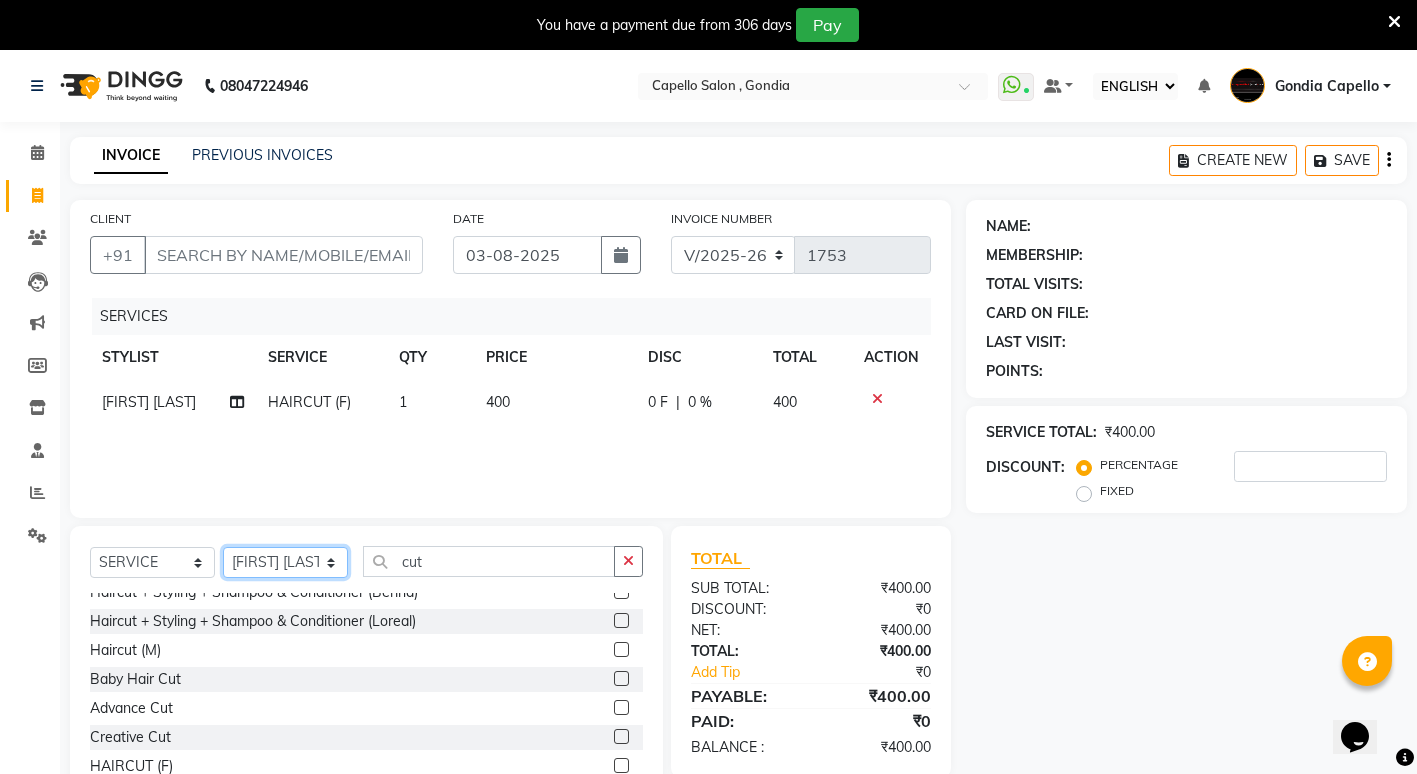select on "66896" 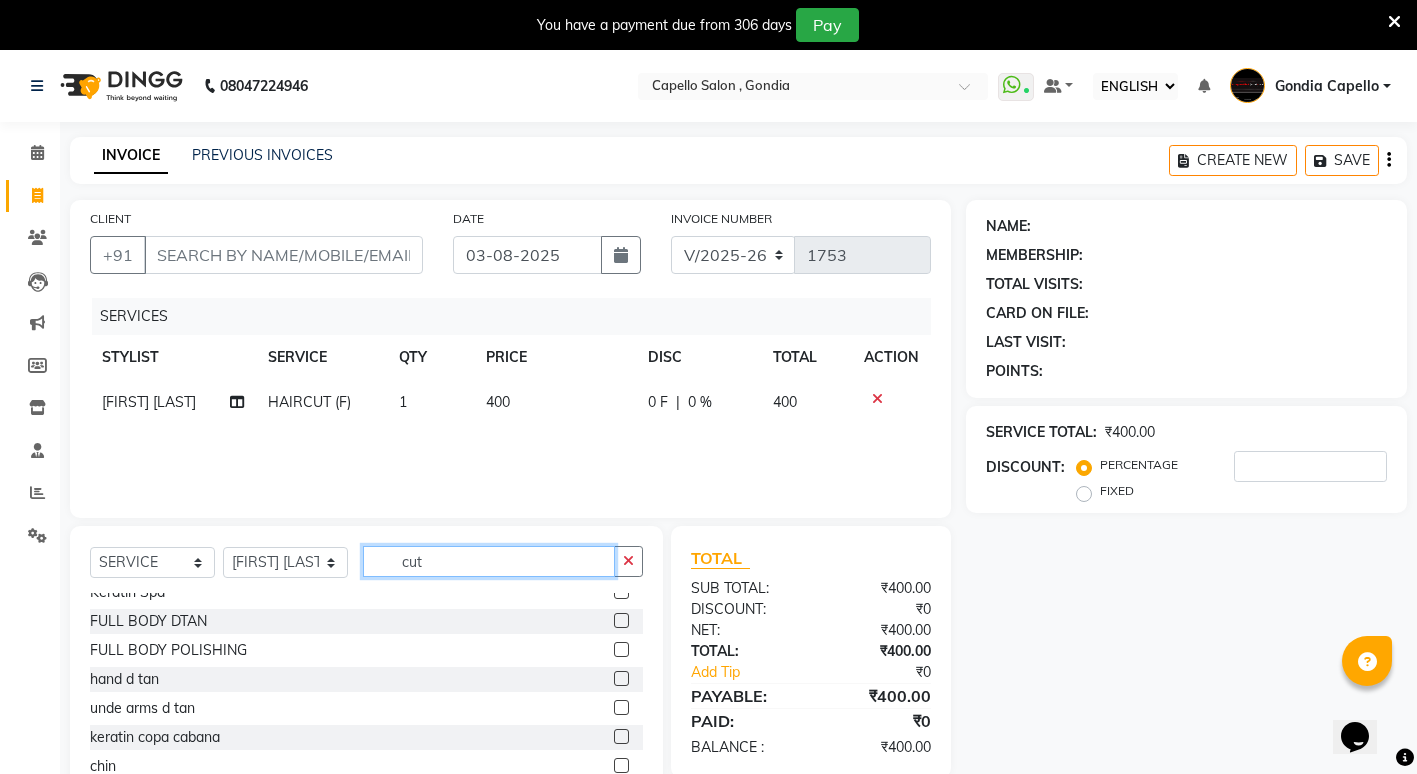 click on "cut" 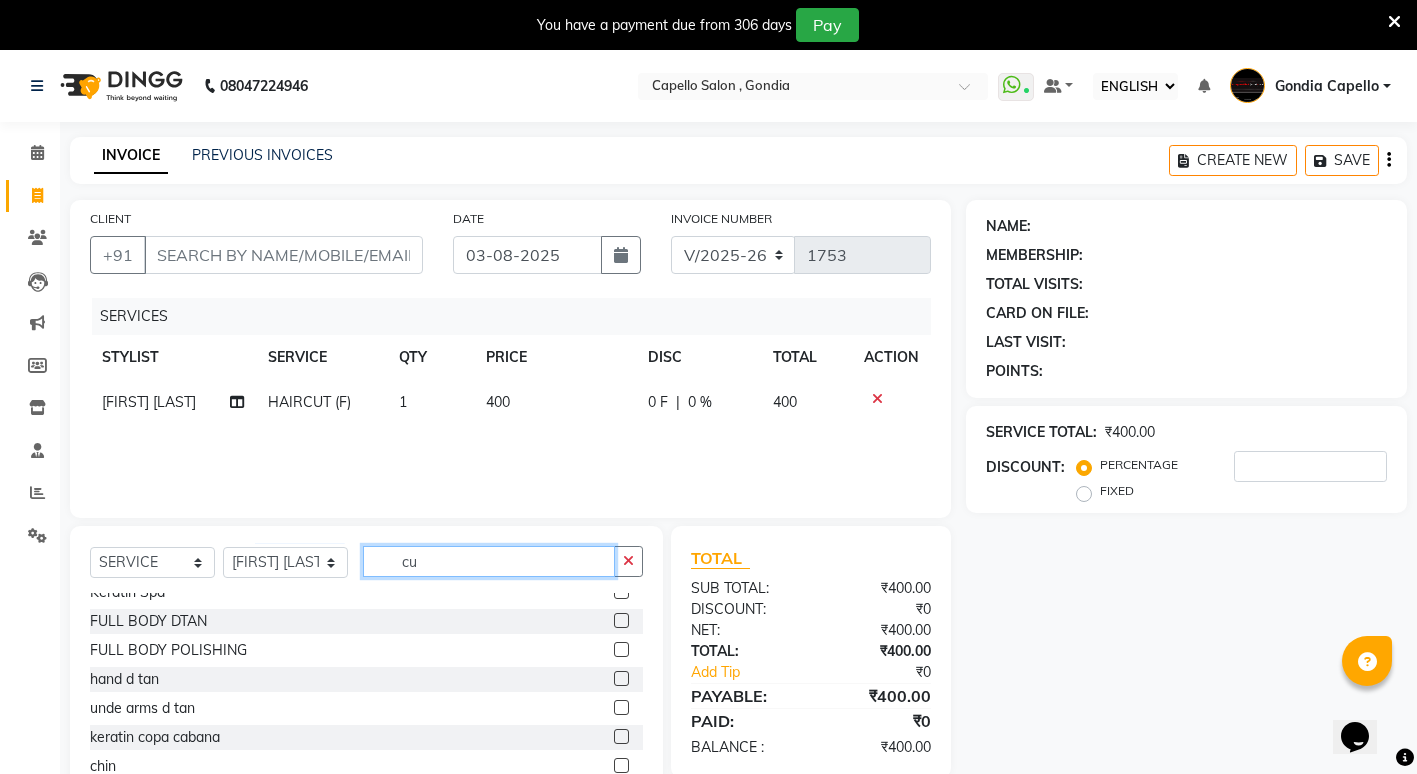 type on "c" 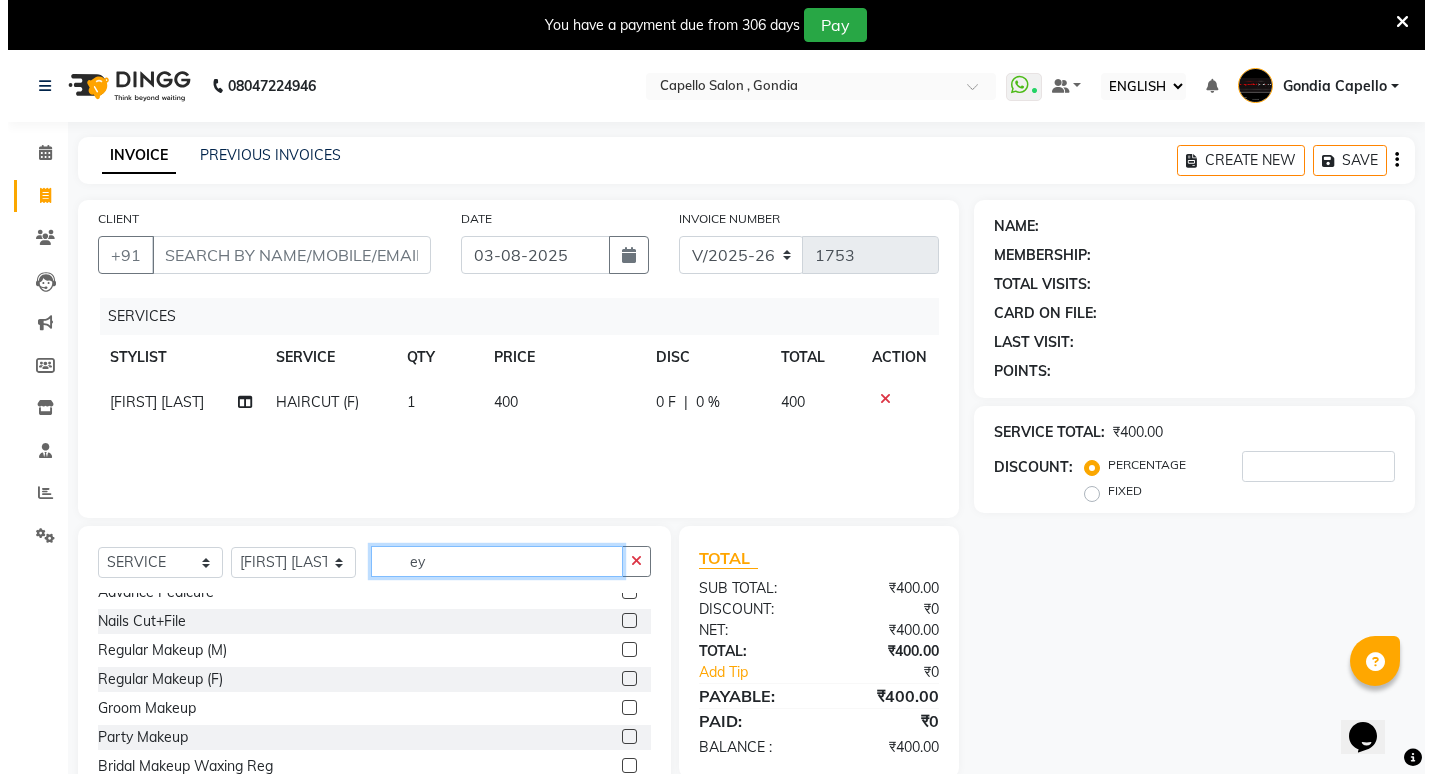 scroll, scrollTop: 0, scrollLeft: 0, axis: both 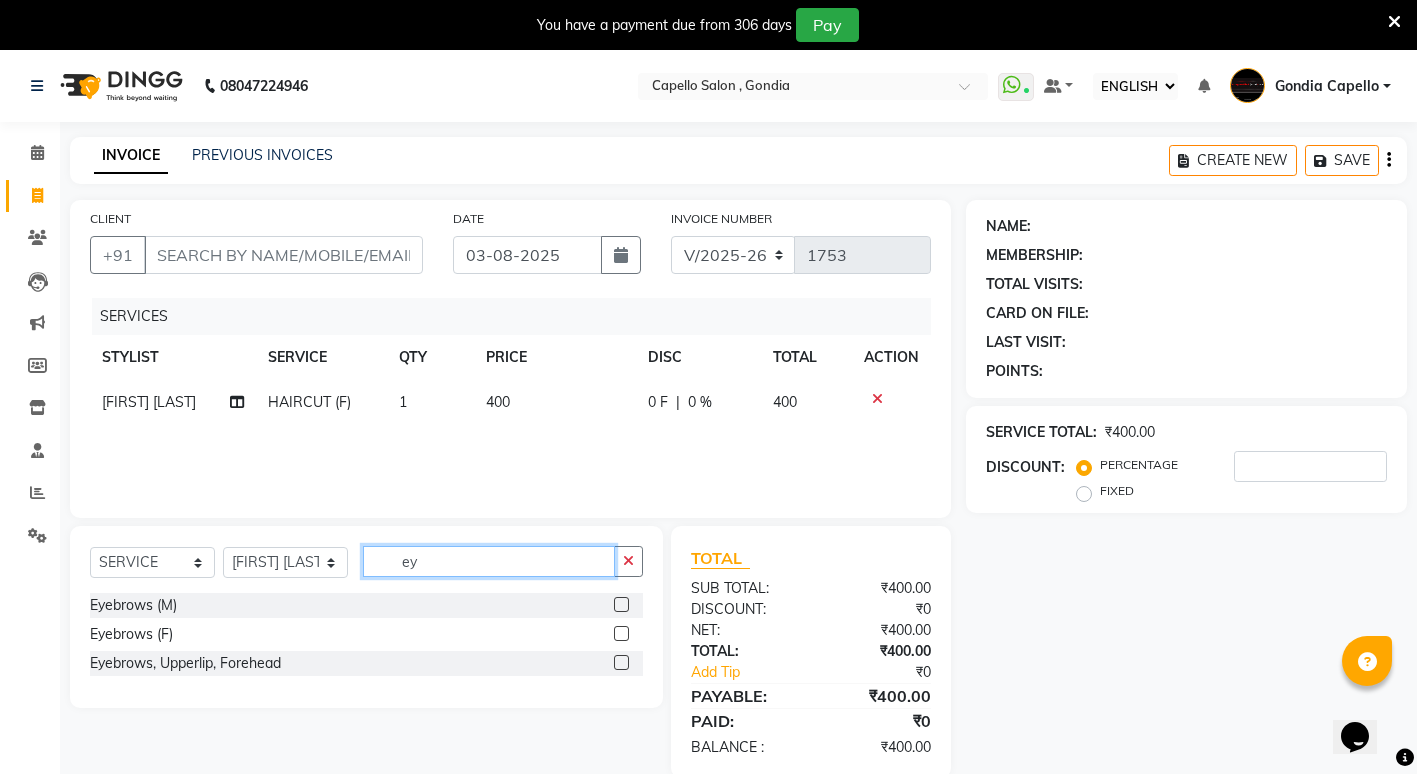 type on "ey" 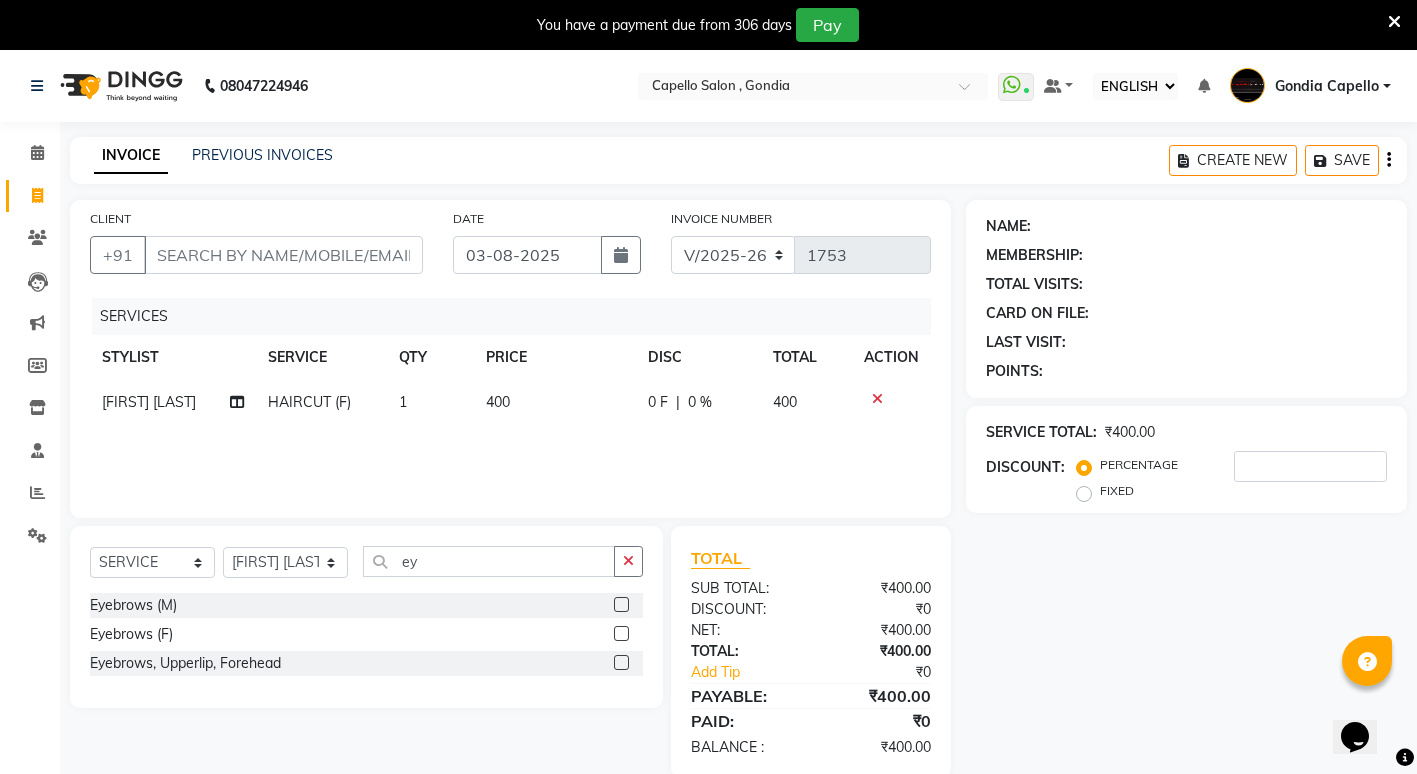 click 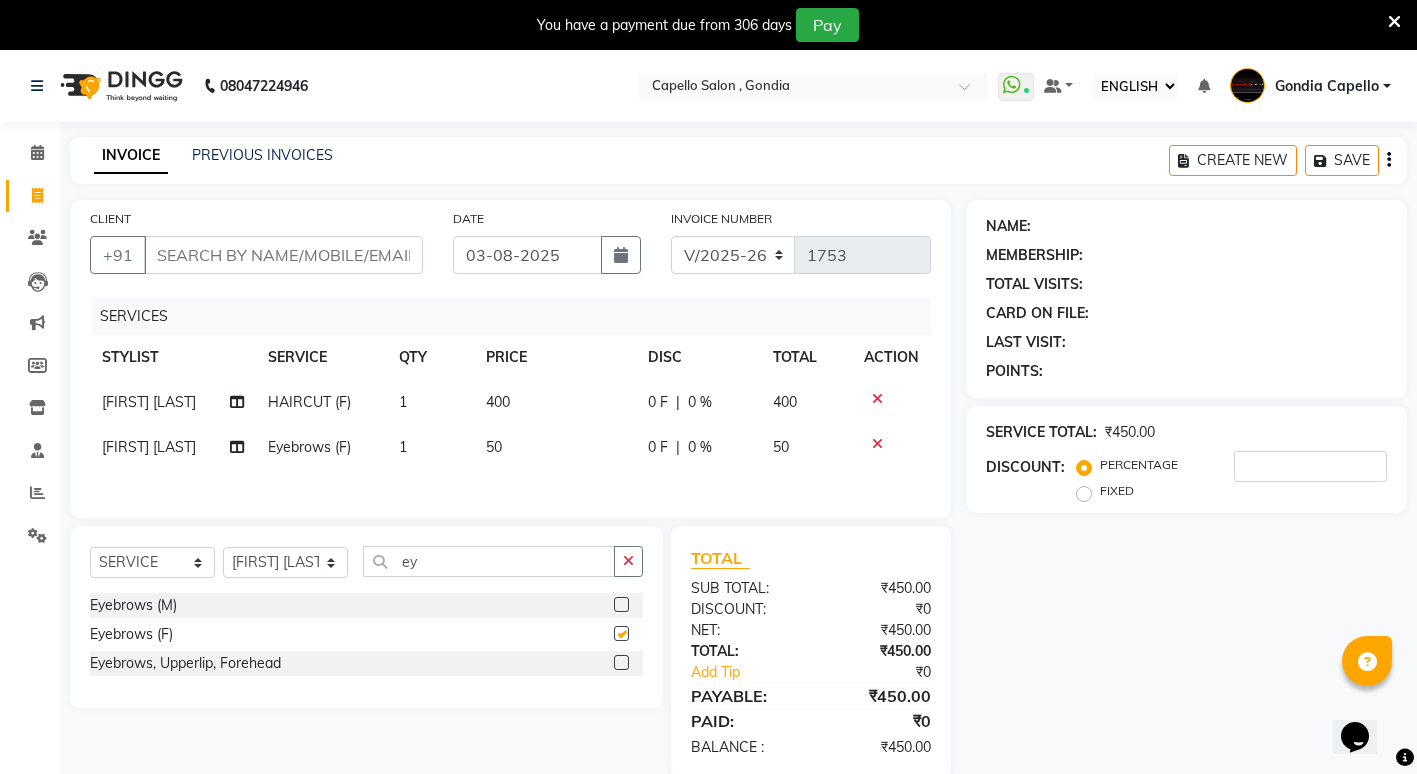 checkbox on "false" 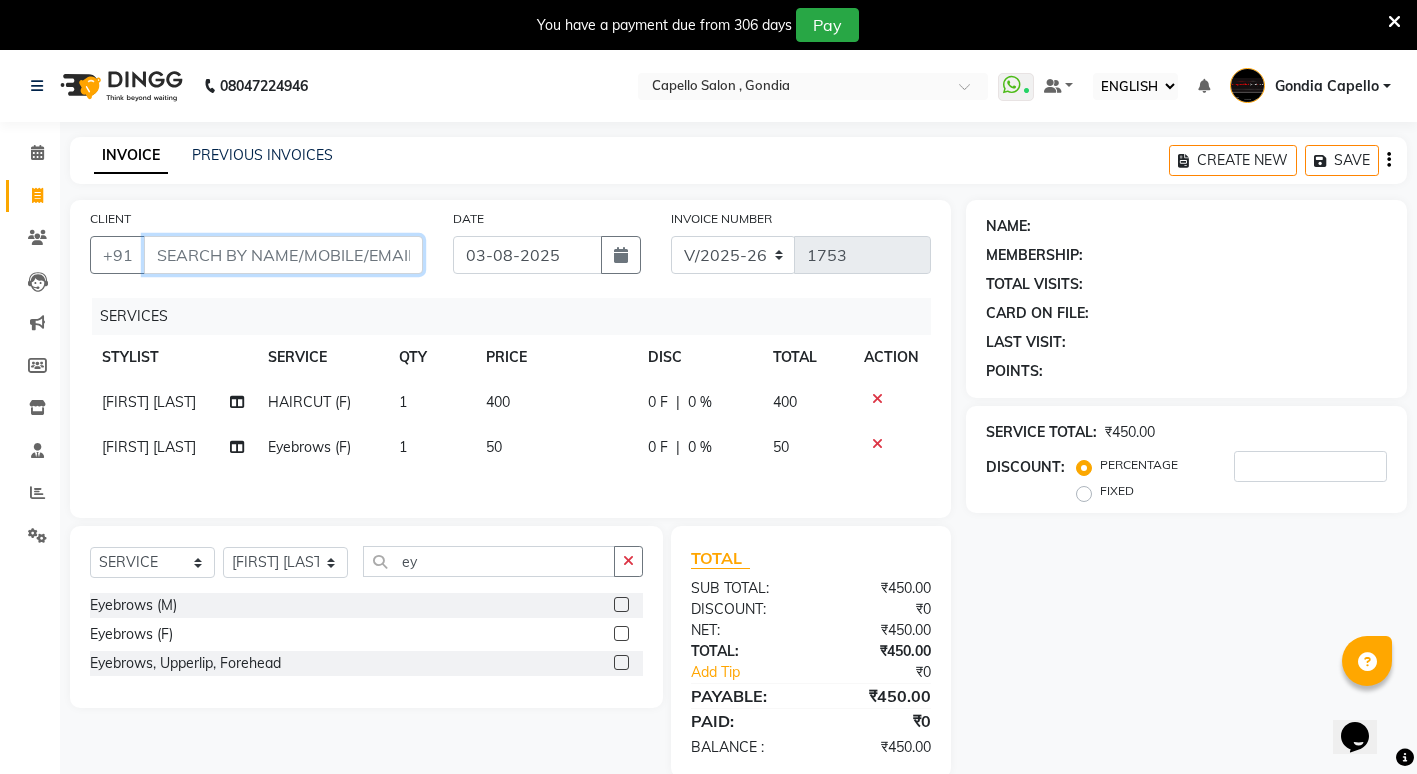 click on "CLIENT" at bounding box center (283, 255) 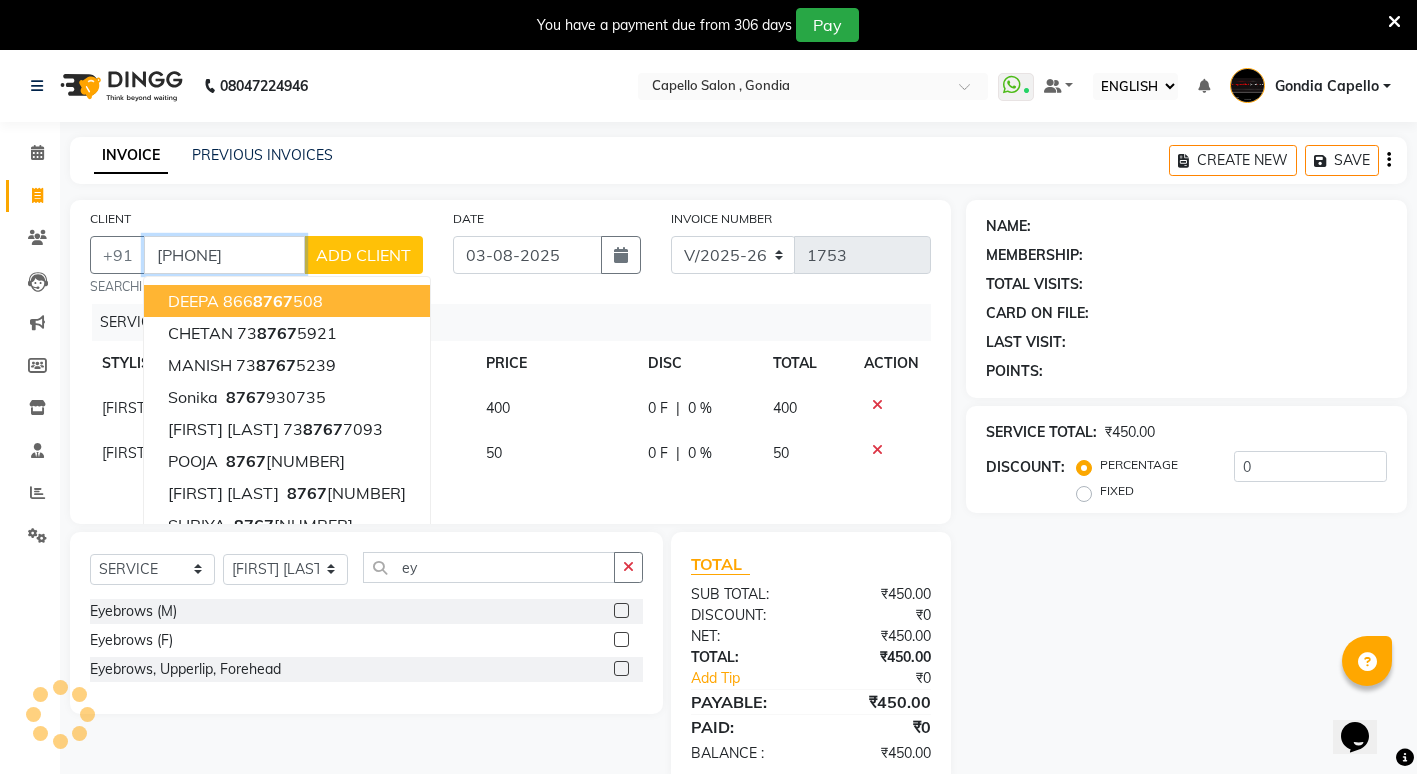 type on "[PHONE]" 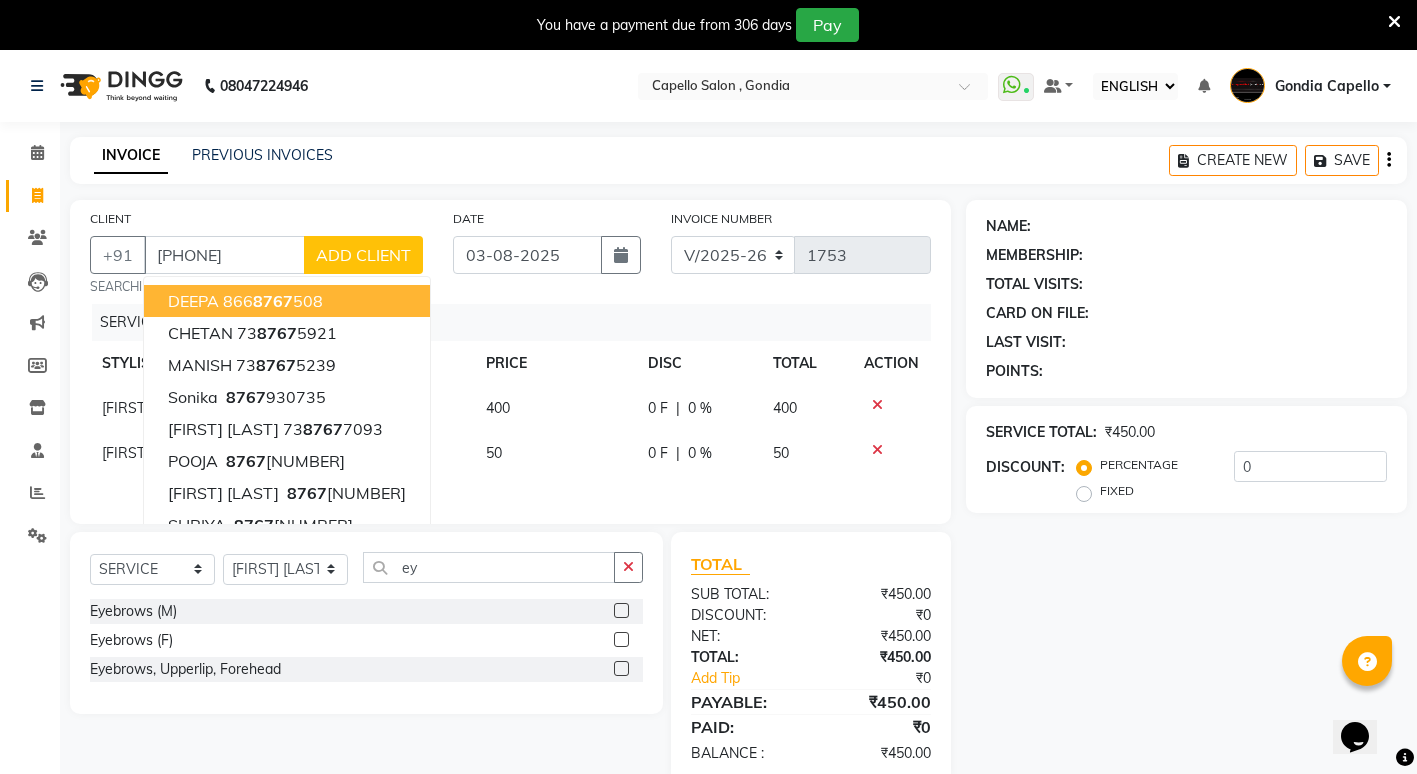 click on "ADD CLIENT" 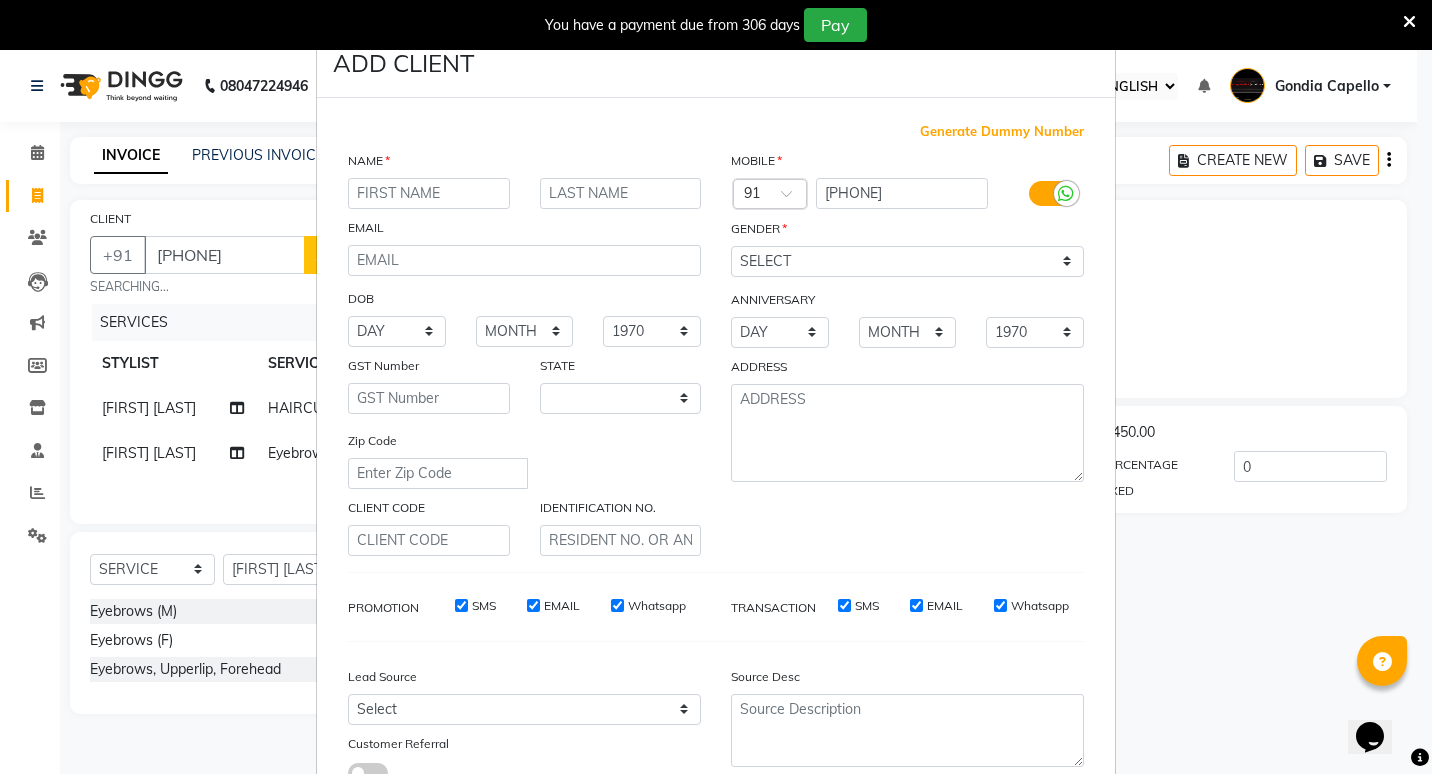 select on "22" 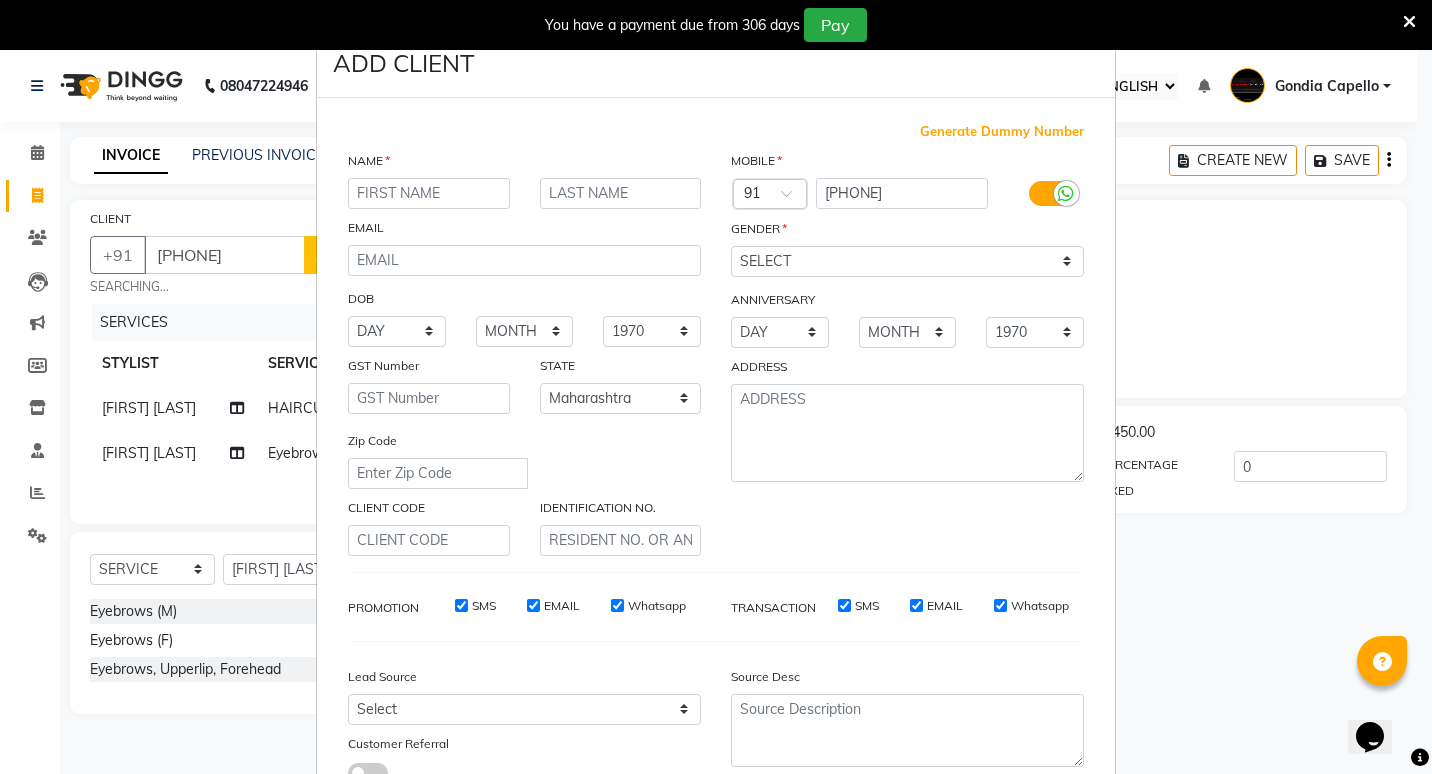 click at bounding box center [429, 193] 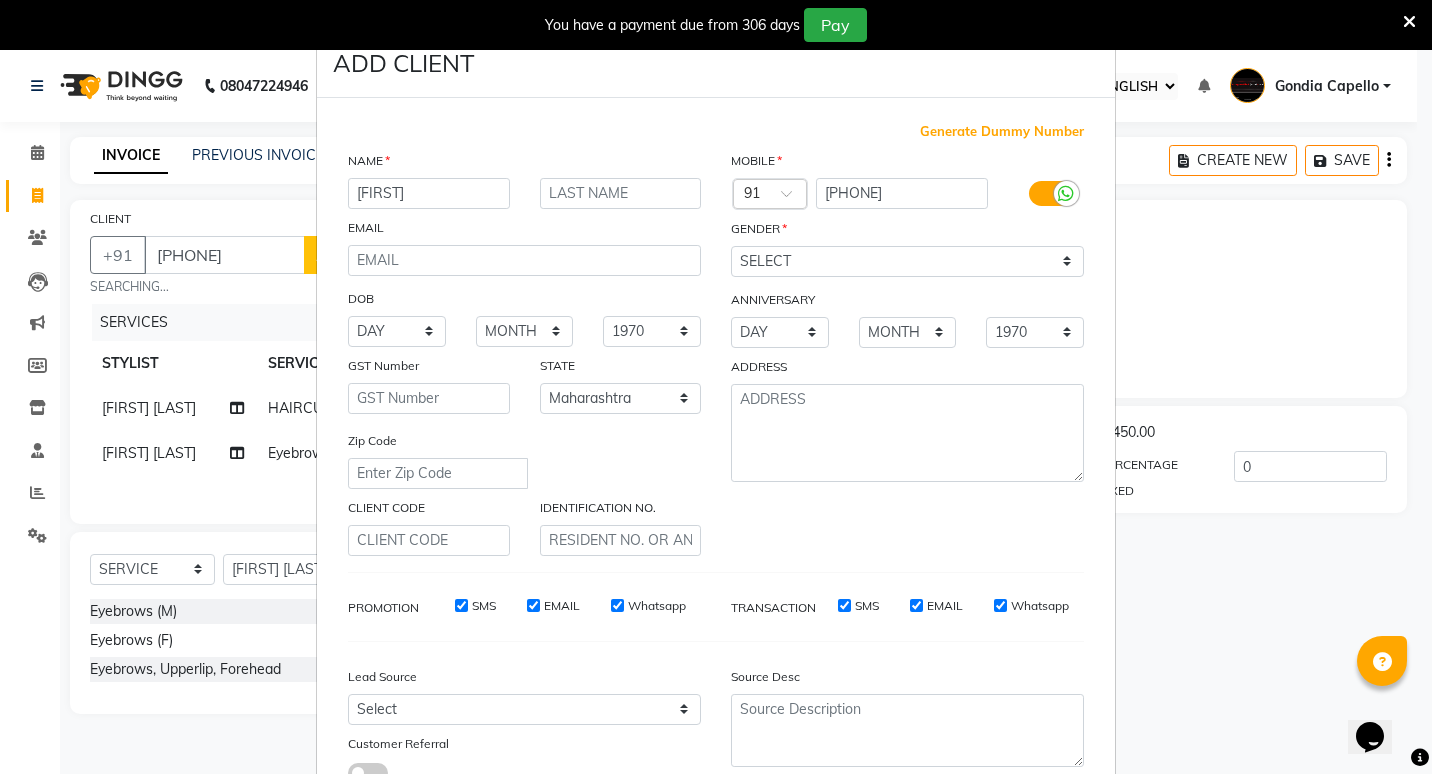 type on "[NAME]" 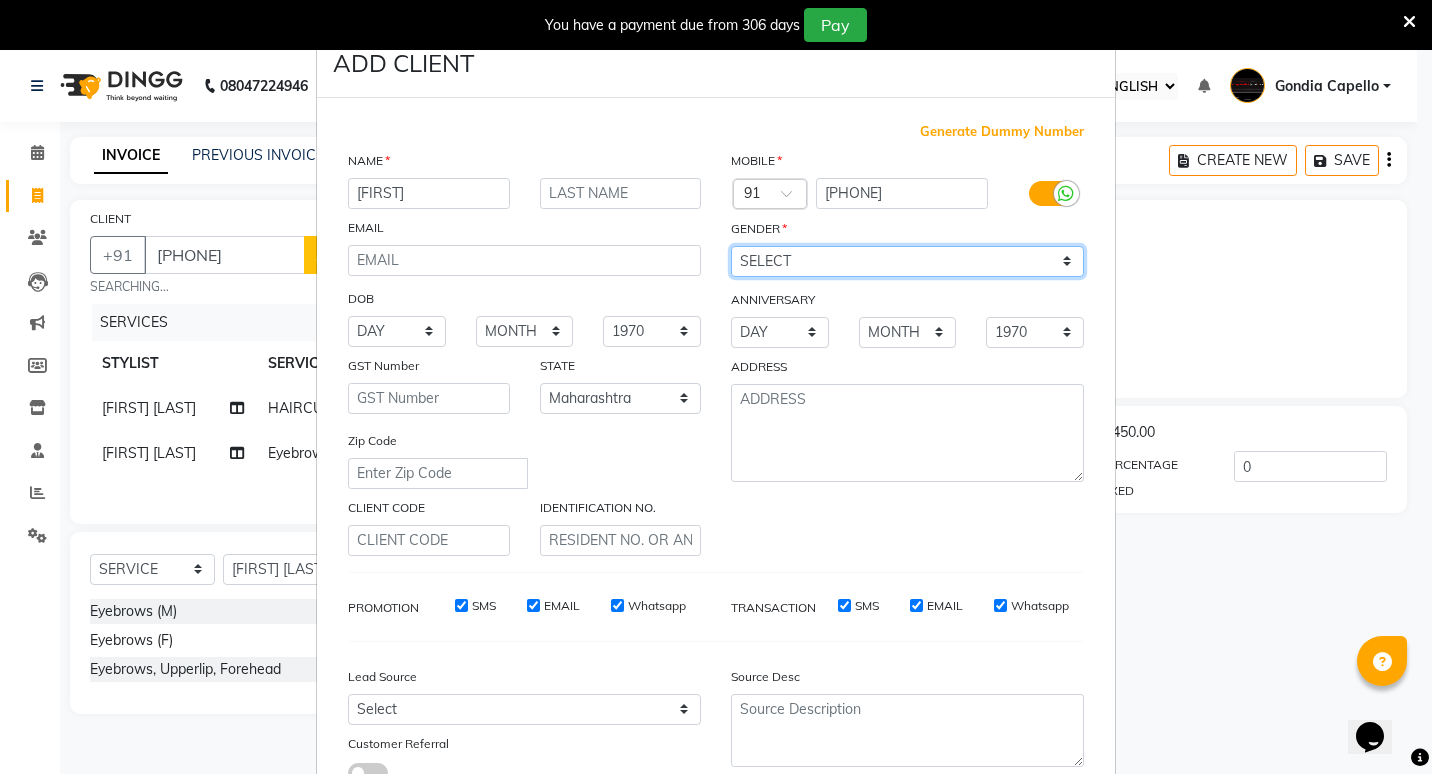 click on "SELECT MALE FEMALE OTHER PREFER NOT TO SAY" at bounding box center [907, 261] 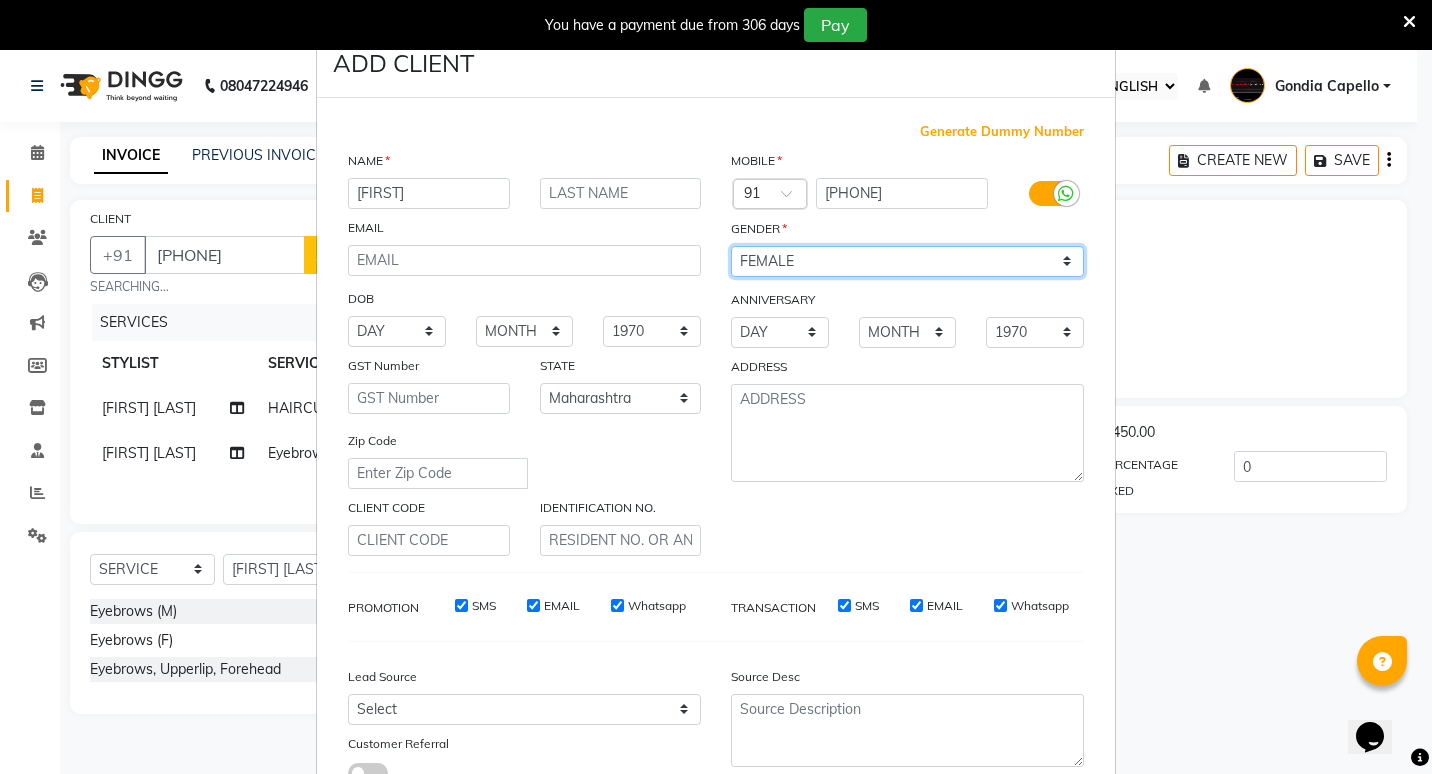 click on "SELECT MALE FEMALE OTHER PREFER NOT TO SAY" at bounding box center [907, 261] 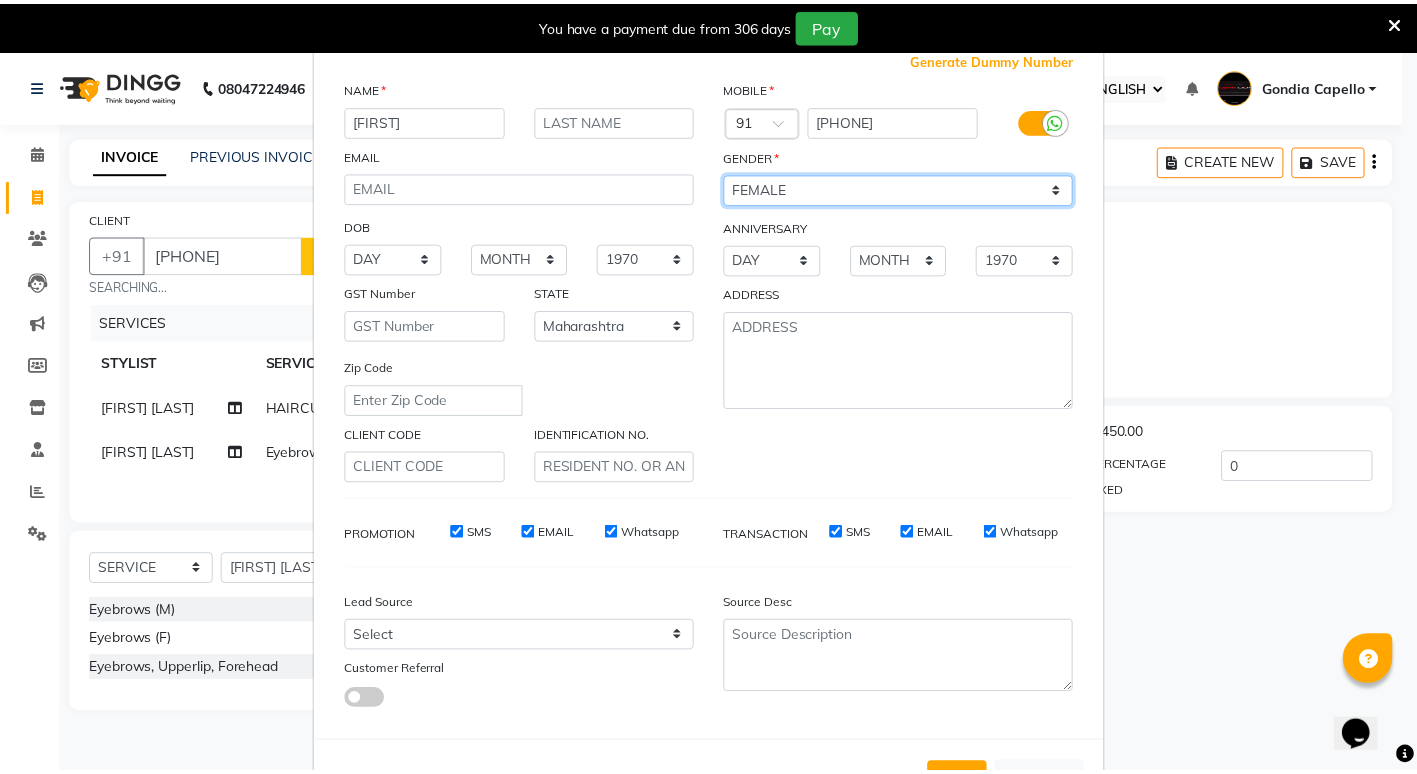 scroll, scrollTop: 149, scrollLeft: 0, axis: vertical 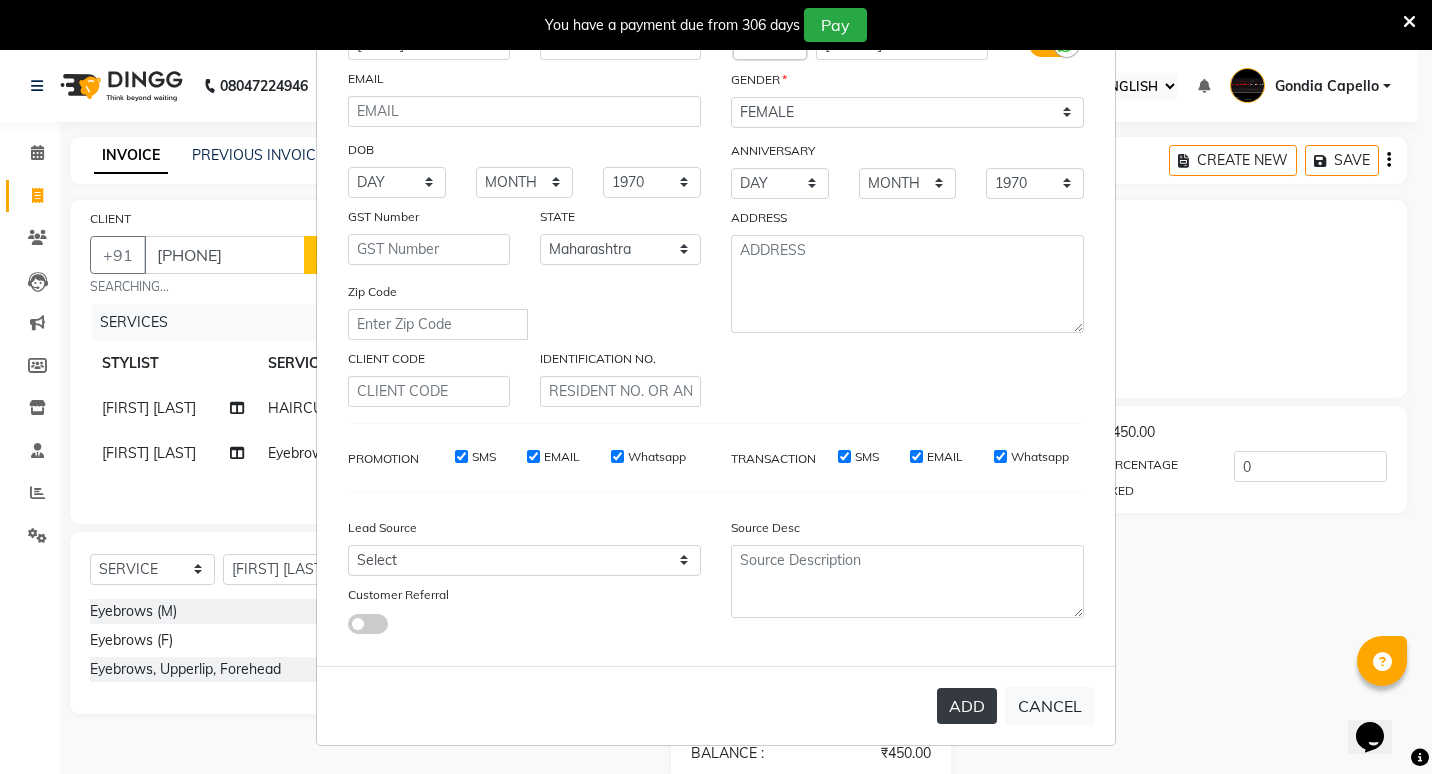 click on "ADD" at bounding box center (967, 706) 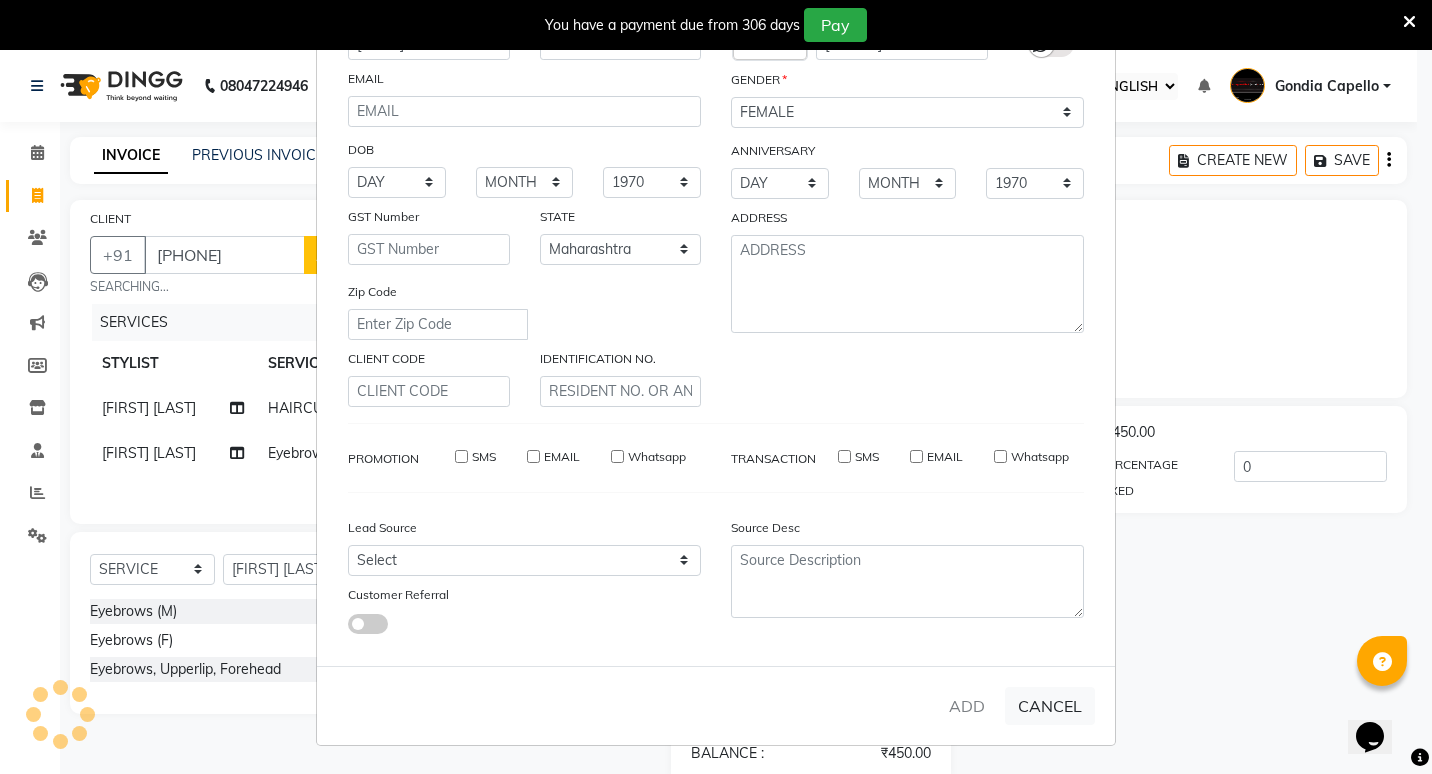 type 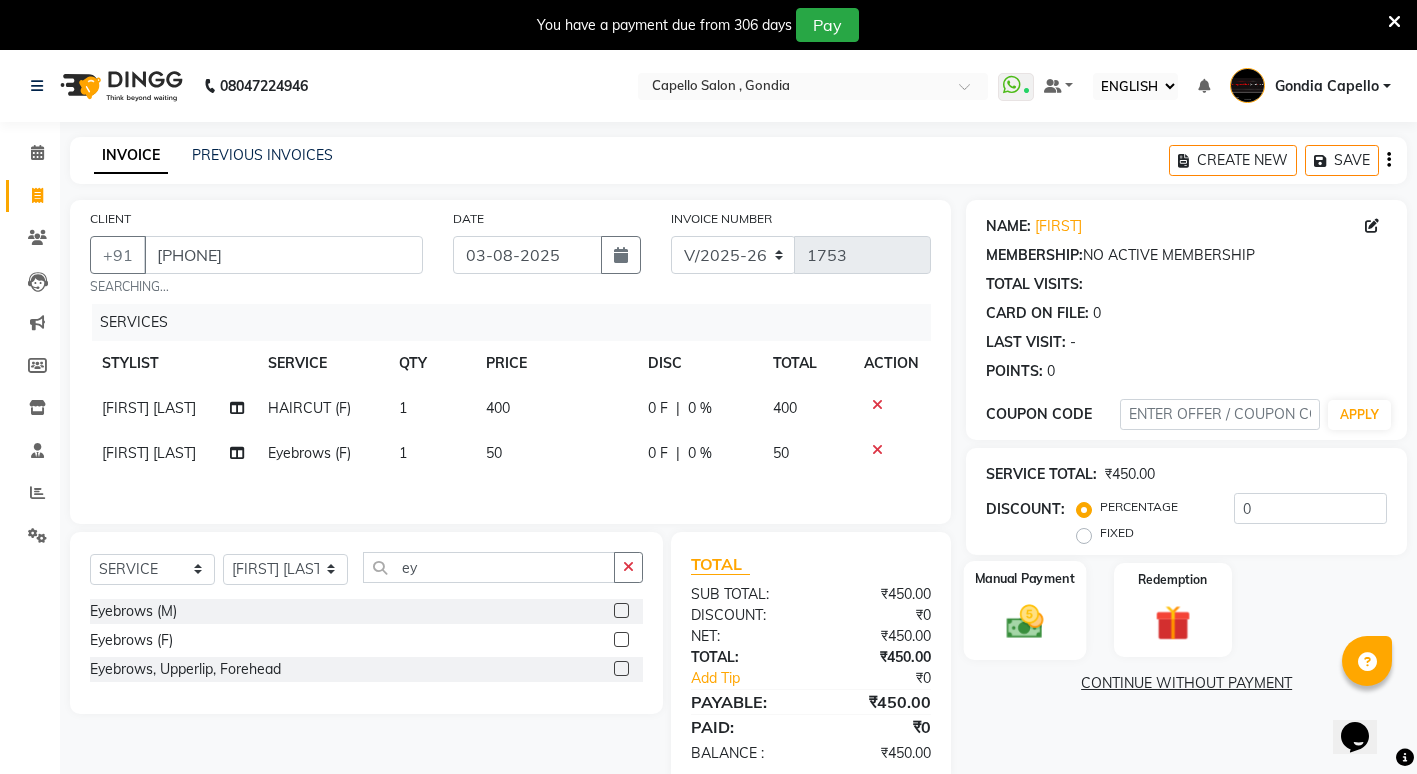 click on "Manual Payment" 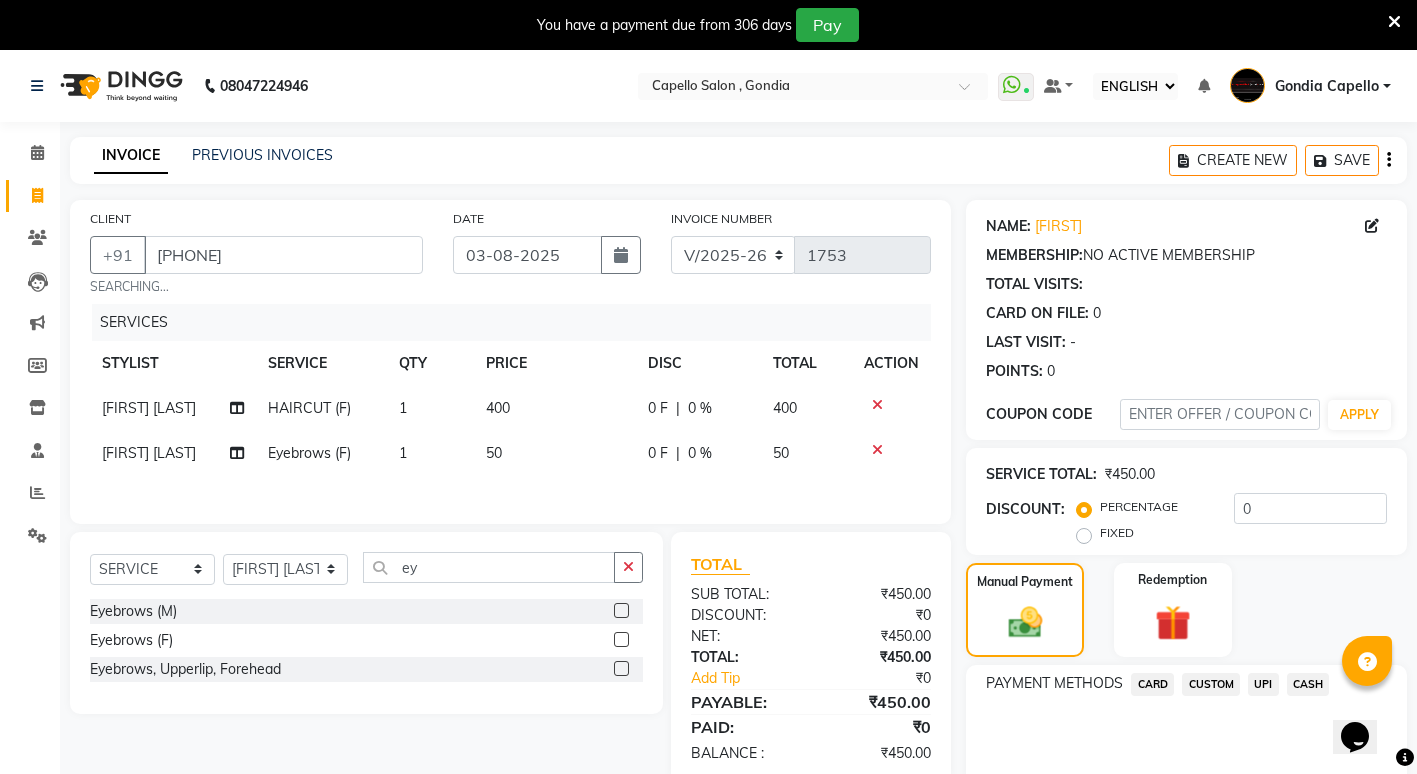 click on "UPI" 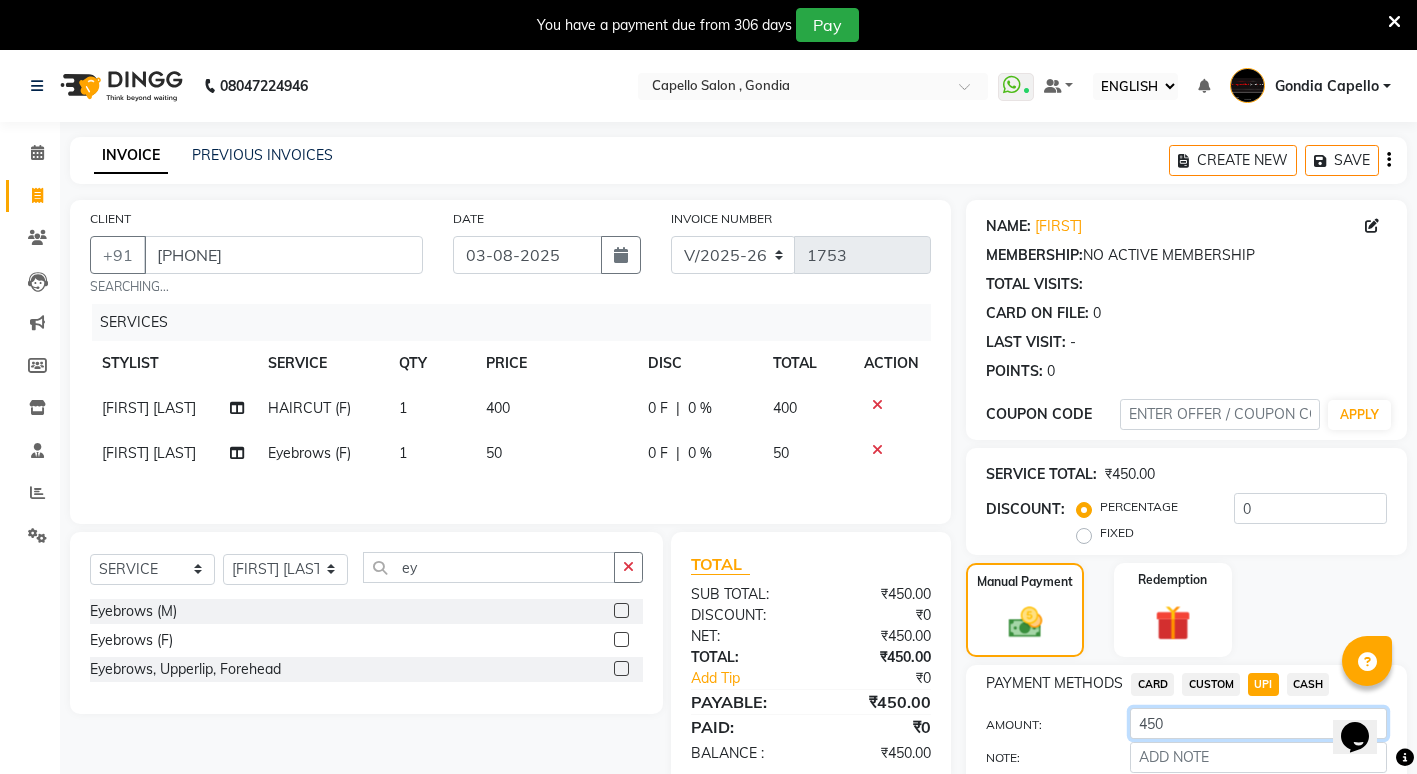 click on "450" 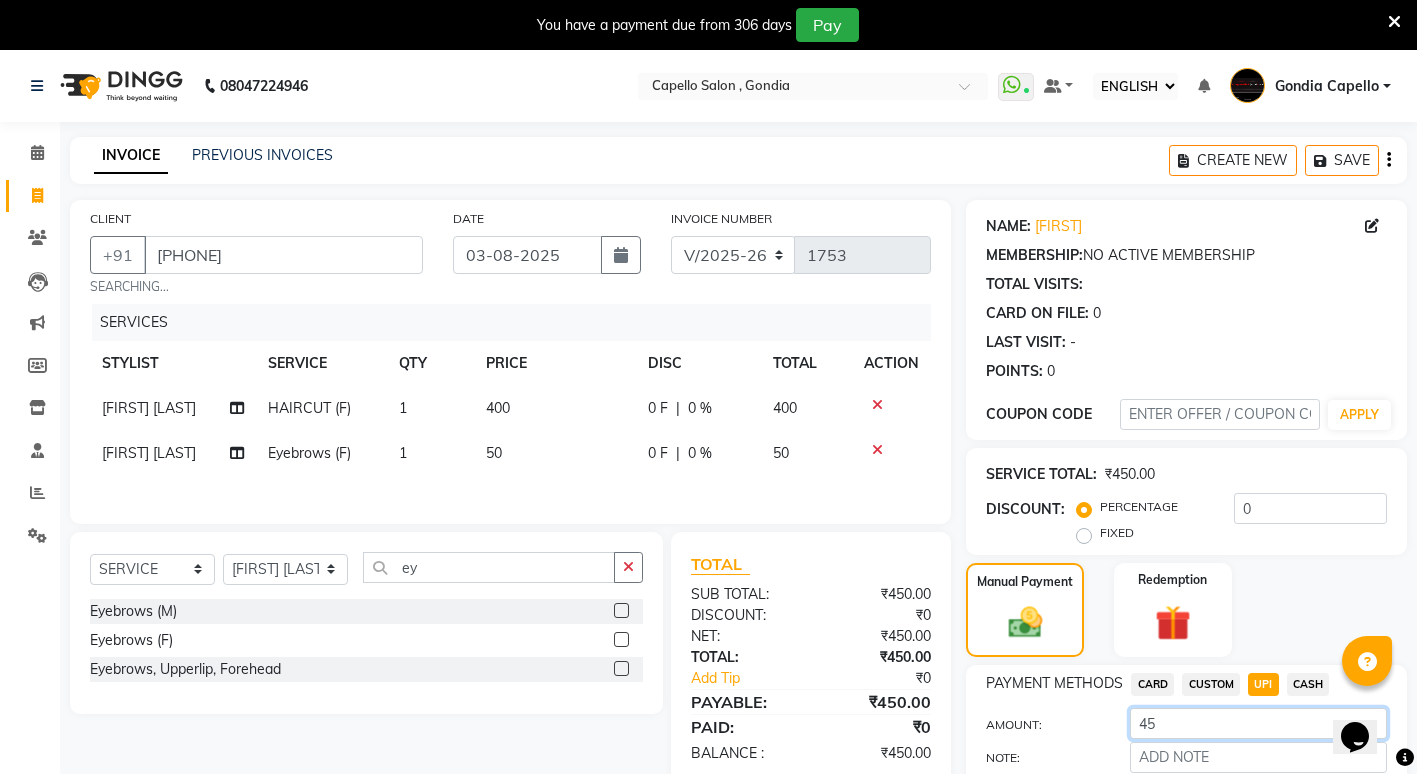 type on "4" 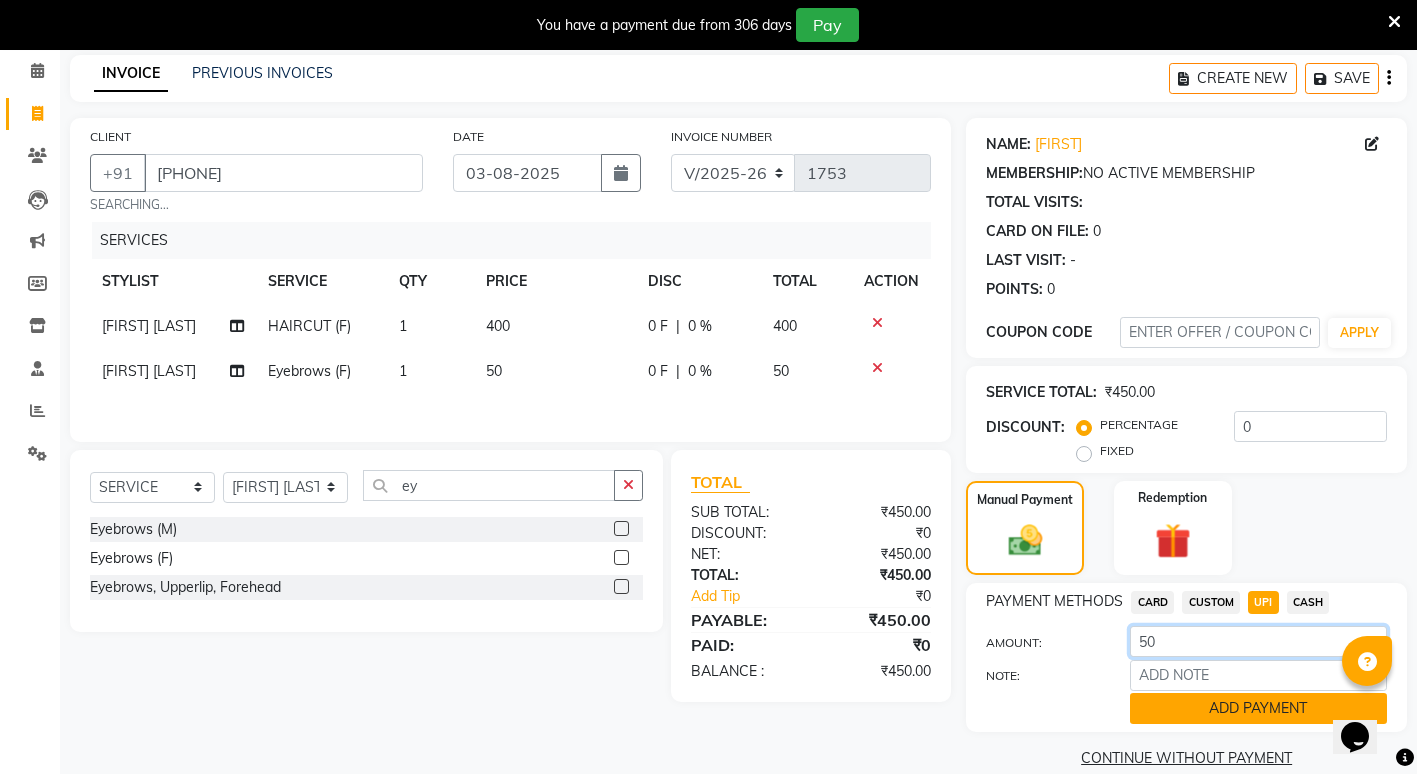 scroll, scrollTop: 111, scrollLeft: 0, axis: vertical 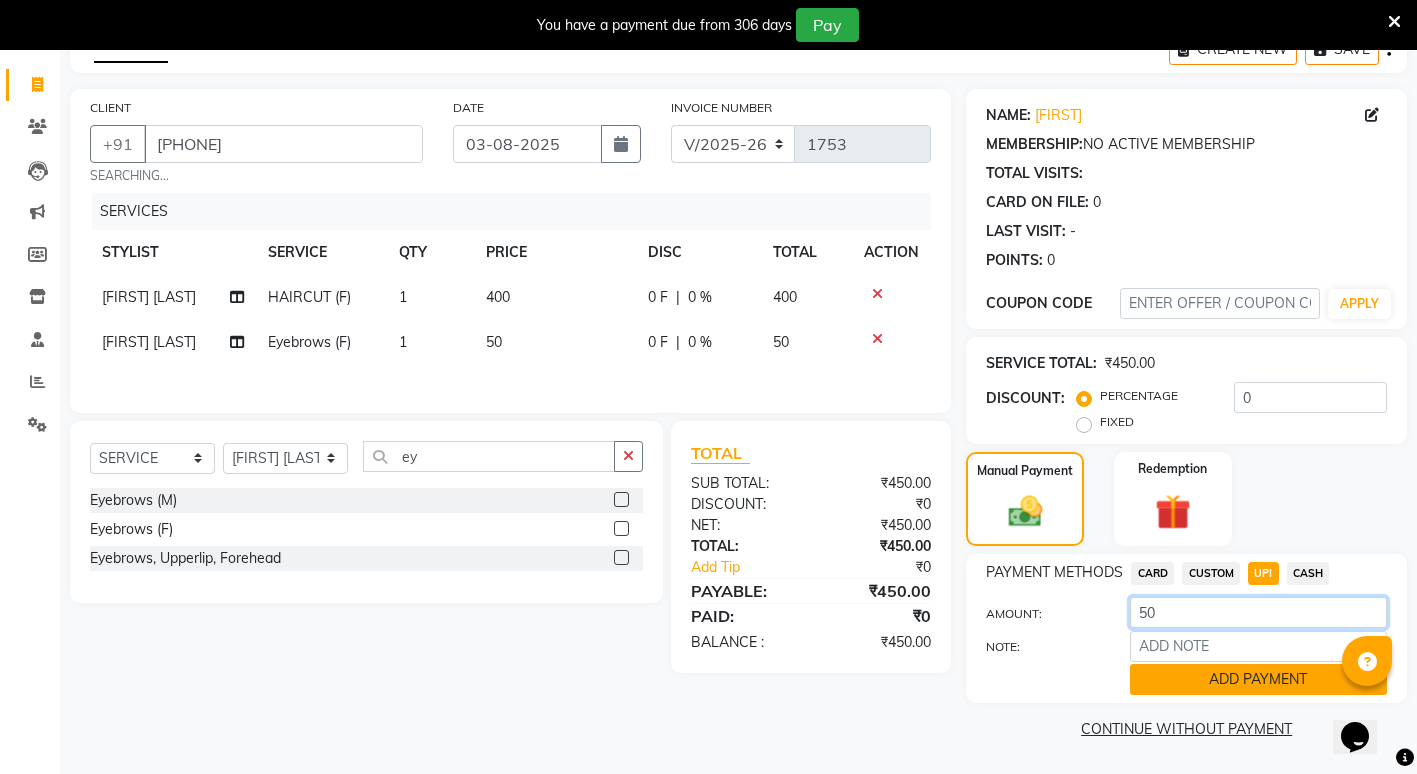 type on "50" 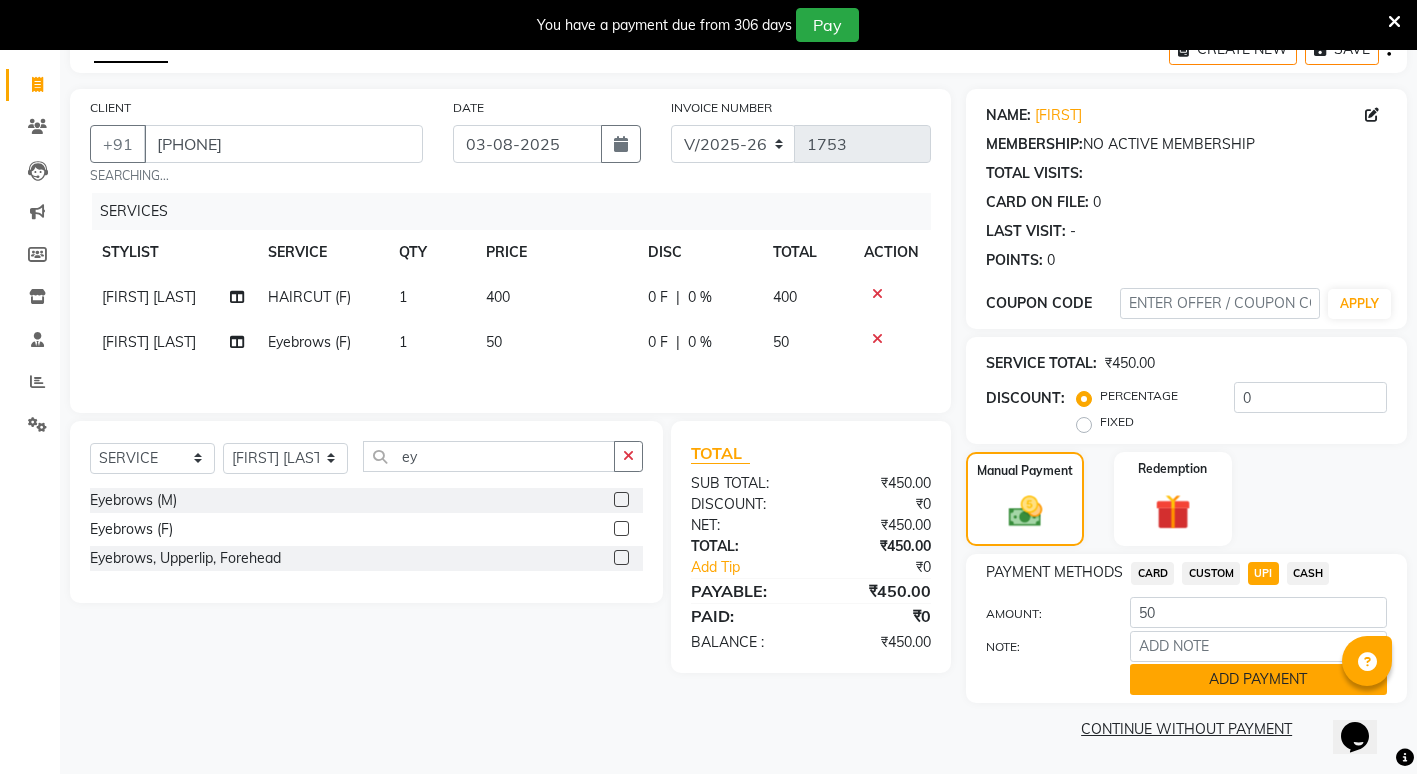 click on "ADD PAYMENT" 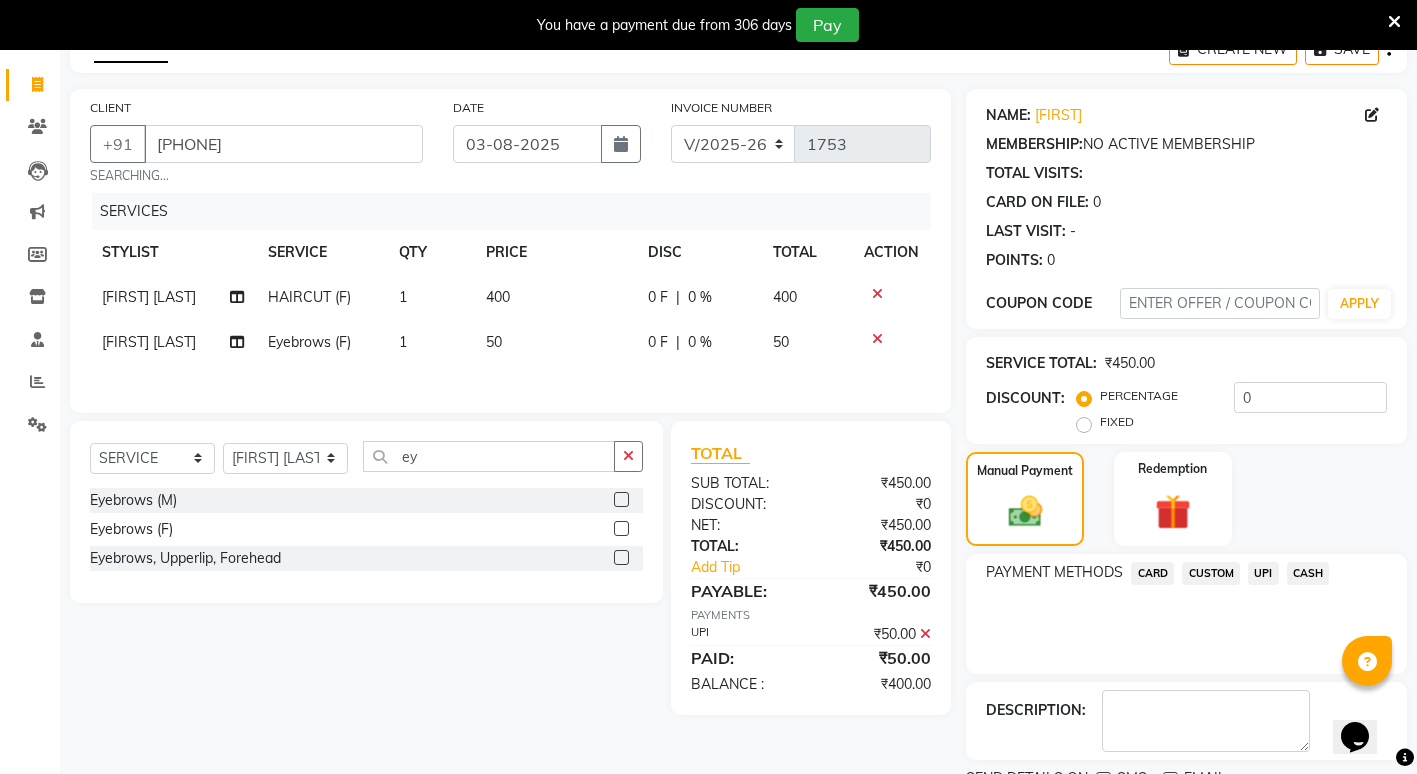 click on "CASH" 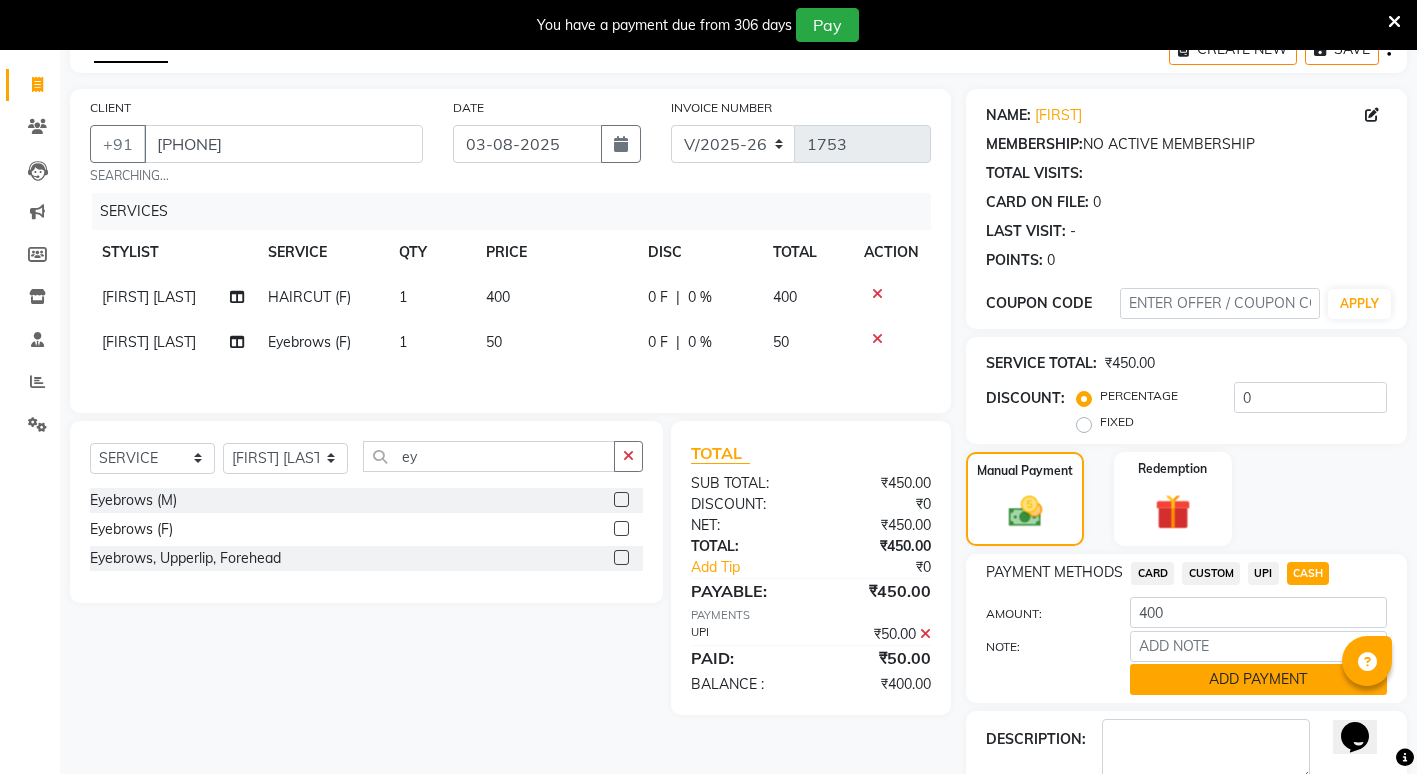 click on "ADD PAYMENT" 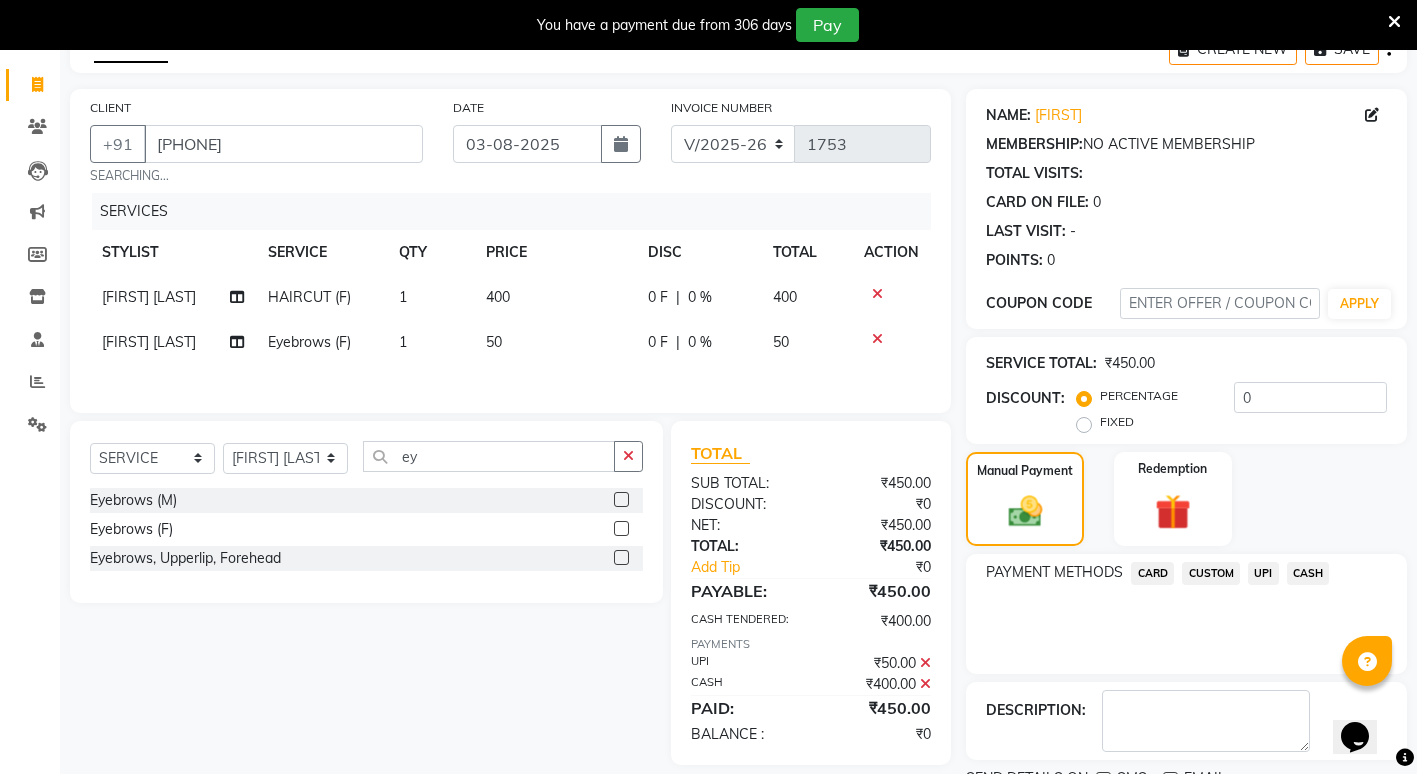 scroll, scrollTop: 195, scrollLeft: 0, axis: vertical 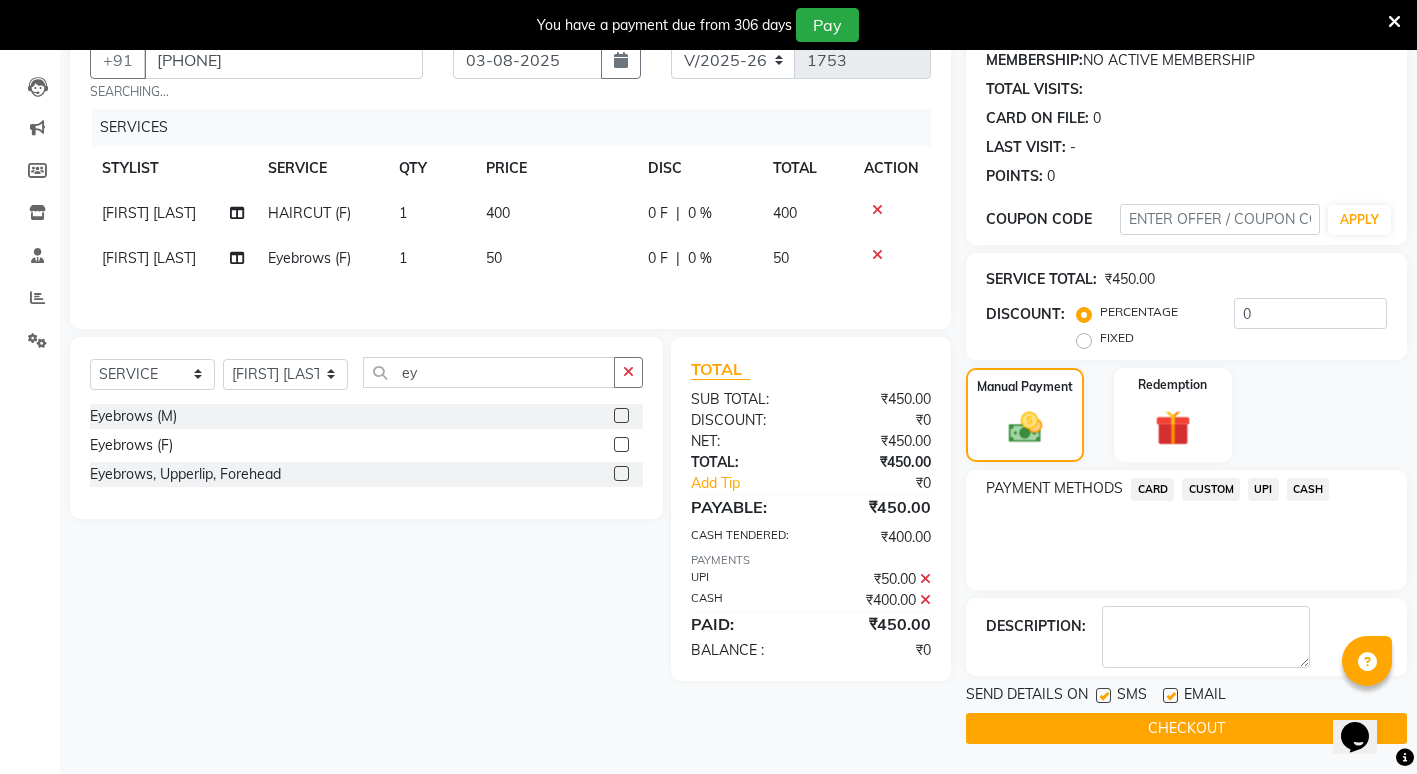 click on "CHECKOUT" 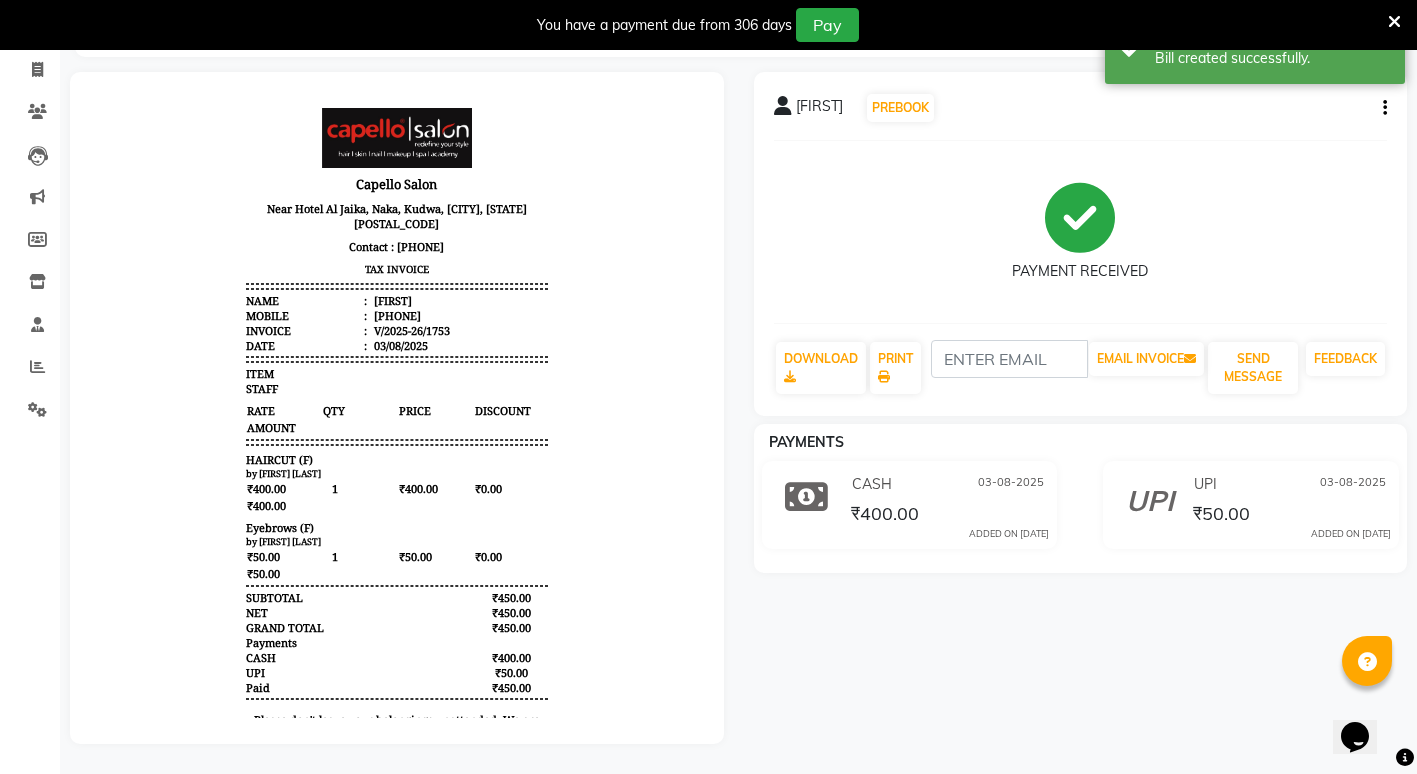 scroll, scrollTop: 0, scrollLeft: 0, axis: both 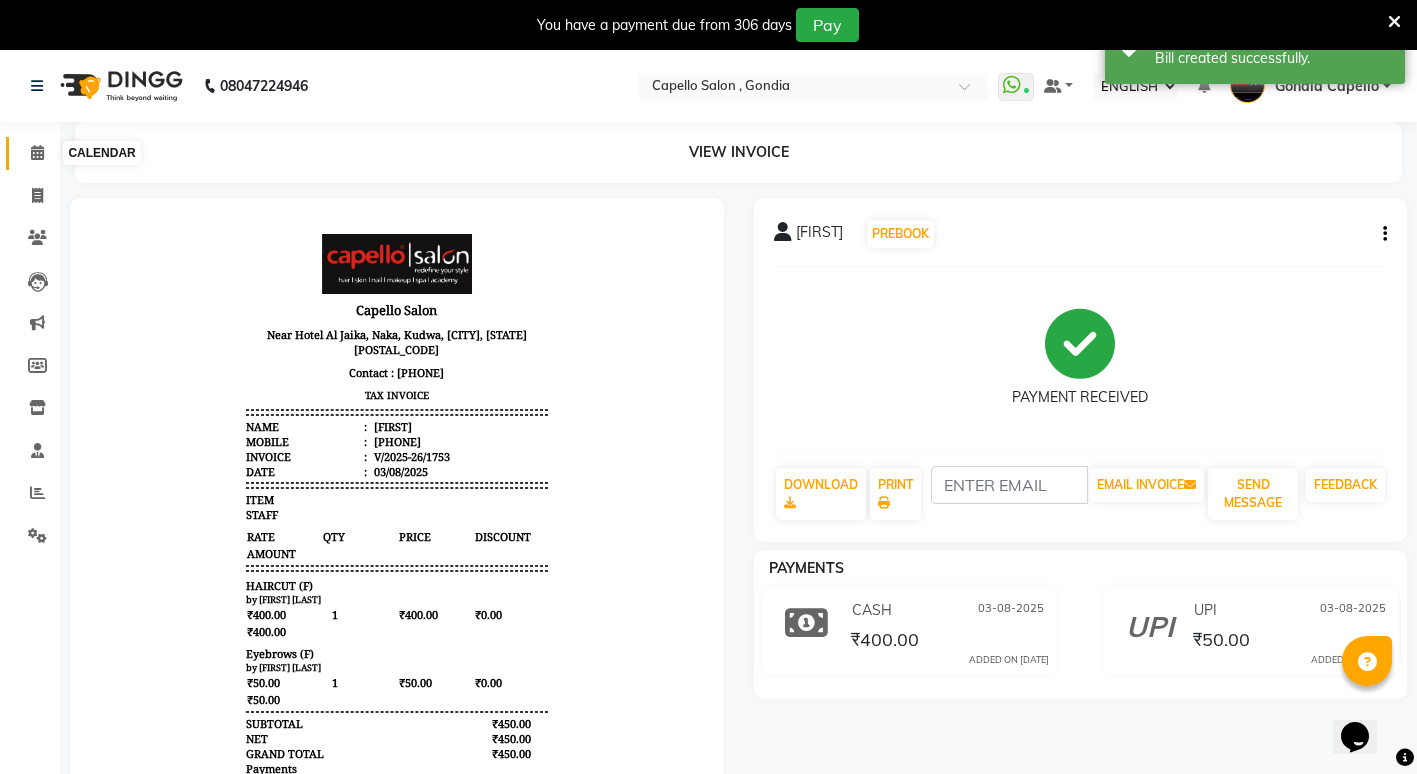 click 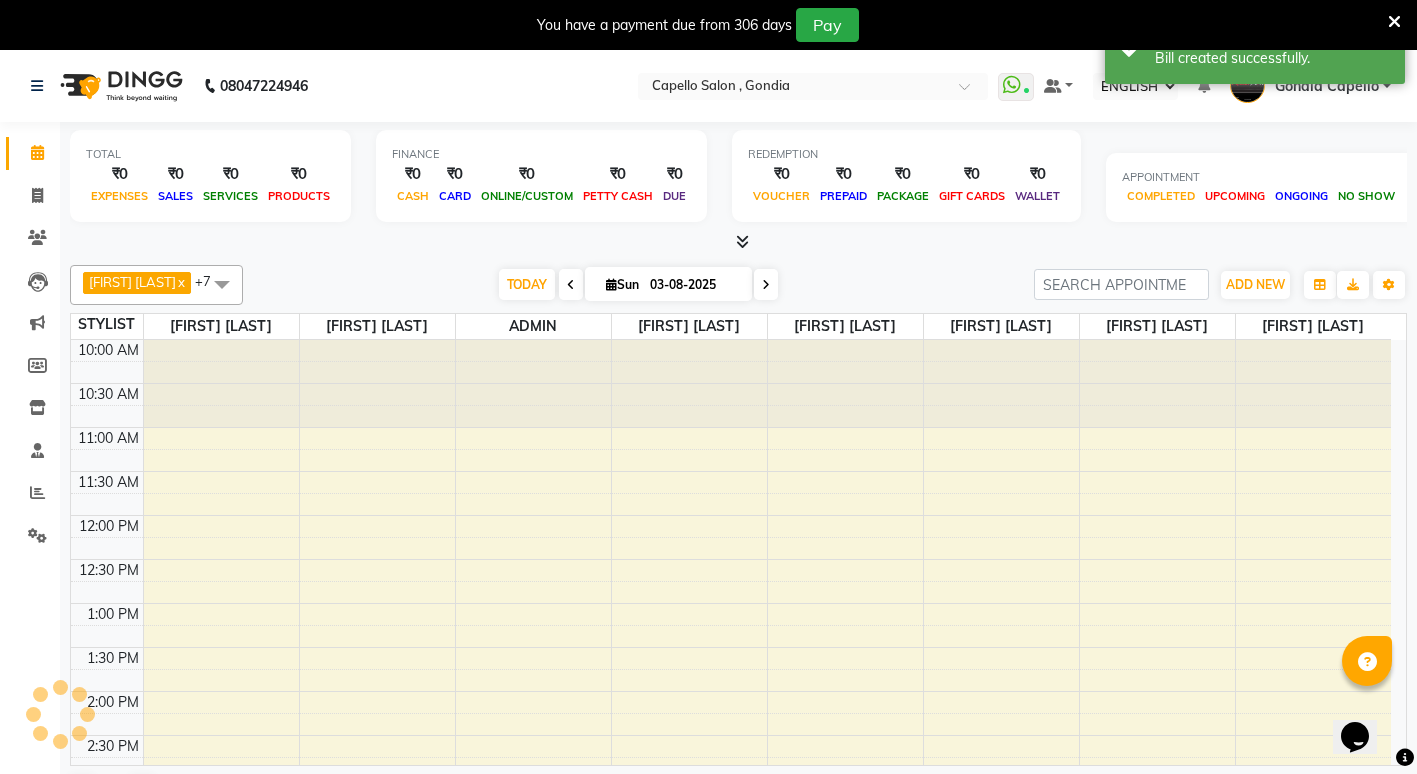 scroll, scrollTop: 0, scrollLeft: 0, axis: both 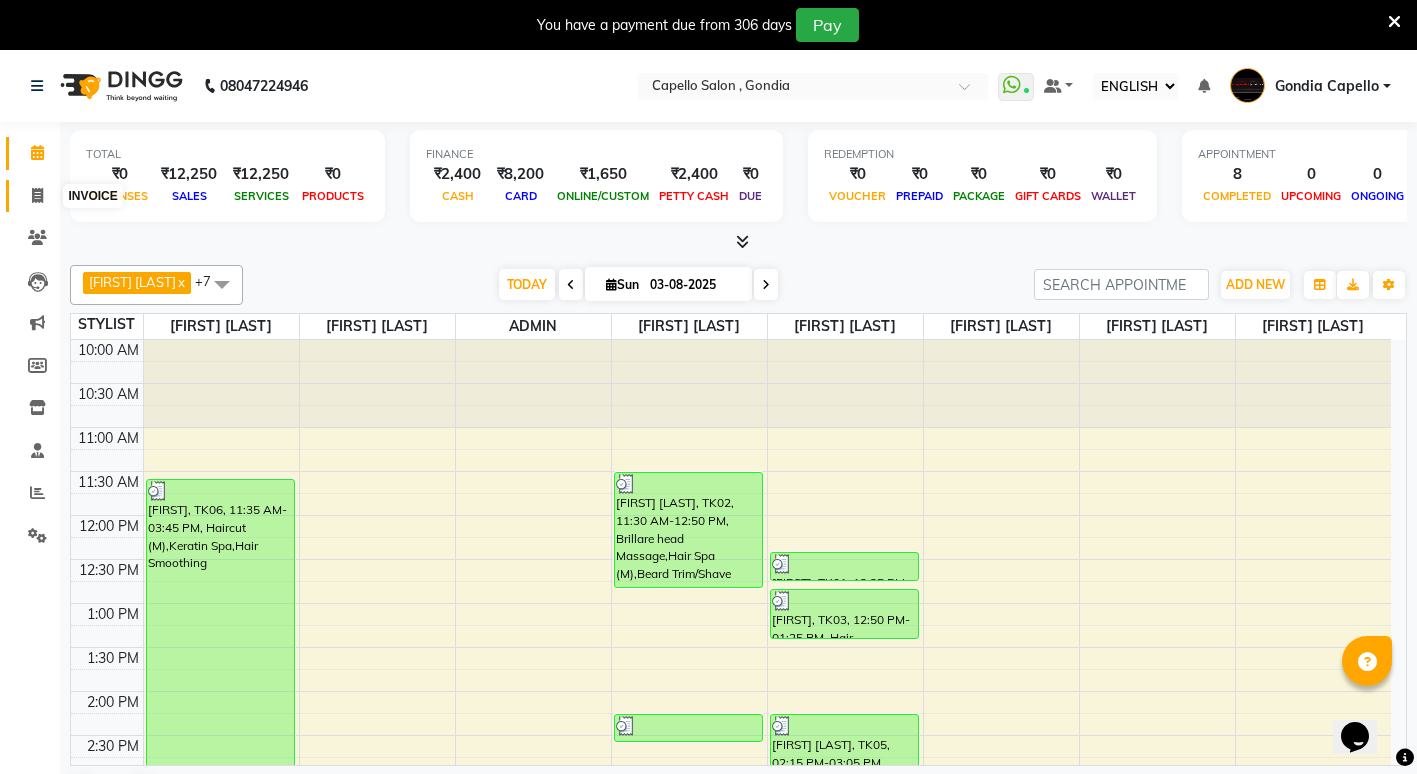 click 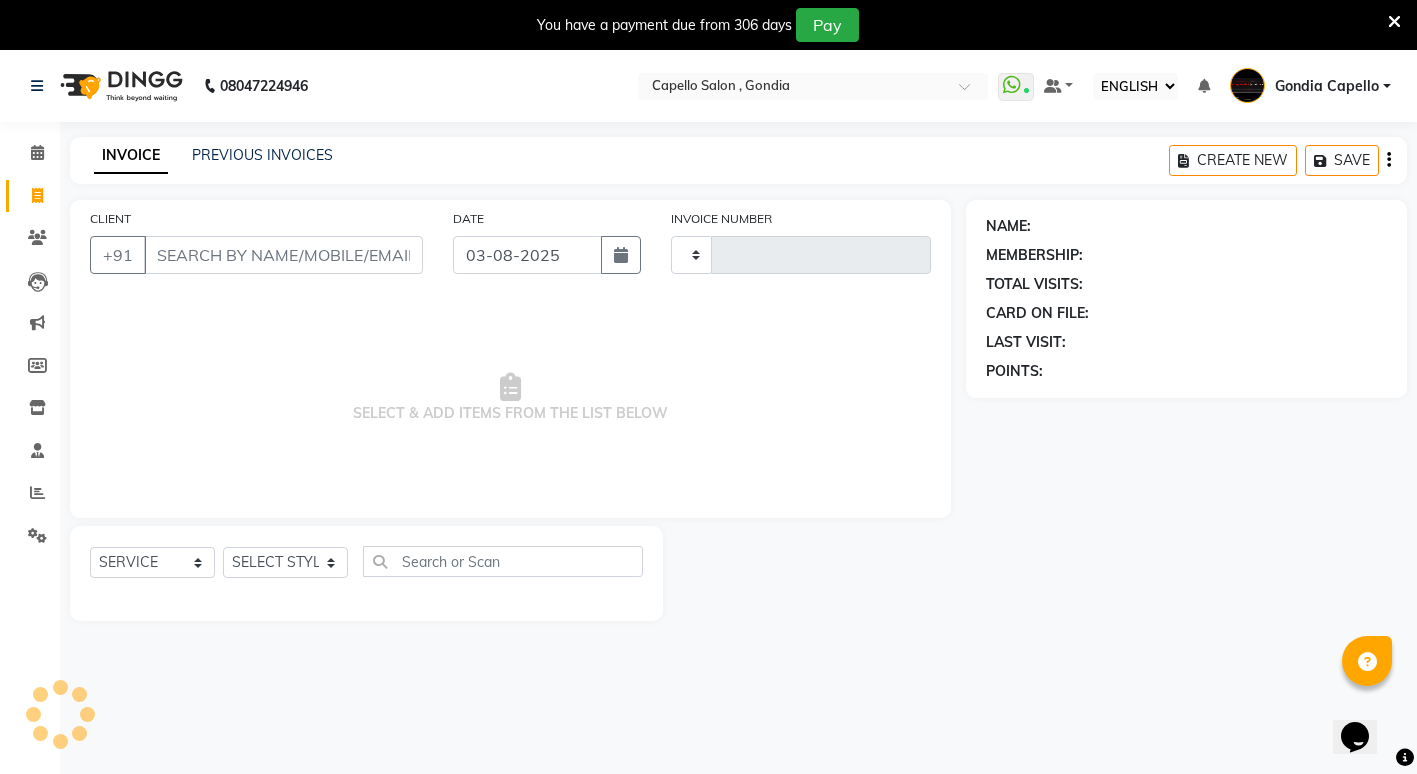 type on "1754" 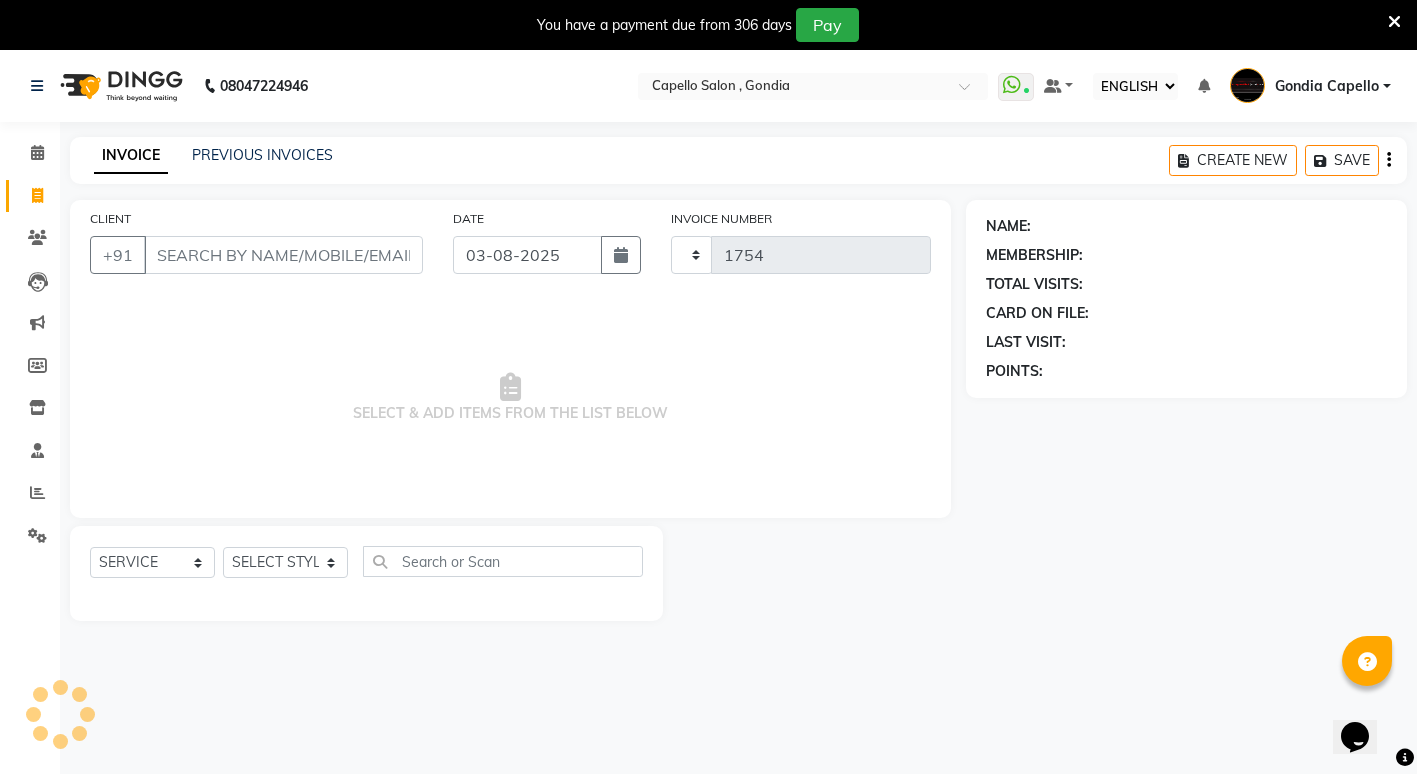 select on "853" 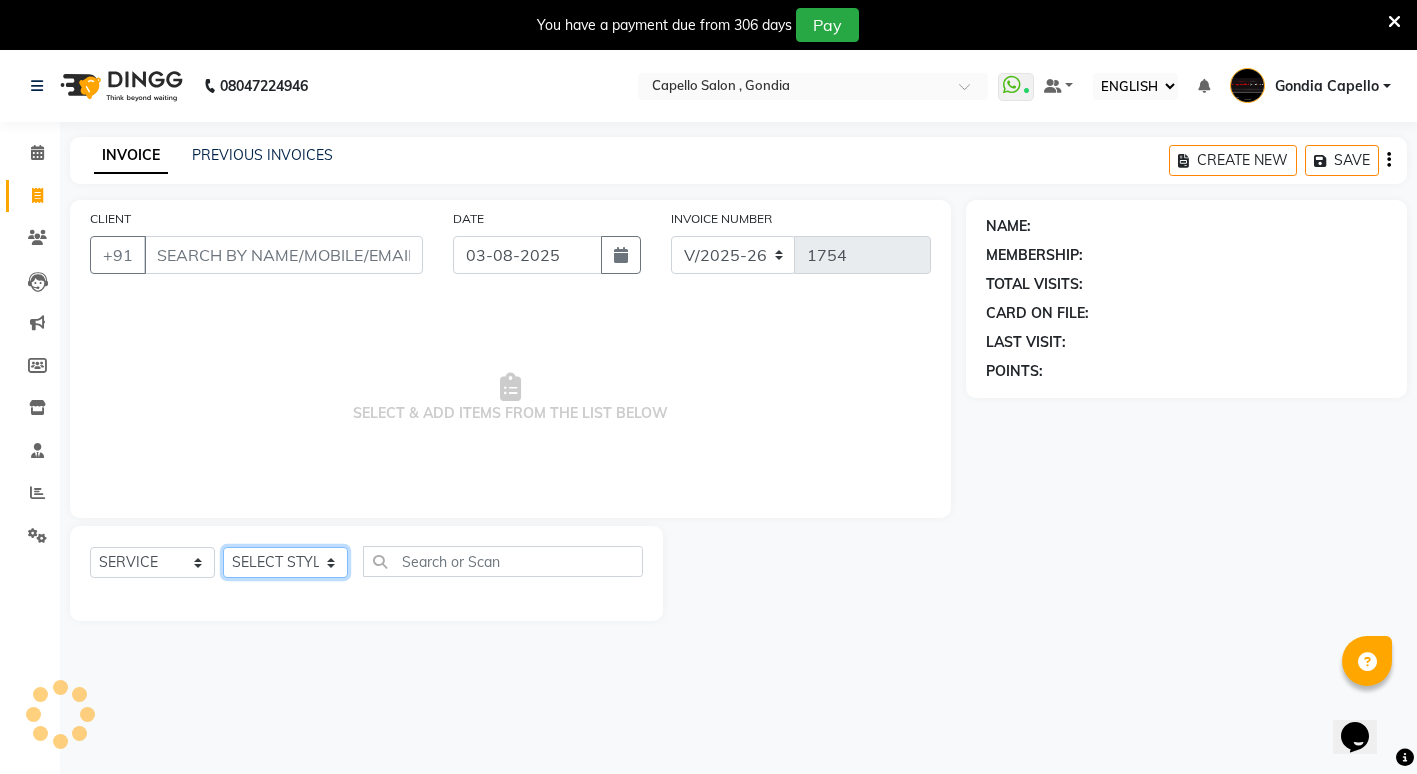 click on "SELECT STYLIST" 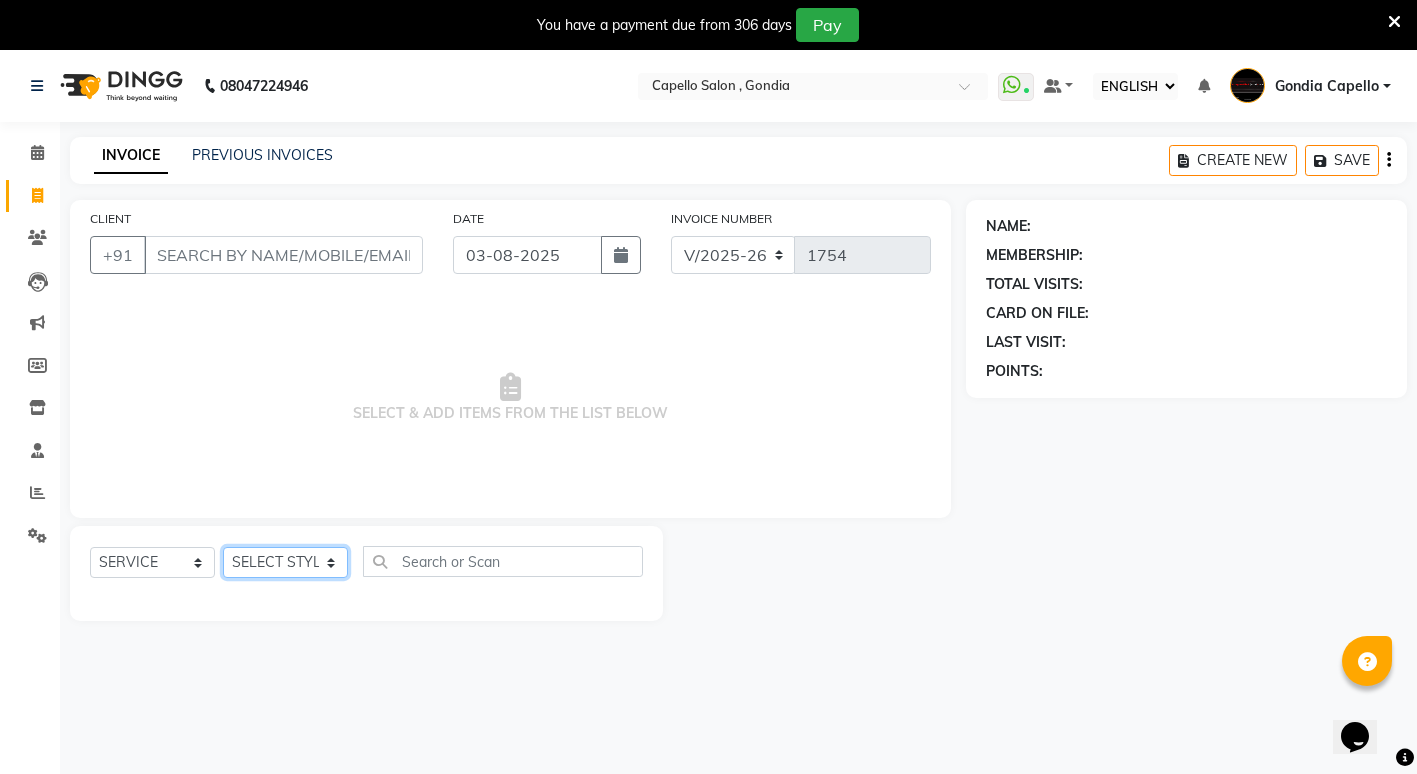 click on "SELECT STYLIST ADMIN [FIRST] [LAST] BHASKAR KAWDE GAURAV KHOBRAGADE Gondia Capello NIKHIL KANETKAR NITIN TANDE priyanshi yewatkar Rahul Suryawanshi SHUBHANGI BANSOD Uma Khandare (M) YAKSHITA KURVE" 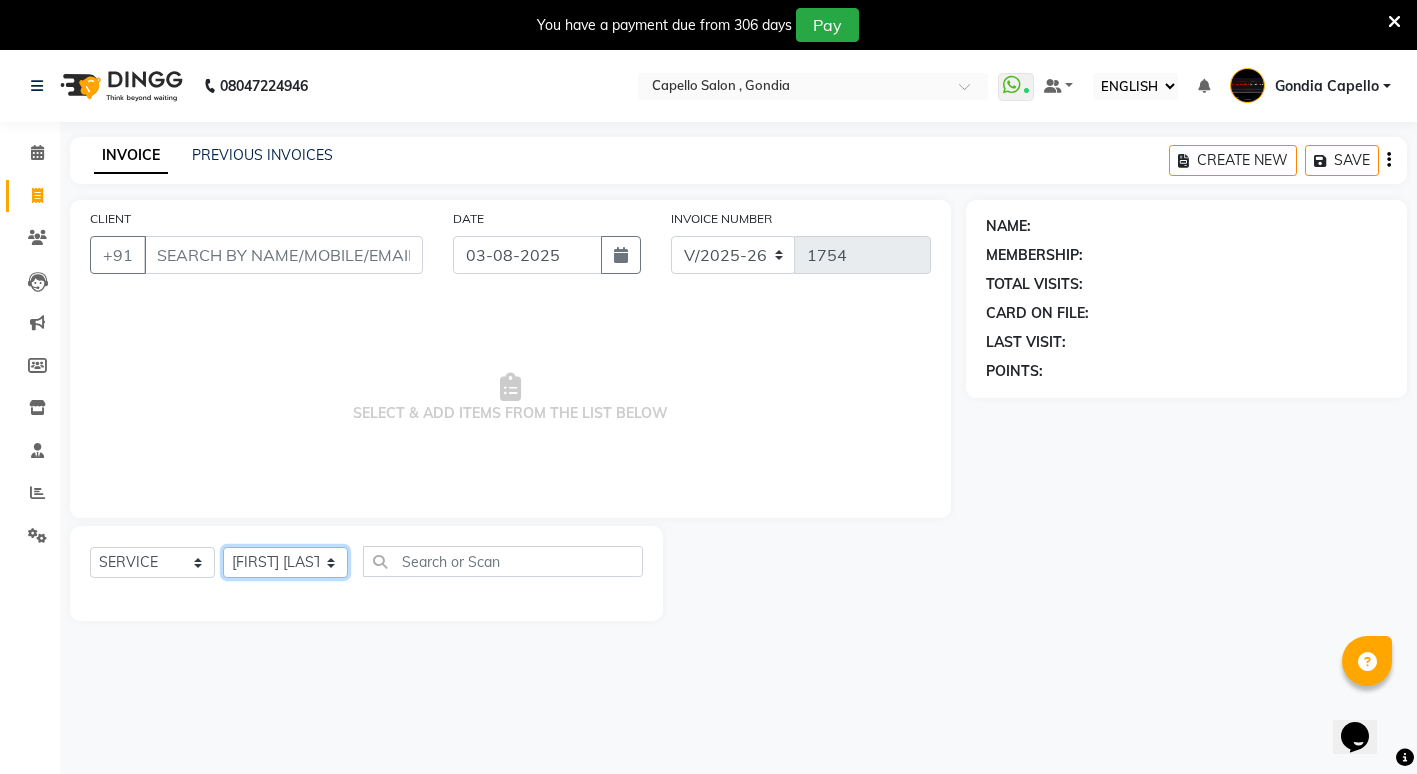 click on "SELECT STYLIST ADMIN [FIRST] [LAST] BHASKAR KAWDE GAURAV KHOBRAGADE Gondia Capello NIKHIL KANETKAR NITIN TANDE priyanshi yewatkar Rahul Suryawanshi SHUBHANGI BANSOD Uma Khandare (M) YAKSHITA KURVE" 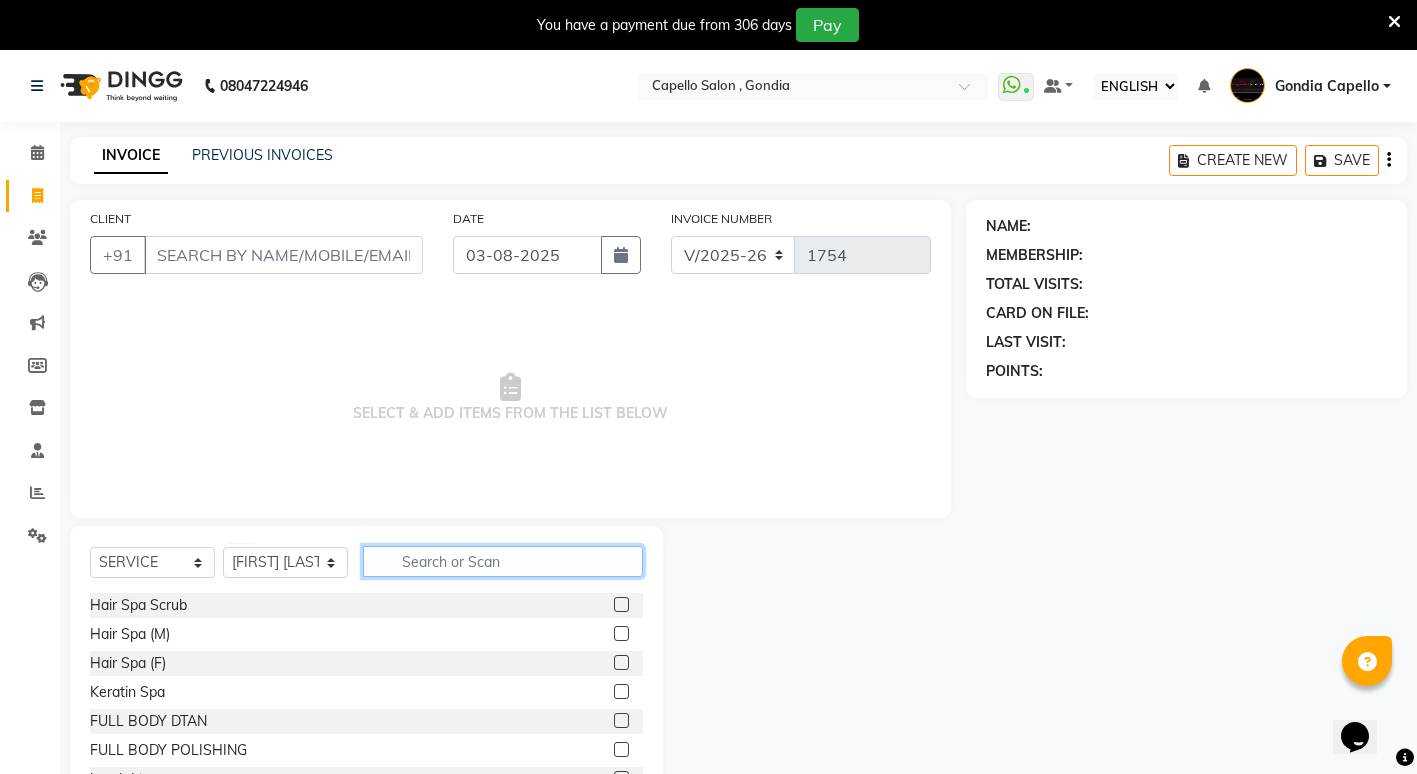 click 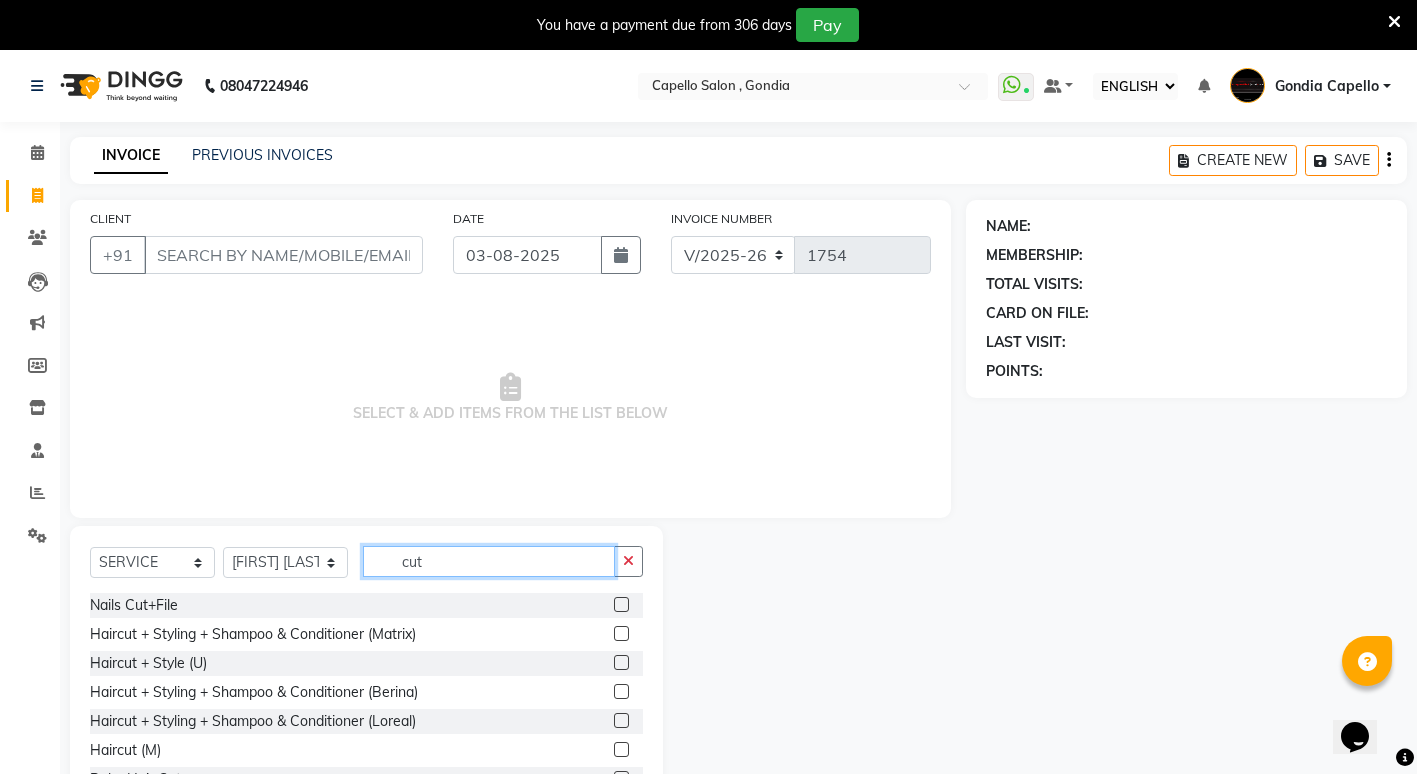 type on "cut" 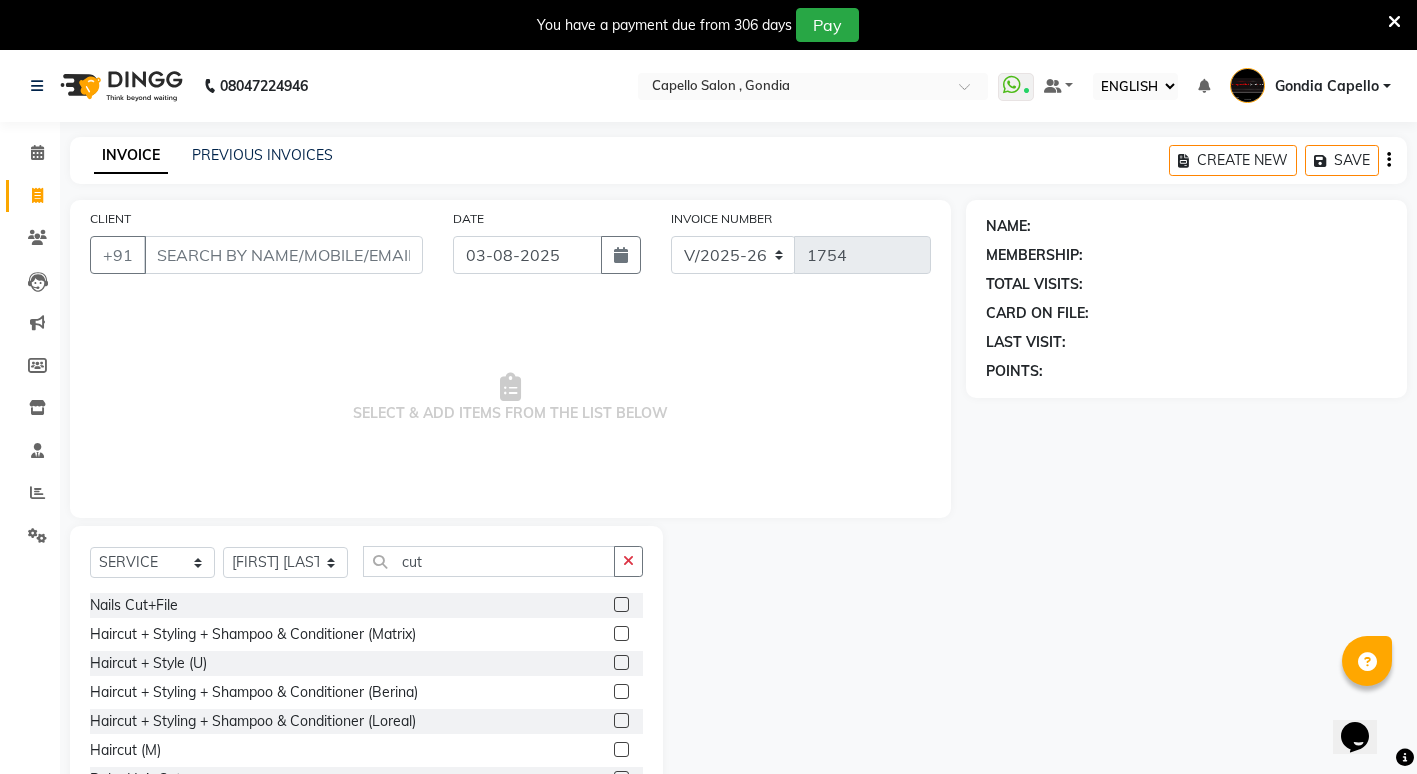 click 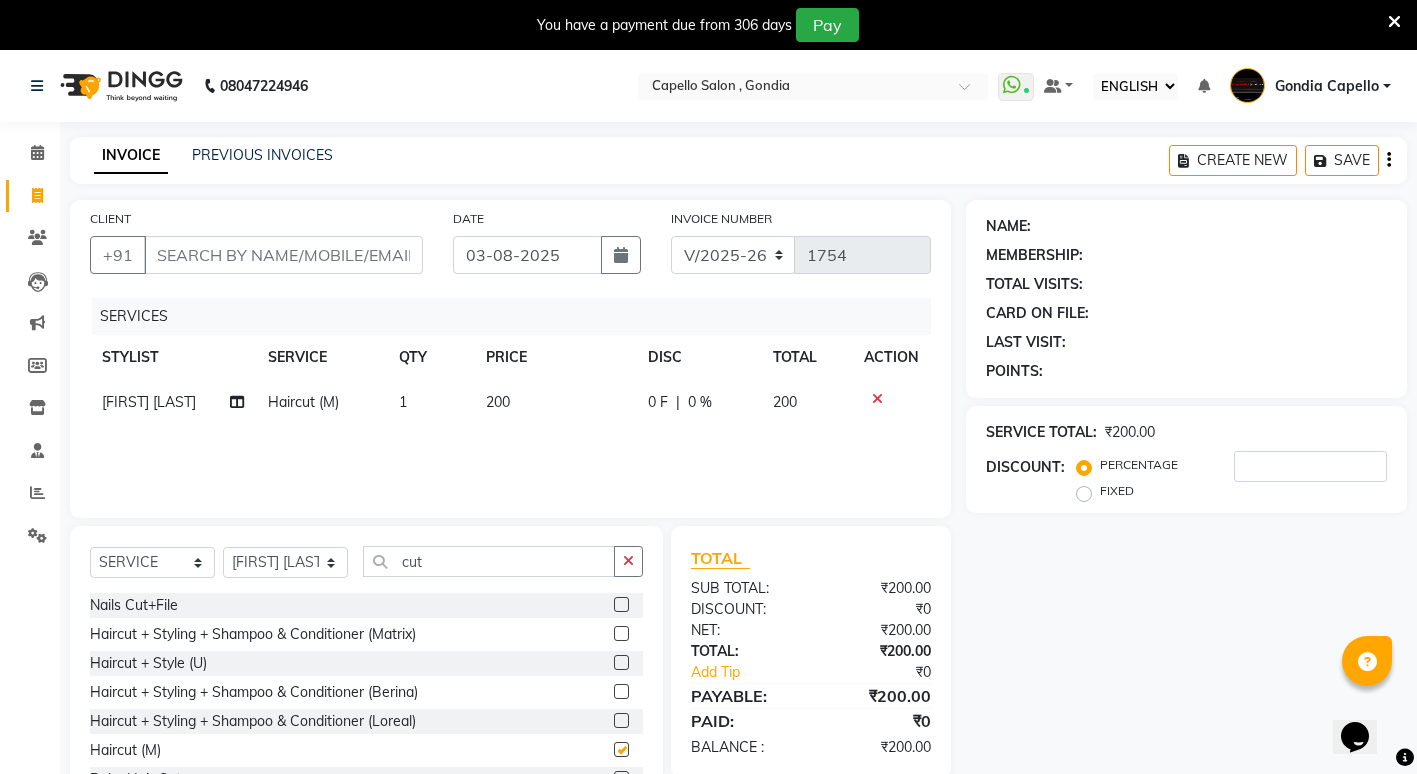 checkbox on "false" 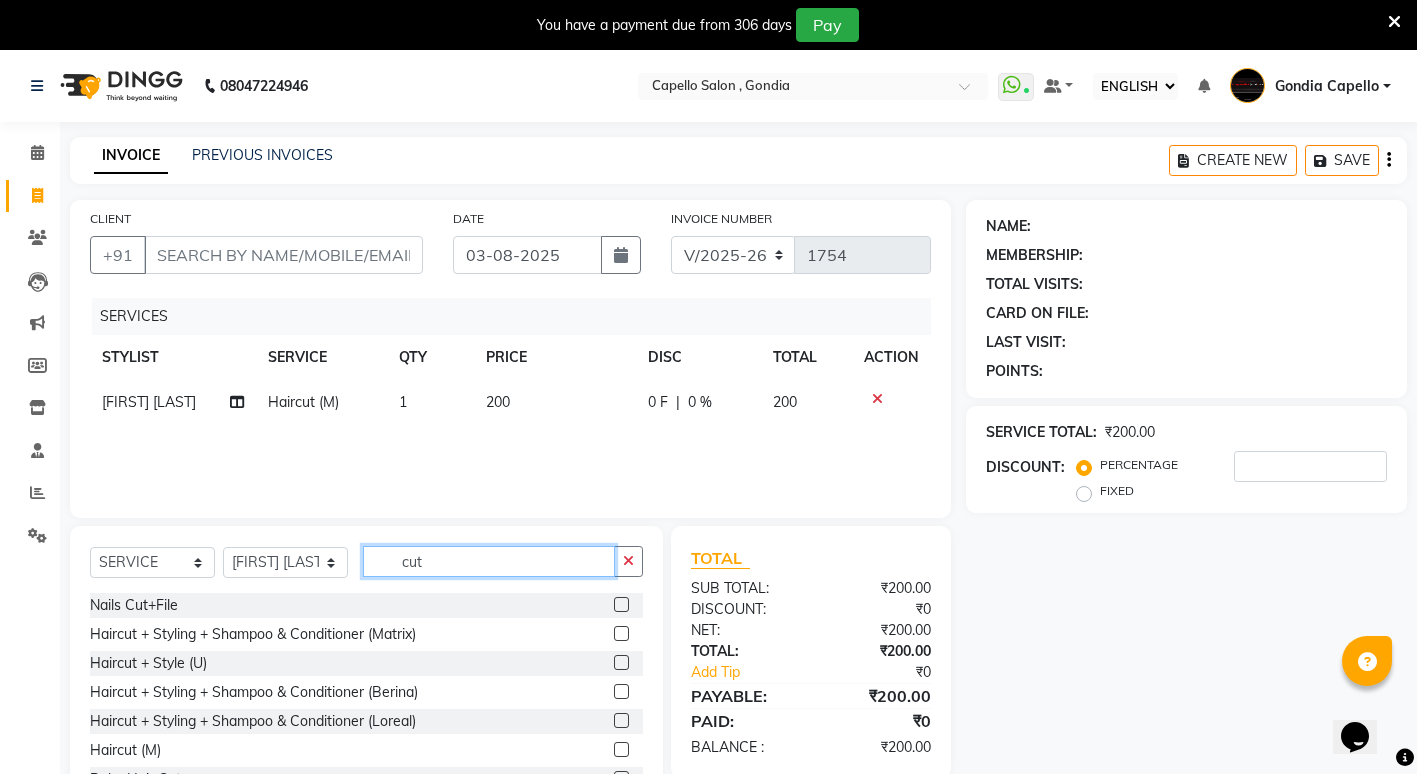 click on "cut" 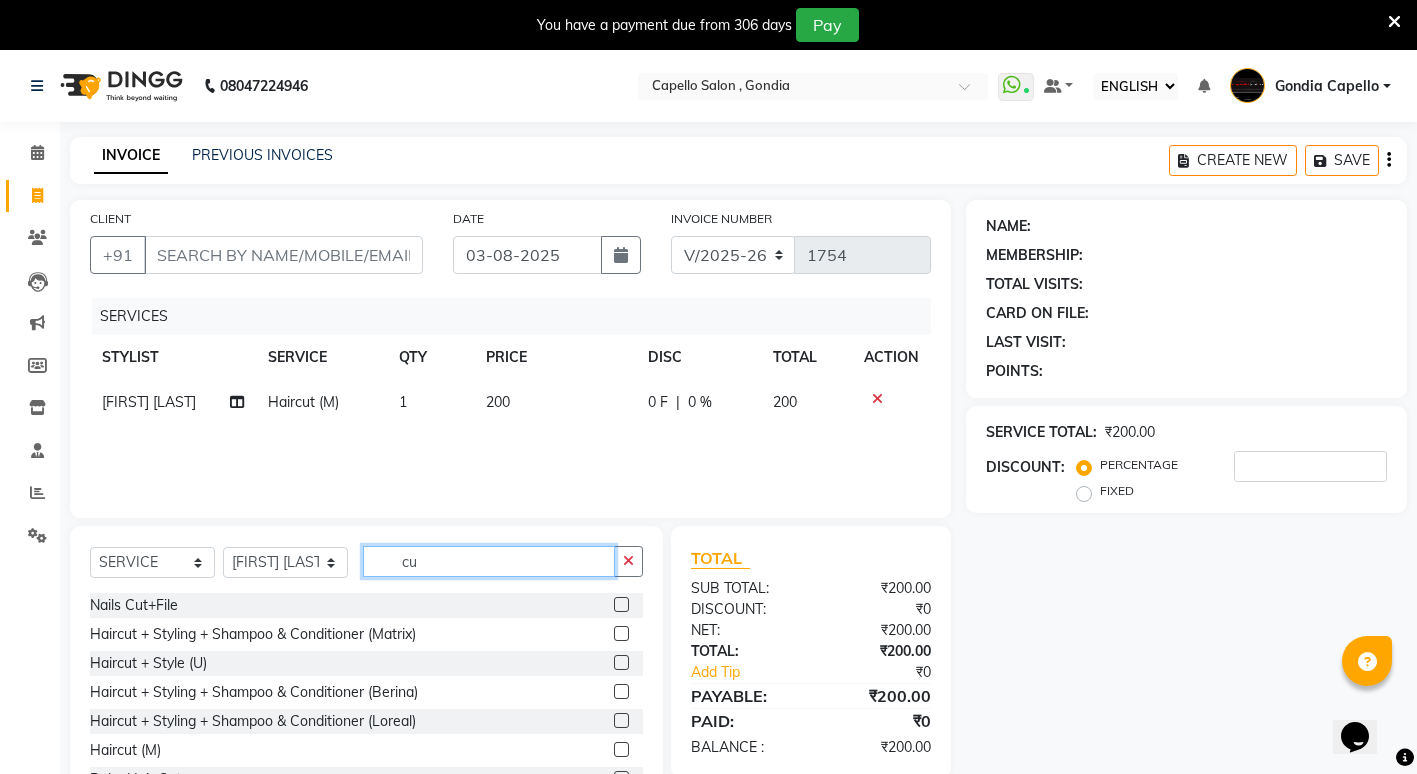 type on "c" 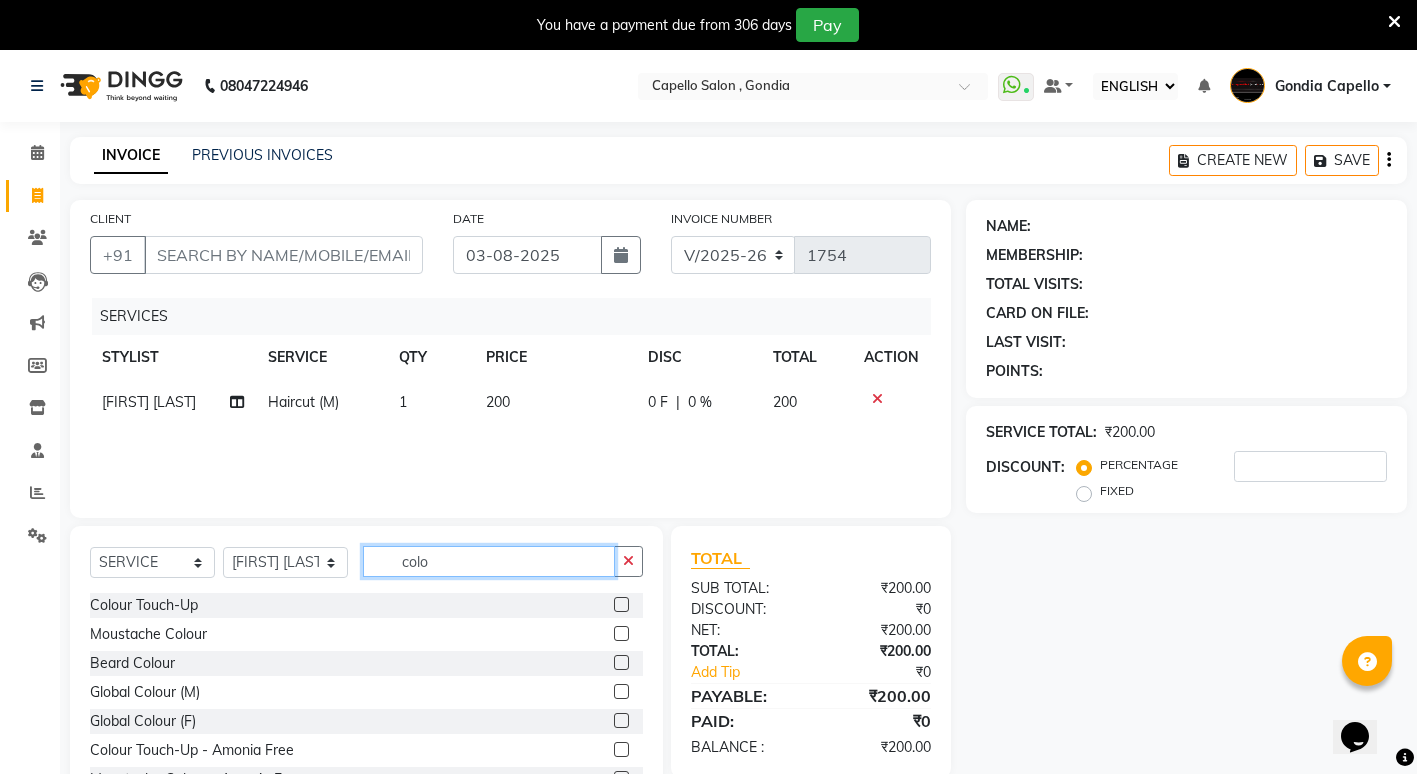 type on "colo" 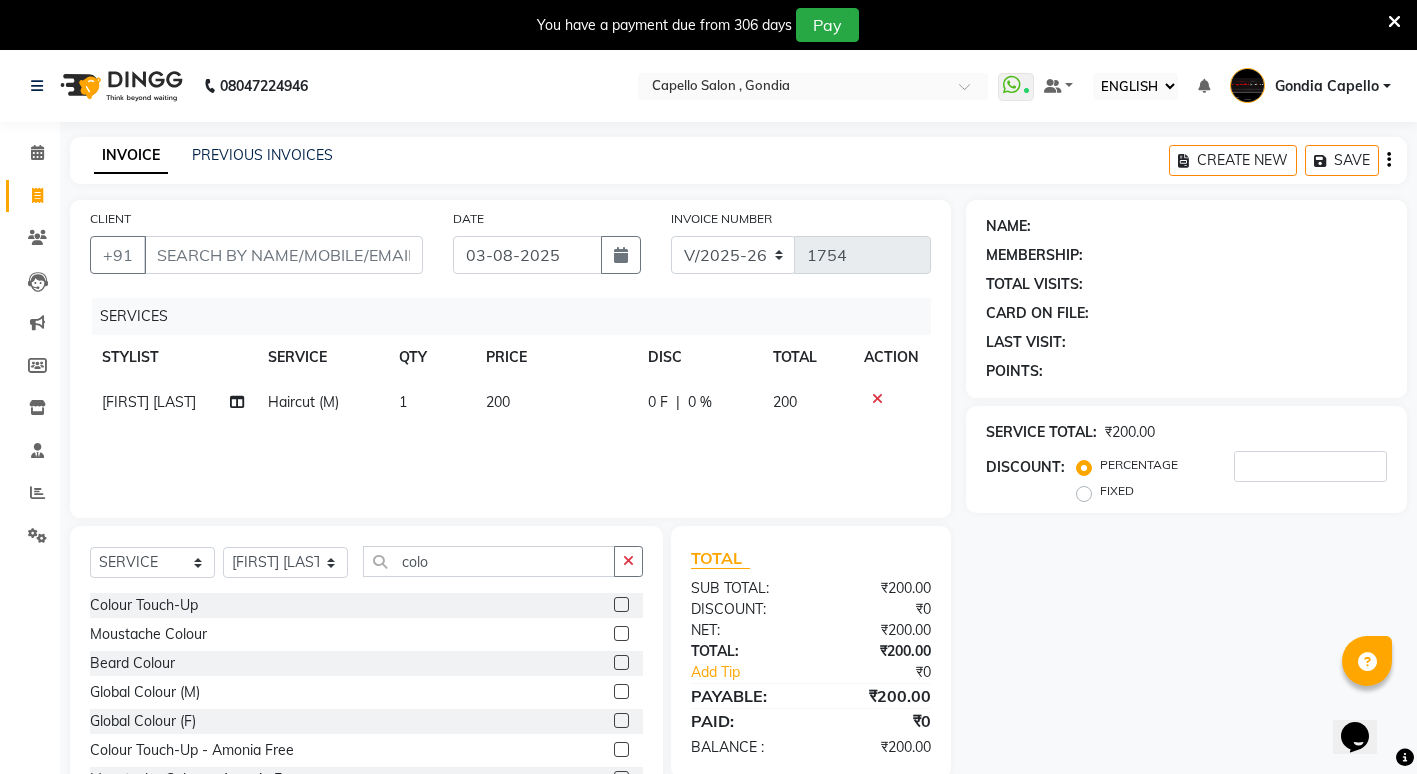 click 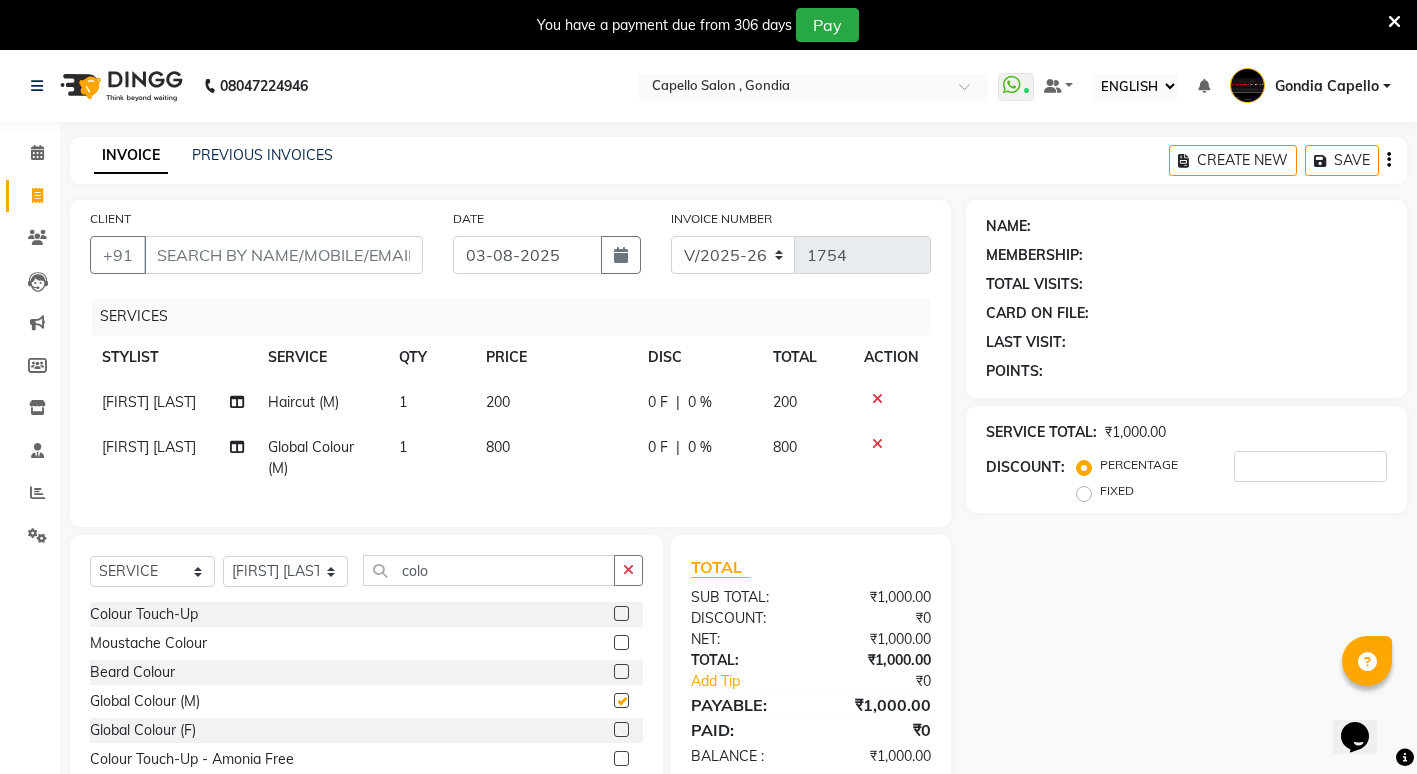 checkbox on "false" 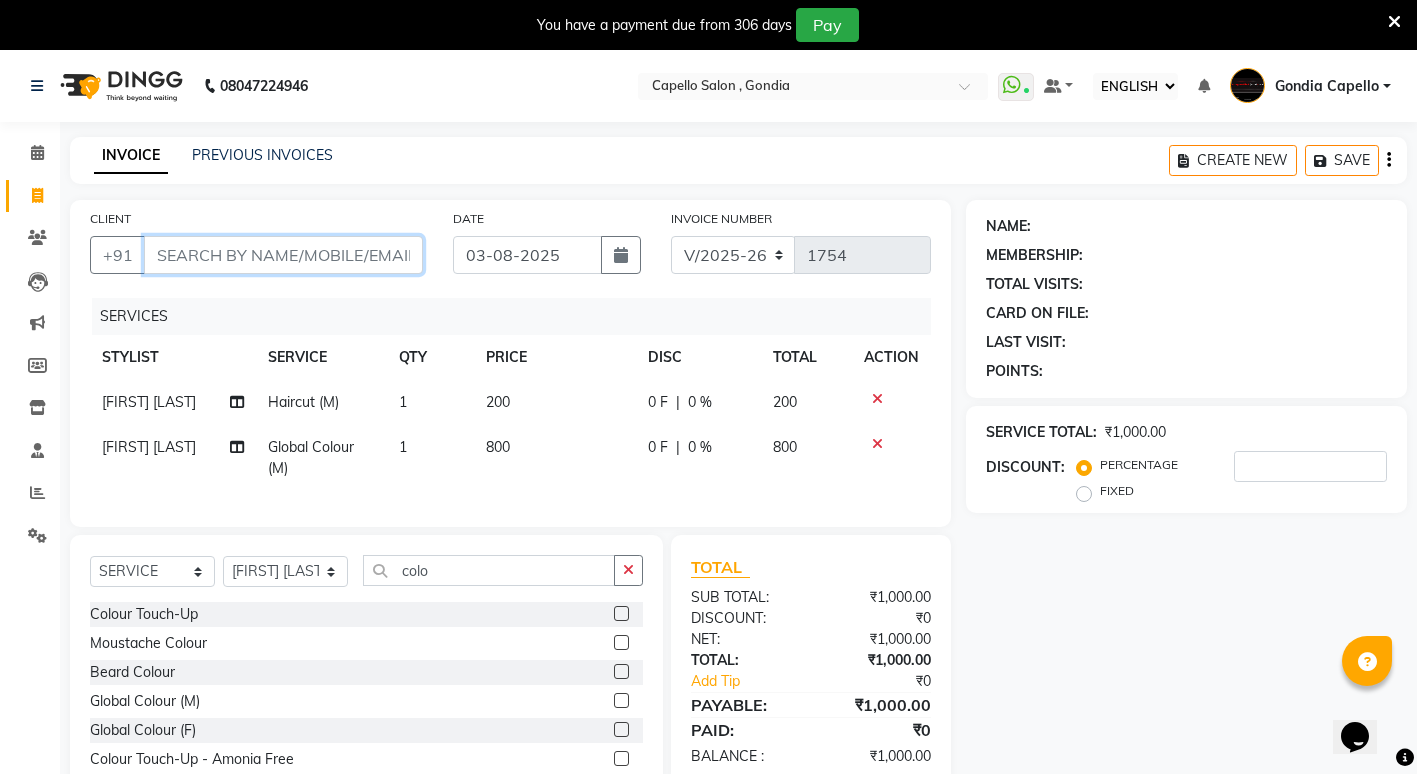 click on "CLIENT" at bounding box center (283, 255) 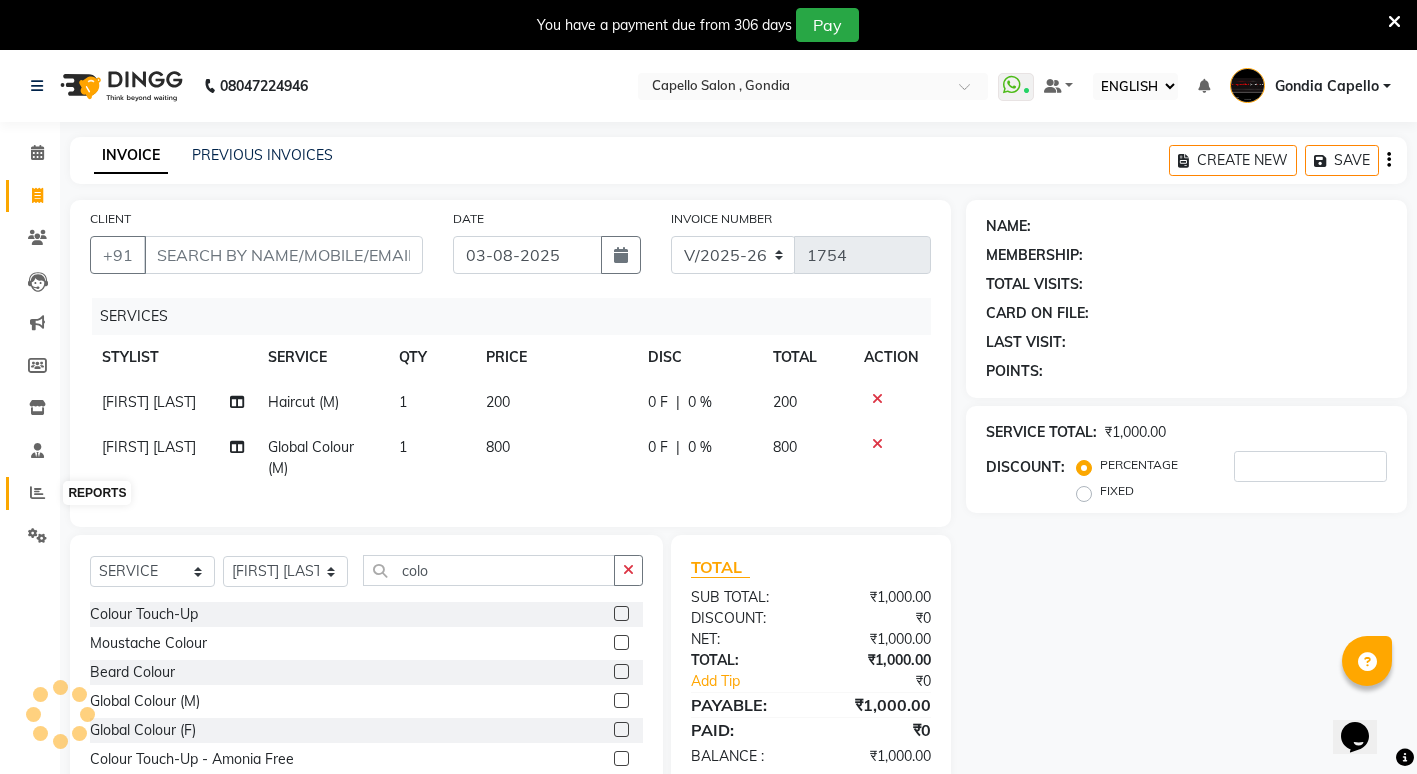 click 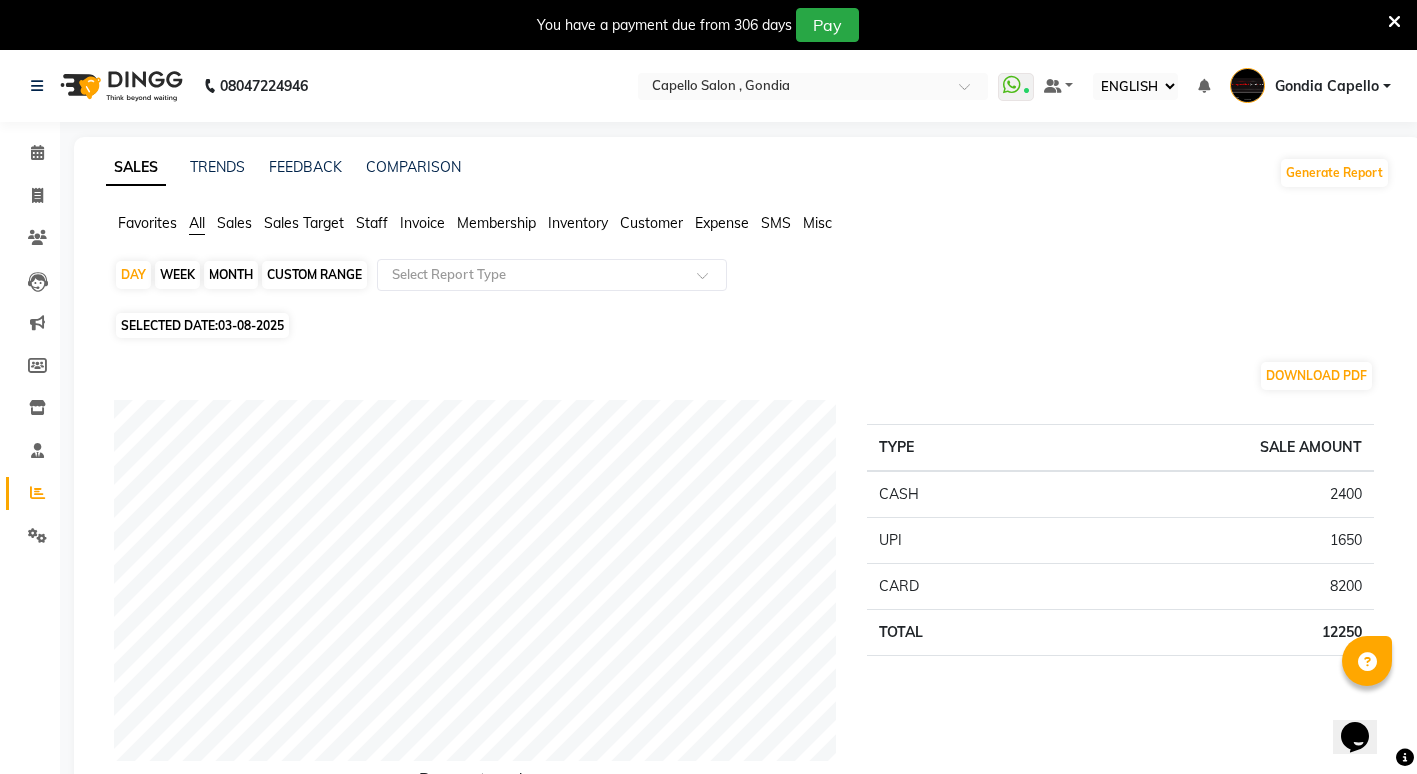 click on "Staff" 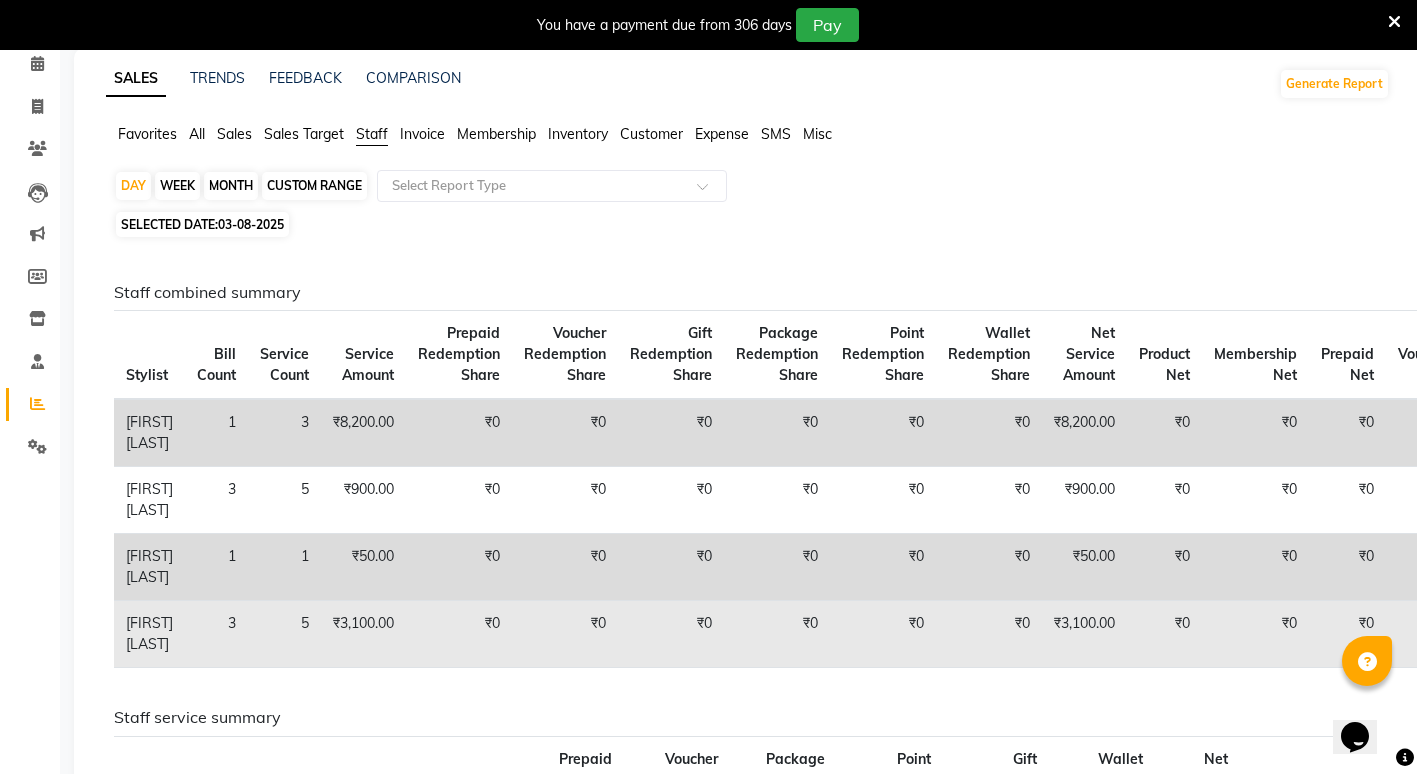 scroll, scrollTop: 0, scrollLeft: 0, axis: both 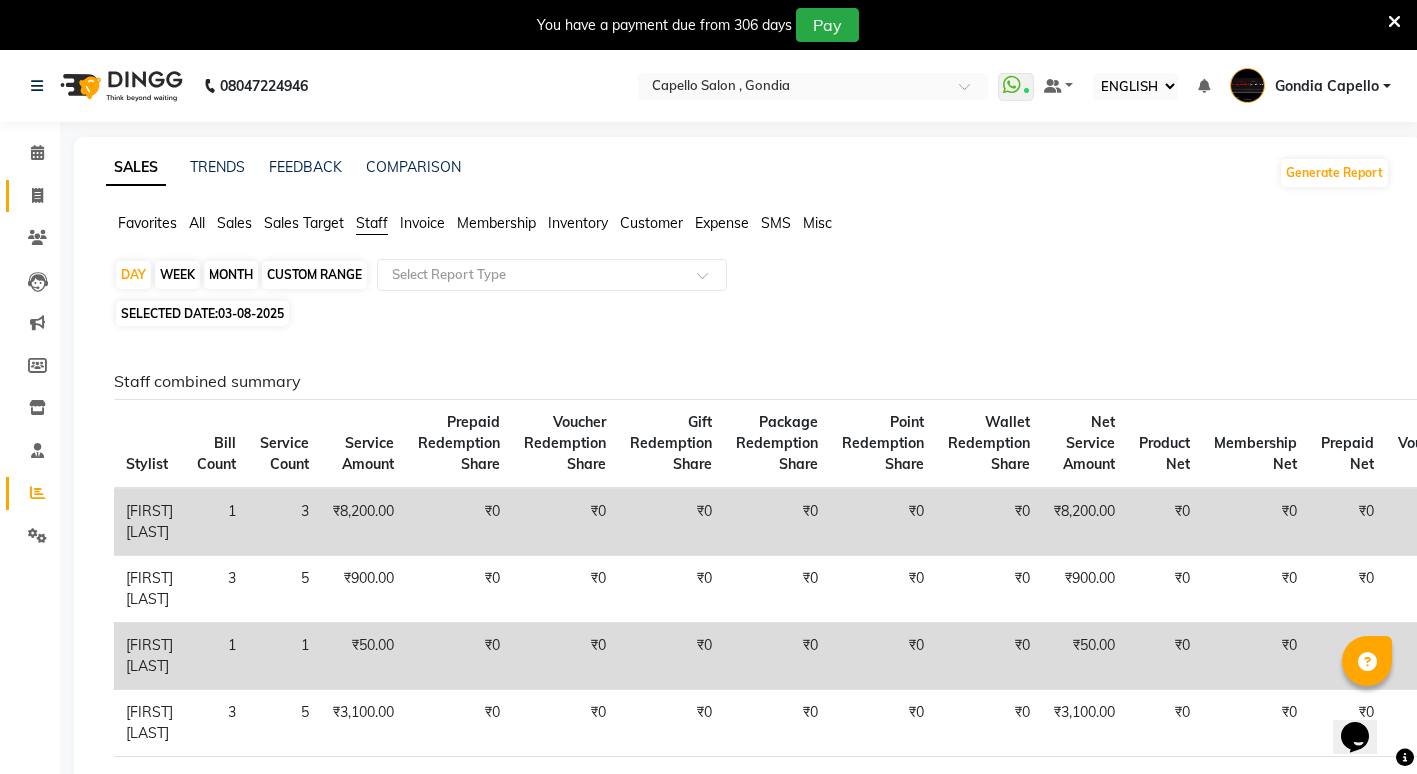 drag, startPoint x: 18, startPoint y: 192, endPoint x: 32, endPoint y: 196, distance: 14.56022 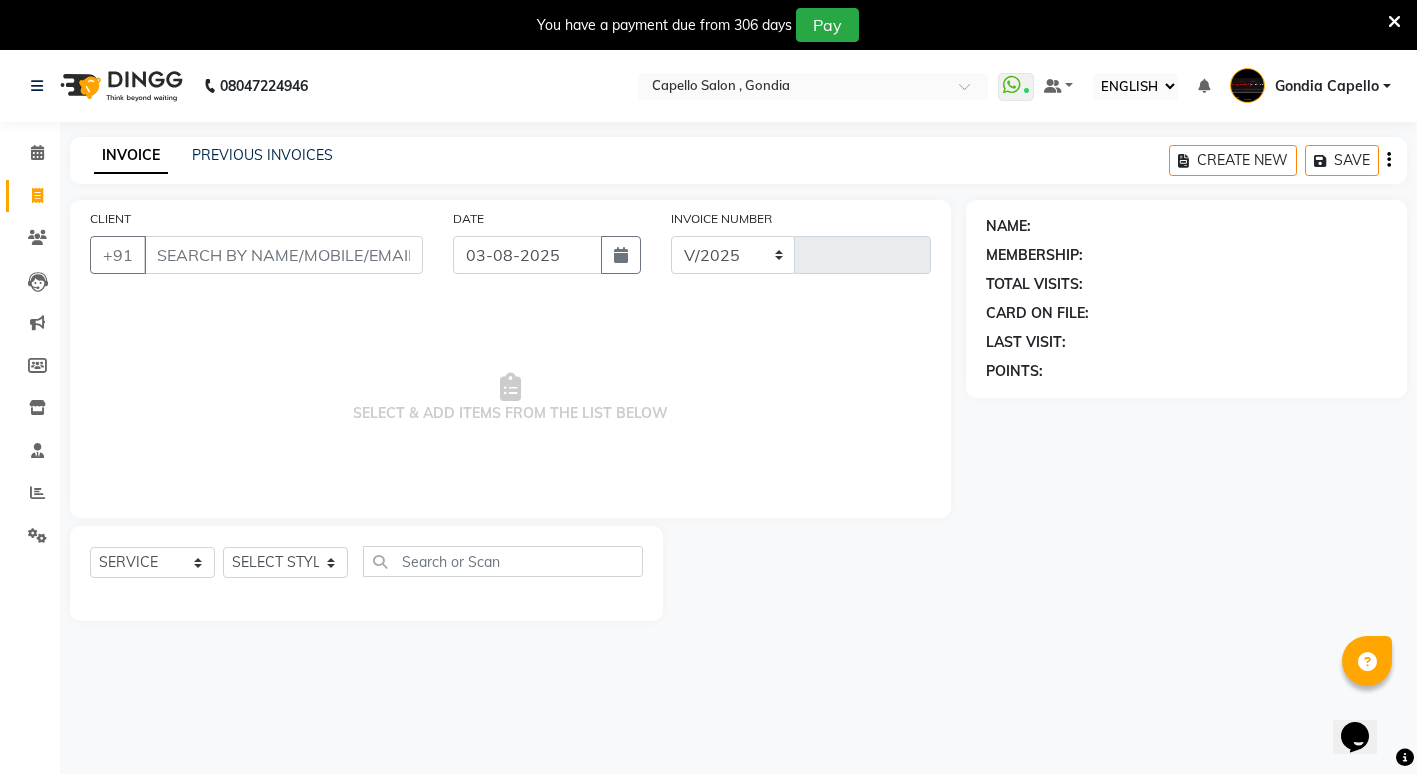 select on "853" 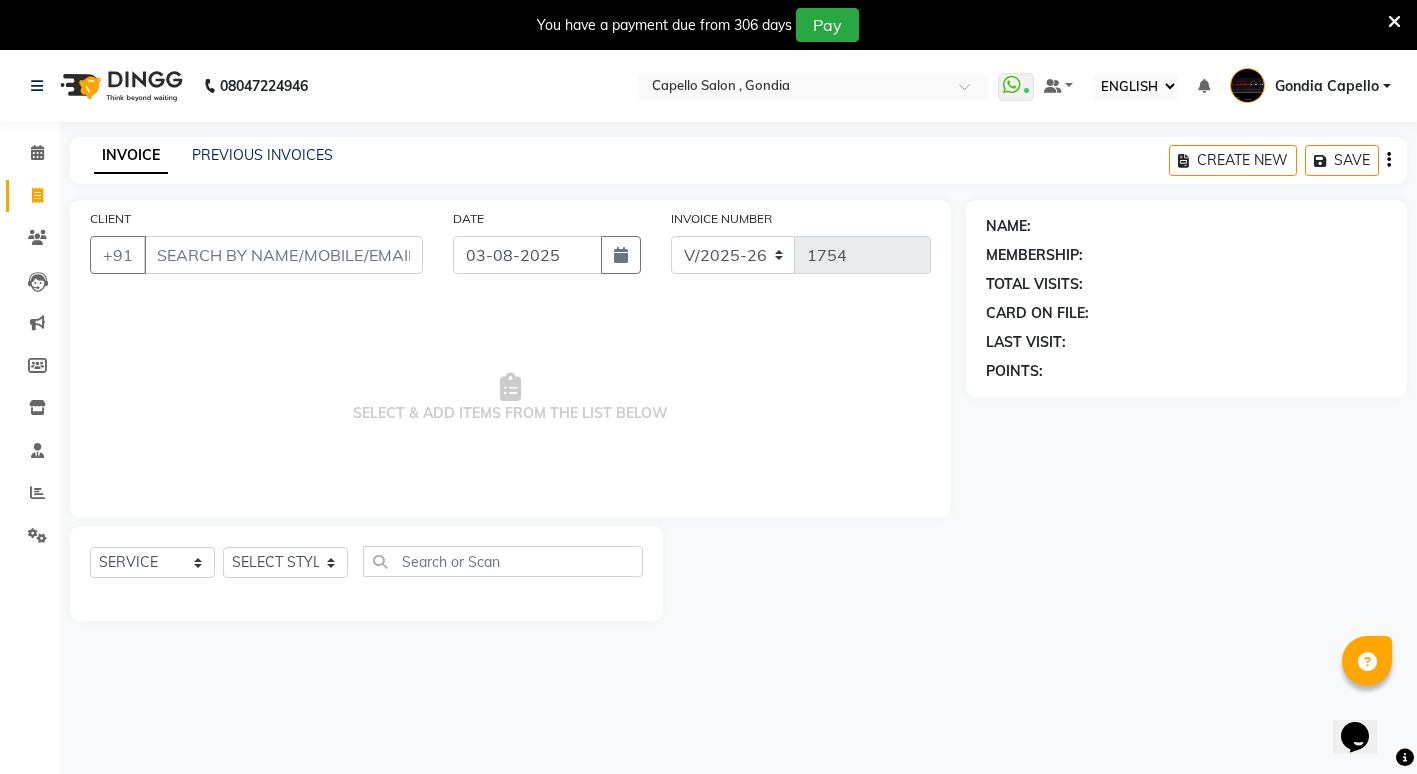 scroll, scrollTop: 50, scrollLeft: 0, axis: vertical 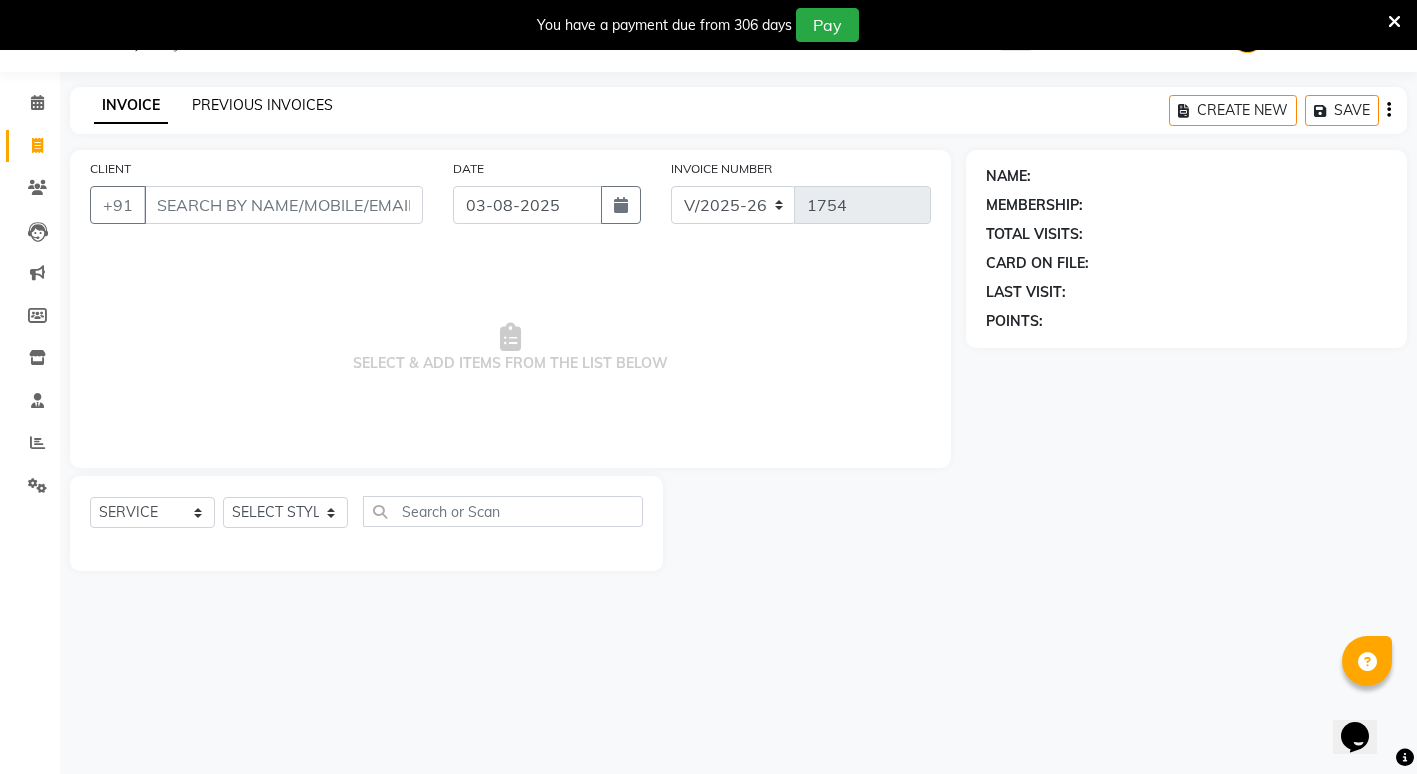 click on "PREVIOUS INVOICES" 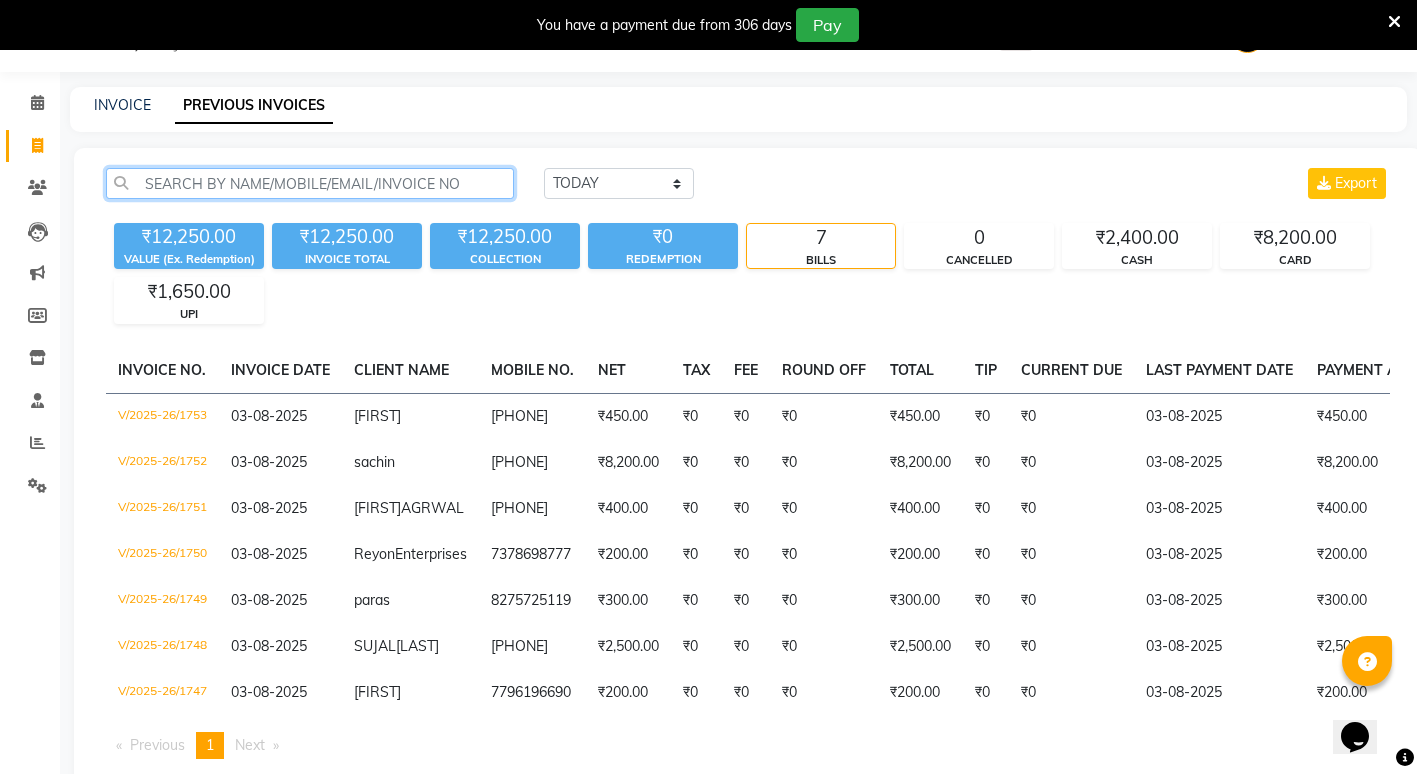 click 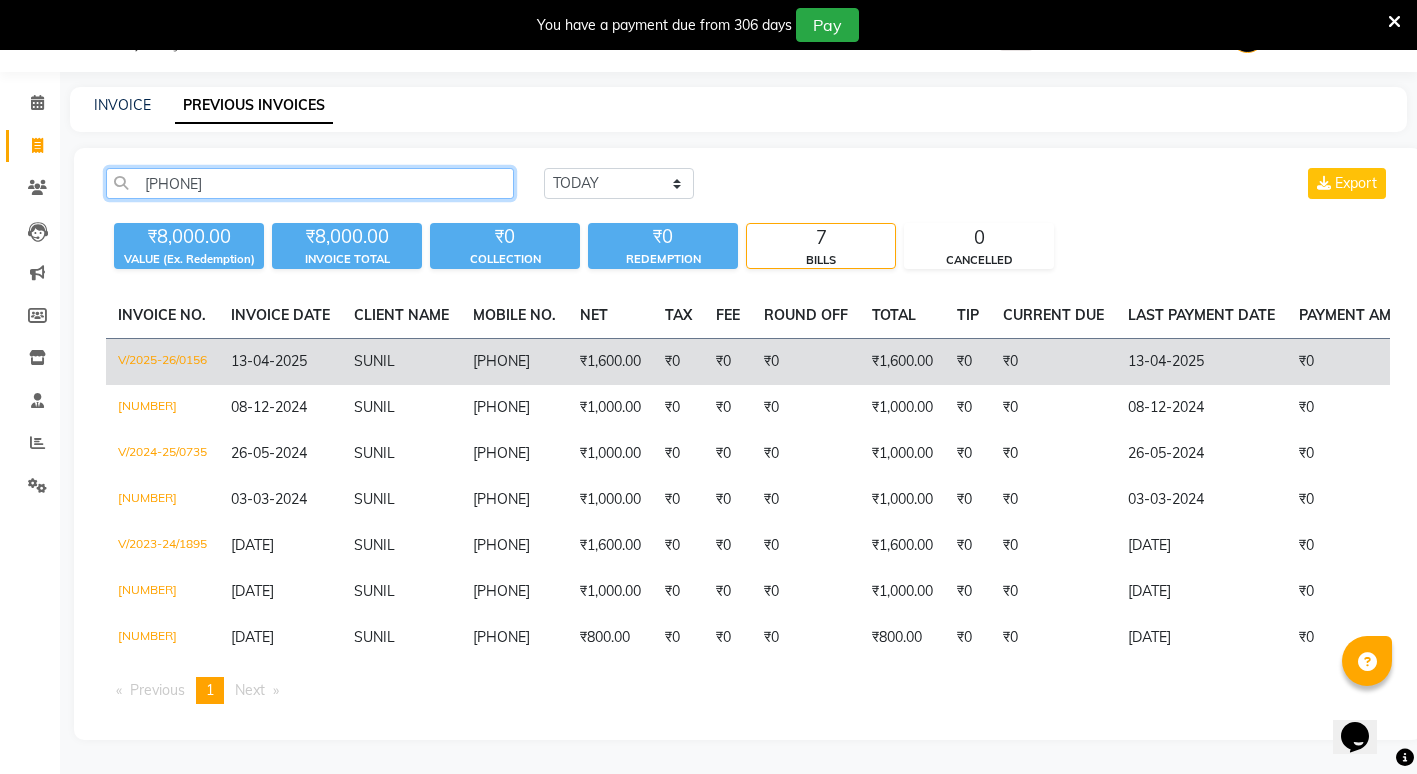 type on "9960171173" 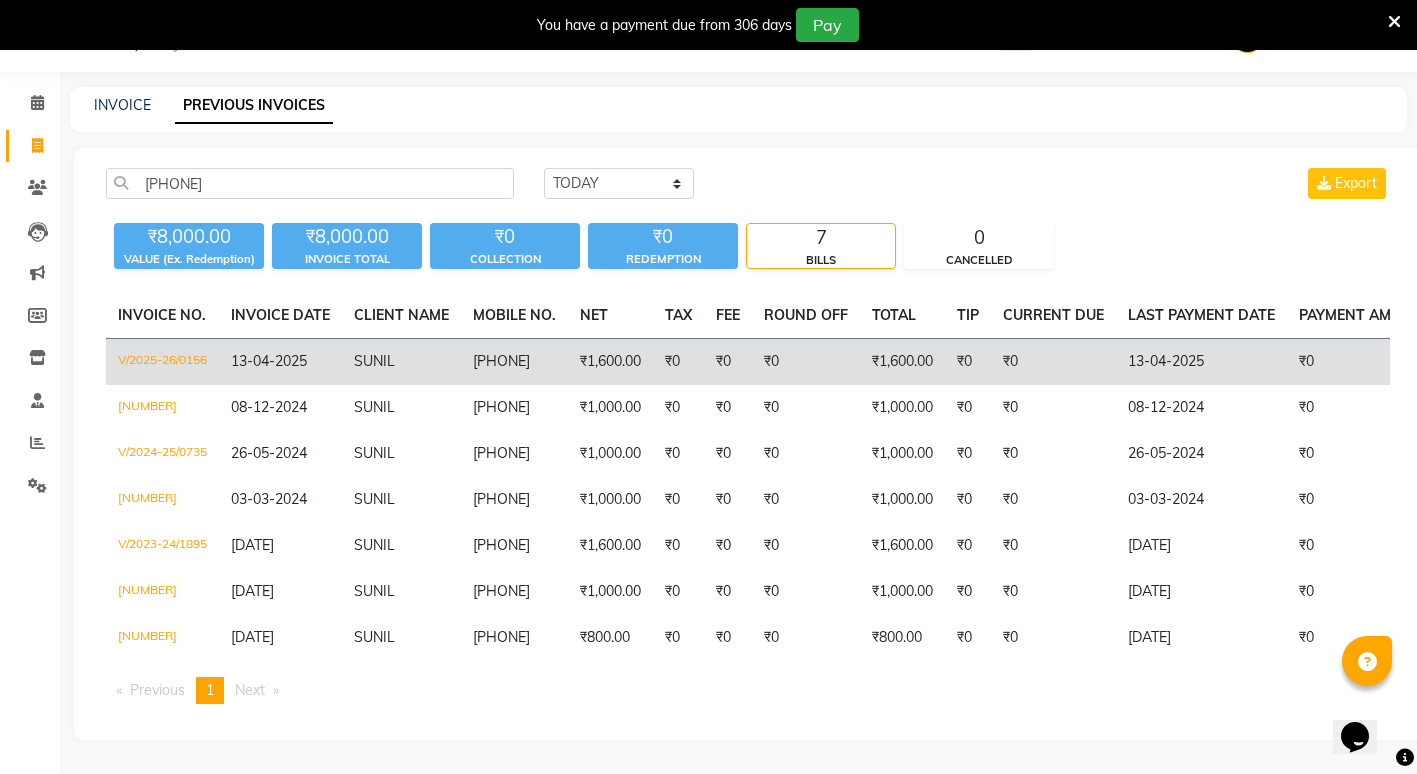 click on "SUNIL" 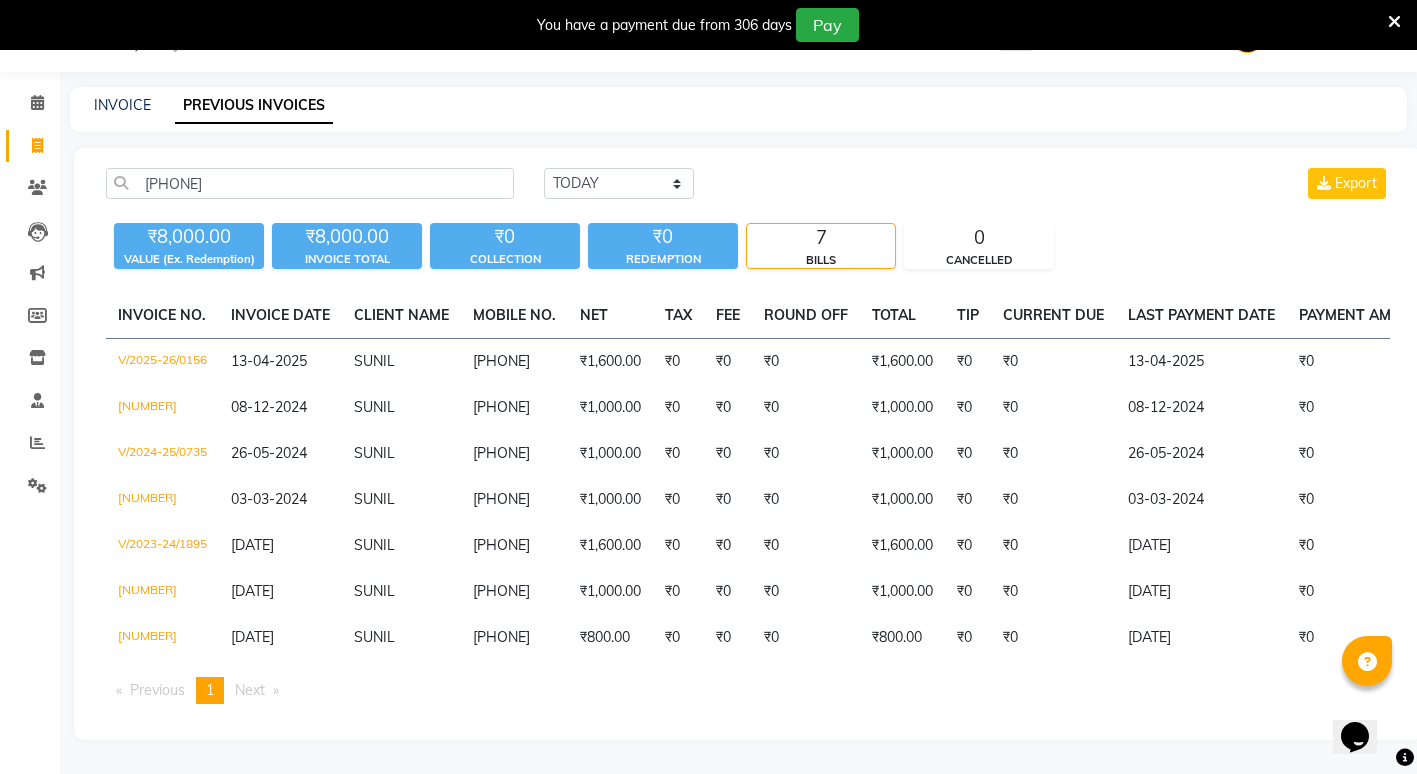 scroll, scrollTop: 0, scrollLeft: 0, axis: both 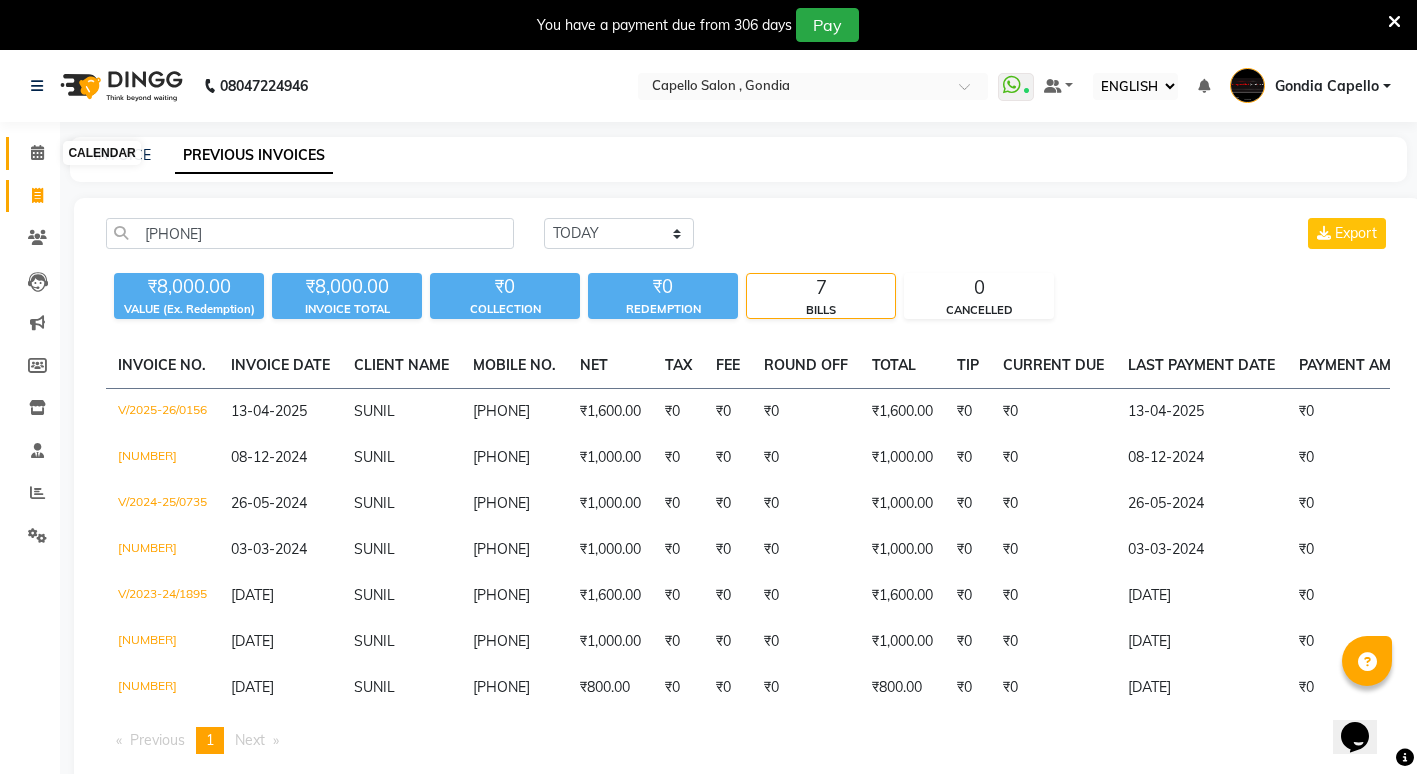 drag, startPoint x: 22, startPoint y: 156, endPoint x: 41, endPoint y: 154, distance: 19.104973 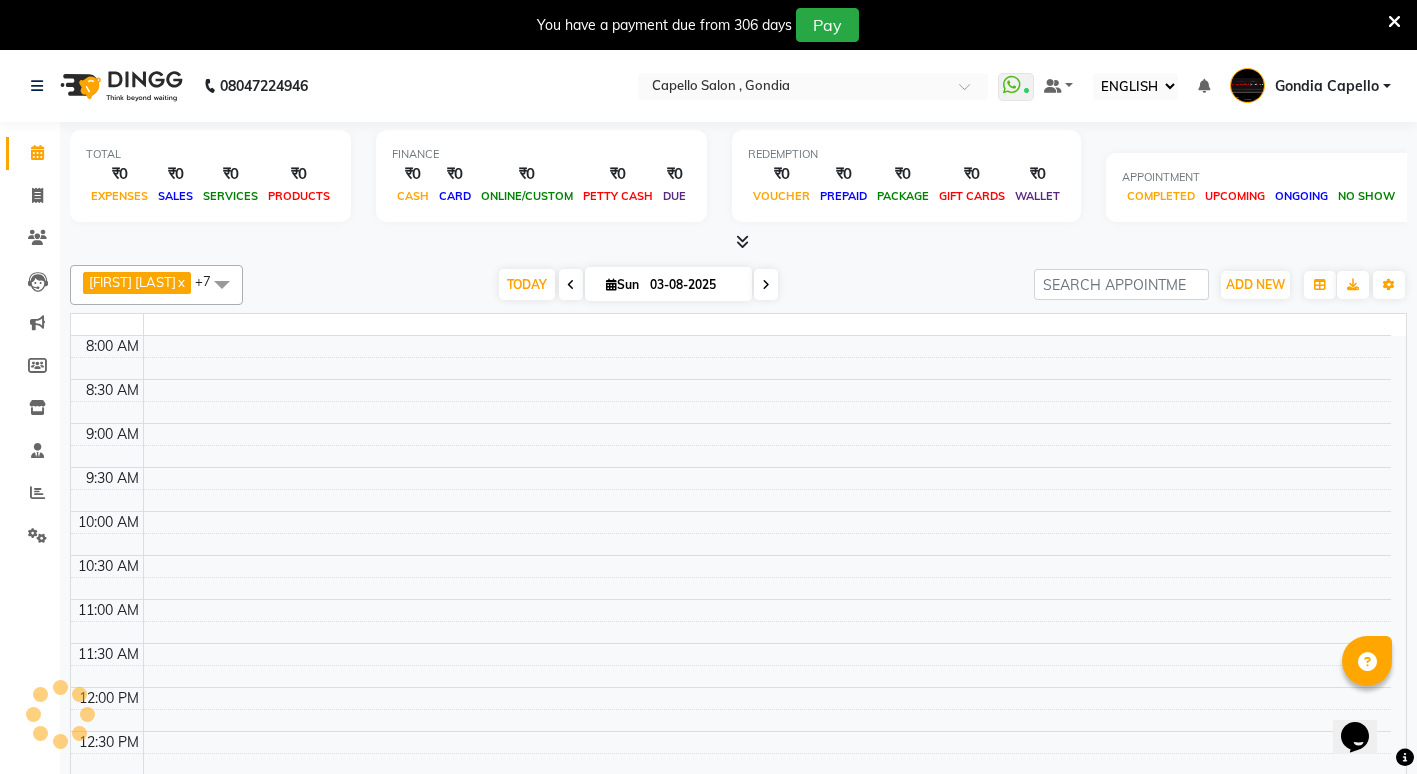 scroll, scrollTop: 0, scrollLeft: 0, axis: both 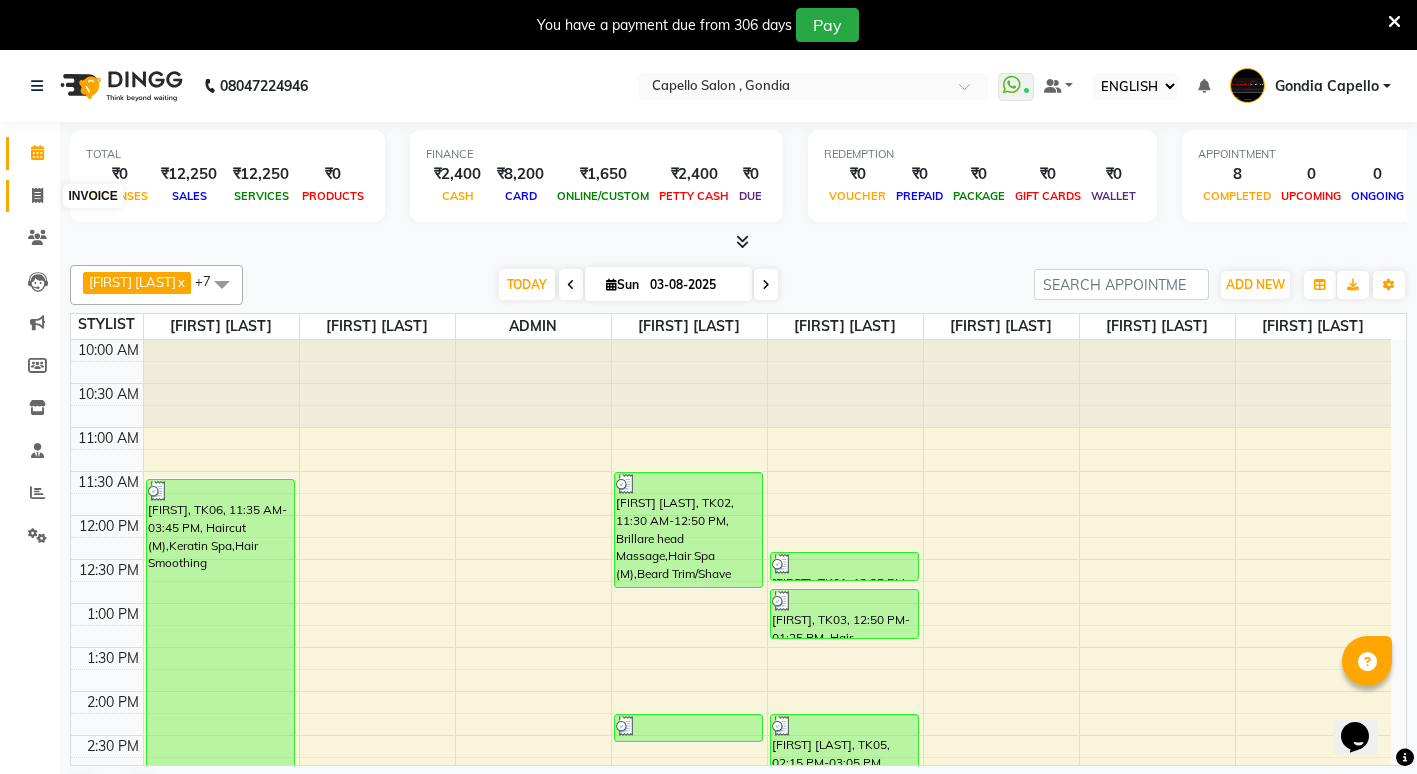 click 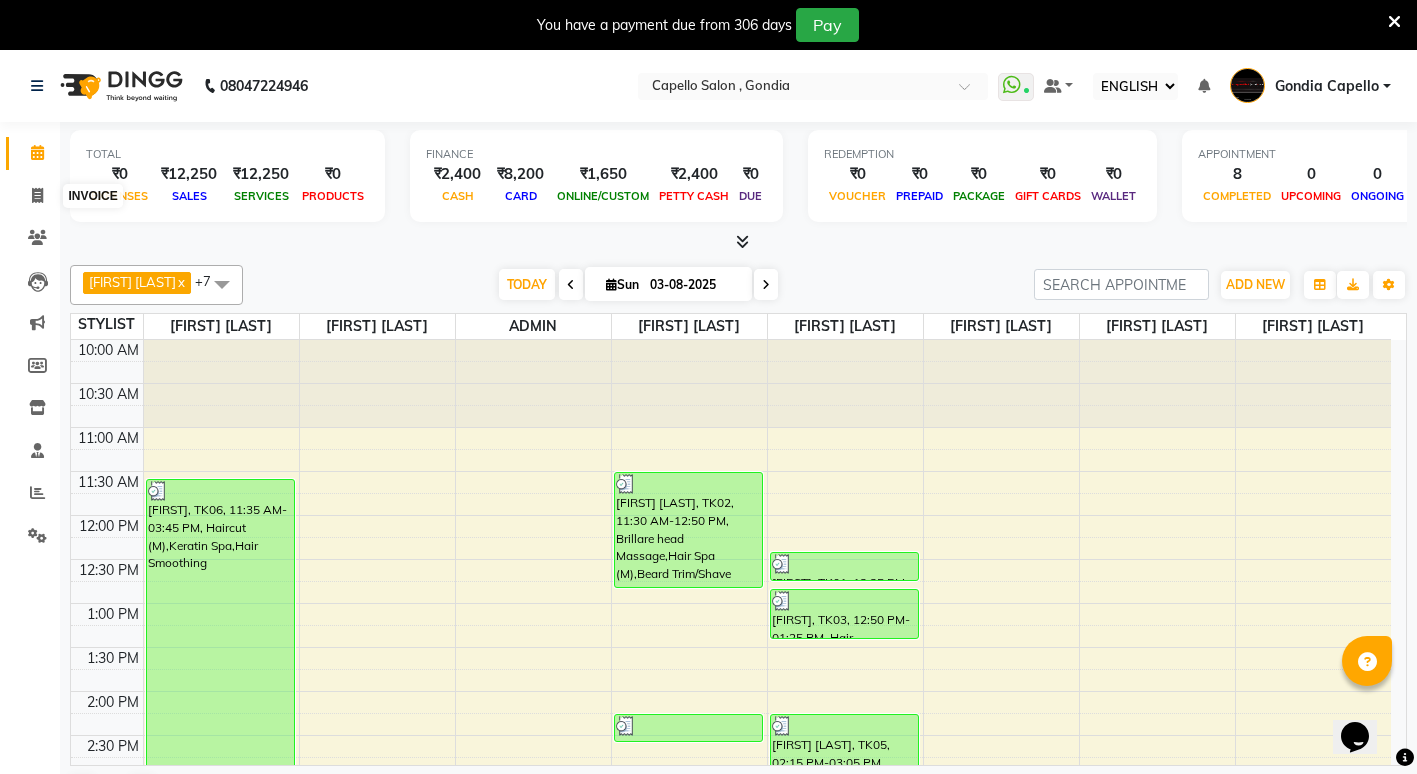 select on "service" 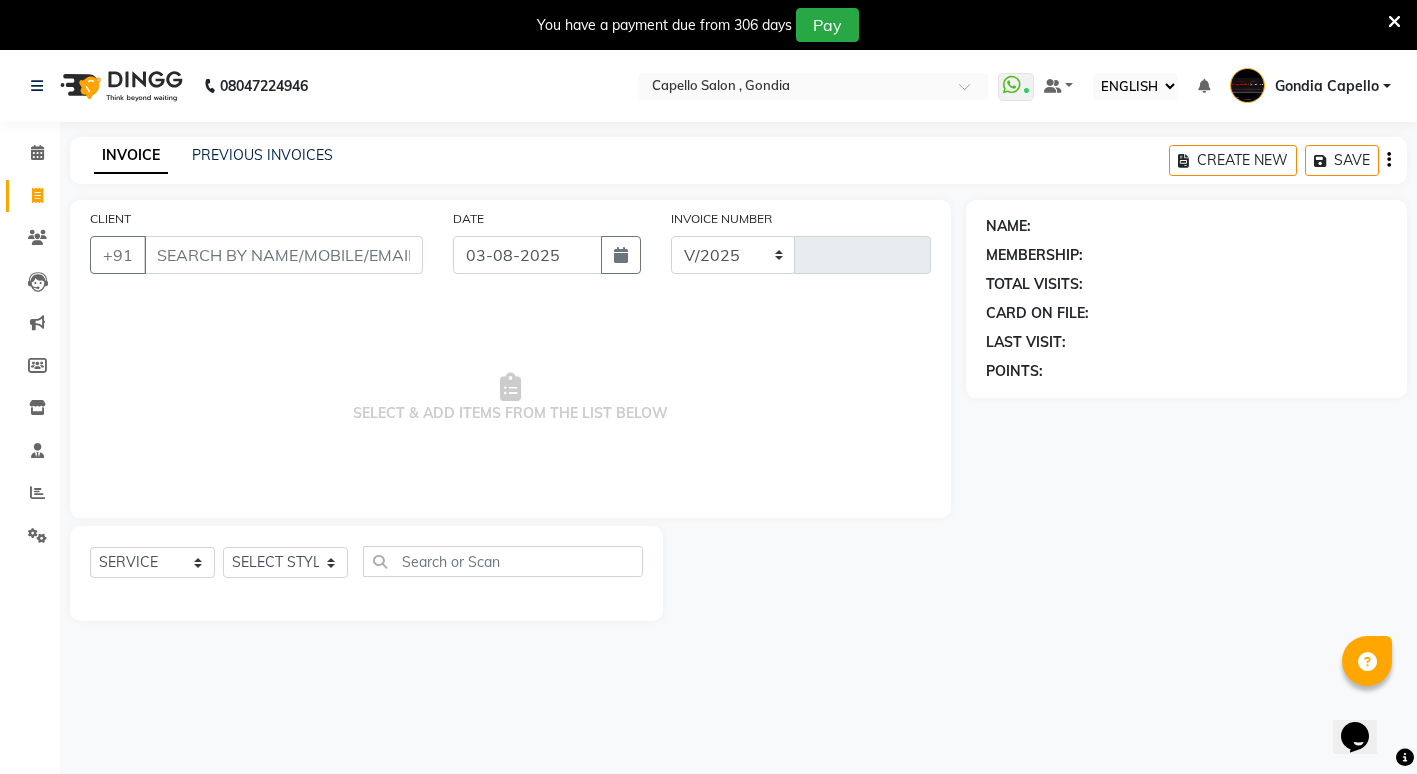 select on "853" 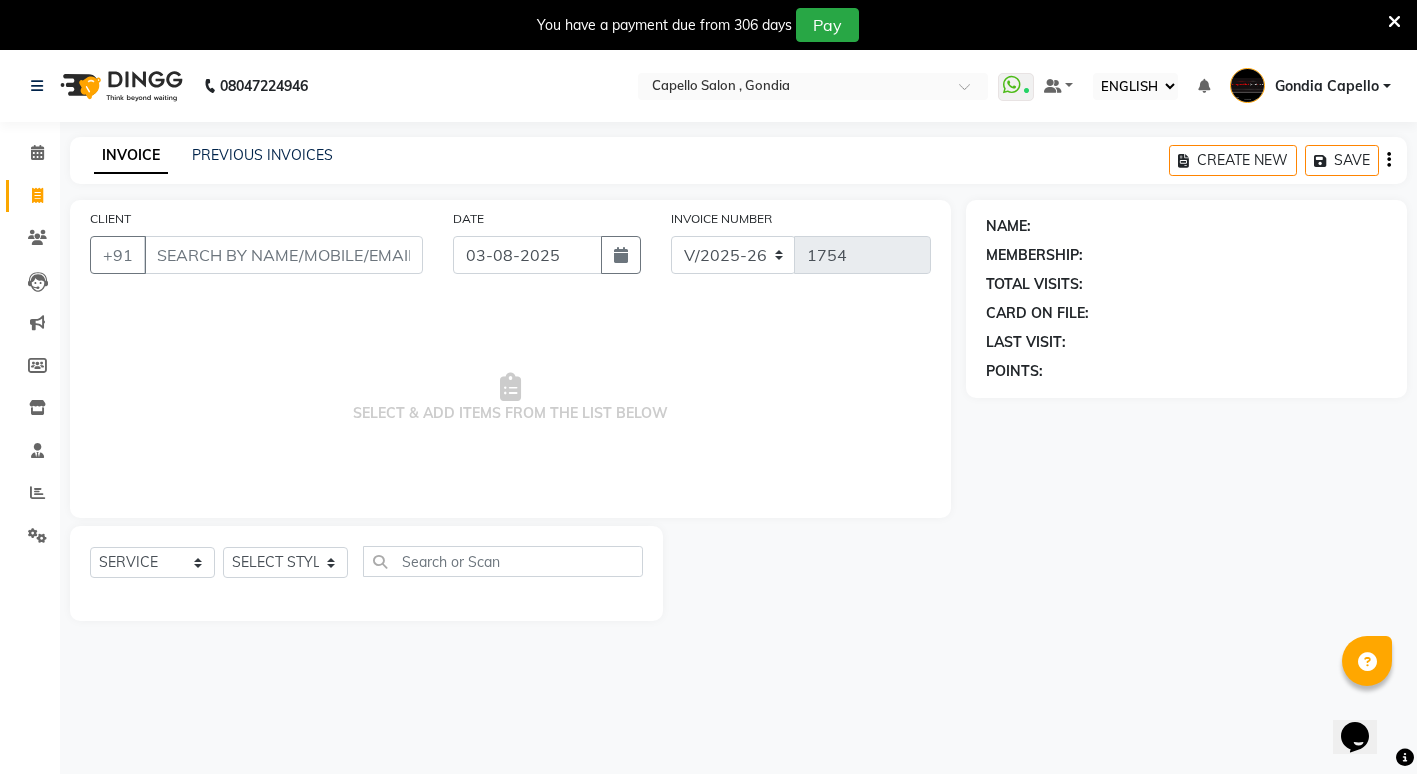 drag, startPoint x: 184, startPoint y: 238, endPoint x: 190, endPoint y: 265, distance: 27.658634 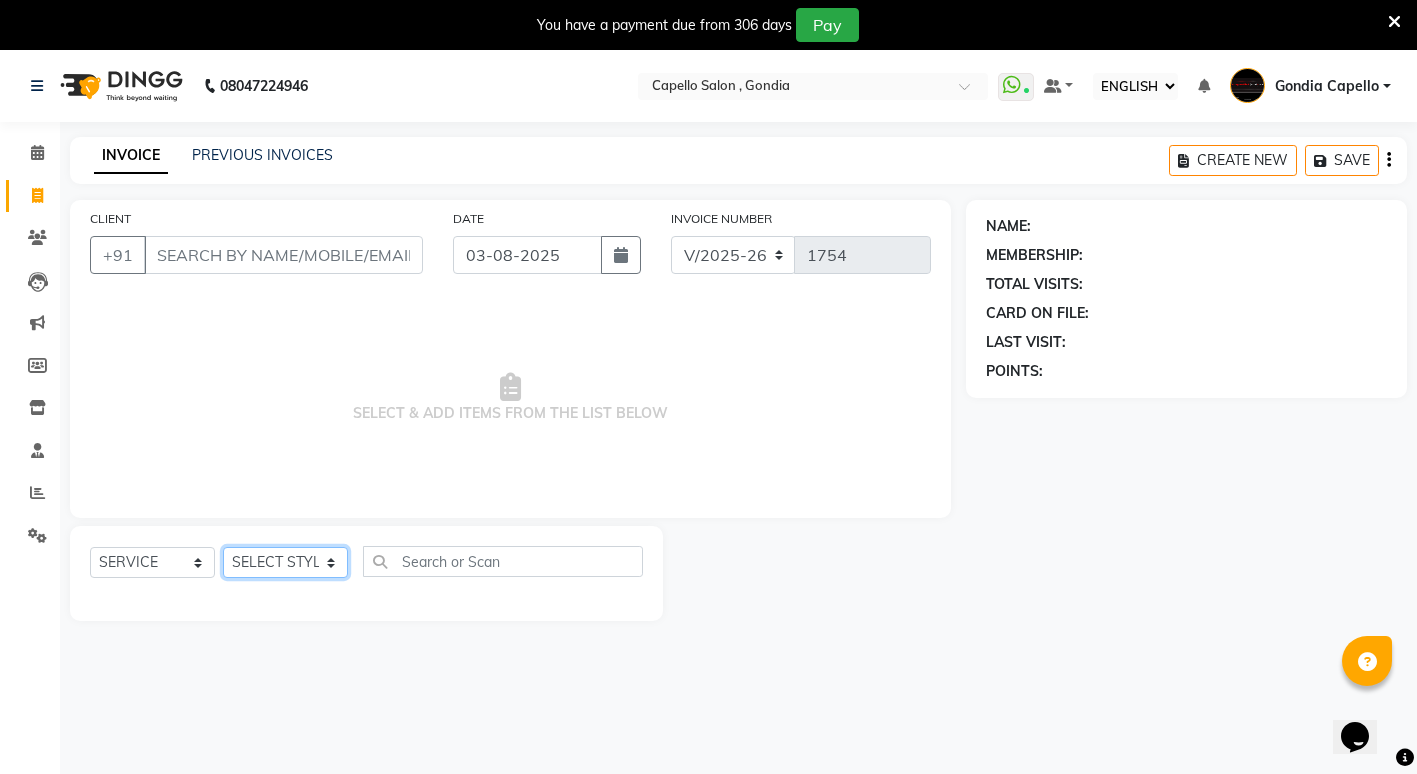 click on "SELECT STYLIST ADMIN [FIRST] [LAST] [FIRST] [LAST] [FIRST] [LAST] Gondia Capello [FIRST] [LAST]  [FIRST] [LAST] [FIRST] [LAST] [FIRST] [LAST] [FIRST] [LAST] [FIRST] [LAST]" 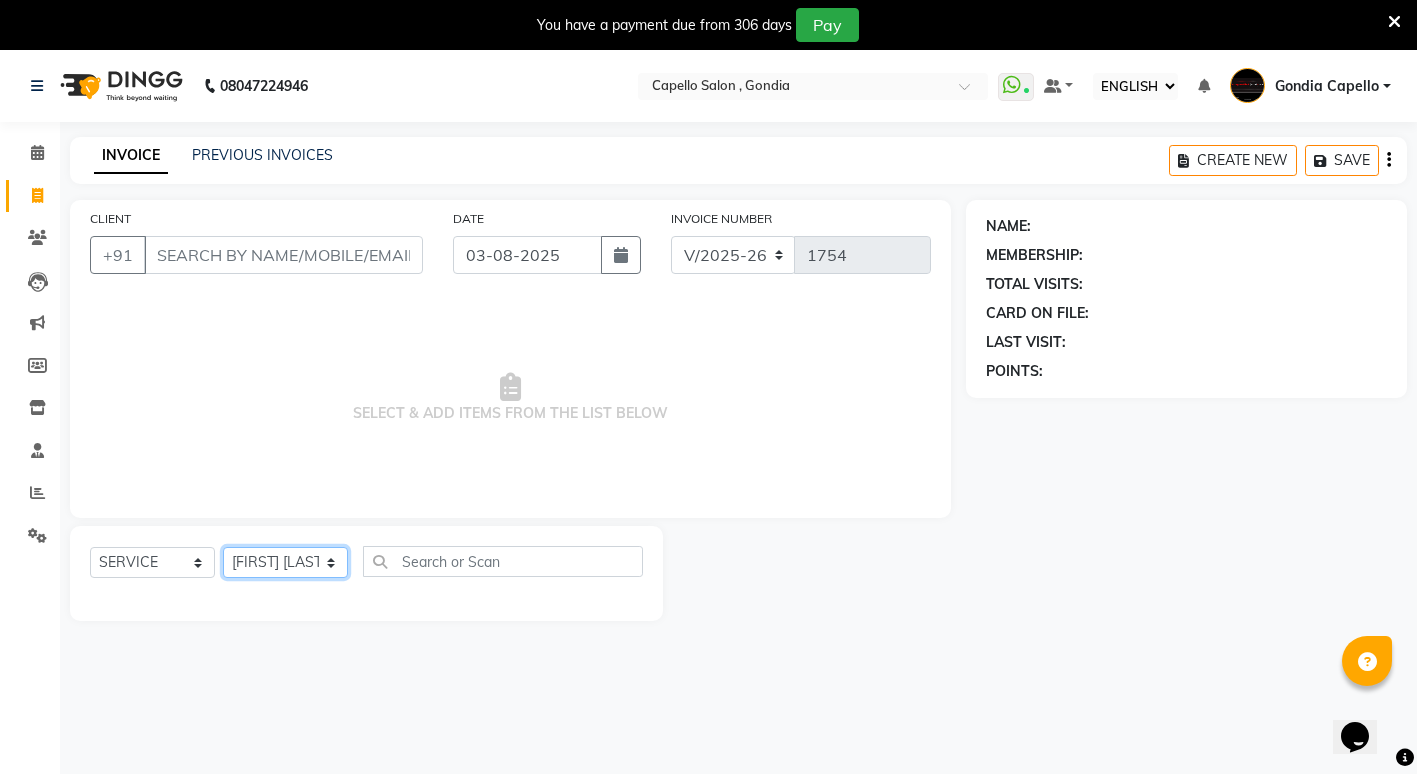 click on "SELECT STYLIST ADMIN [FIRST] [LAST] [FIRST] [LAST] [FIRST] [LAST] Gondia Capello [FIRST] [LAST]  [FIRST] [LAST] [FIRST] [LAST] [FIRST] [LAST] [FIRST] [LAST] [FIRST] [LAST]" 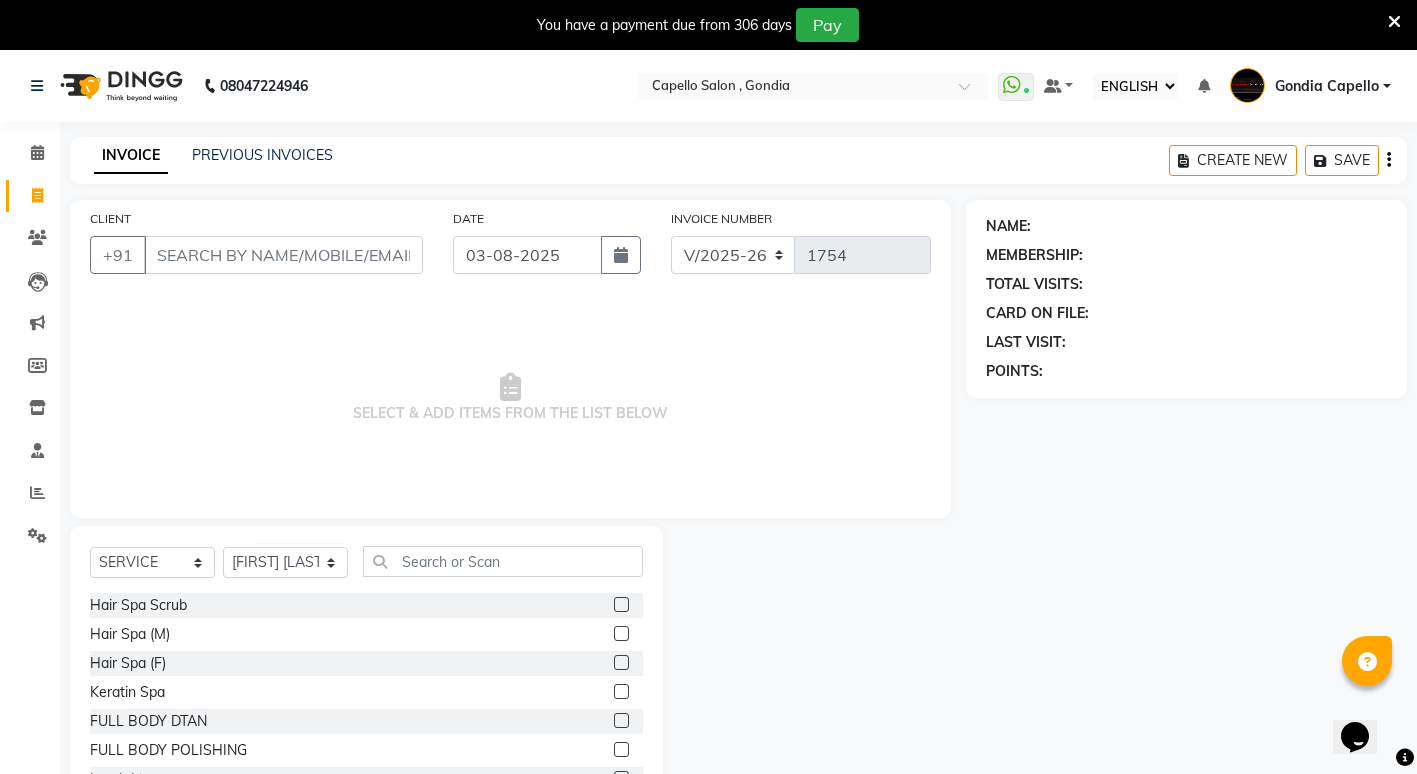 click on "SELECT  SERVICE  PRODUCT  MEMBERSHIP  PACKAGE VOUCHER PREPAID GIFT CARD  SELECT STYLIST ADMIN ANIKET BAGDE BHASKAR KAWDE GAURAV KHOBRAGADE Gondia Capello NIKHIL KANETKAR  NITIN TANDE priyanshi yewatkar Rahul Suryawanshi SHUBHANGI BANSOD Uma Khandare (M) YAKSHITA KURVE Hair Spa Scrub  Hair Spa (M)  Hair Spa (F)  Keratin Spa  FULL BODY DTAN  FULL BODY POLISHING  hand d tan  unde arms d tan  keratin copa cabana  chin  botox copa cabana  Hair Treatment  Hair Treatment Smartbond  Hair Smoothing  Hair Straightening  Hair Rebonding  Hair Keratin Cadiveu  Head Massage L  Hair Keratin Keramelon  Hair Botox Keramelon  Scalp Advance (F)  Scalp Advance (M)  Brillare head Massage  Face Bleach  Reflexology (U lux) 1400  Face D-Tan  Face Clean Up  Facial Actiblend  Glass Facial Mask  Signature Facial  Deluxe Facial  Luxury Facial  Magical Facial  Premium Facial  Royal Treatment  Skinora Age Control F Treatment ( Snow Algae&Saffron)  Skinora Calming Treatment (Avacado & Oat)  Skinora Hydra Treatment (Butter&Coconut Milk)" 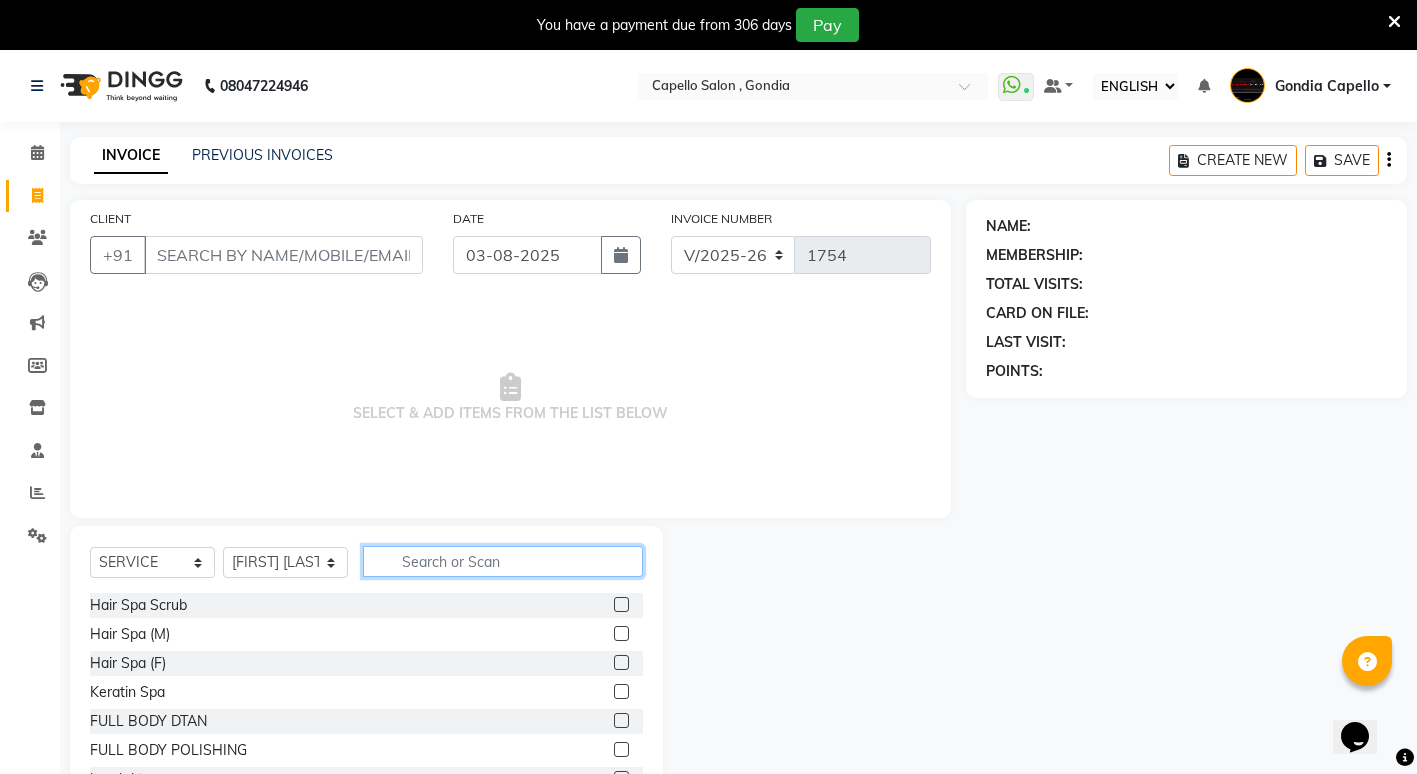 click 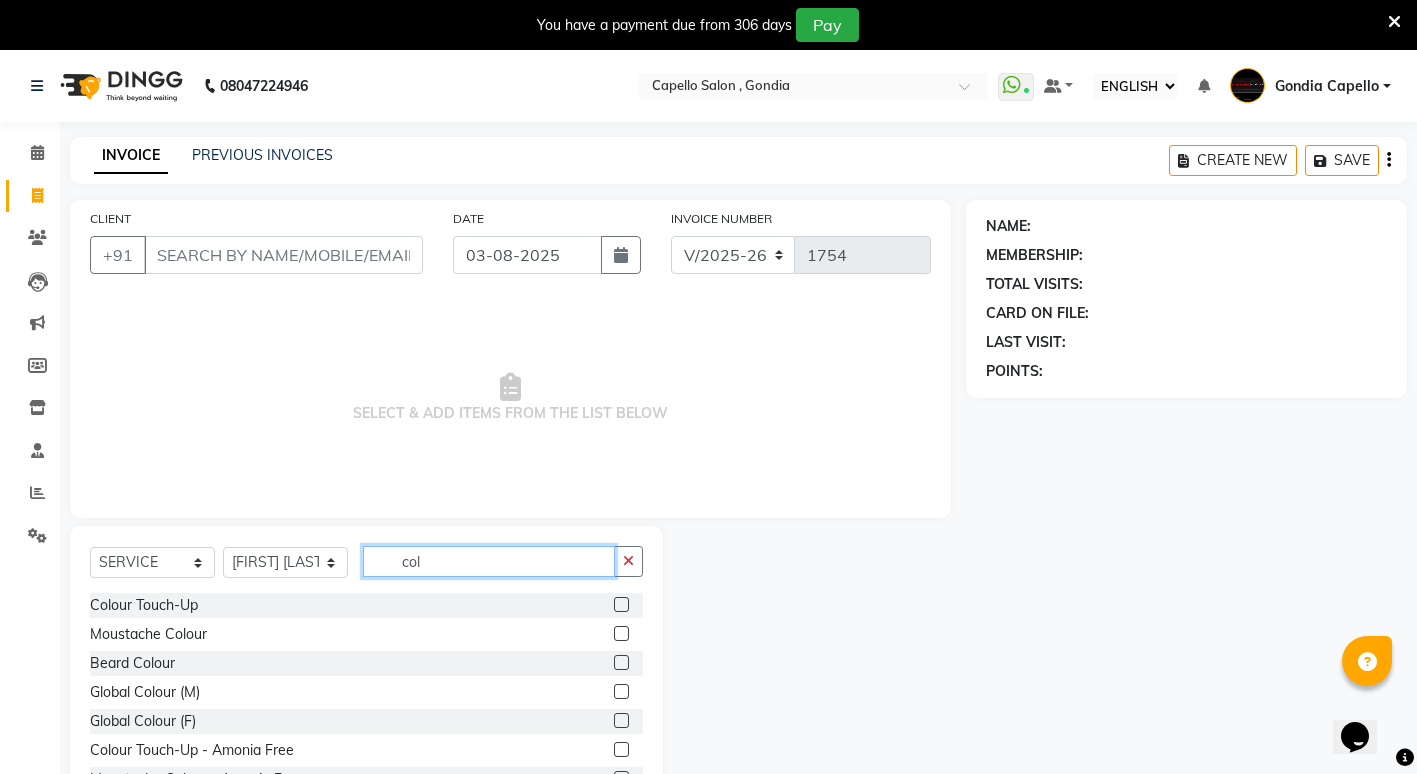 type on "col" 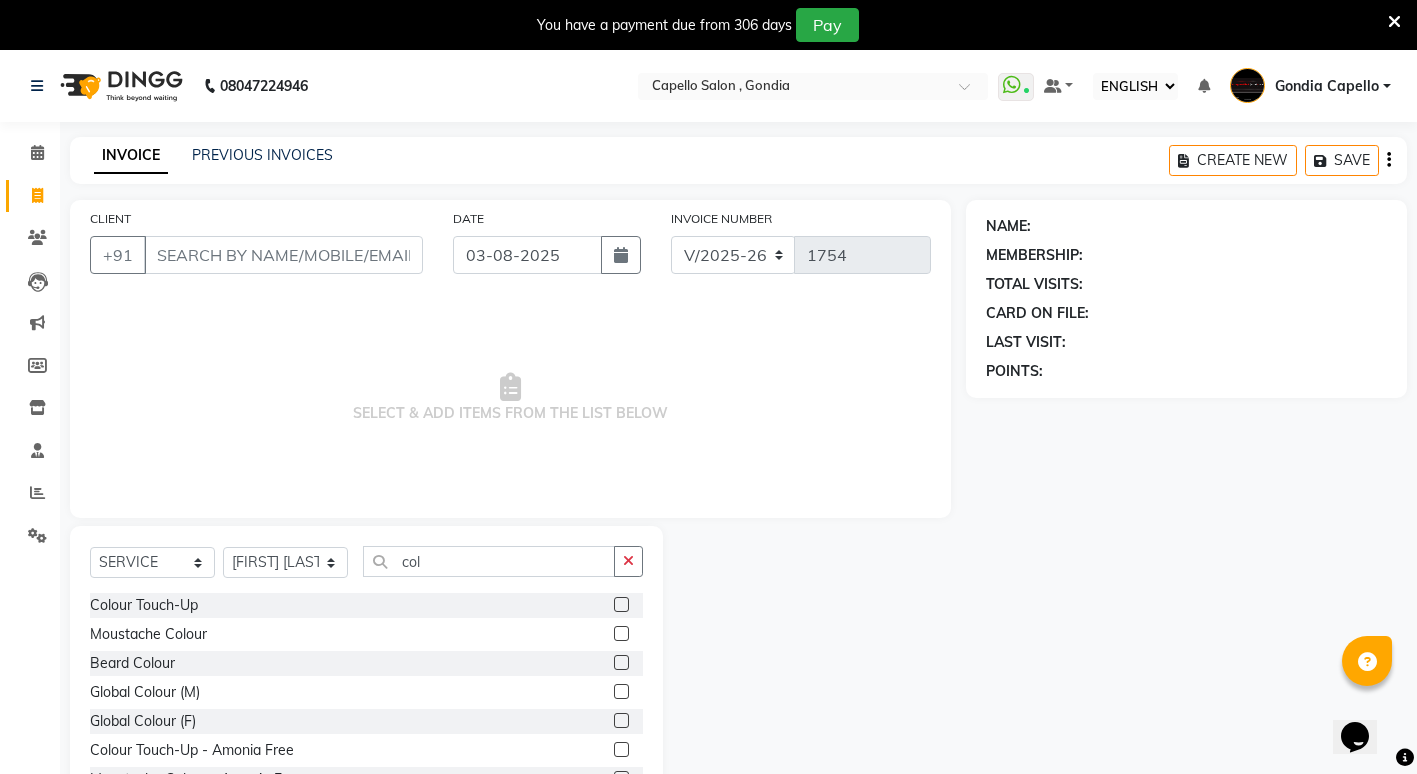 click 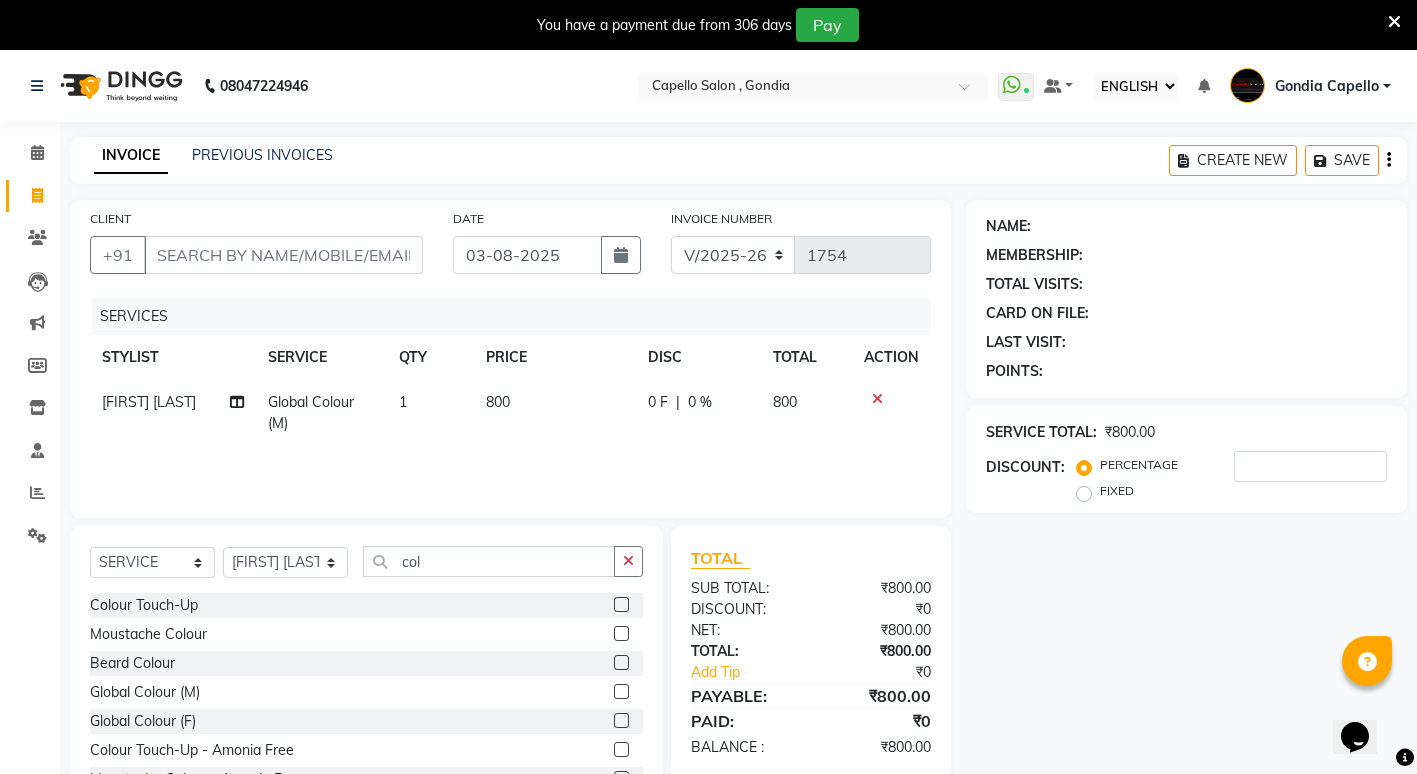 checkbox on "false" 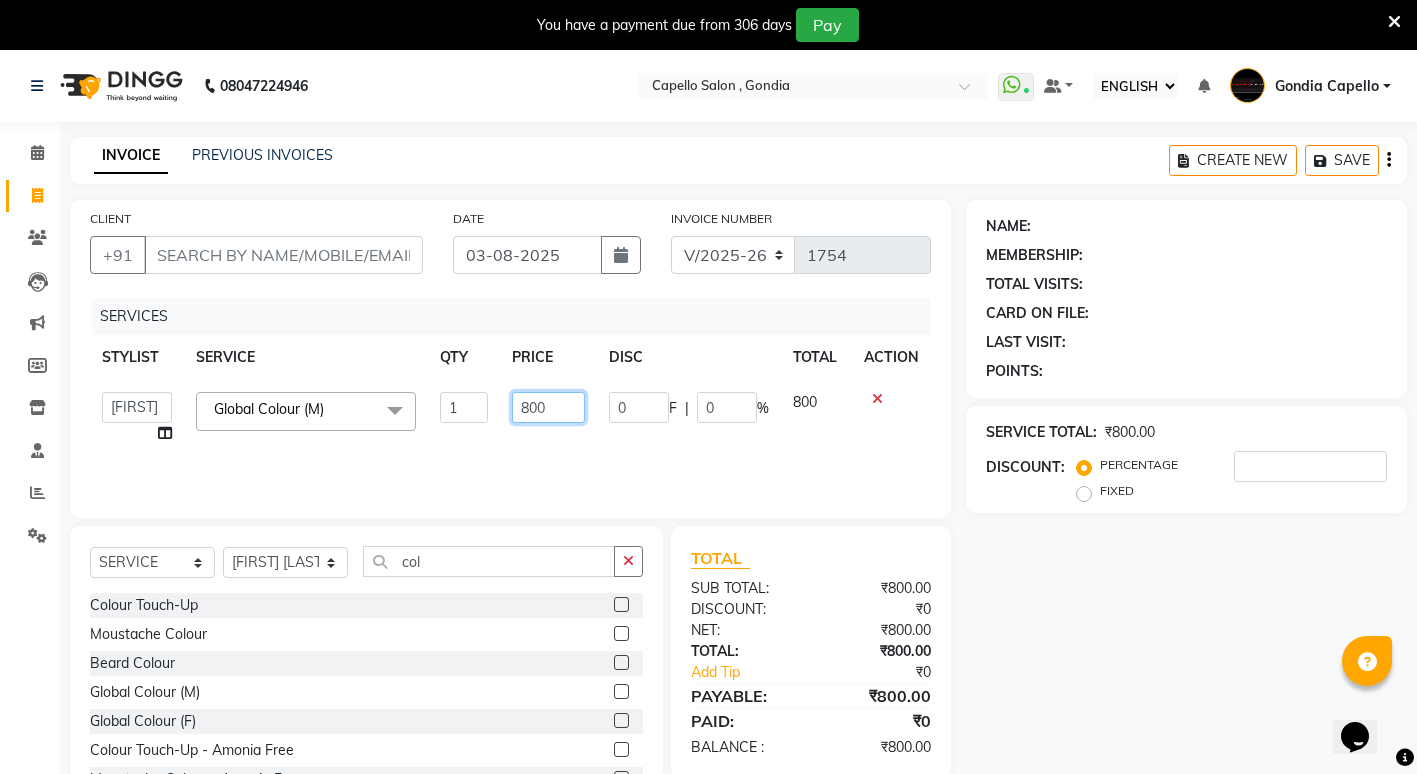 click on "800" 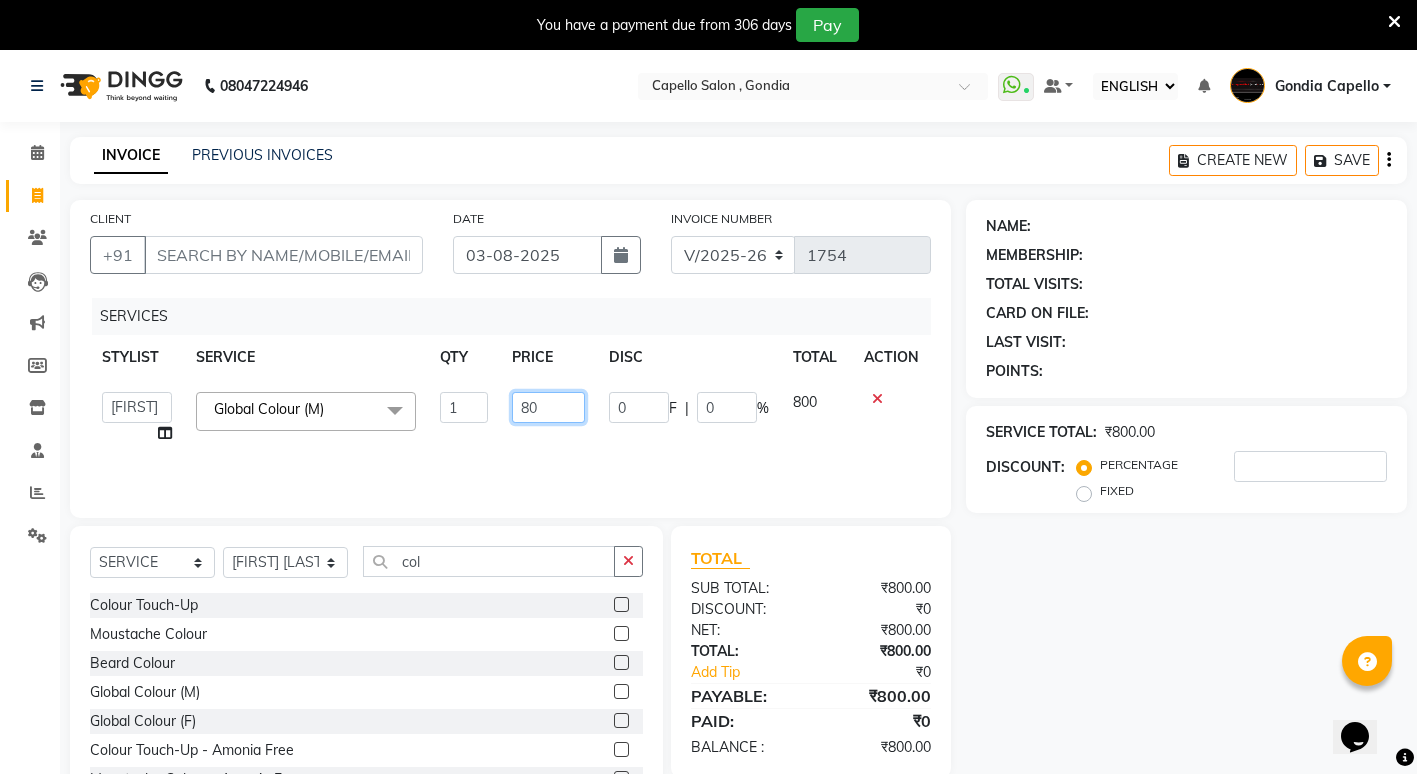 type on "8" 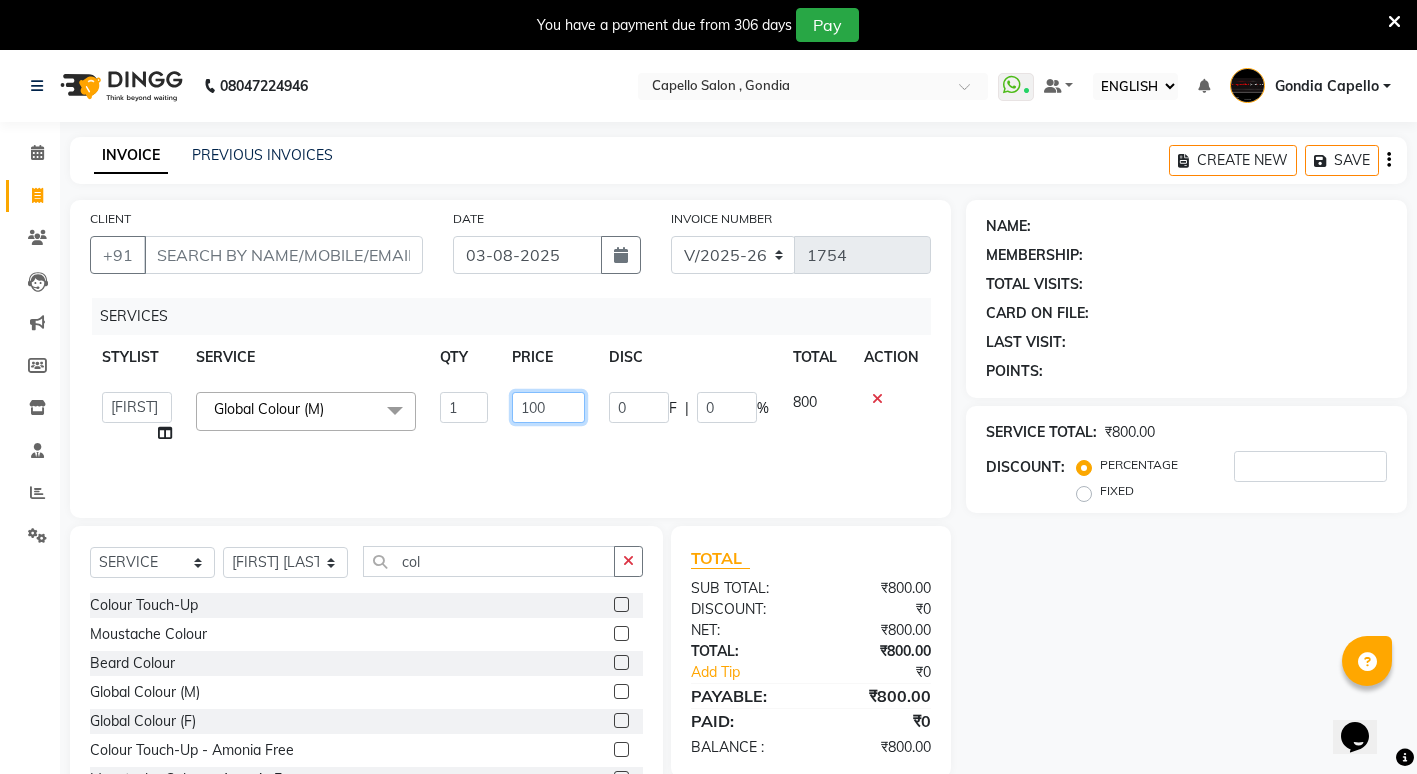type on "1000" 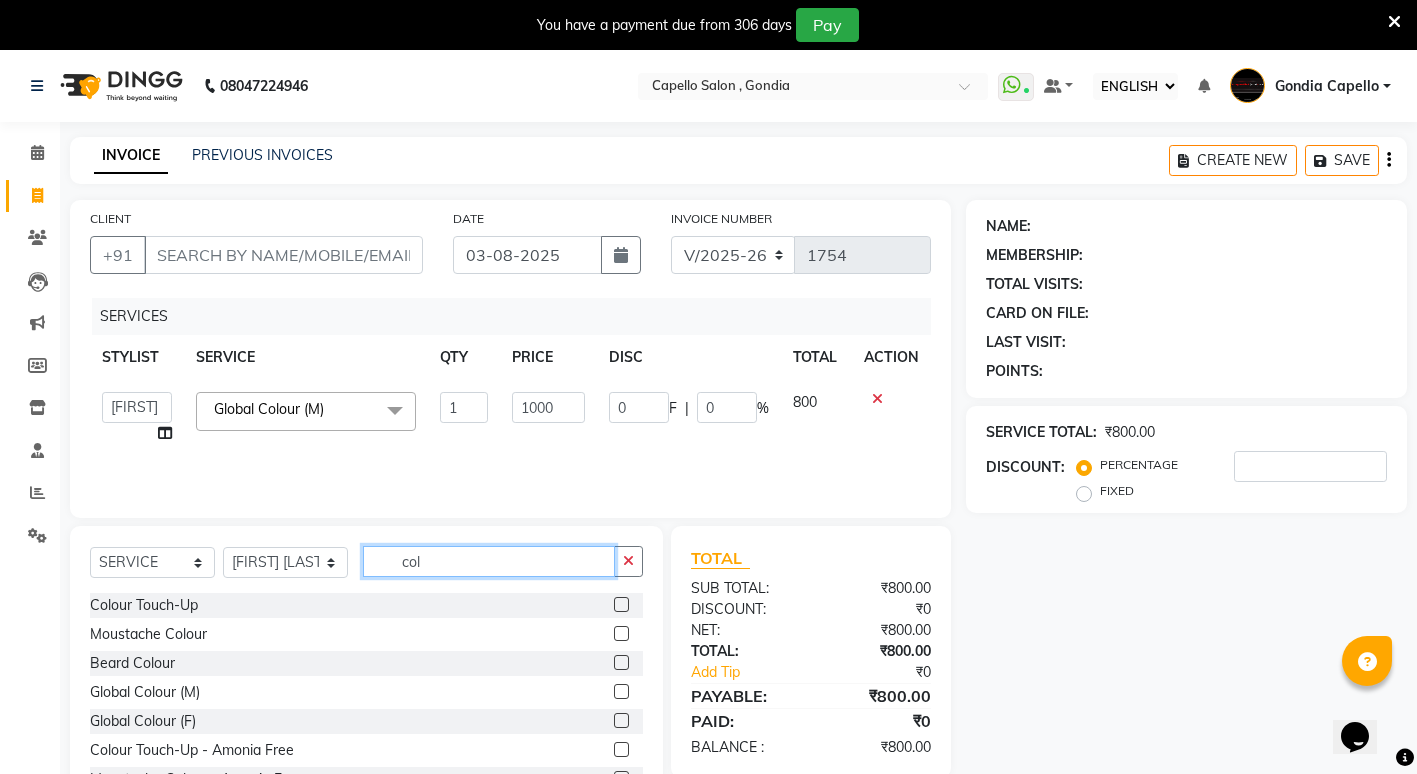 click on "col" 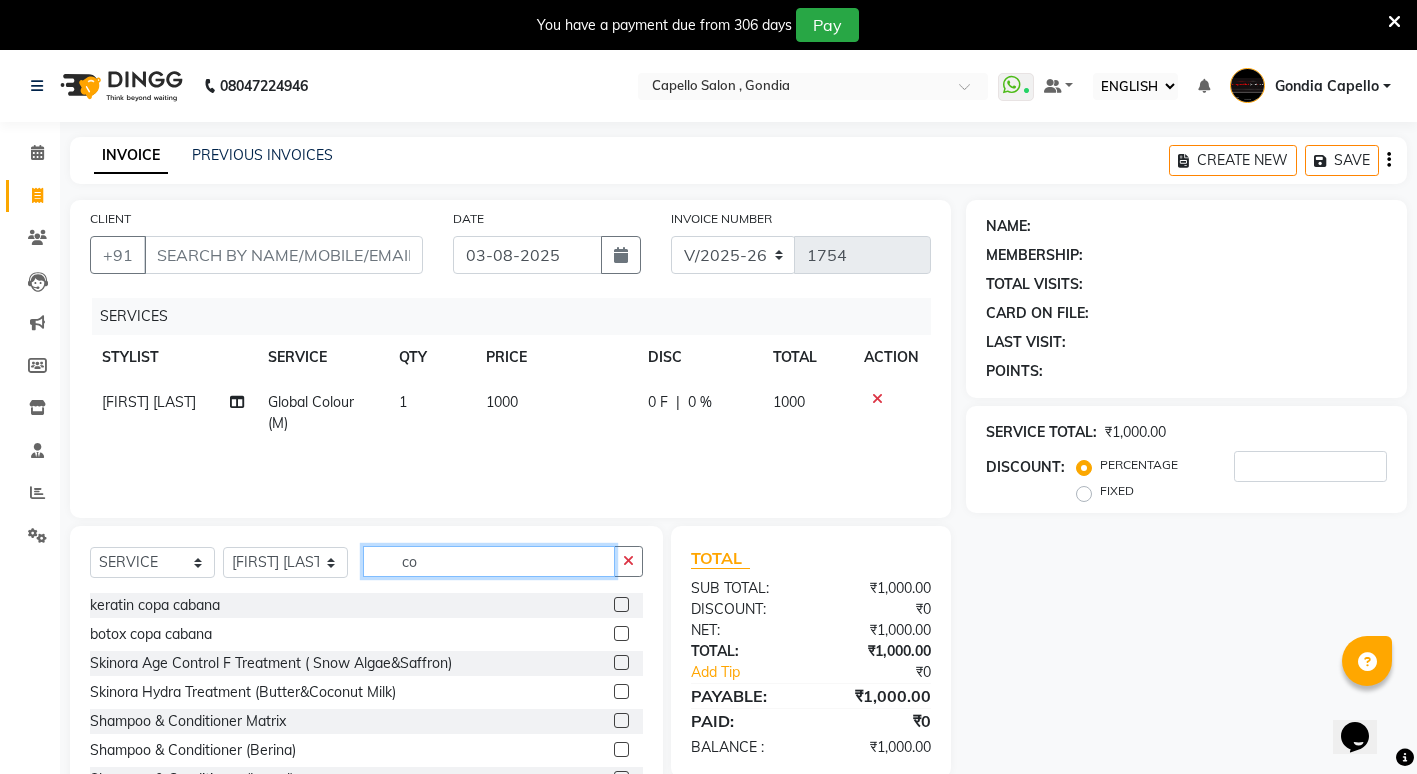 type on "c" 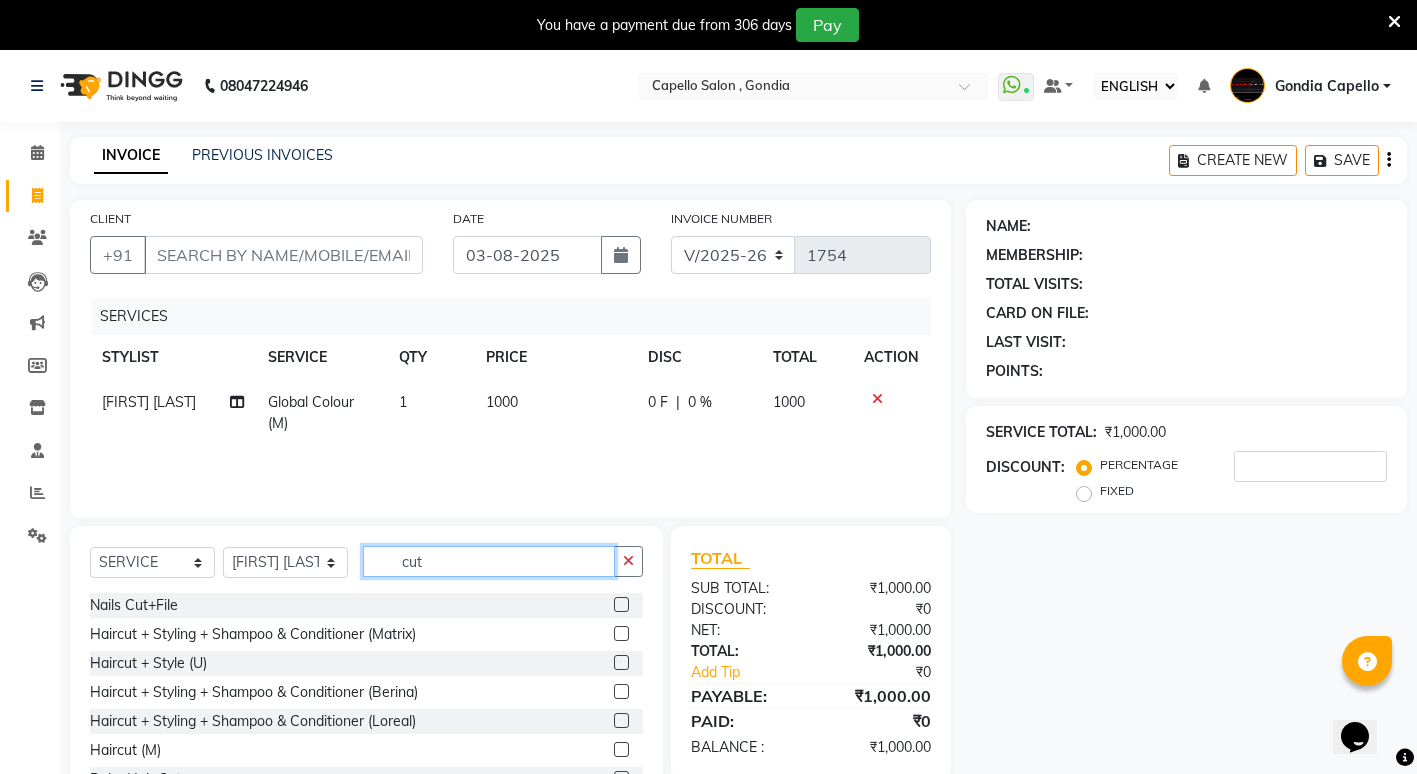 type on "cut" 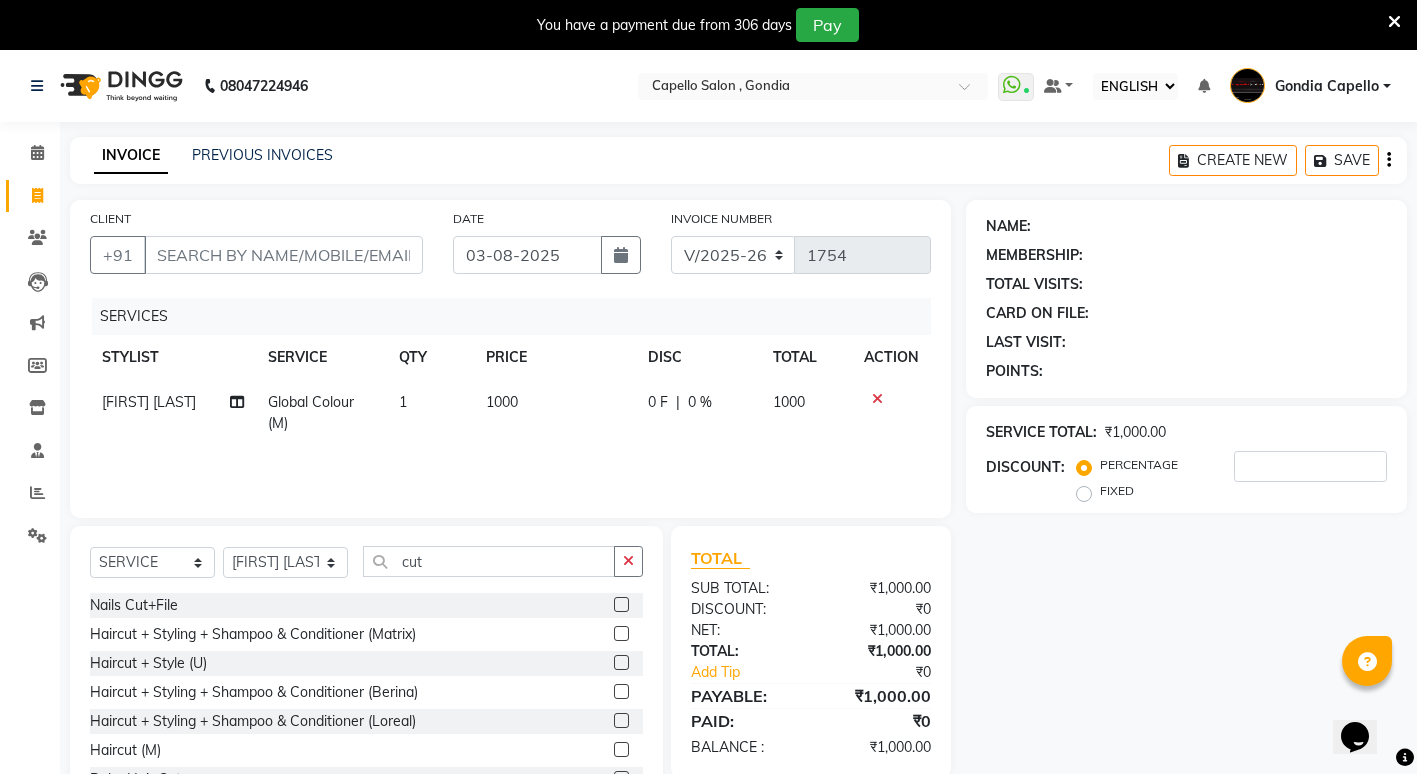 click 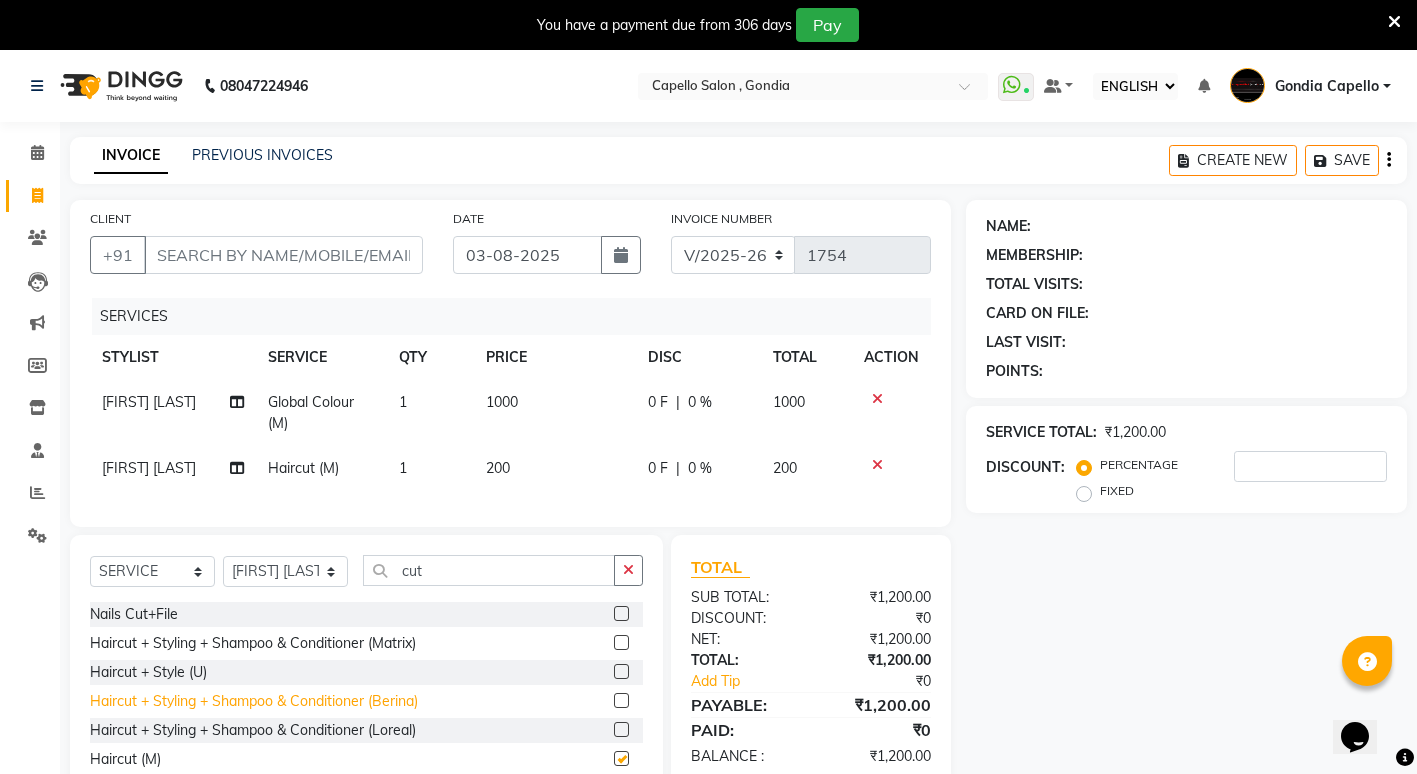 checkbox on "false" 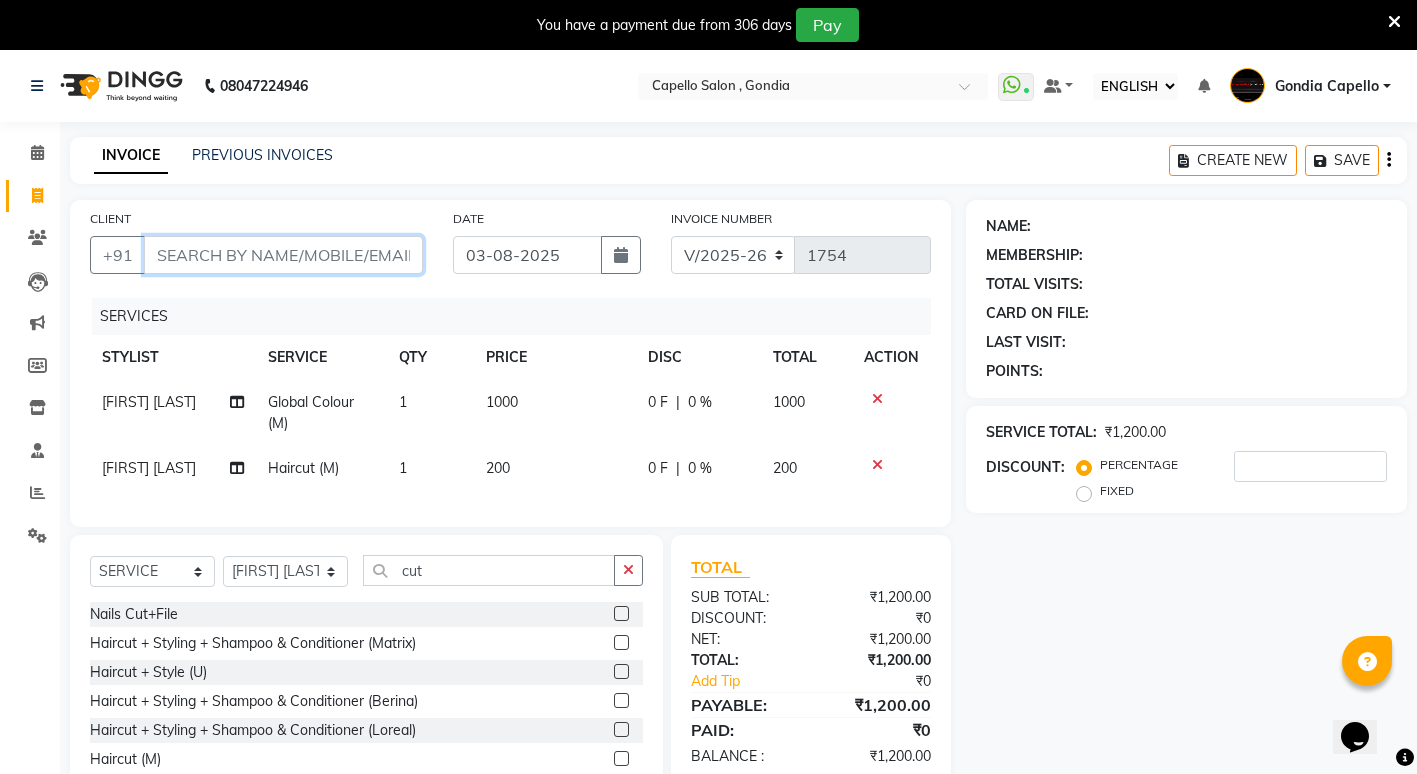 click on "CLIENT" at bounding box center [283, 255] 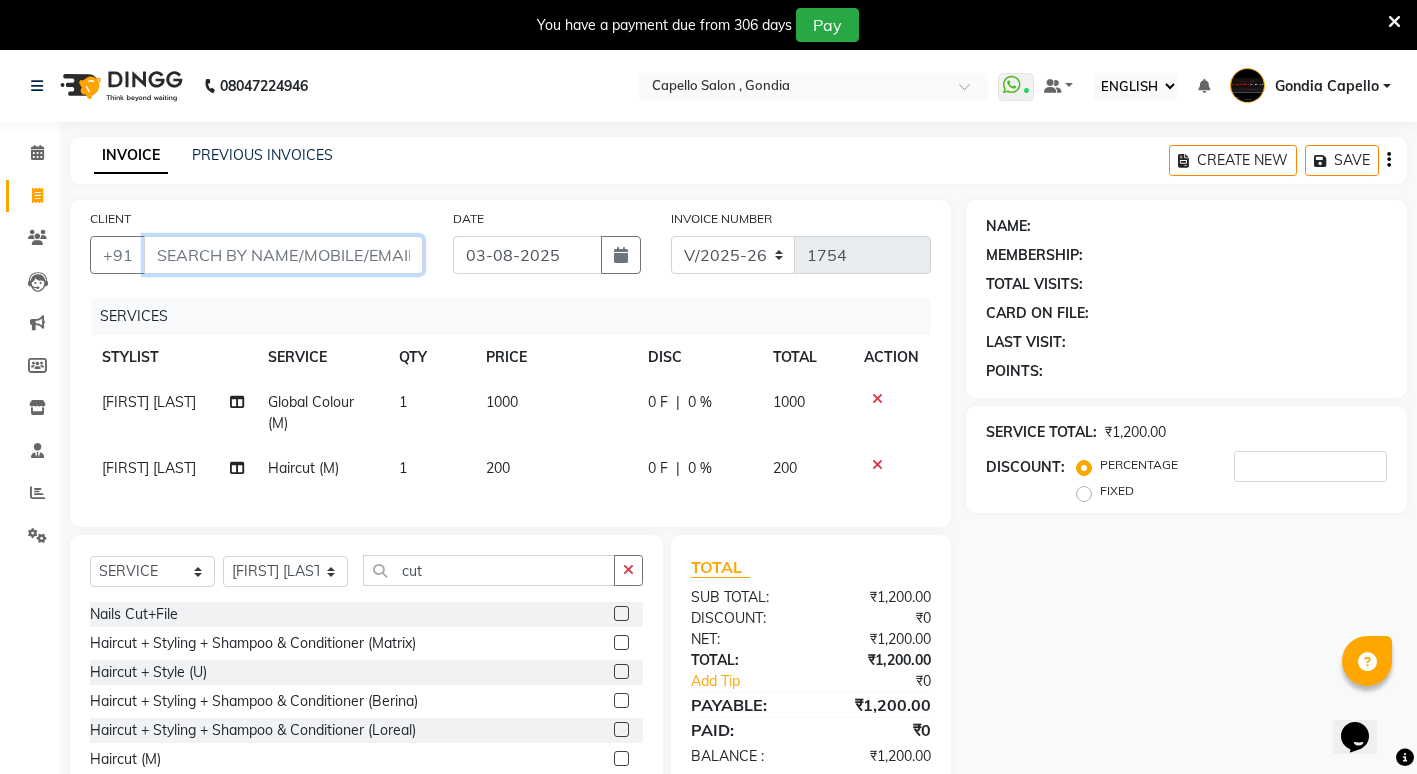 type on "7" 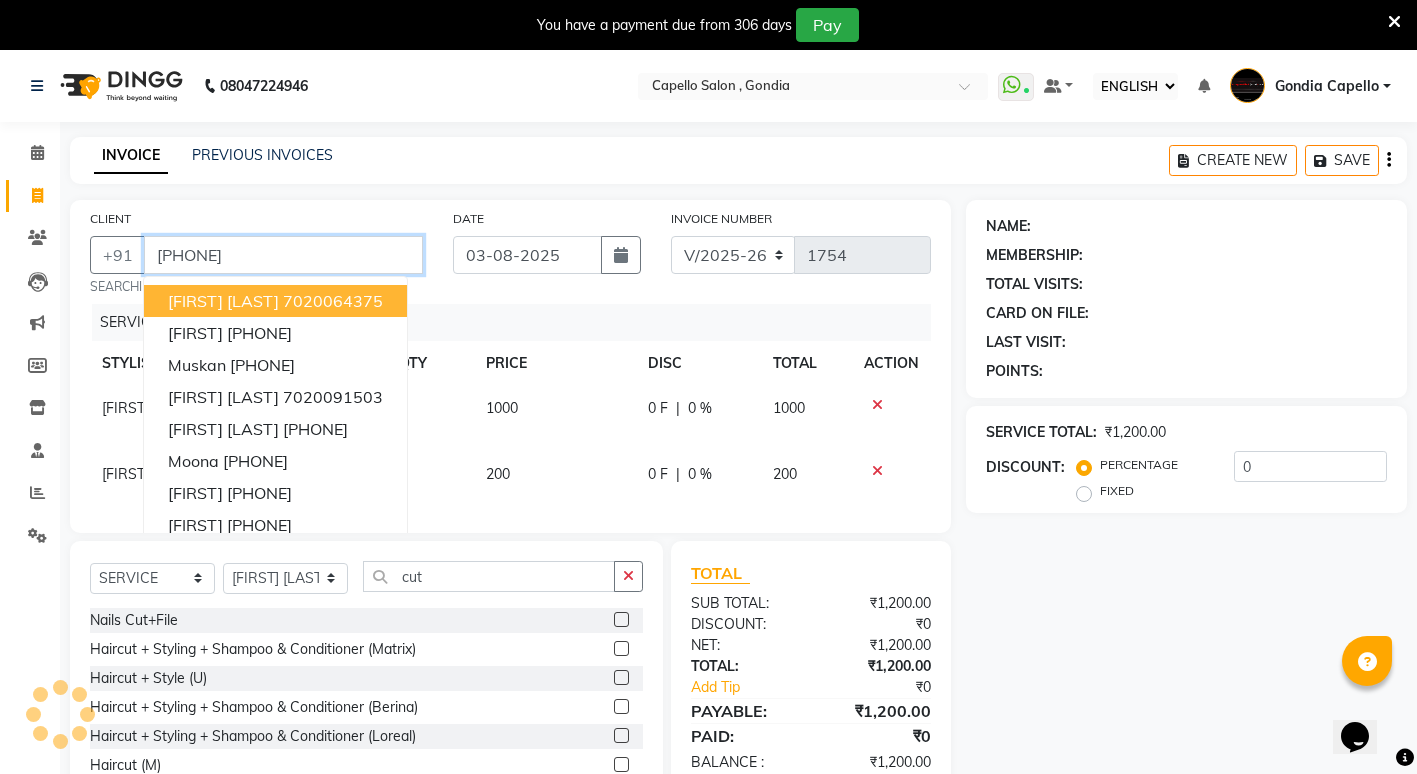type on "7020022644" 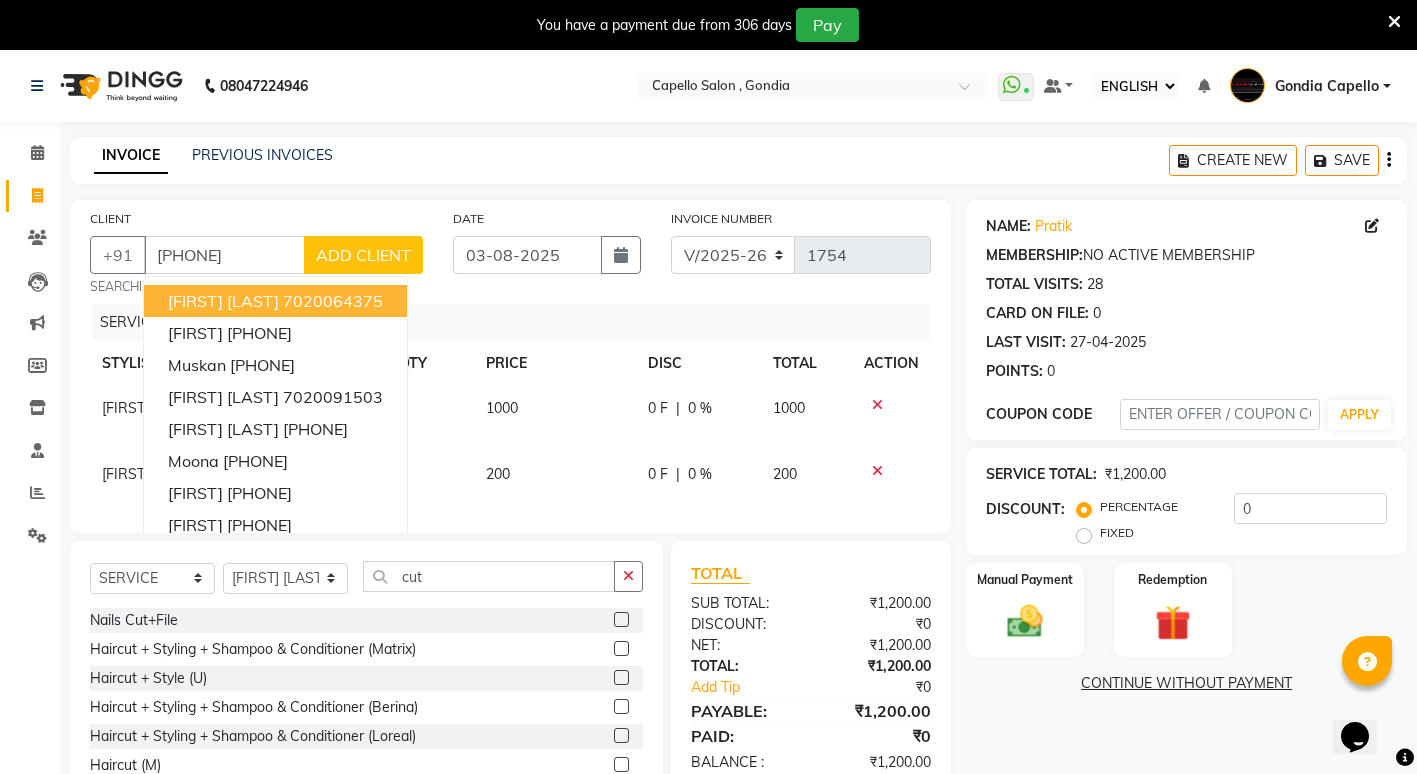 scroll, scrollTop: 107, scrollLeft: 0, axis: vertical 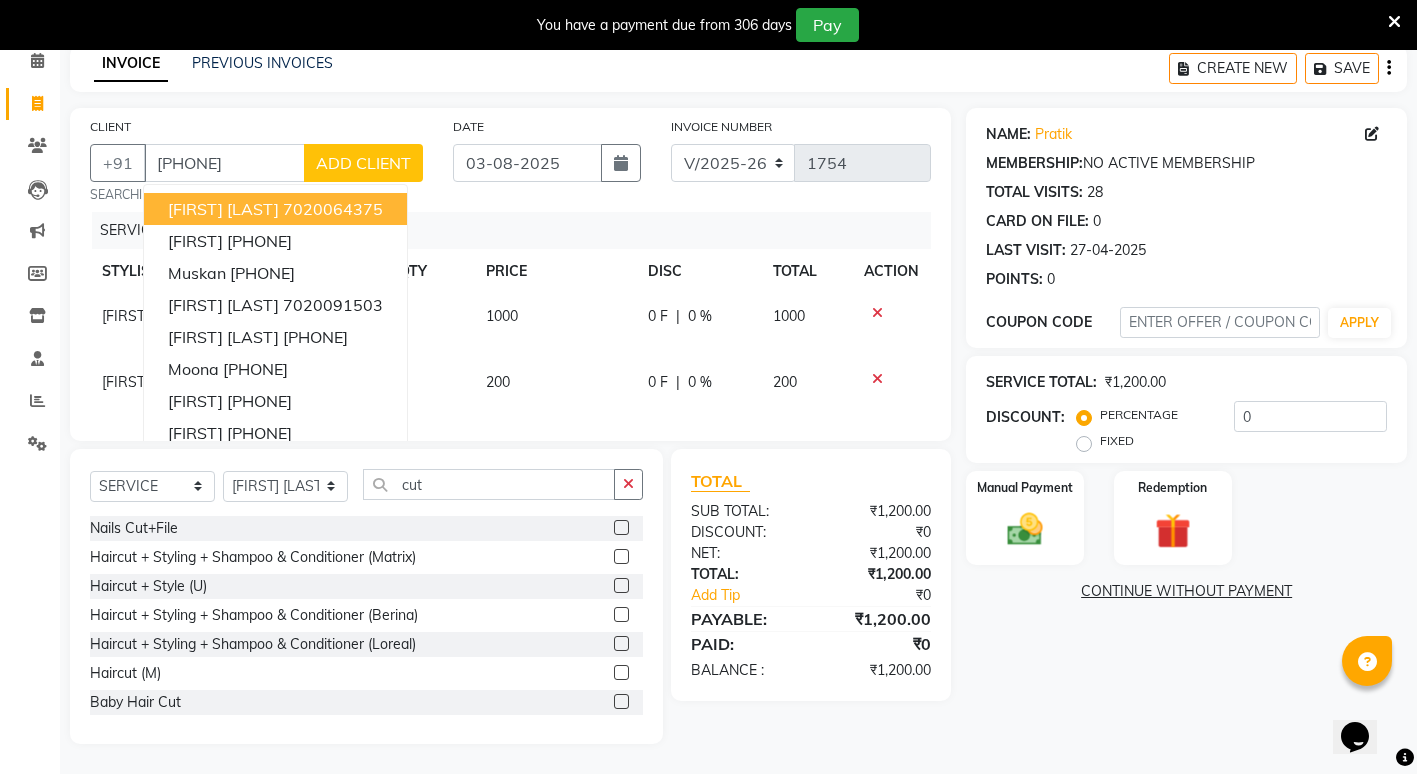 click on "NAME: Pratik  MEMBERSHIP:  NO ACTIVE MEMBERSHIP  TOTAL VISITS:  28 CARD ON FILE:  0 LAST VISIT:   27-04-2025 POINTS:   0  COUPON CODE APPLY SERVICE TOTAL:  ₹1,200.00  DISCOUNT:  PERCENTAGE   FIXED  0 Manual Payment Redemption  CONTINUE WITHOUT PAYMENT" 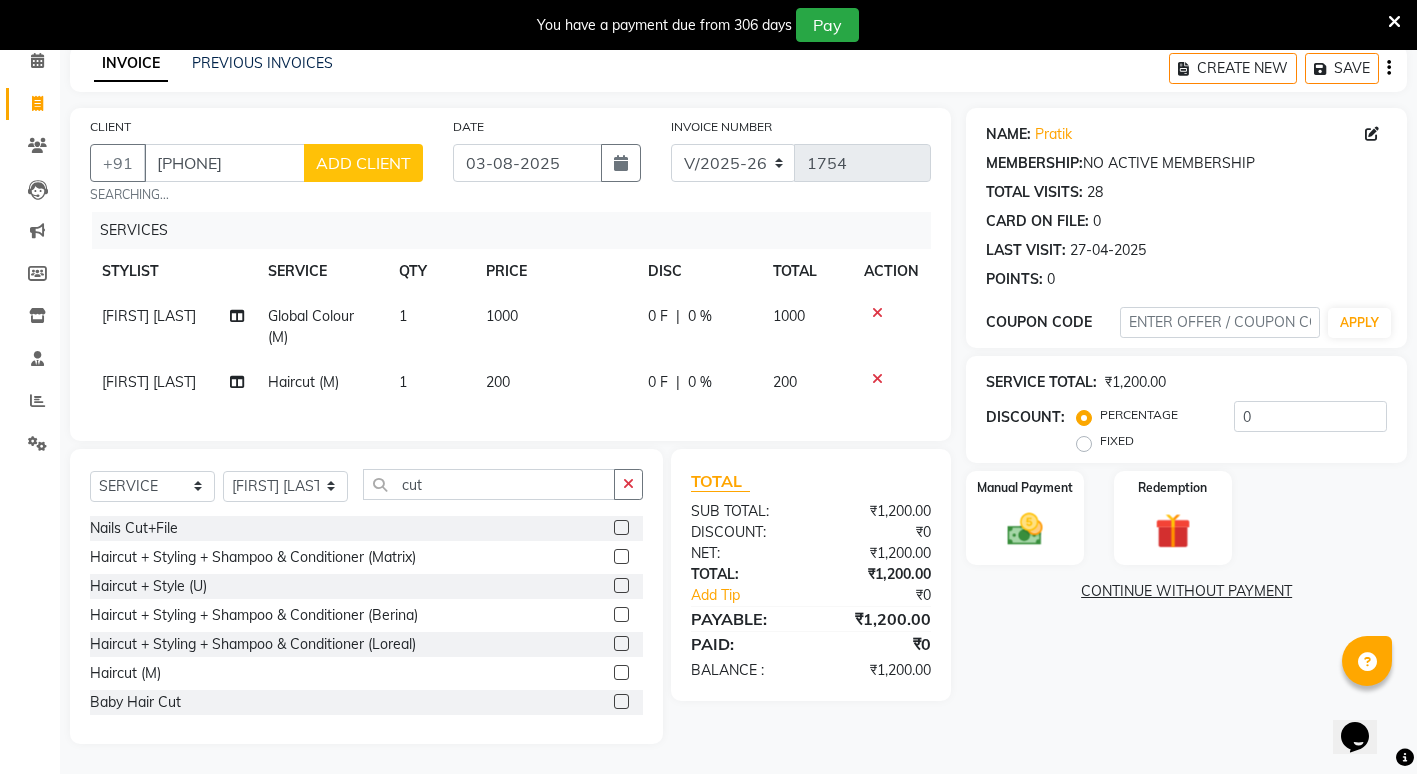 click on "Manual Payment Redemption" 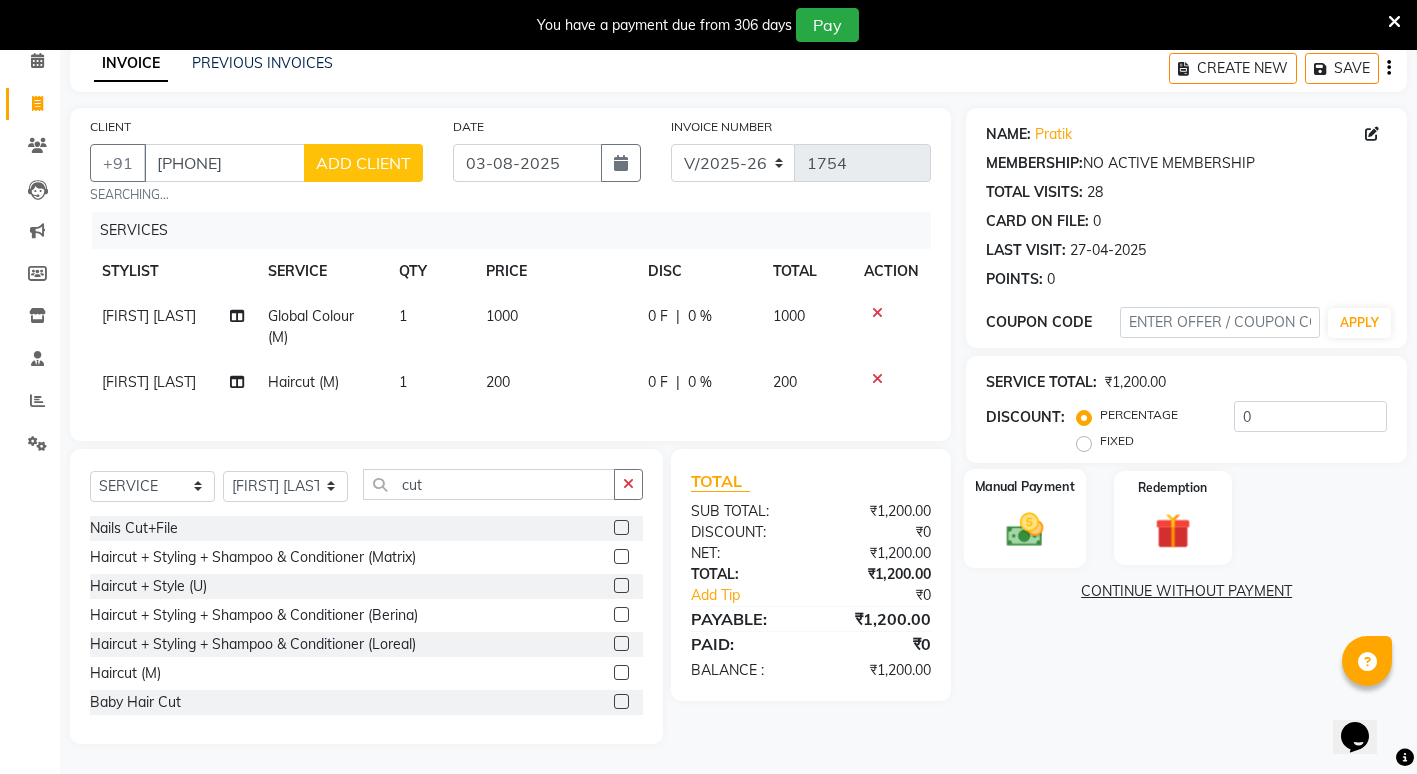 click 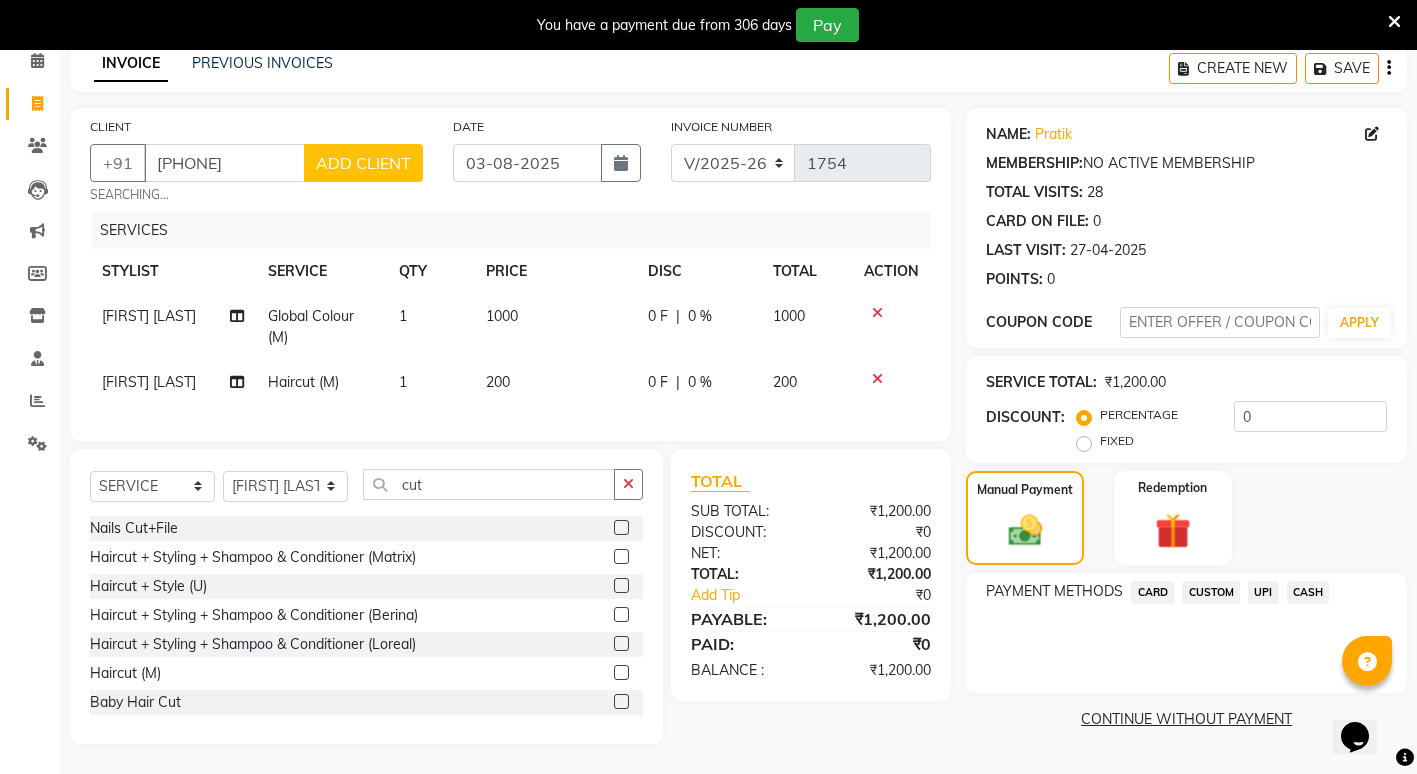 click on "UPI" 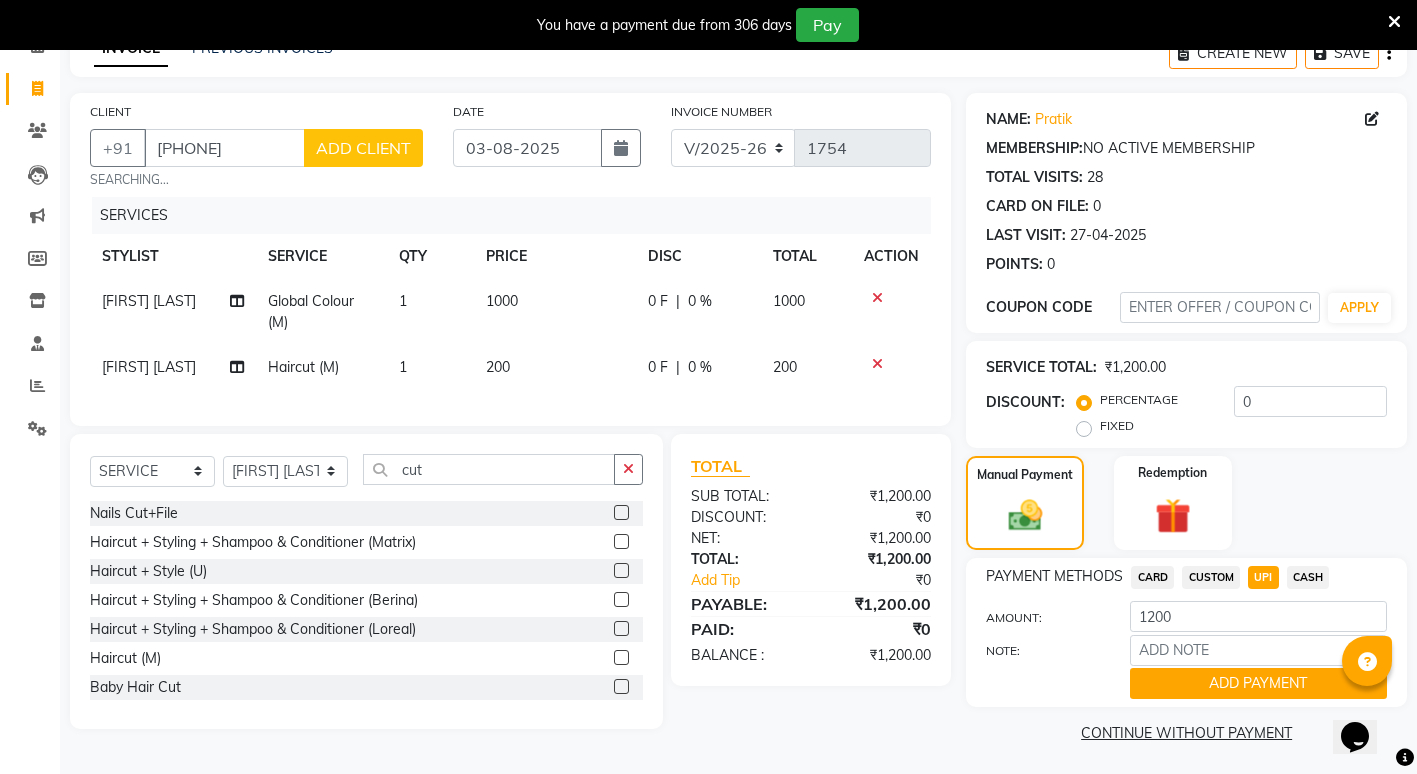 scroll, scrollTop: 111, scrollLeft: 0, axis: vertical 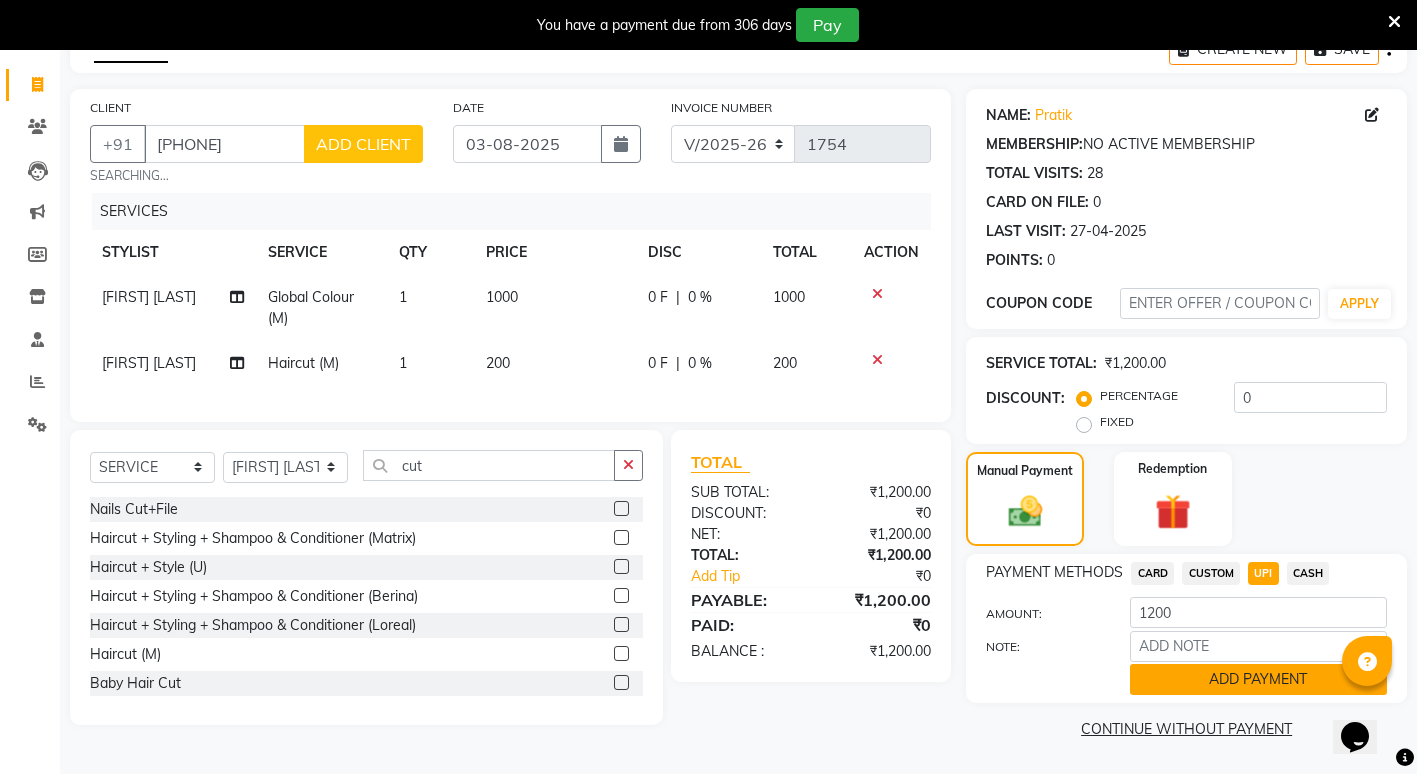 click on "ADD PAYMENT" 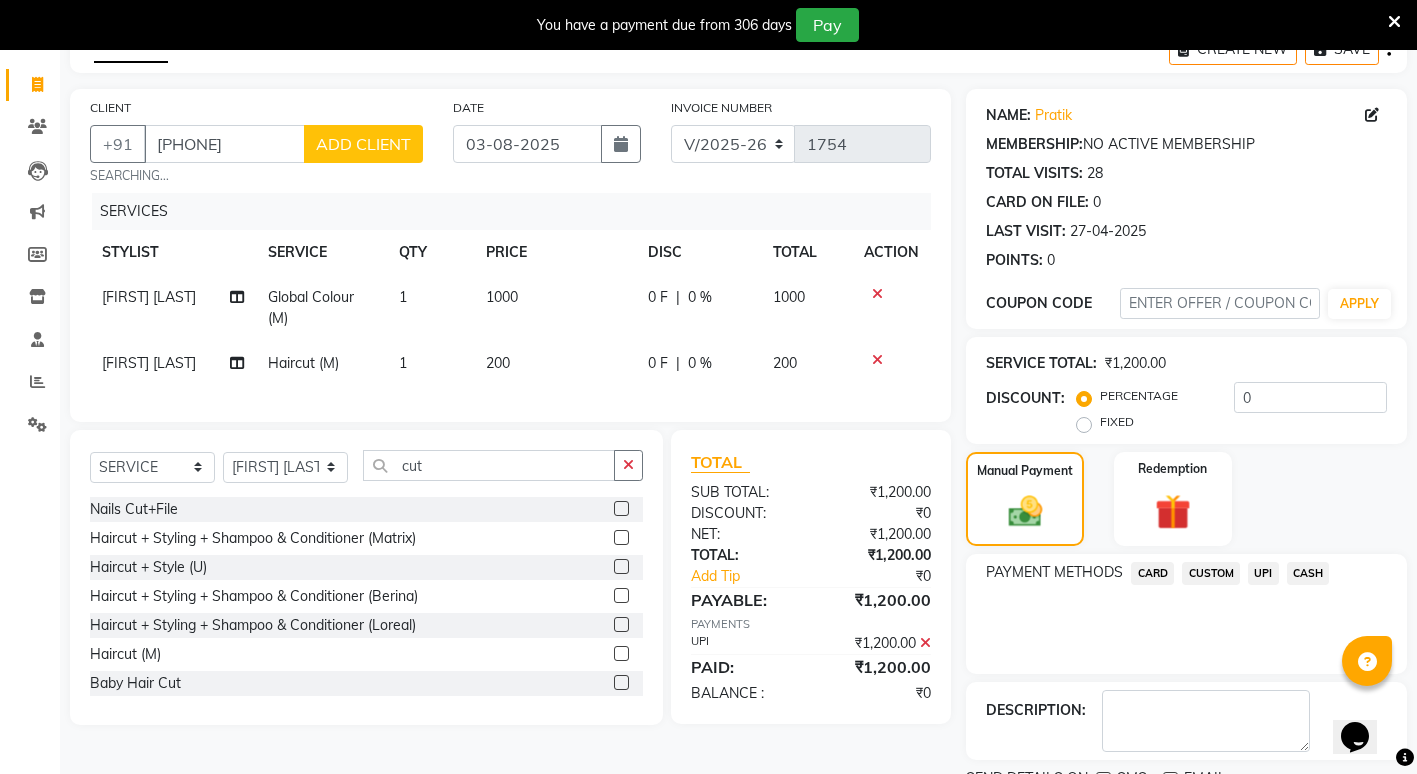 scroll, scrollTop: 195, scrollLeft: 0, axis: vertical 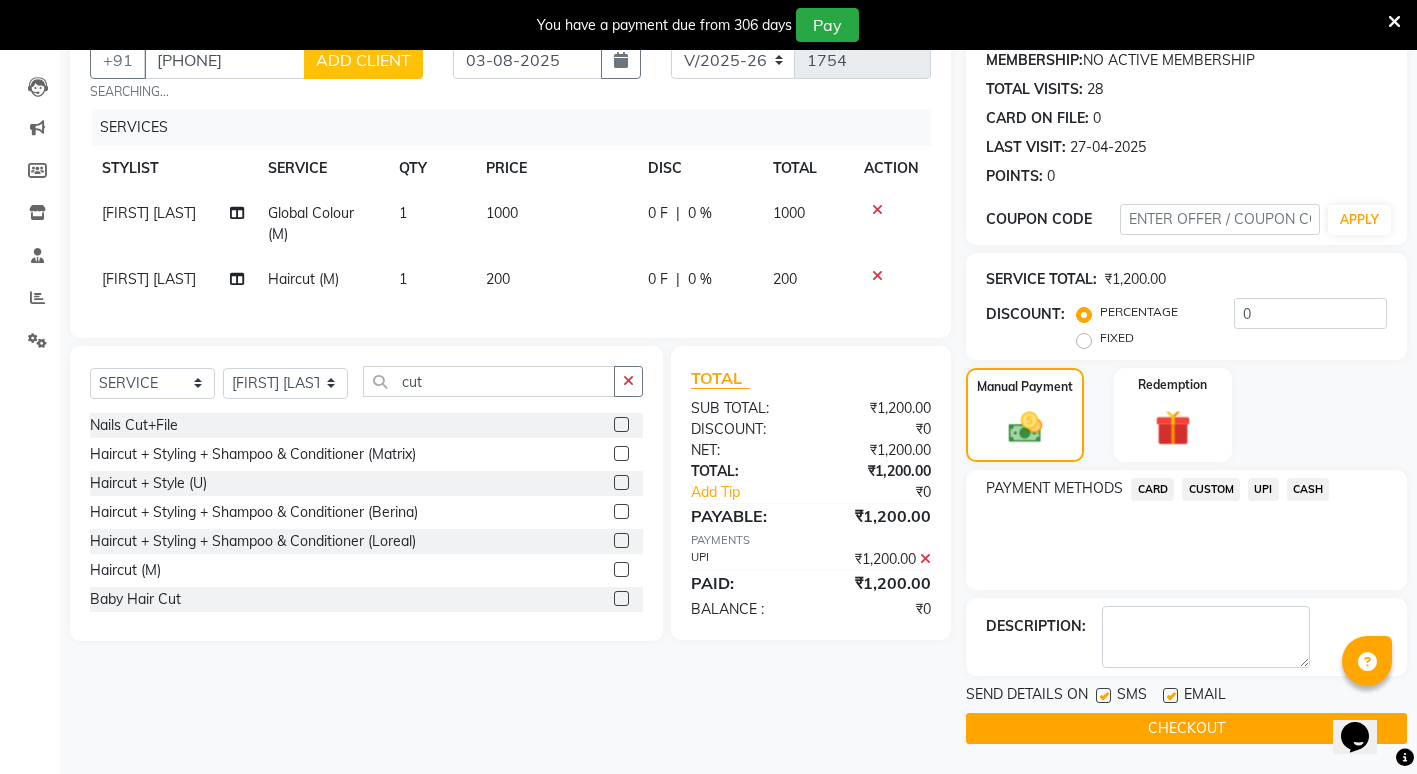 click on "CHECKOUT" 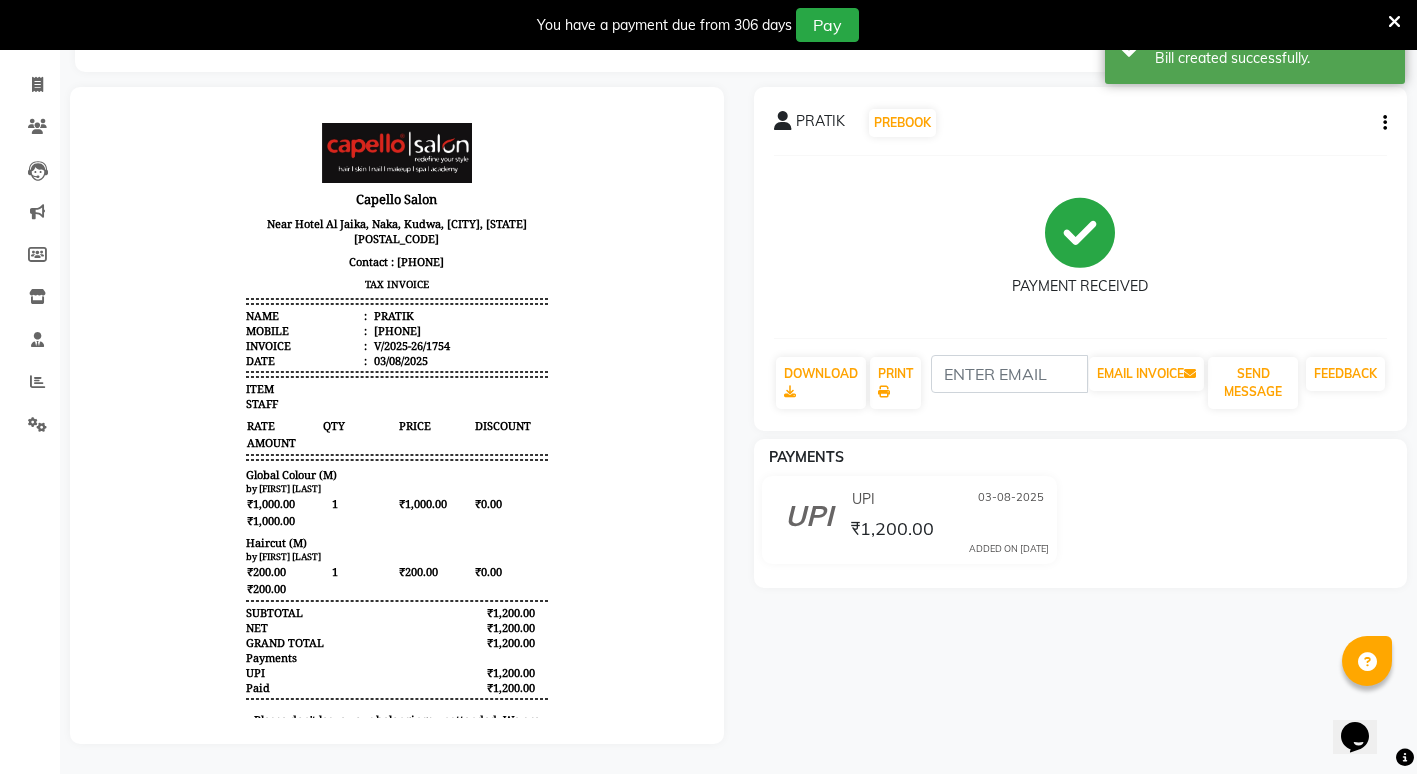 scroll, scrollTop: 0, scrollLeft: 0, axis: both 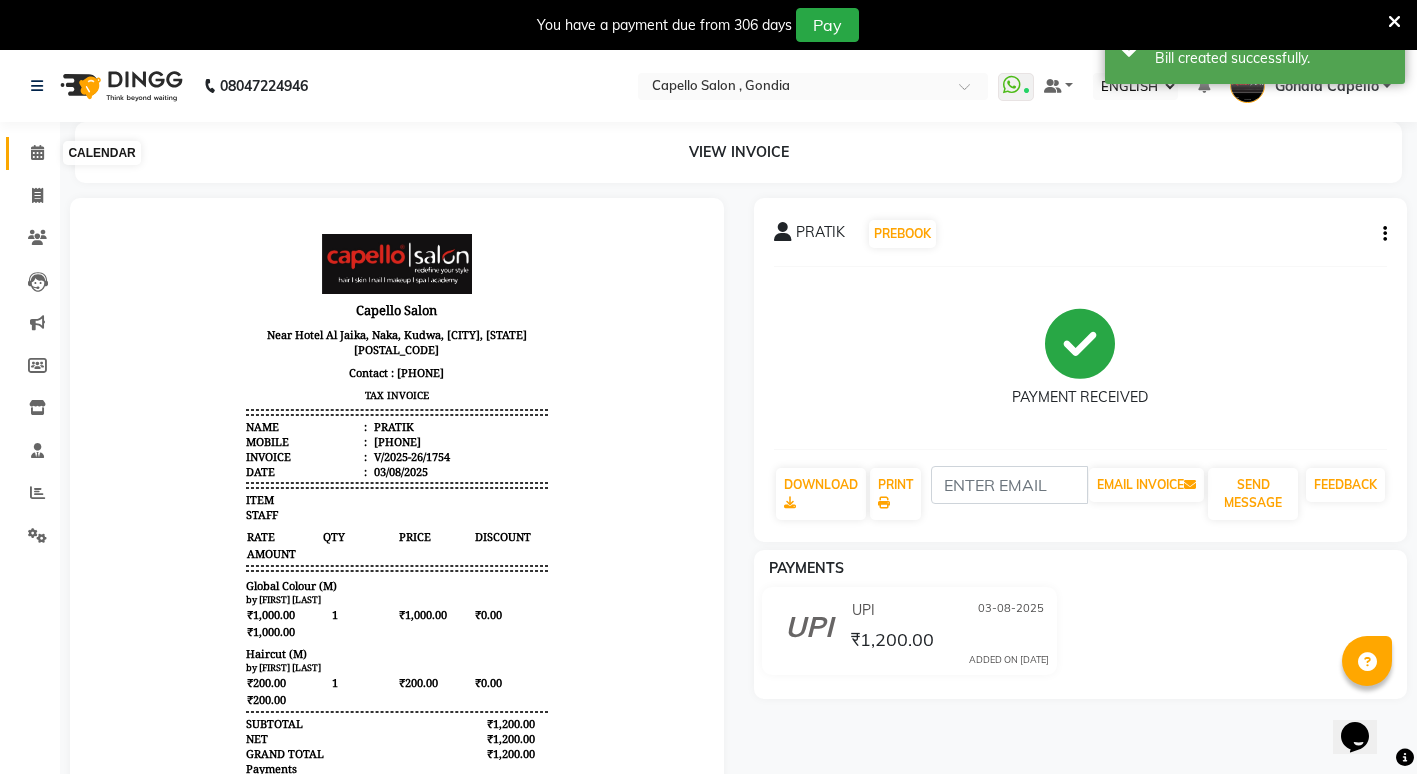 click 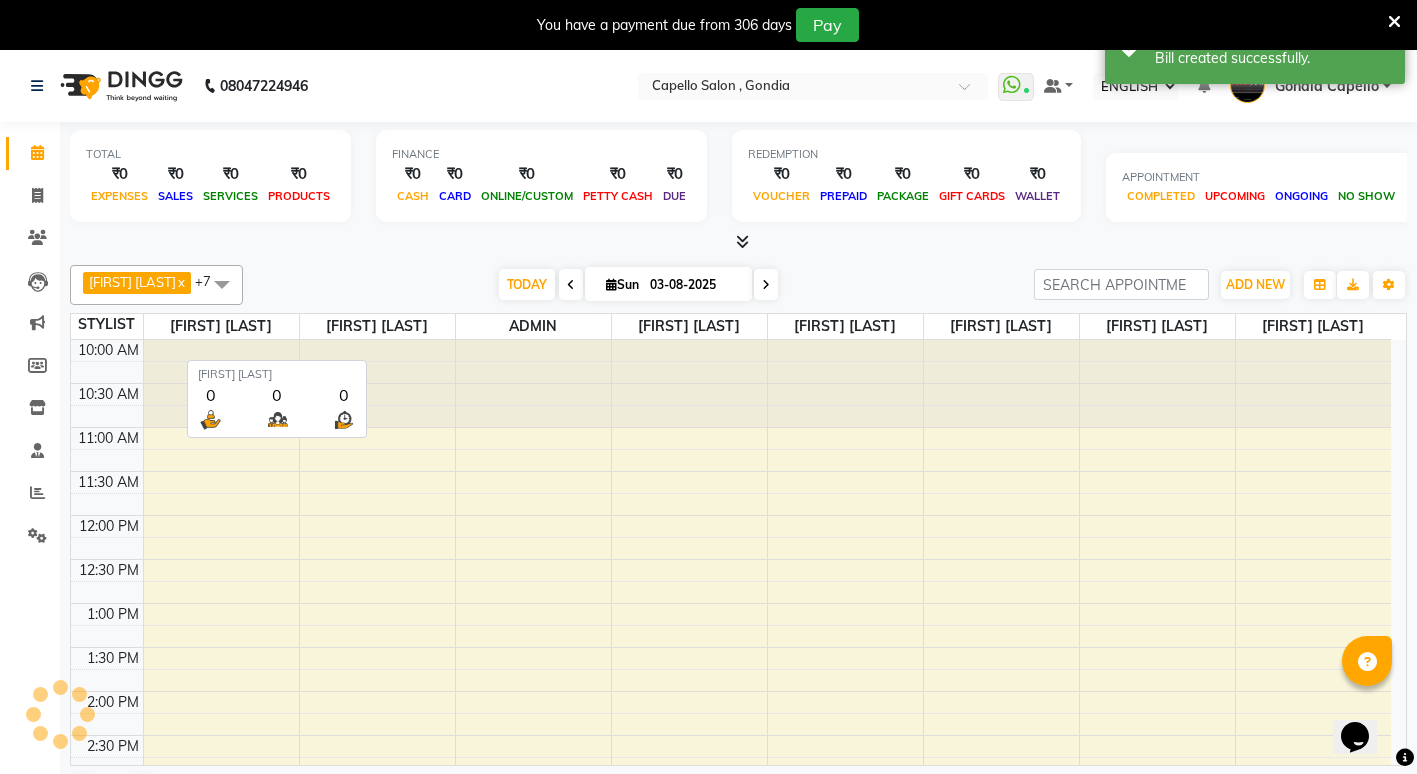 scroll, scrollTop: 0, scrollLeft: 0, axis: both 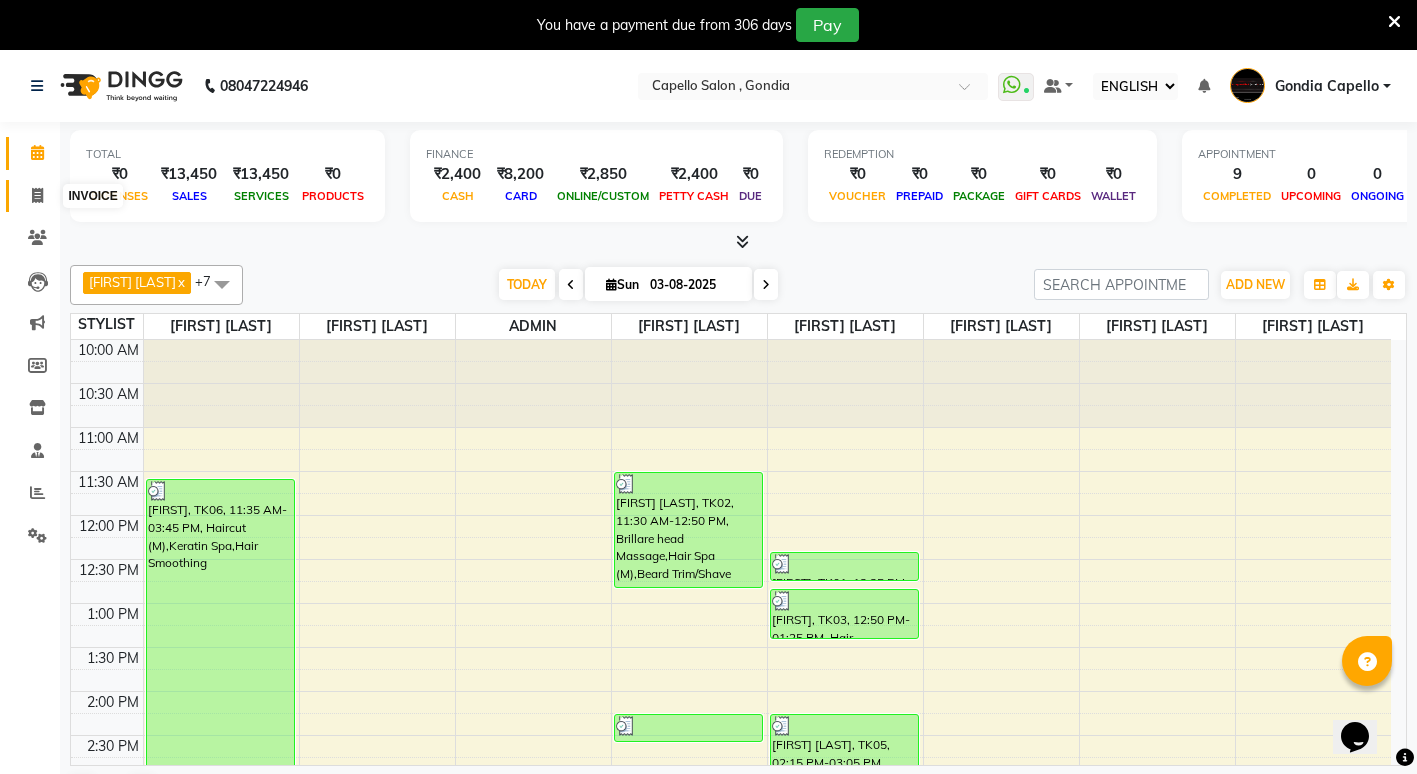 click 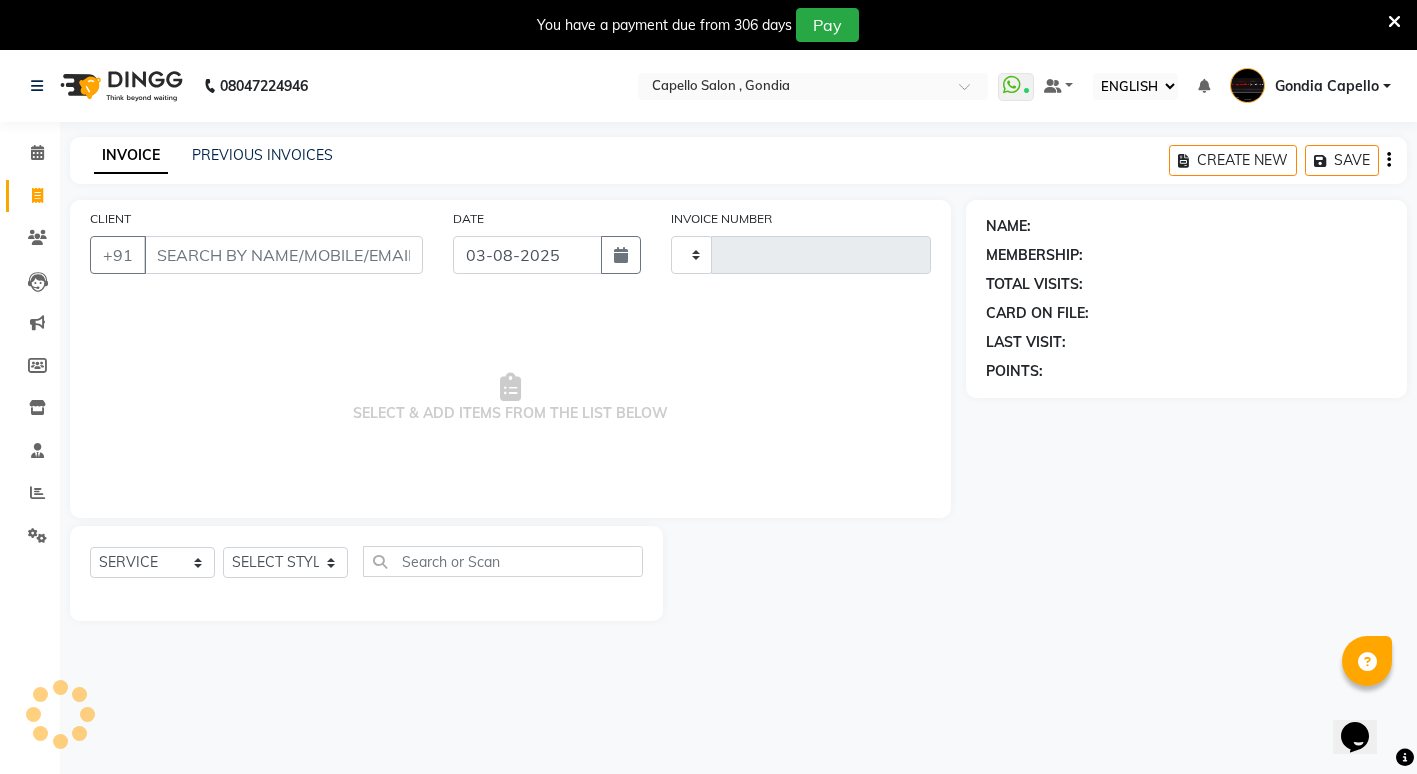 type on "1755" 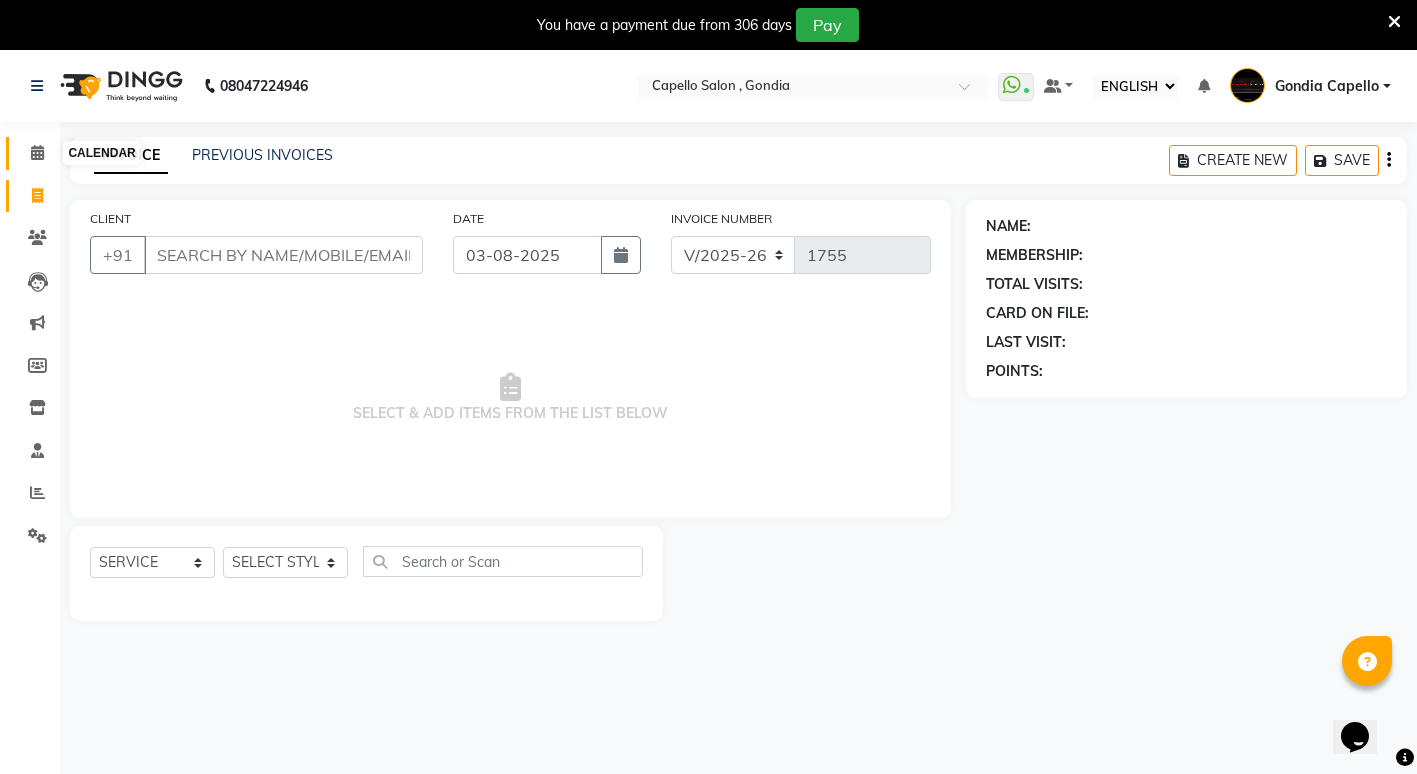 click 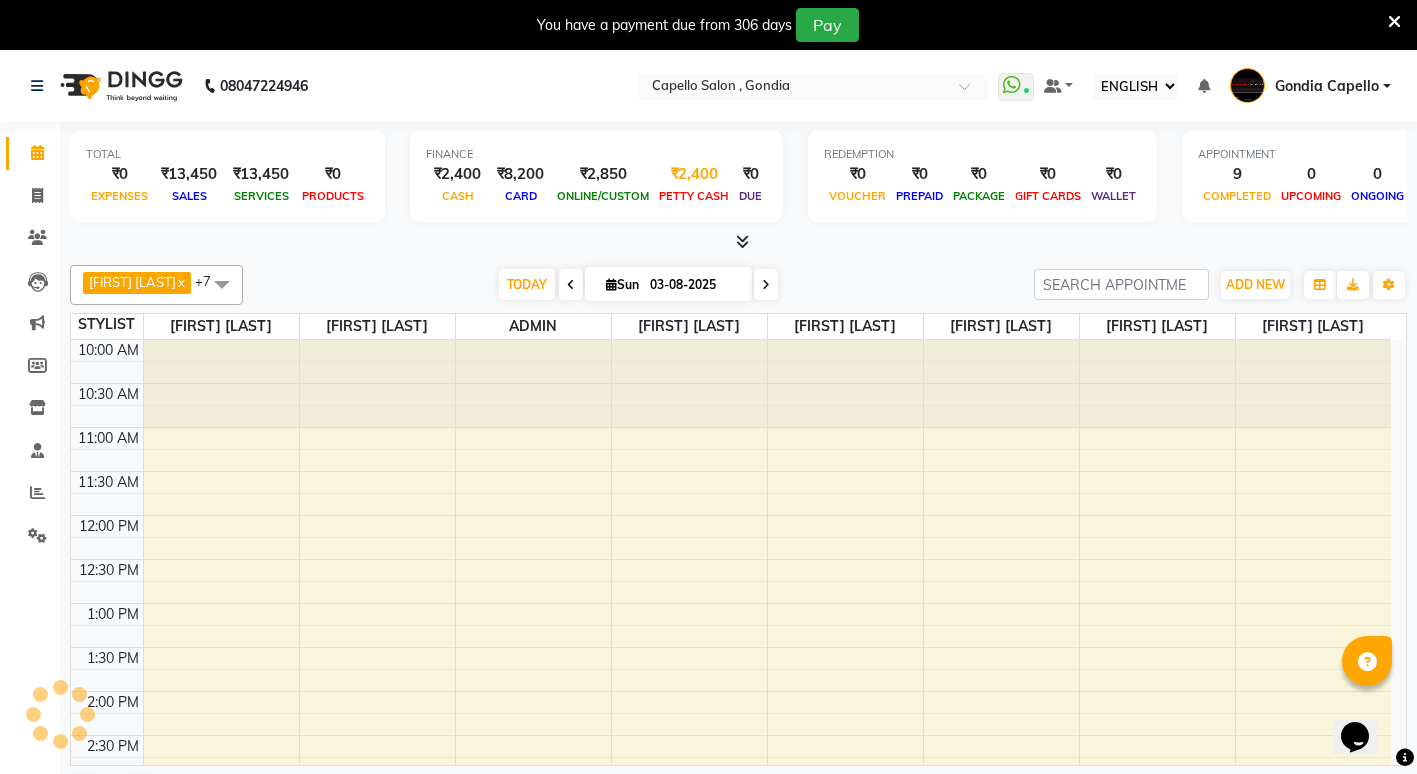 scroll, scrollTop: 613, scrollLeft: 0, axis: vertical 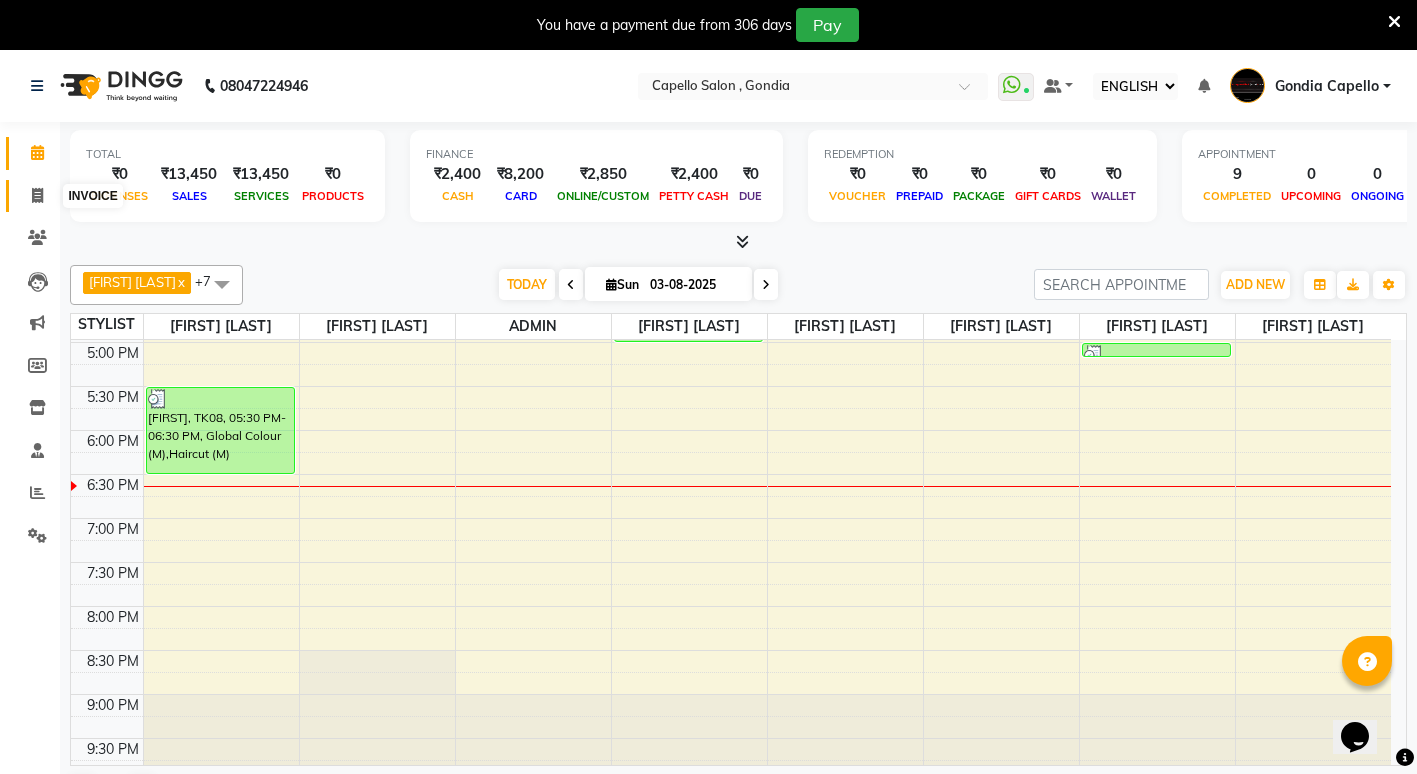 click 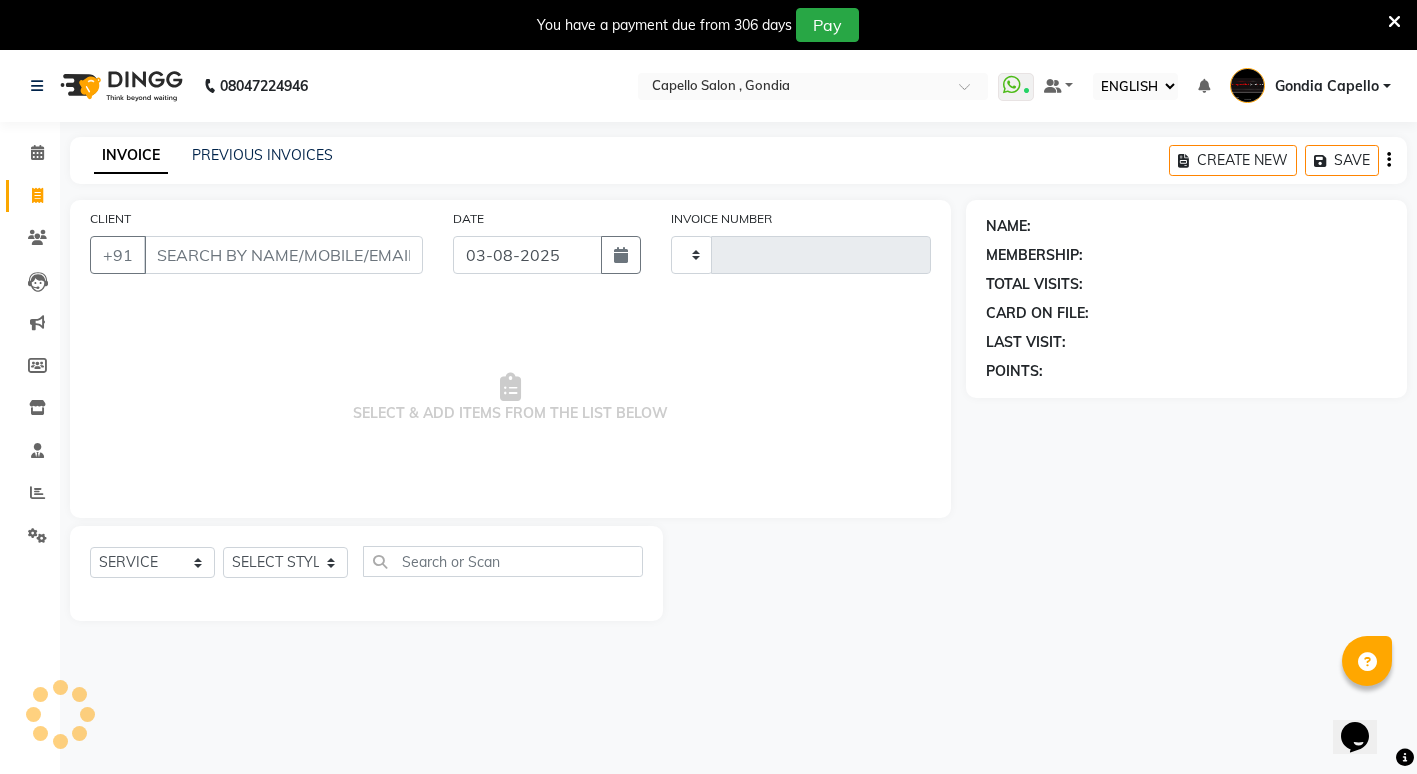 type on "1755" 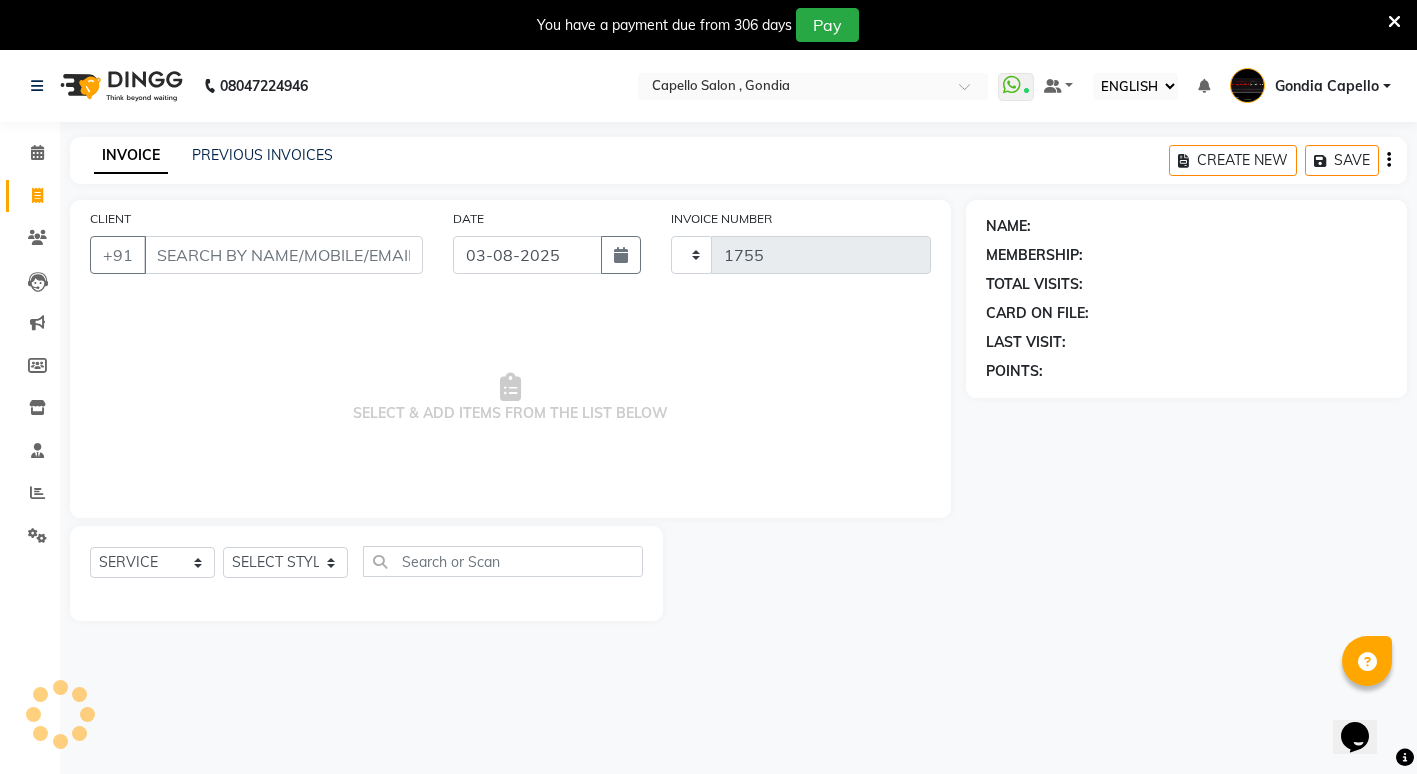 select on "853" 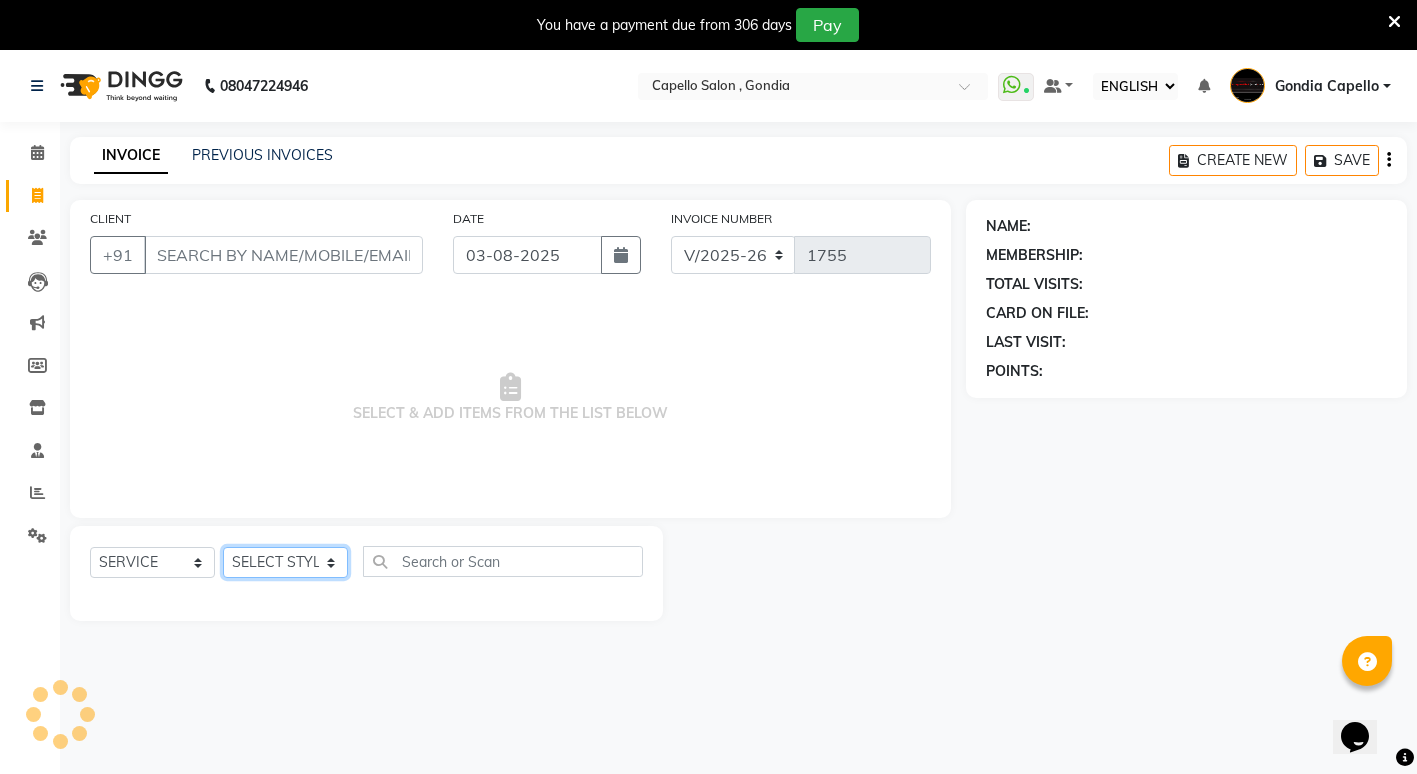 click on "SELECT STYLIST" 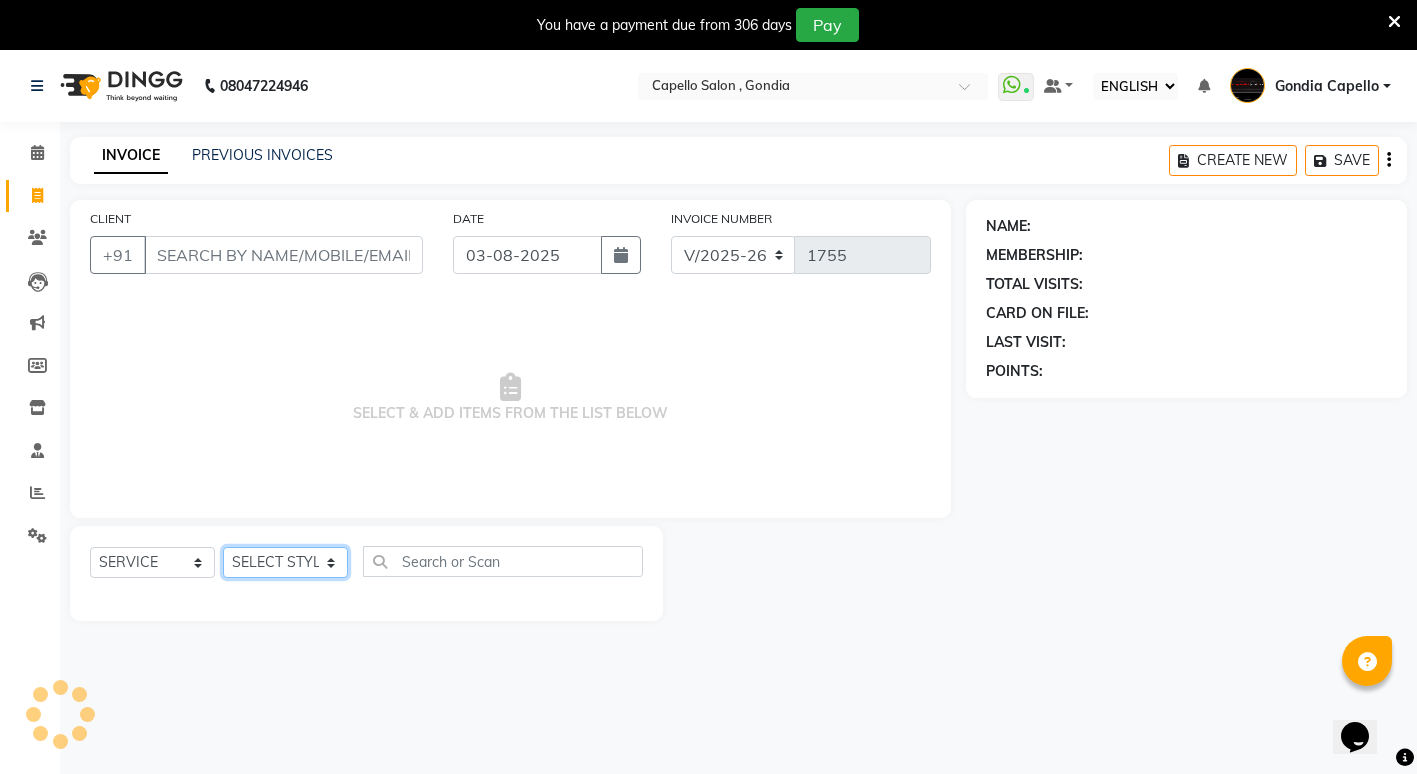 click on "SELECT STYLIST" 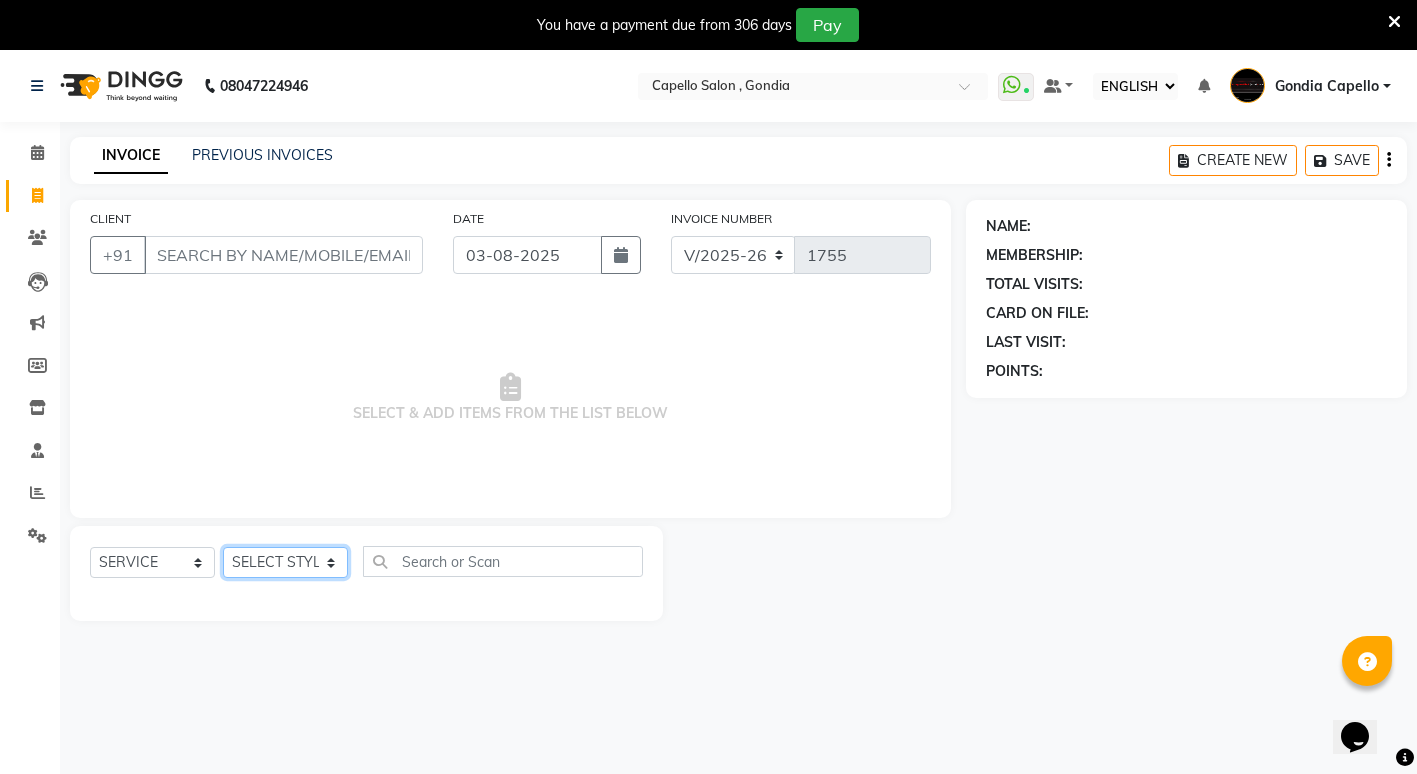 select on "16500" 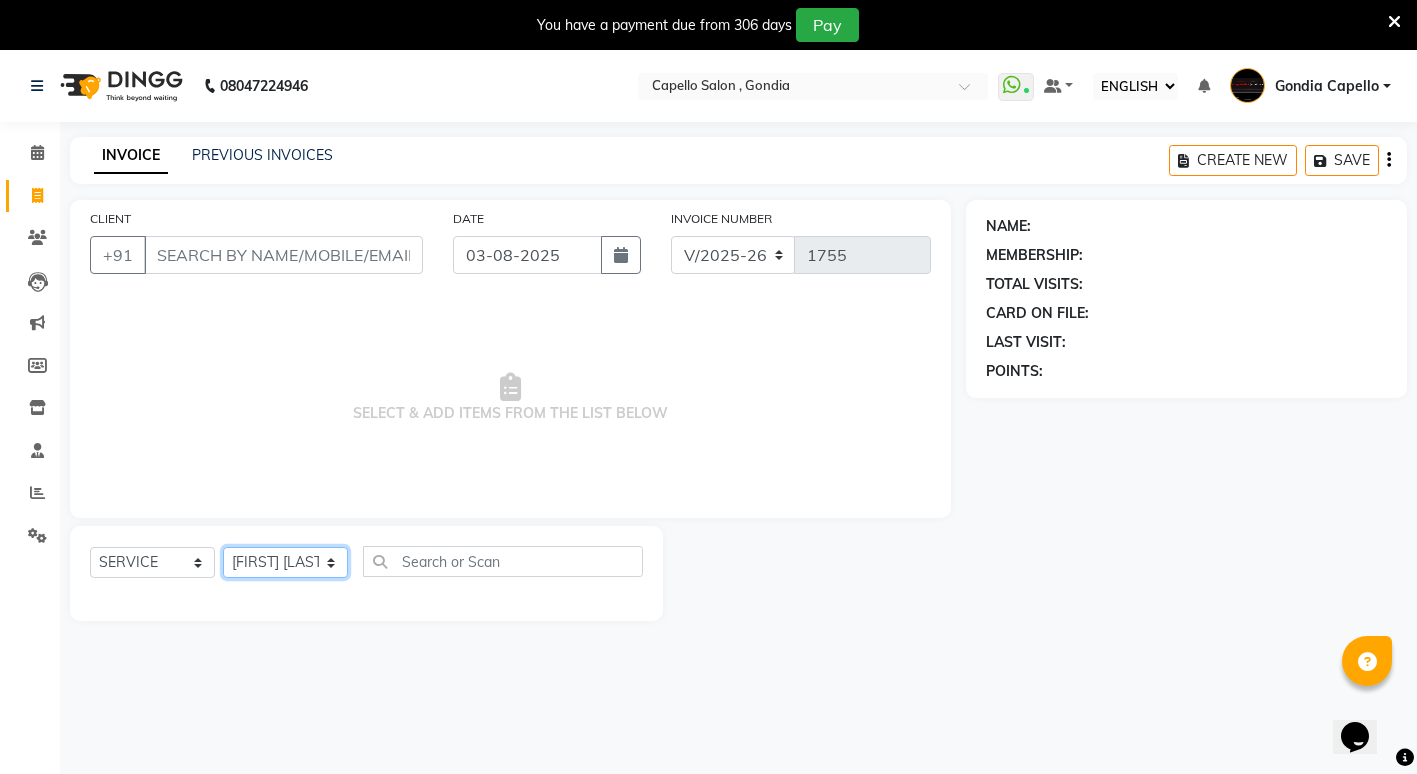click on "SELECT STYLIST ADMIN [FIRST] [LAST] [FIRST] [LAST] [FIRST] [LAST] Gondia Capello [FIRST] [LAST]  [FIRST] [LAST] [FIRST] [LAST] [FIRST] [LAST] [FIRST] [LAST] [FIRST] [LAST]" 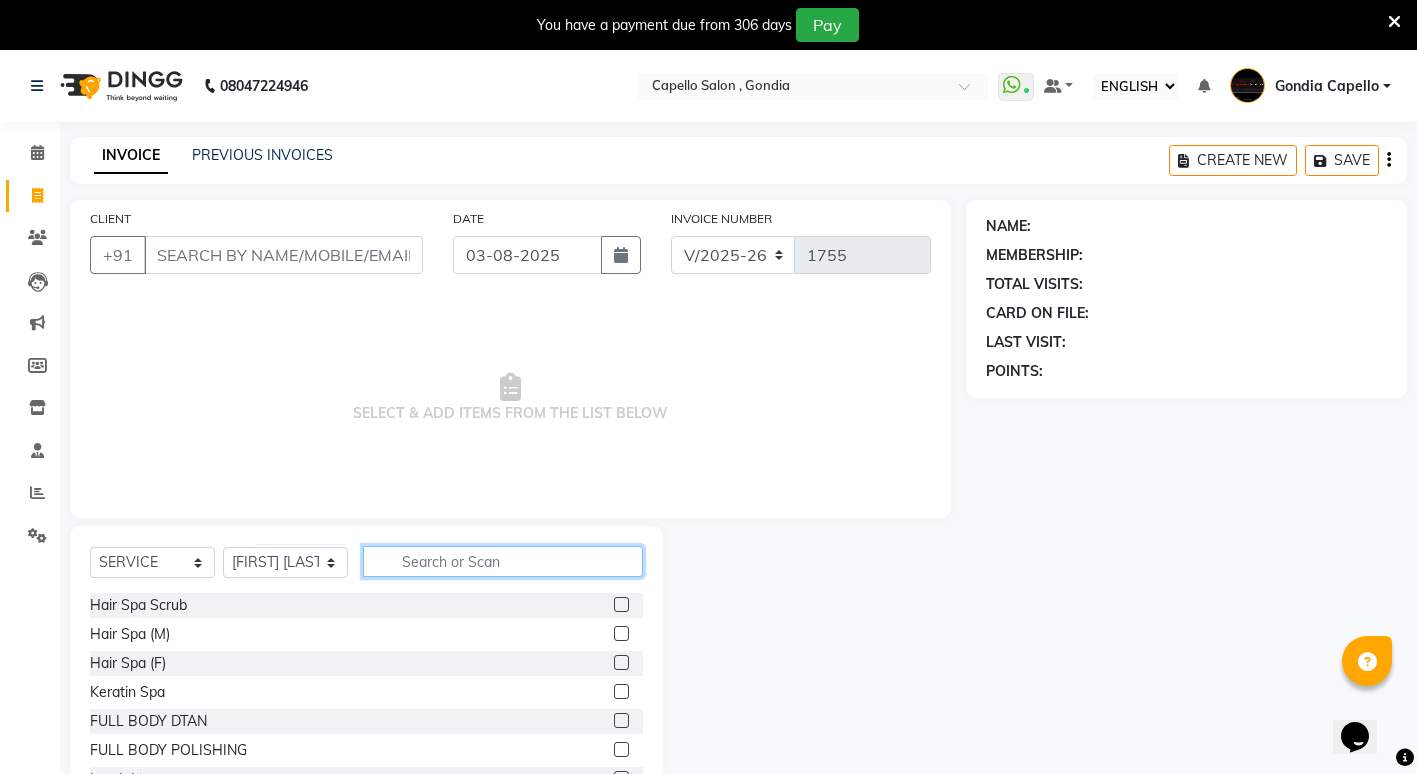 click 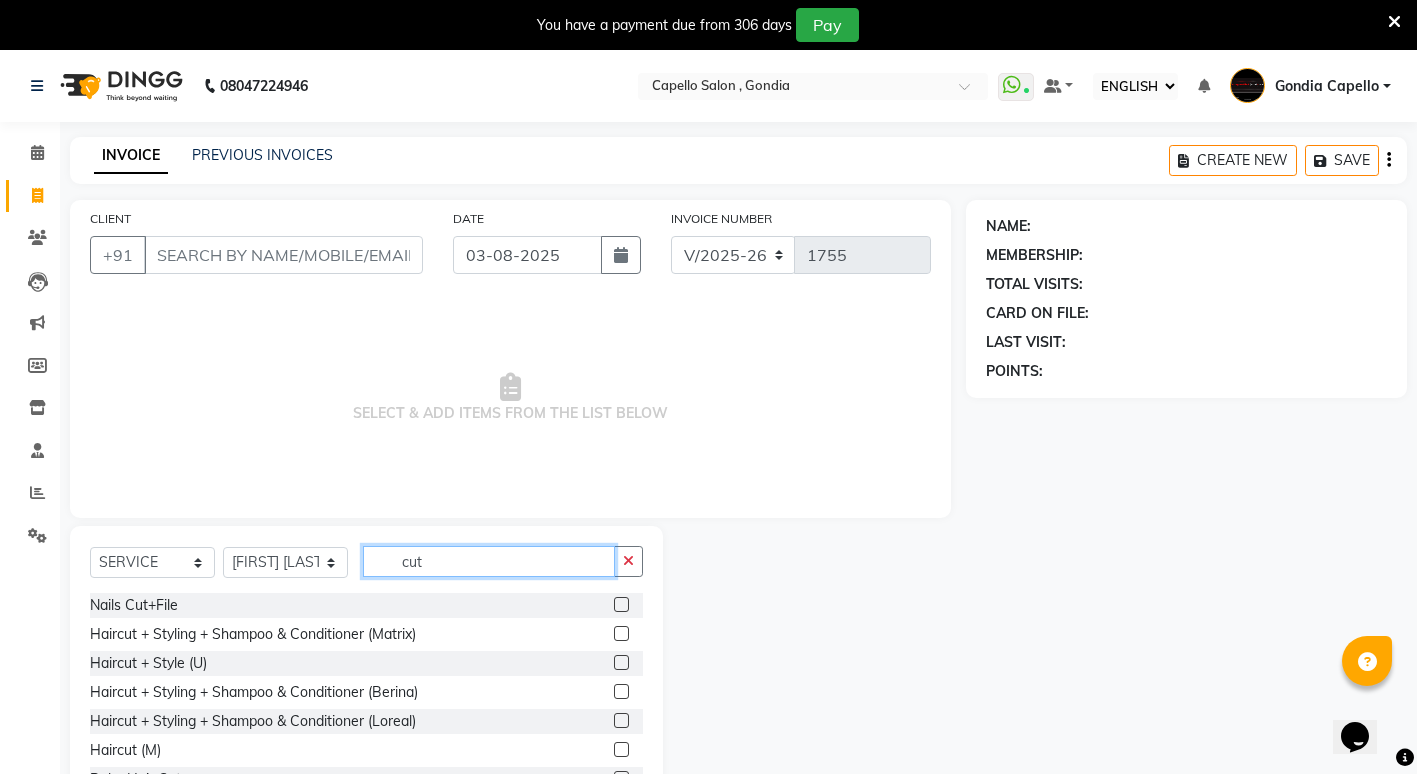 type on "cut" 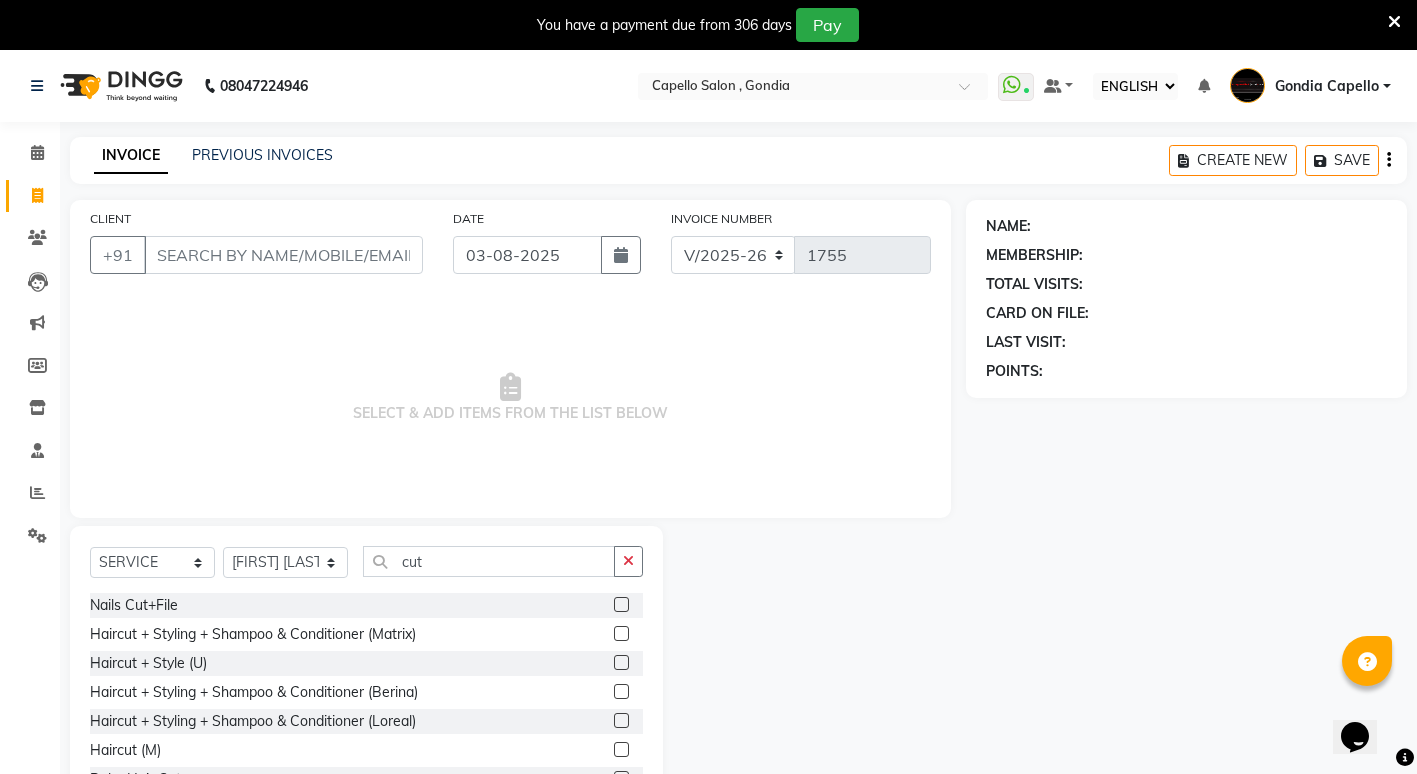 click 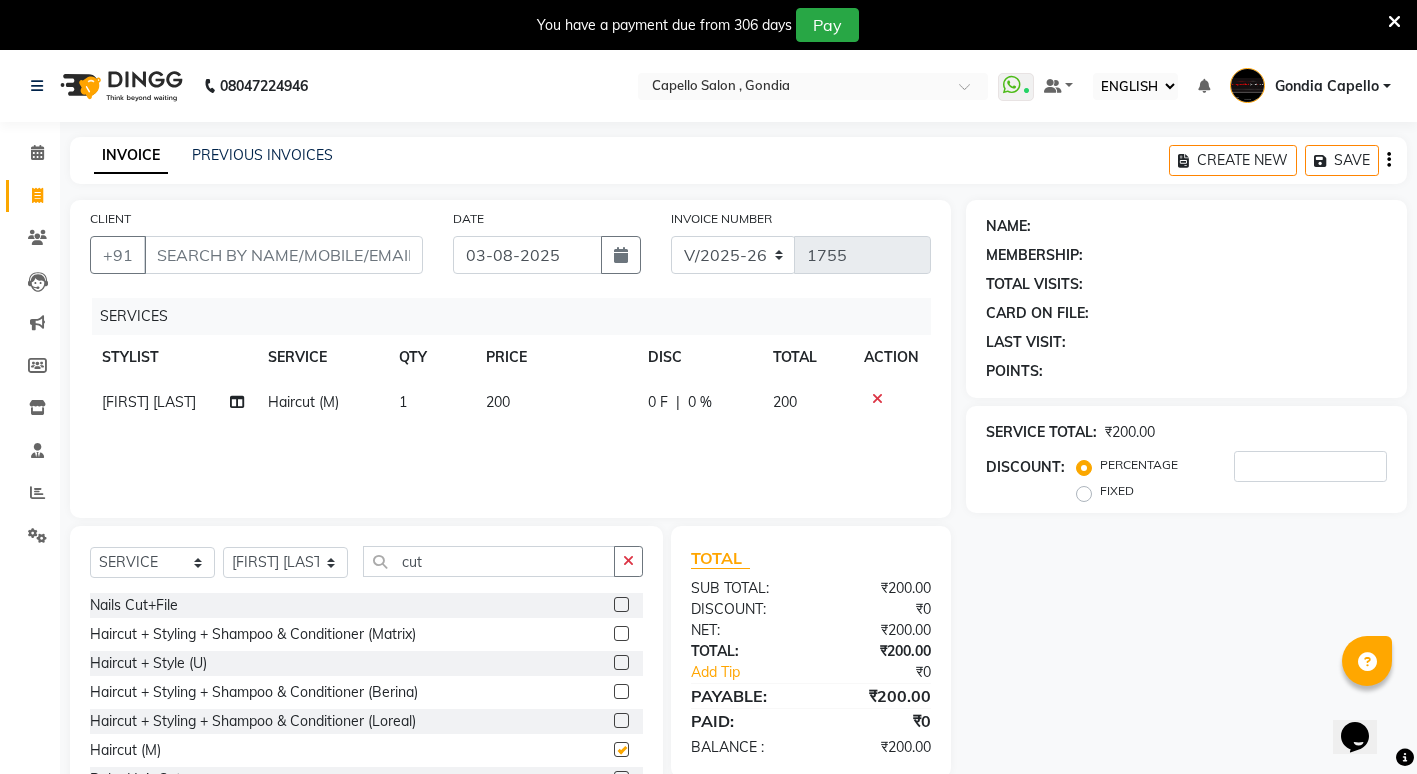 checkbox on "false" 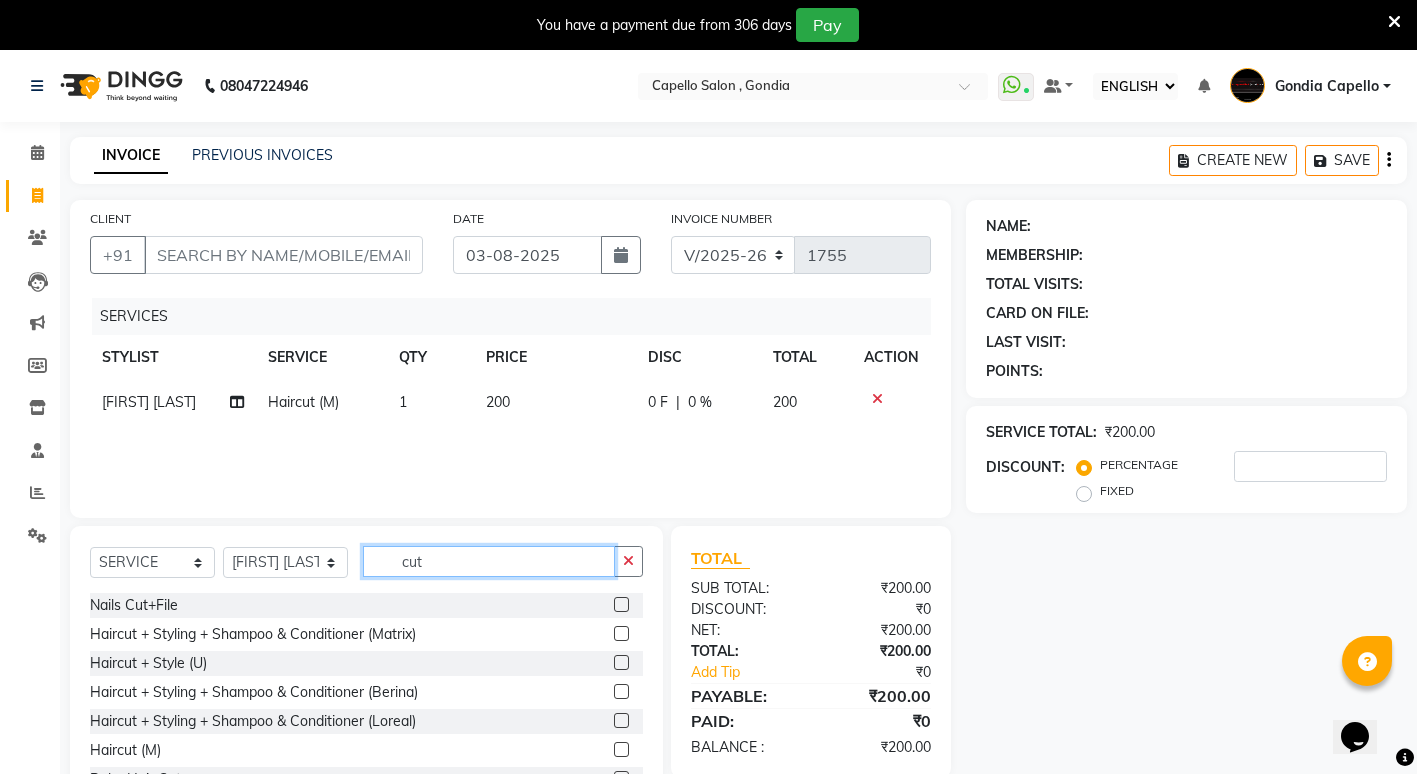 click on "cut" 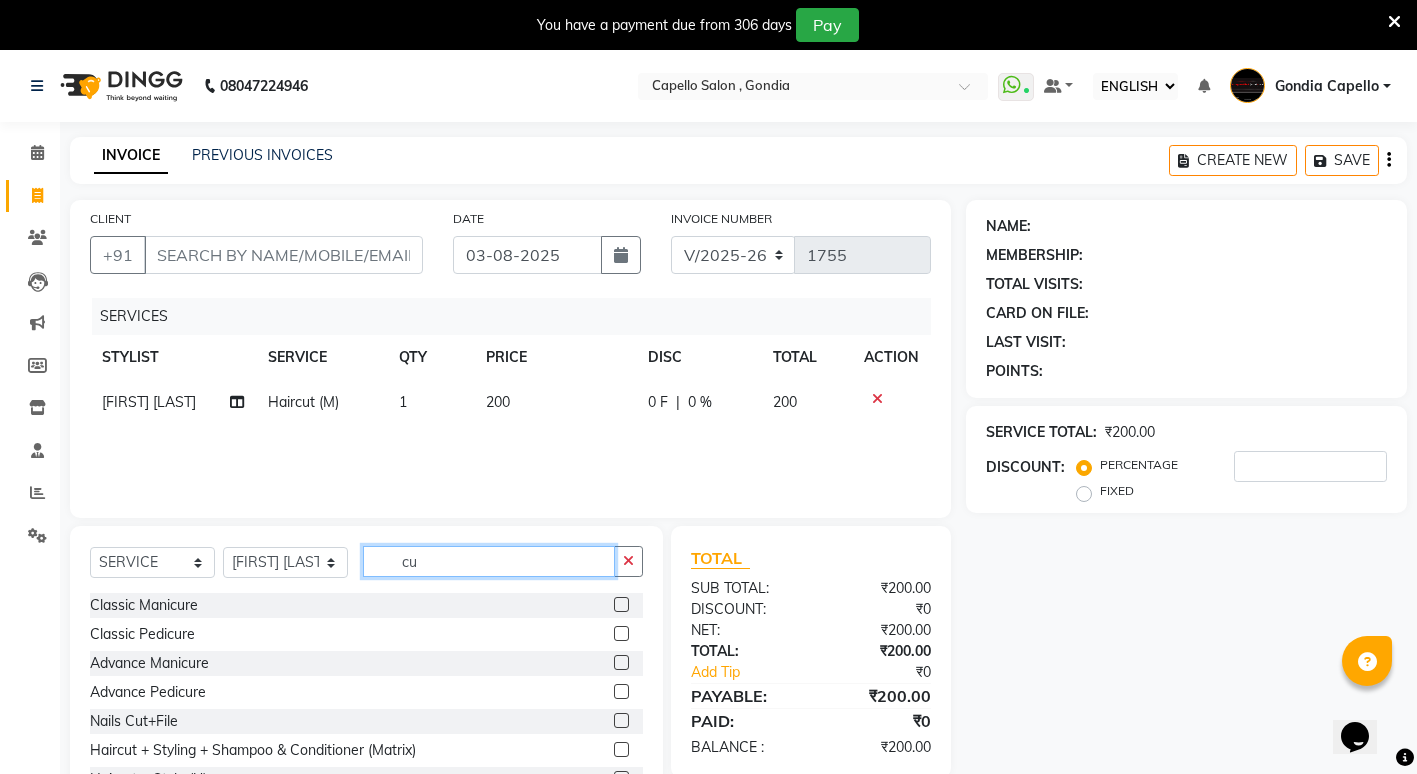 type on "c" 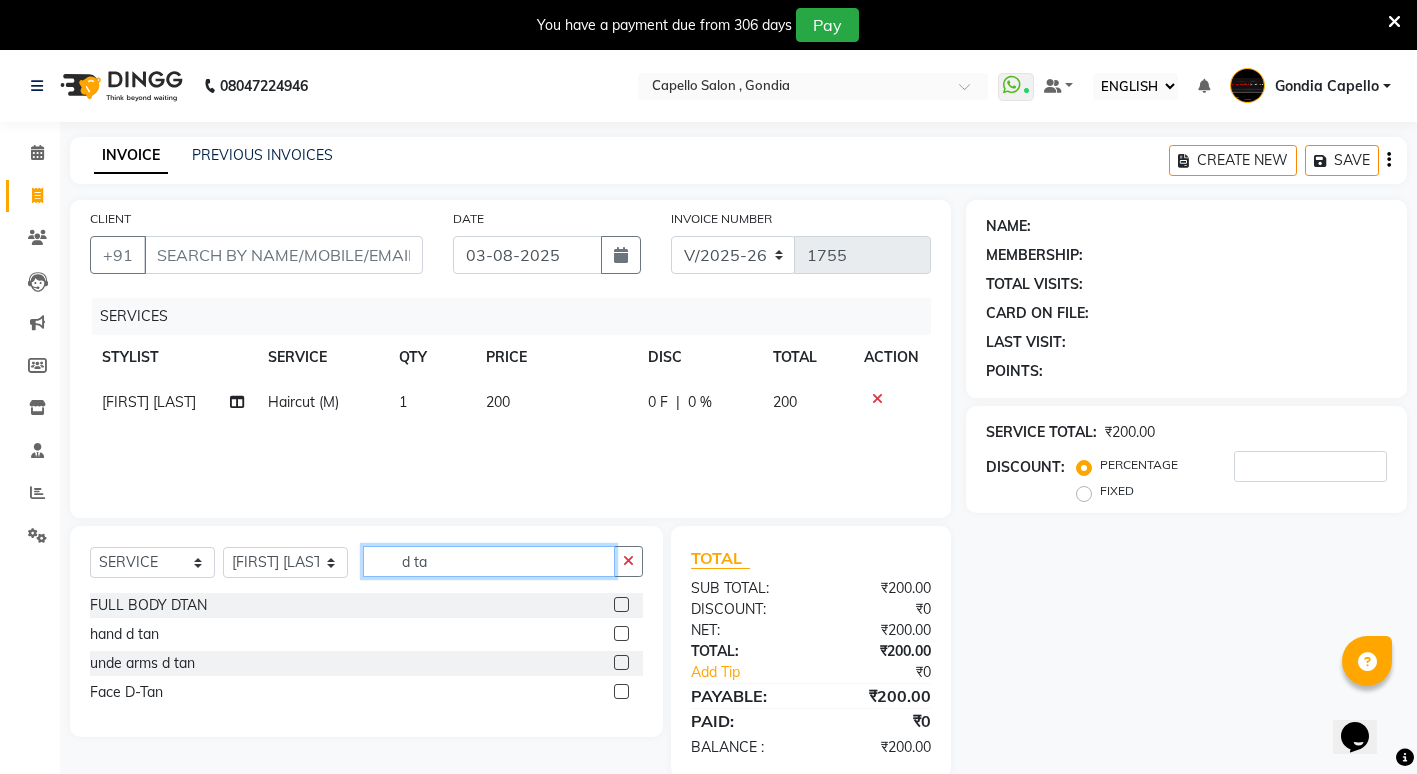 type on "d ta" 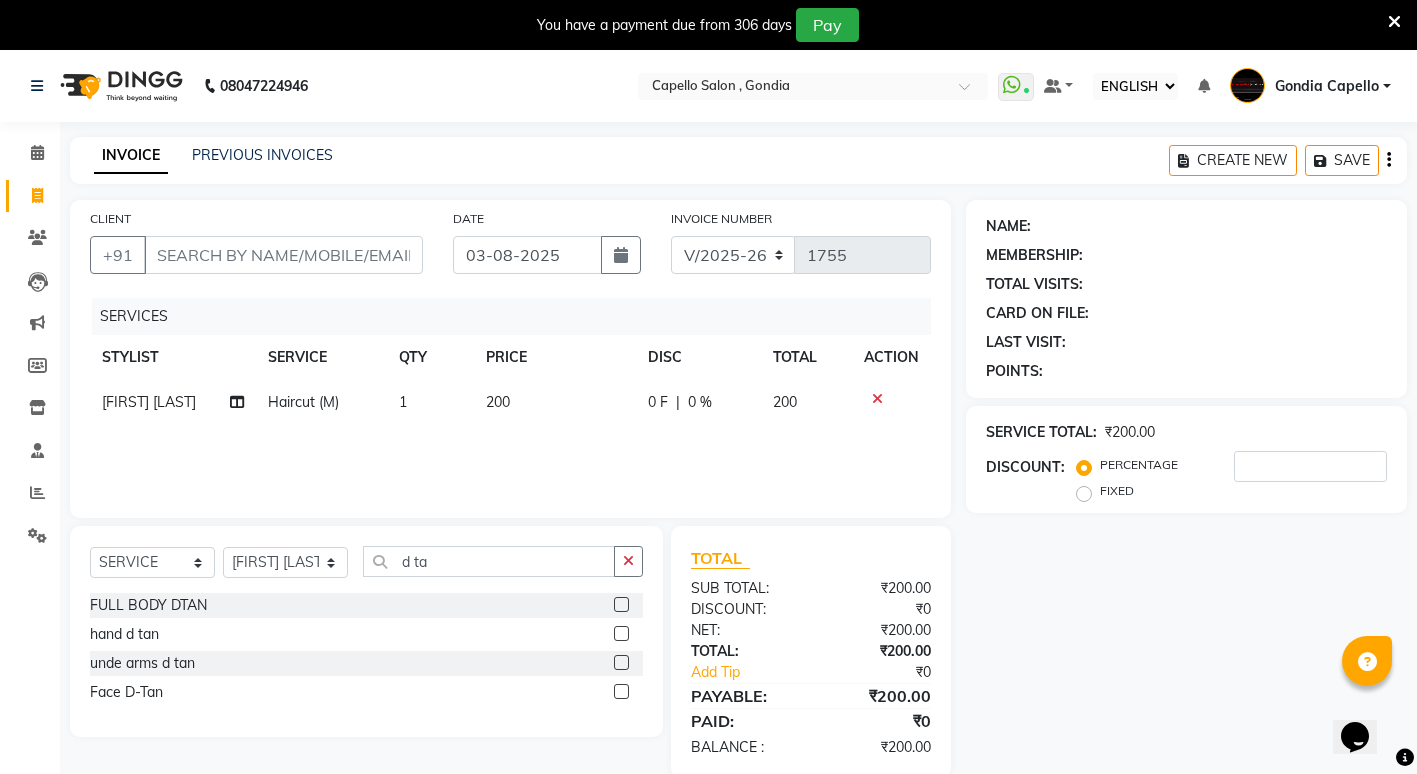 click 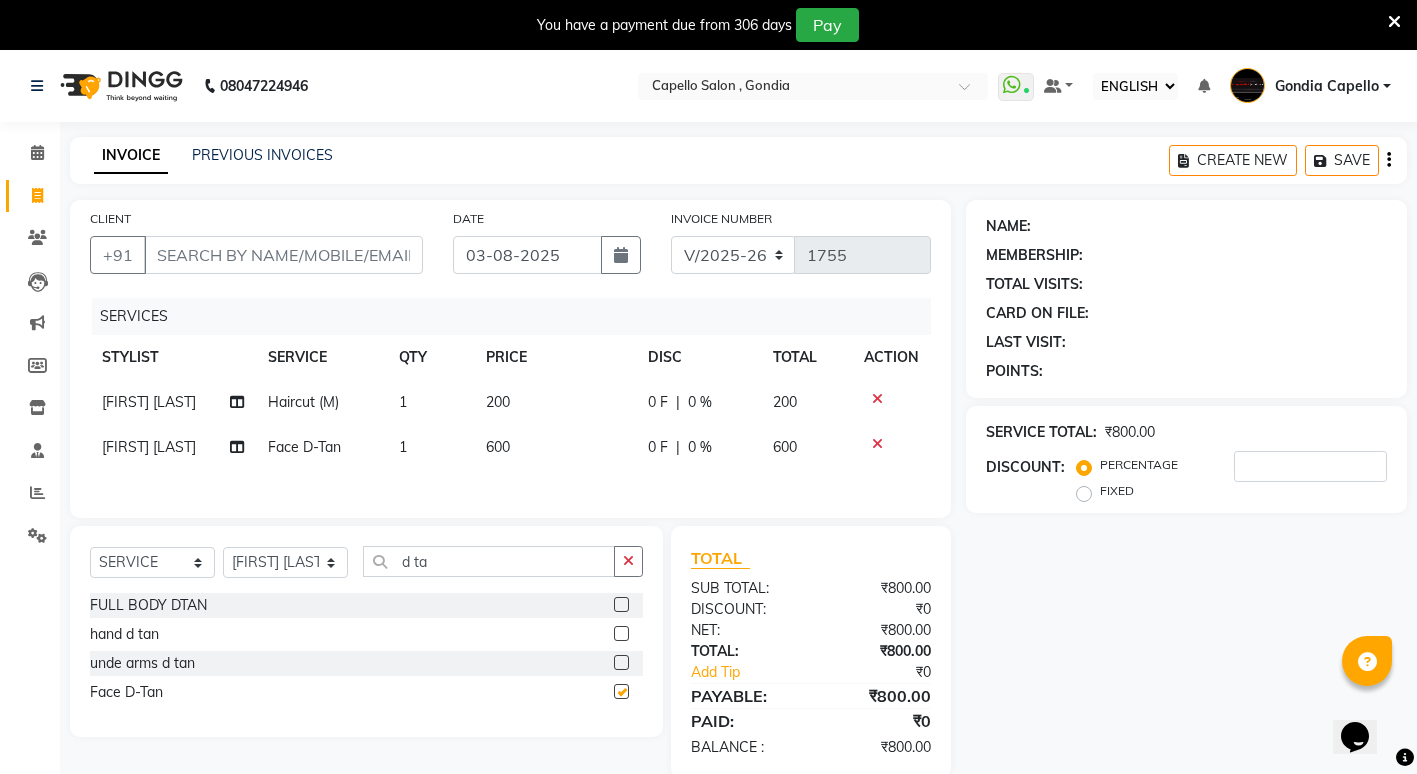 checkbox on "false" 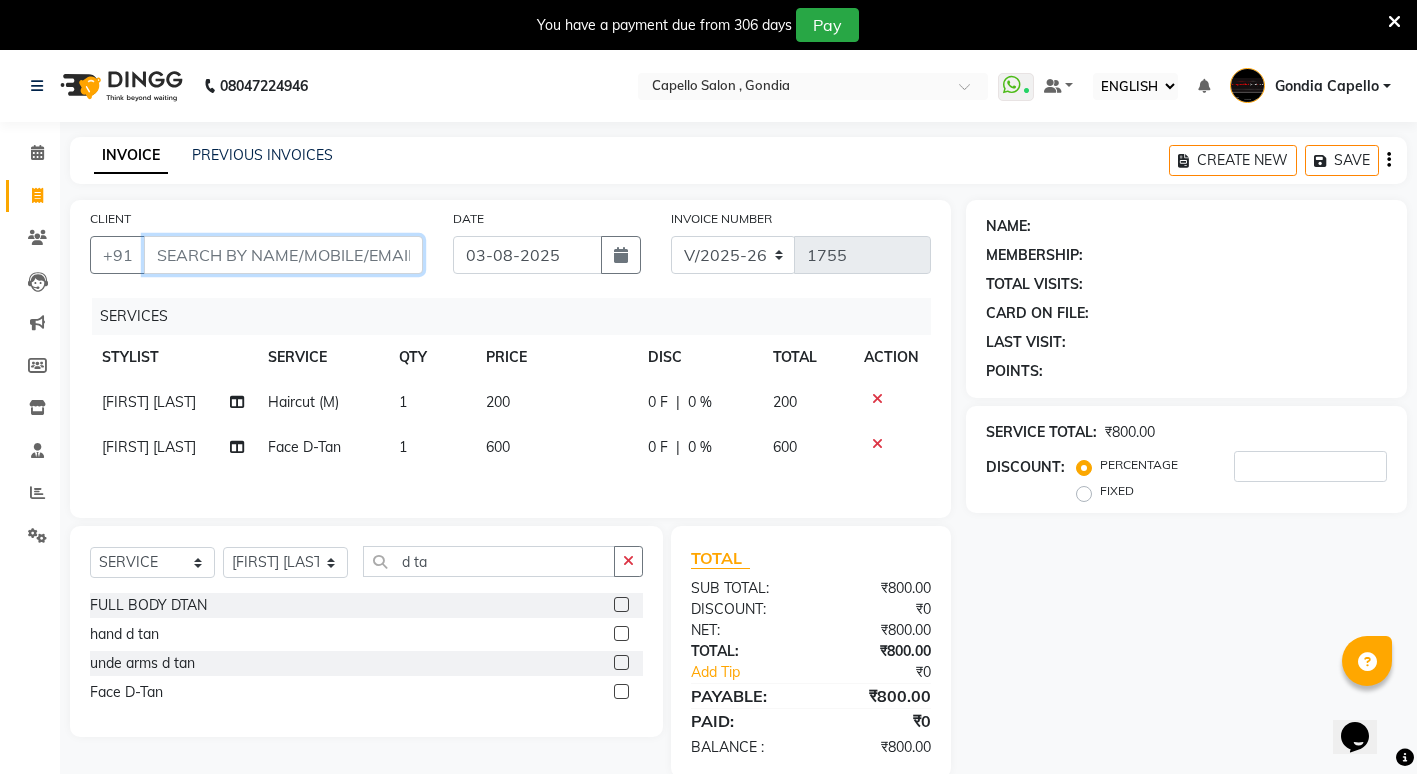 drag, startPoint x: 366, startPoint y: 262, endPoint x: 373, endPoint y: 248, distance: 15.652476 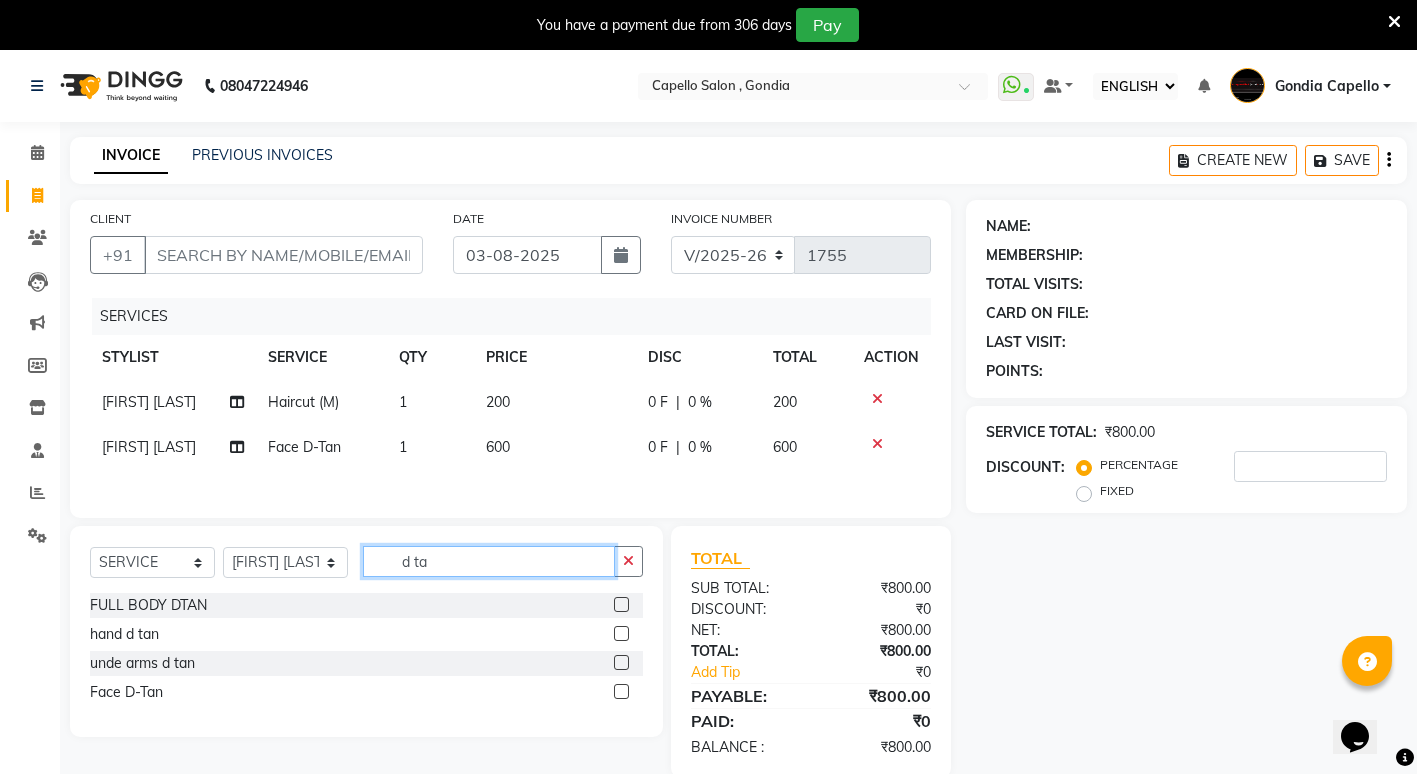 click on "d ta" 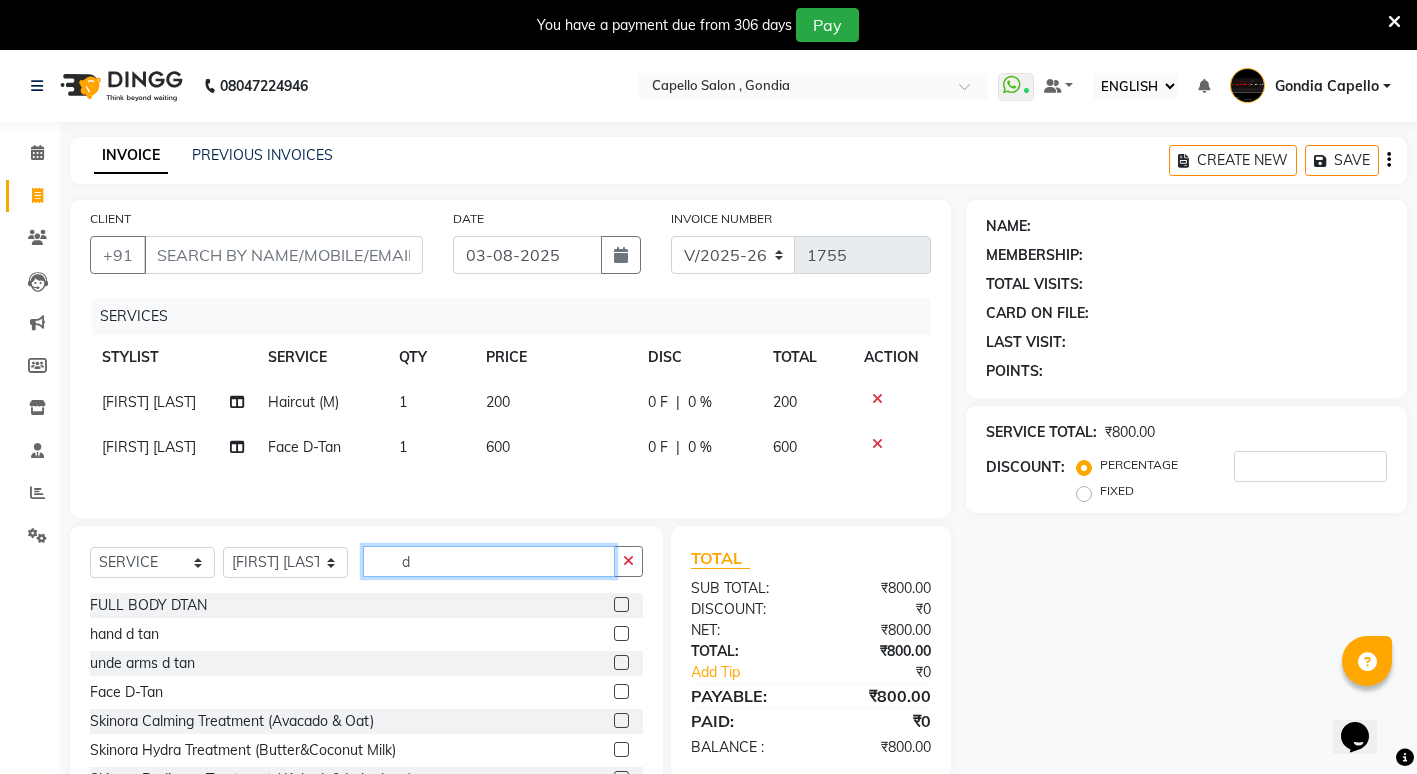 type on "d" 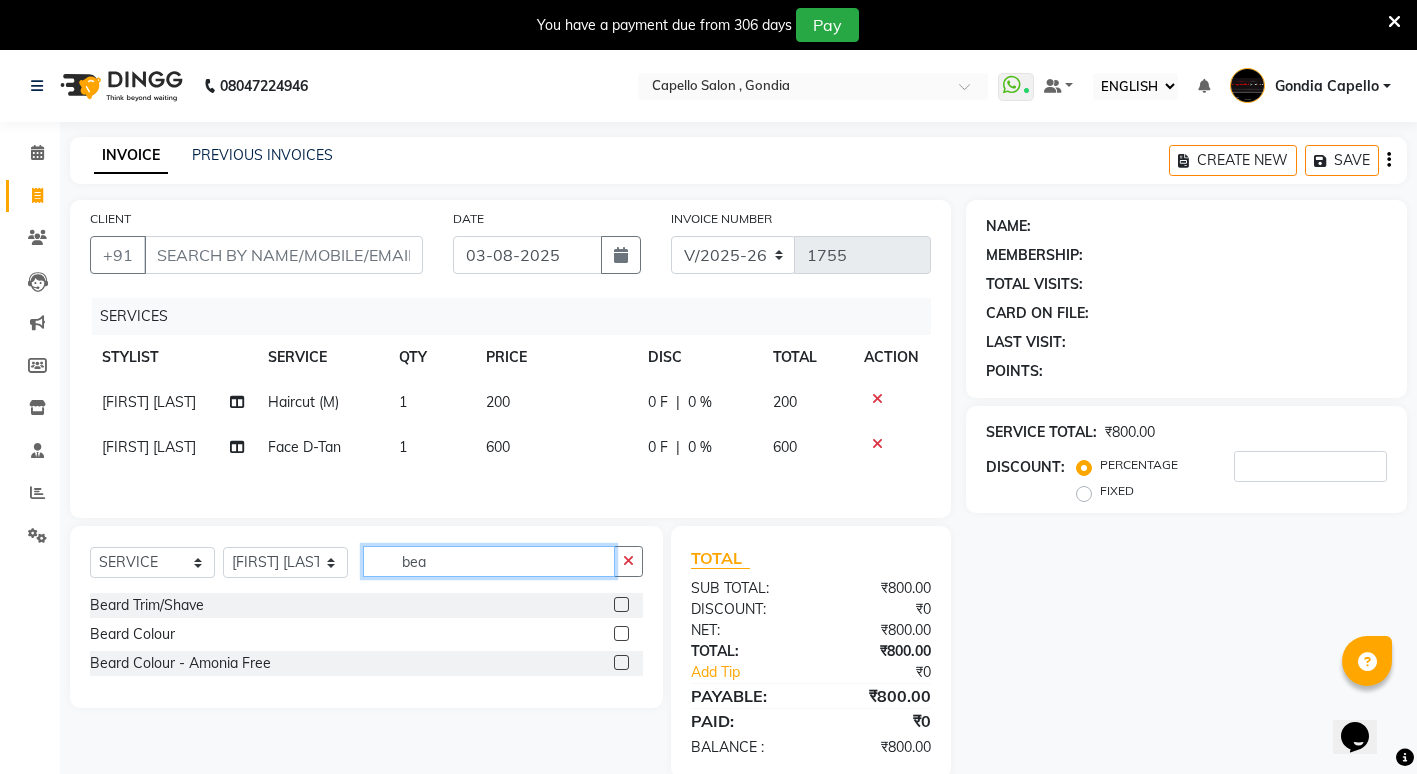 type on "bea" 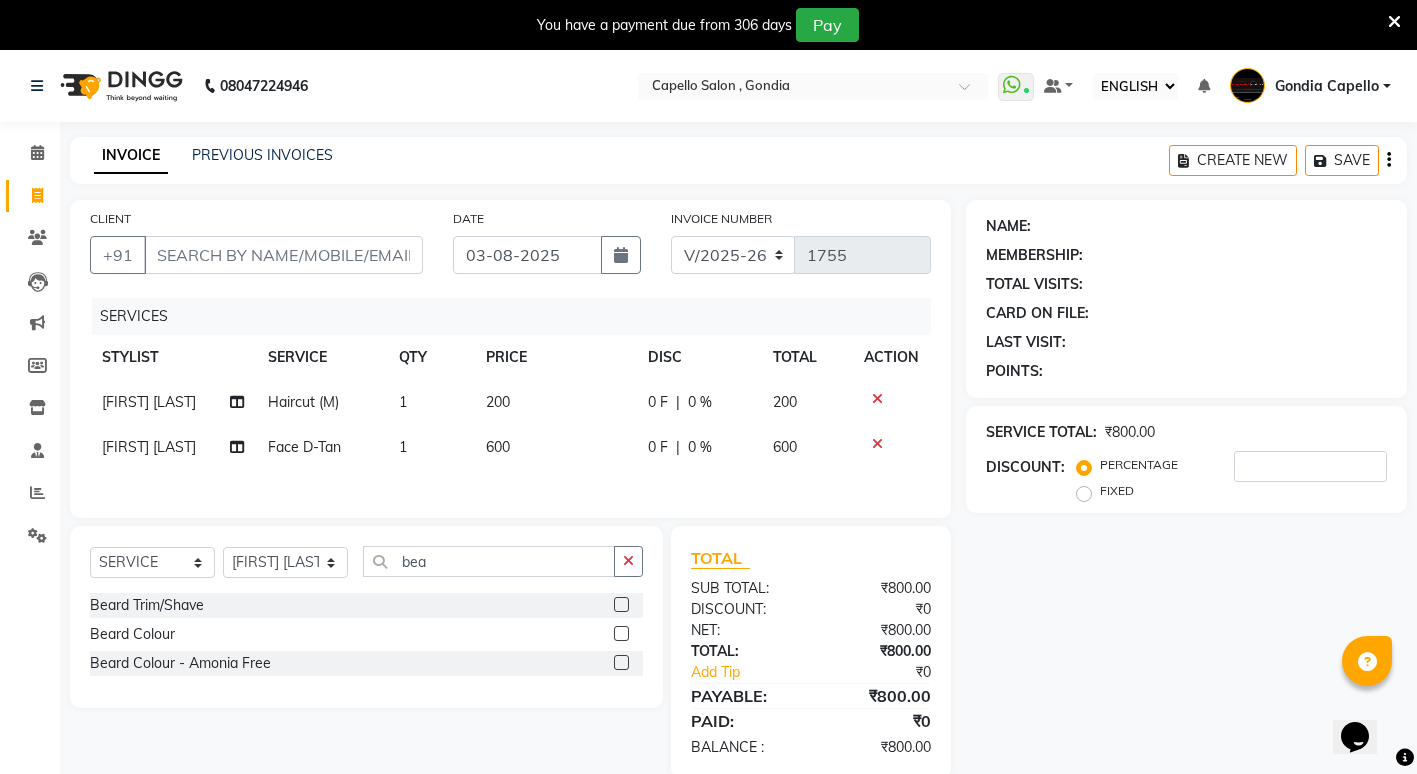click 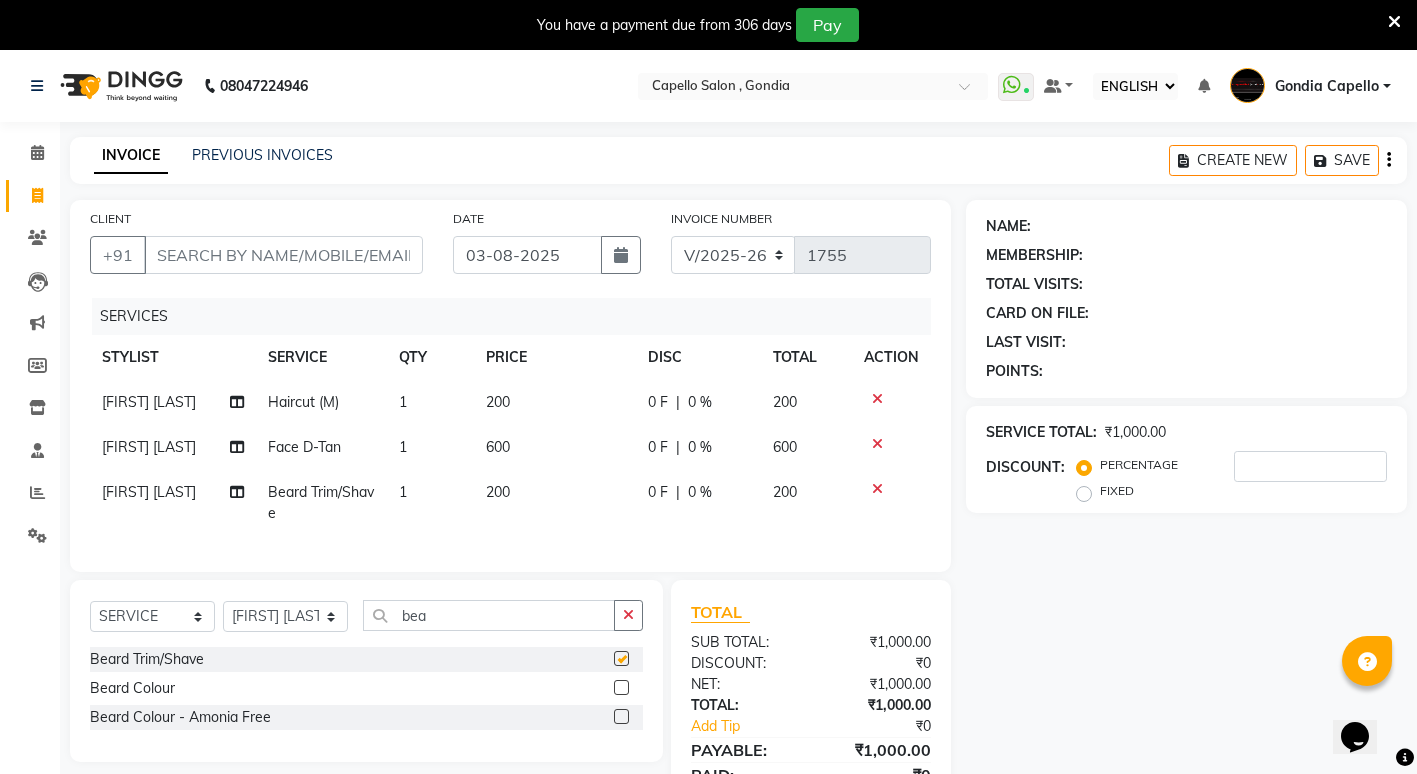 checkbox on "false" 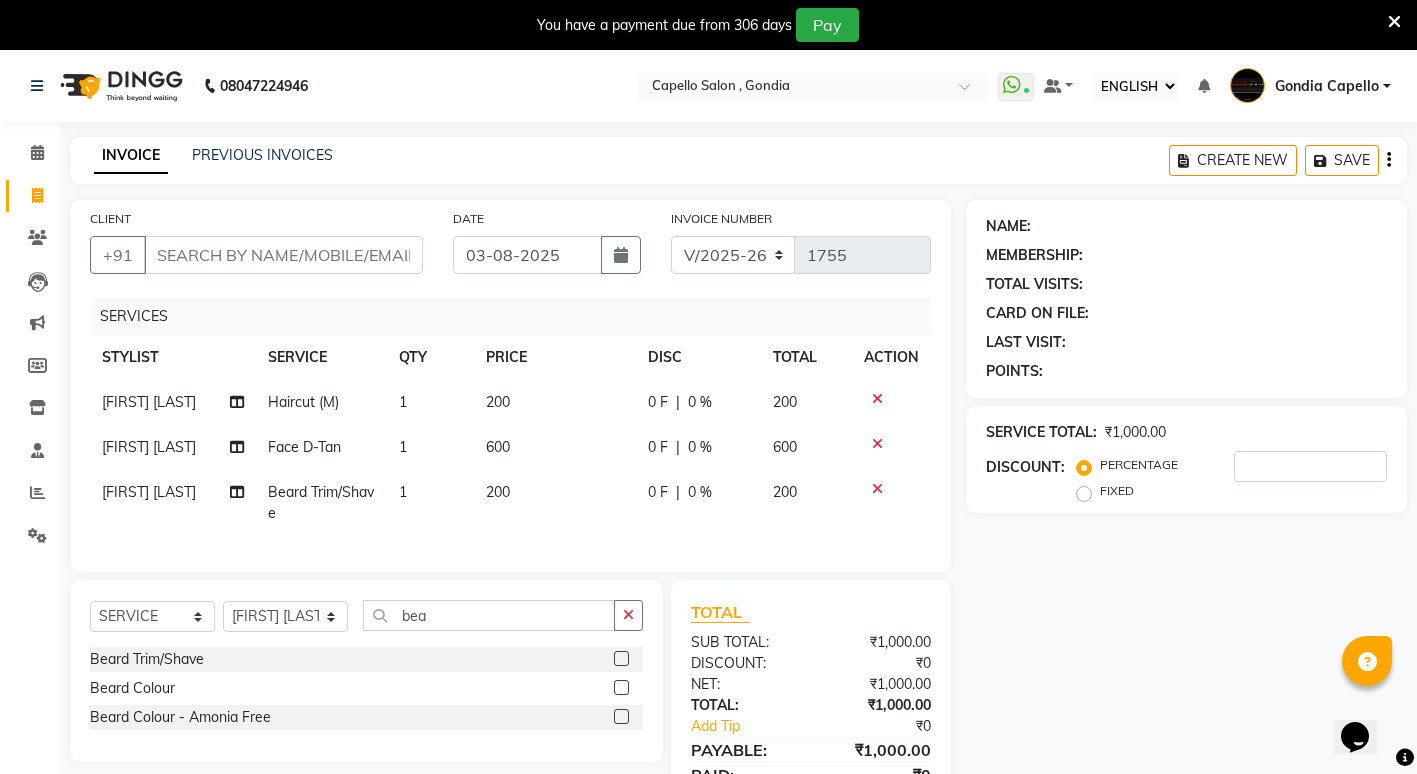 click on "200" 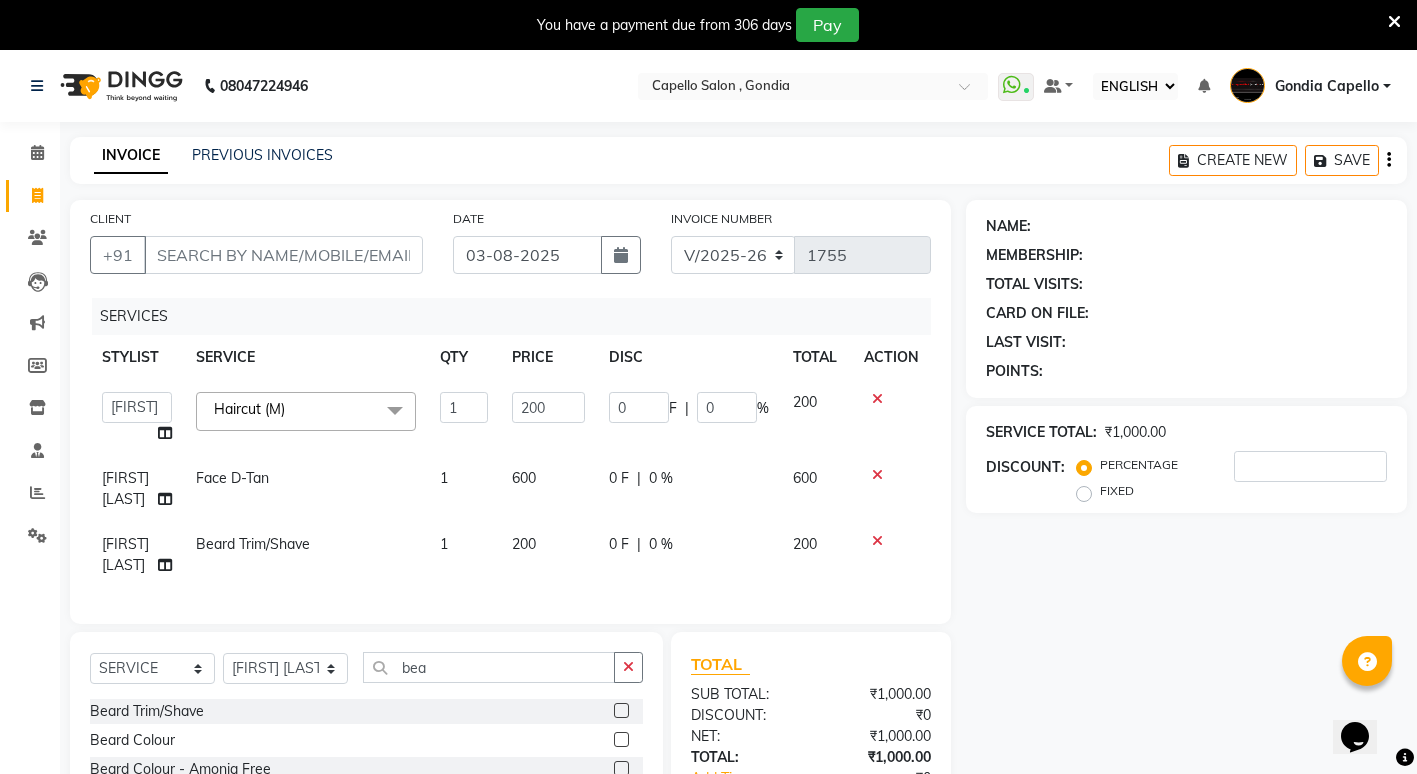 click on "600" 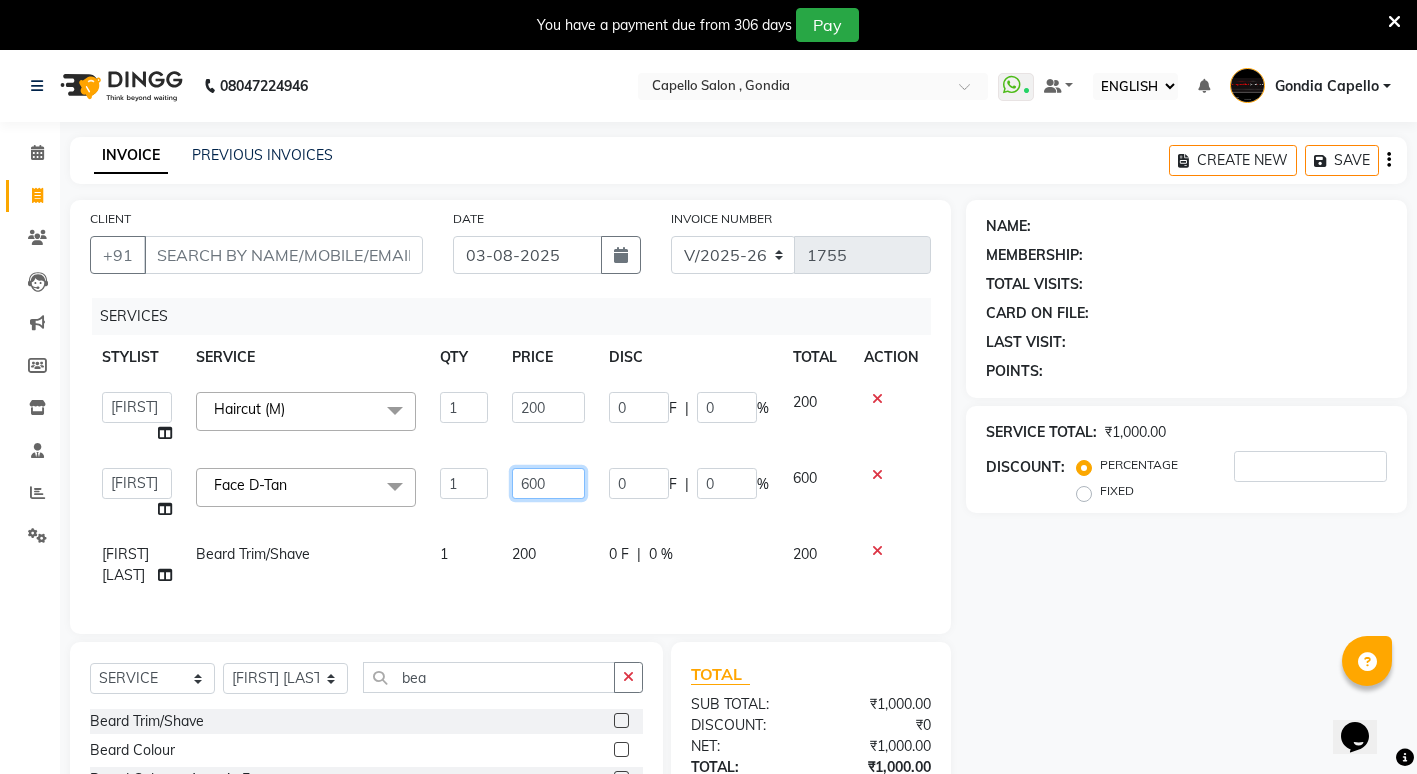 click on "600" 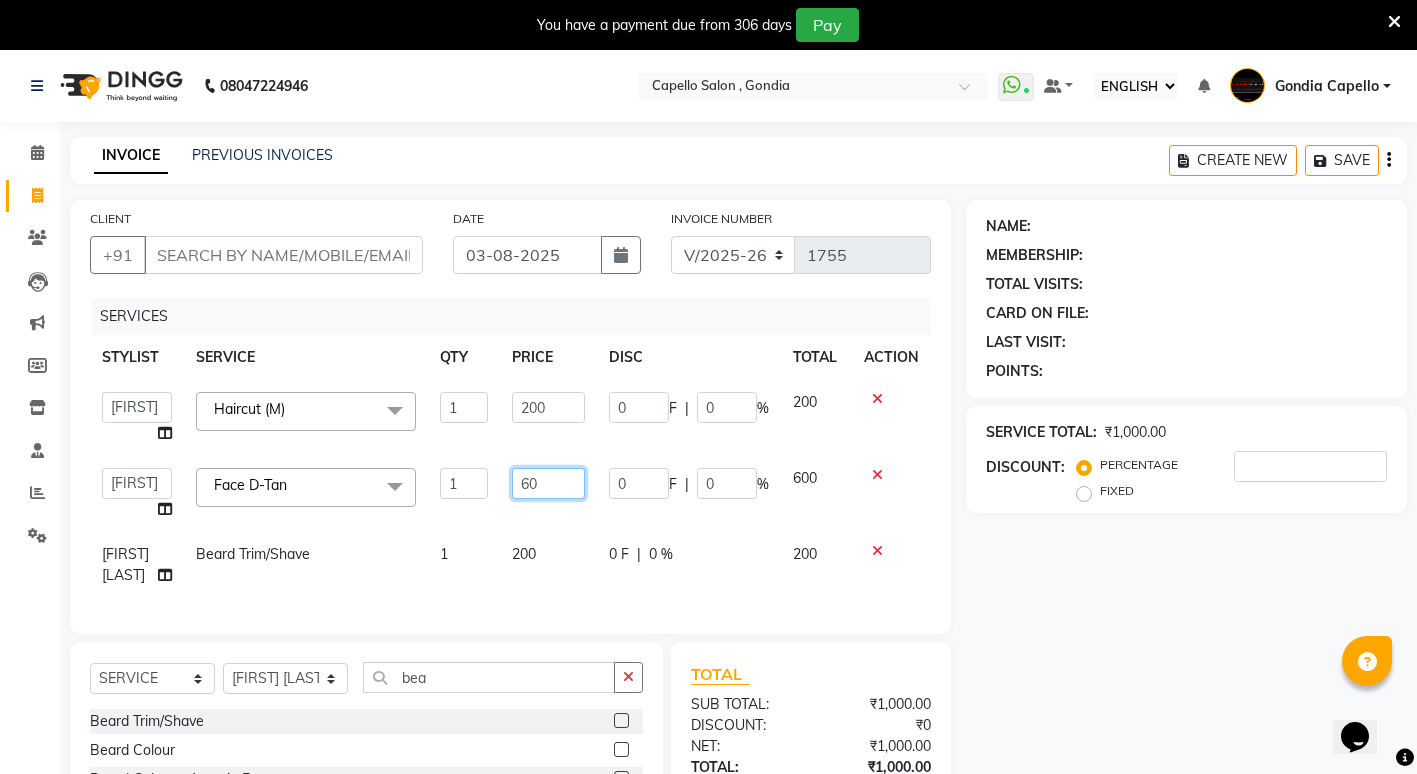 type on "6" 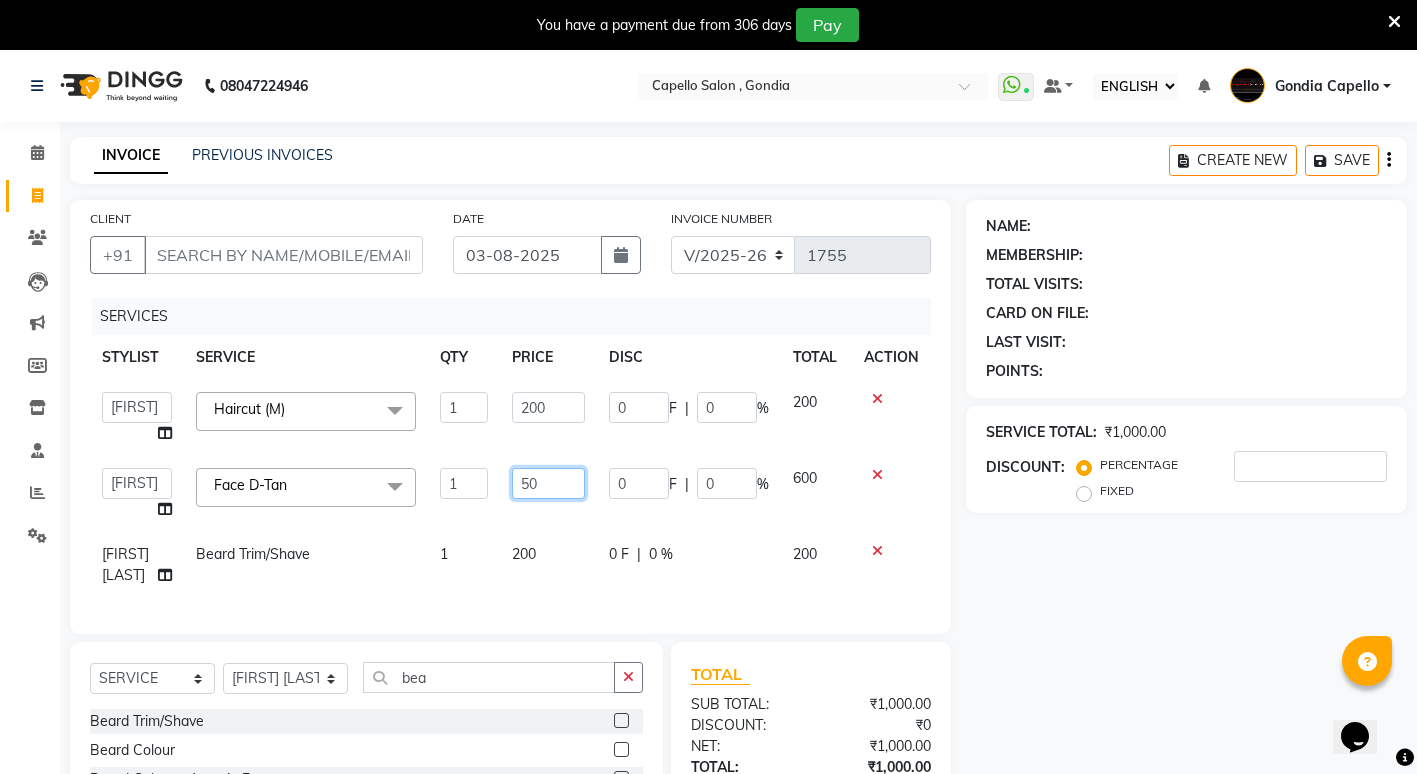 type on "500" 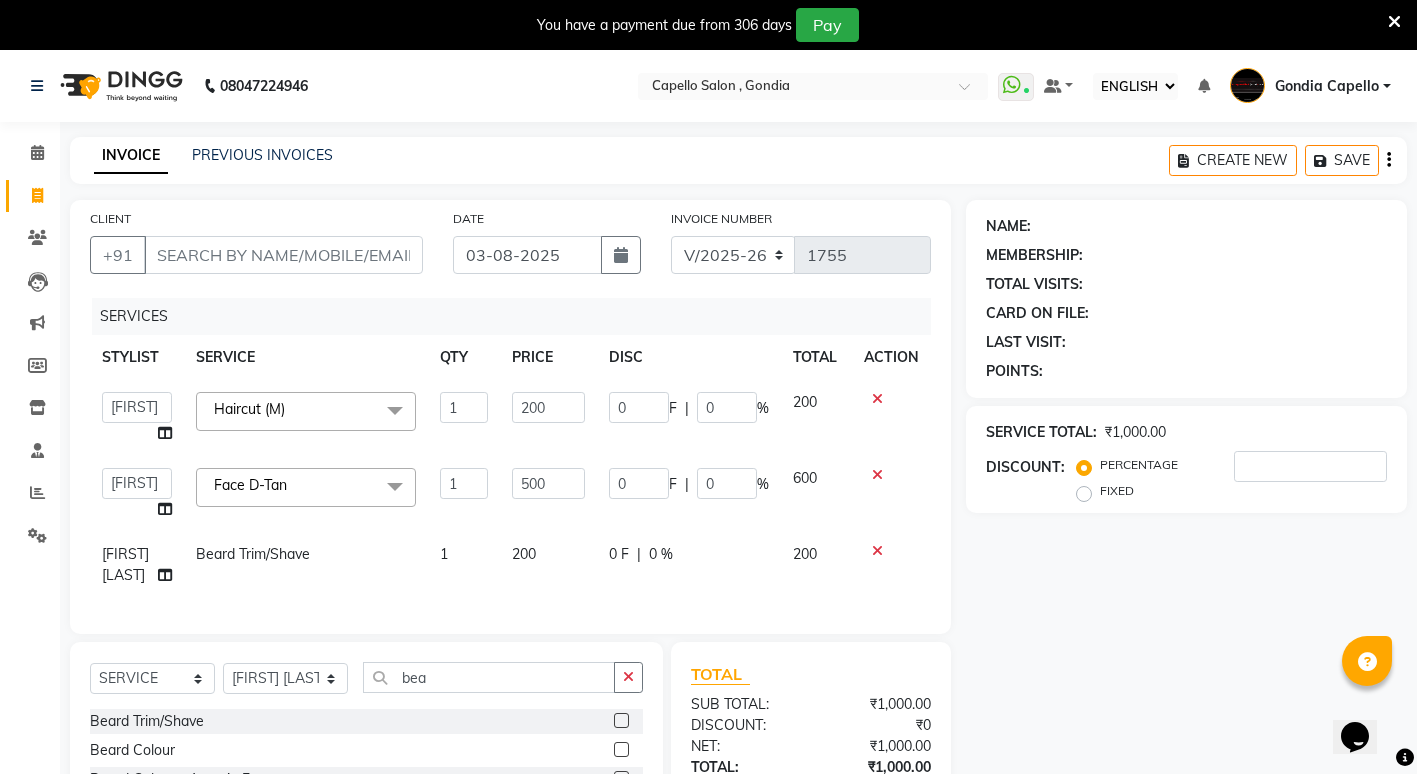 click on "NAME: MEMBERSHIP: TOTAL VISITS: CARD ON FILE: LAST VISIT:  POINTS:  SERVICE TOTAL:  ₹1,000.00  DISCOUNT:  PERCENTAGE   FIXED" 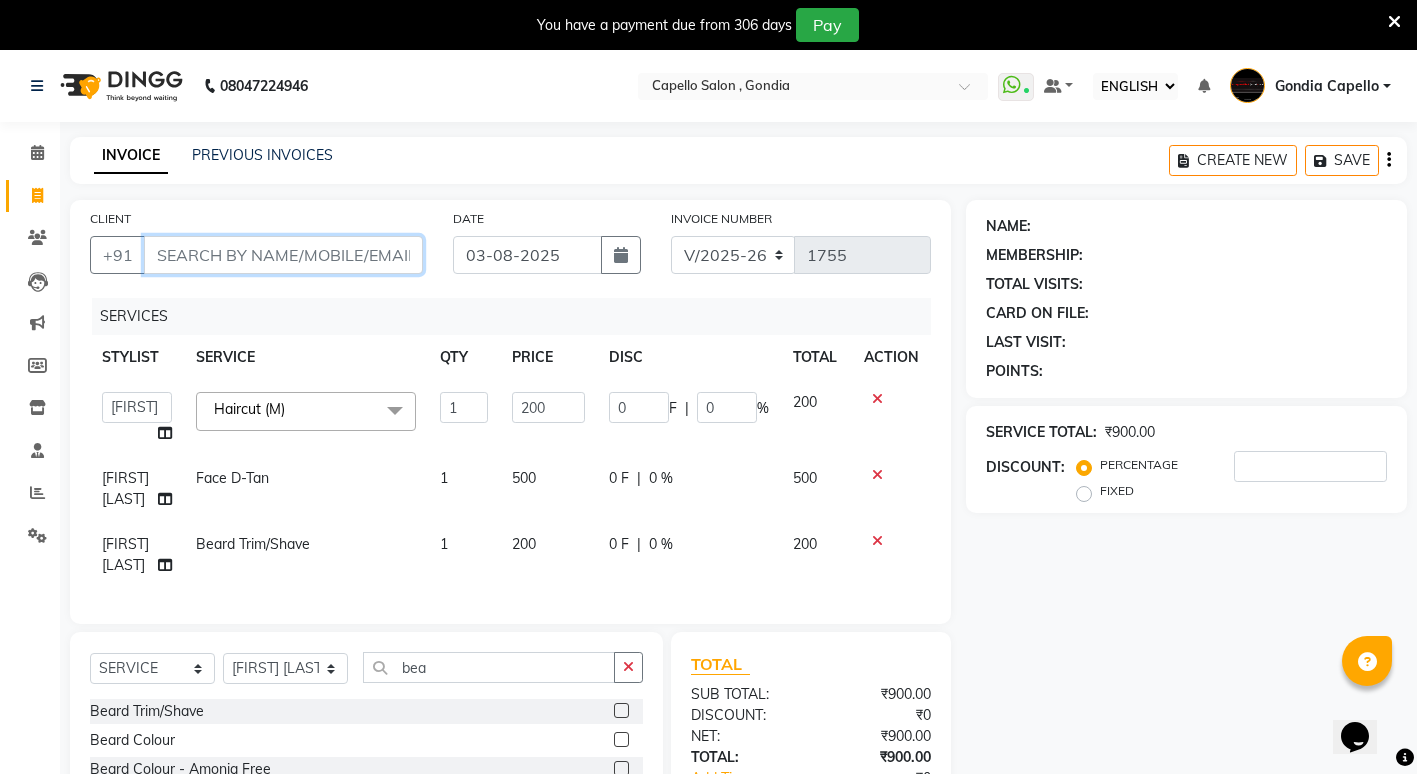 click on "CLIENT" at bounding box center [283, 255] 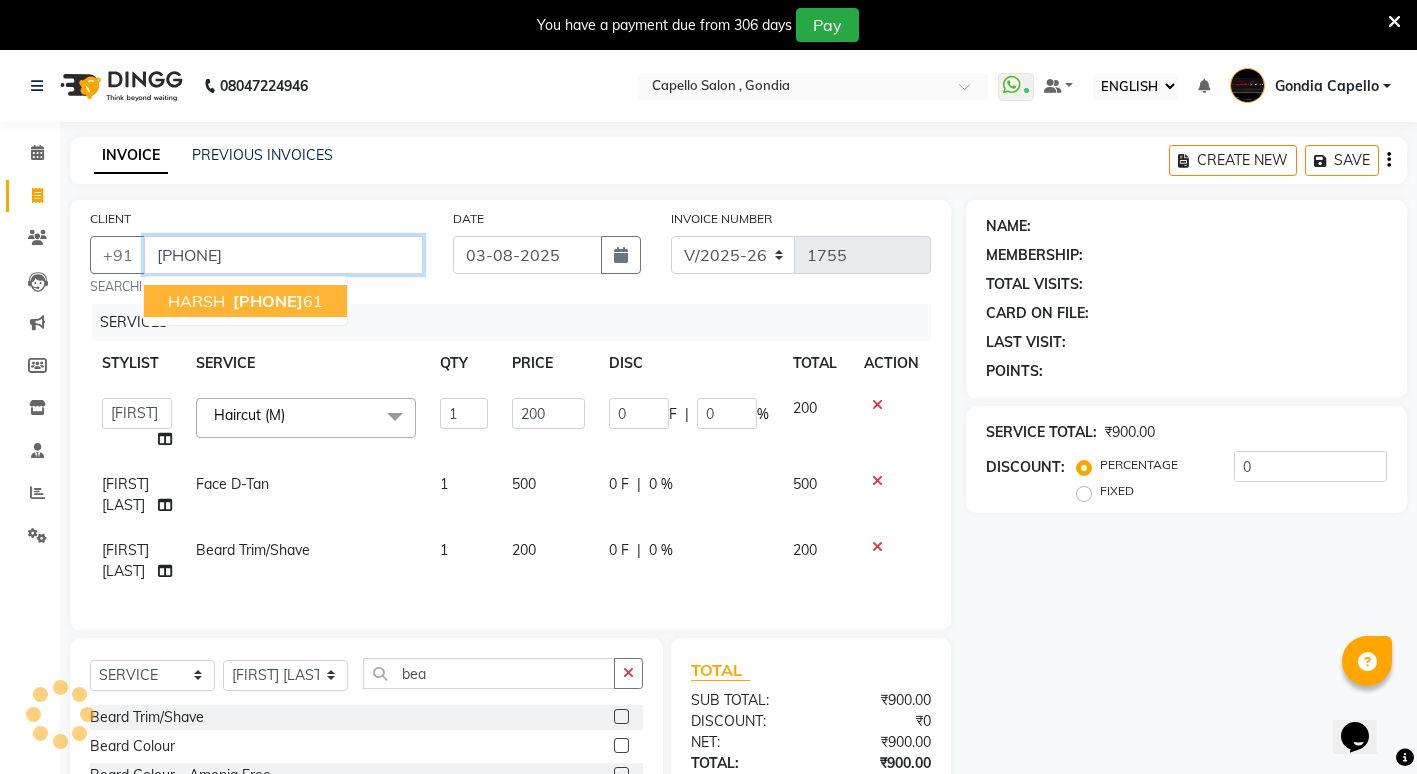 type on "8855938361" 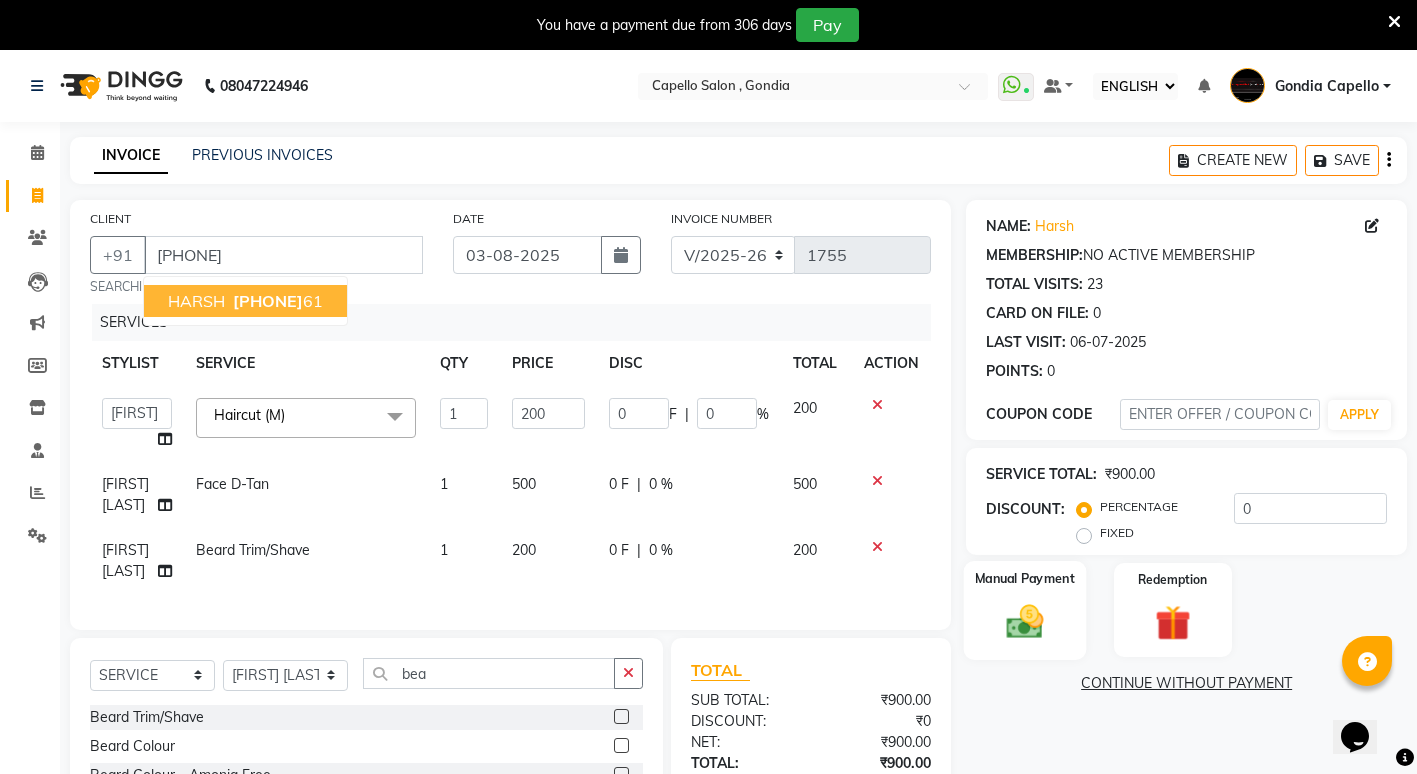 click 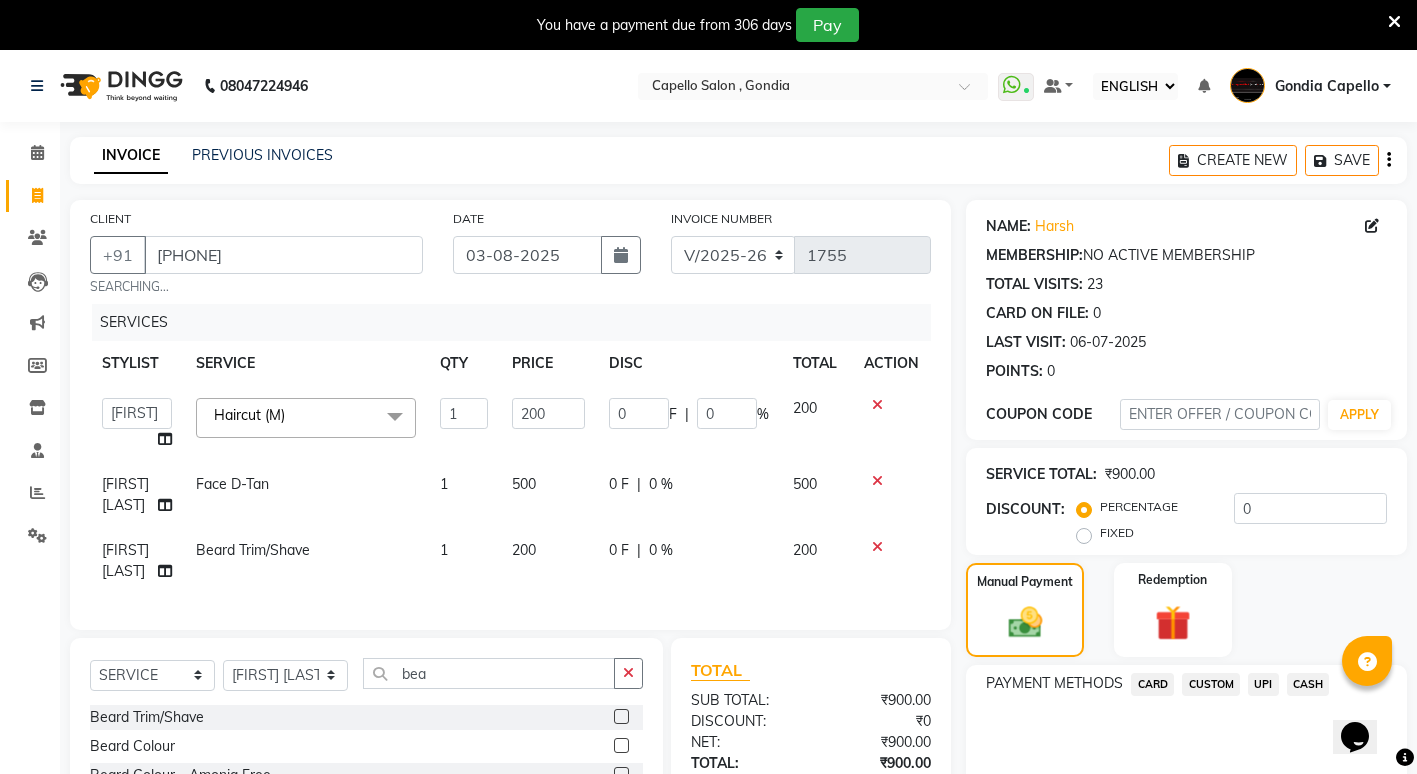 click on "CASH" 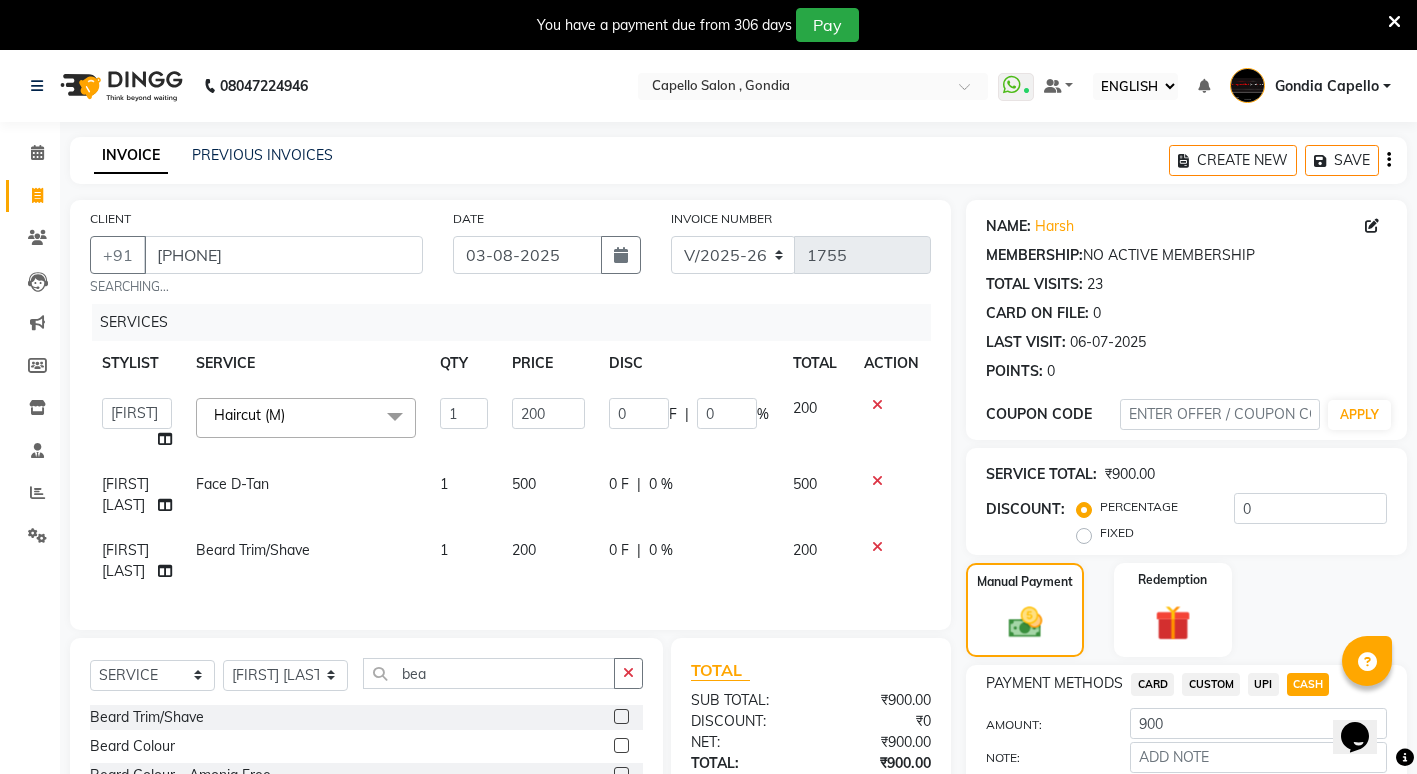 scroll, scrollTop: 203, scrollLeft: 0, axis: vertical 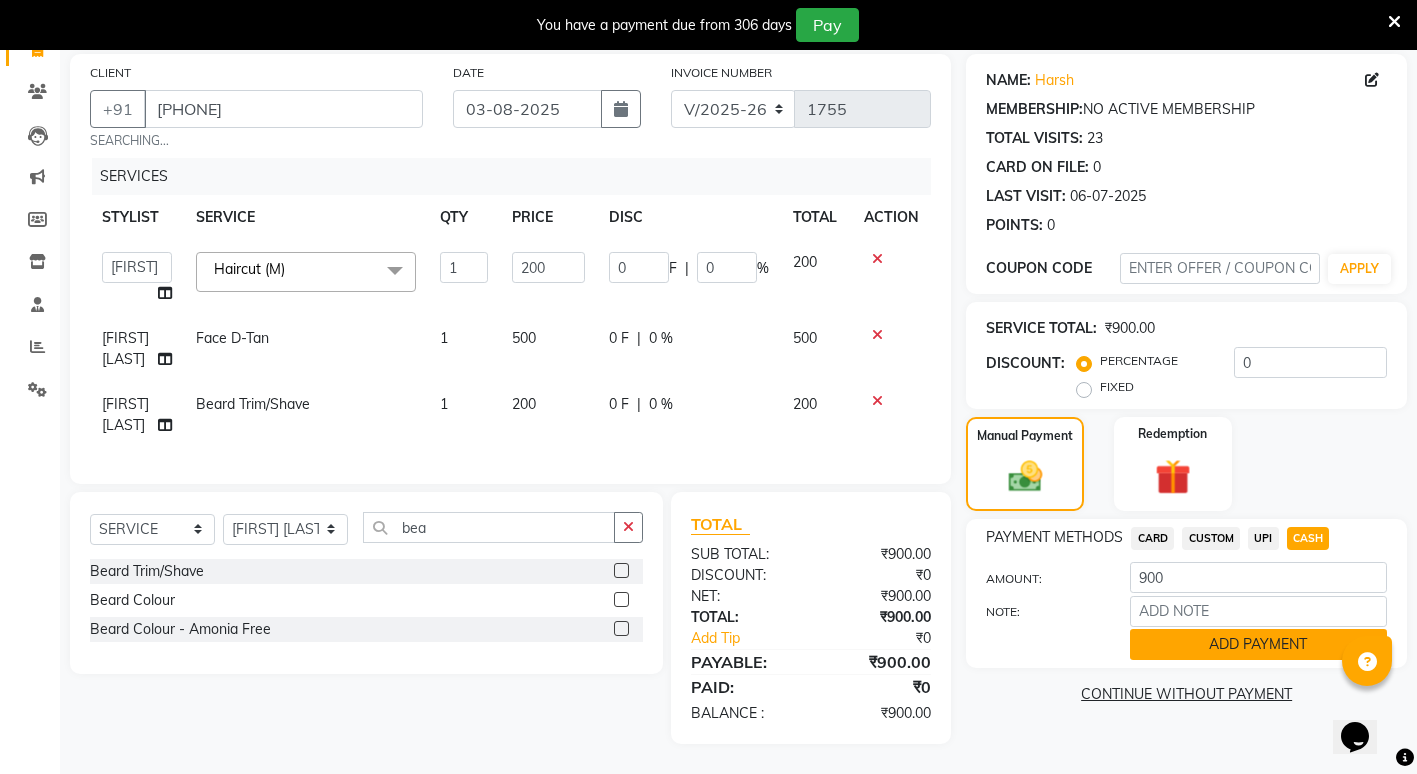 click on "ADD PAYMENT" 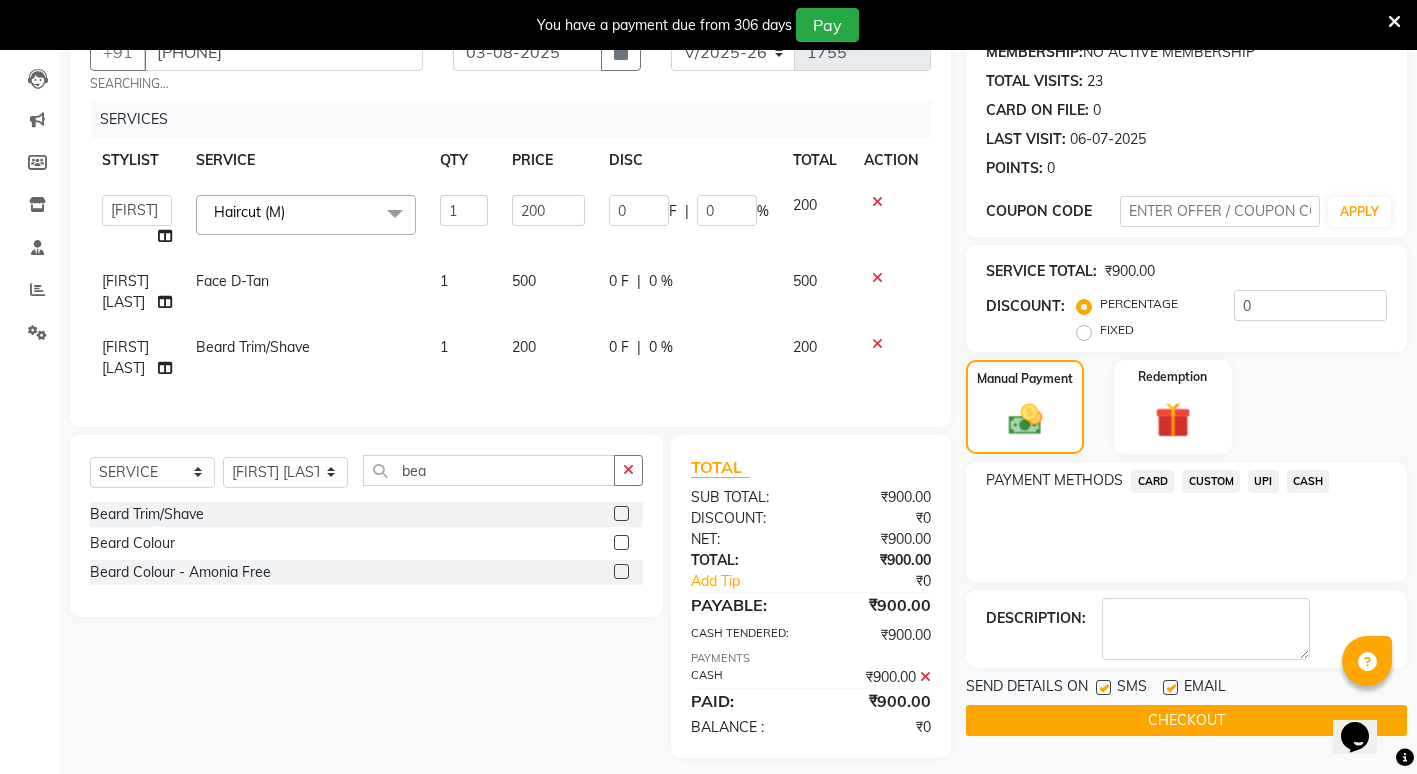 scroll, scrollTop: 274, scrollLeft: 0, axis: vertical 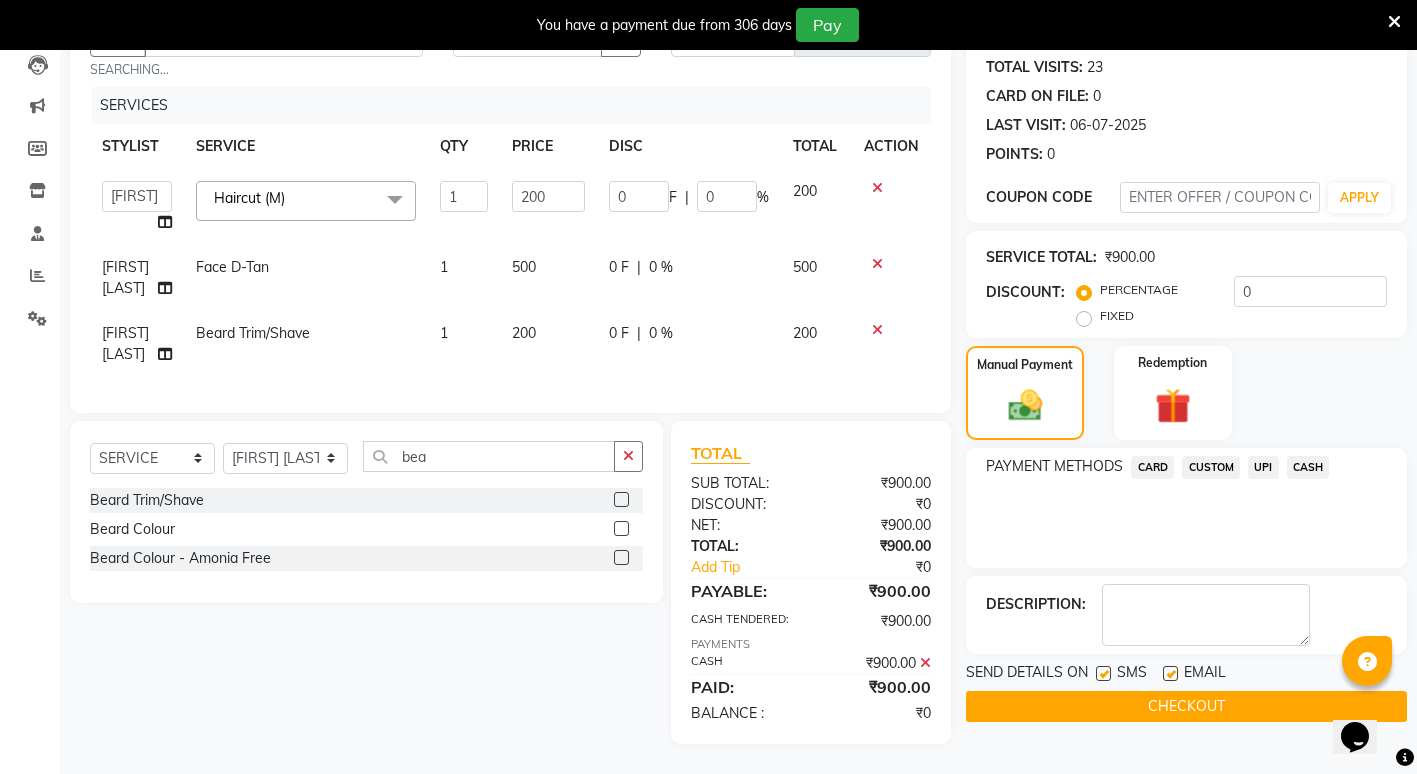 click on "CHECKOUT" 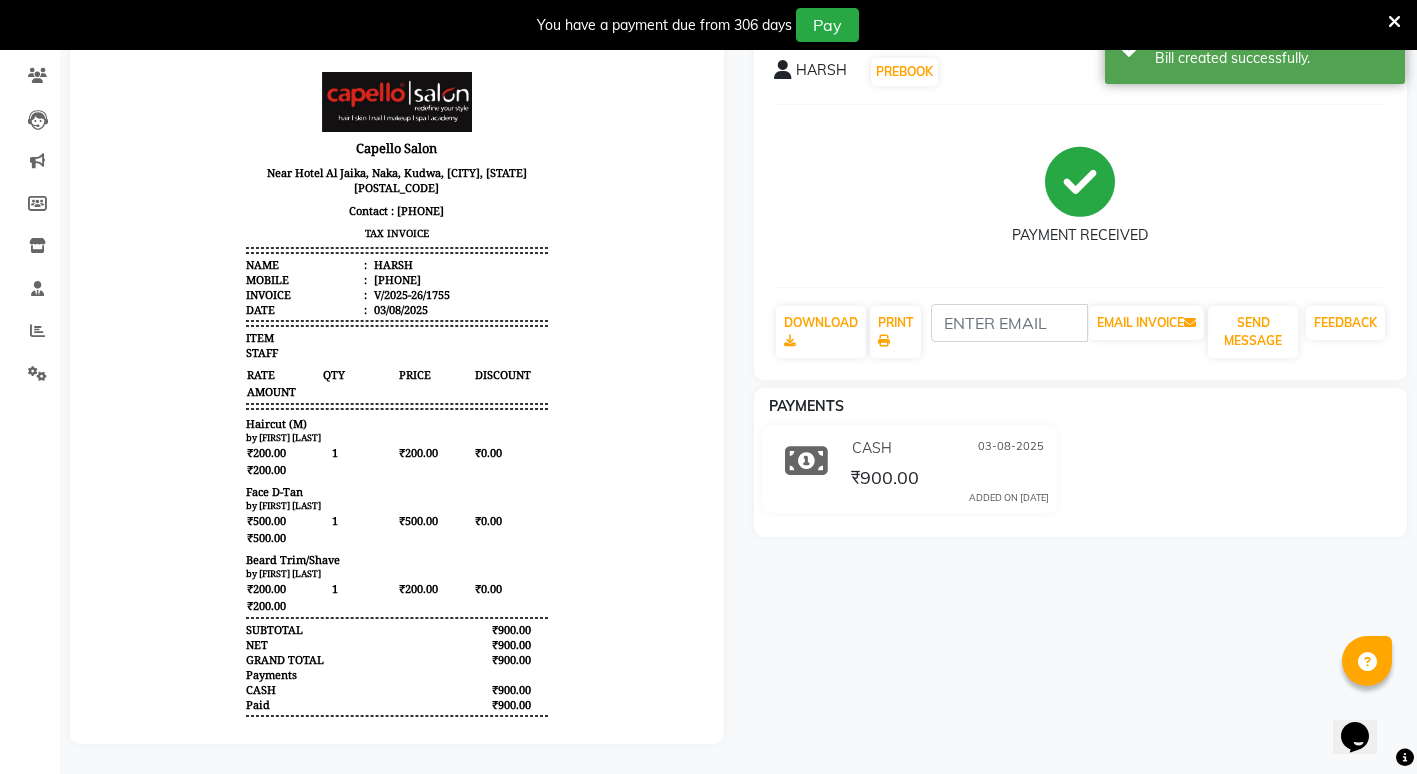 scroll, scrollTop: 0, scrollLeft: 0, axis: both 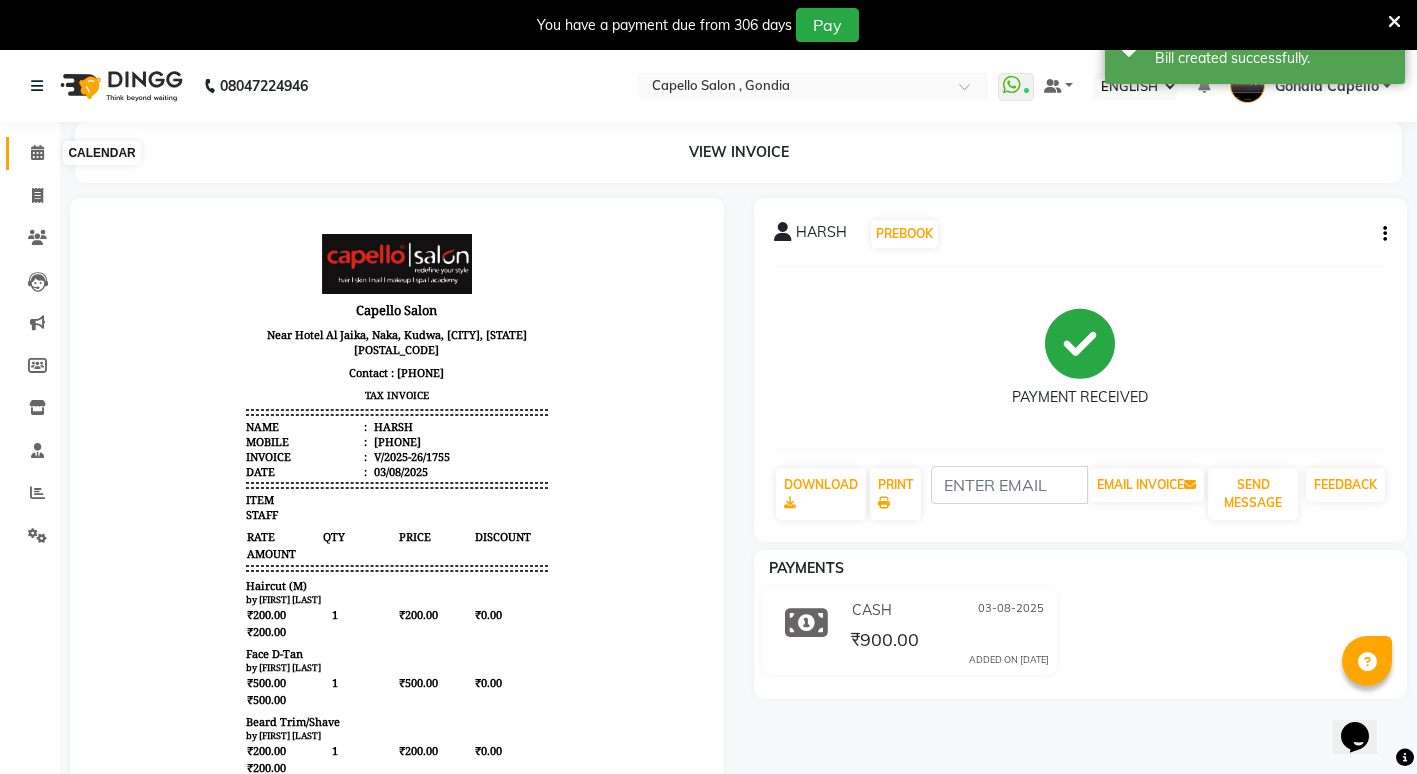 click 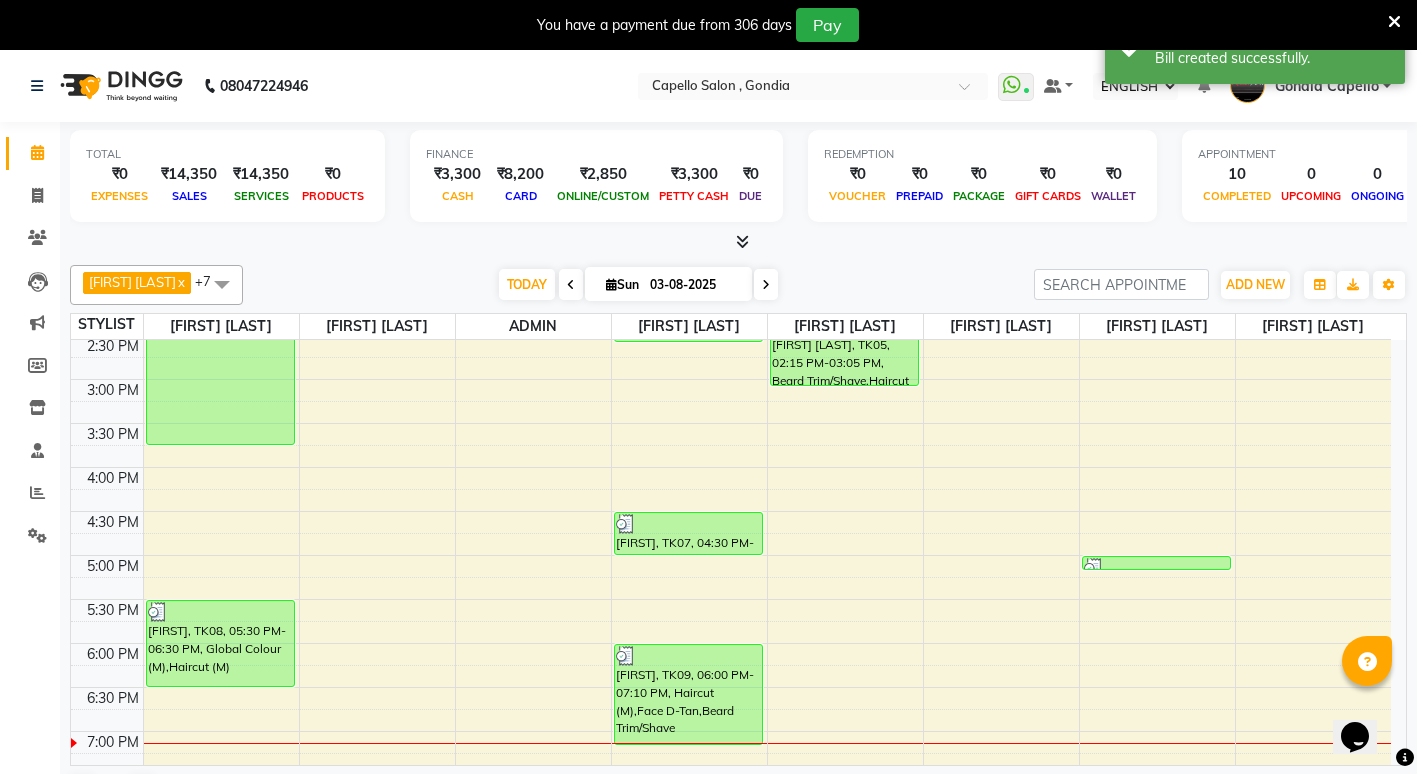 scroll, scrollTop: 0, scrollLeft: 0, axis: both 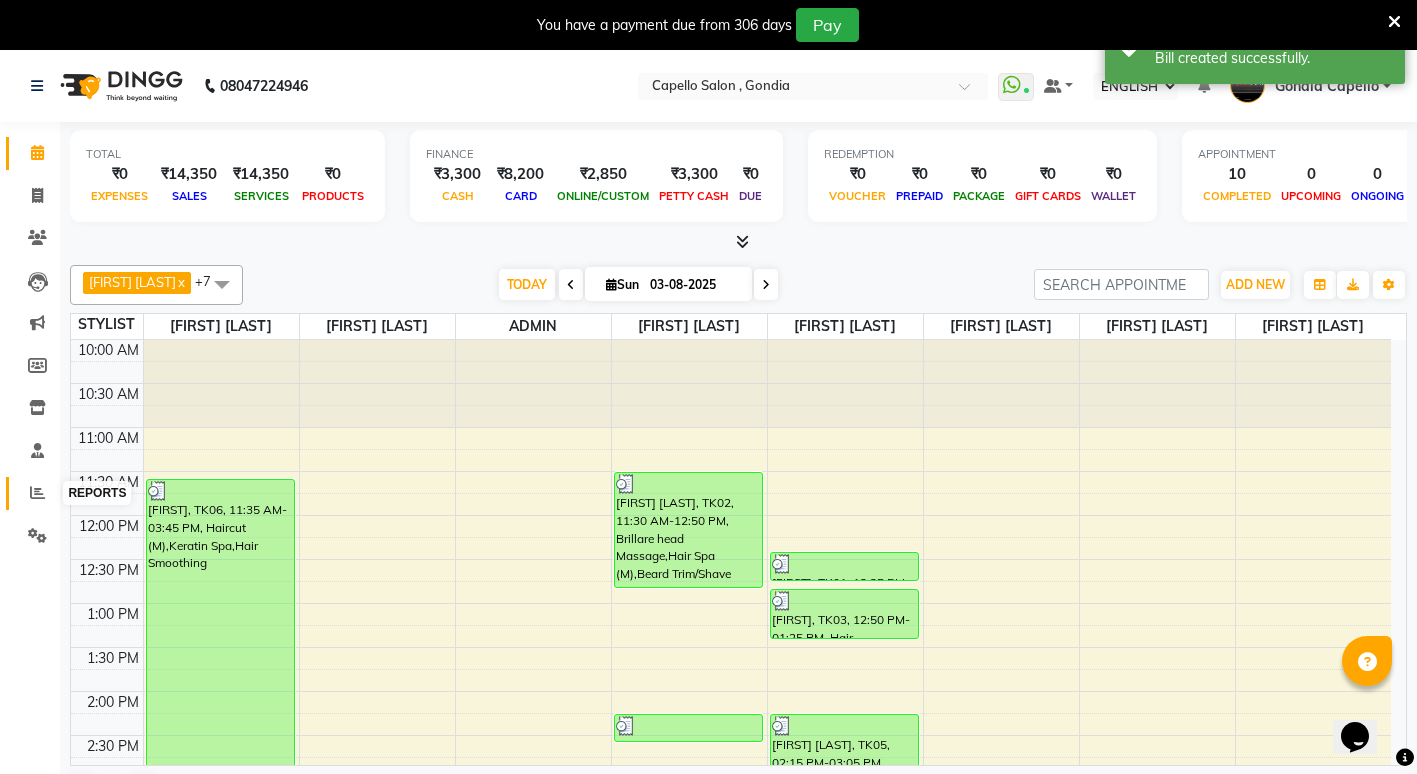click 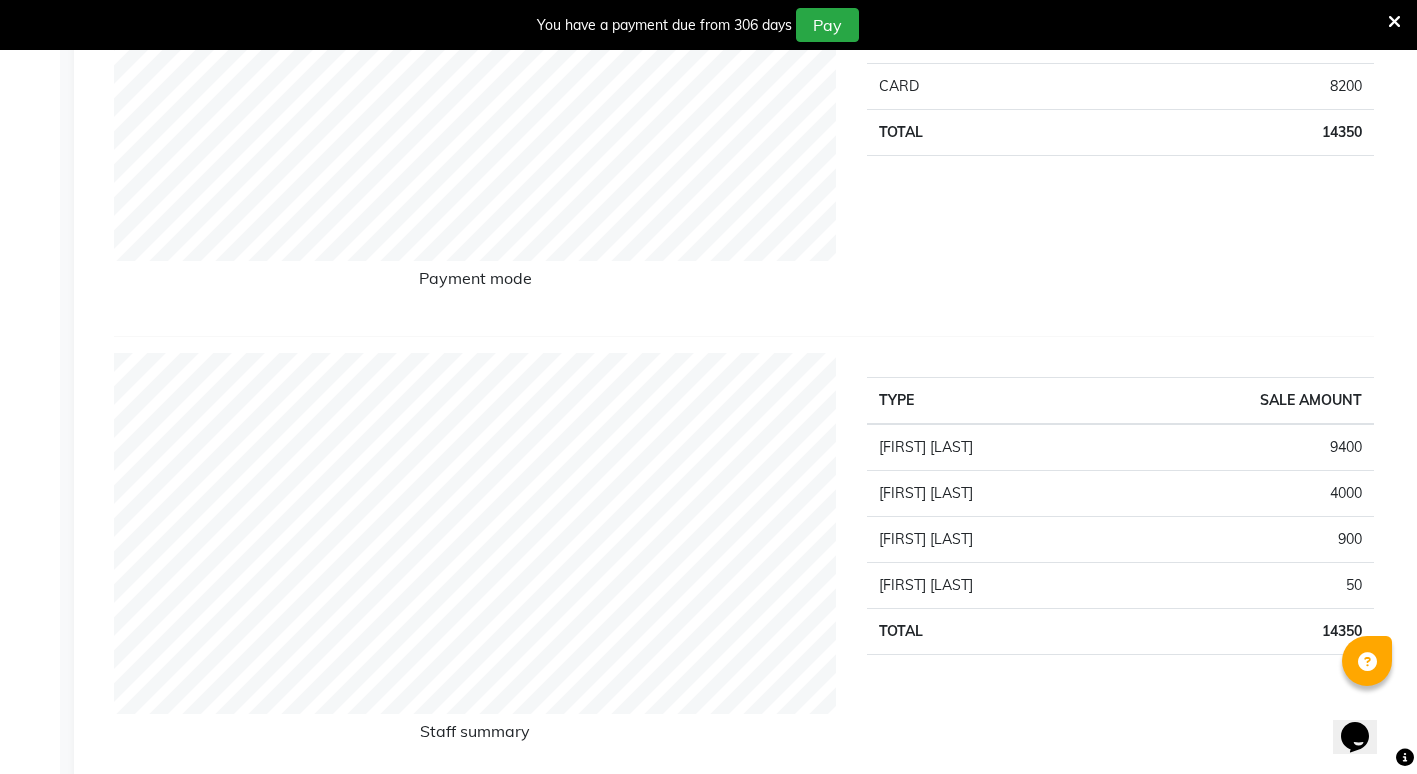 scroll, scrollTop: 0, scrollLeft: 0, axis: both 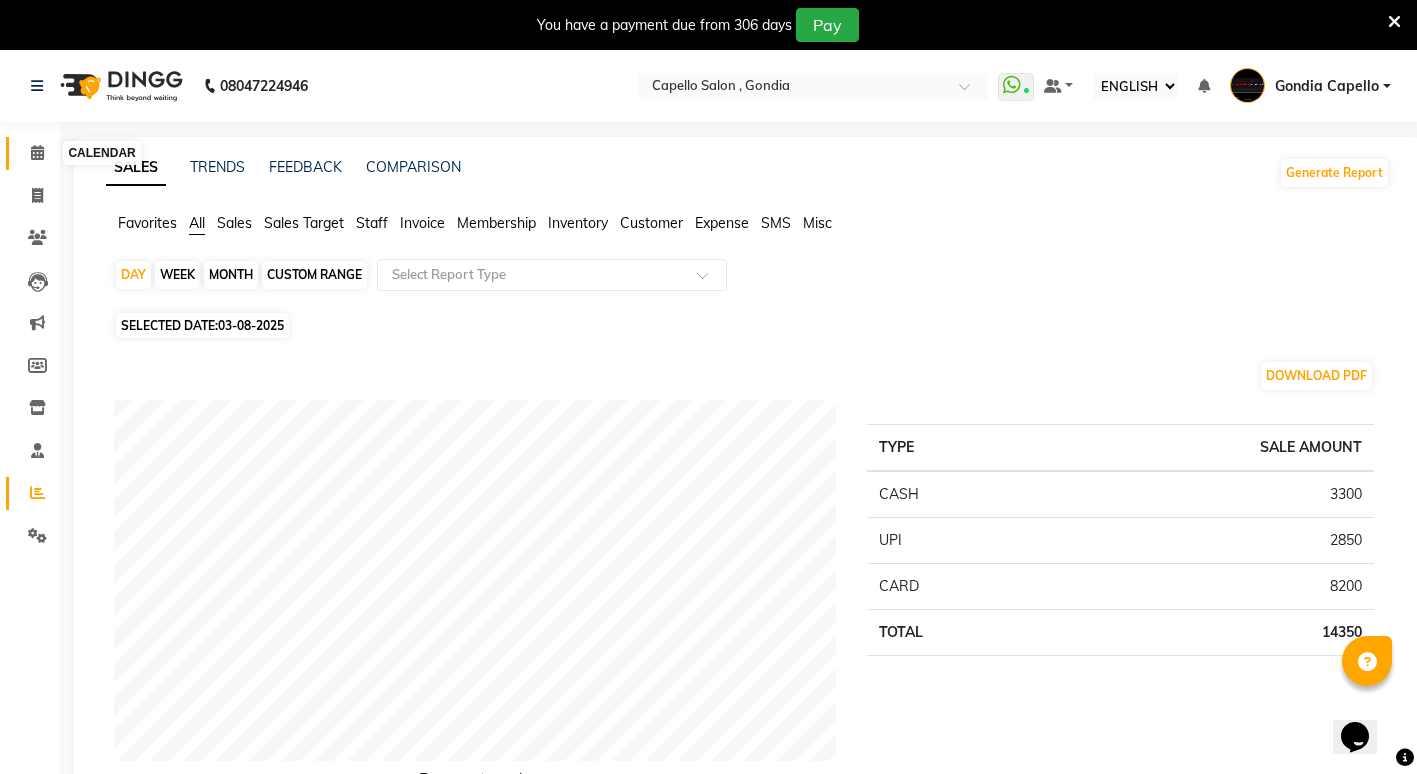 click 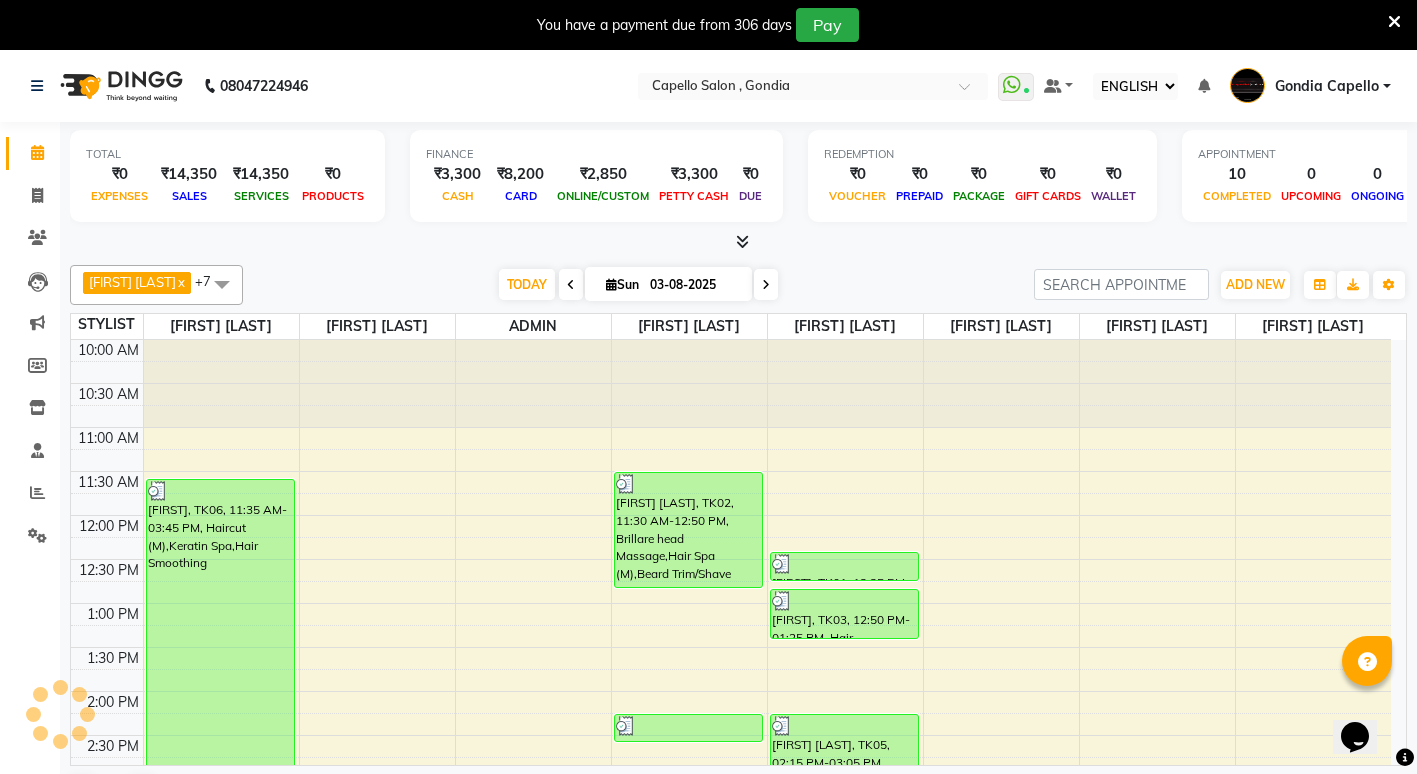scroll, scrollTop: 0, scrollLeft: 0, axis: both 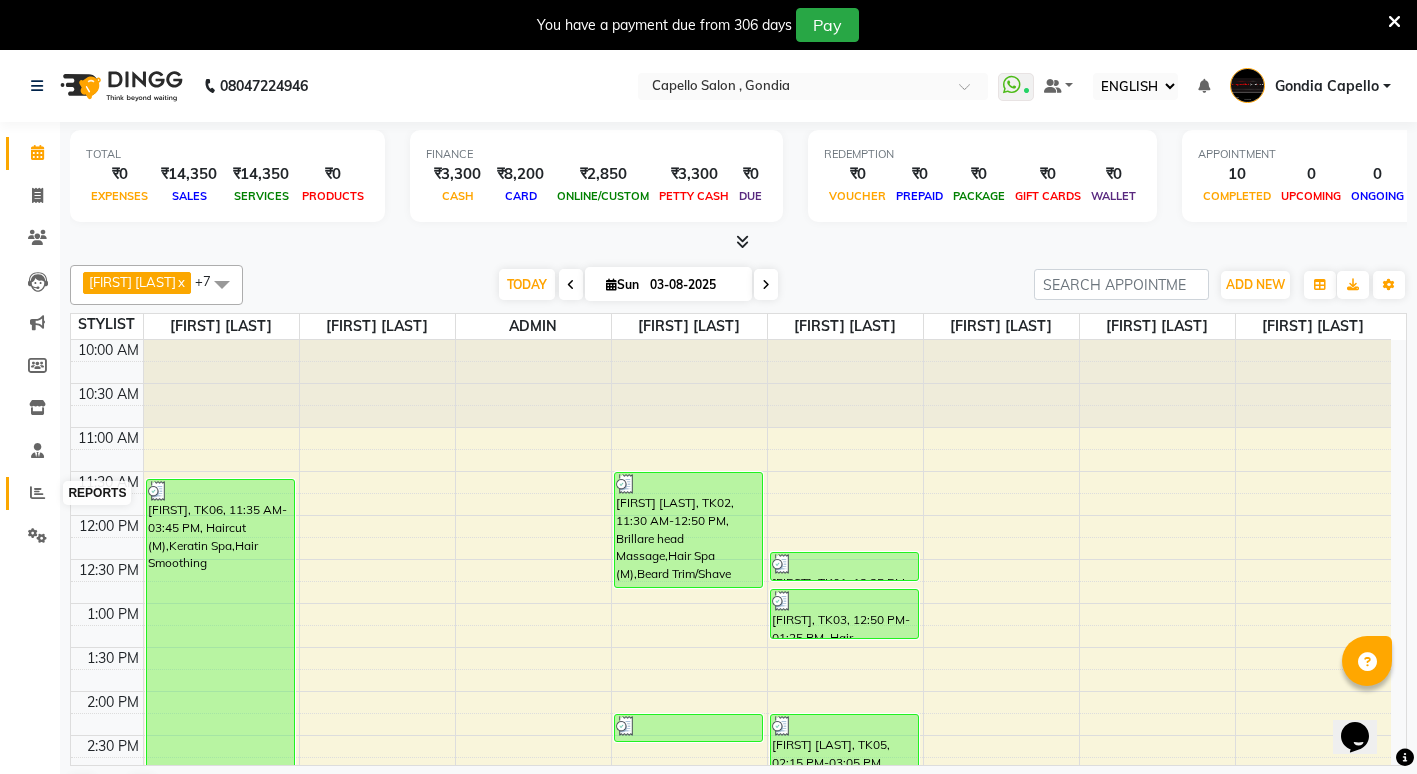 click 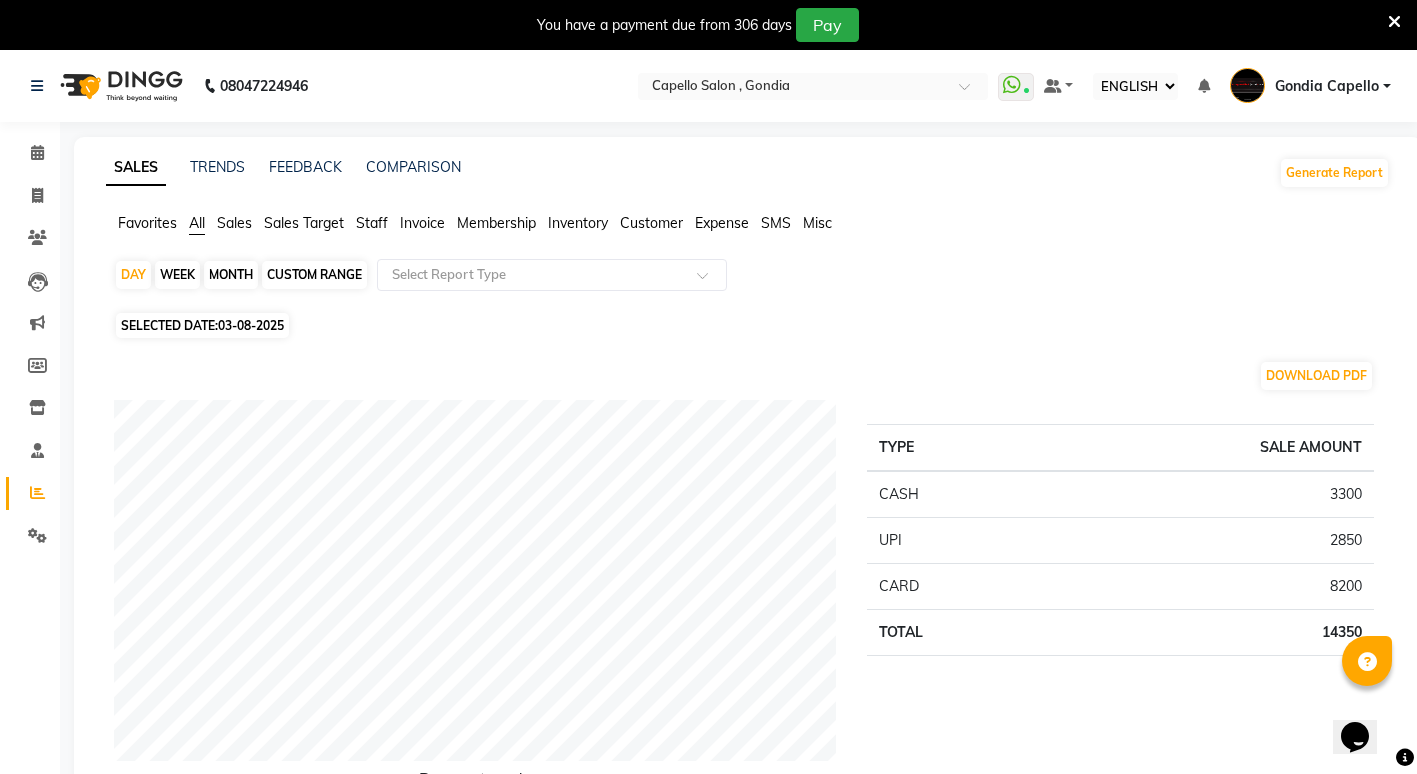 click on "Staff" 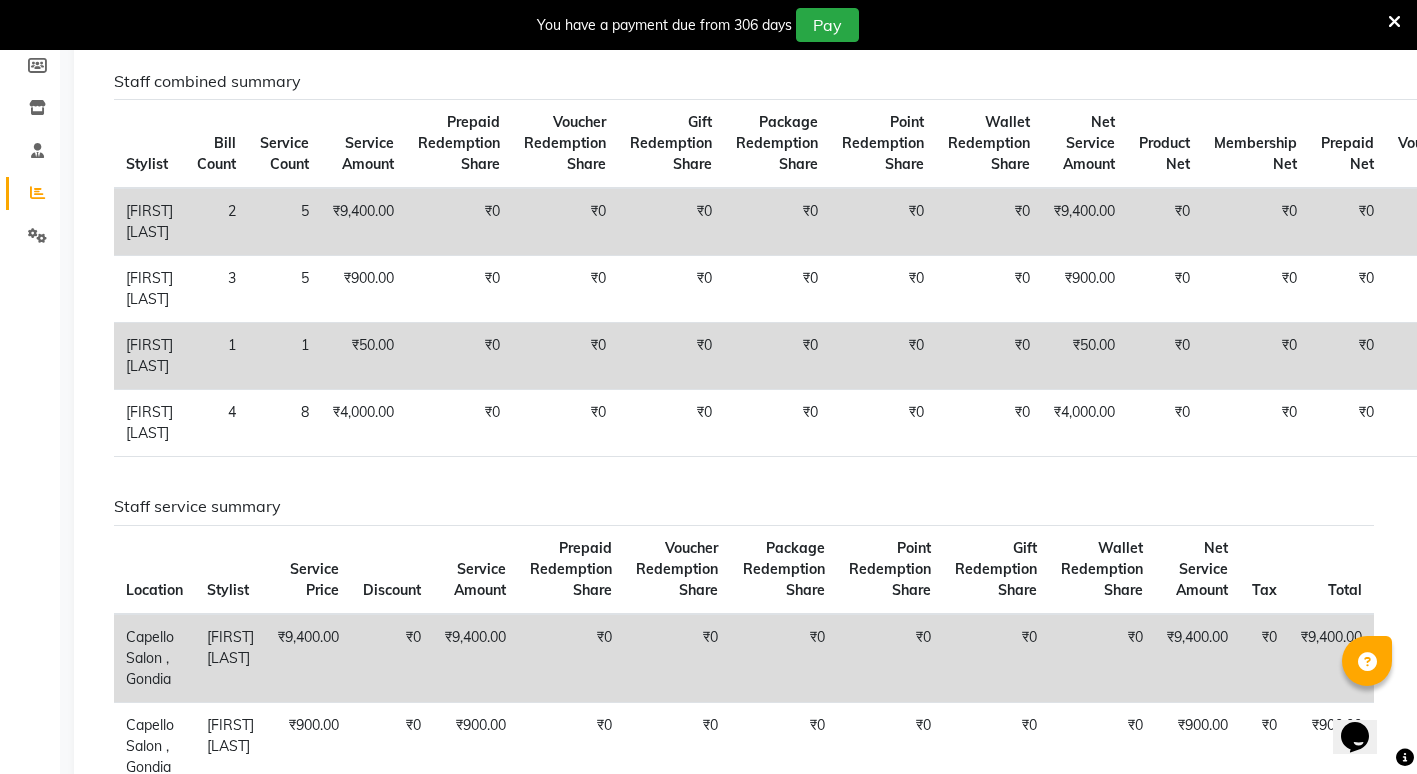 scroll, scrollTop: 0, scrollLeft: 0, axis: both 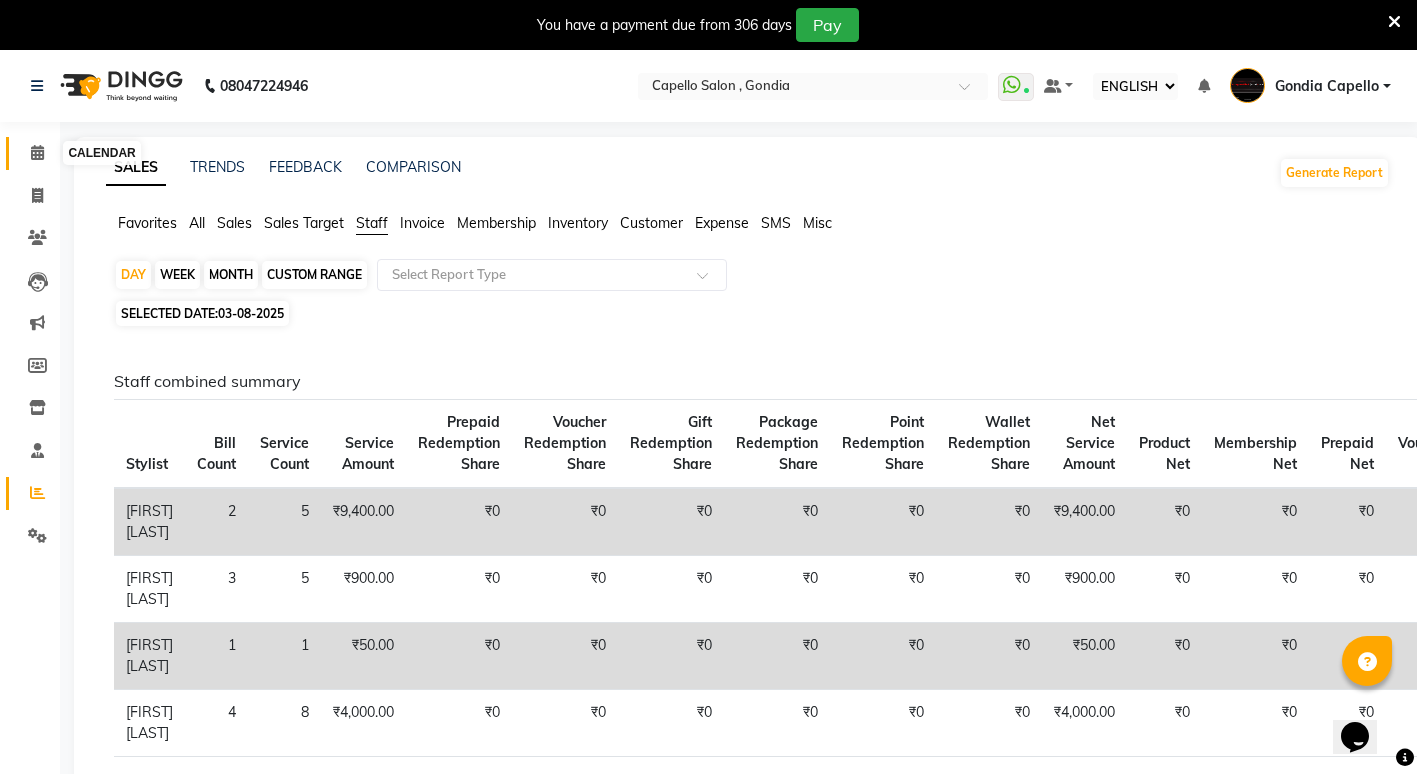 click 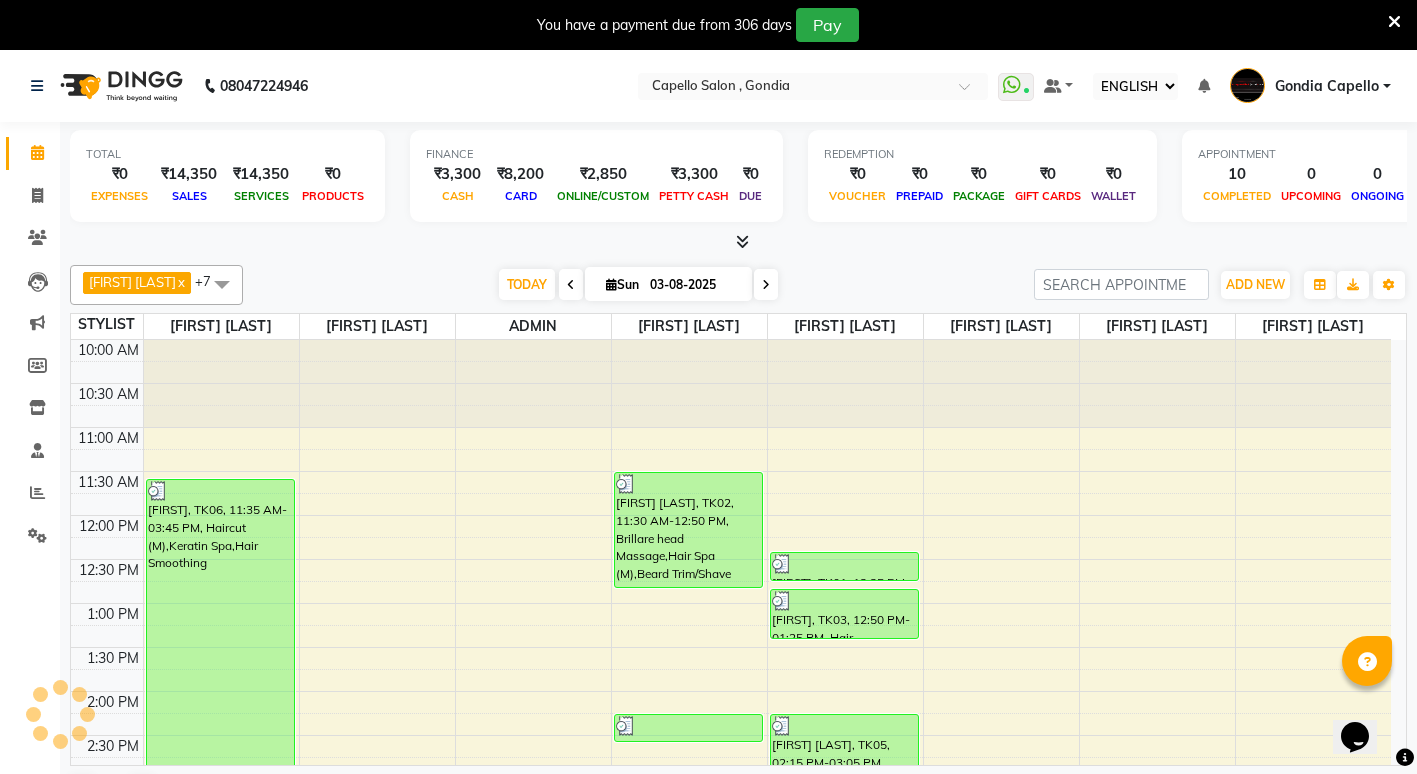 scroll, scrollTop: 651, scrollLeft: 0, axis: vertical 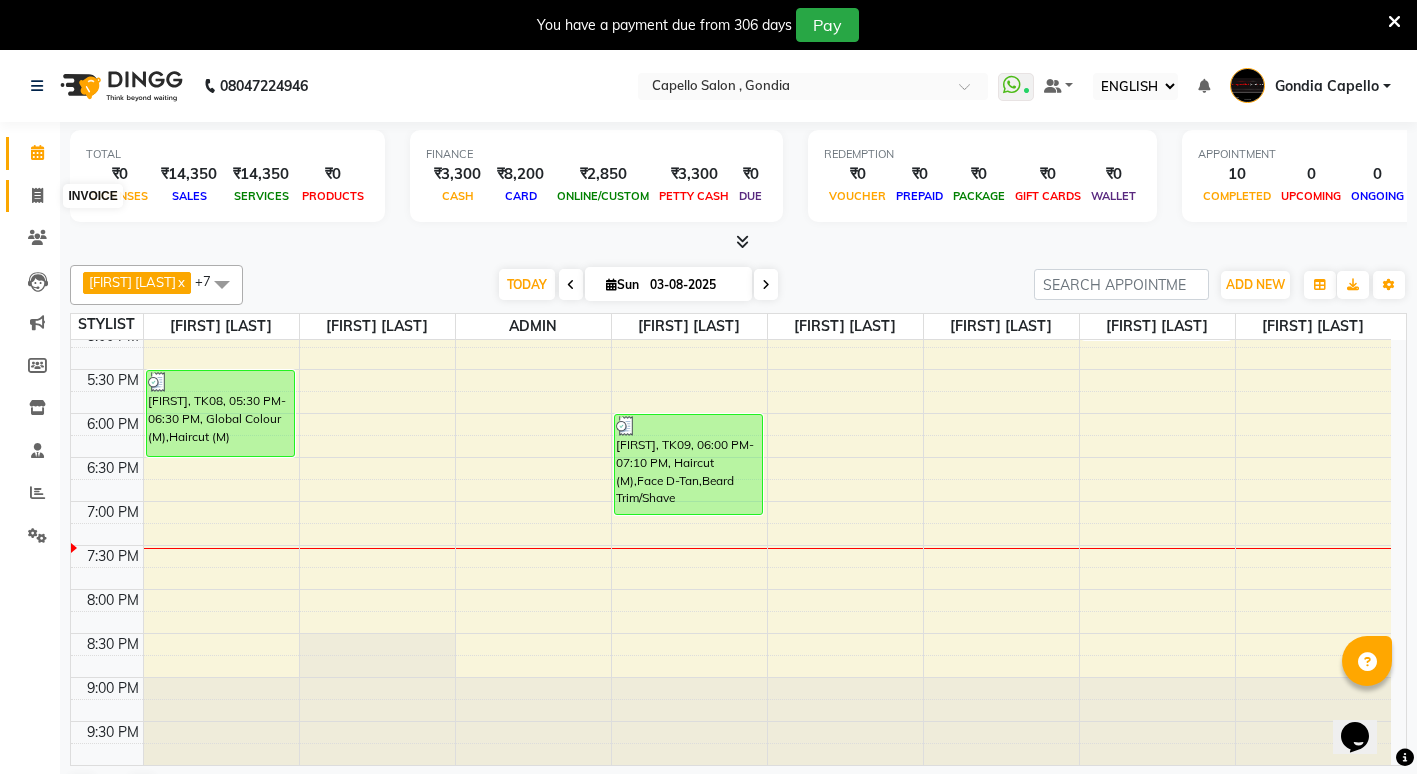 click 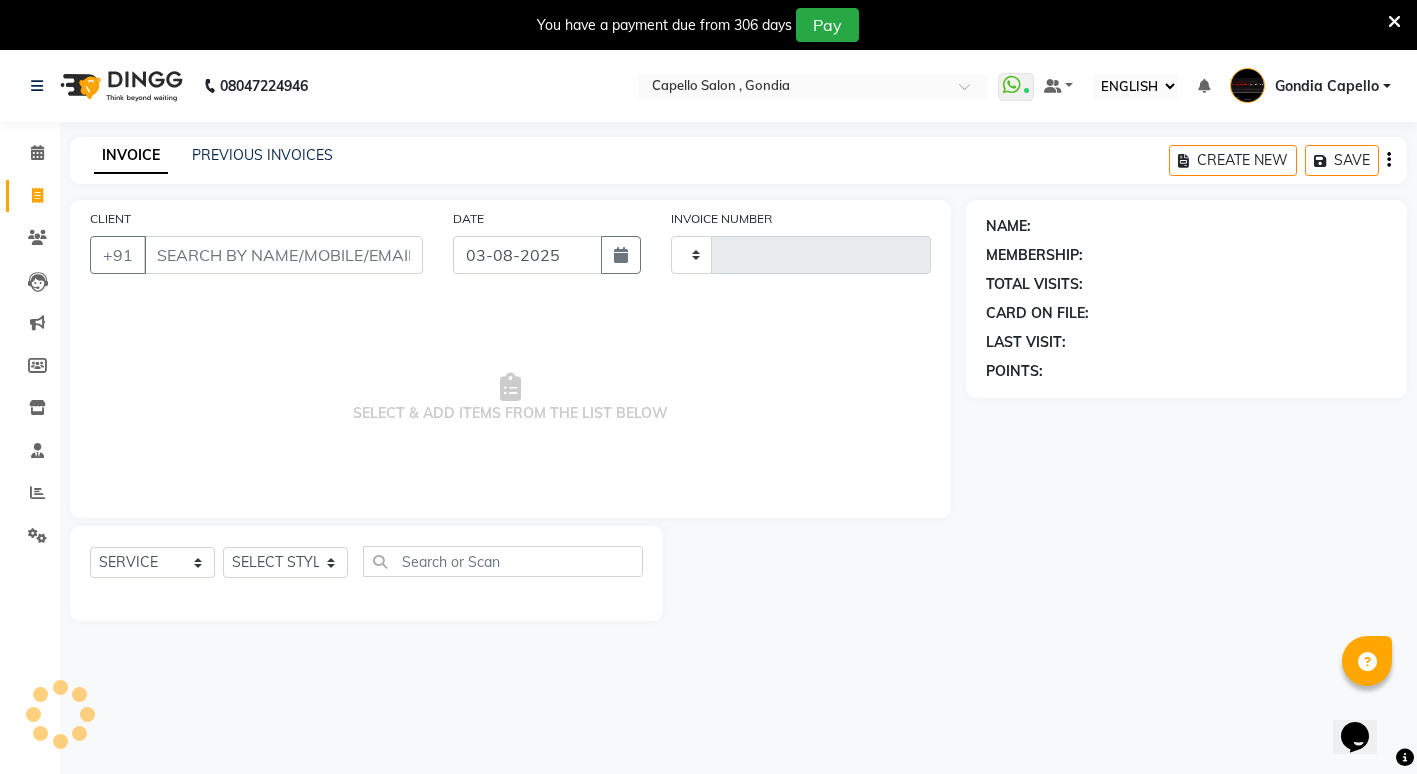 type on "1756" 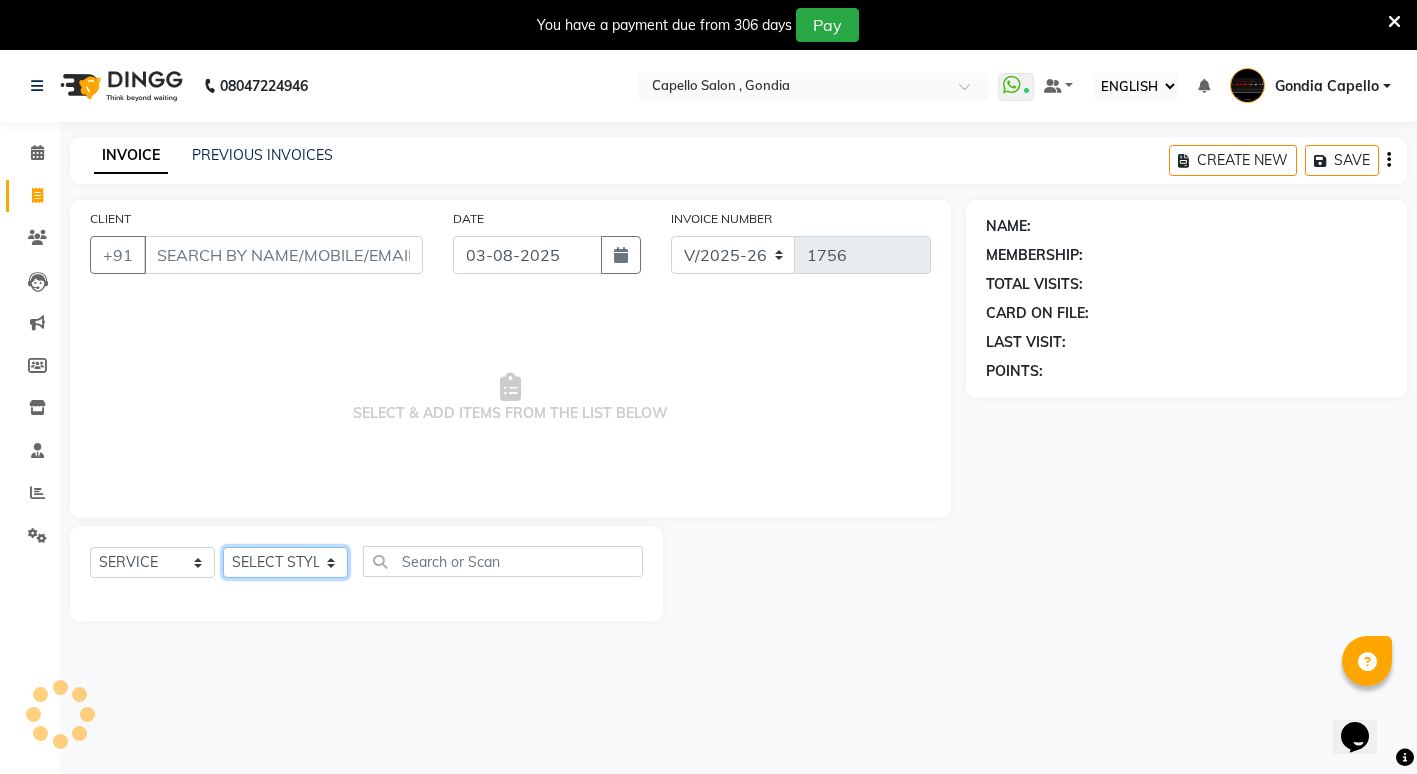 click on "SELECT STYLIST" 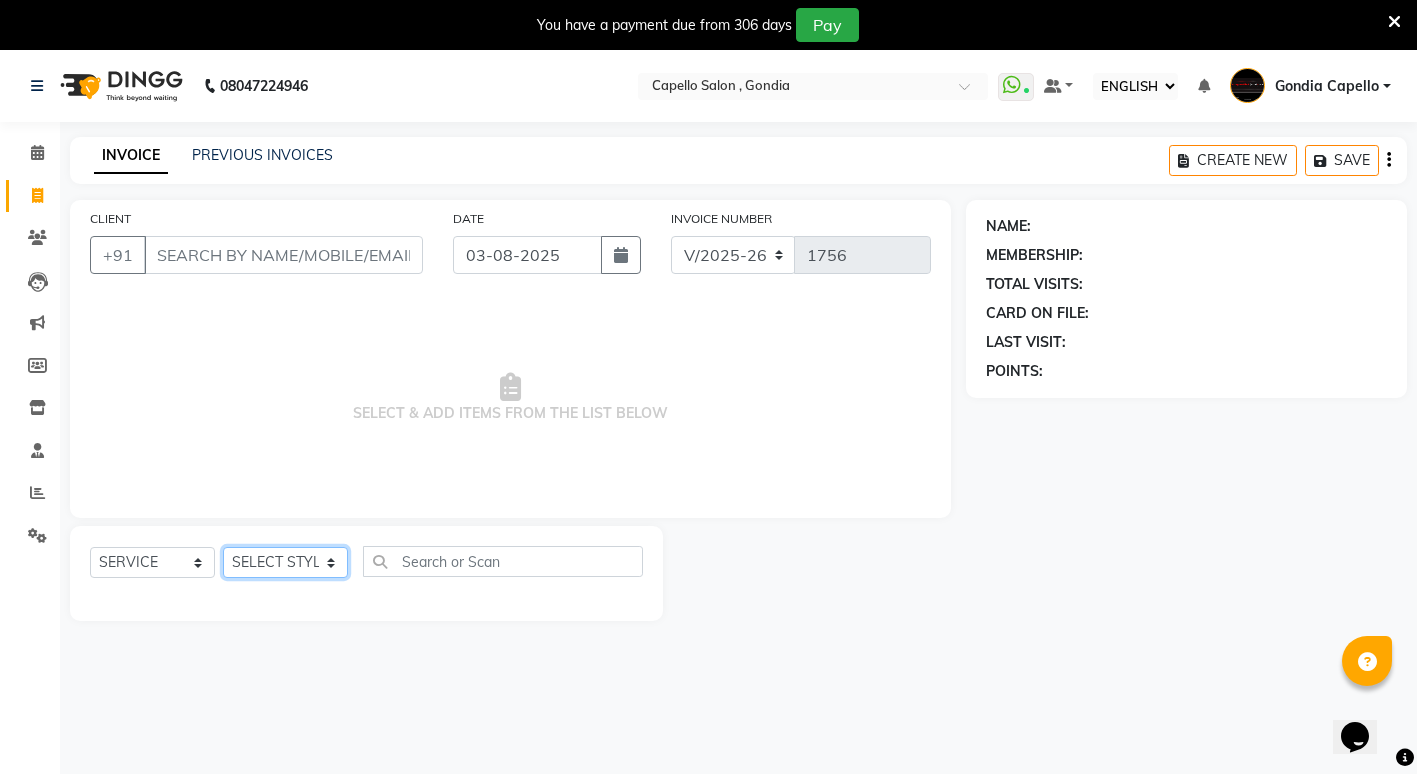 select on "14375" 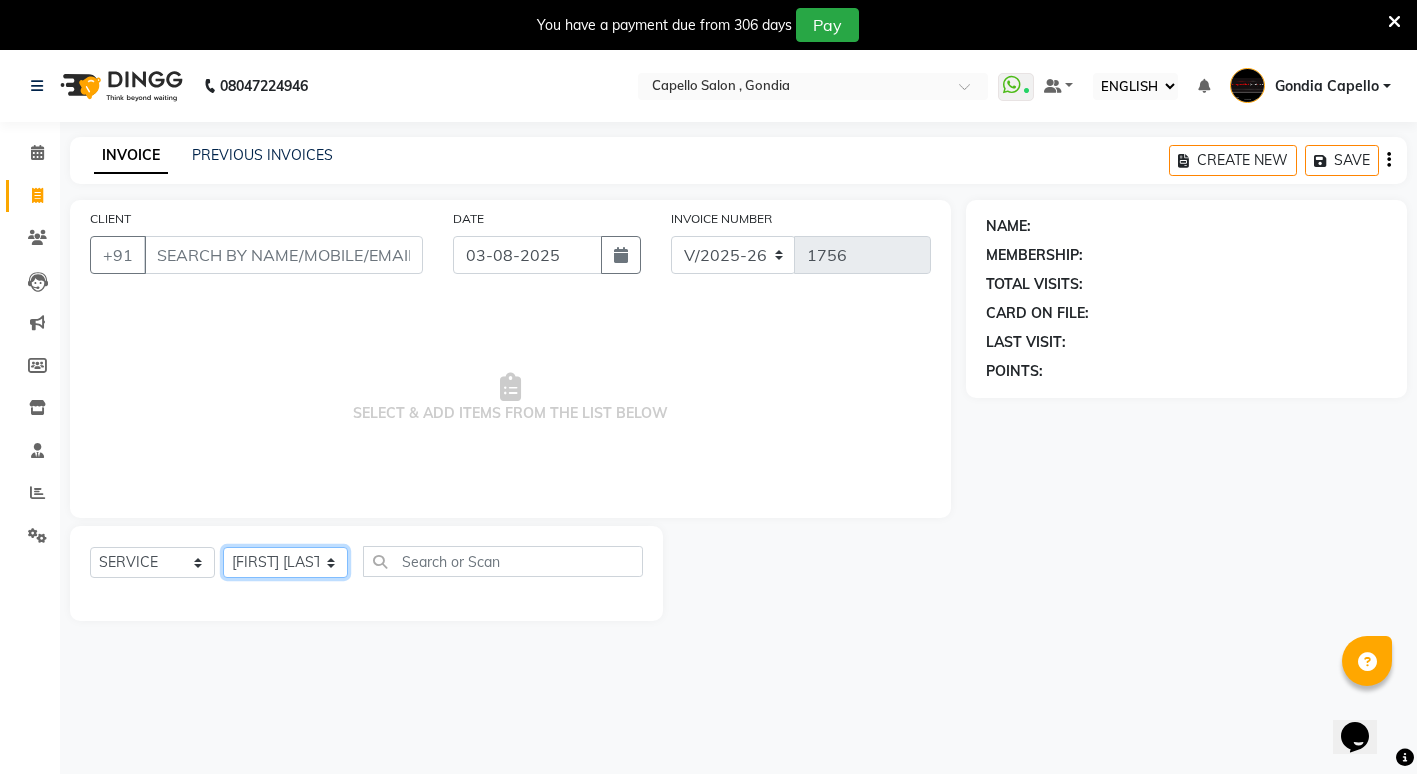 click on "SELECT STYLIST ADMIN ANIKET BAGDE BHASKAR KAWDE GAURAV KHOBRAGADE Gondia Capello NIKHIL KANETKAR  NITIN TANDE priyanshi yewatkar Rahul Suryawanshi SHUBHANGI BANSOD Uma Khandare (M) YAKSHITA KURVE" 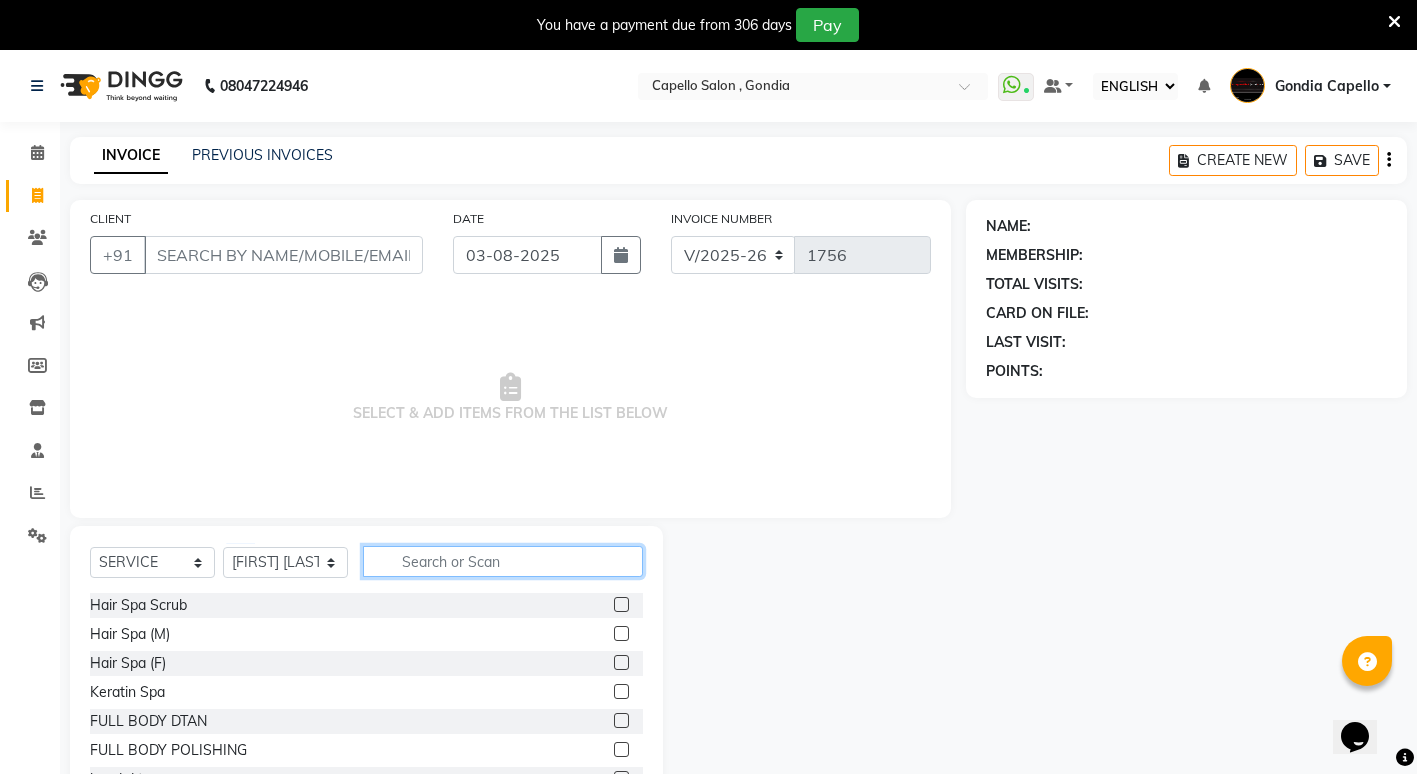 click 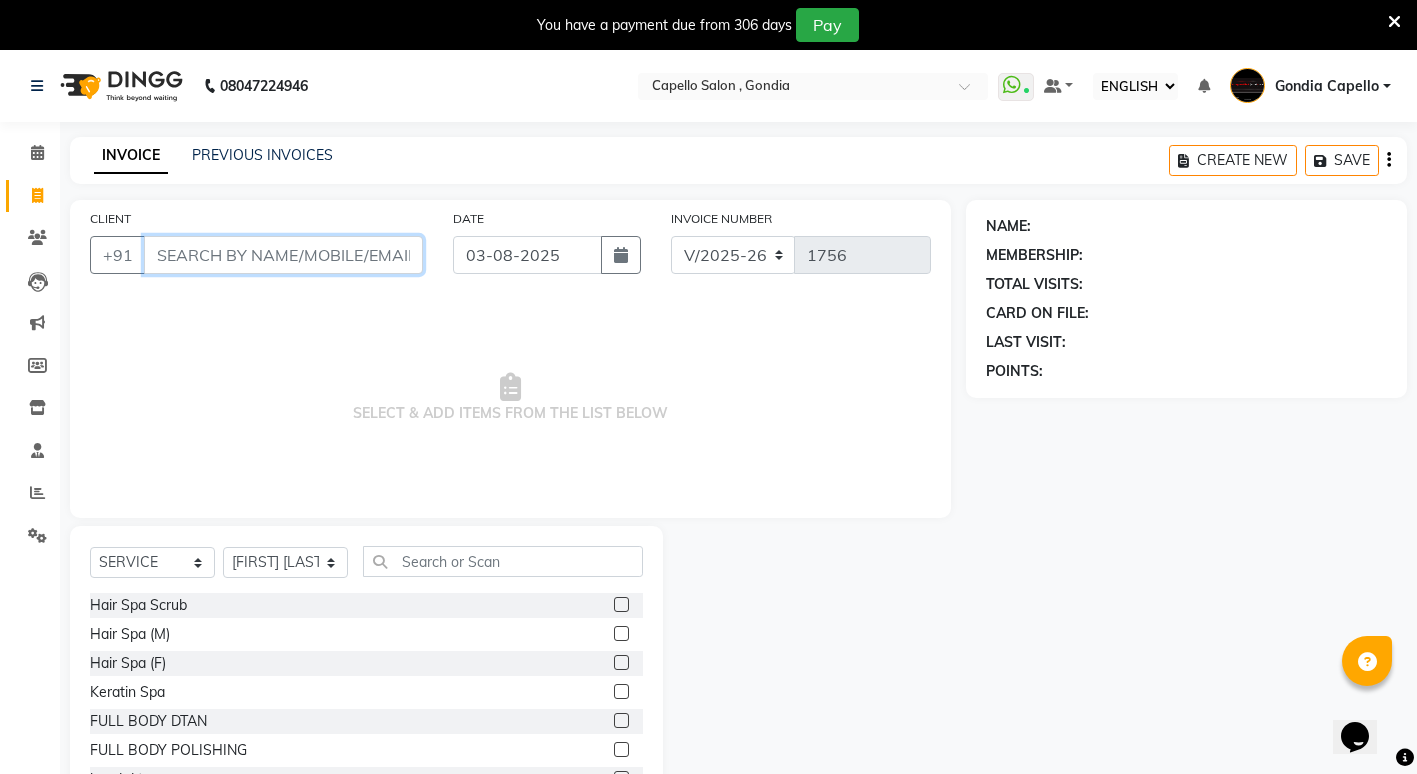 click on "CLIENT" at bounding box center (283, 255) 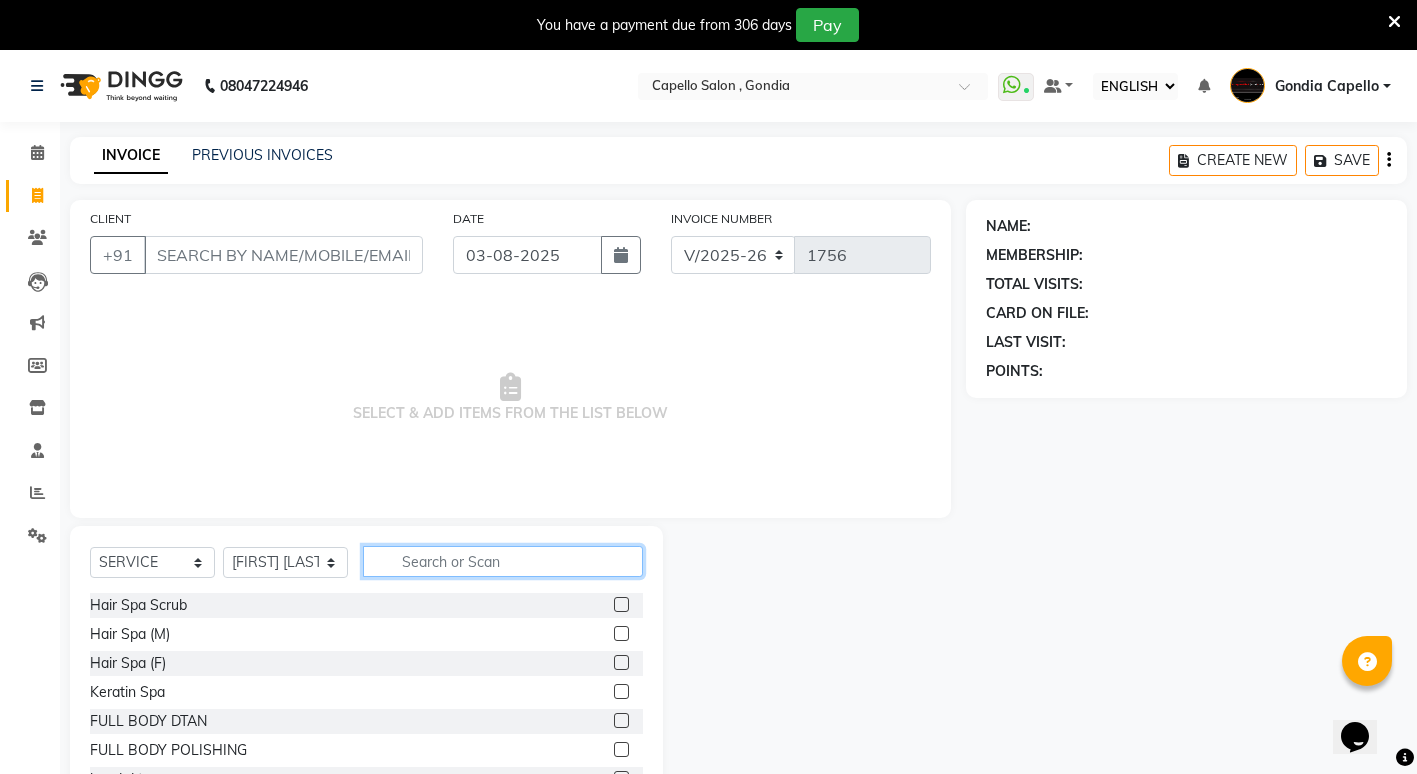 click 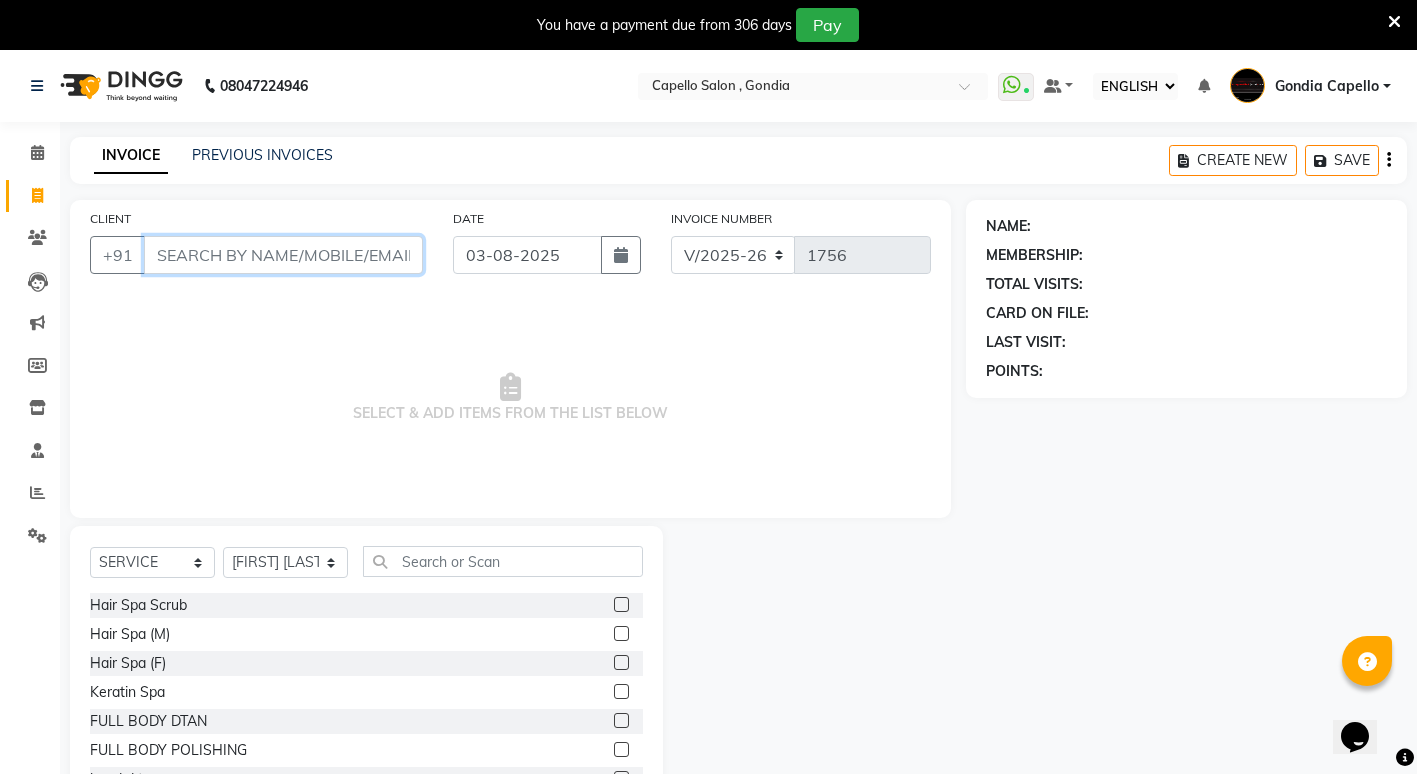 click on "CLIENT" at bounding box center [283, 255] 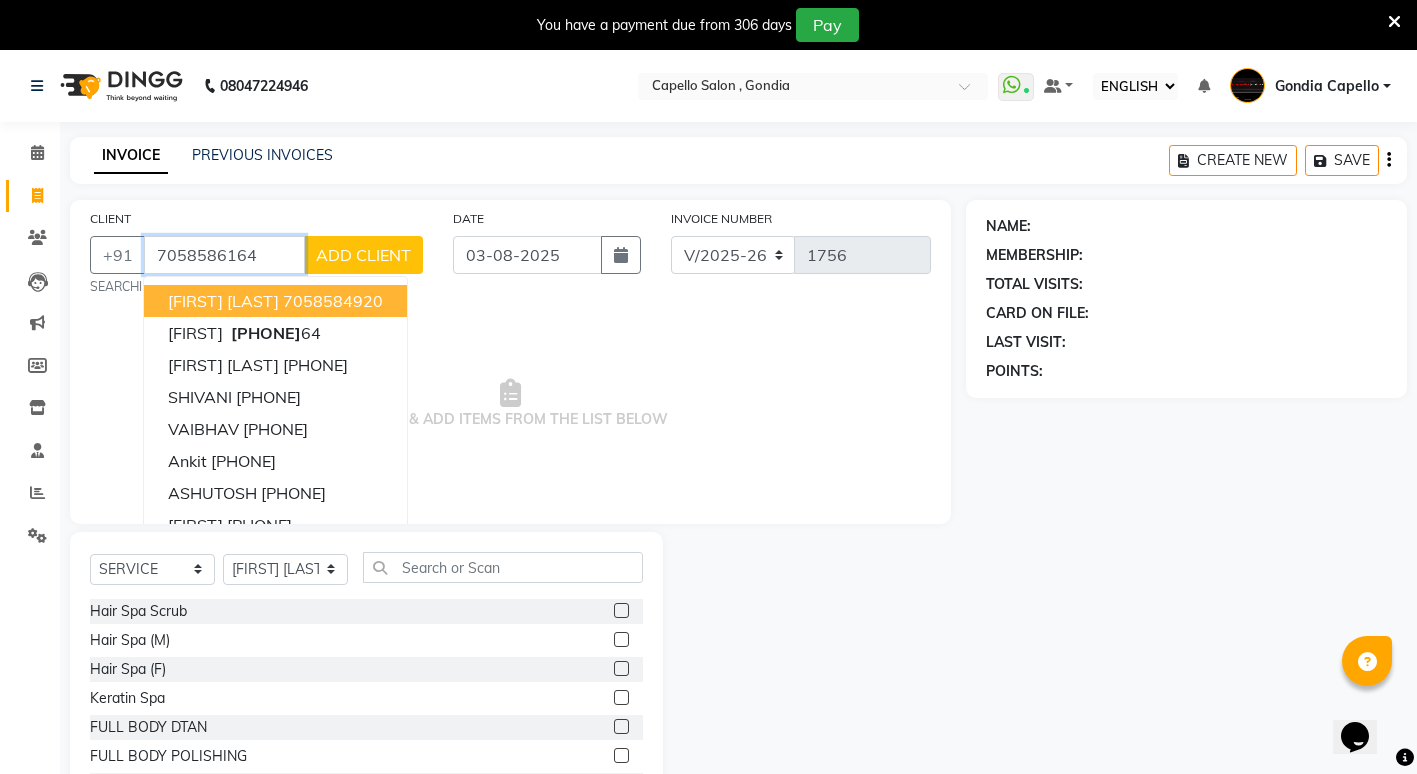 type on "7058586164" 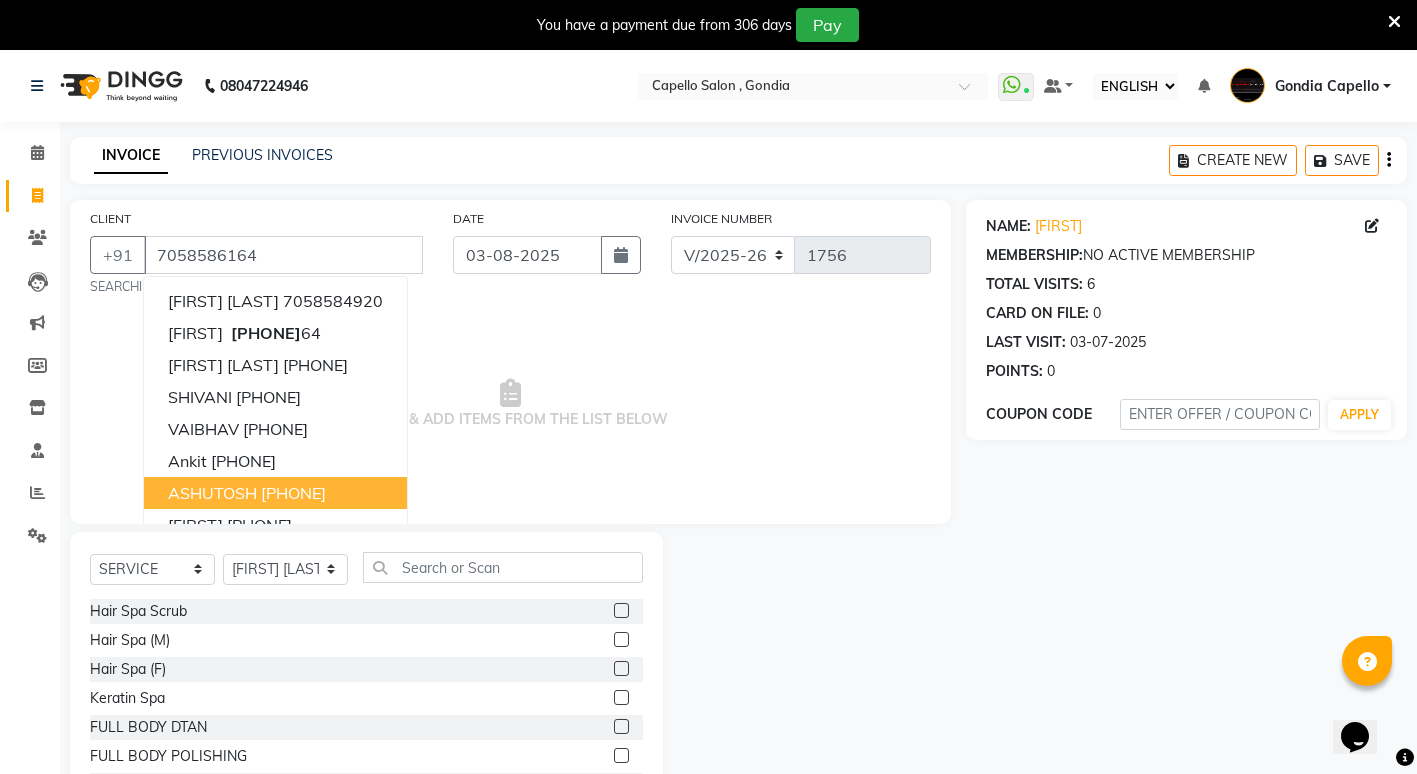 click 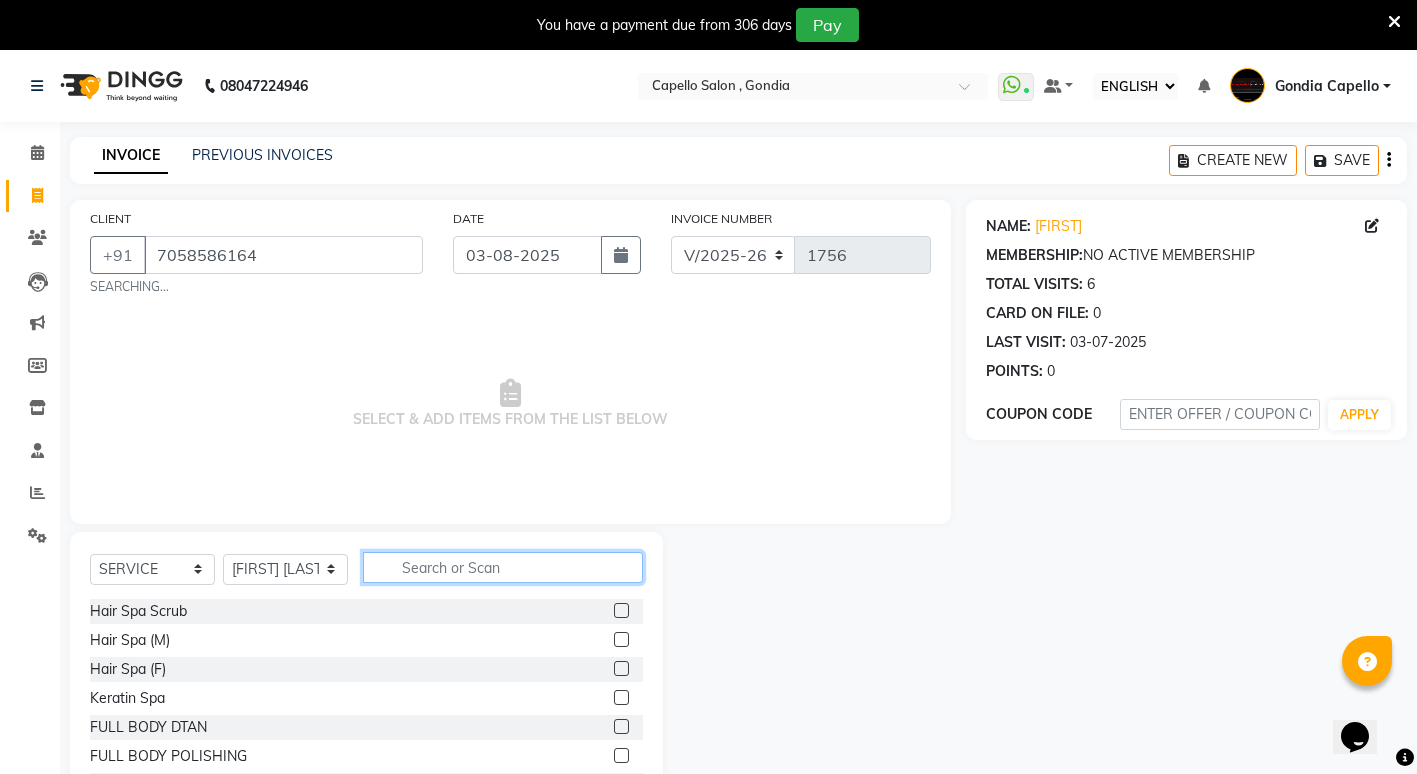 click 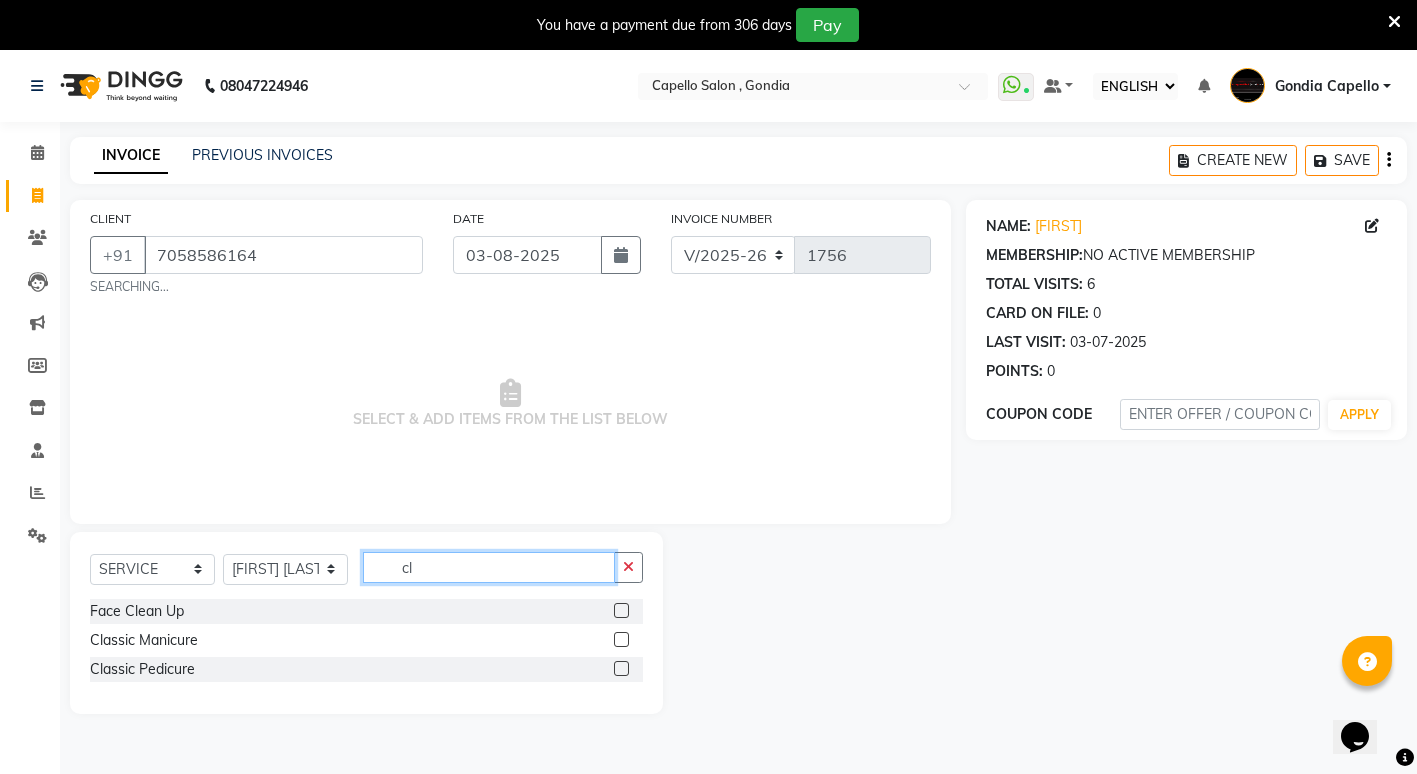 type on "cl" 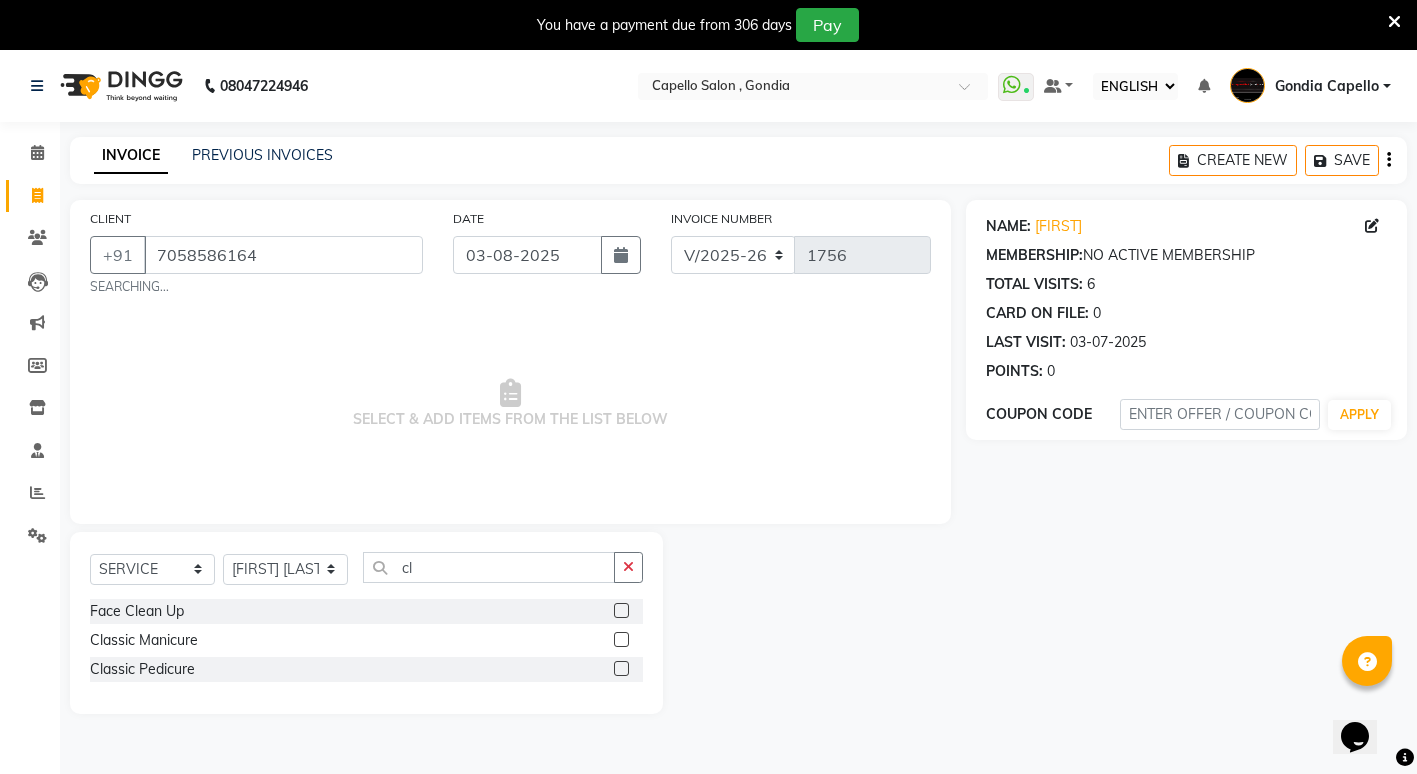 click 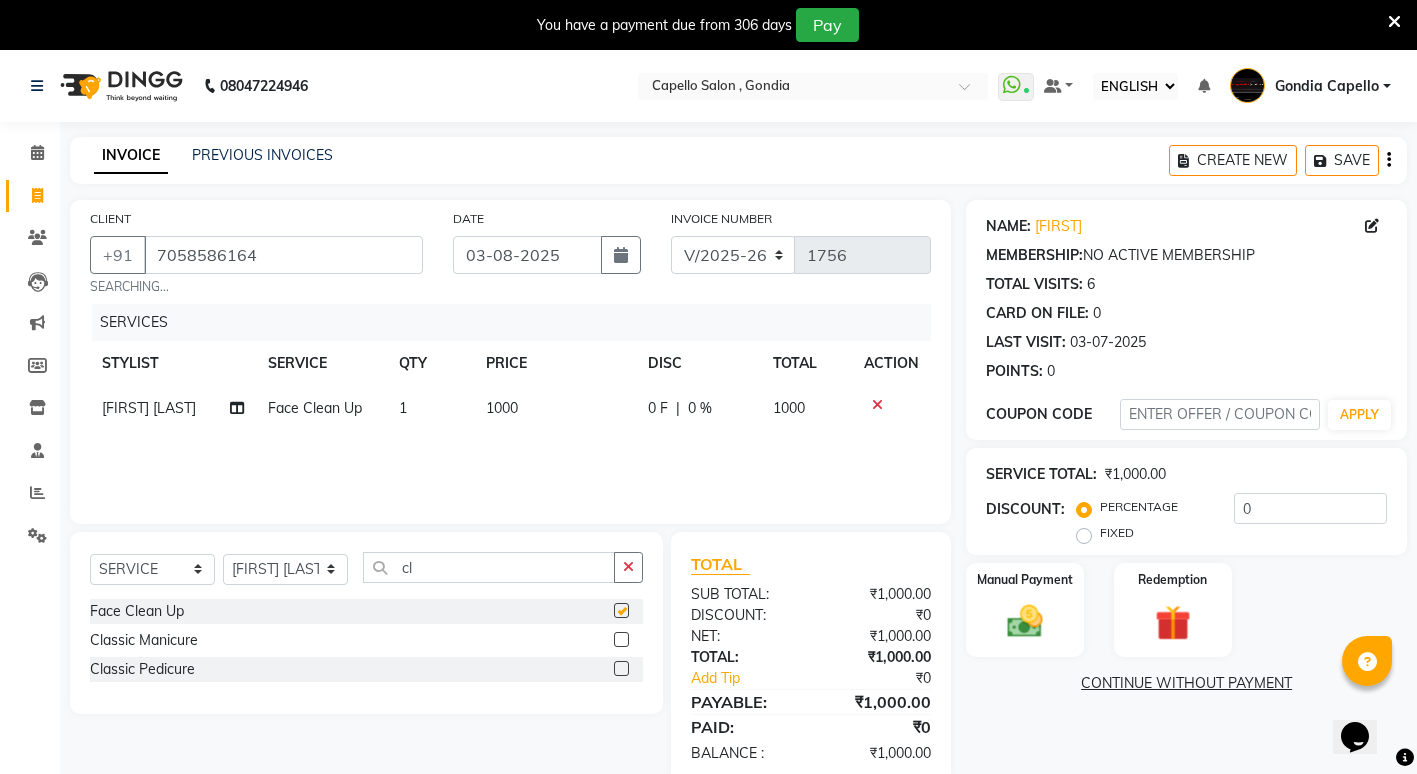 checkbox on "false" 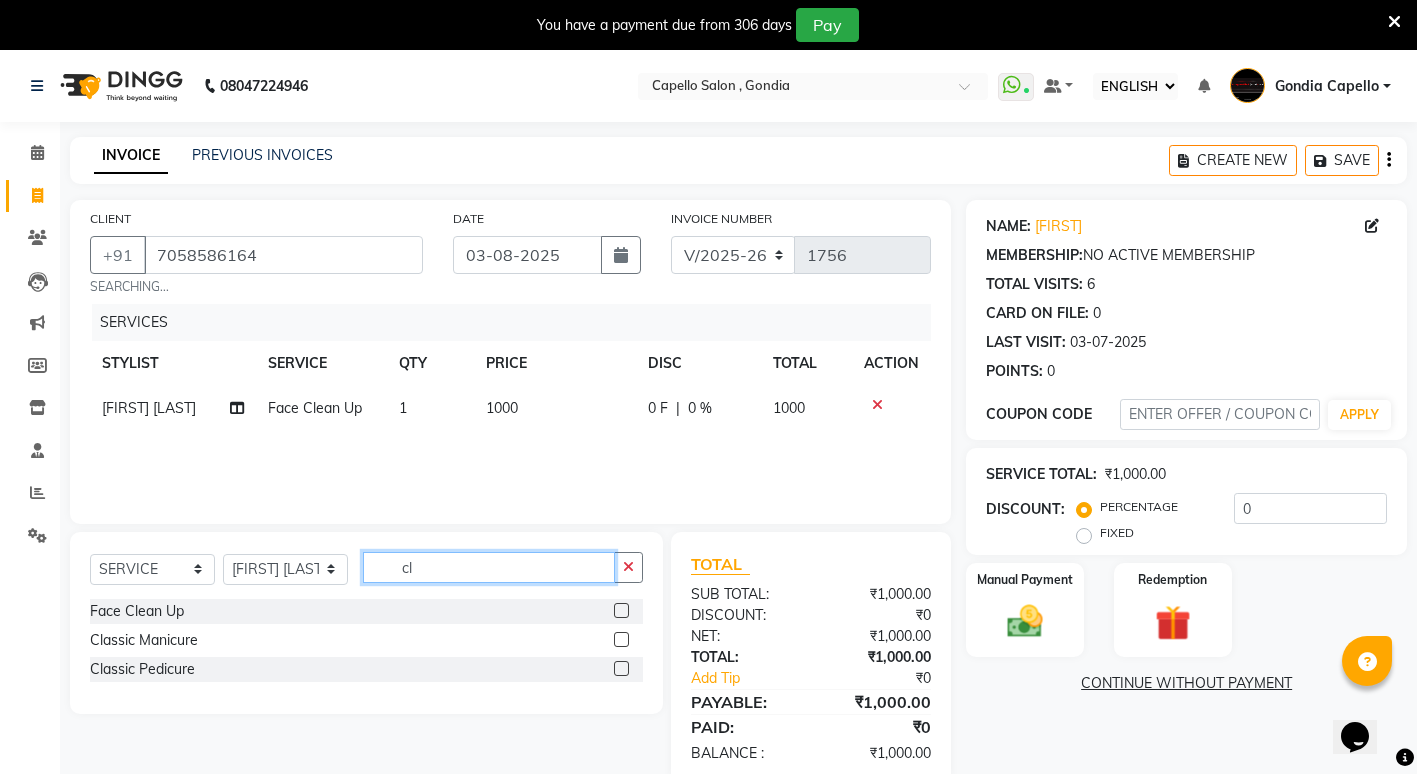 click on "cl" 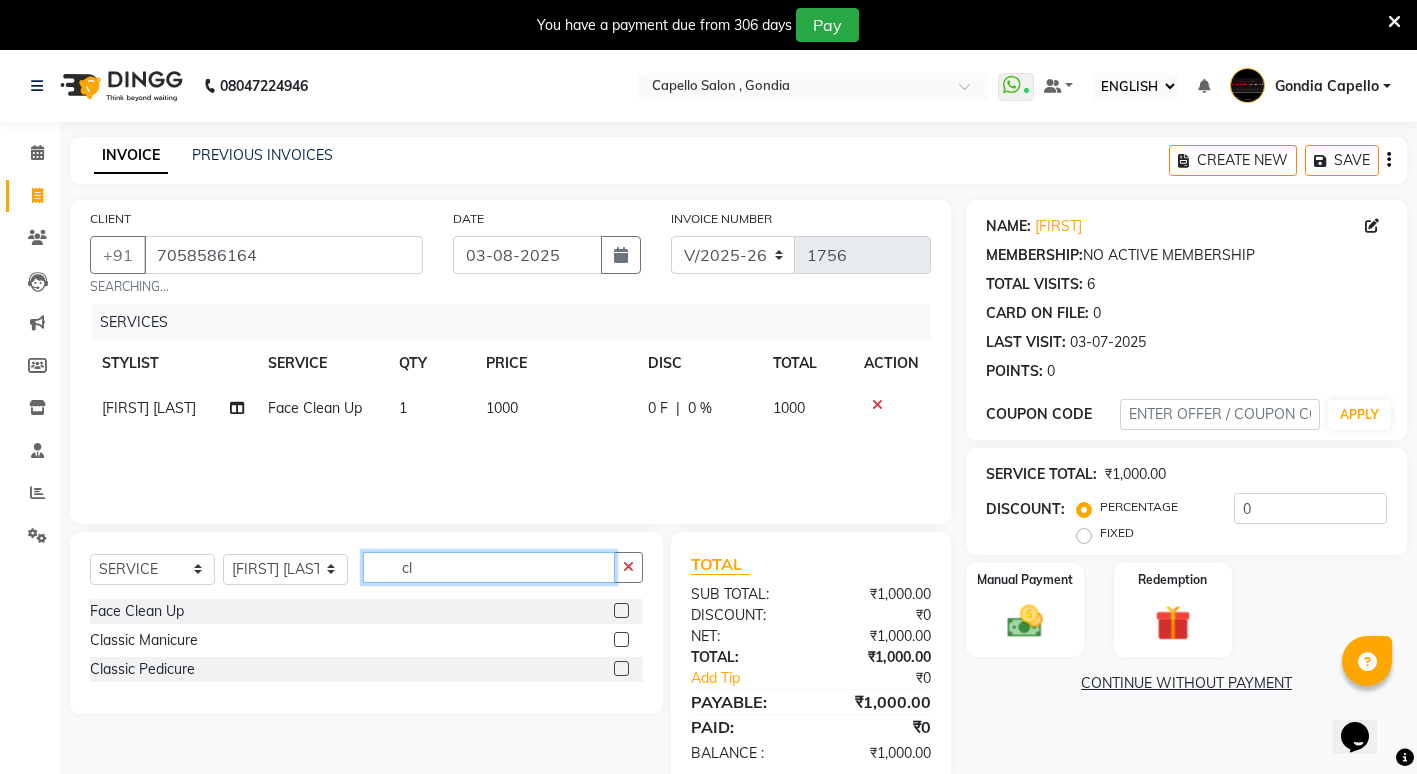 type on "c" 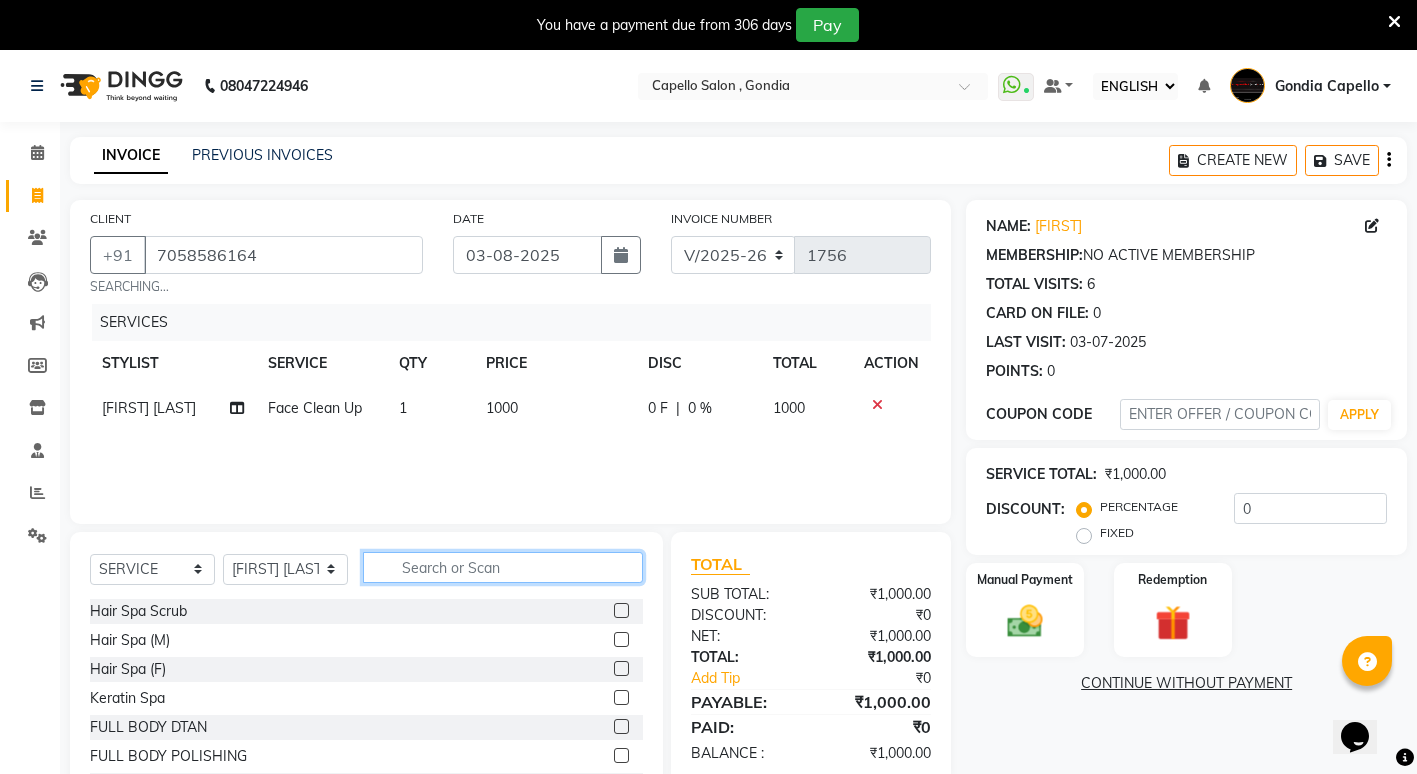 type 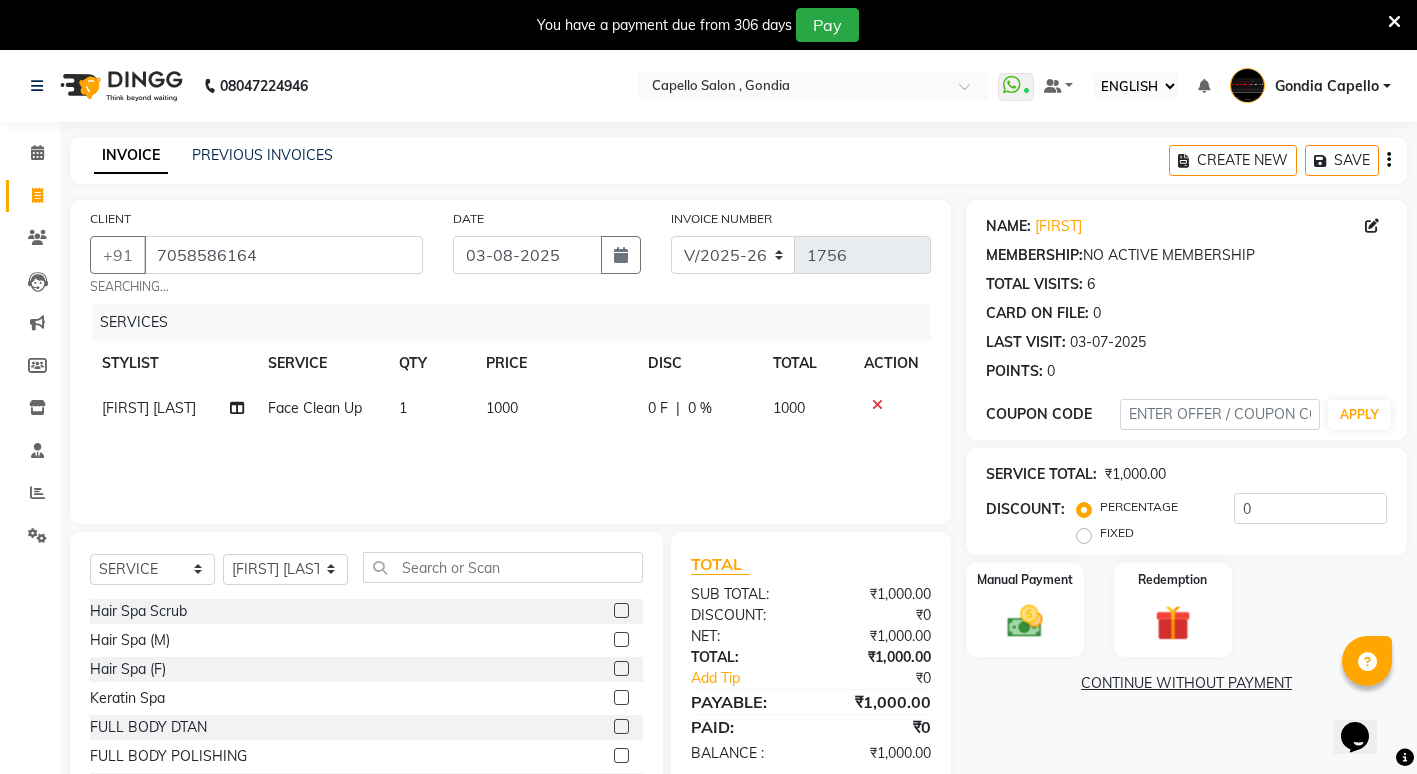 click on "1000" 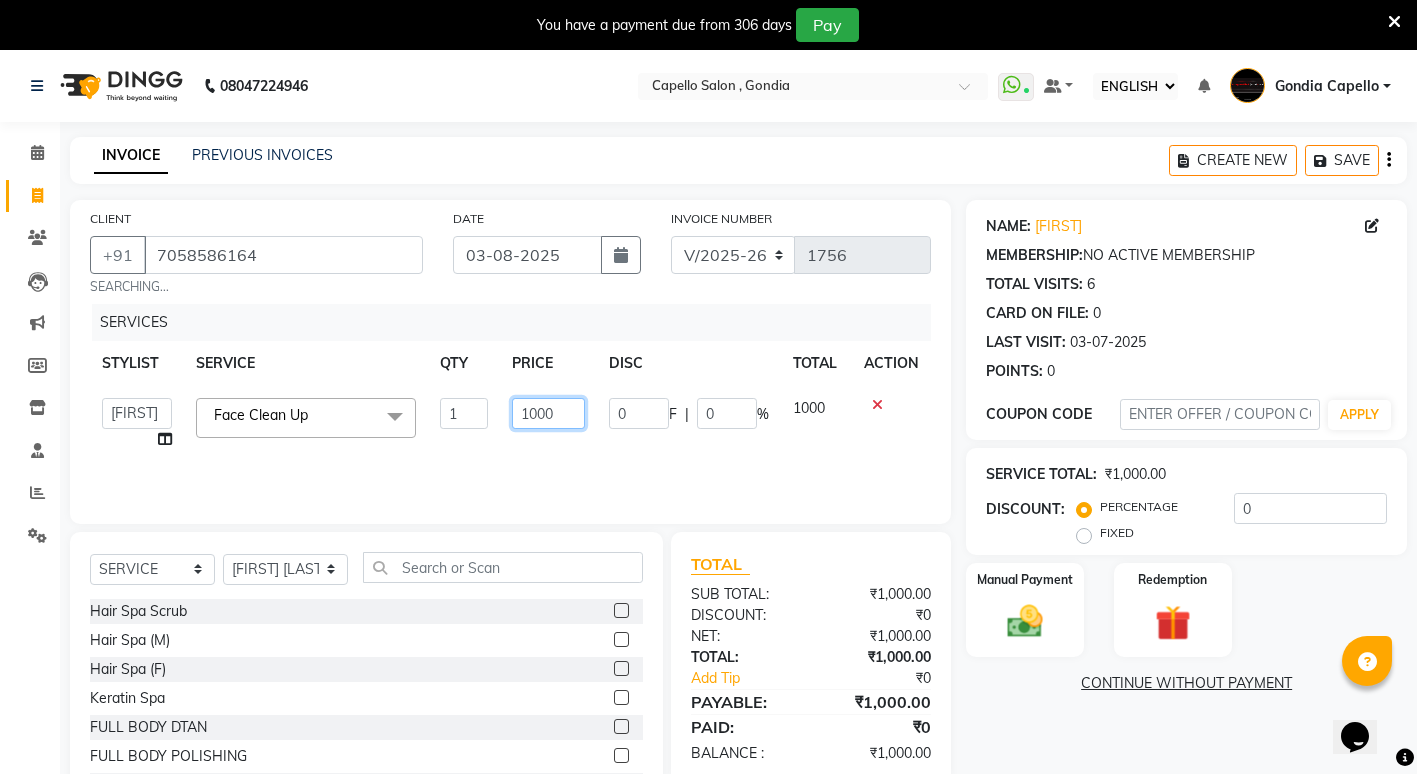 click on "1000" 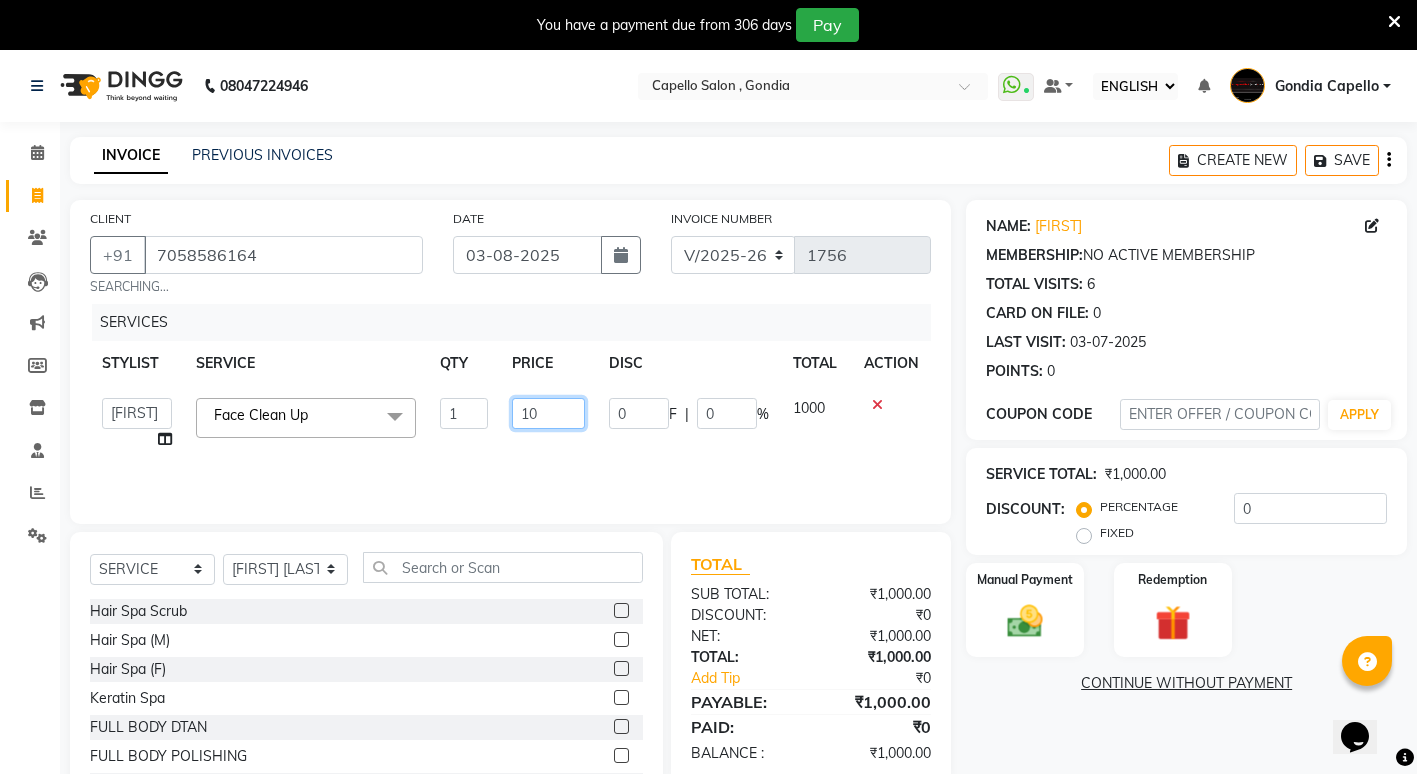 type on "1" 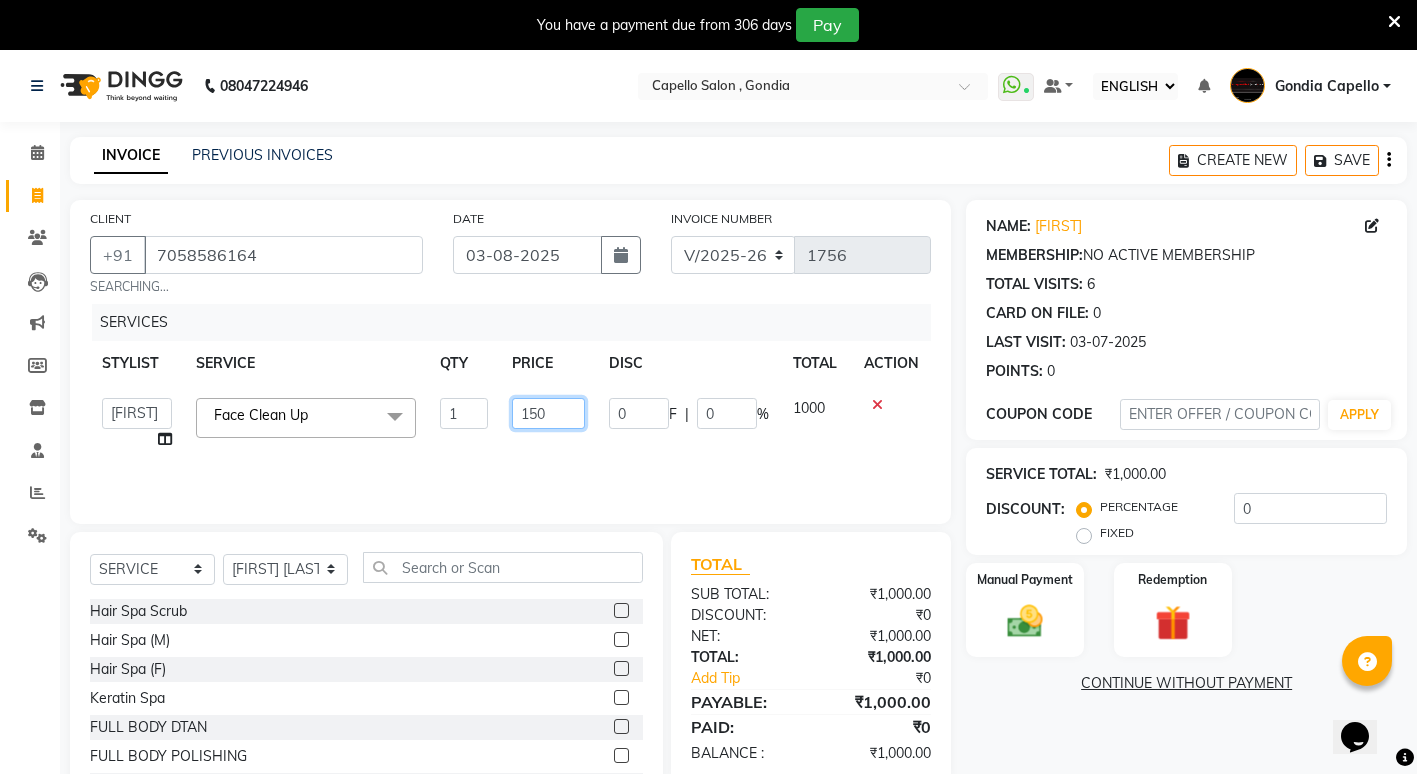type on "1500" 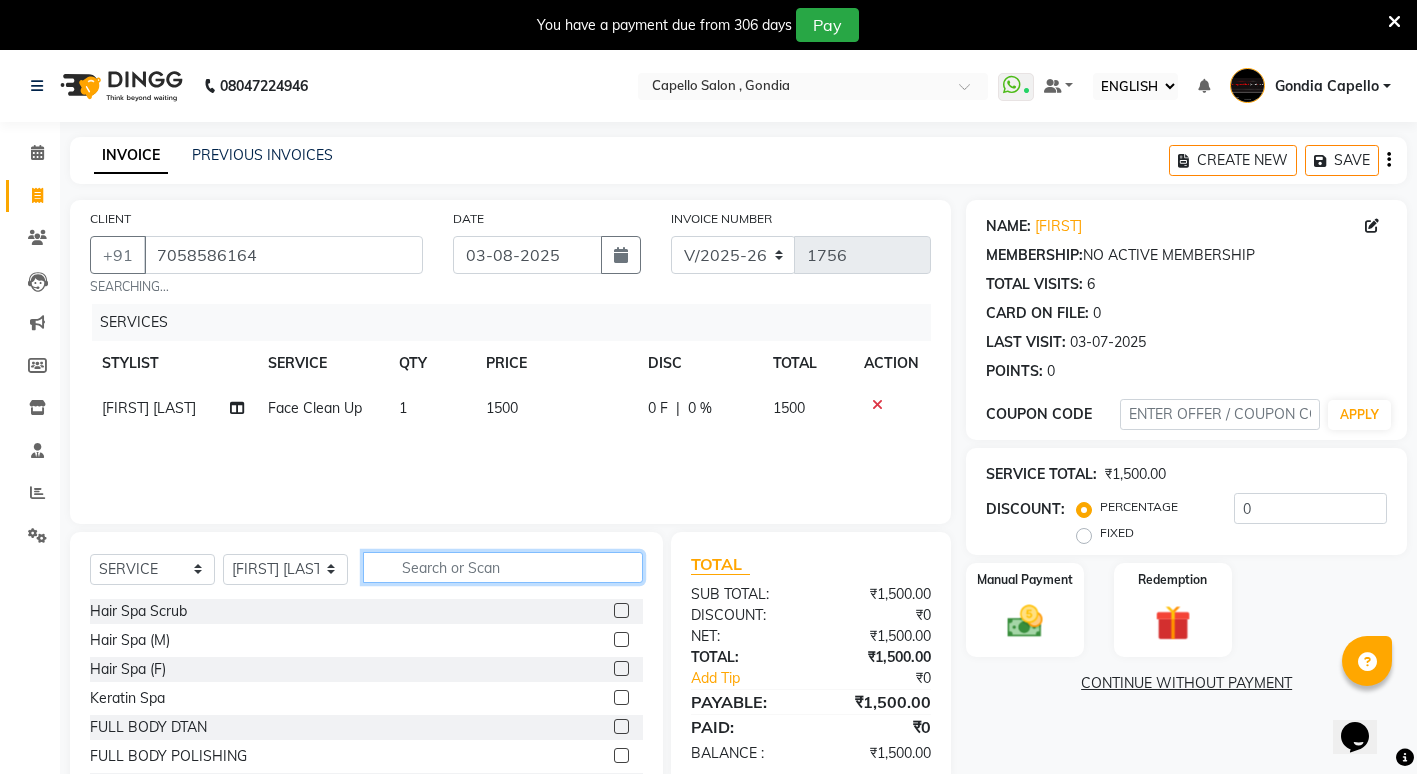 click 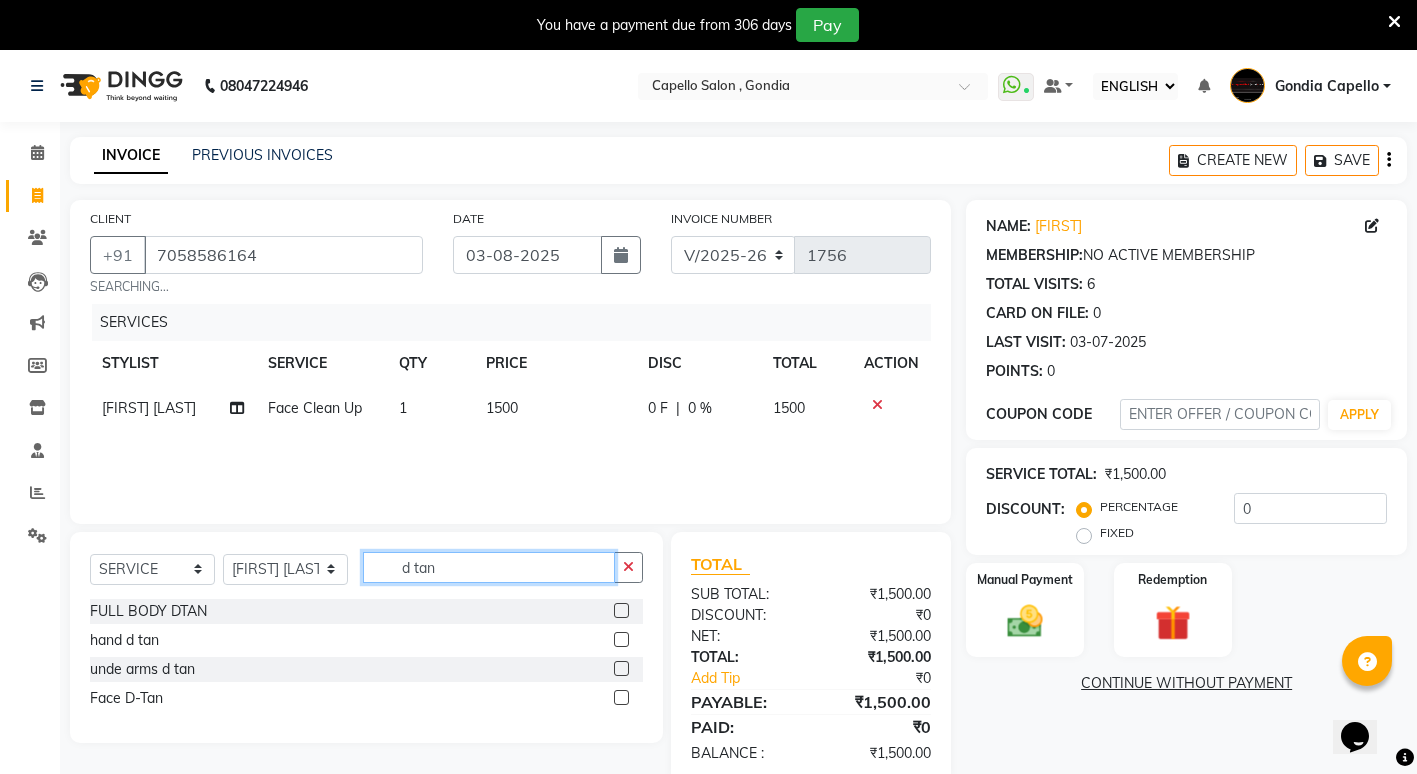 type on "d tan" 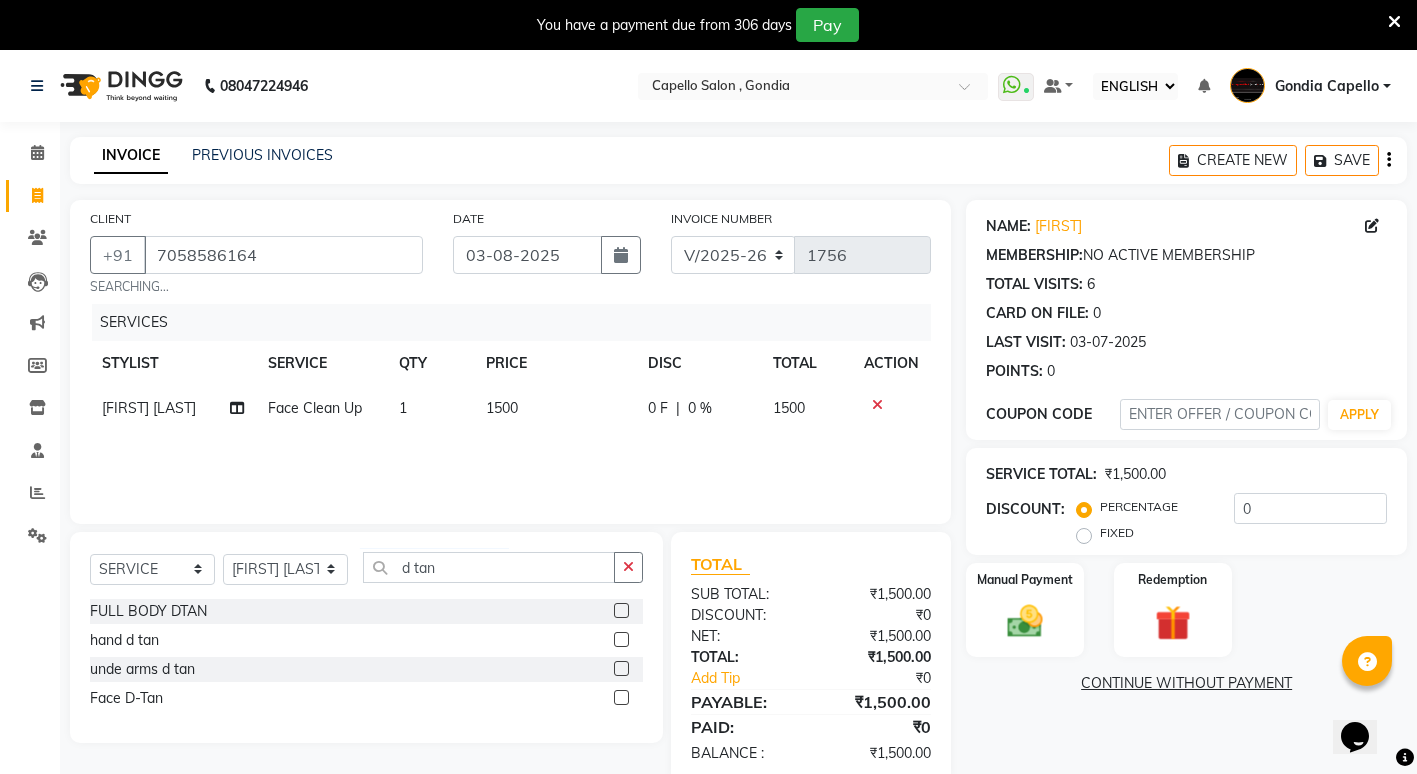 click 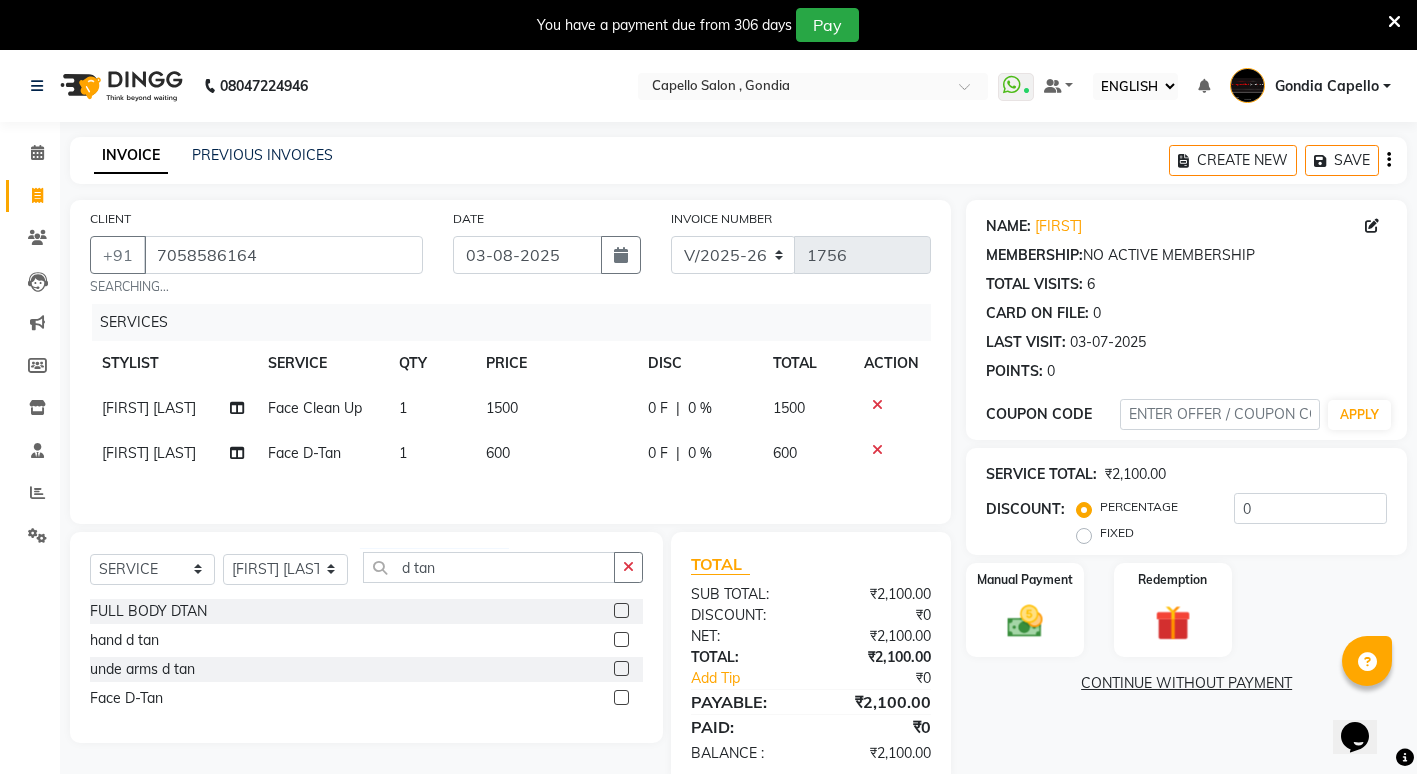 checkbox on "false" 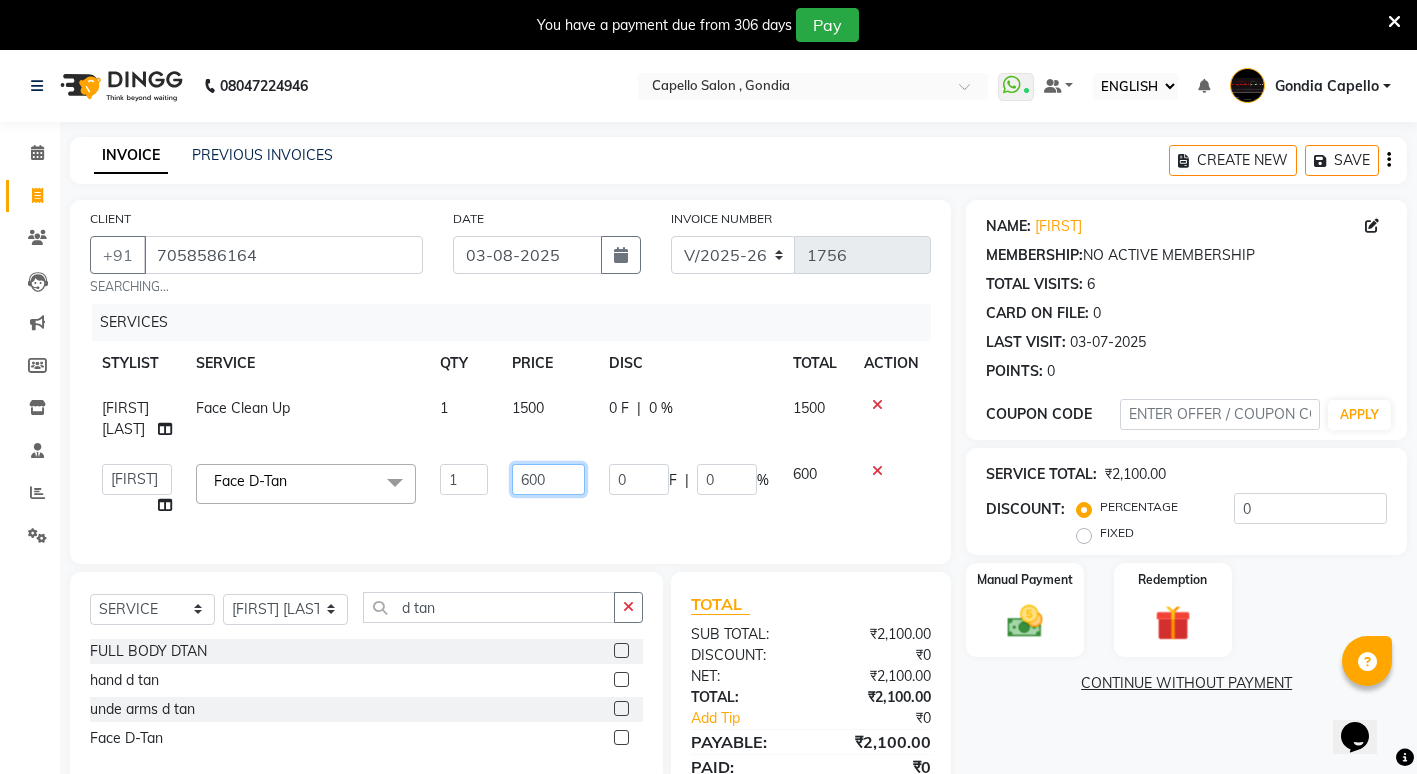 click on "600" 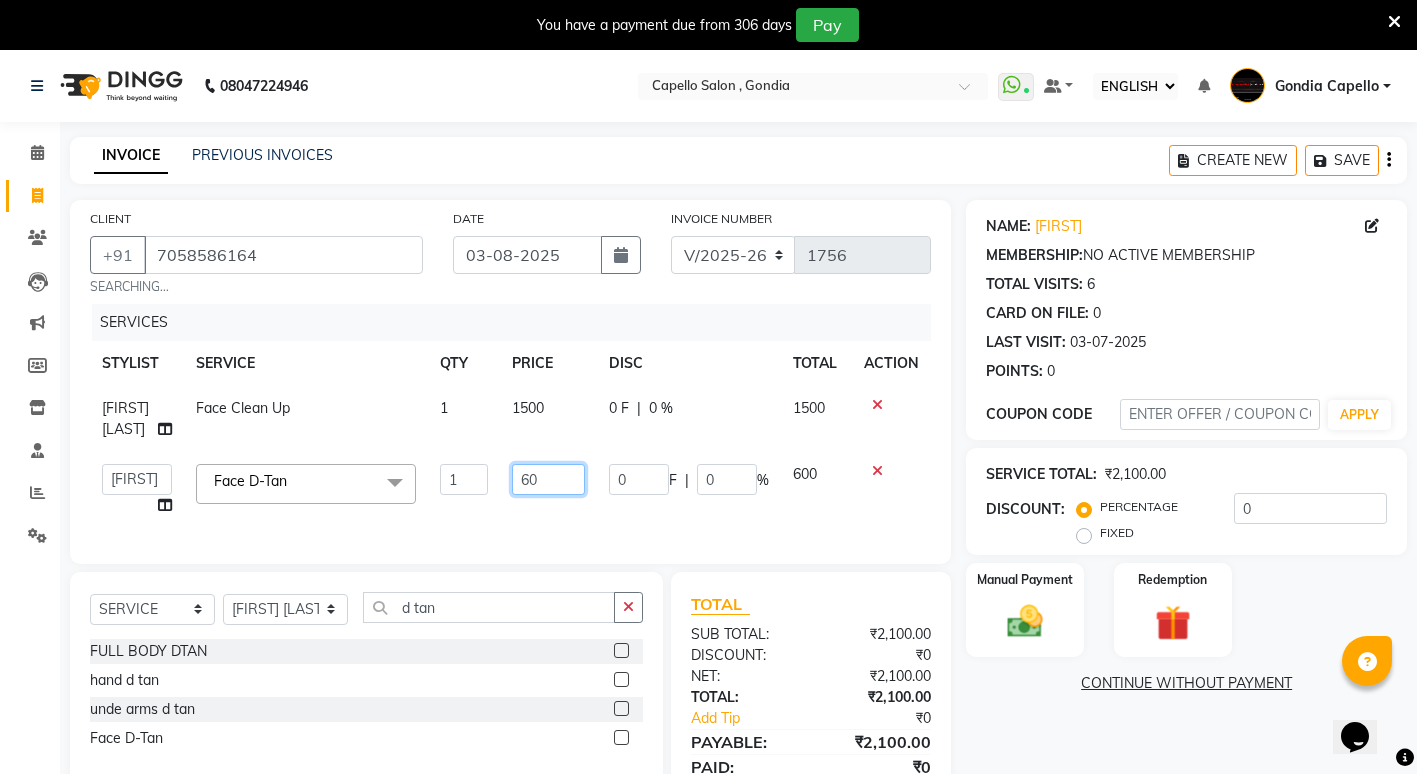 type on "6" 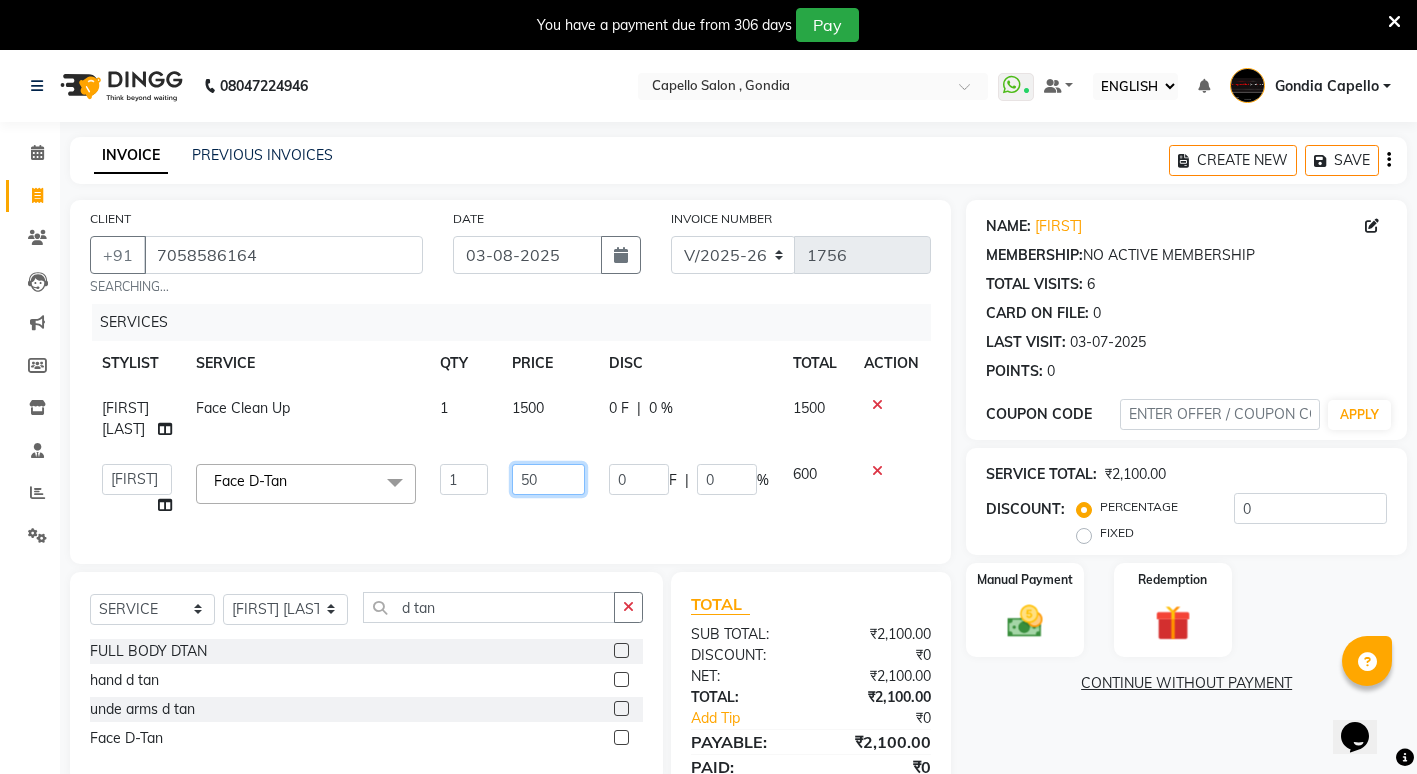 type on "500" 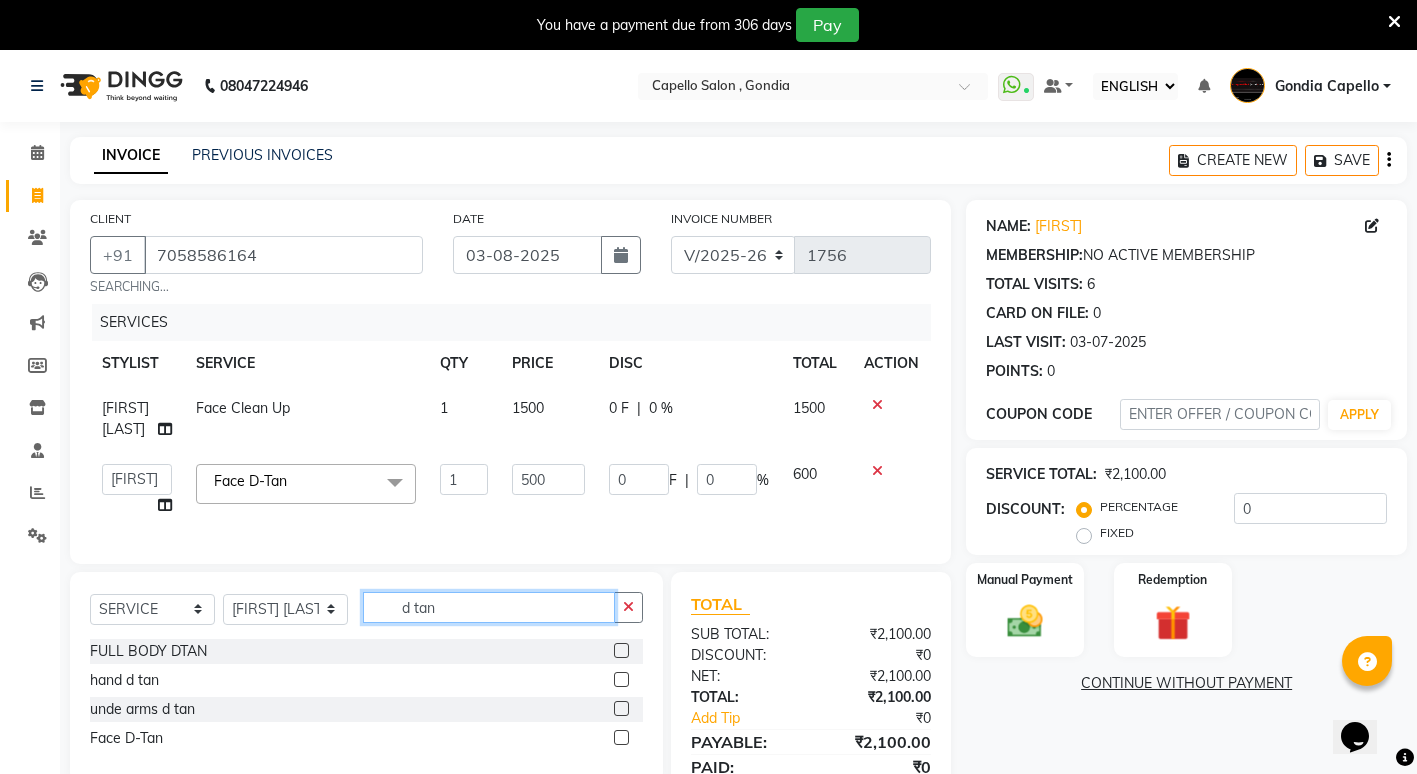 click on "SELECT  SERVICE  PRODUCT  MEMBERSHIP  PACKAGE VOUCHER PREPAID GIFT CARD  SELECT STYLIST ADMIN ANIKET BAGDE BHASKAR KAWDE GAURAV KHOBRAGADE Gondia Capello NIKHIL KANETKAR  NITIN TANDE priyanshi yewatkar Rahul Suryawanshi SHUBHANGI BANSOD Uma Khandare (M) YAKSHITA KURVE d tan FULL BODY DTAN  hand d tan  unde arms d tan  Face D-Tan" 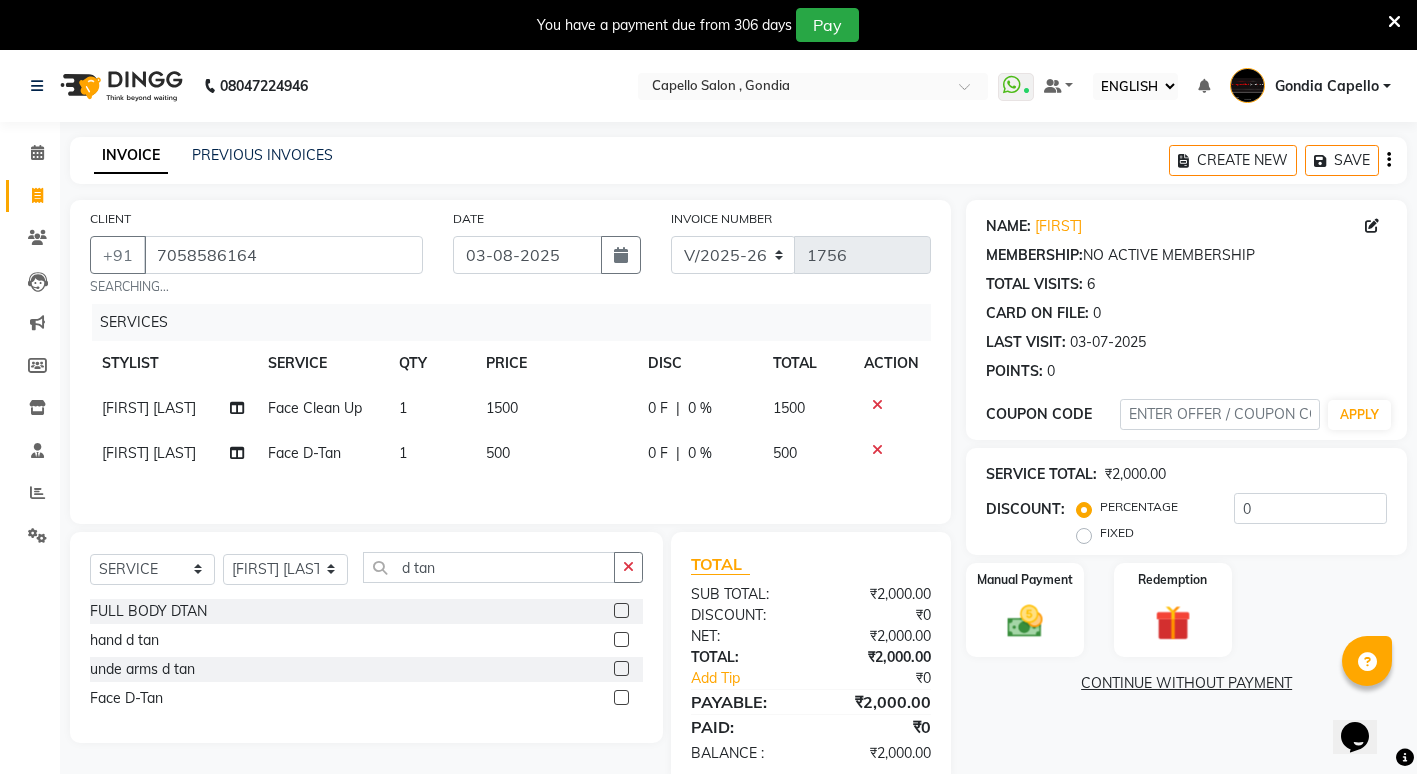click 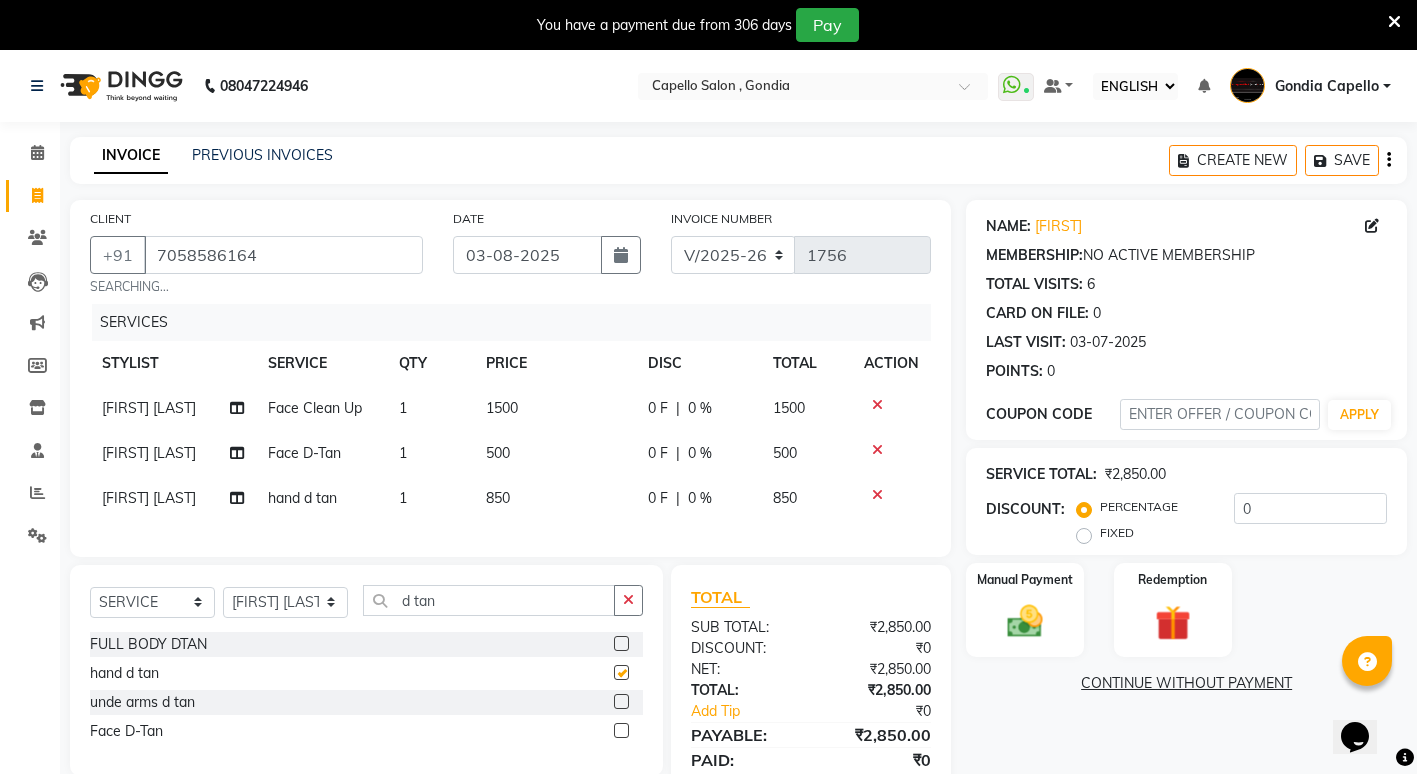 checkbox on "false" 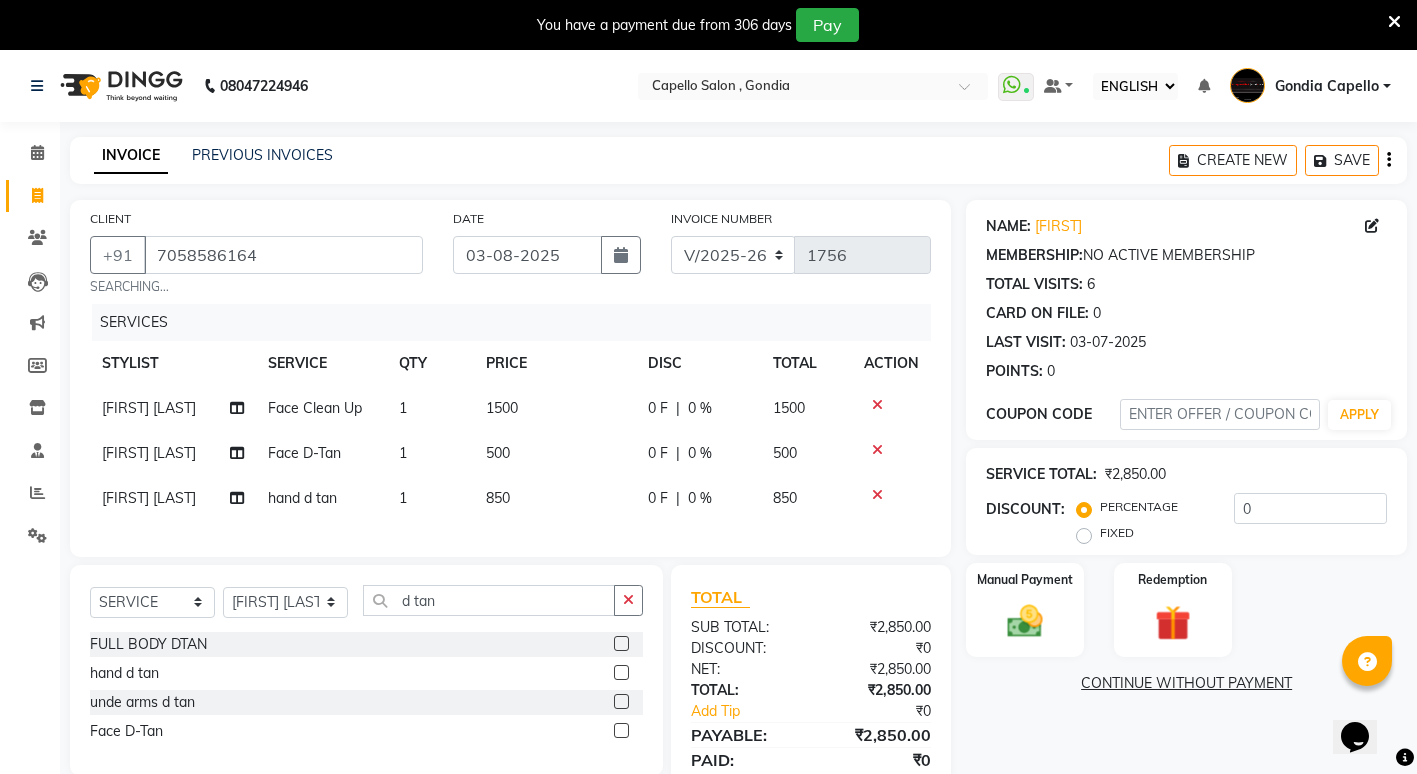 scroll, scrollTop: 88, scrollLeft: 0, axis: vertical 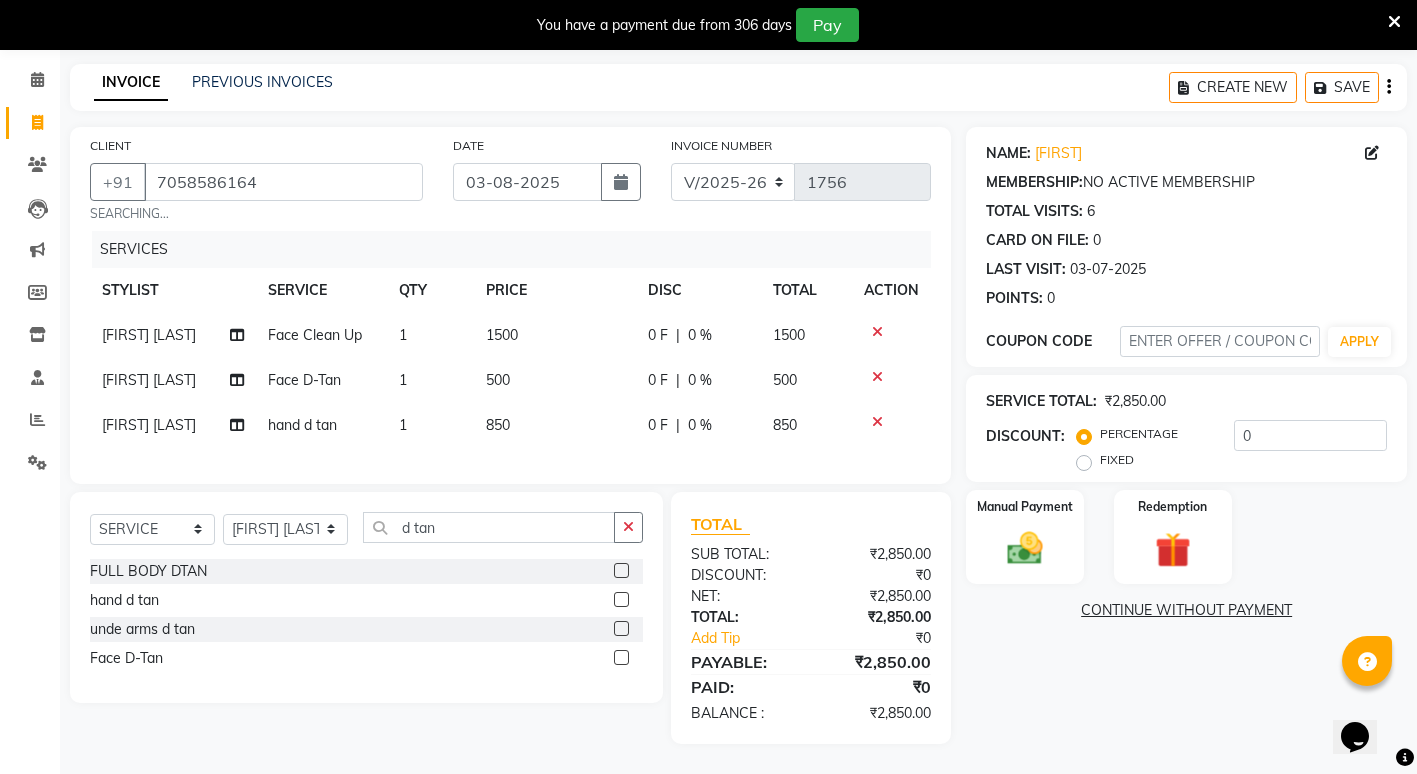 click on "850" 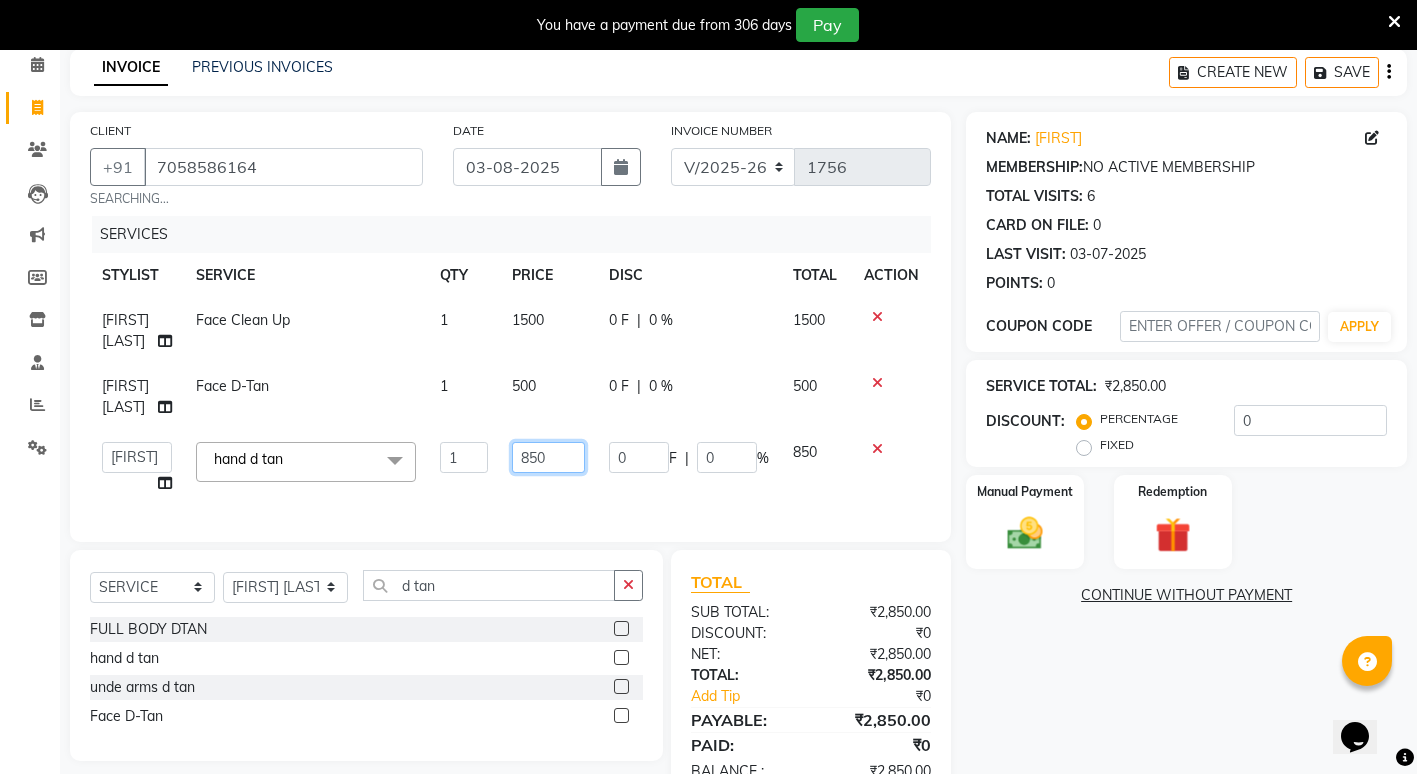 click on "850" 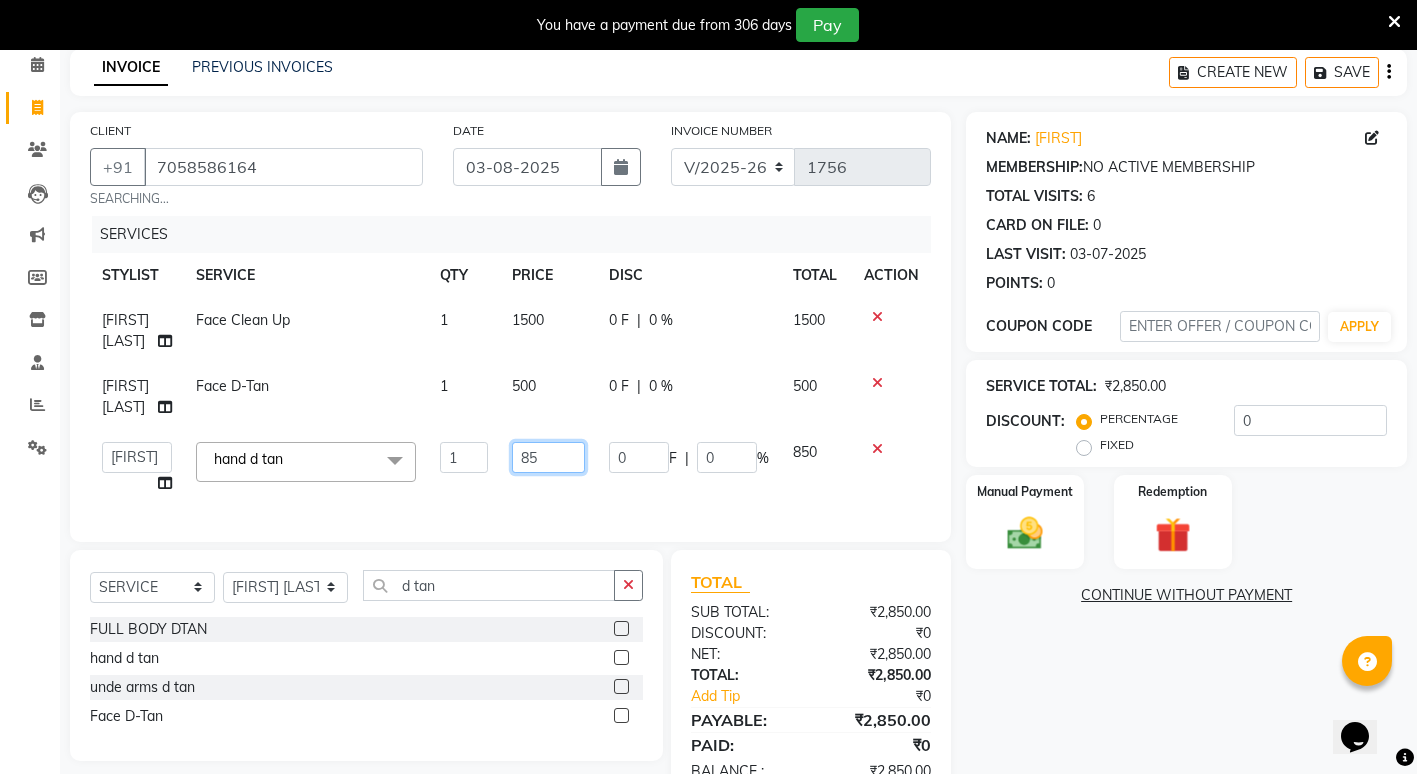 type on "8" 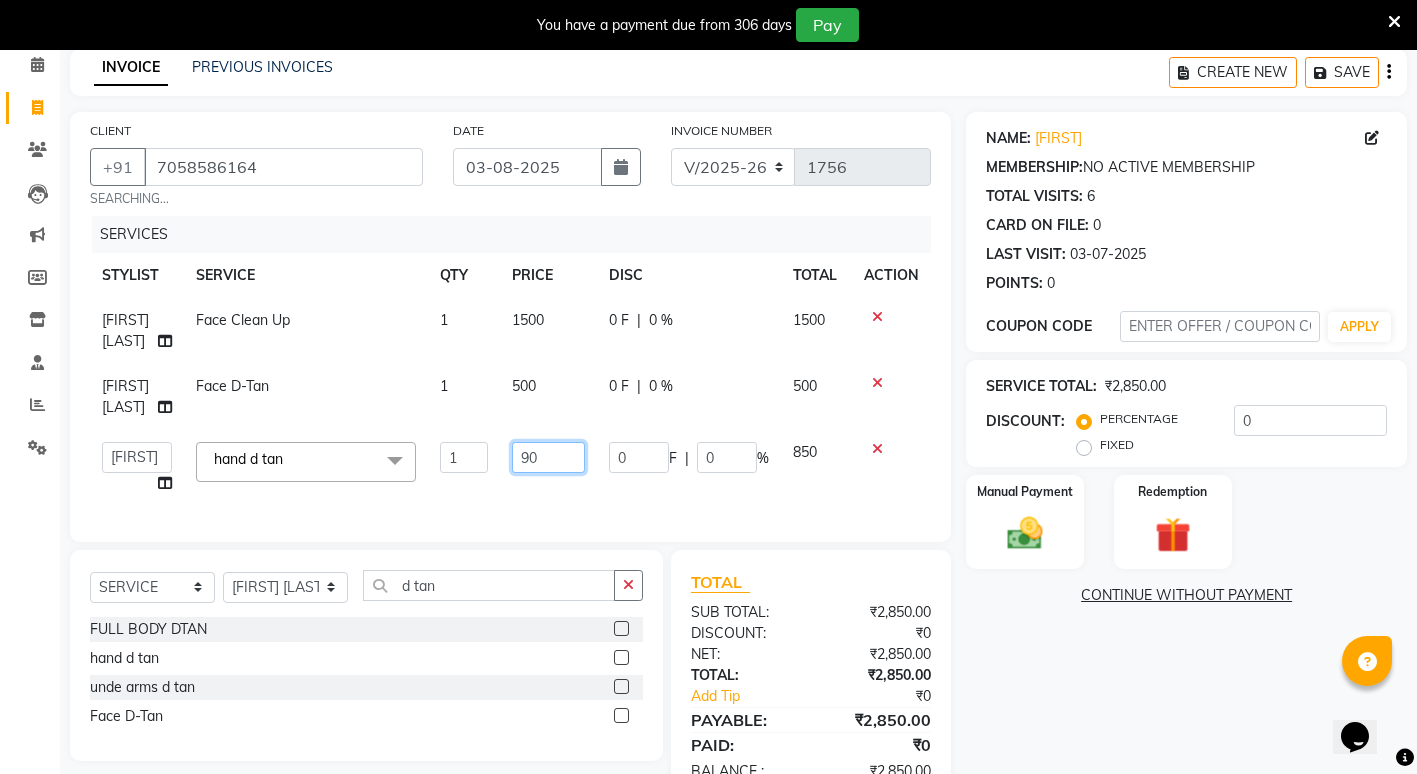 type on "900" 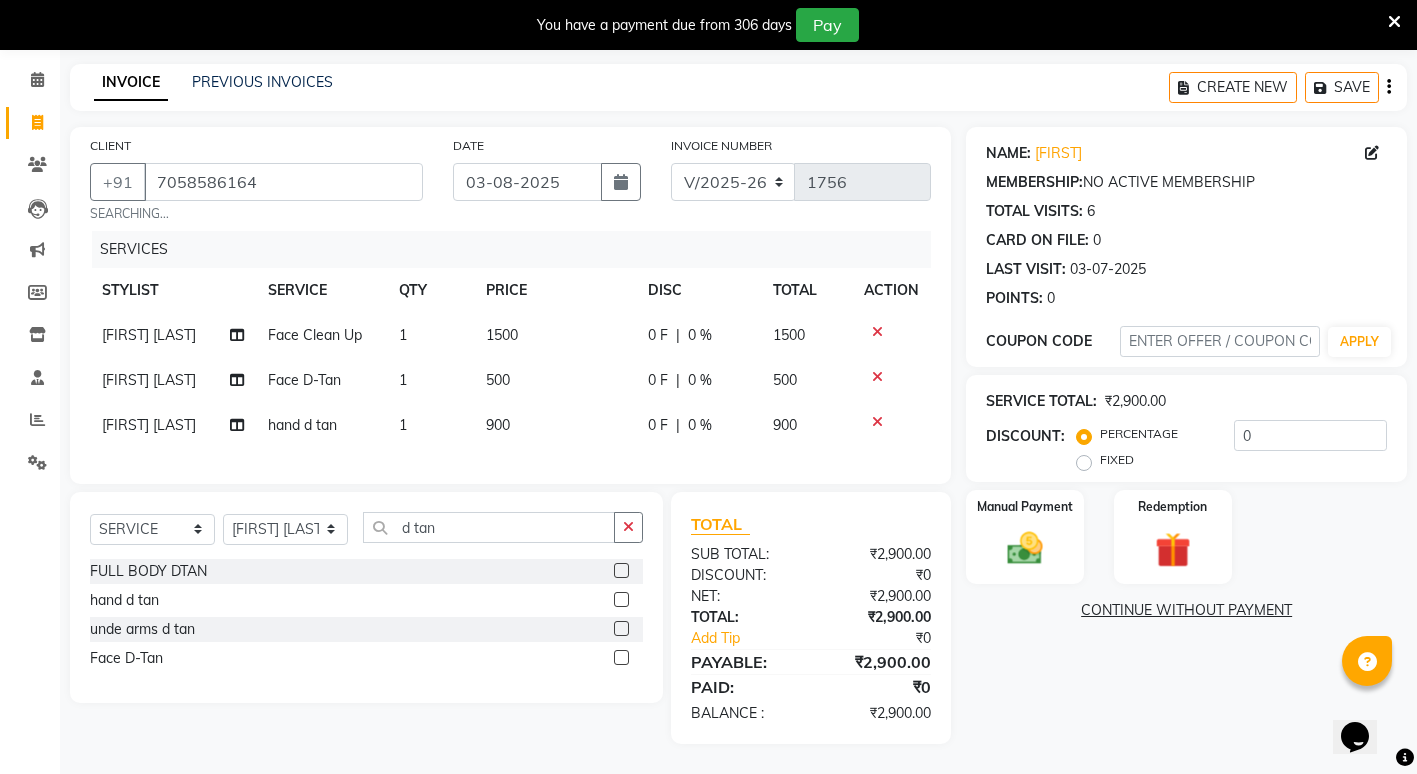click on "NAME: Prajawal  MEMBERSHIP:  NO ACTIVE MEMBERSHIP  TOTAL VISITS:  6 CARD ON FILE:  0 LAST VISIT:   03-07-2025 POINTS:   0  COUPON CODE APPLY SERVICE TOTAL:  ₹2,900.00  DISCOUNT:  PERCENTAGE   FIXED  0 Manual Payment Redemption  CONTINUE WITHOUT PAYMENT" 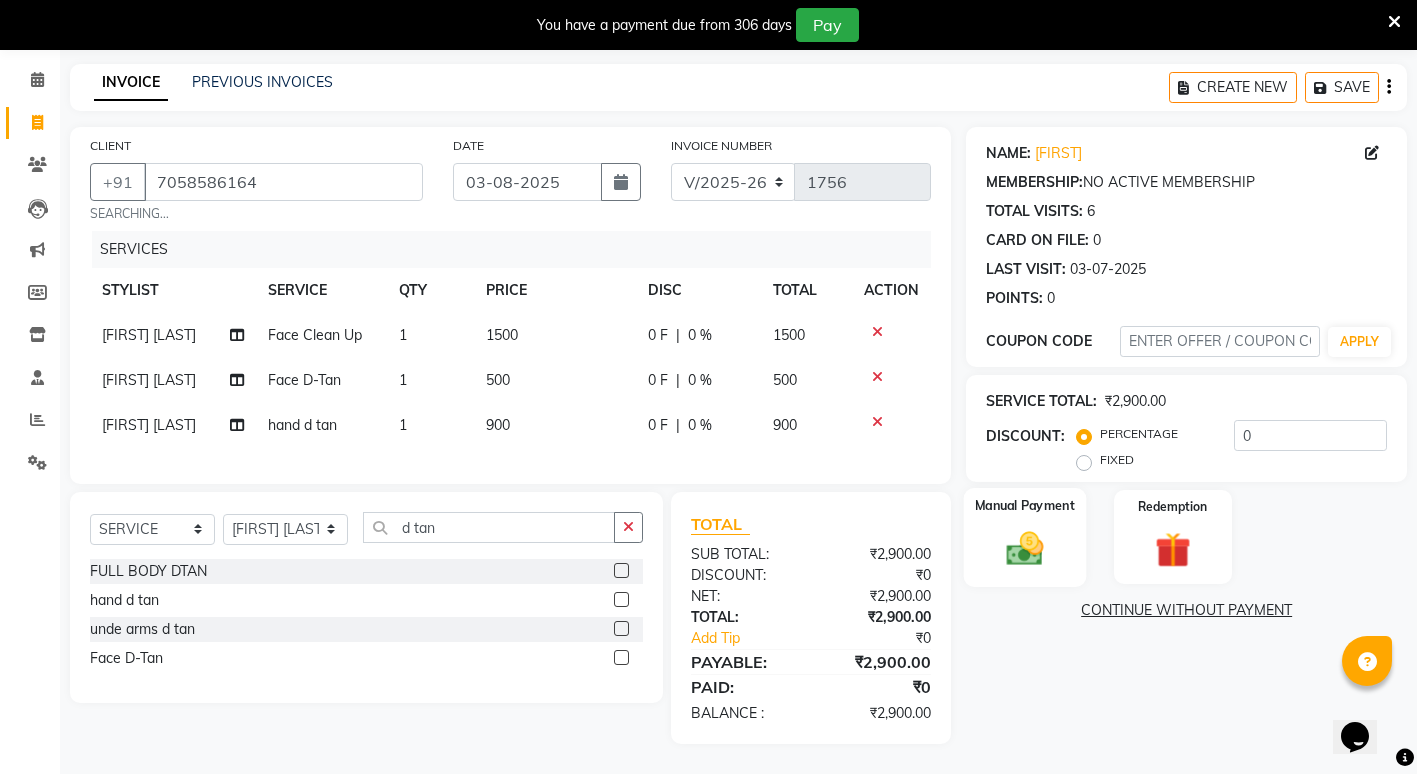 click on "Manual Payment" 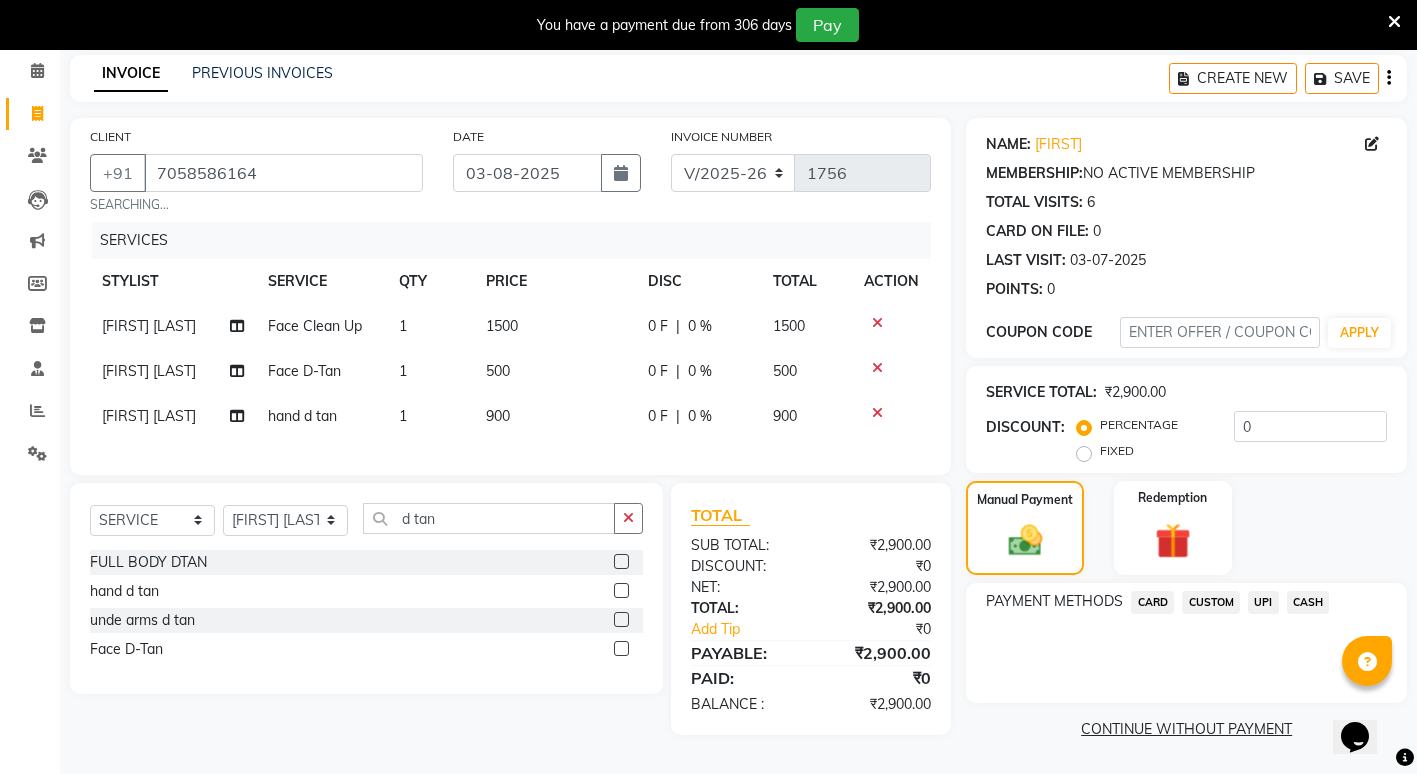 click on "UPI" 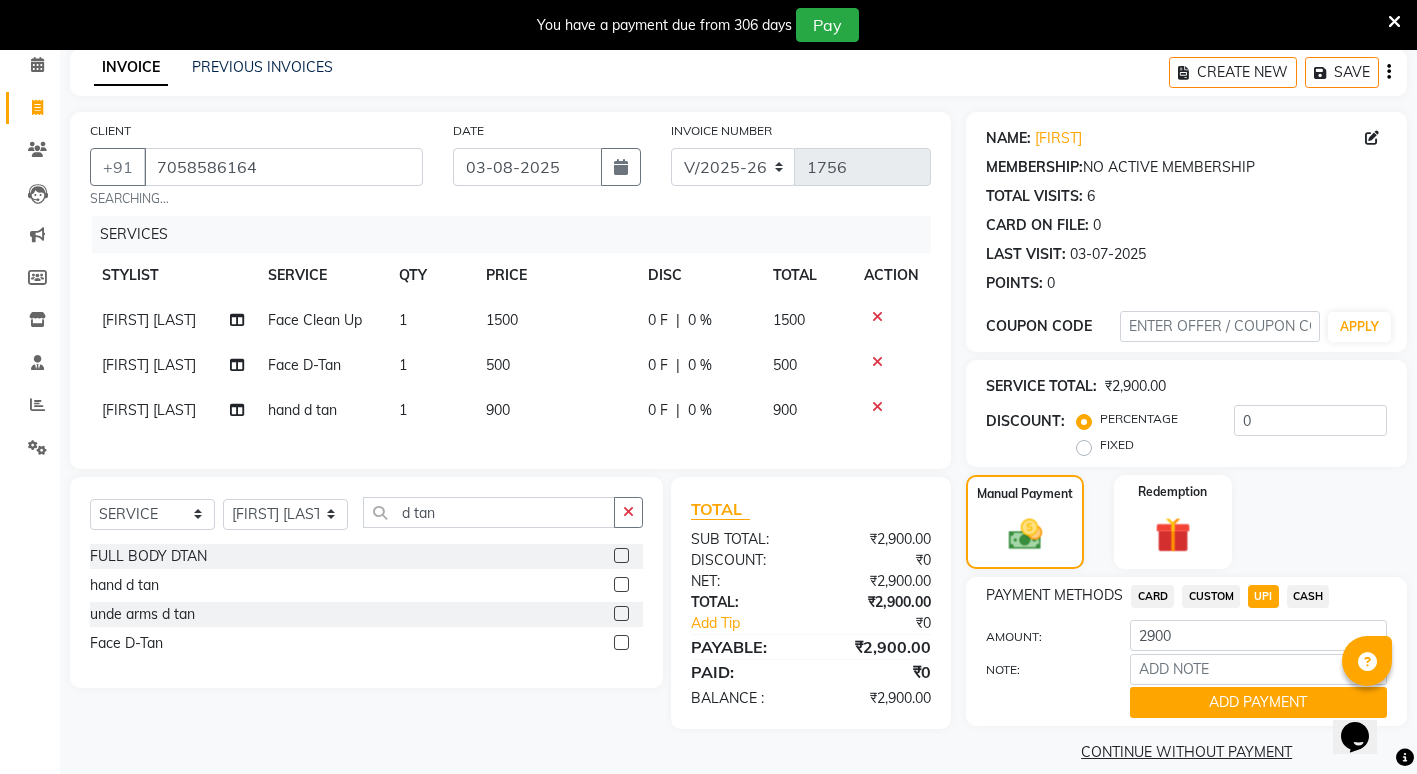 scroll, scrollTop: 111, scrollLeft: 0, axis: vertical 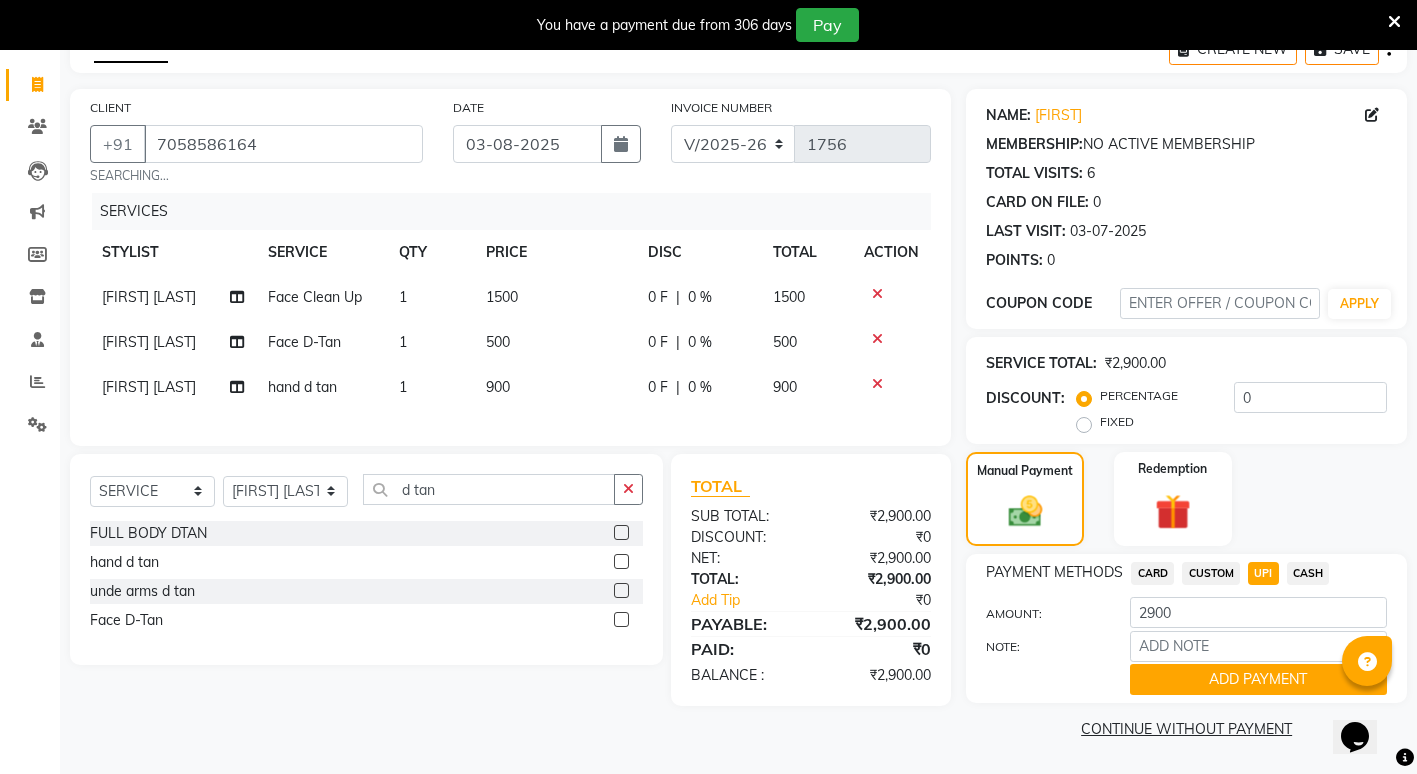 click on "900" 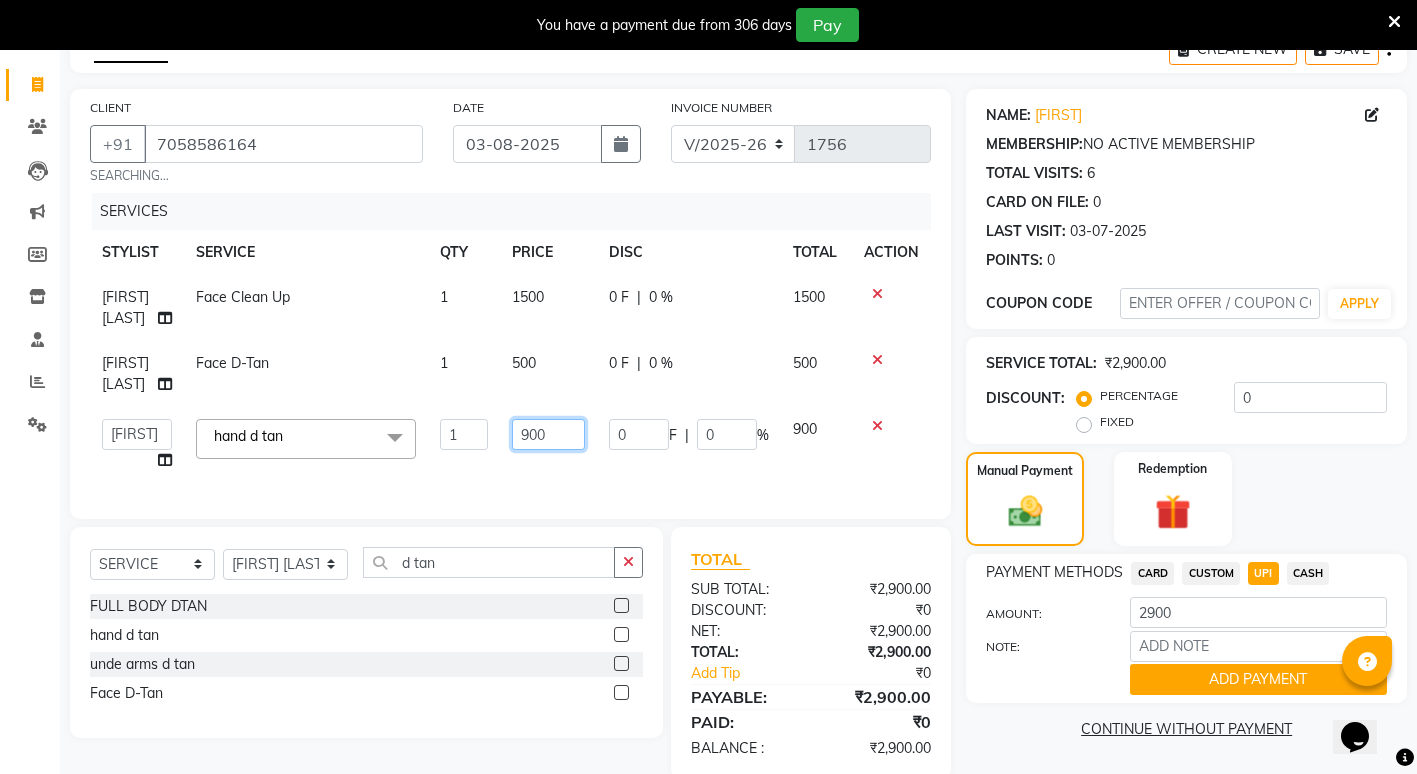 click on "900" 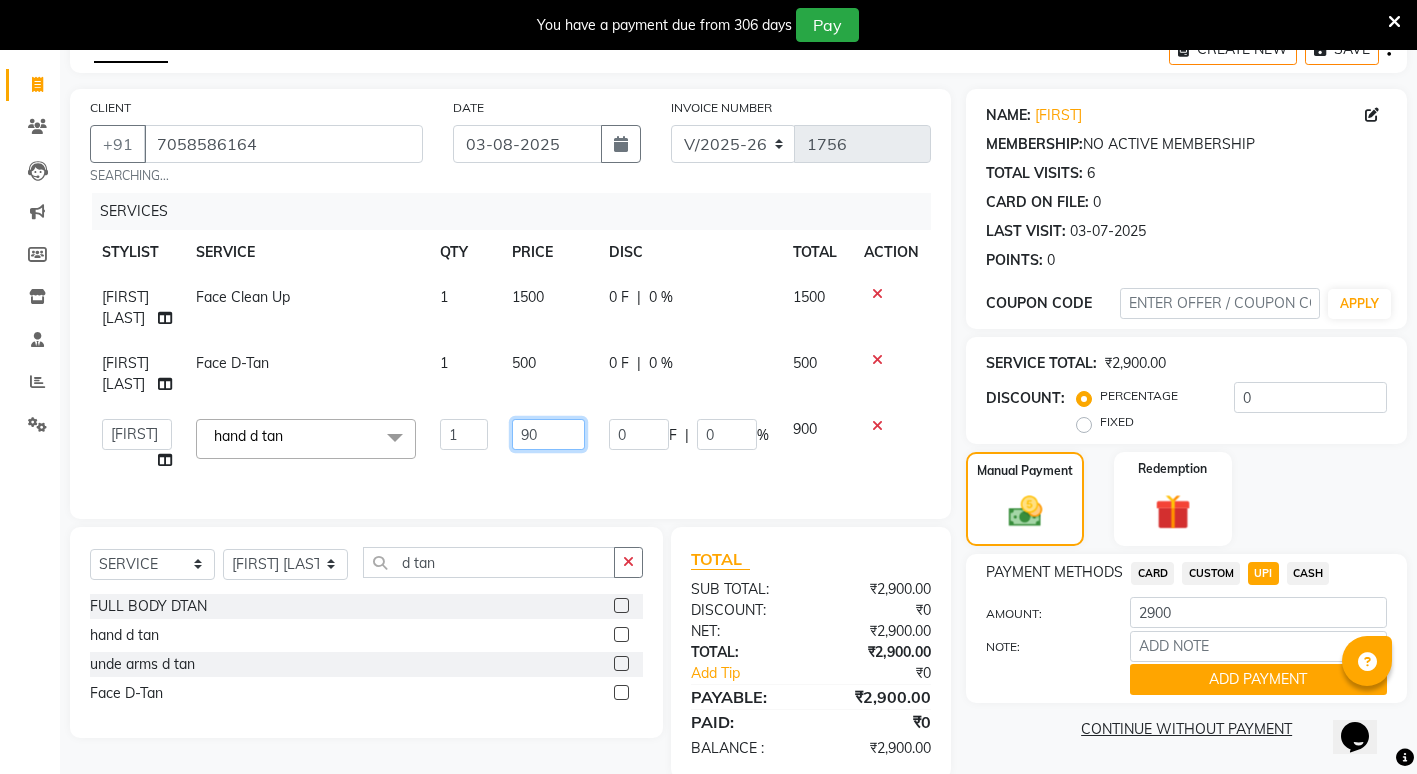 type on "9" 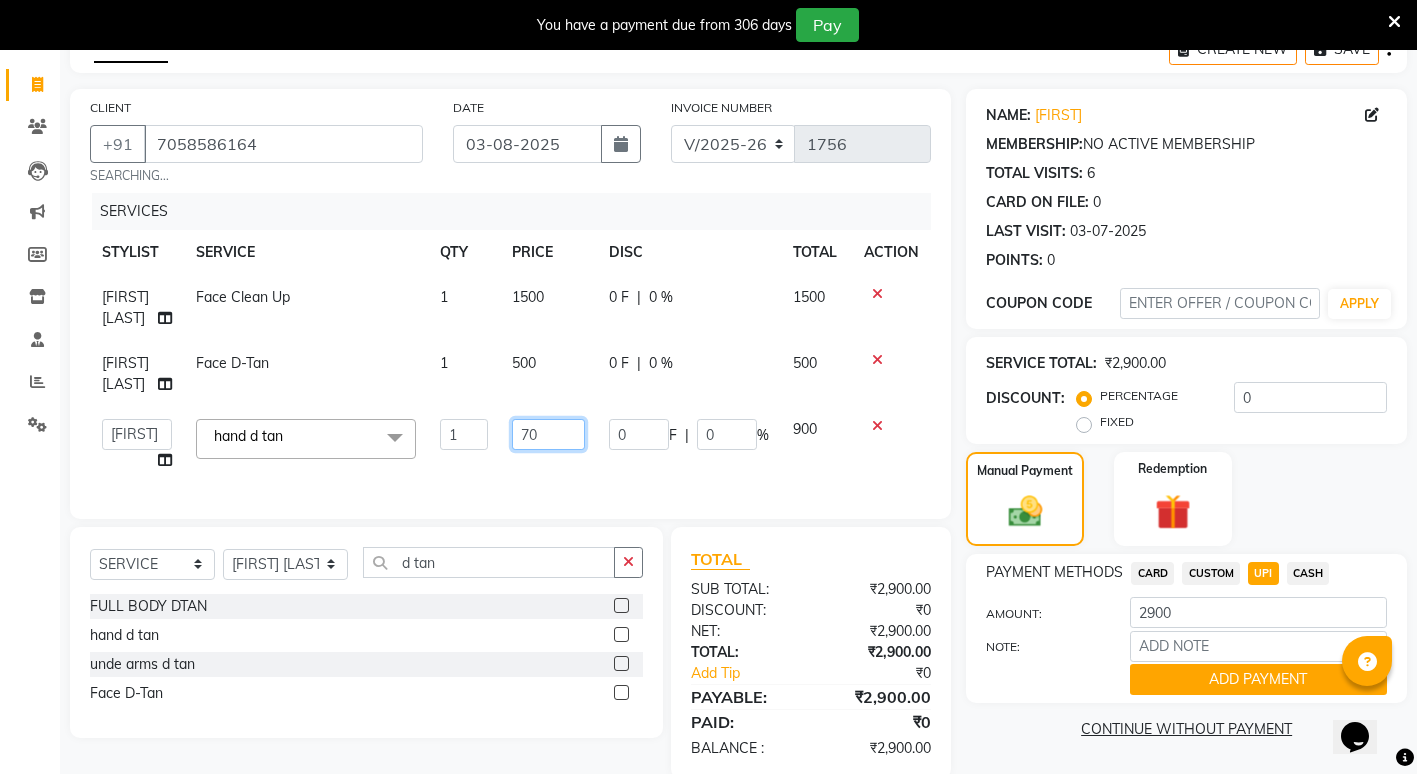 type on "700" 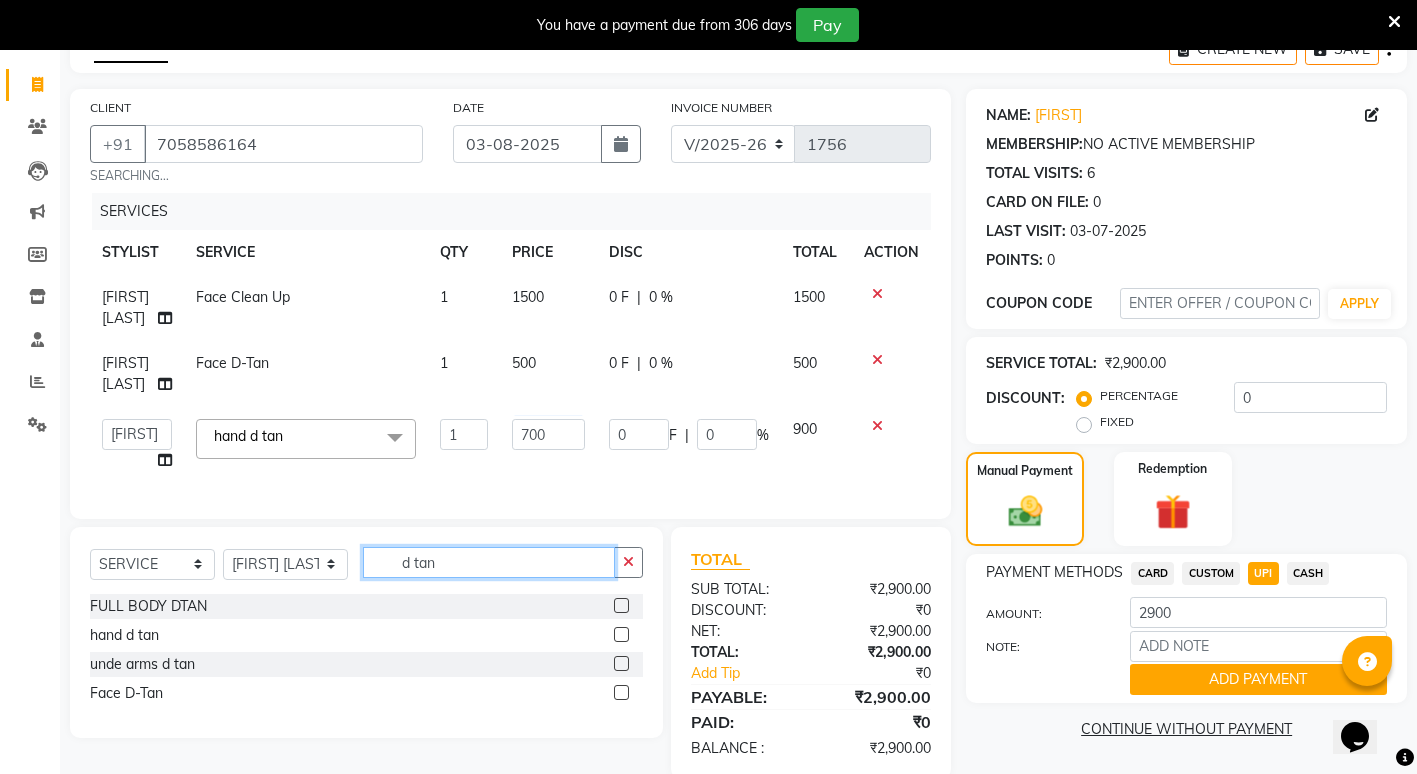 click on "SELECT  SERVICE  PRODUCT  MEMBERSHIP  PACKAGE VOUCHER PREPAID GIFT CARD  SELECT STYLIST ADMIN ANIKET BAGDE BHASKAR KAWDE GAURAV KHOBRAGADE Gondia Capello NIKHIL KANETKAR  NITIN TANDE priyanshi yewatkar Rahul Suryawanshi SHUBHANGI BANSOD Uma Khandare (M) YAKSHITA KURVE d tan FULL BODY DTAN  hand d tan  unde arms d tan  Face D-Tan" 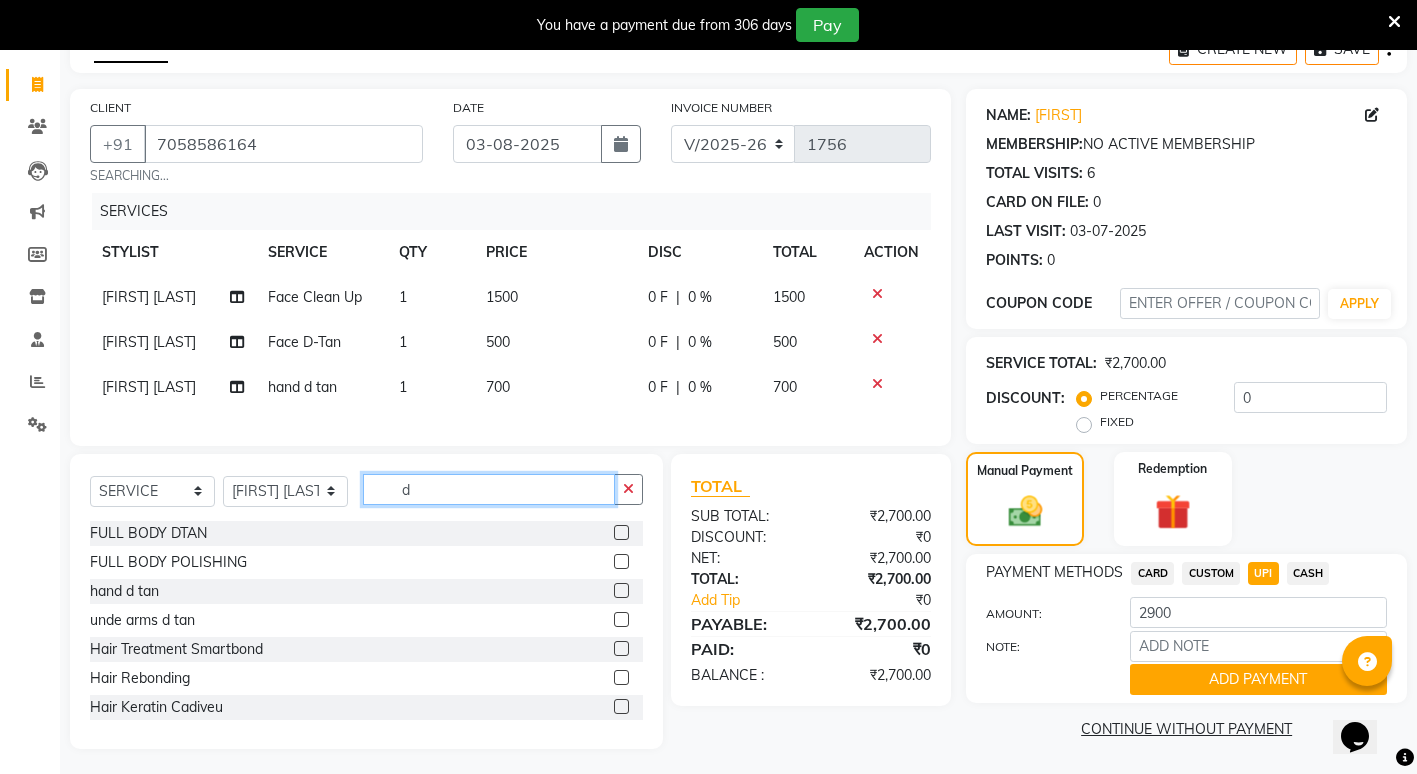 type on "d" 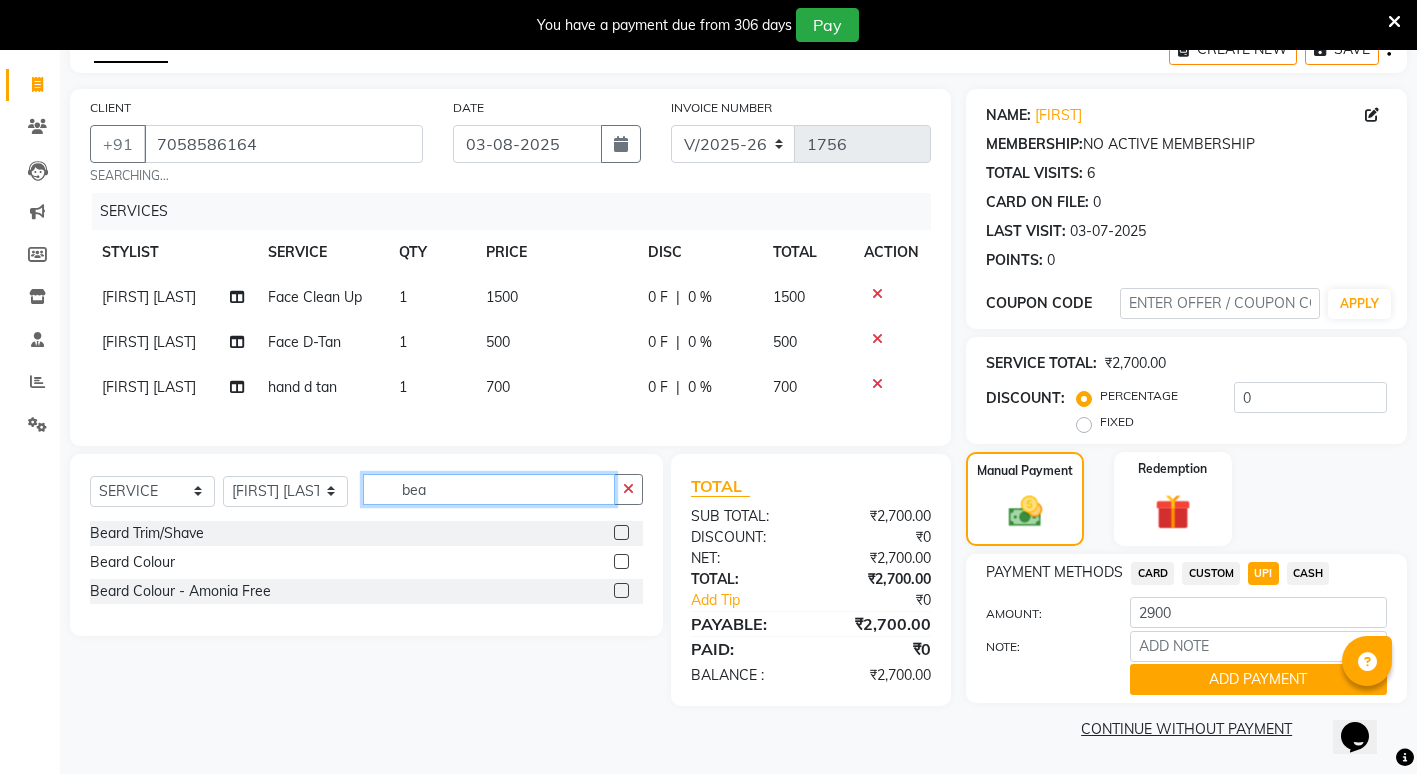 type on "bea" 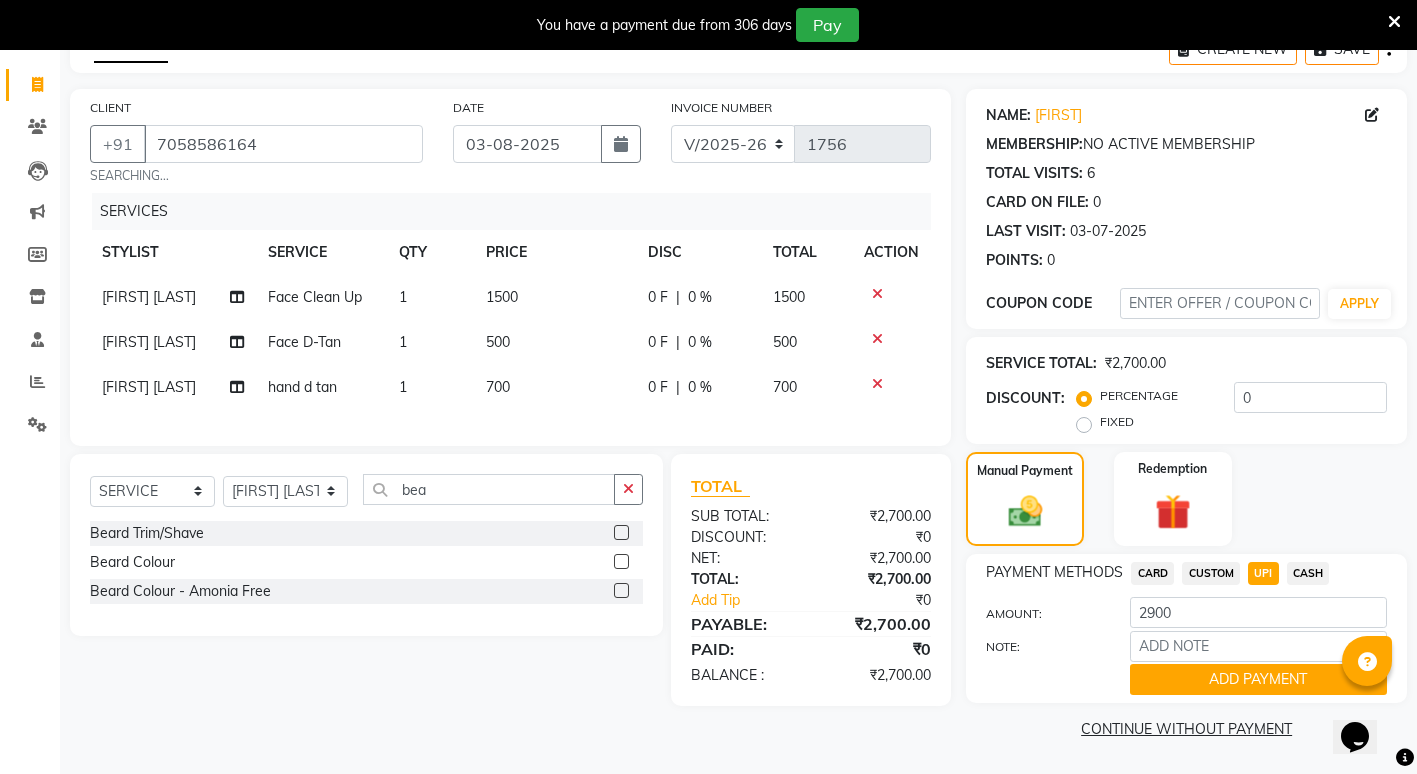 click 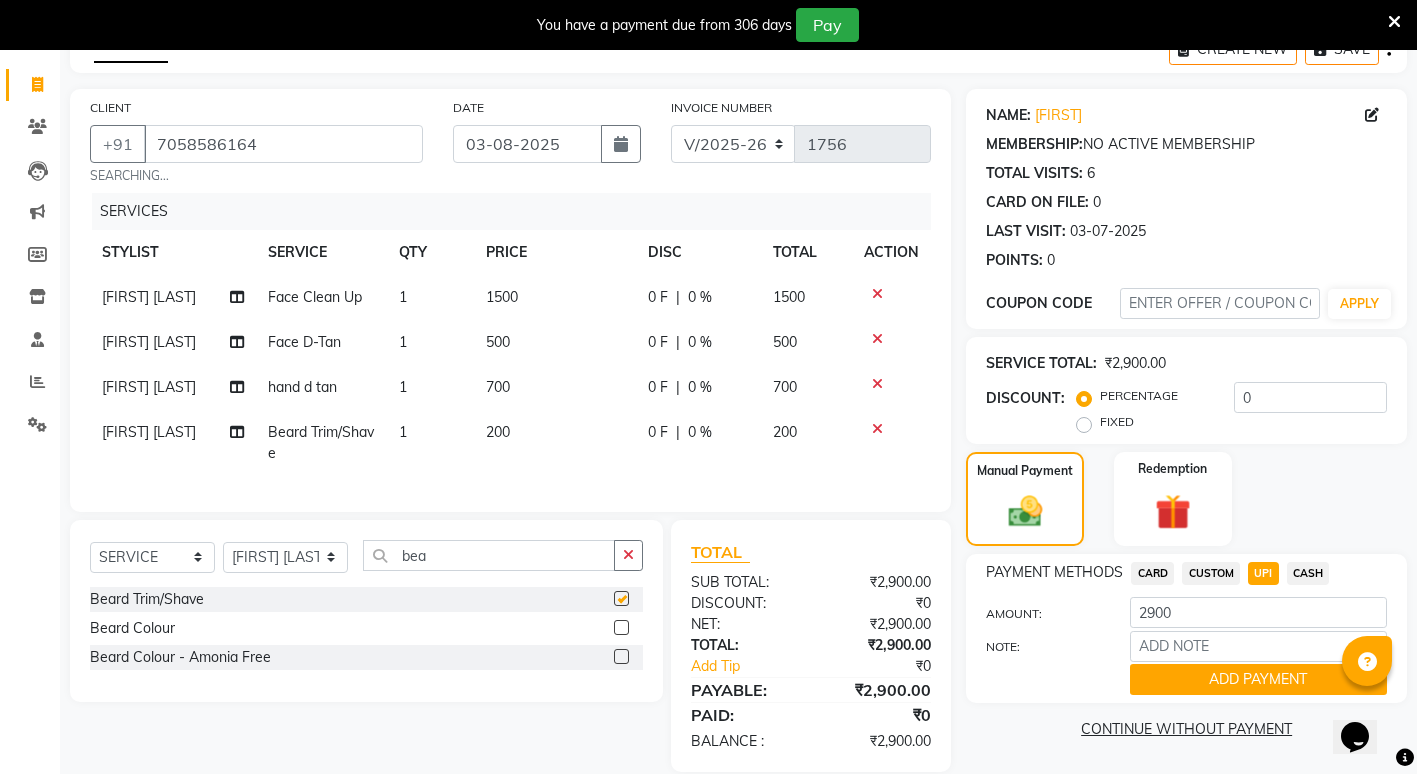 checkbox on "false" 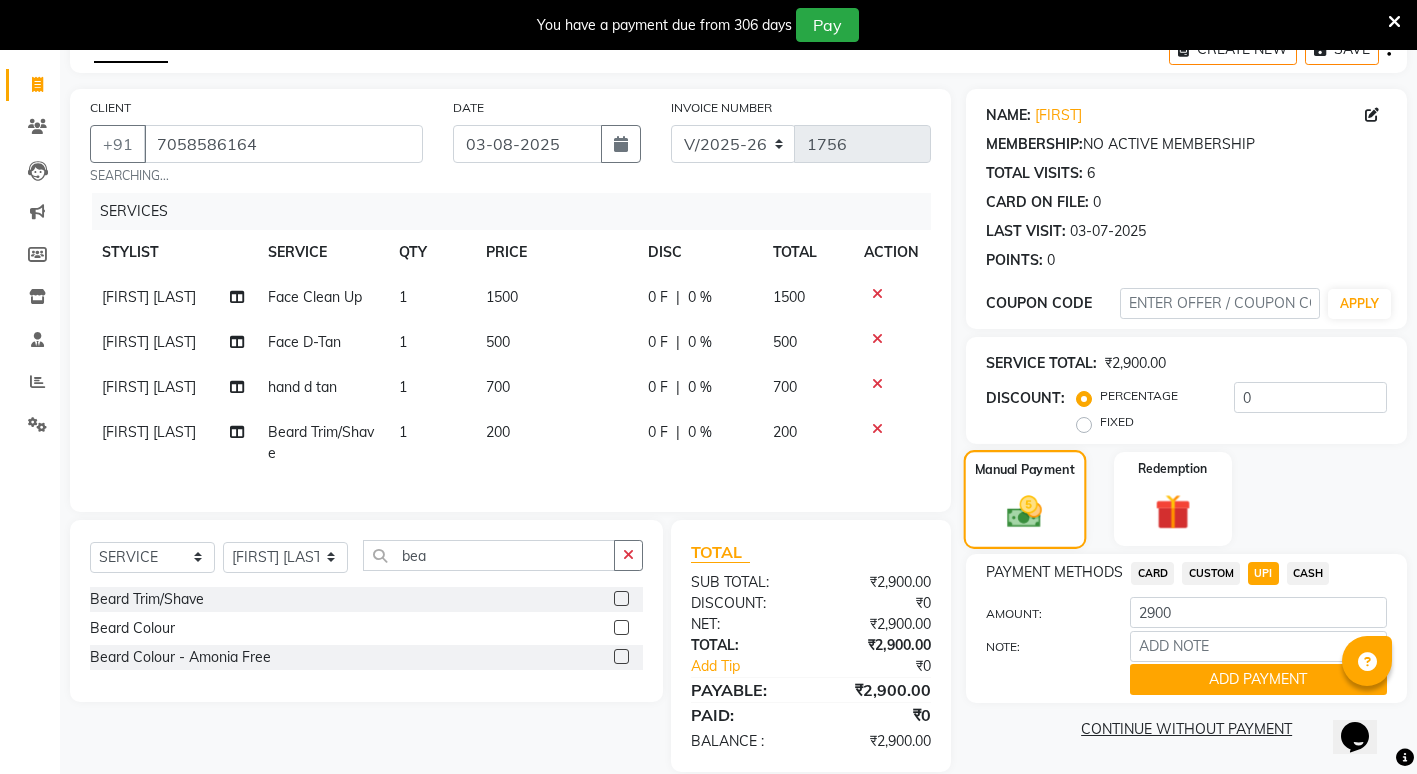 scroll, scrollTop: 154, scrollLeft: 0, axis: vertical 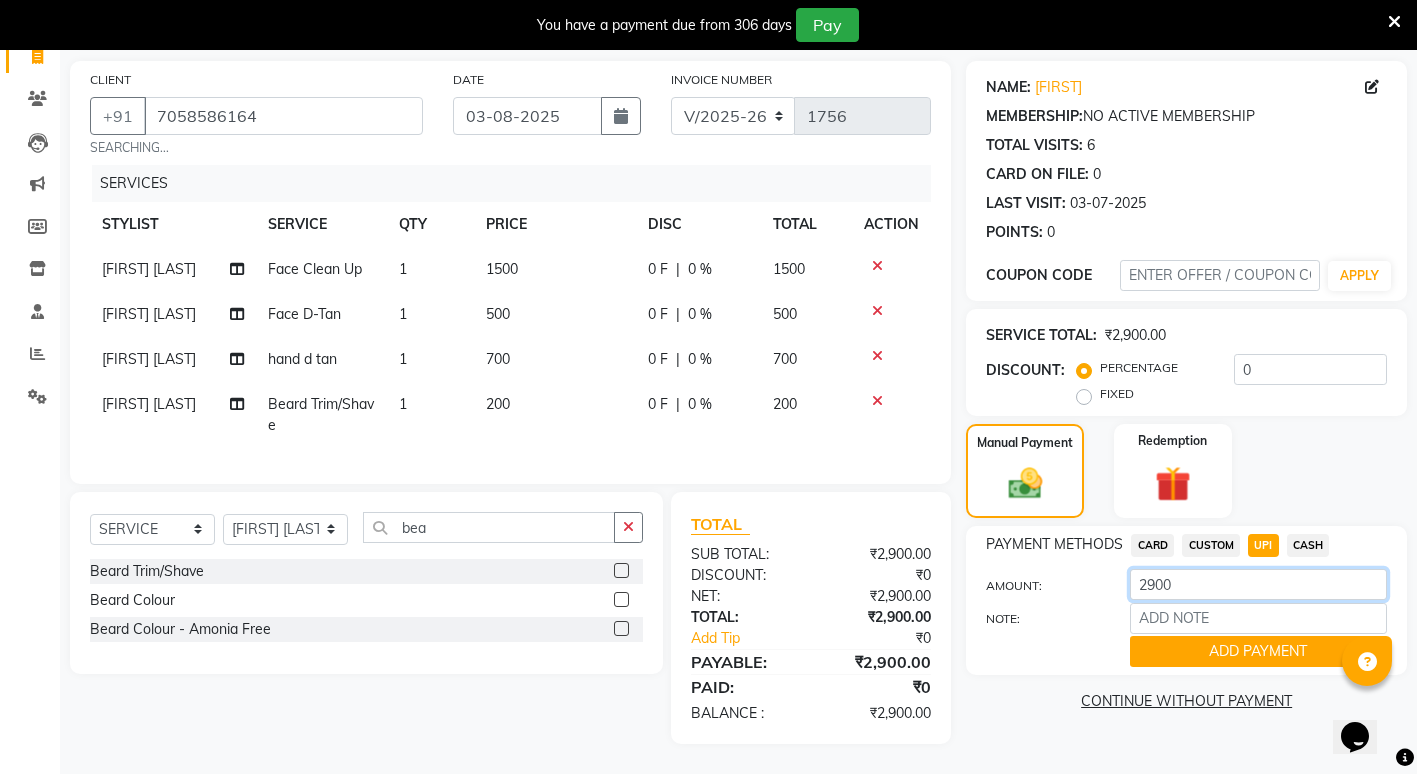 click on "2900" 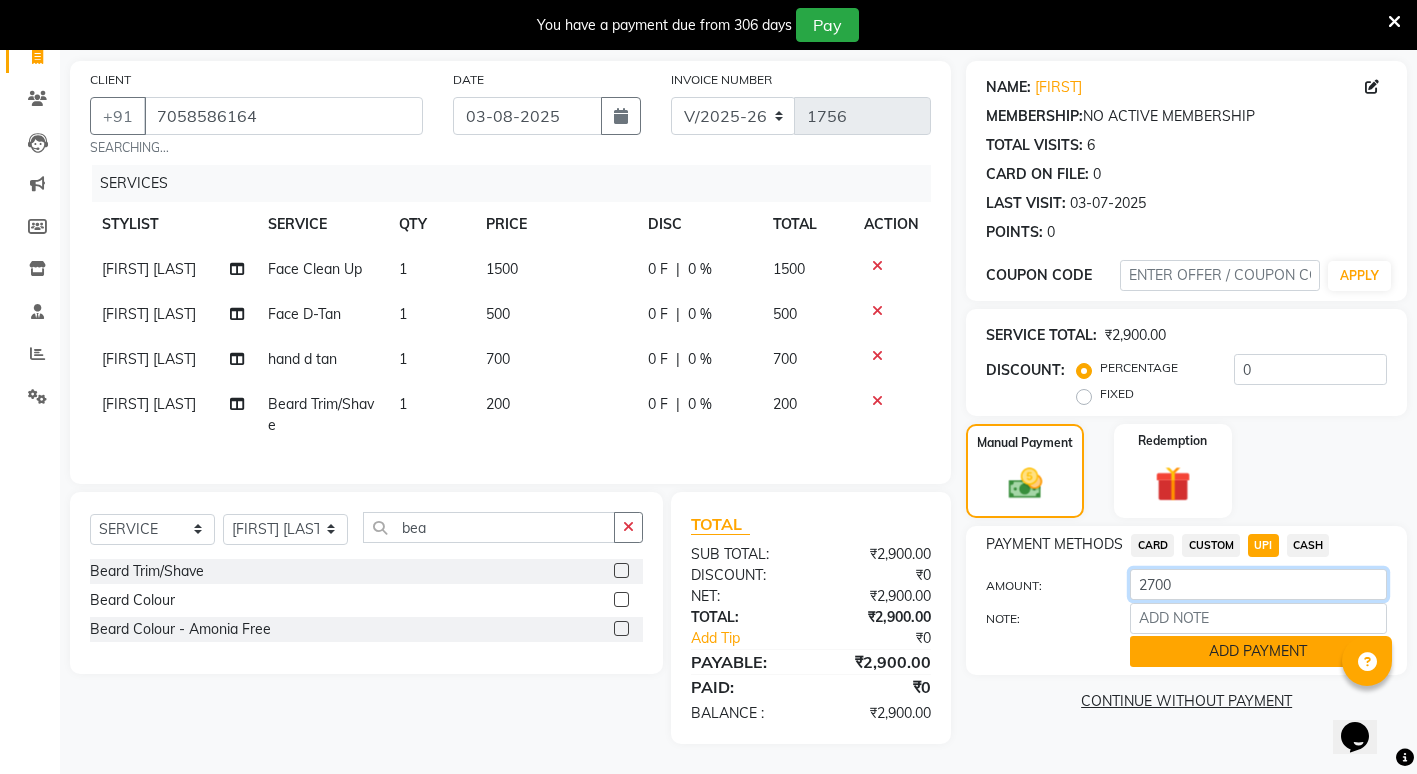 type on "2700" 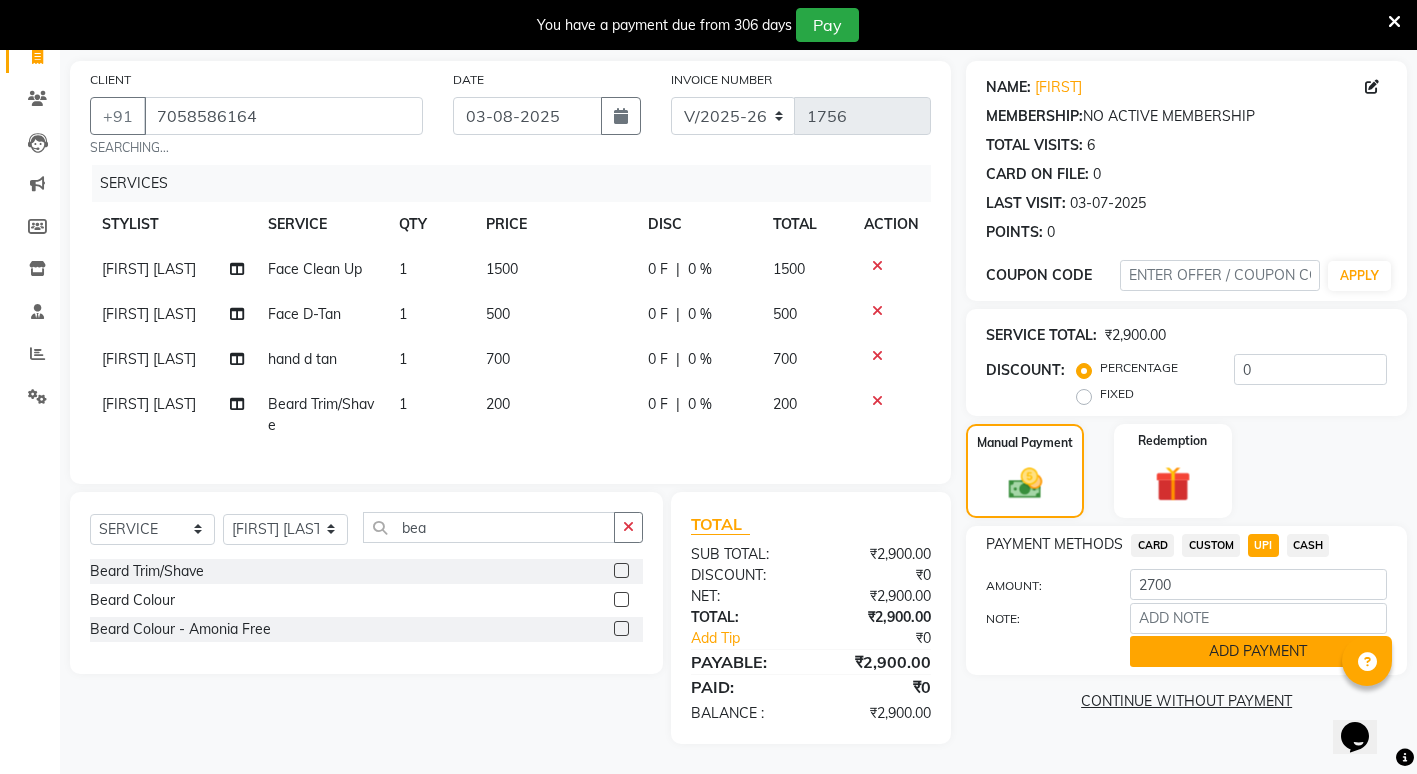 click on "ADD PAYMENT" 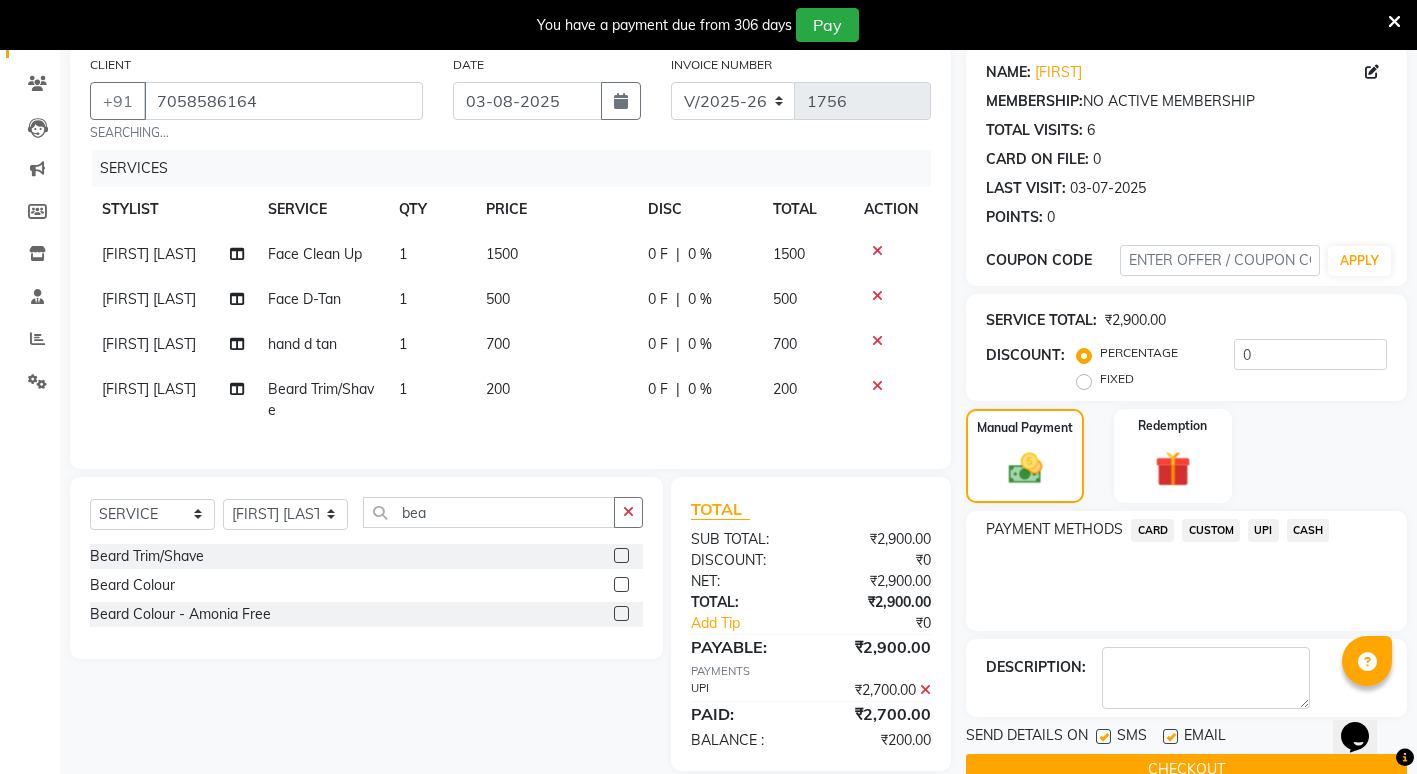 click on "PAYMENT METHODS  CARD   CUSTOM   UPI   CASH" 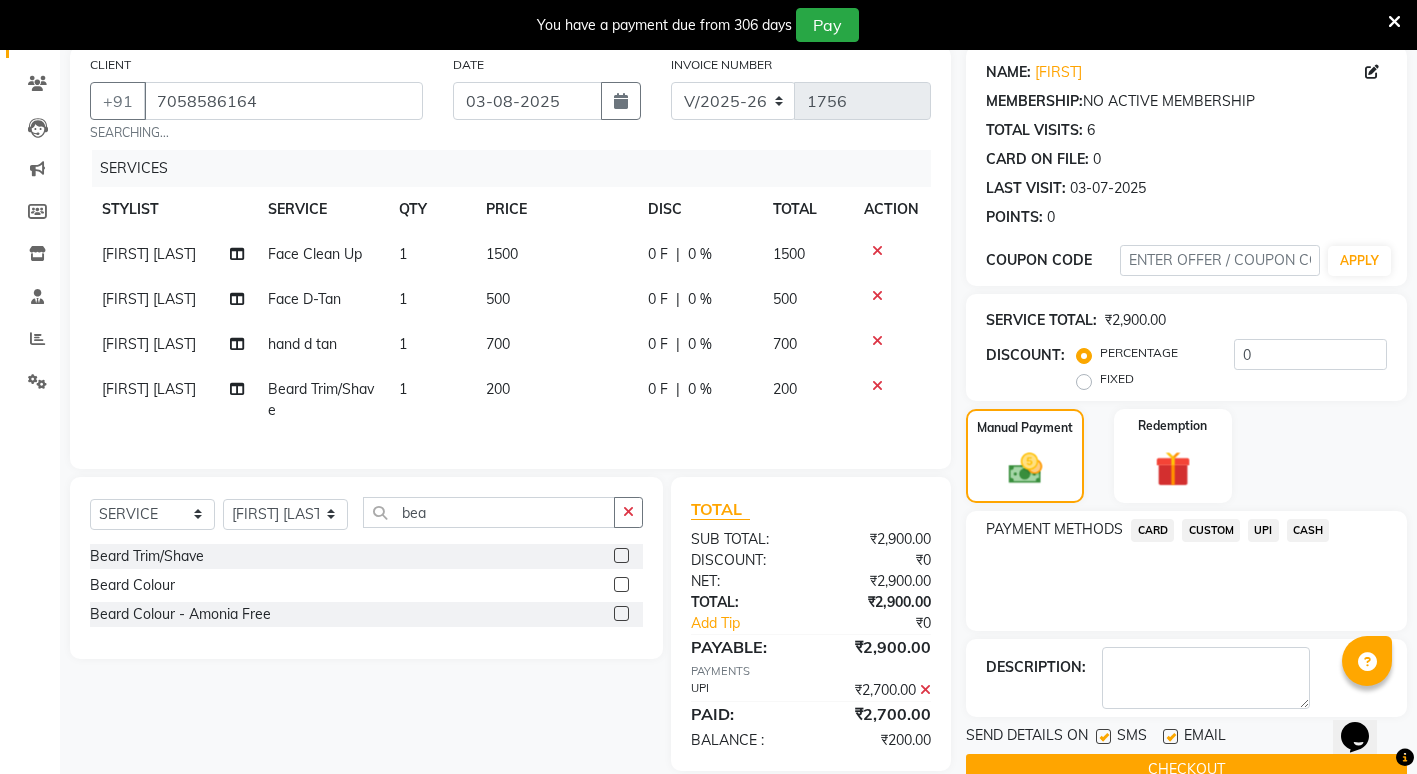 click on "CASH" 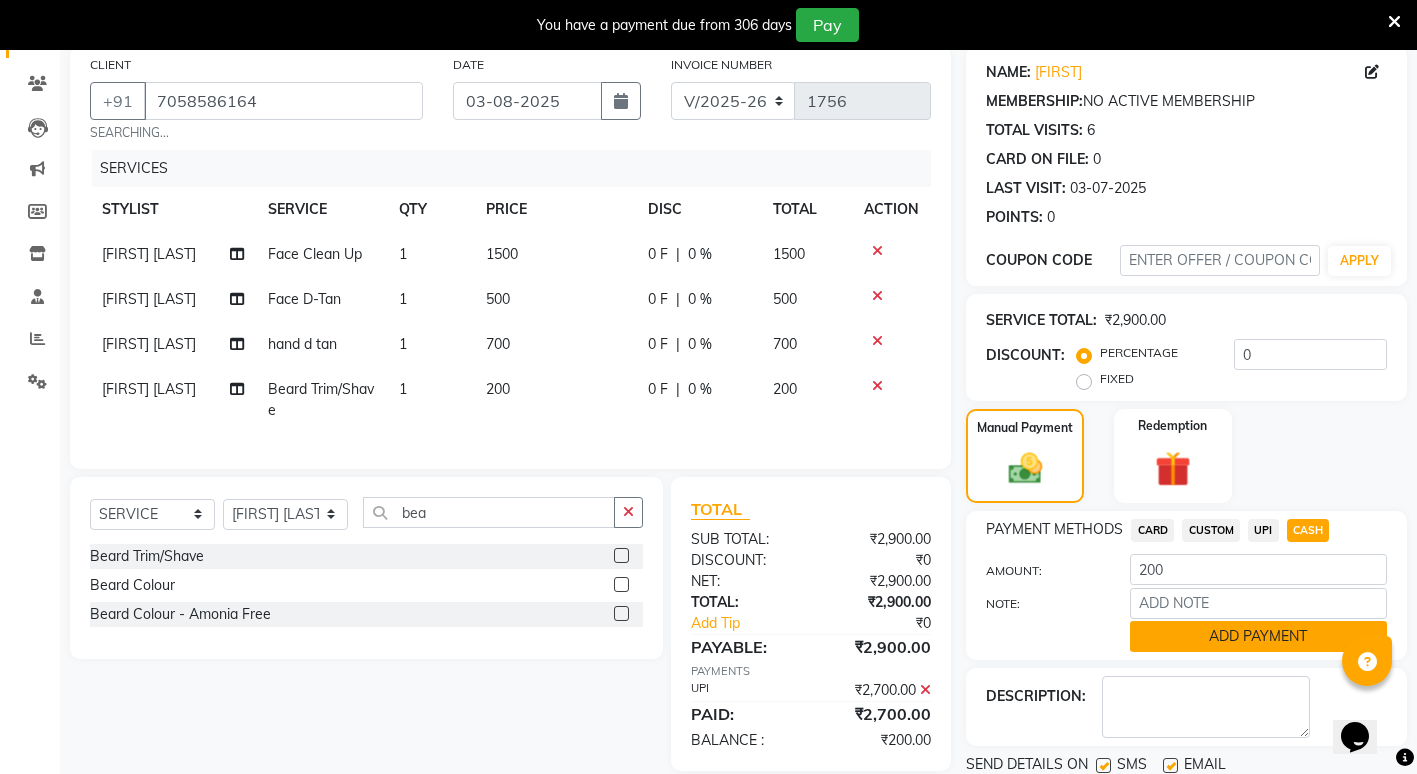 click on "ADD PAYMENT" 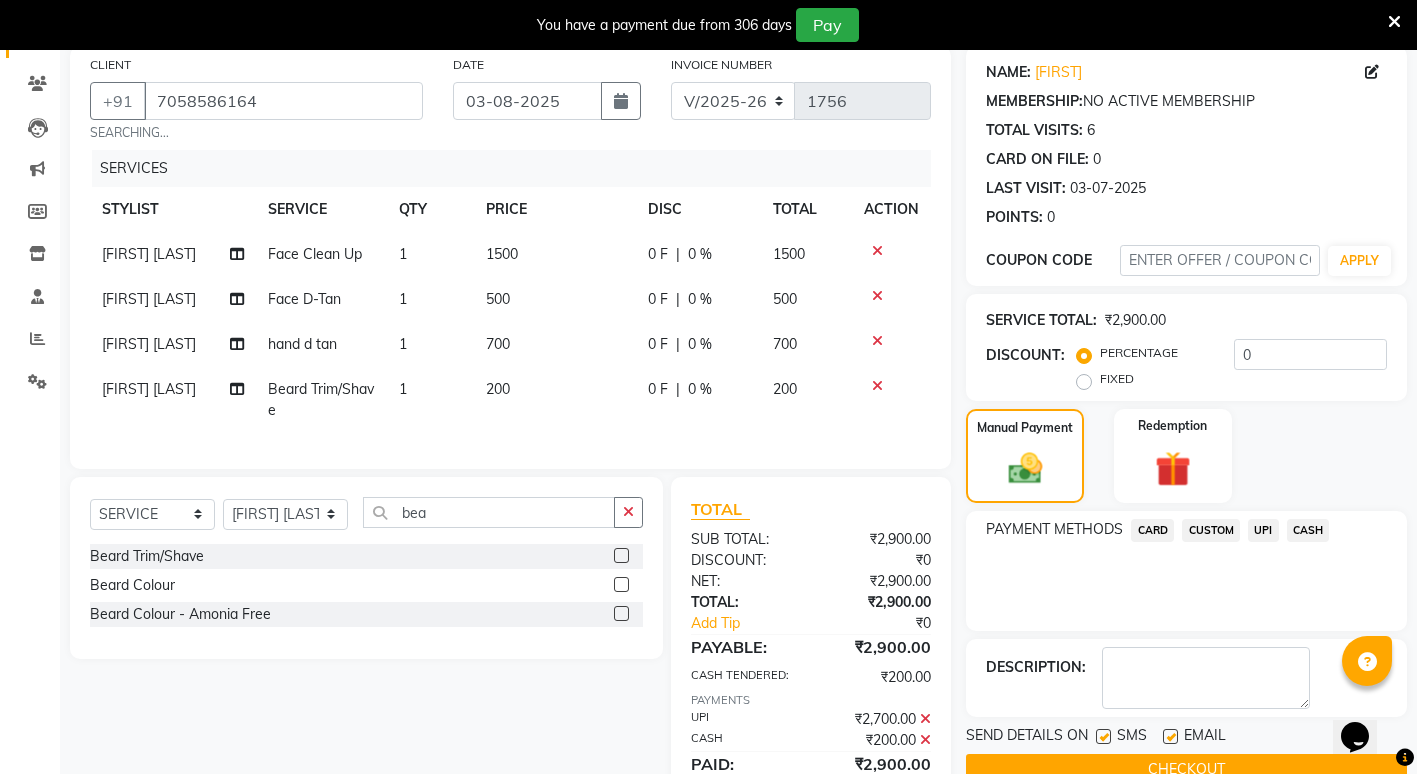 scroll, scrollTop: 246, scrollLeft: 0, axis: vertical 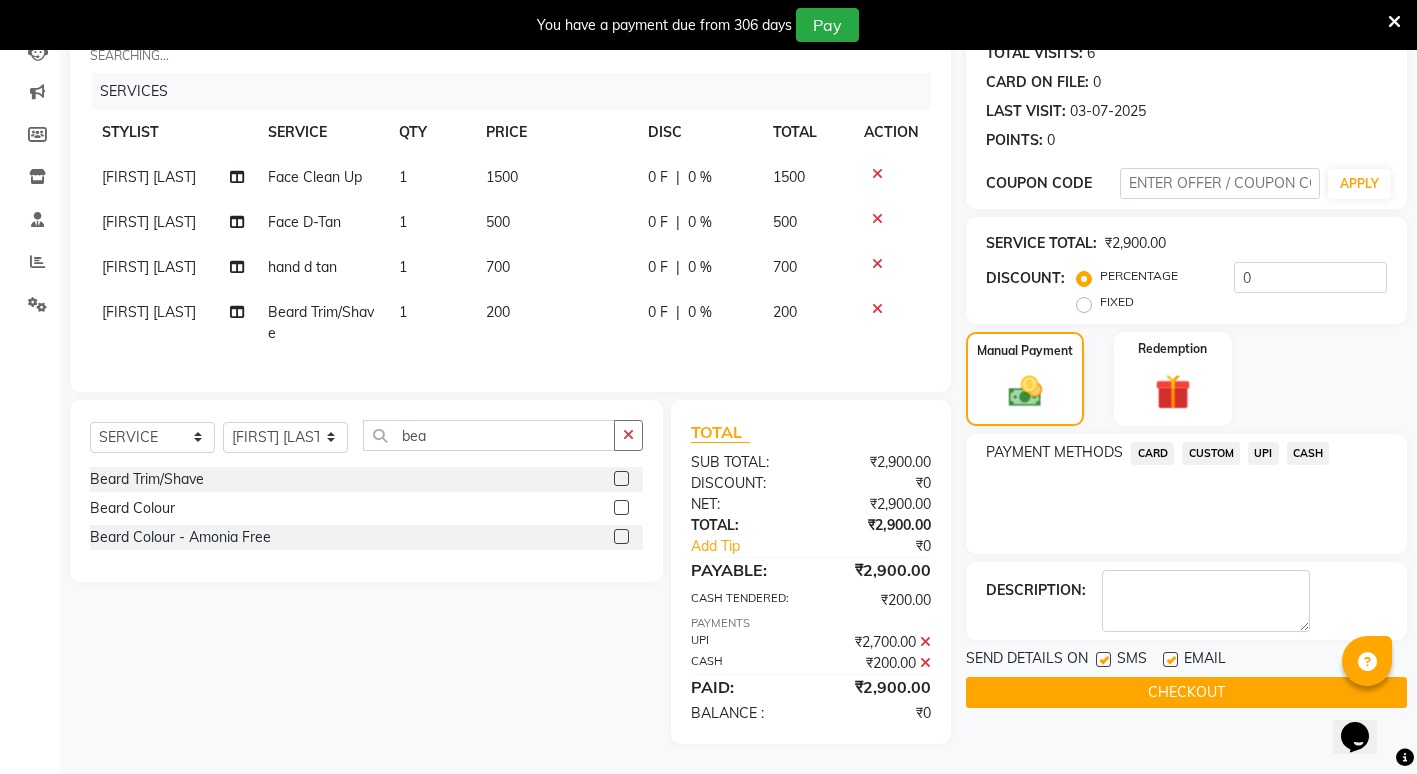 click on "CHECKOUT" 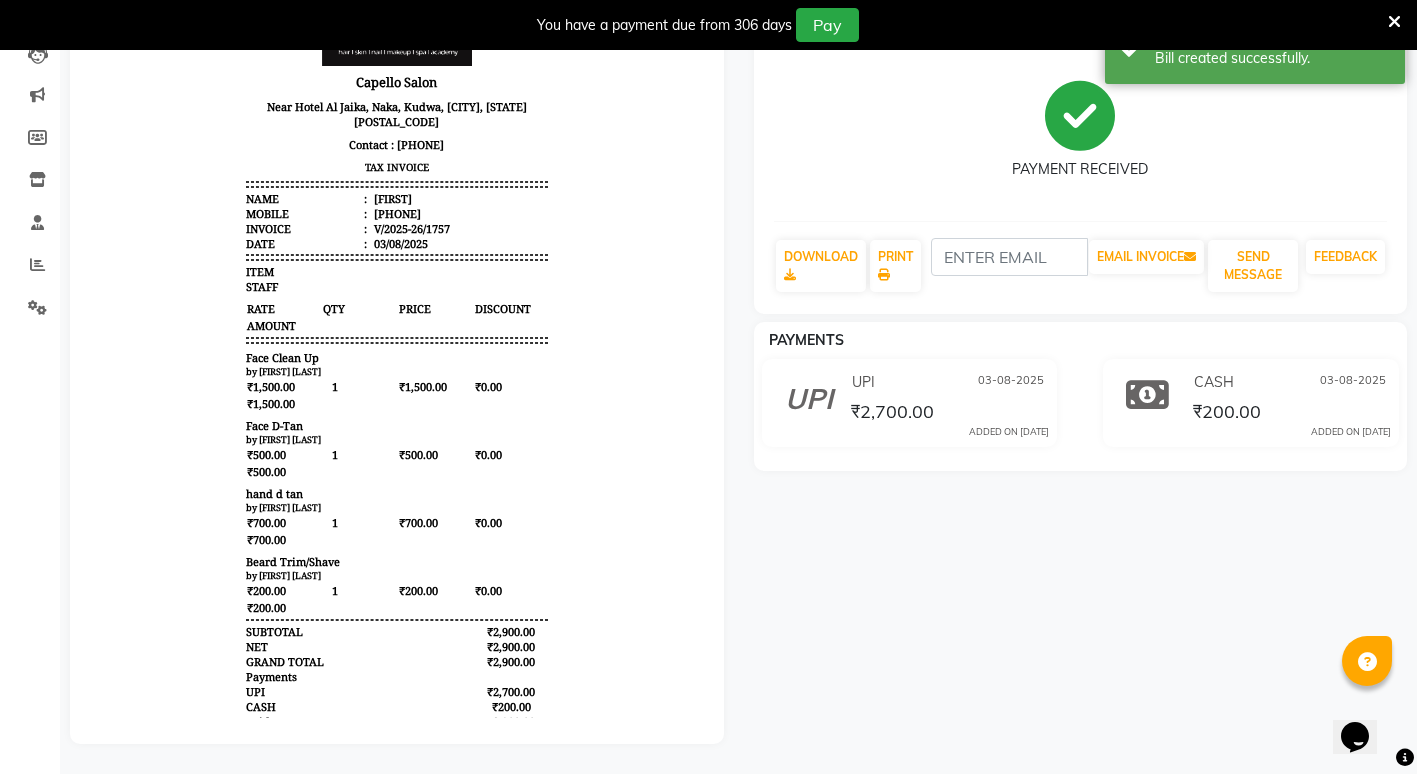 scroll, scrollTop: 0, scrollLeft: 0, axis: both 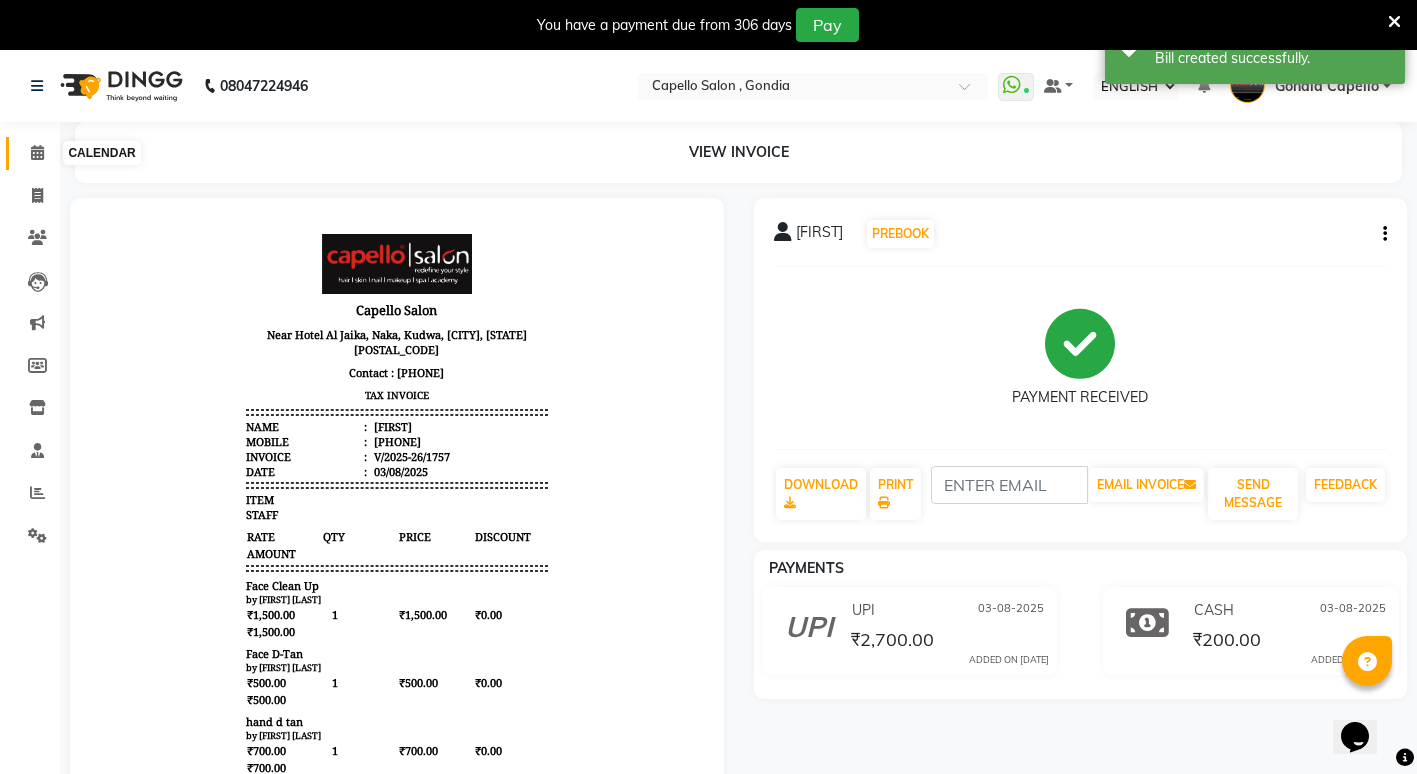 click 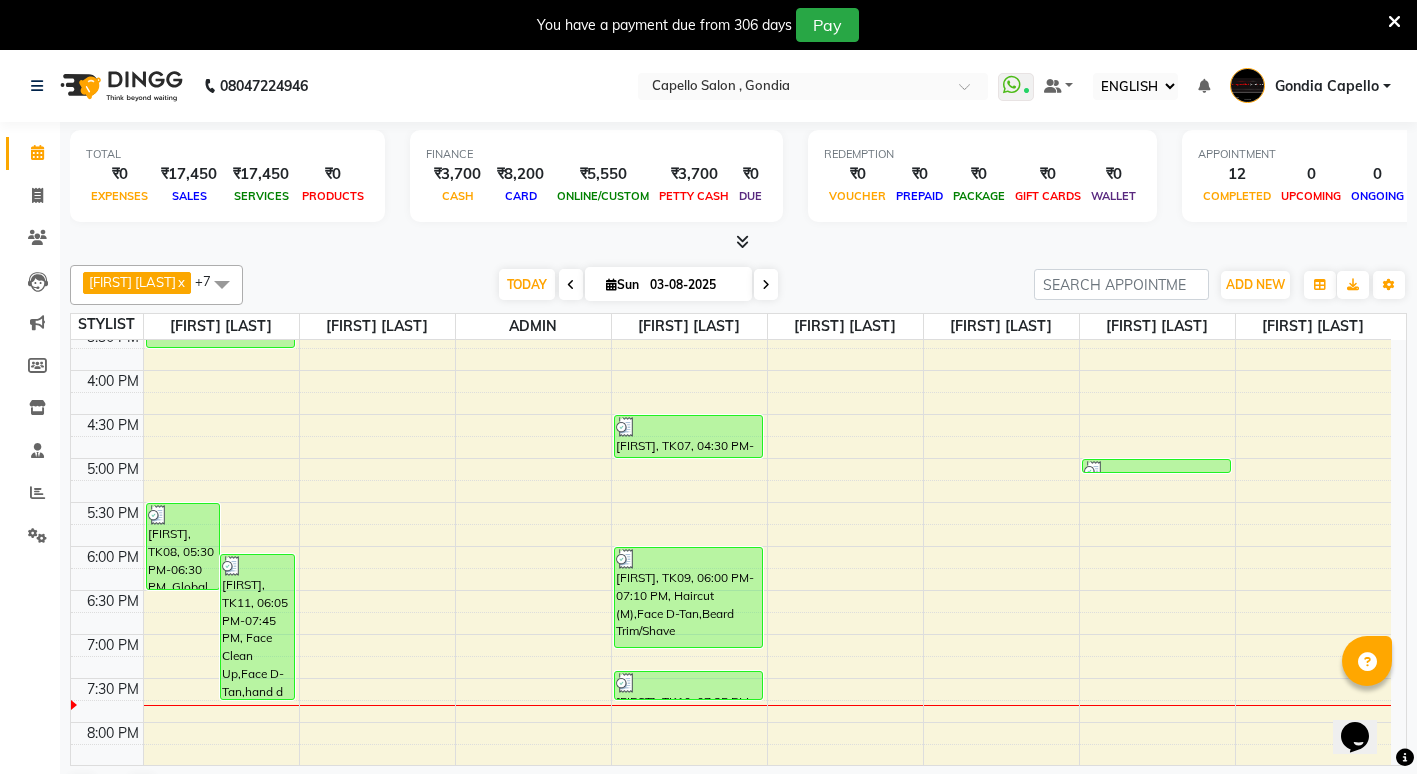 scroll, scrollTop: 500, scrollLeft: 0, axis: vertical 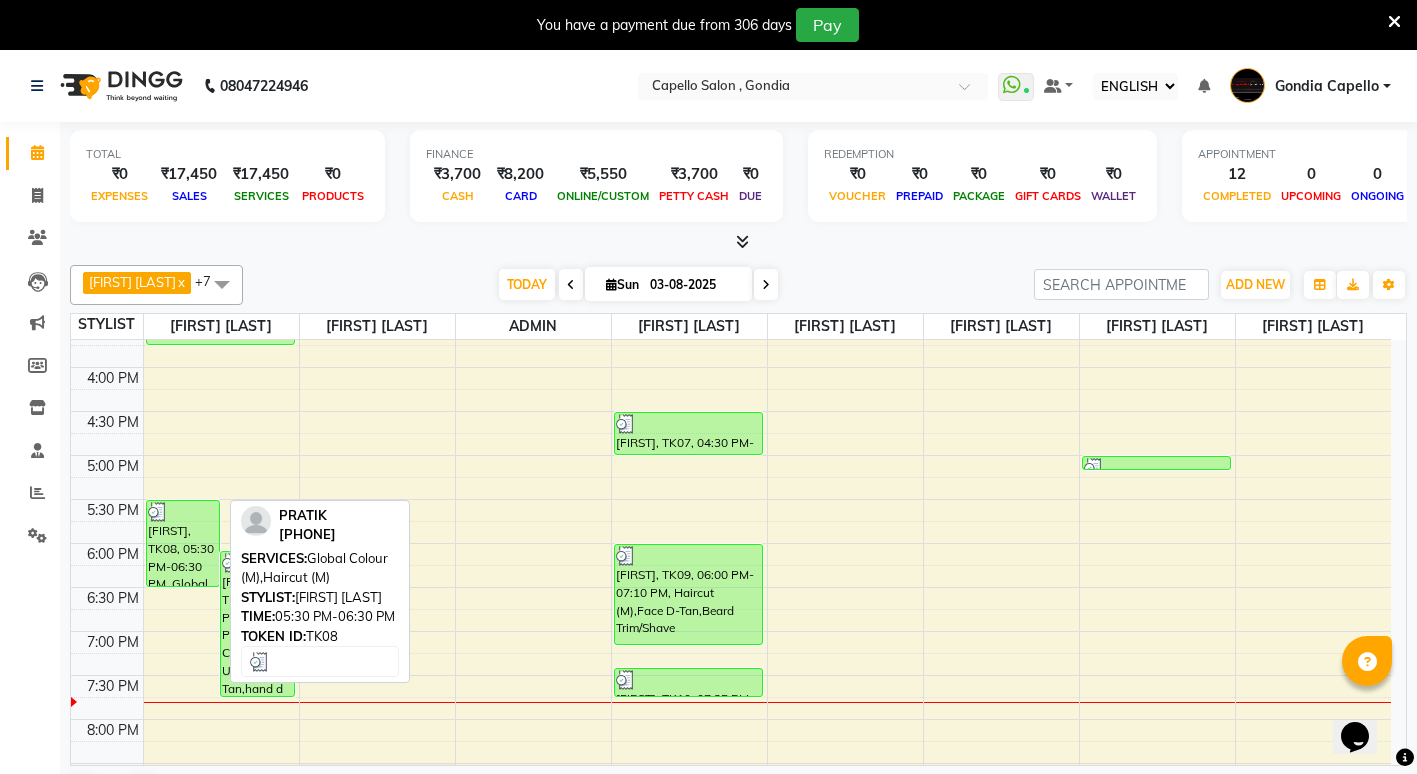 click on "[NAME], TK08, [TIME]-[TIME], Global Colour (M),Haircut (M)" at bounding box center (183, 543) 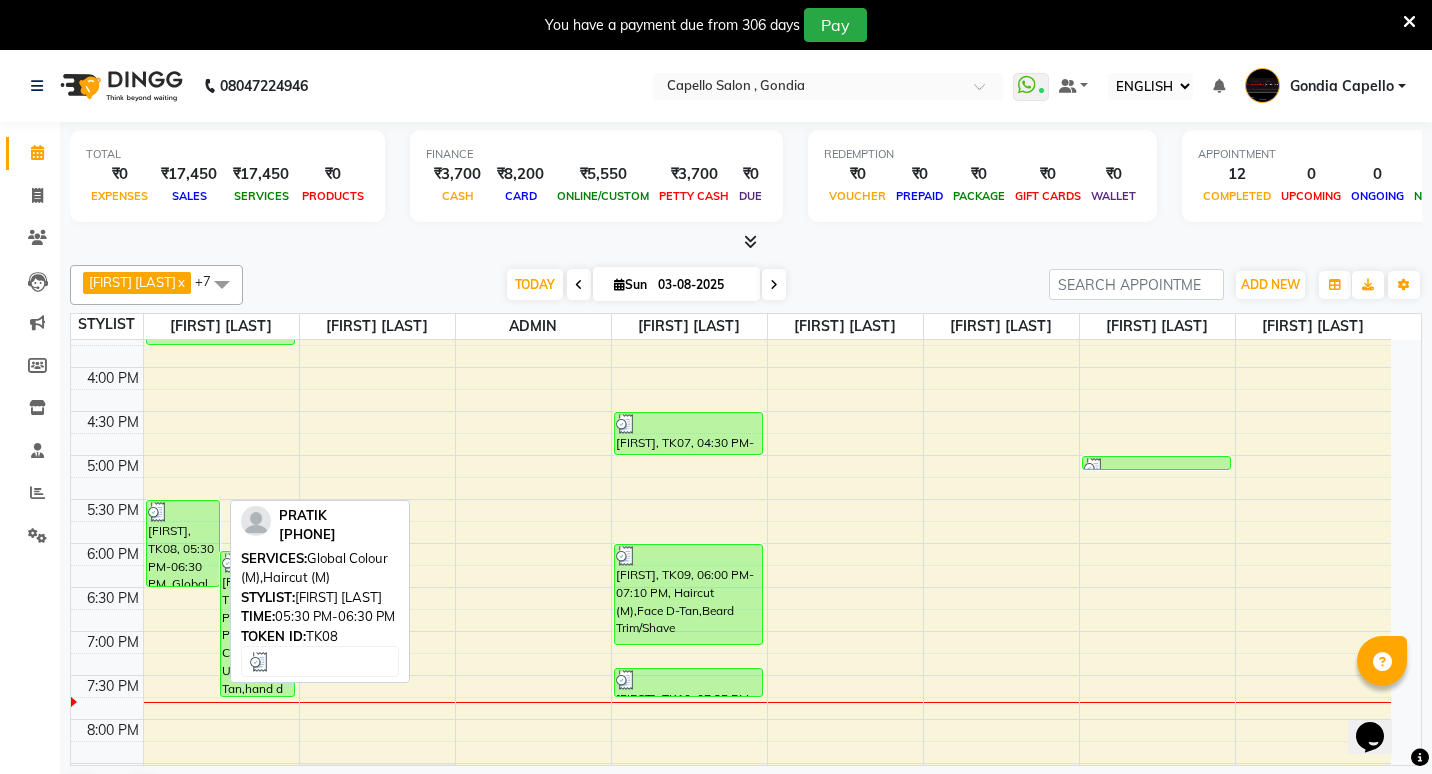 select on "3" 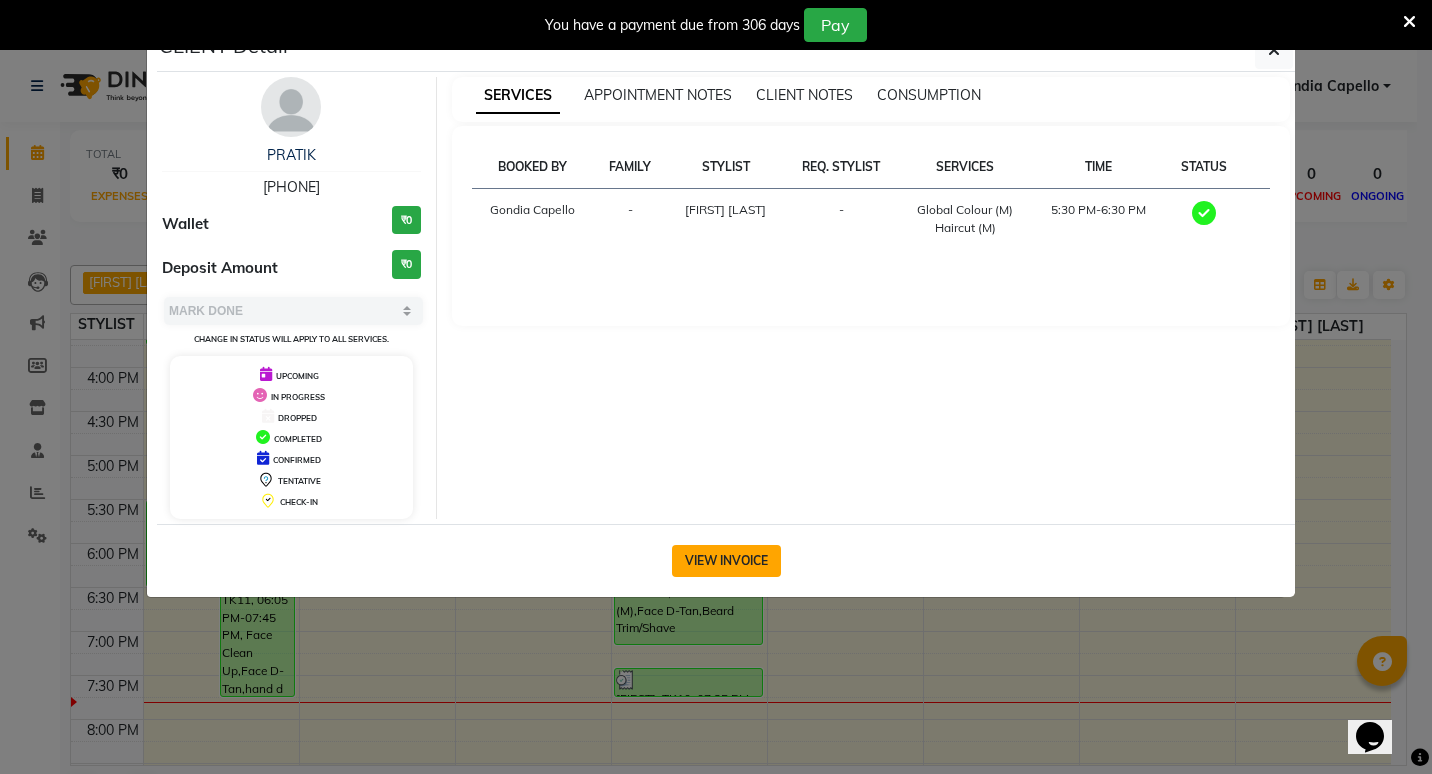 click on "VIEW INVOICE" 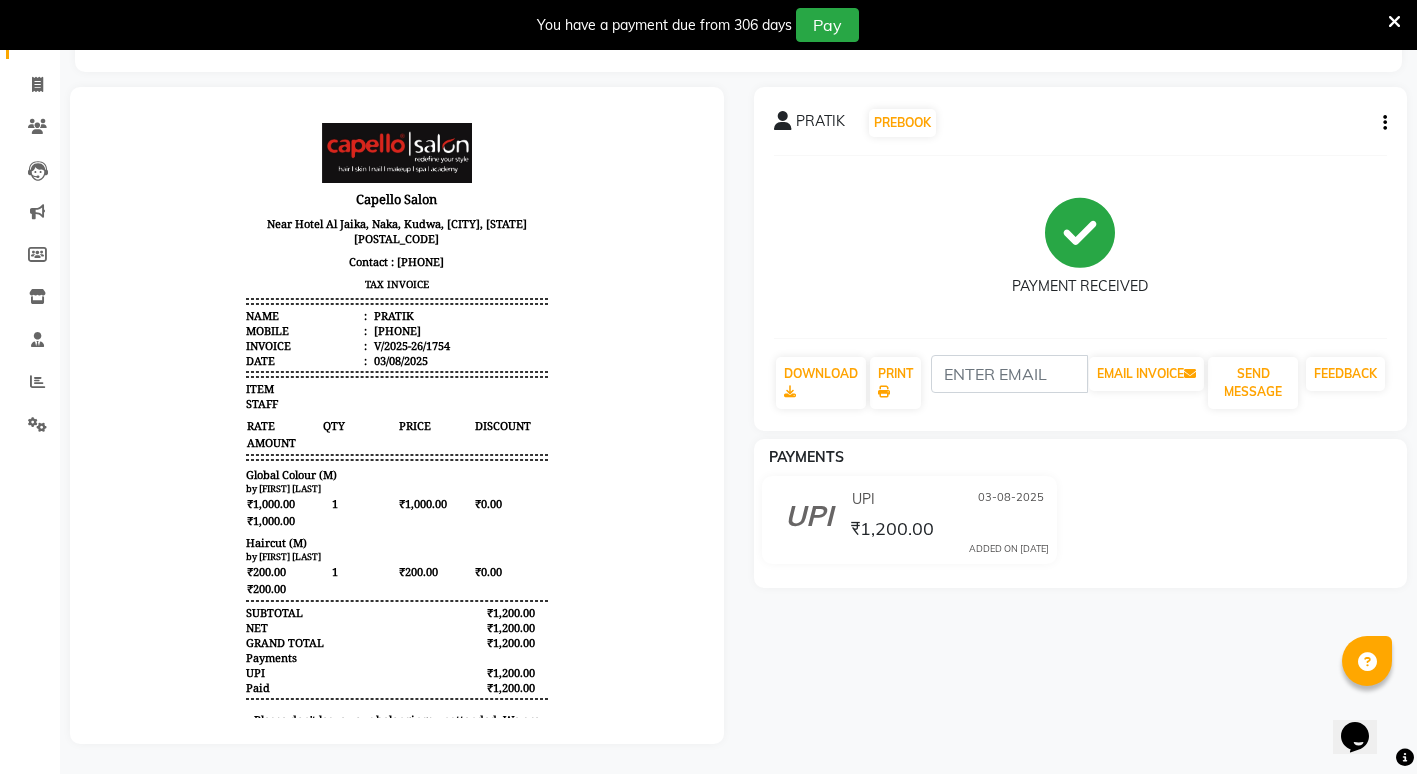 scroll, scrollTop: 0, scrollLeft: 0, axis: both 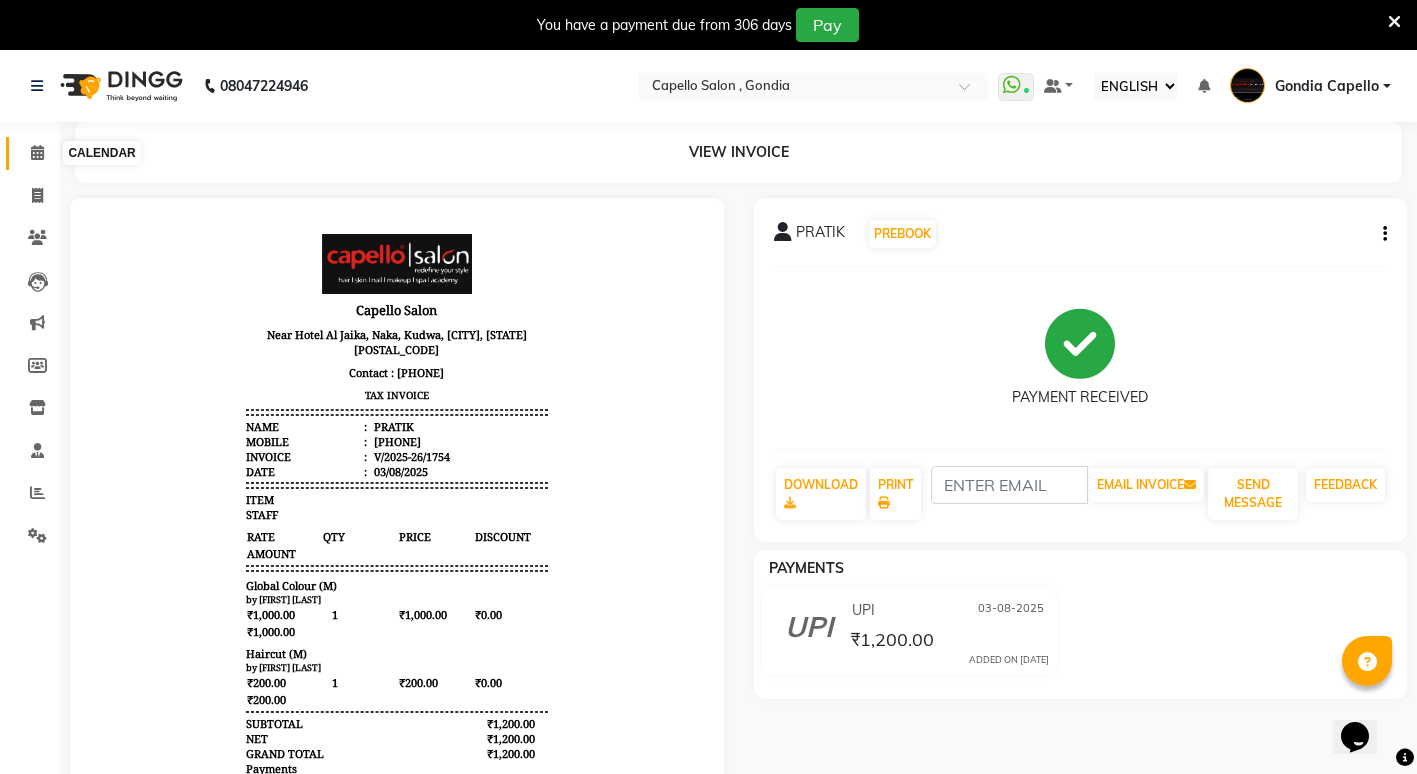 click 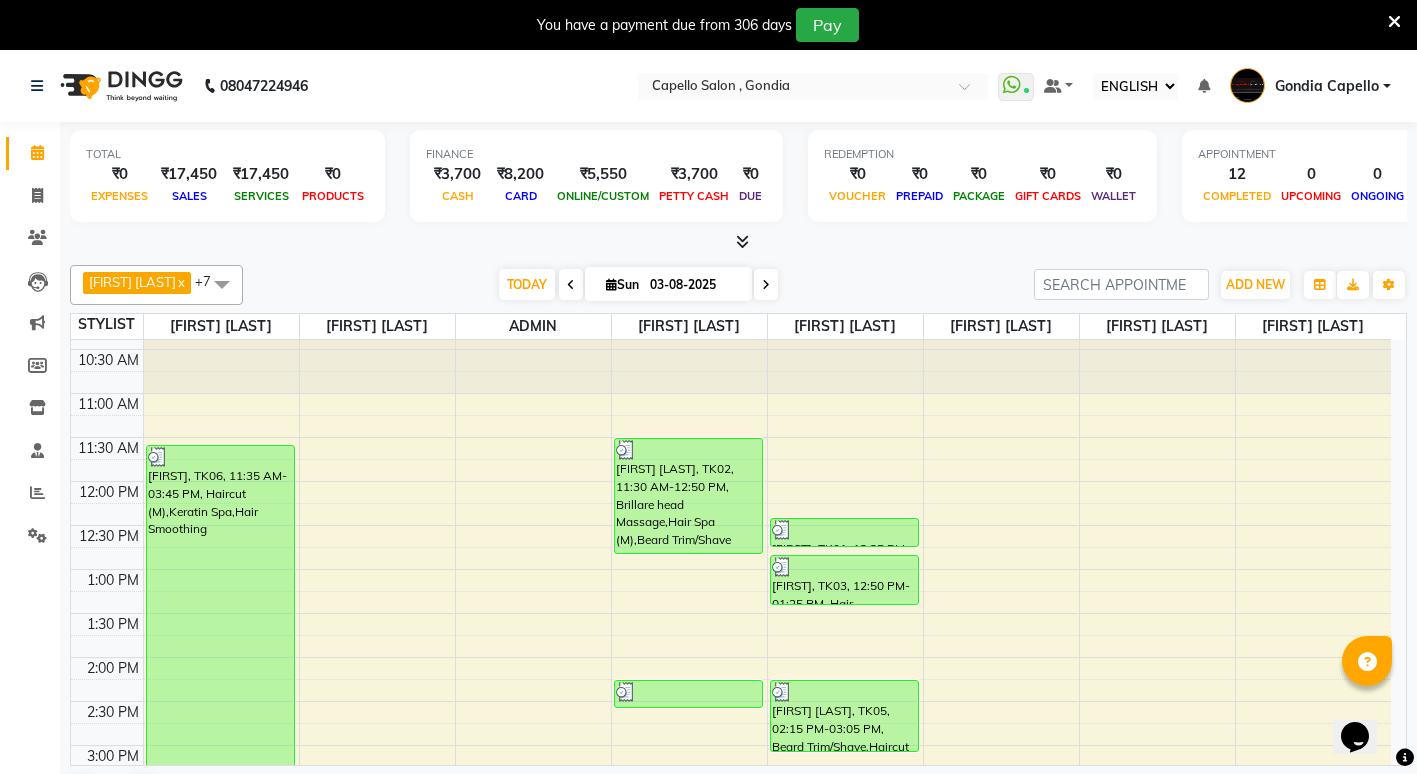 scroll, scrollTop: 0, scrollLeft: 0, axis: both 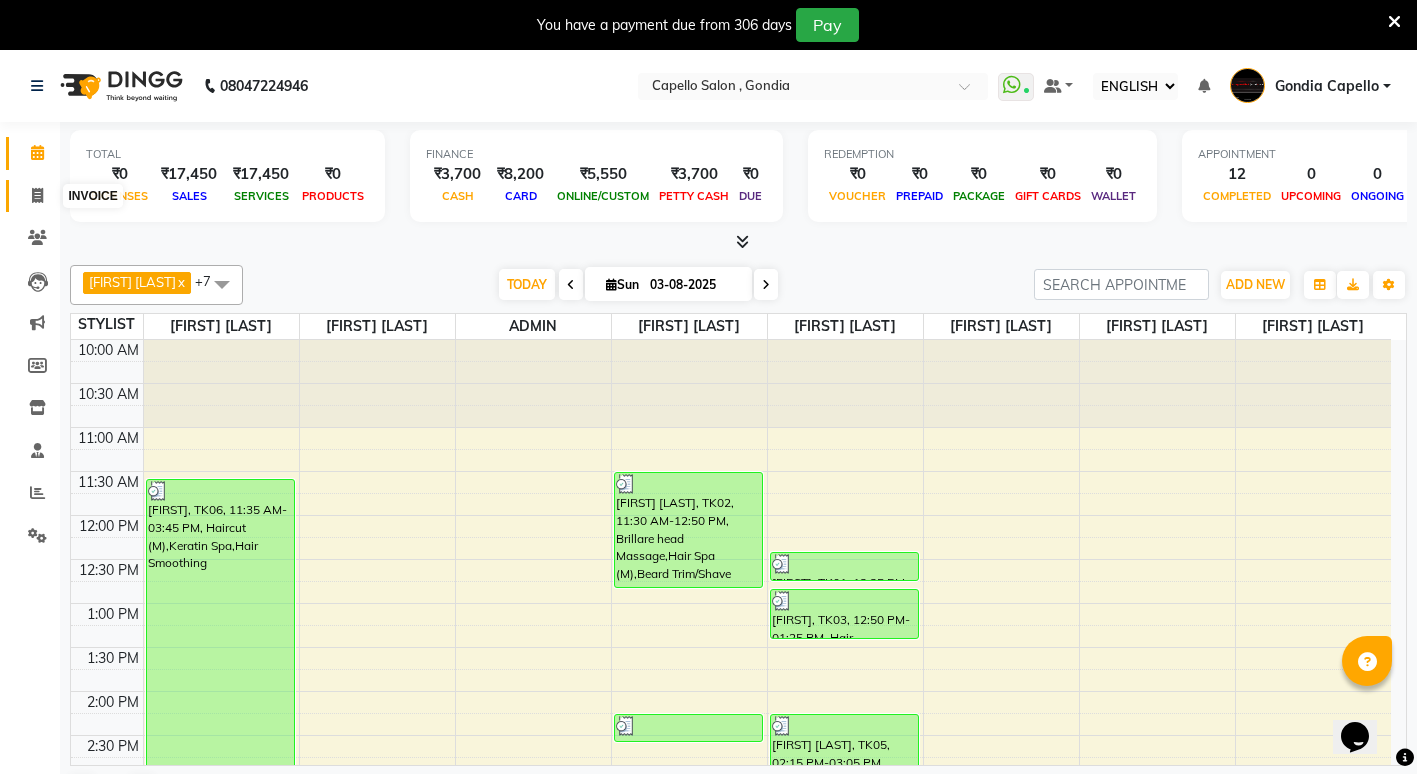 click 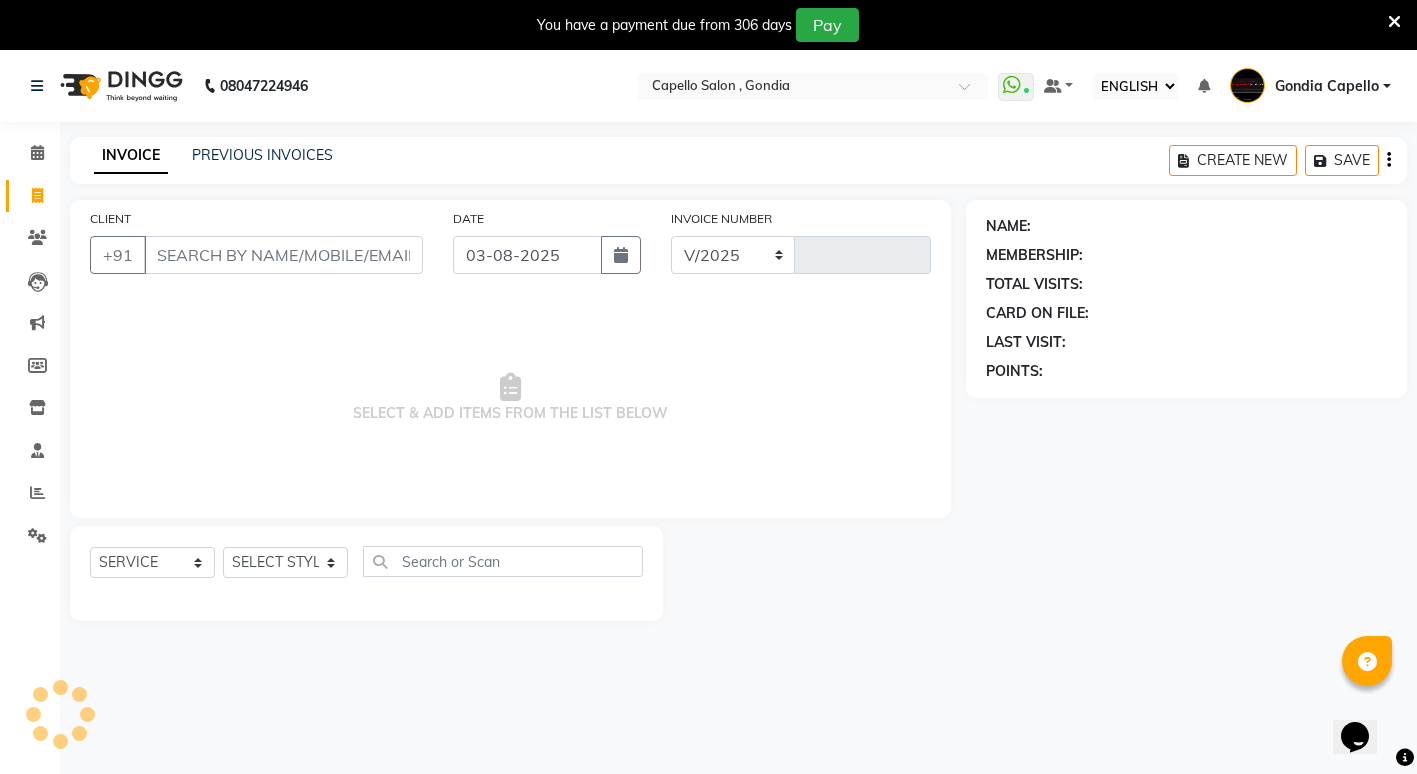 select on "853" 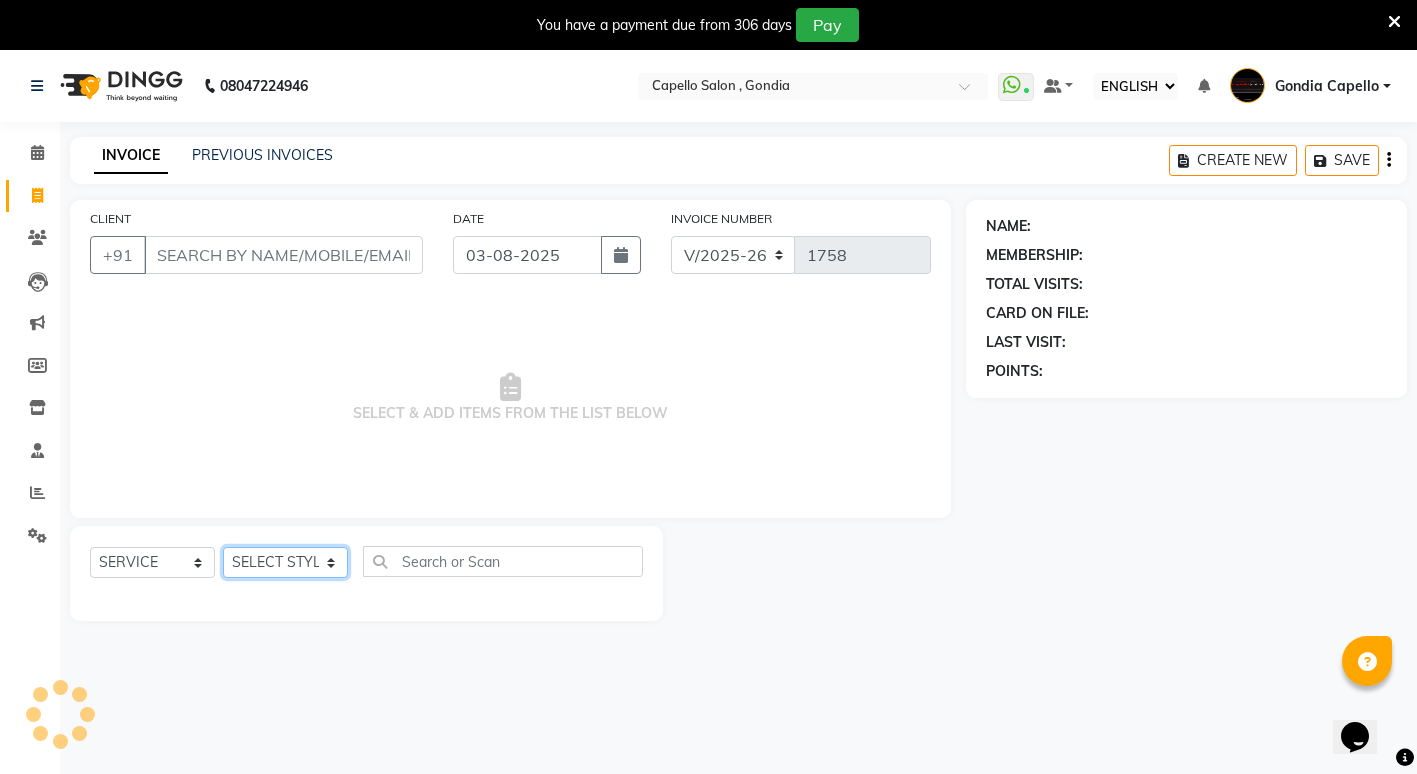 click on "SELECT STYLIST ADMIN ANIKET BAGDE BHASKAR KAWDE GAURAV KHOBRAGADE Gondia Capello NIKHIL KANETKAR  NITIN TANDE priyanshi yewatkar Rahul Suryawanshi SHUBHANGI BANSOD Uma Khandare (M) YAKSHITA KURVE" 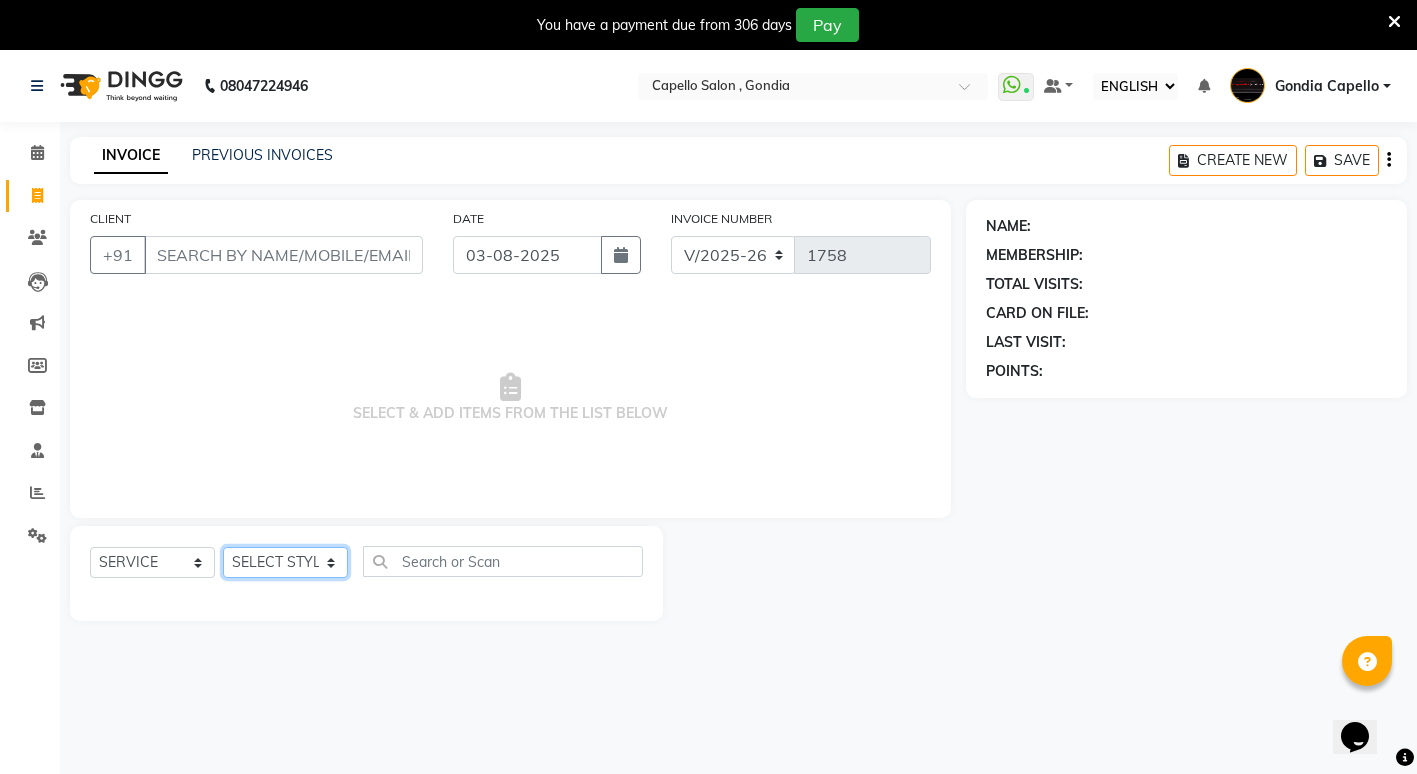 select on "14375" 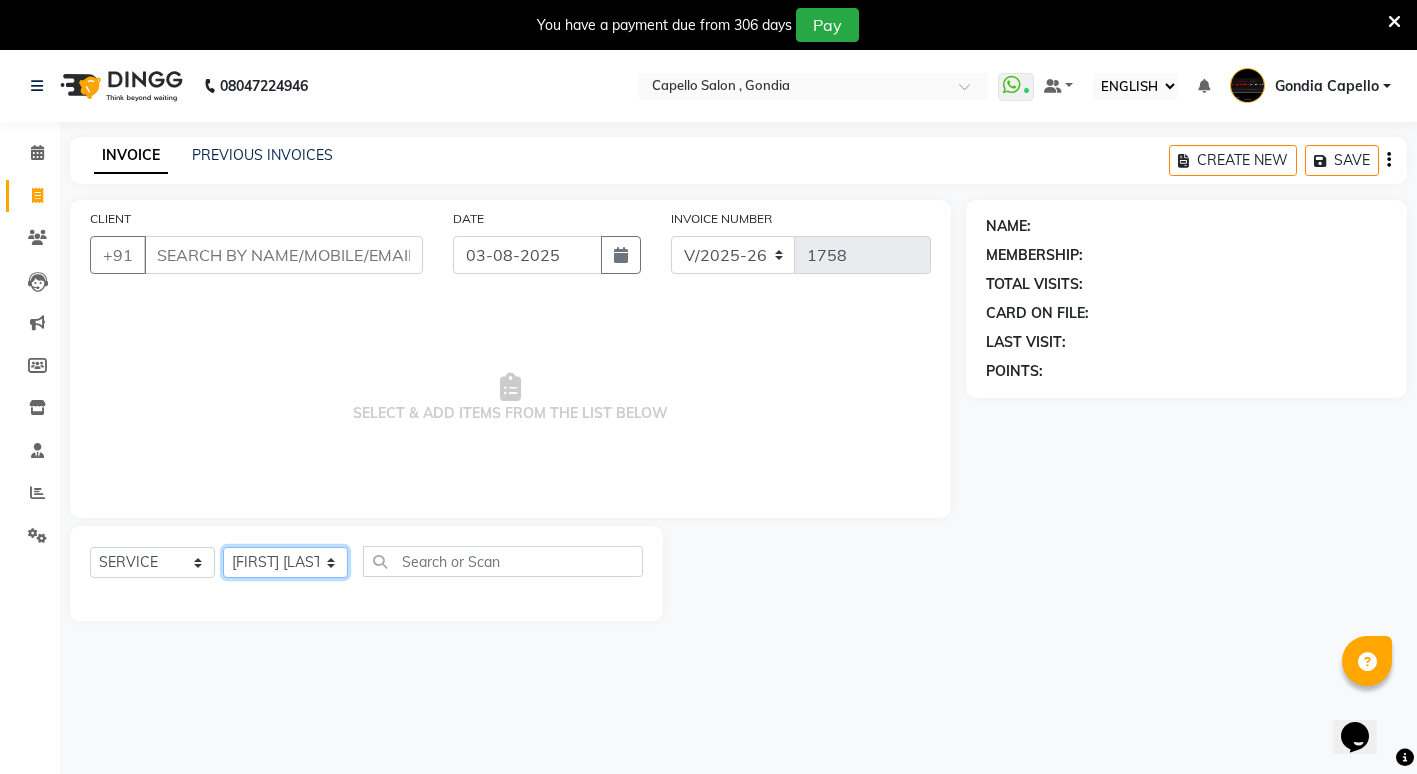 click on "SELECT STYLIST ADMIN ANIKET BAGDE BHASKAR KAWDE GAURAV KHOBRAGADE Gondia Capello NIKHIL KANETKAR  NITIN TANDE priyanshi yewatkar Rahul Suryawanshi SHUBHANGI BANSOD Uma Khandare (M) YAKSHITA KURVE" 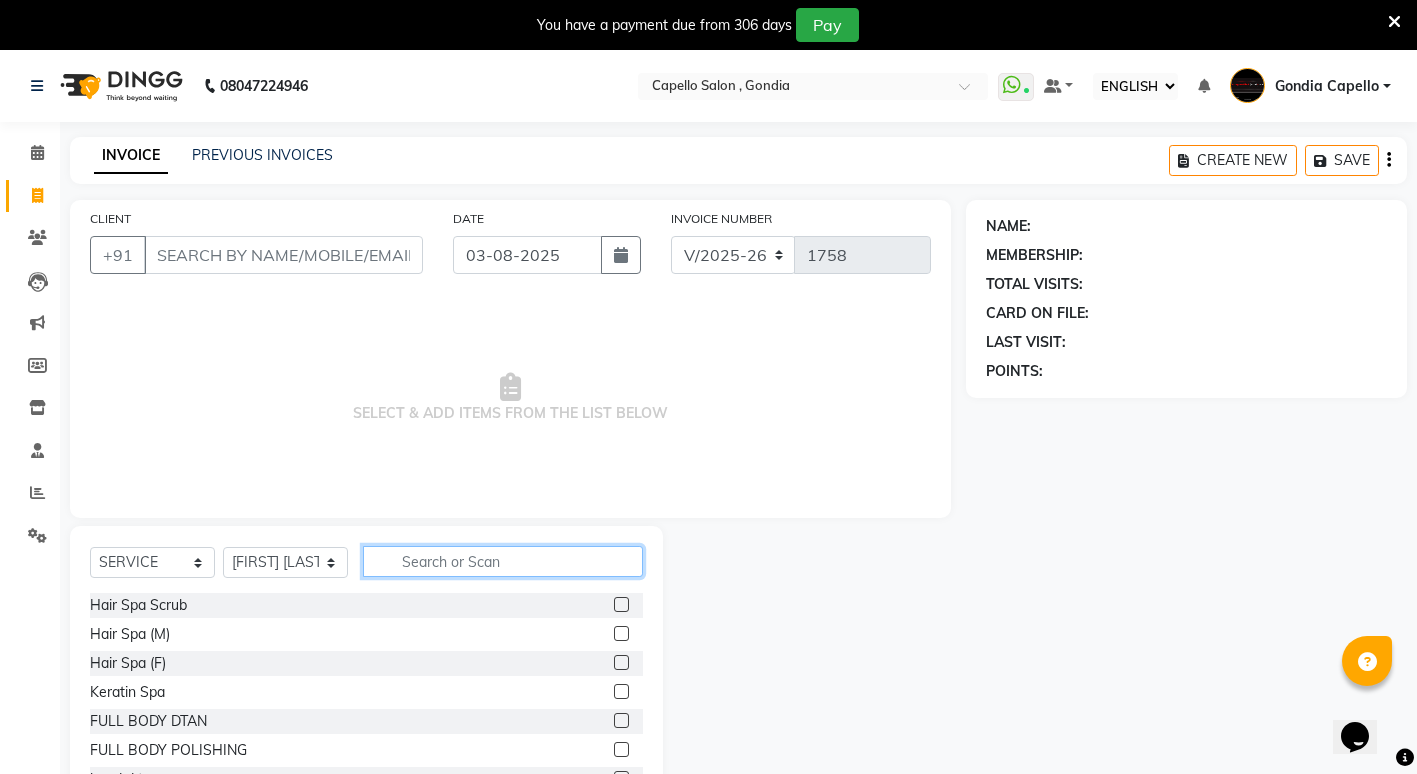 click 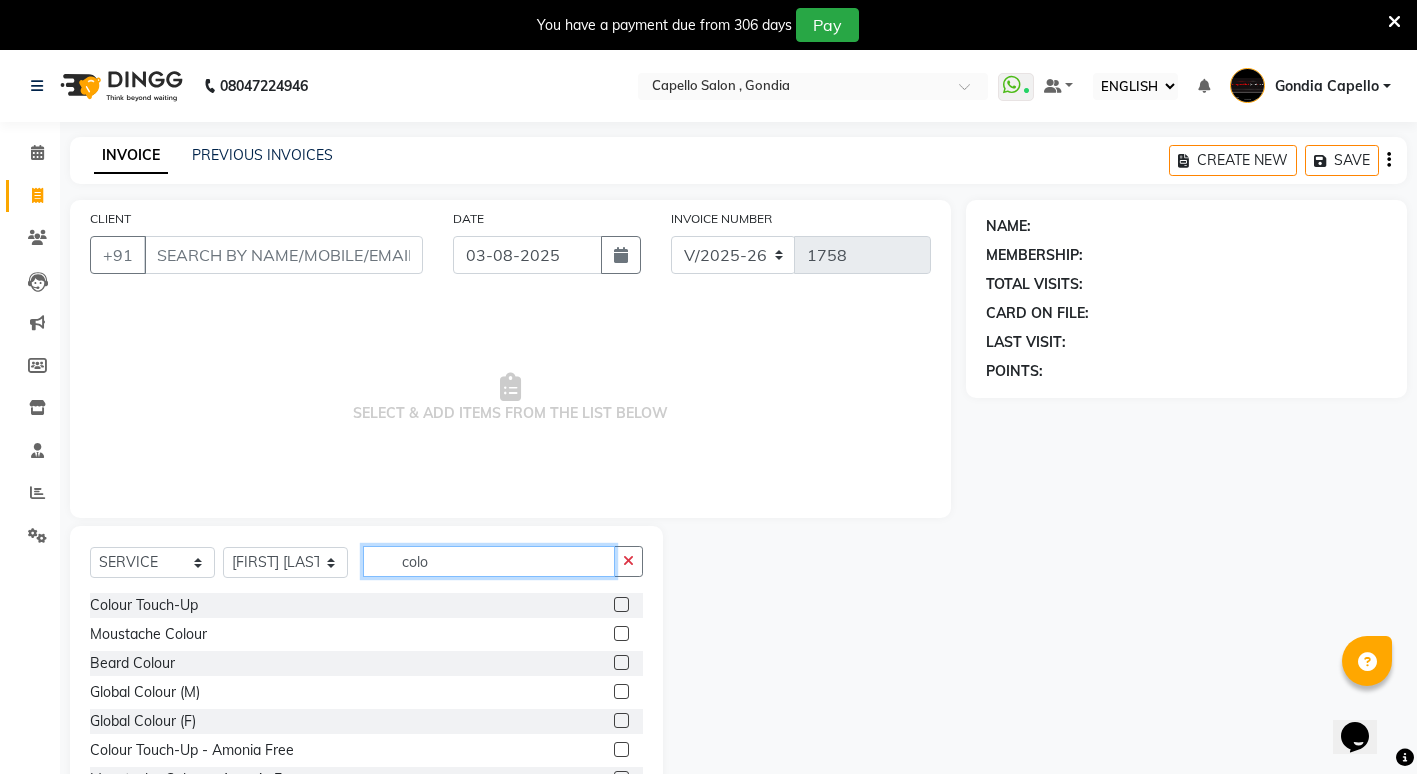 type on "colo" 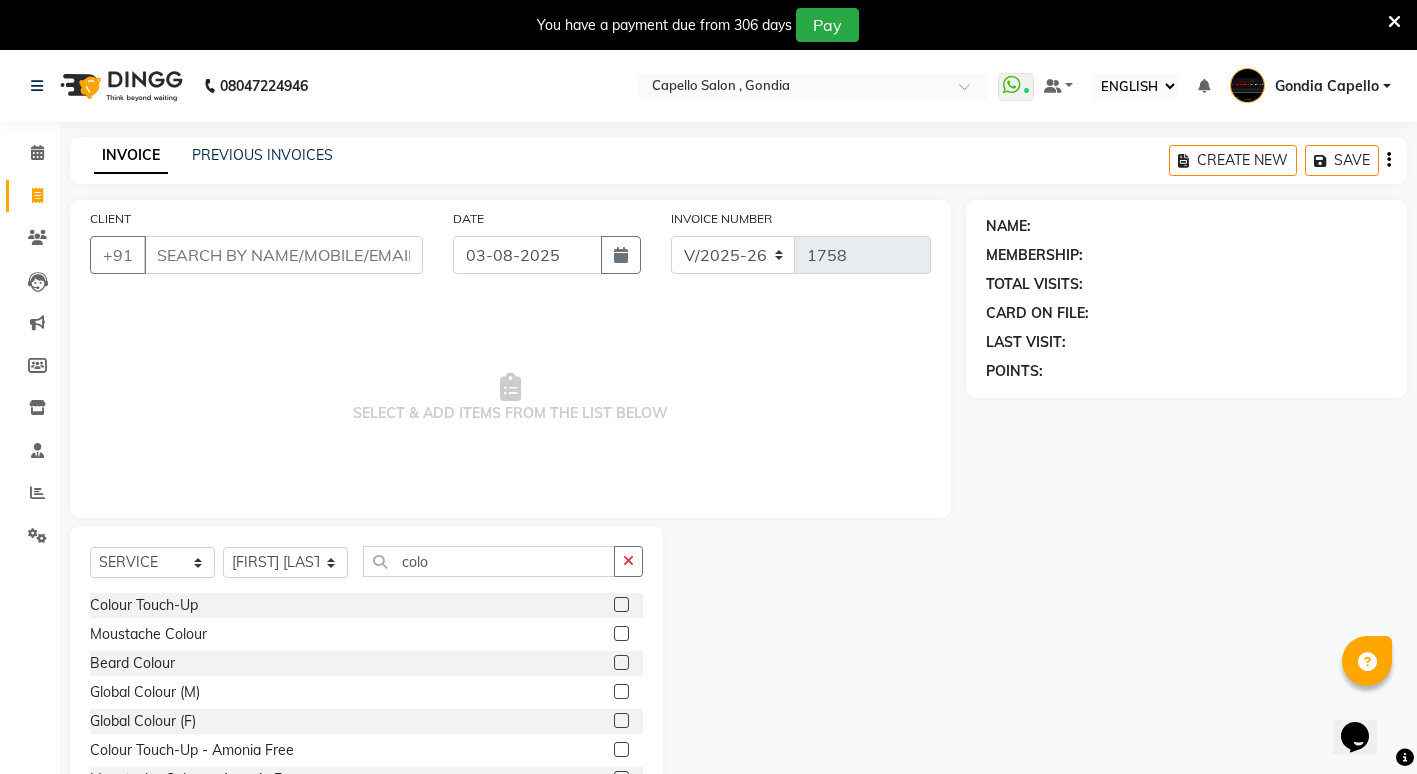 click 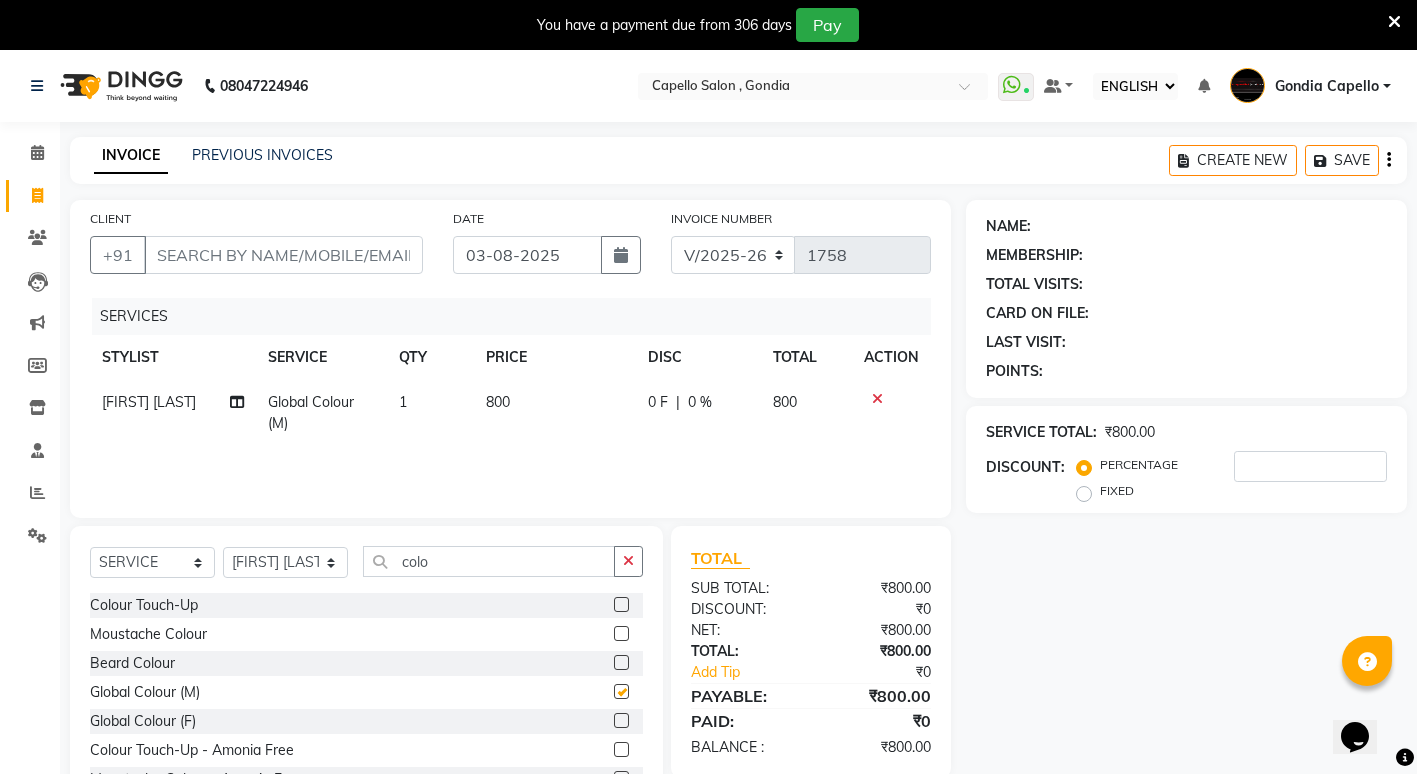 checkbox on "false" 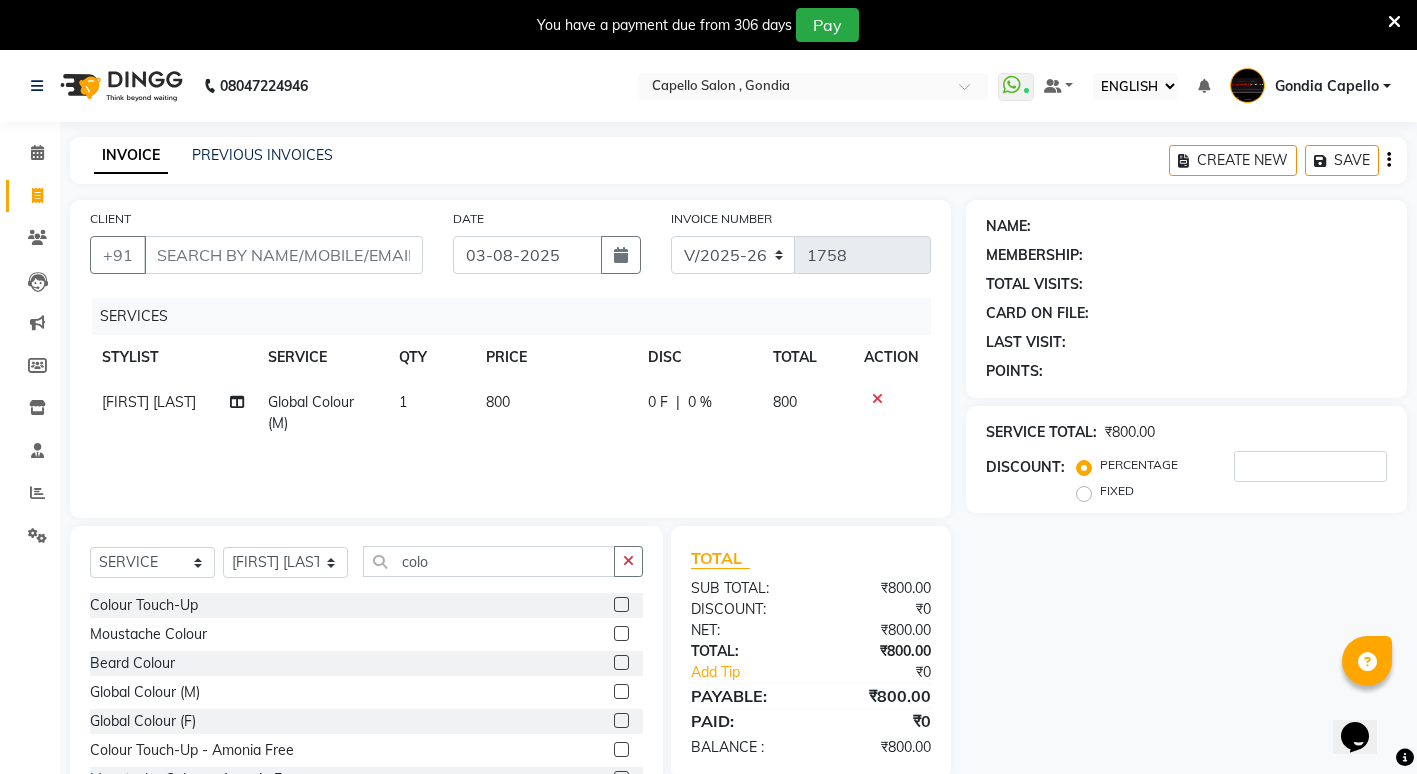 click on "CLIENT +91" 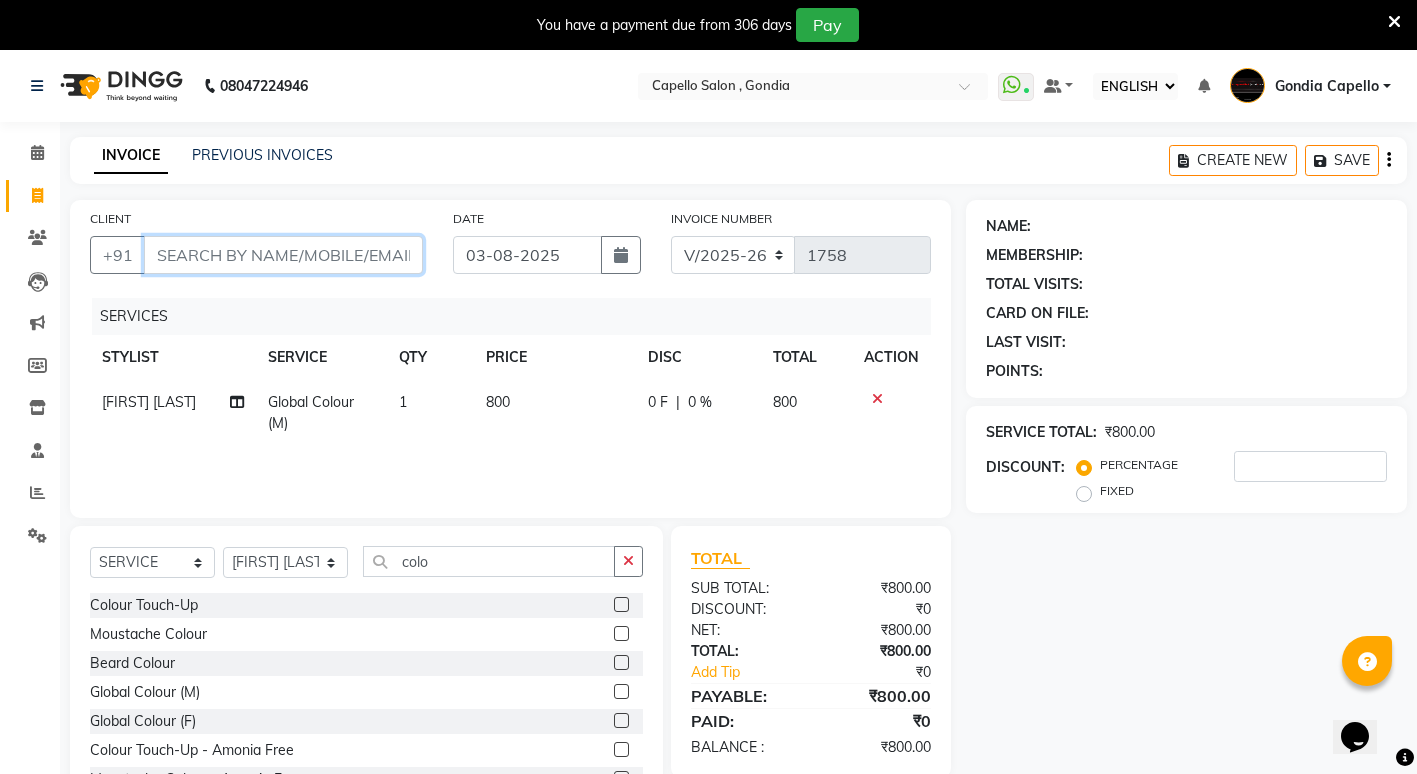 click on "CLIENT" at bounding box center [283, 255] 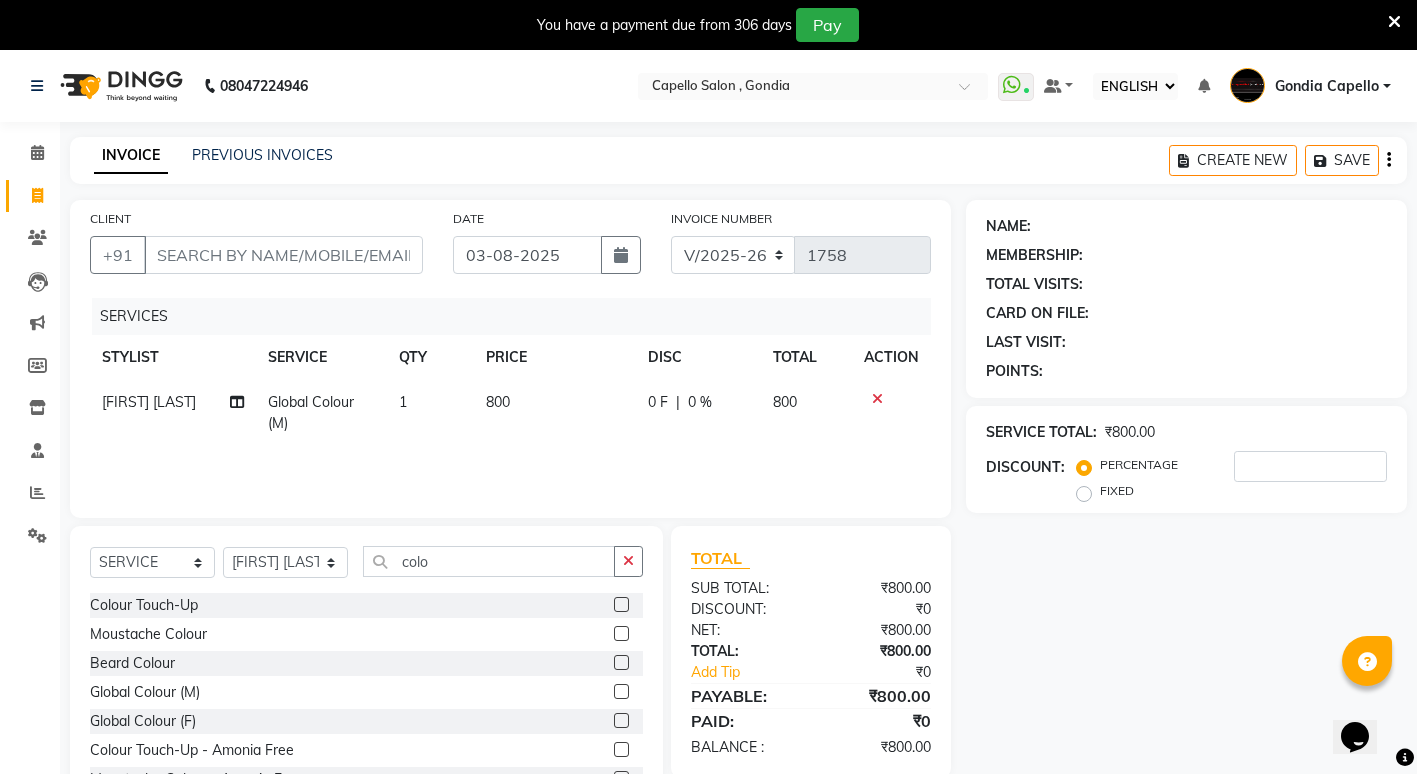 click on "800" 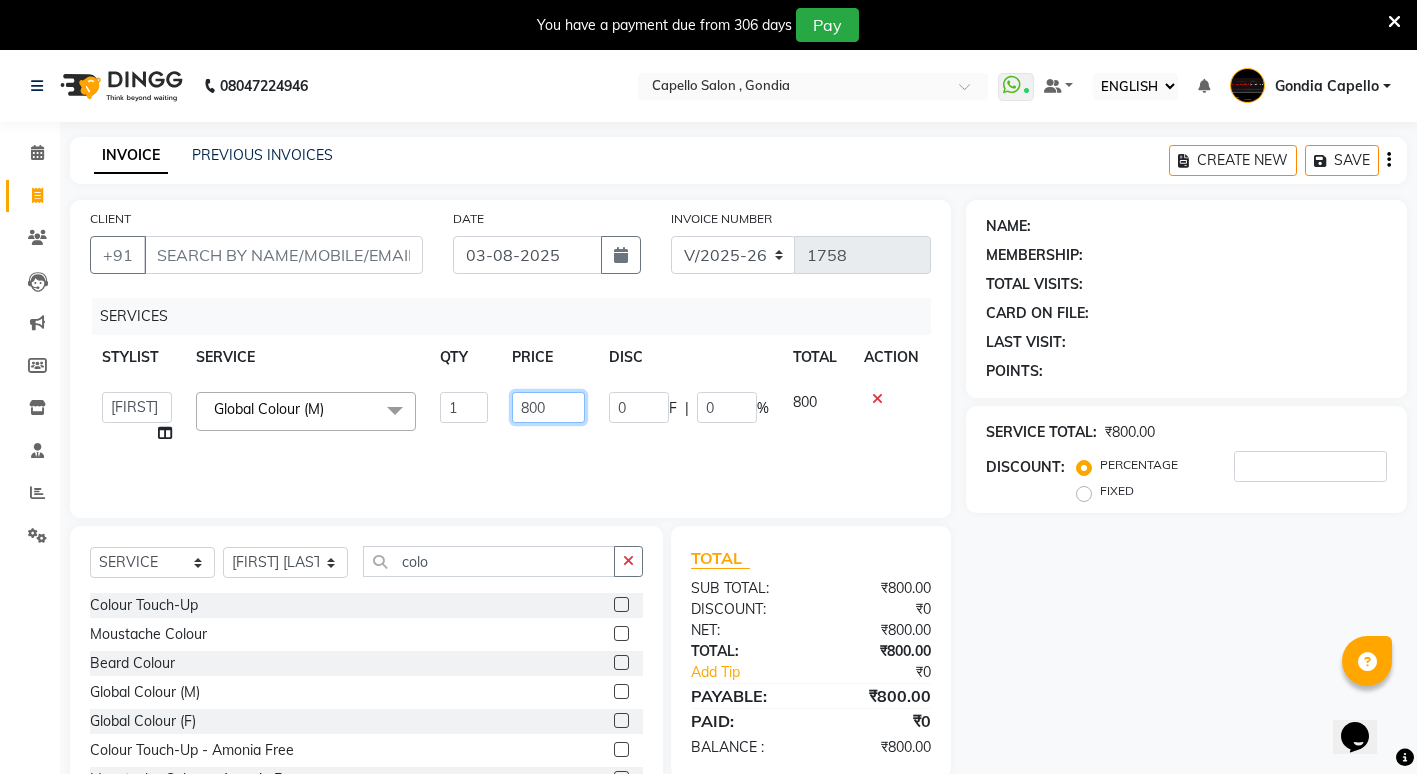 click on "800" 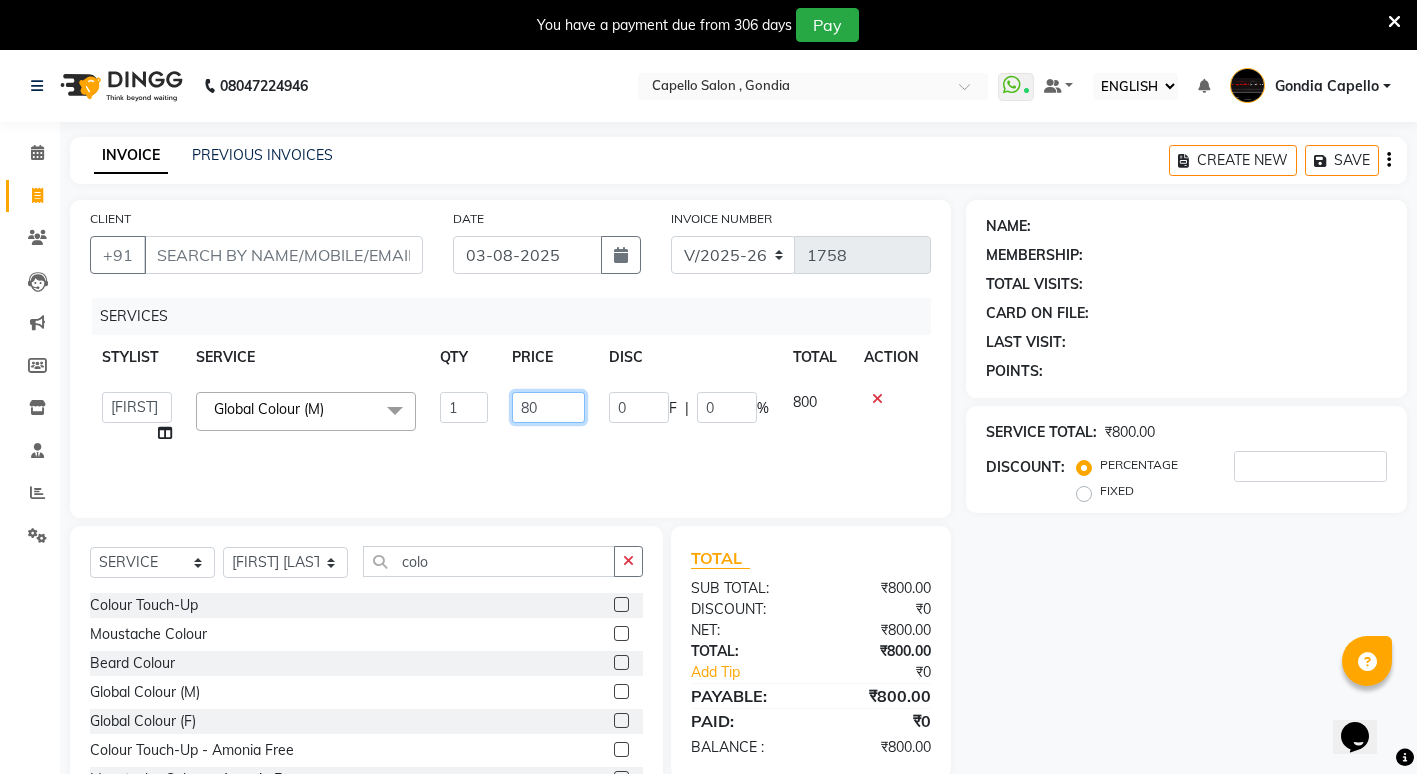 type on "8" 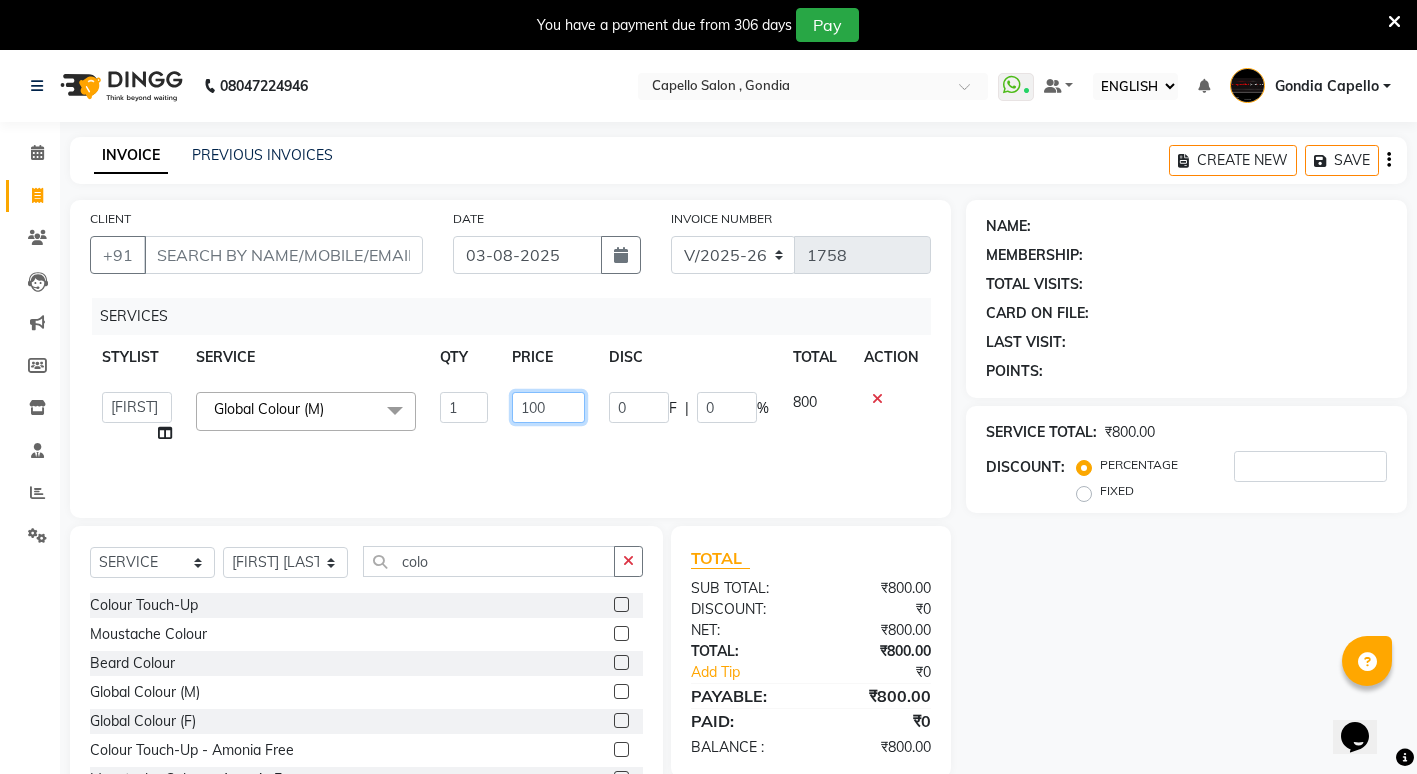 type on "1000" 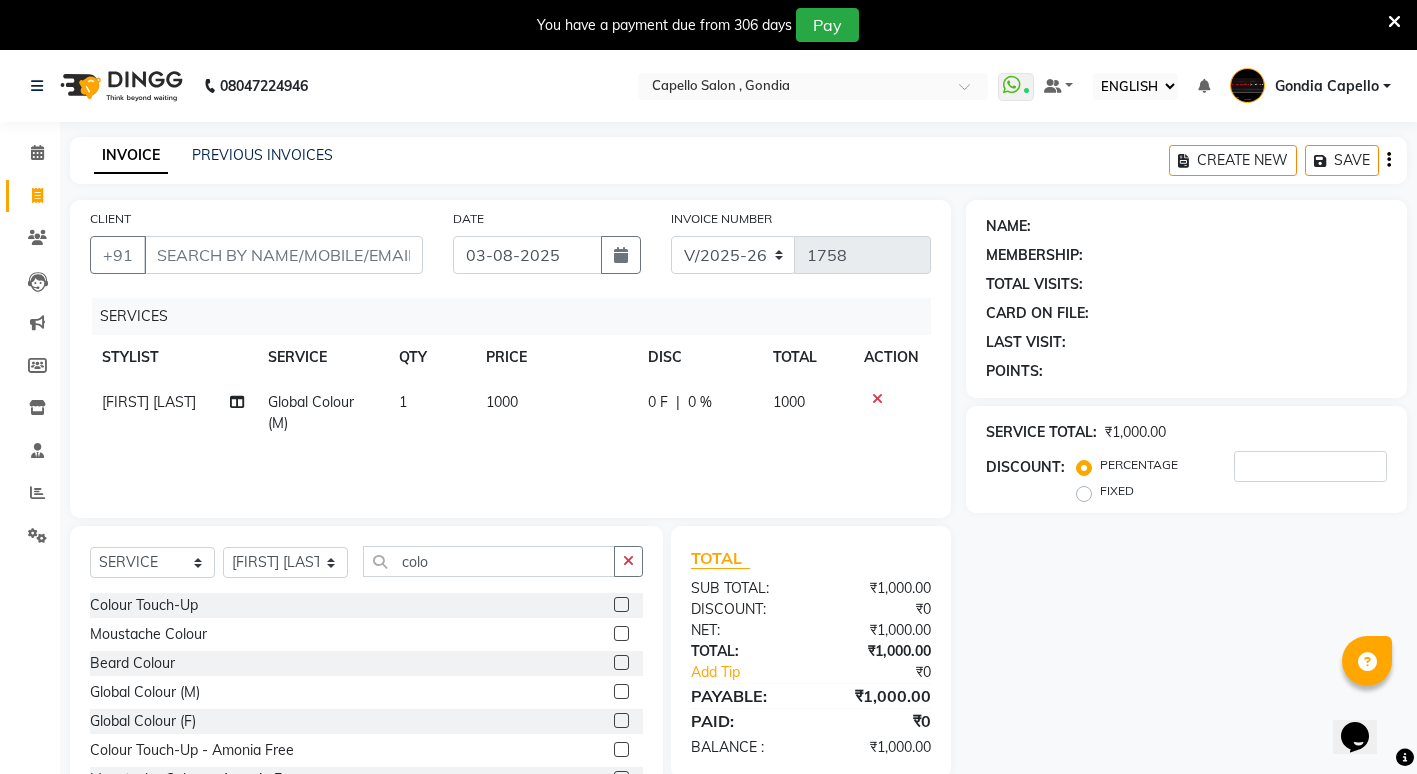 click on "NAME: MEMBERSHIP: TOTAL VISITS: CARD ON FILE: LAST VISIT:  POINTS:  SERVICE TOTAL:  ₹1,000.00  DISCOUNT:  PERCENTAGE   FIXED" 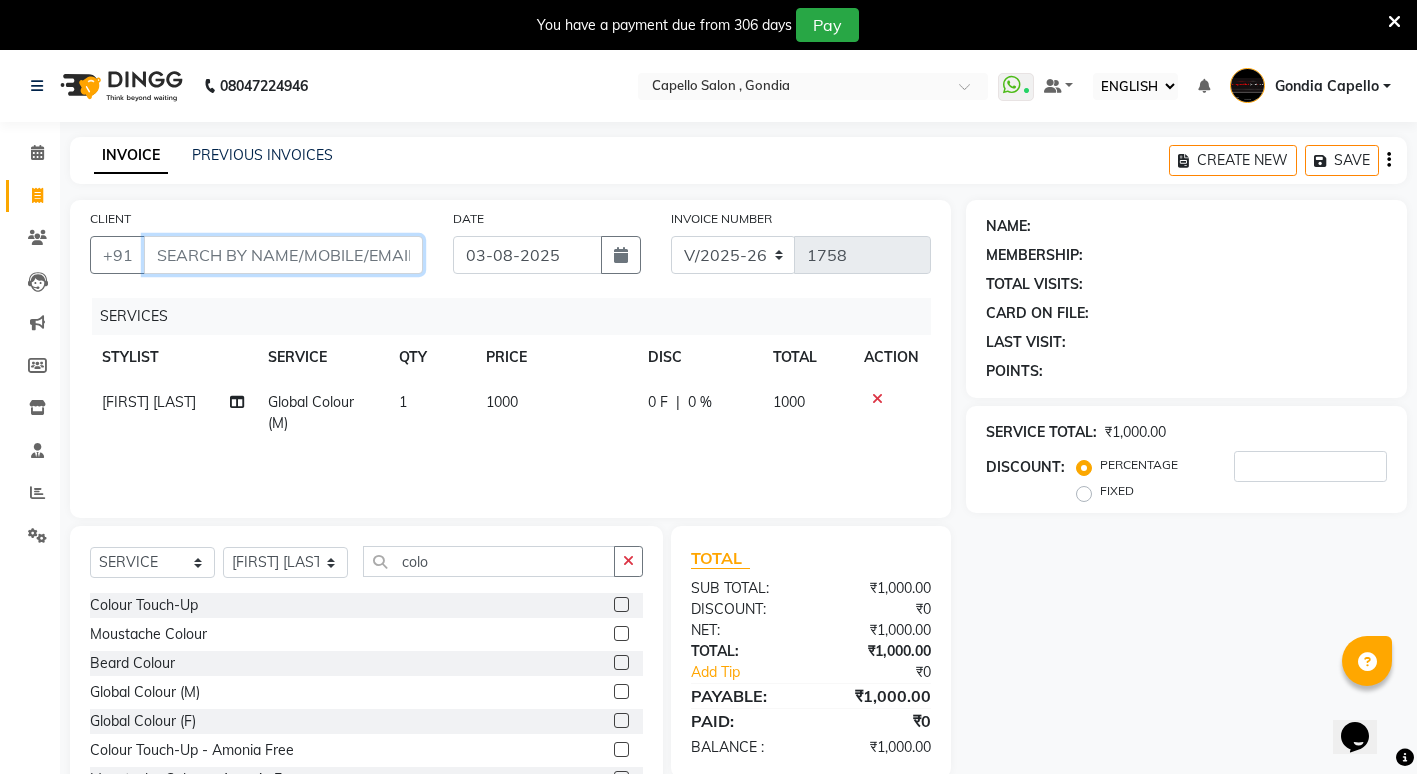 click on "CLIENT" at bounding box center (283, 255) 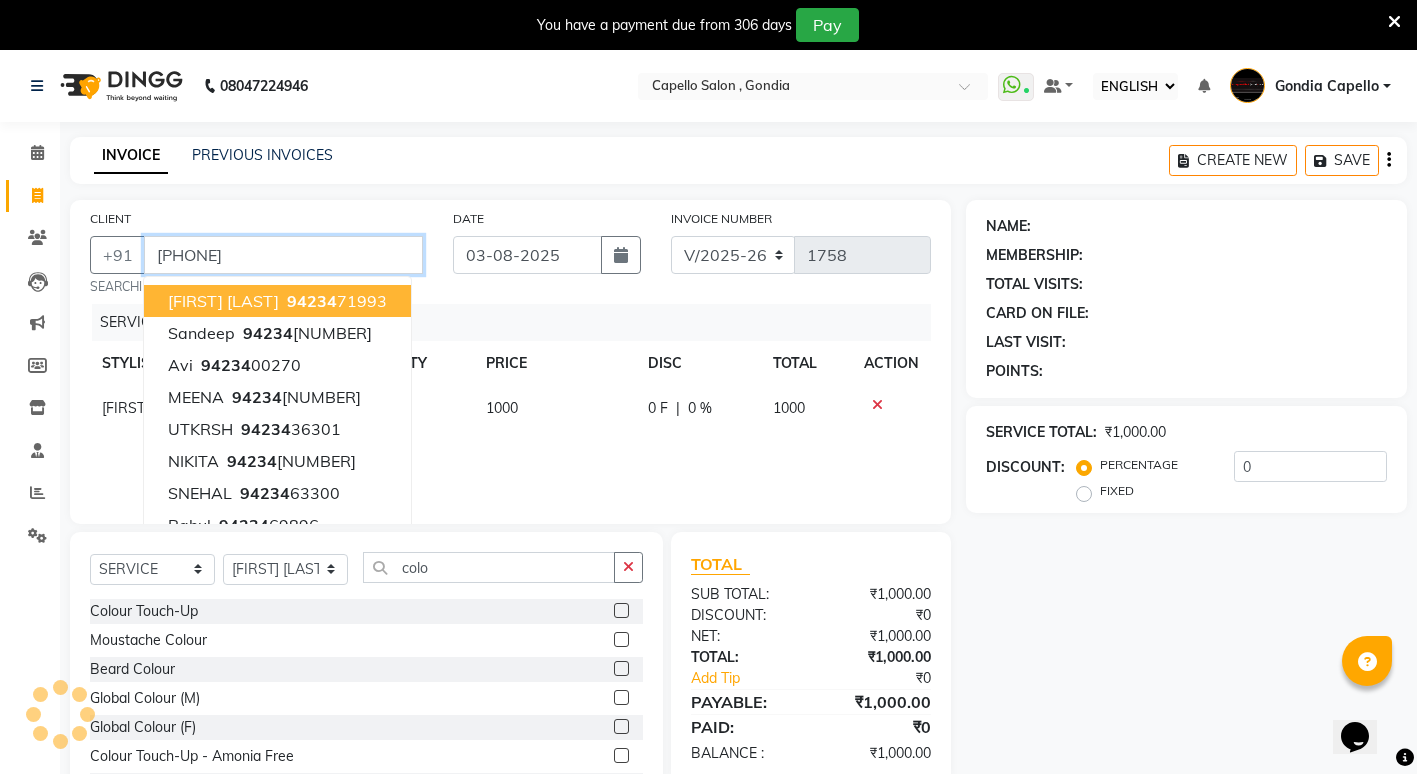 type on "[PHONE]" 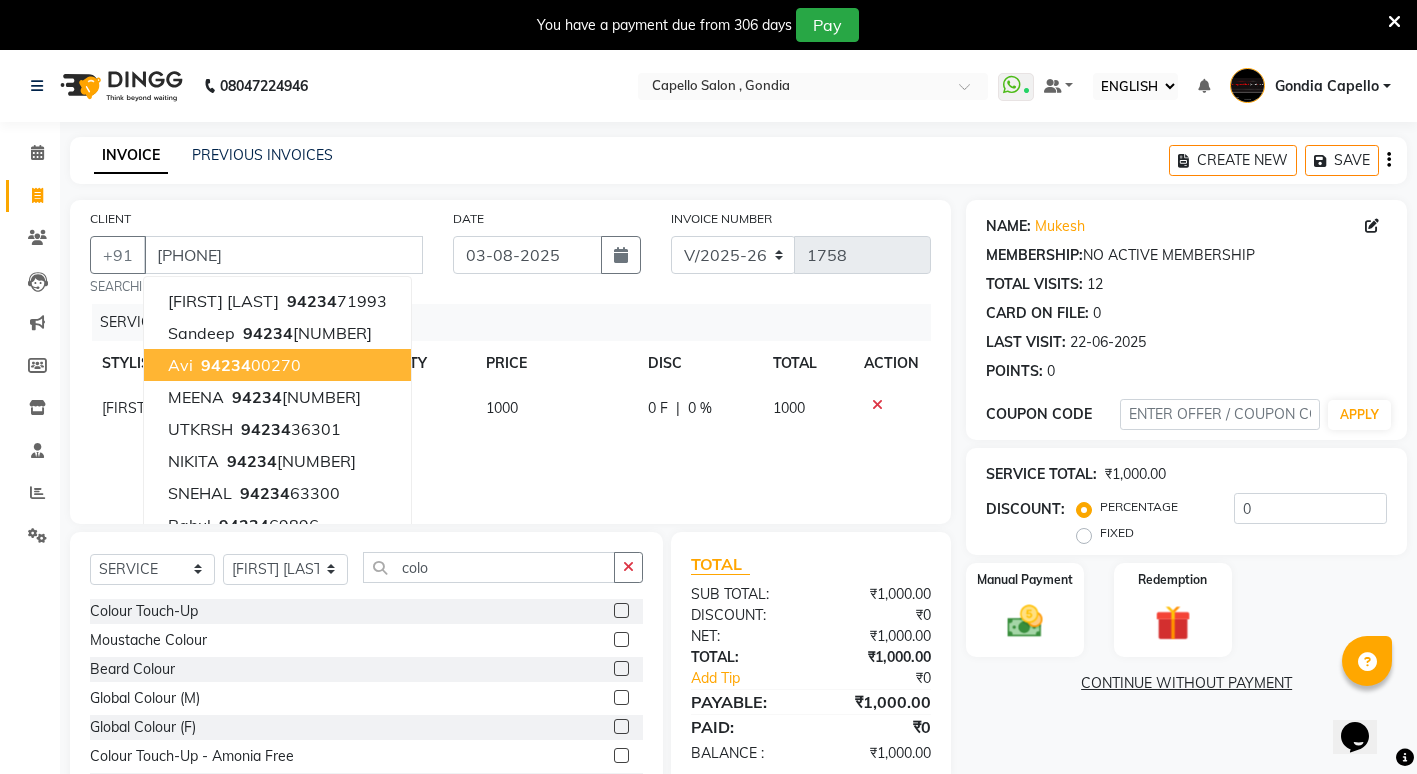 click on "NAME: Mukesh  MEMBERSHIP:  NO ACTIVE MEMBERSHIP  TOTAL VISITS:  12 CARD ON FILE:  0 LAST VISIT:   22-06-2025 POINTS:   0  COUPON CODE APPLY SERVICE TOTAL:  ₹1,000.00  DISCOUNT:  PERCENTAGE   FIXED  0 Manual Payment Redemption  CONTINUE WITHOUT PAYMENT" 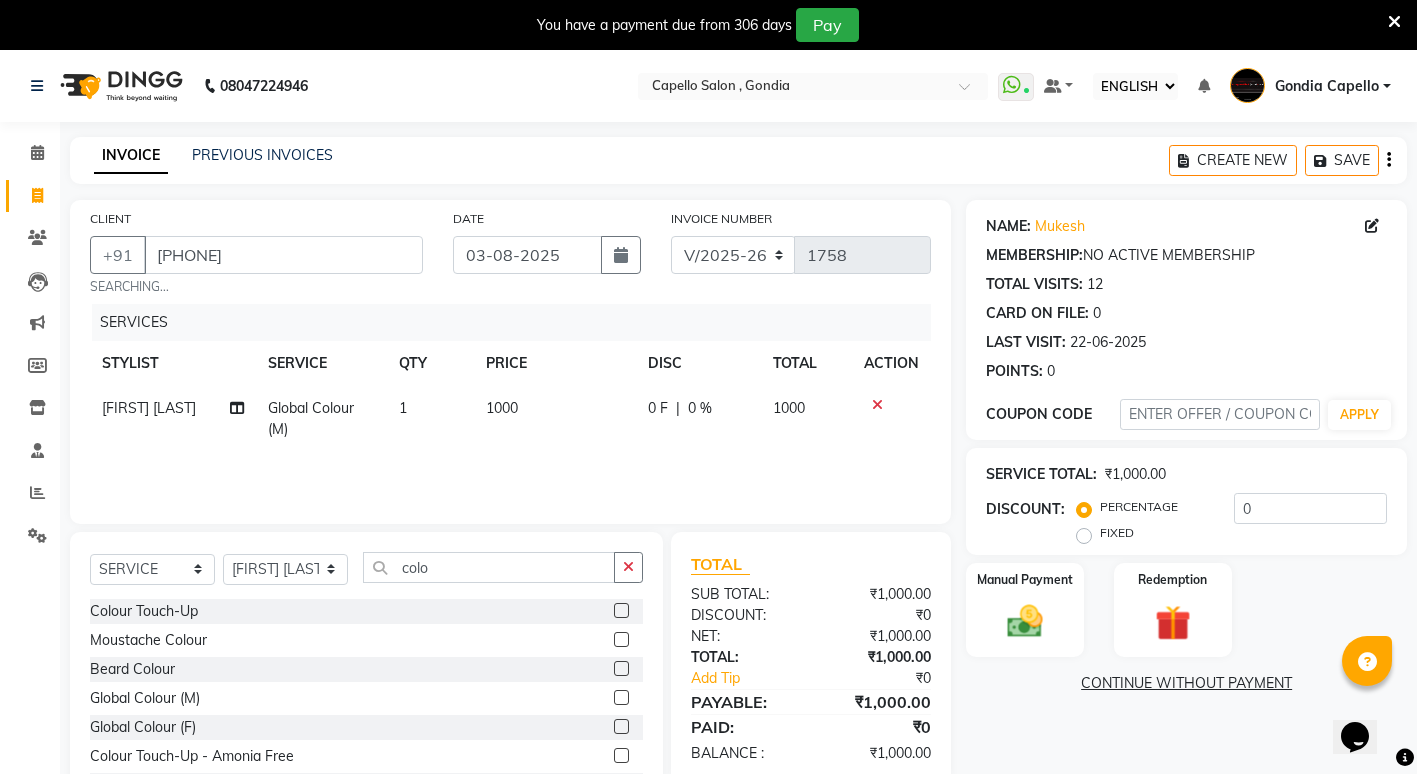 click on "1000" 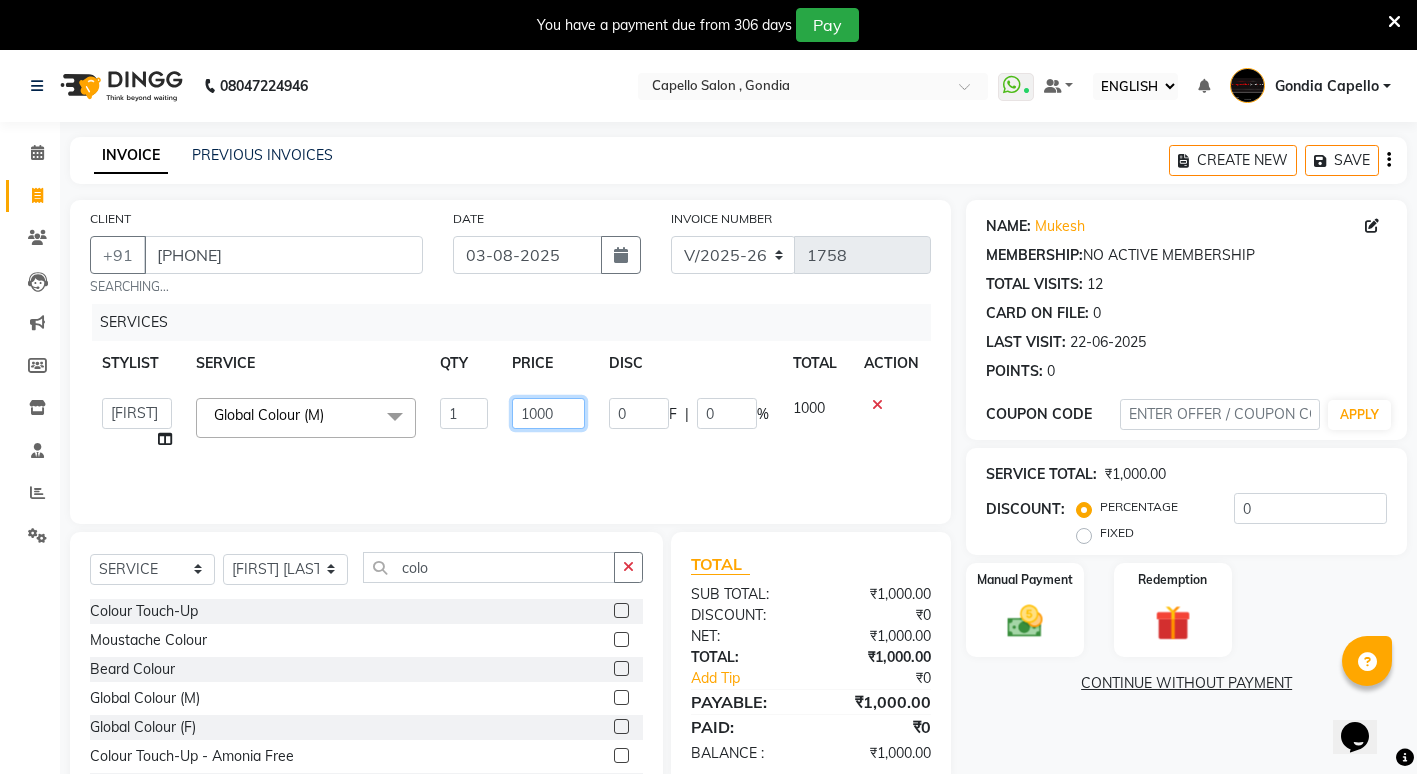 click on "1000" 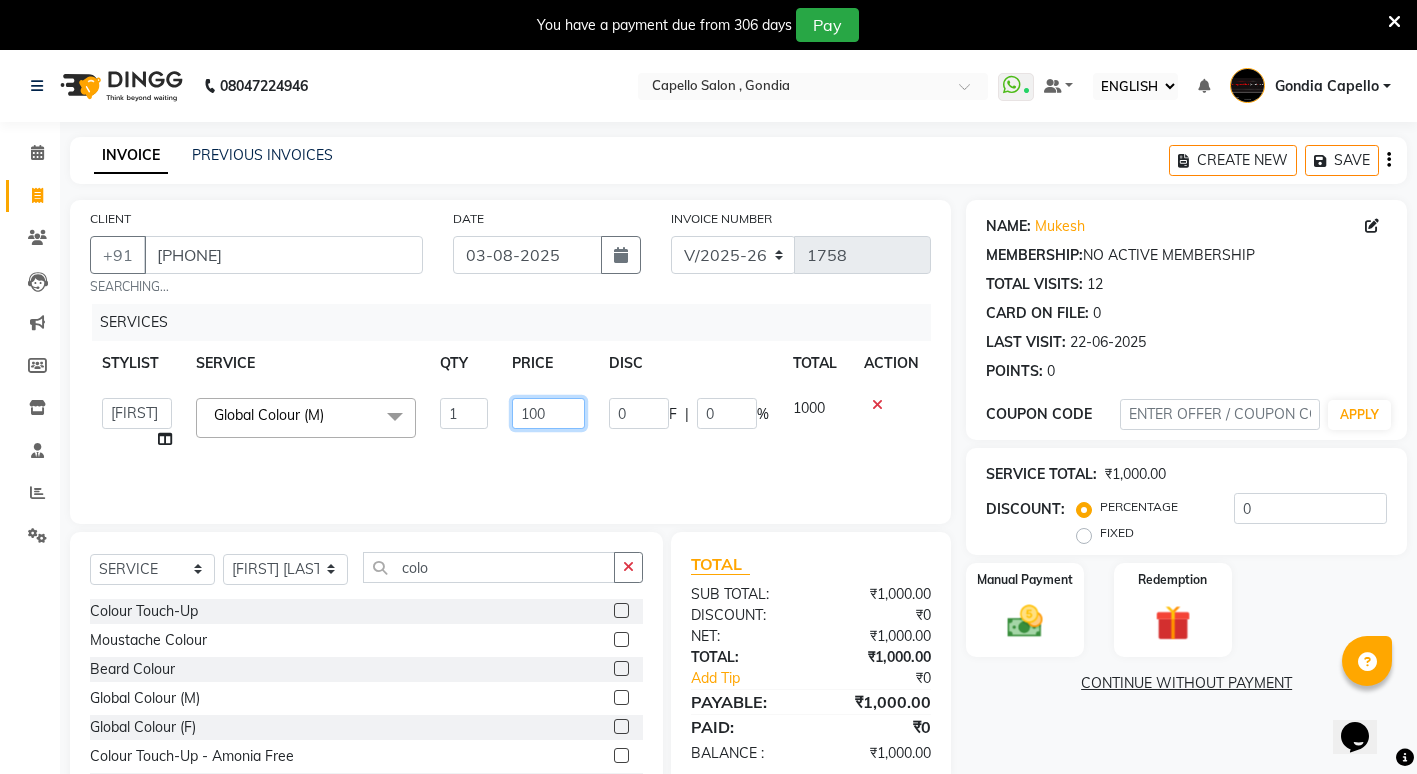 type on "1000" 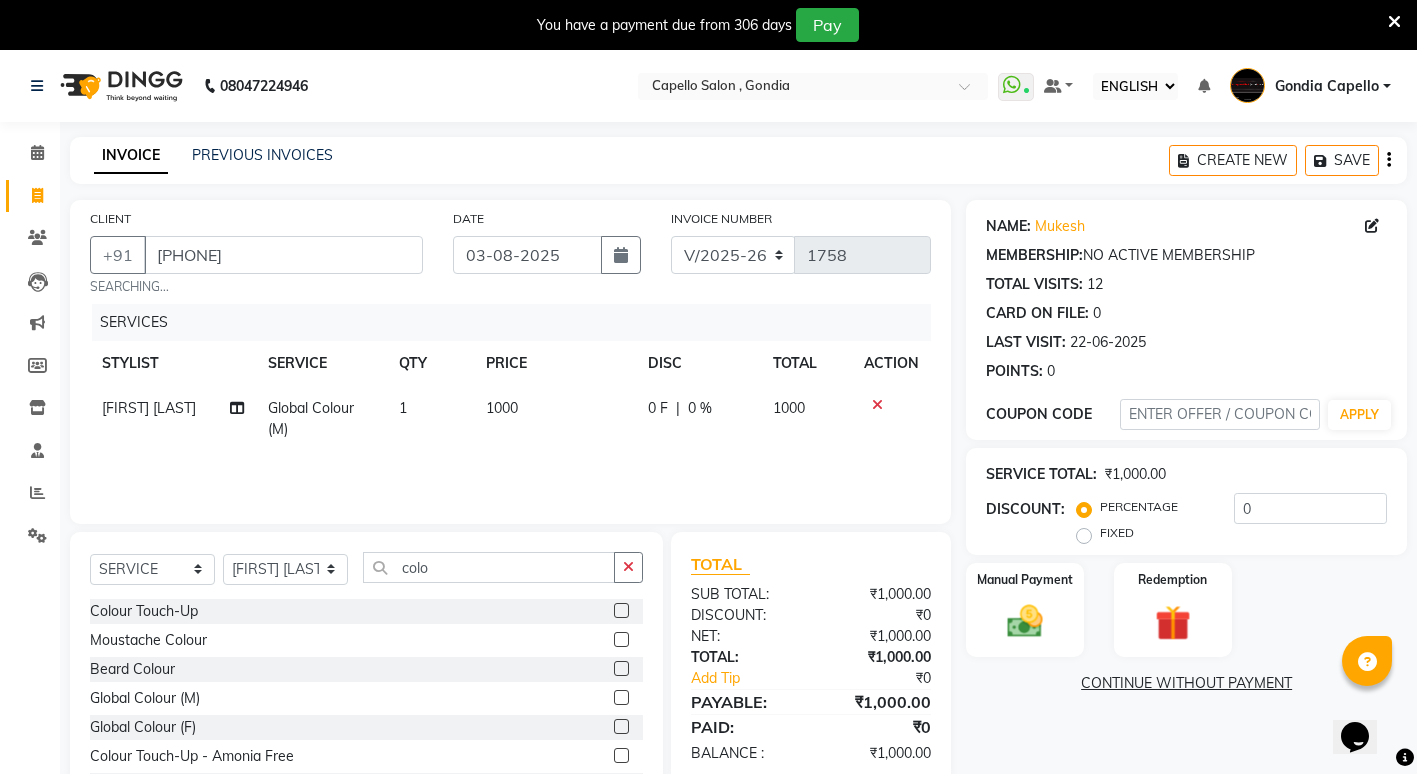 click on "NAME: Mukesh  MEMBERSHIP:  NO ACTIVE MEMBERSHIP  TOTAL VISITS:  12 CARD ON FILE:  0 LAST VISIT:   22-06-2025 POINTS:   0  COUPON CODE APPLY SERVICE TOTAL:  ₹1,000.00  DISCOUNT:  PERCENTAGE   FIXED  0 Manual Payment Redemption  CONTINUE WITHOUT PAYMENT" 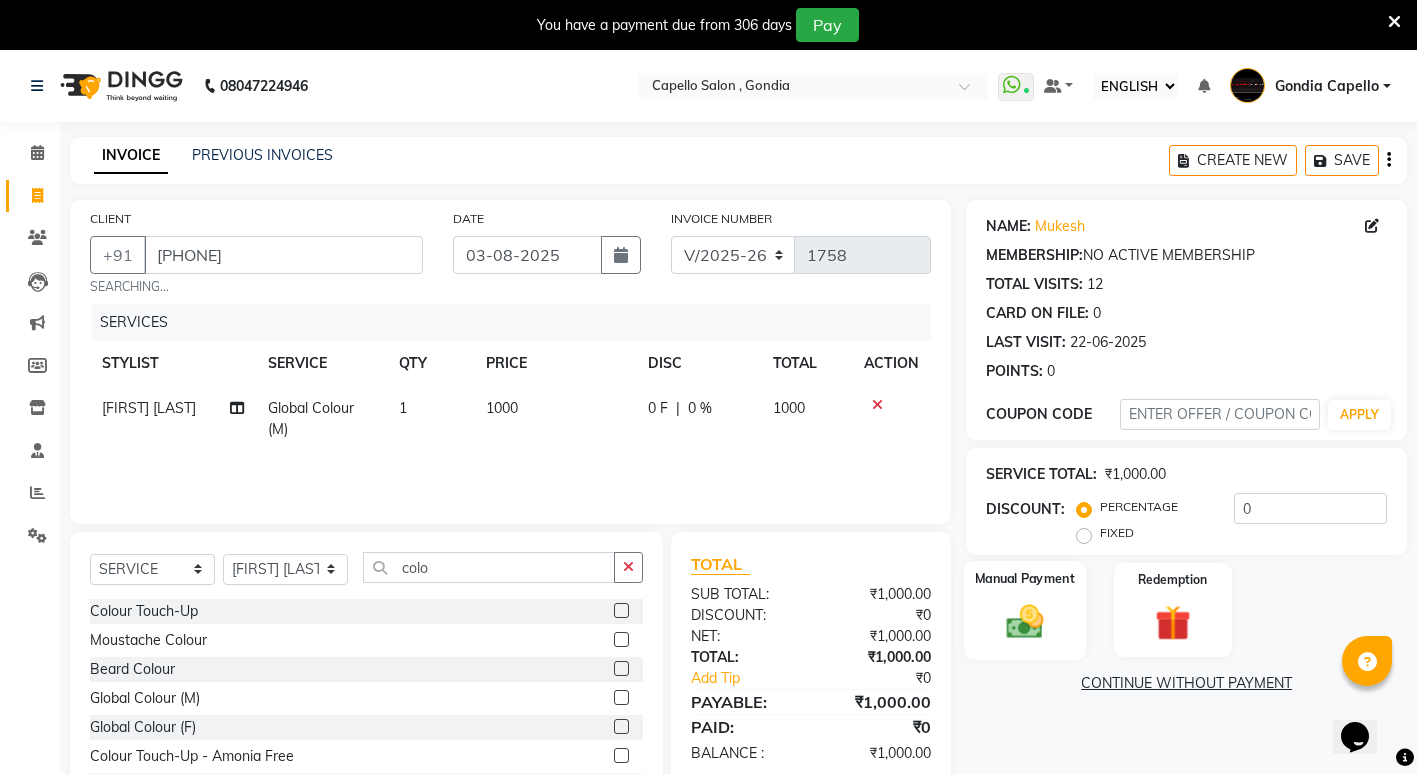 click 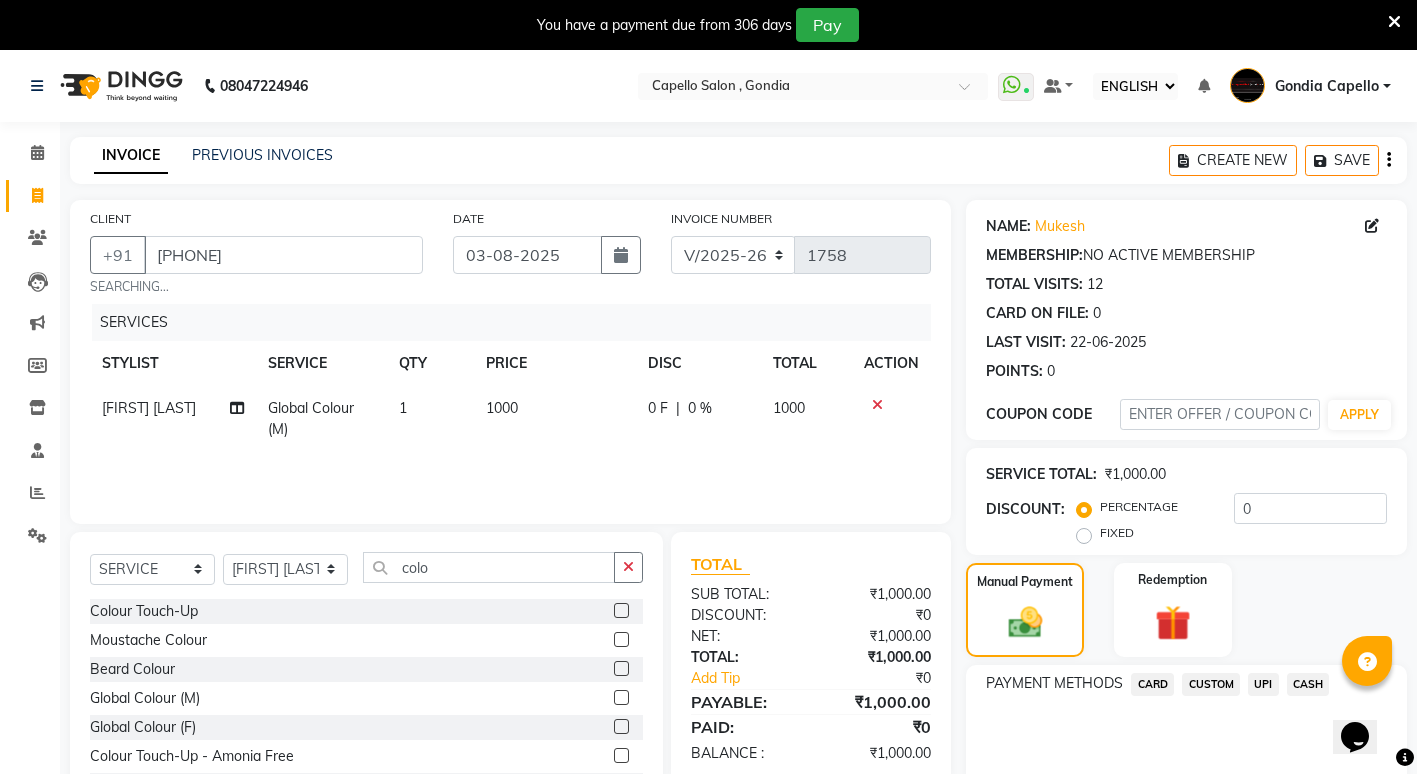 click on "CASH" 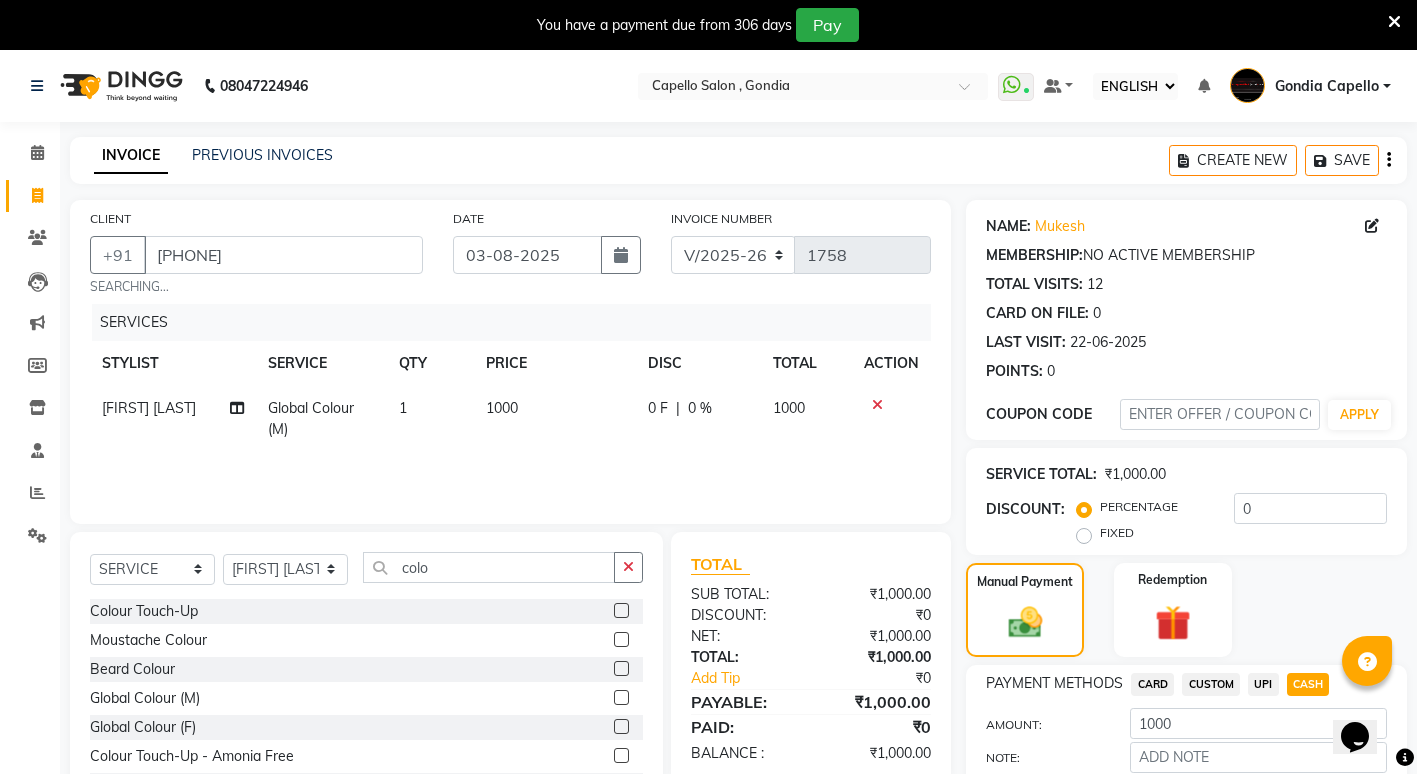 click on "UPI" 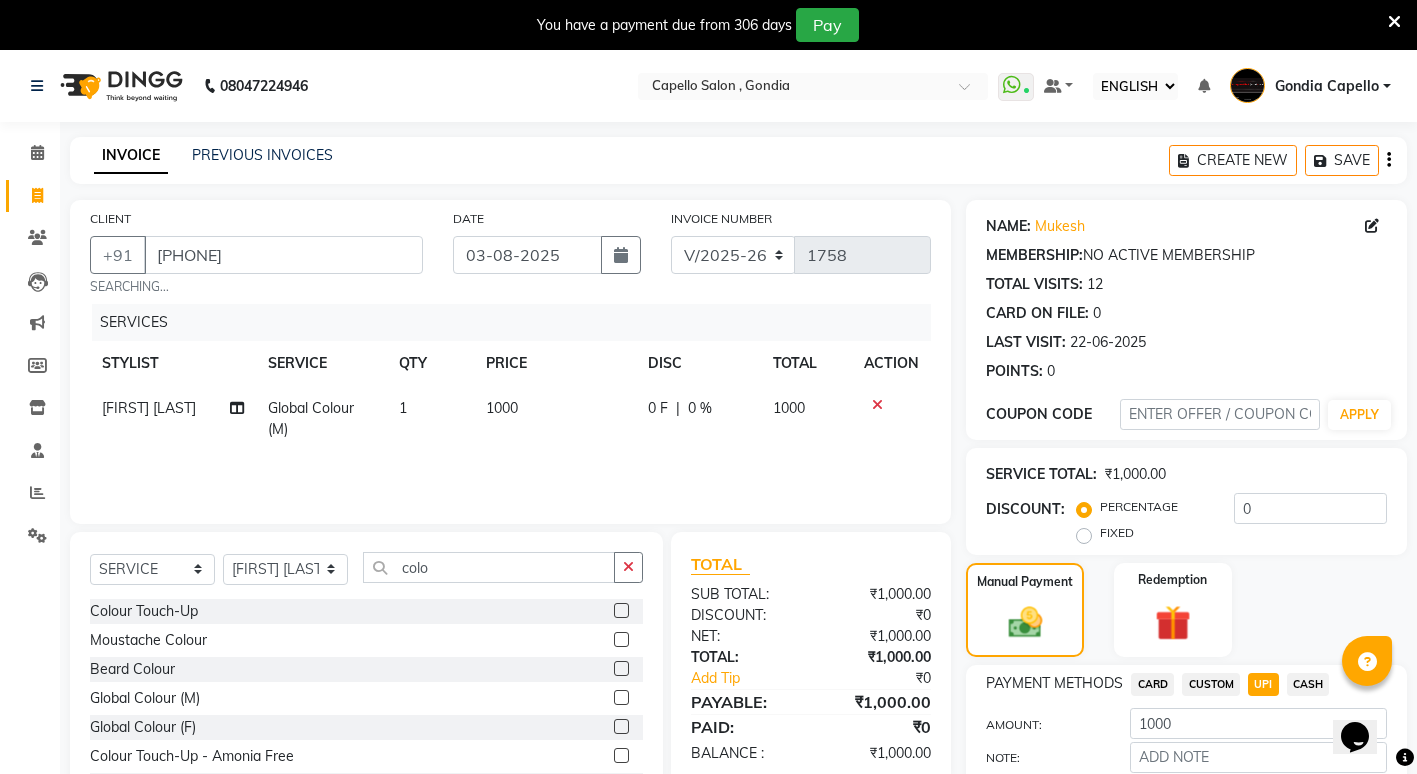 scroll, scrollTop: 111, scrollLeft: 0, axis: vertical 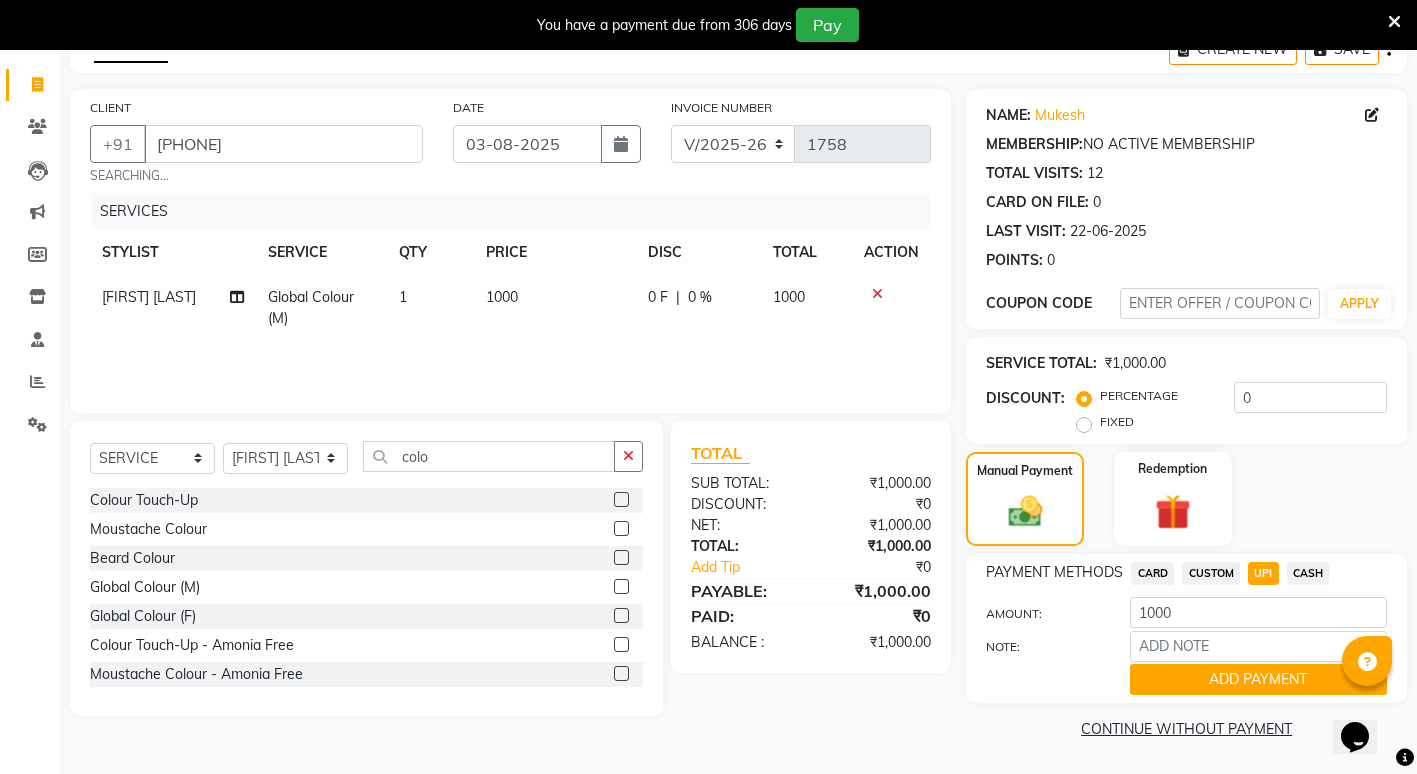 click on "ADD PAYMENT" 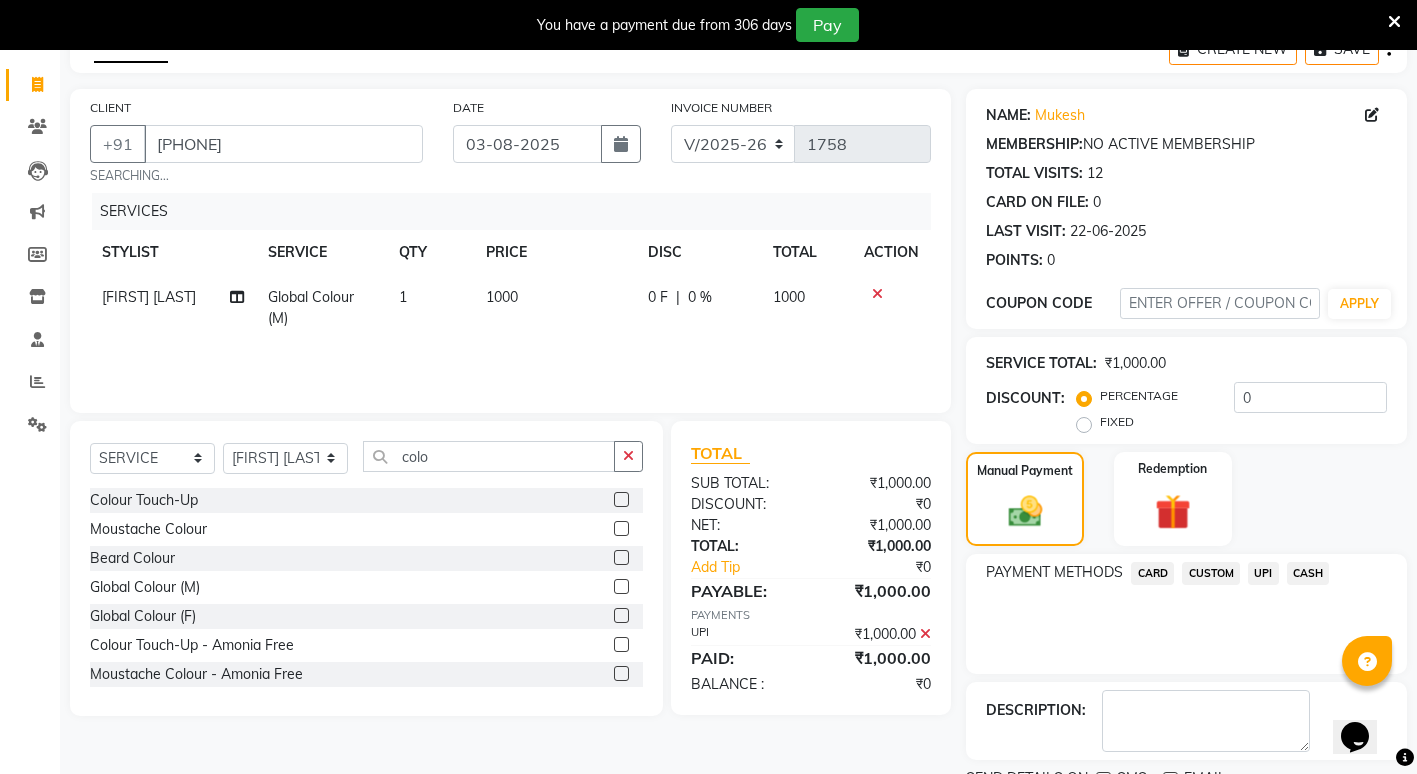 scroll, scrollTop: 195, scrollLeft: 0, axis: vertical 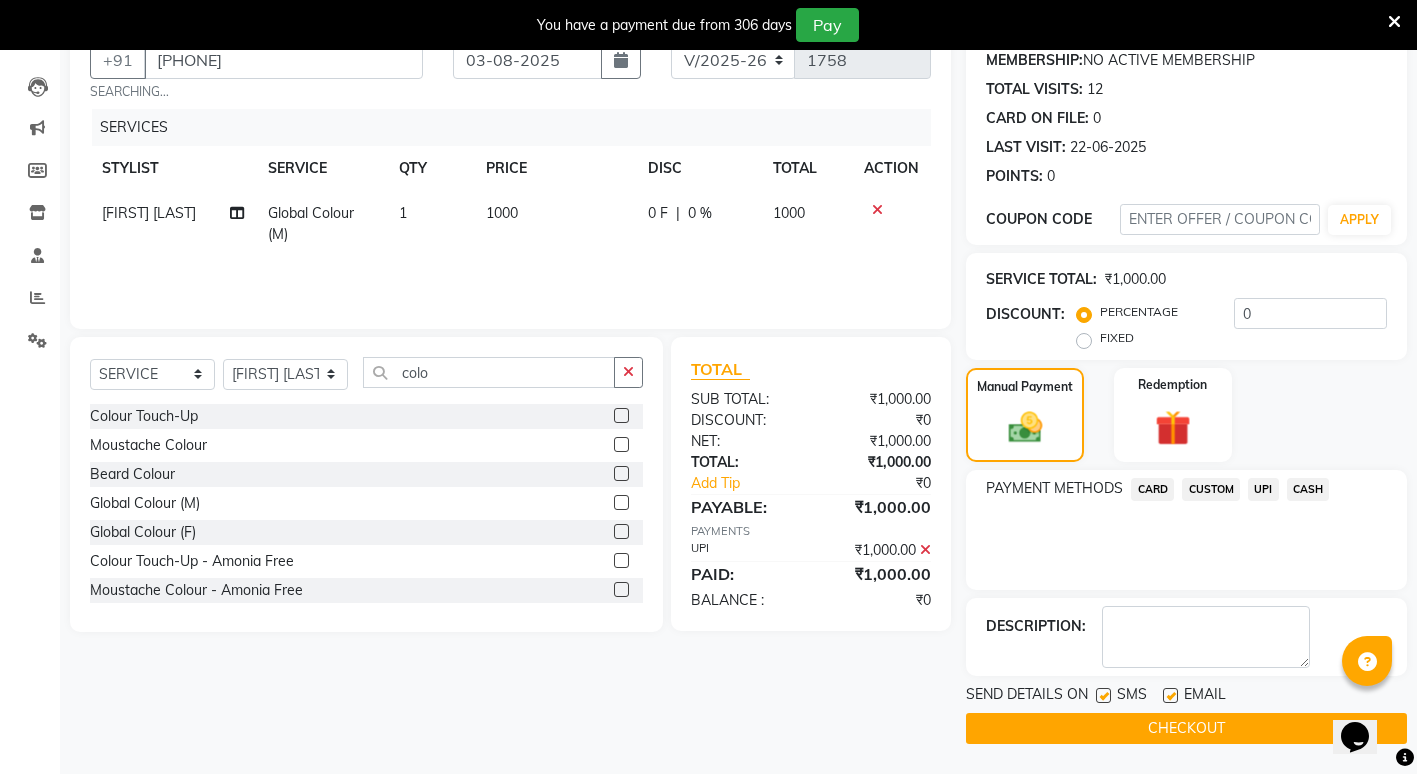 click on "CHECKOUT" 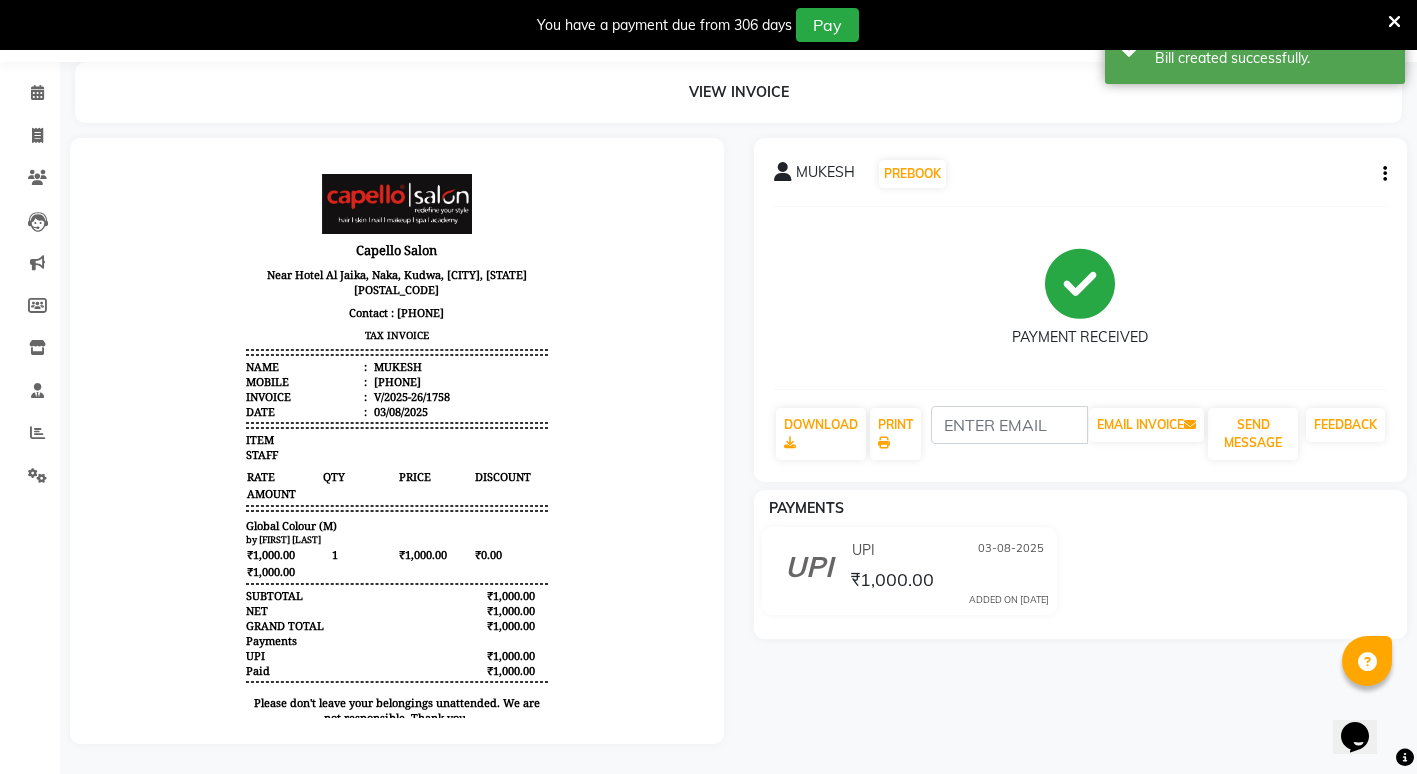 scroll, scrollTop: 0, scrollLeft: 0, axis: both 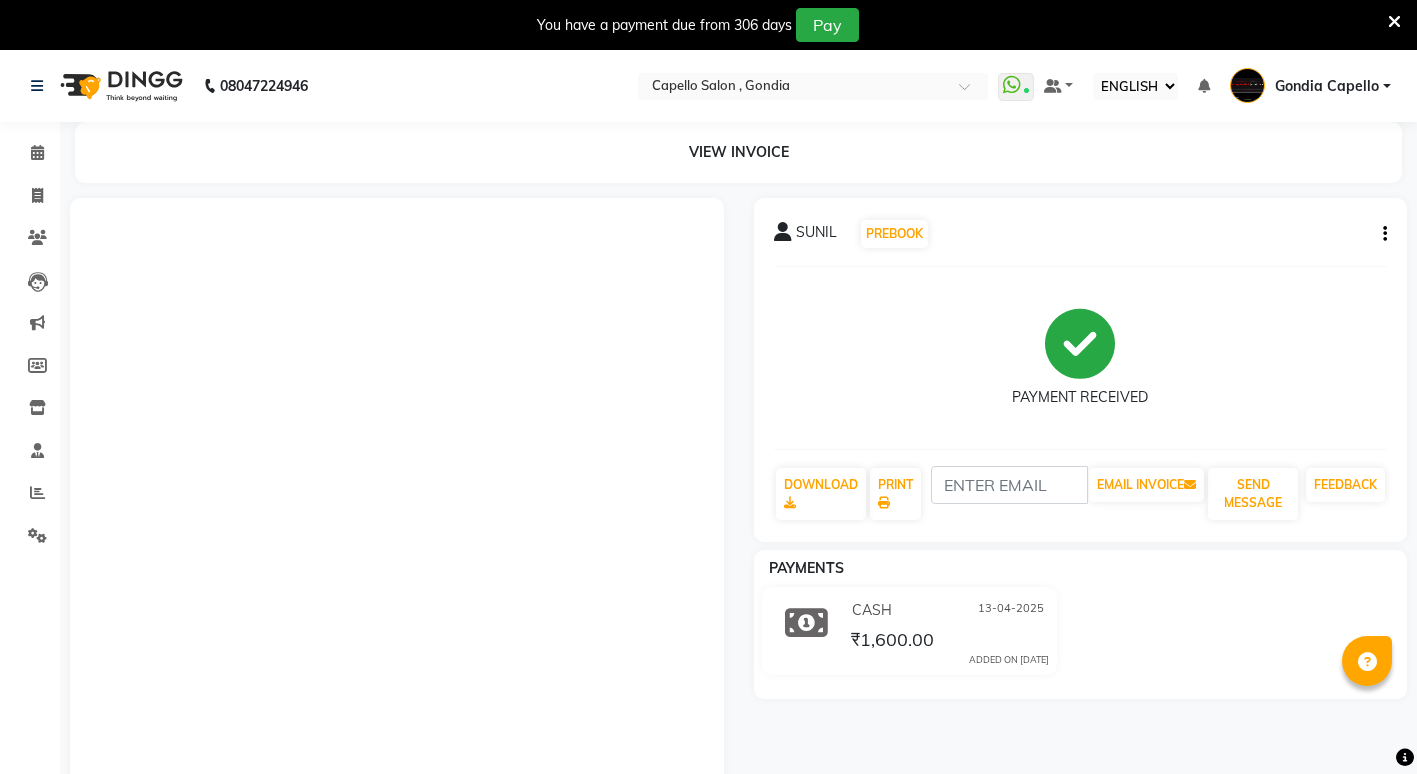 select on "ec" 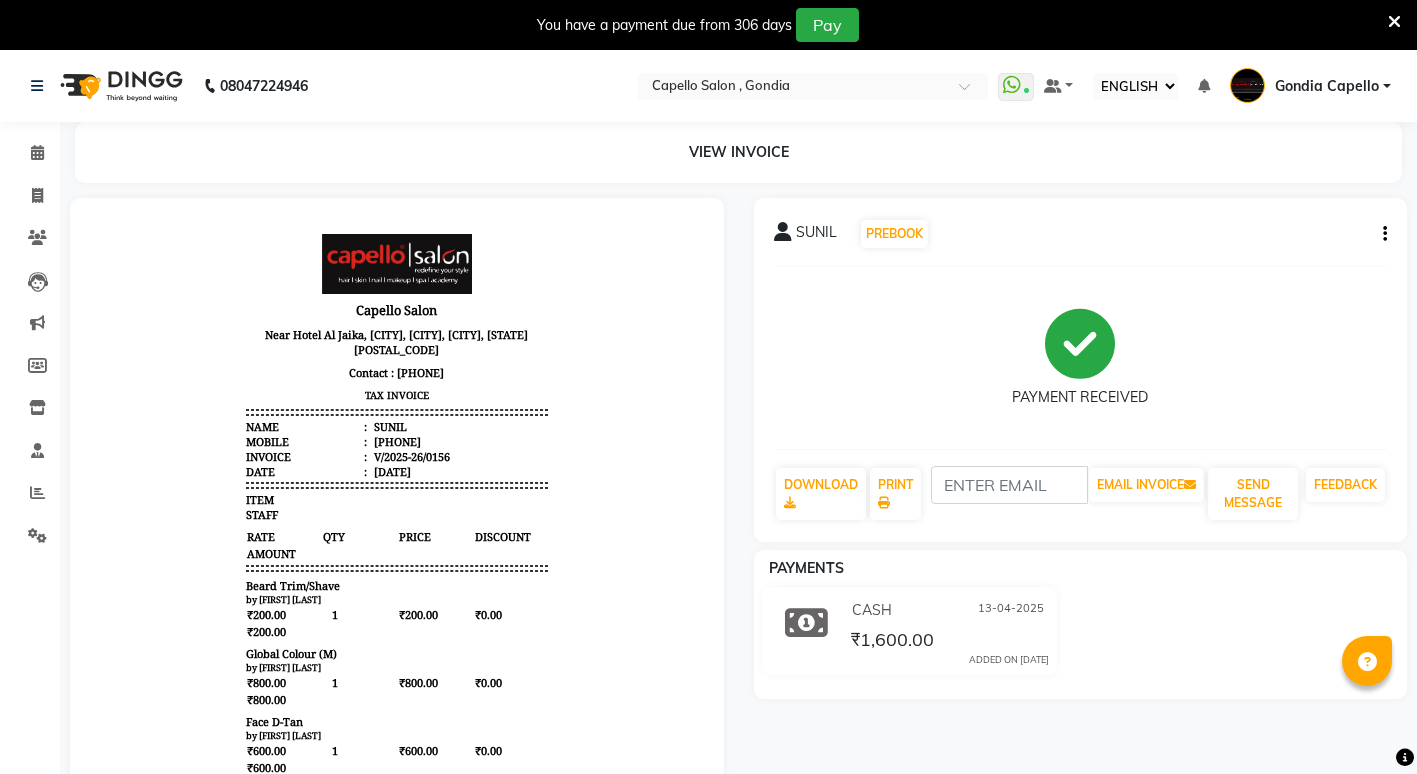 scroll, scrollTop: 0, scrollLeft: 0, axis: both 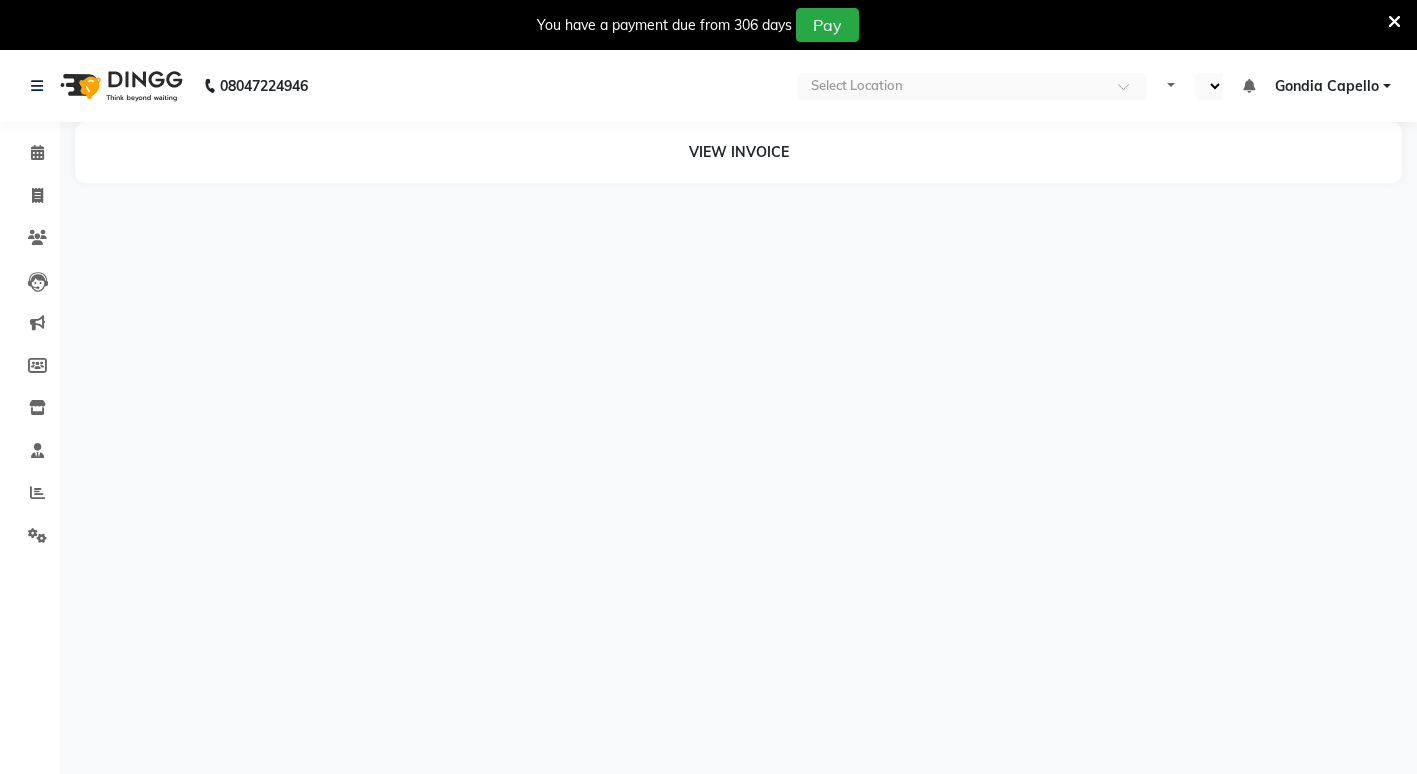 select on "ec" 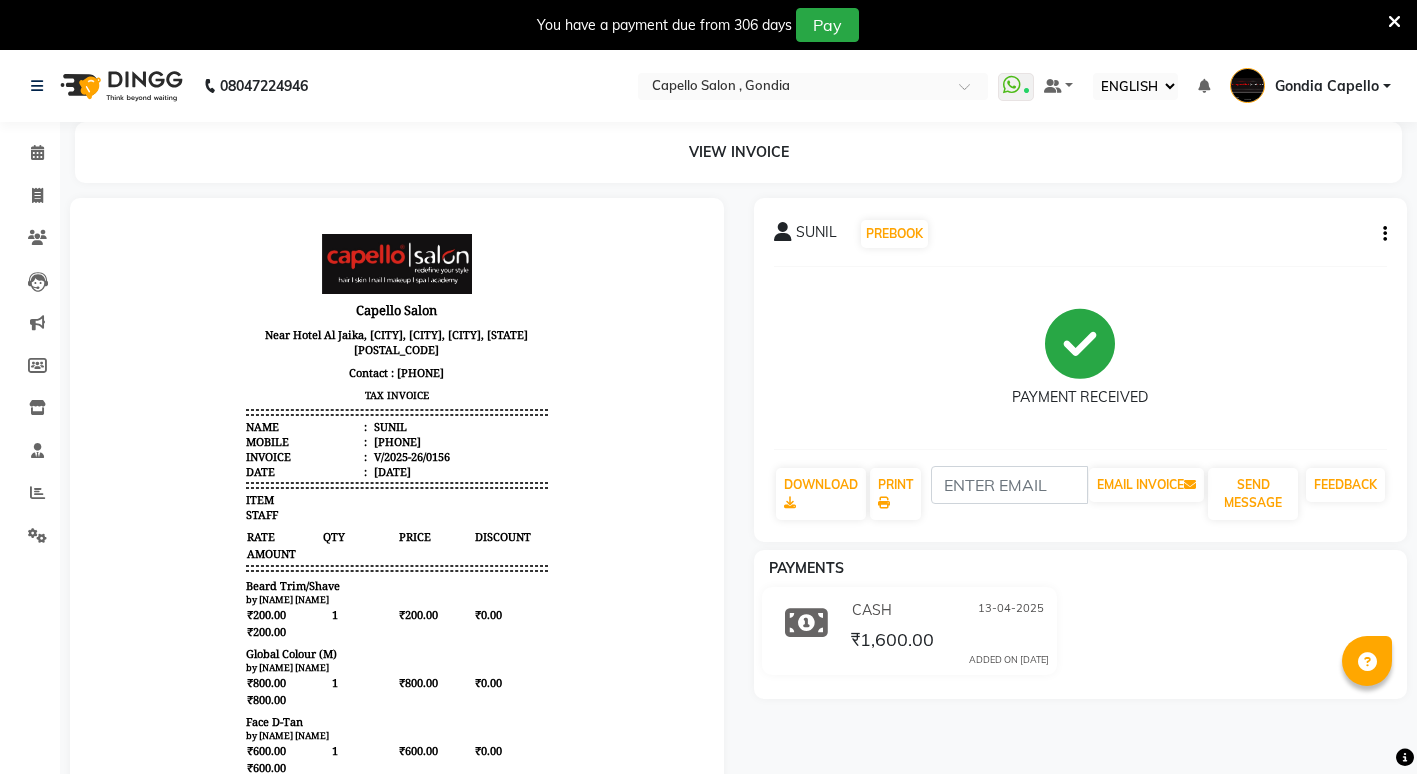 scroll, scrollTop: 0, scrollLeft: 0, axis: both 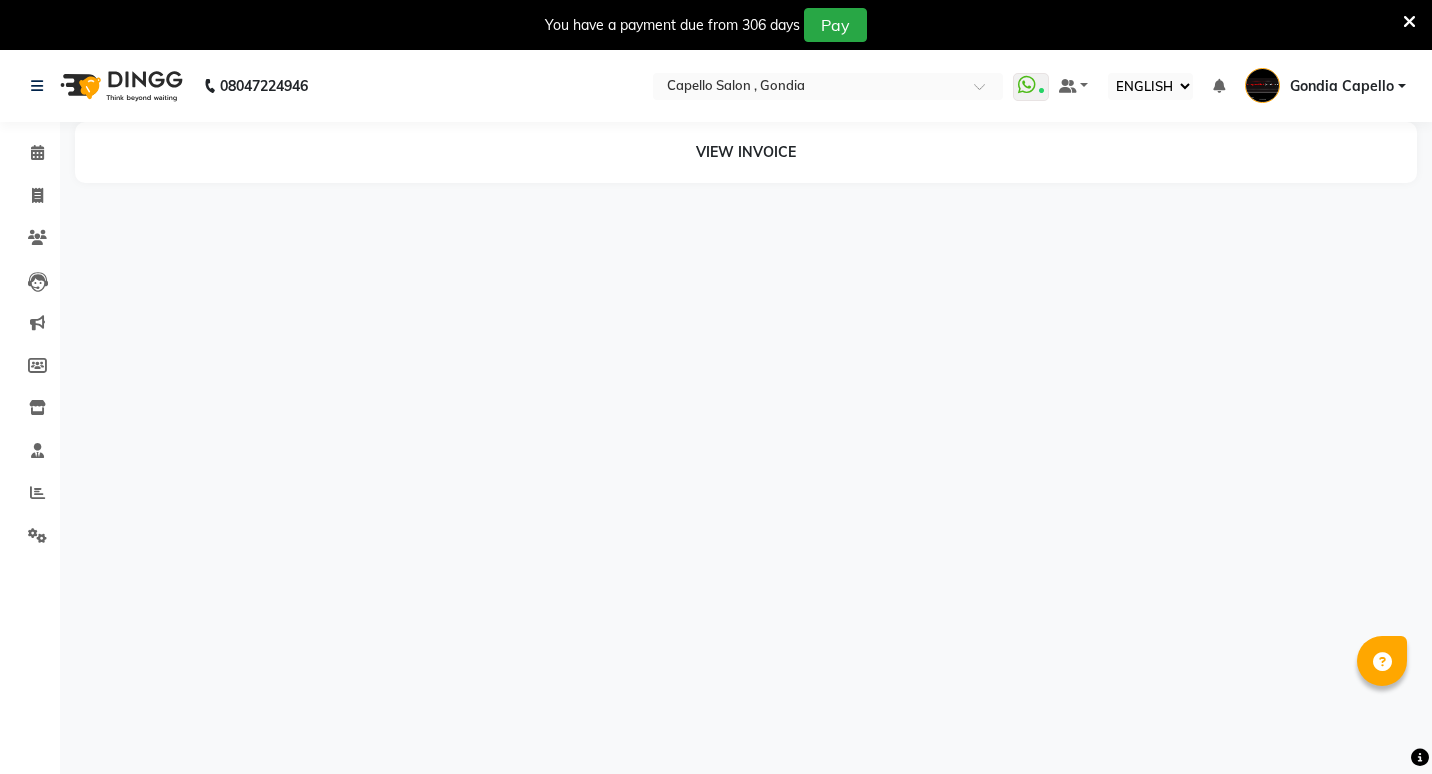 select on "ec" 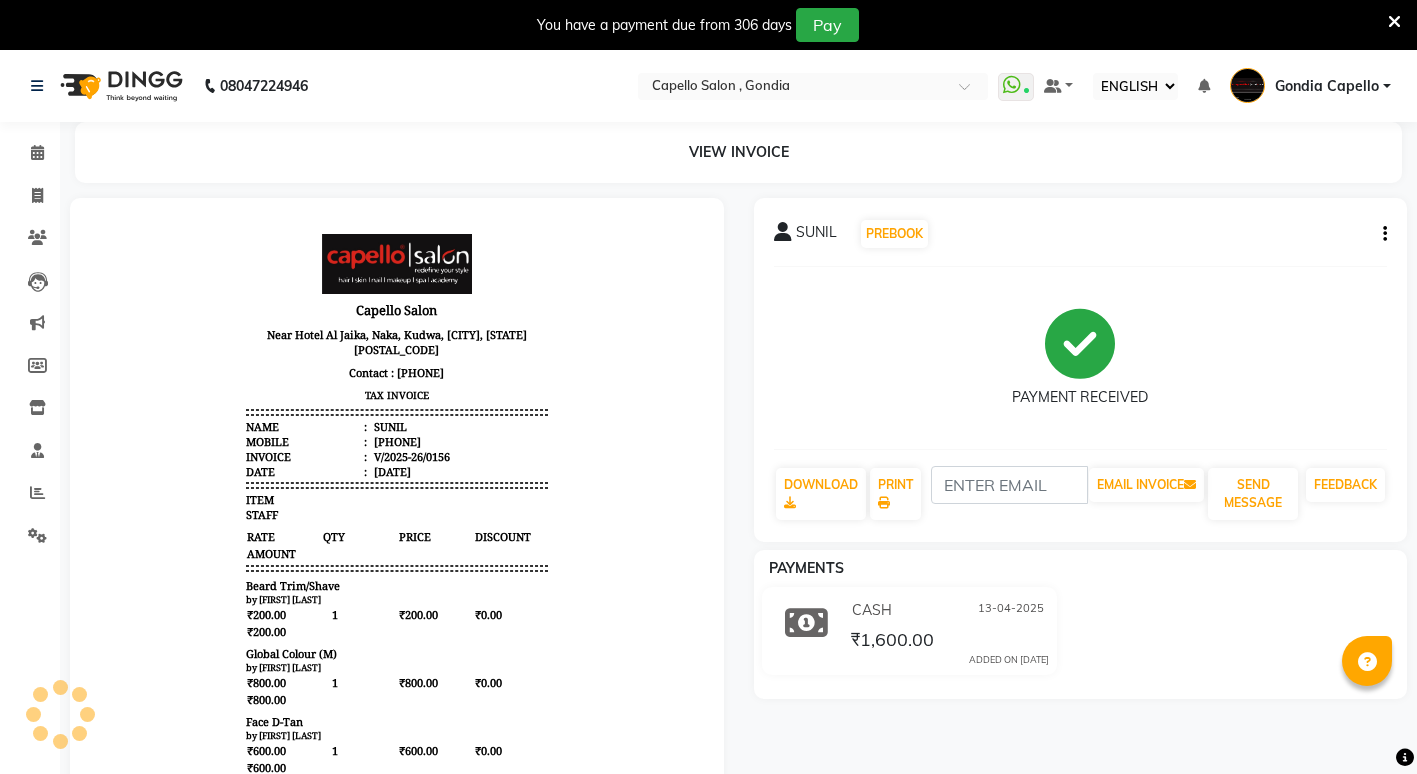 scroll, scrollTop: 0, scrollLeft: 0, axis: both 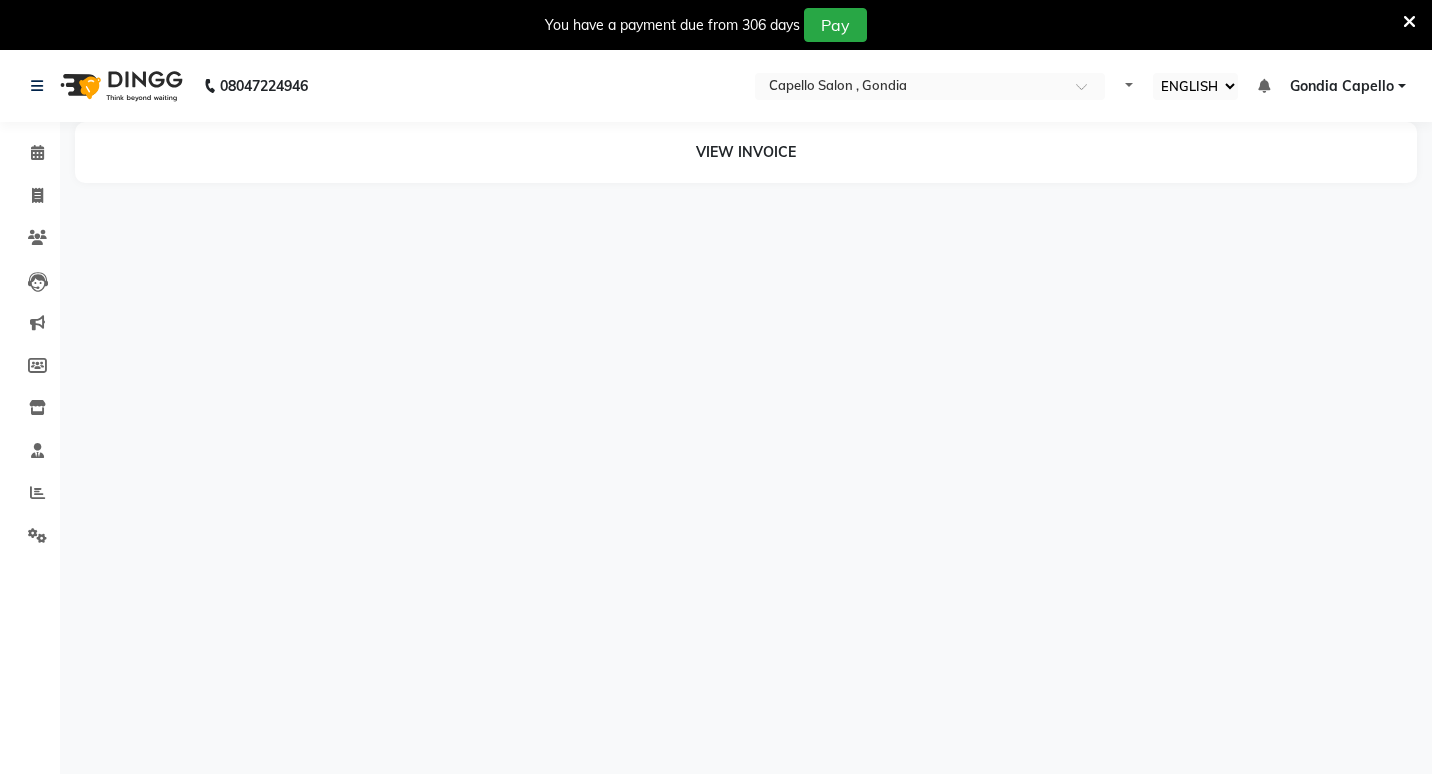 select on "ec" 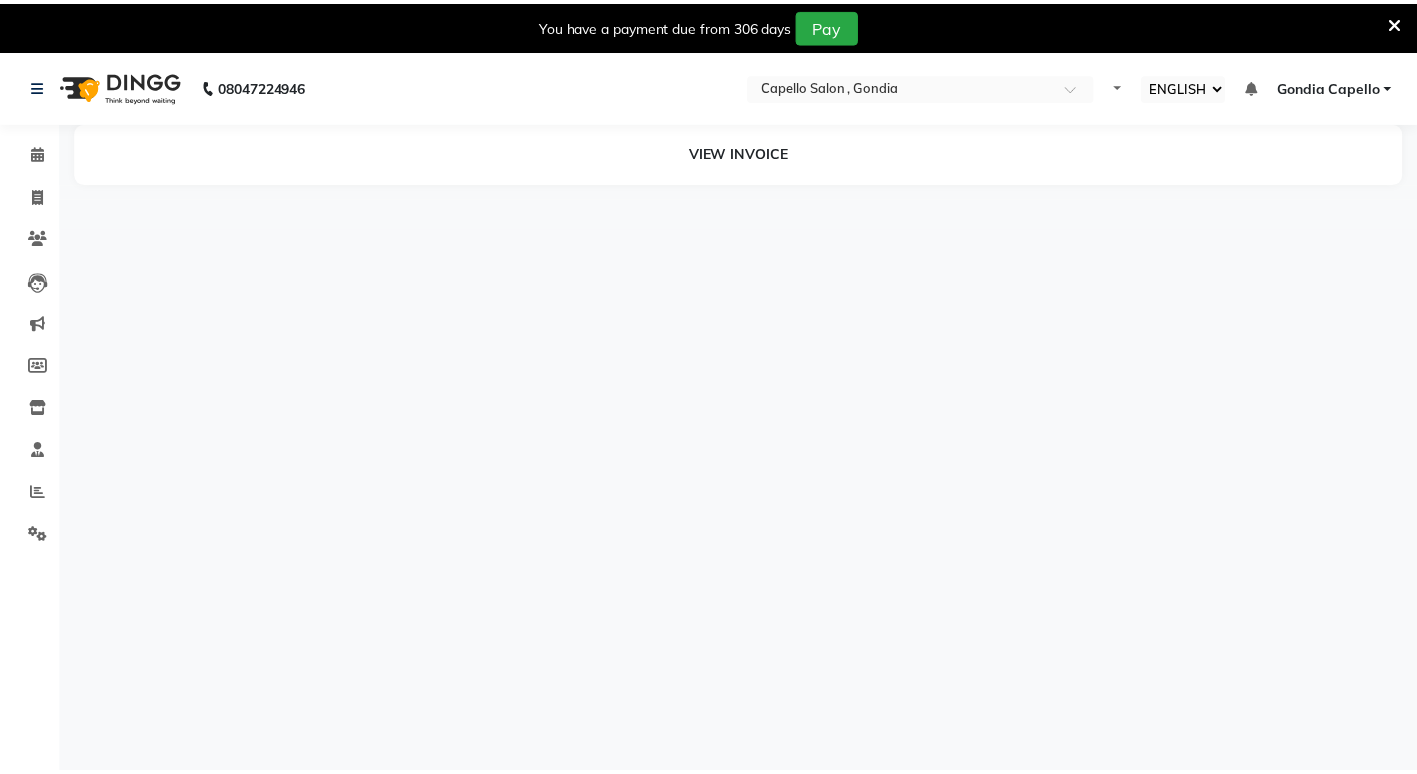 scroll, scrollTop: 0, scrollLeft: 0, axis: both 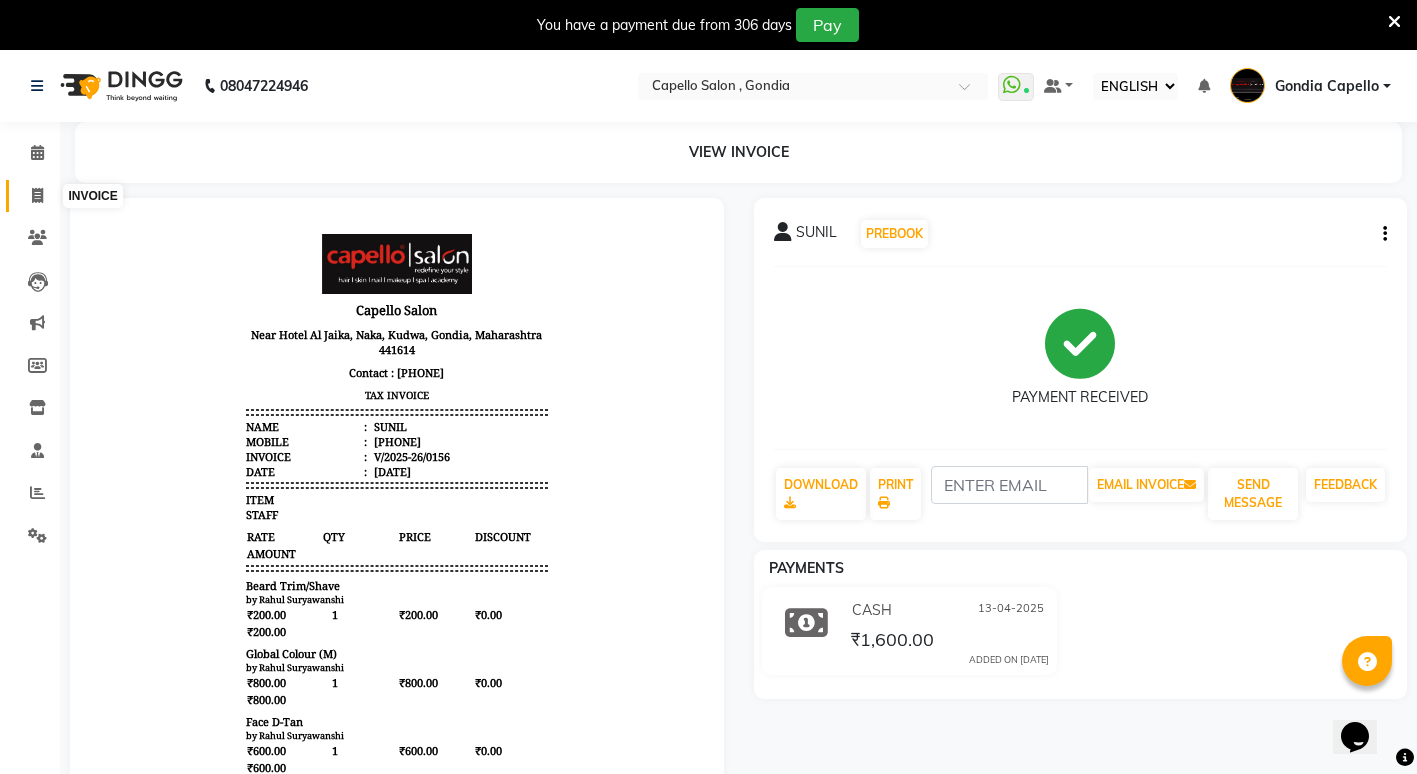 click 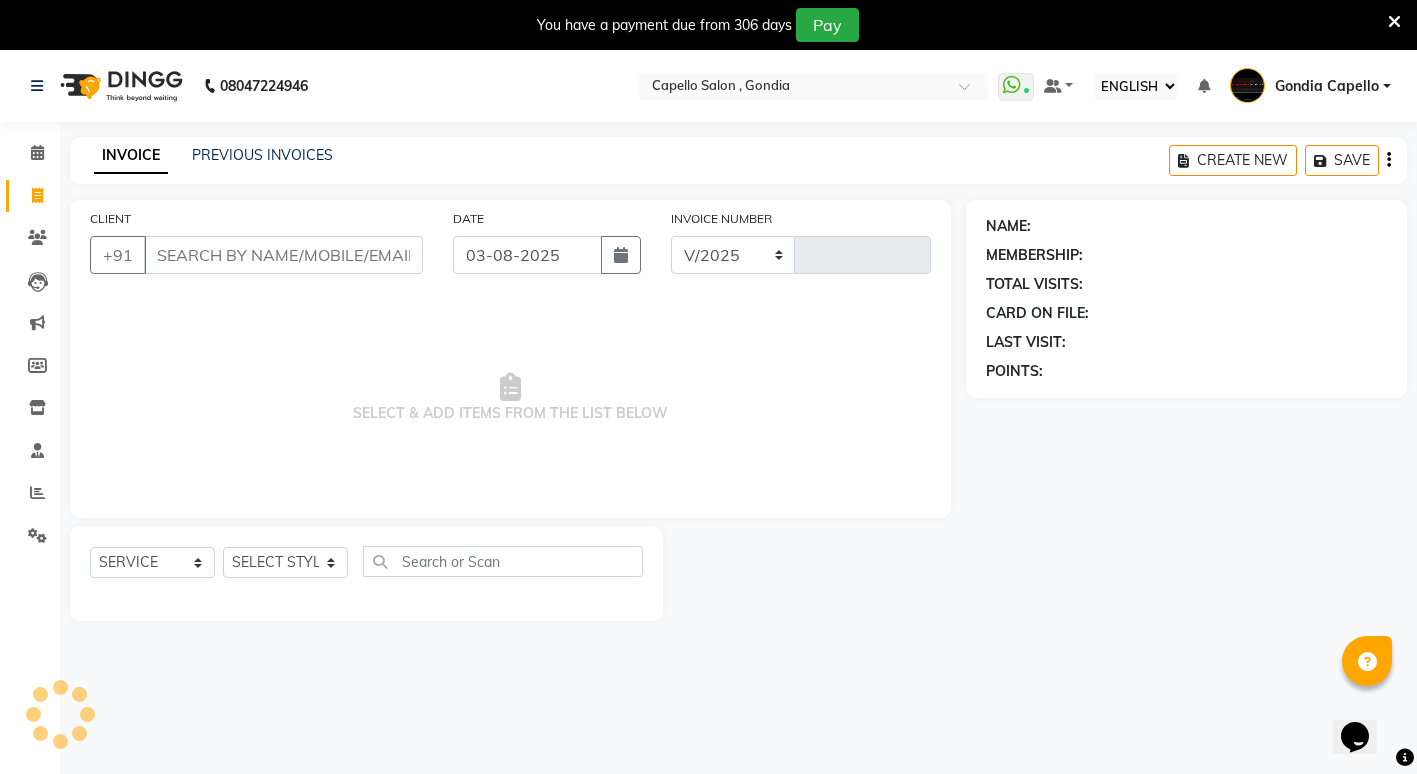 scroll, scrollTop: 50, scrollLeft: 0, axis: vertical 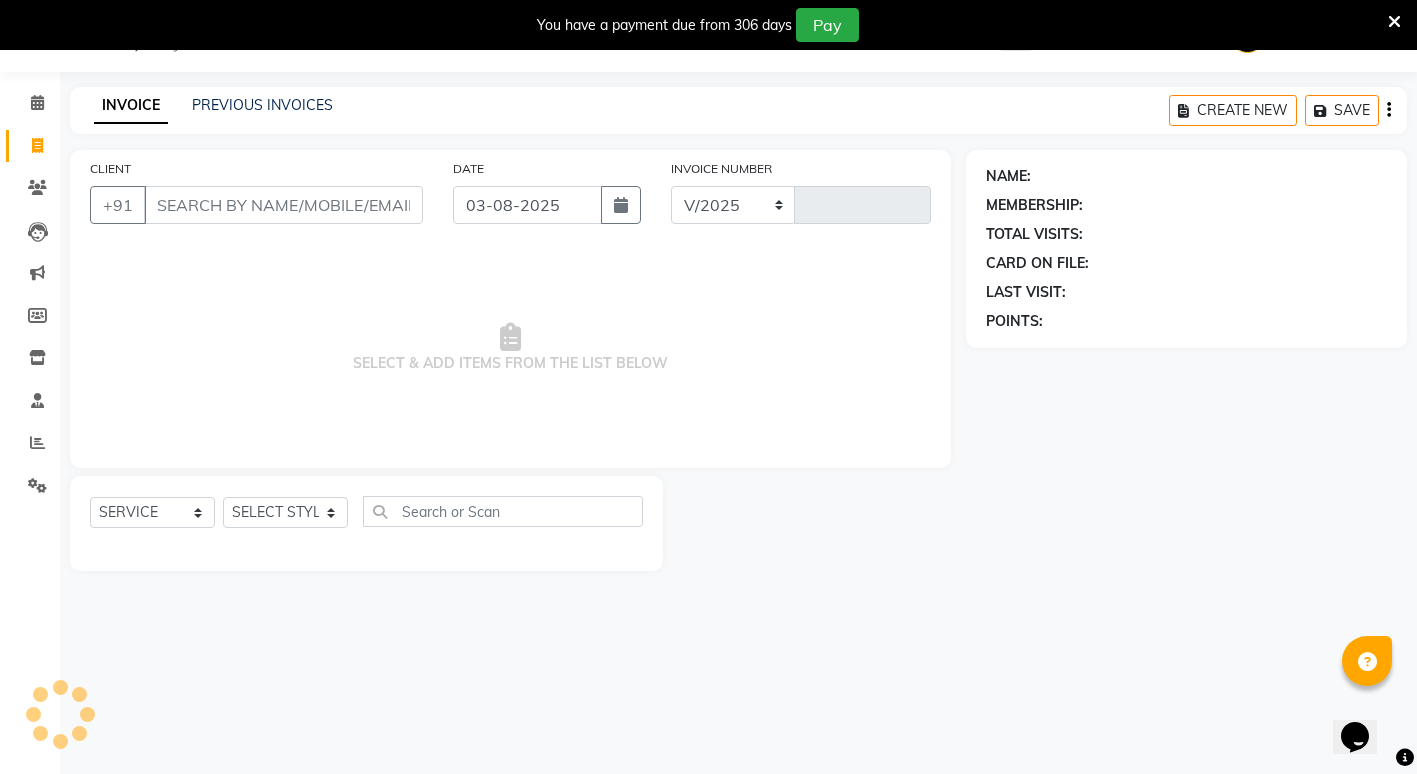 select on "853" 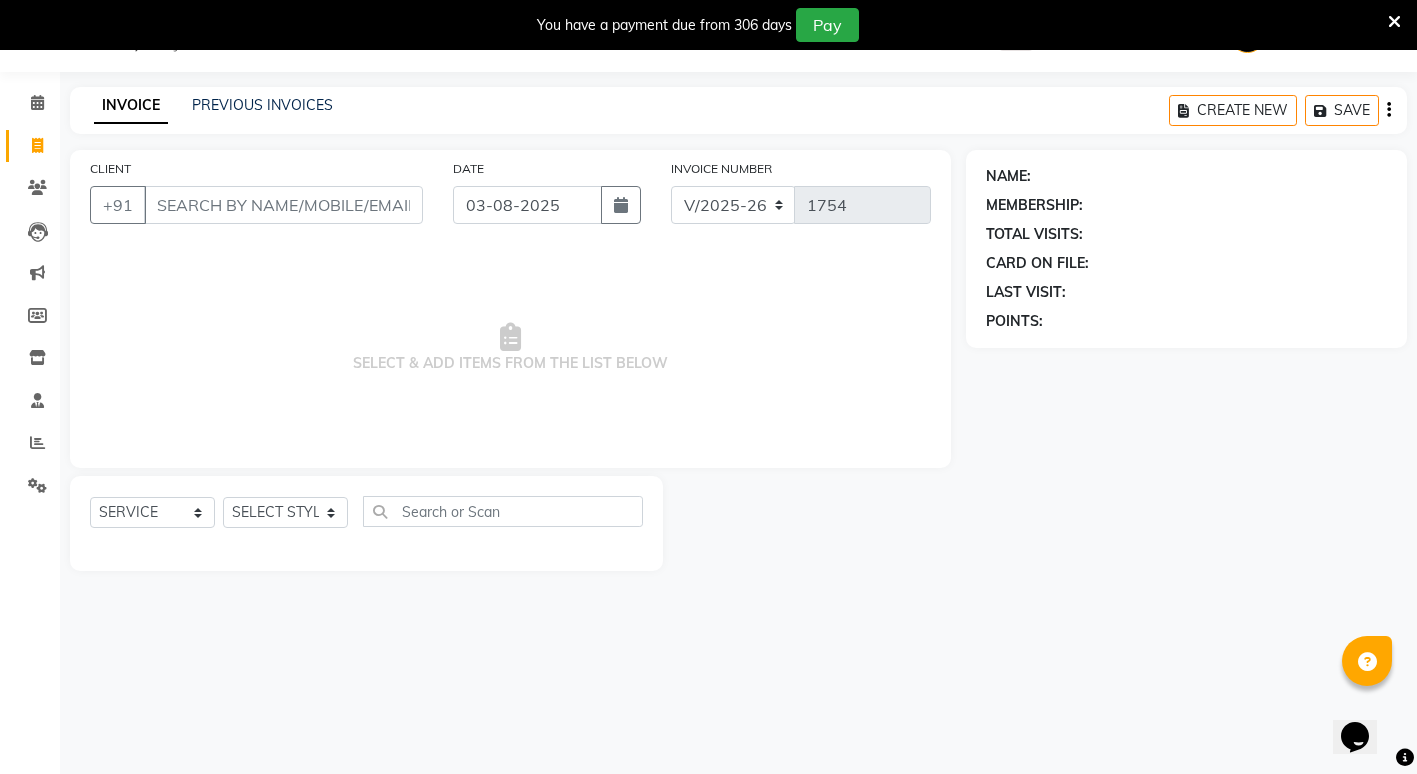 click on "INVOICE PREVIOUS INVOICES CREATE NEW   SAVE" 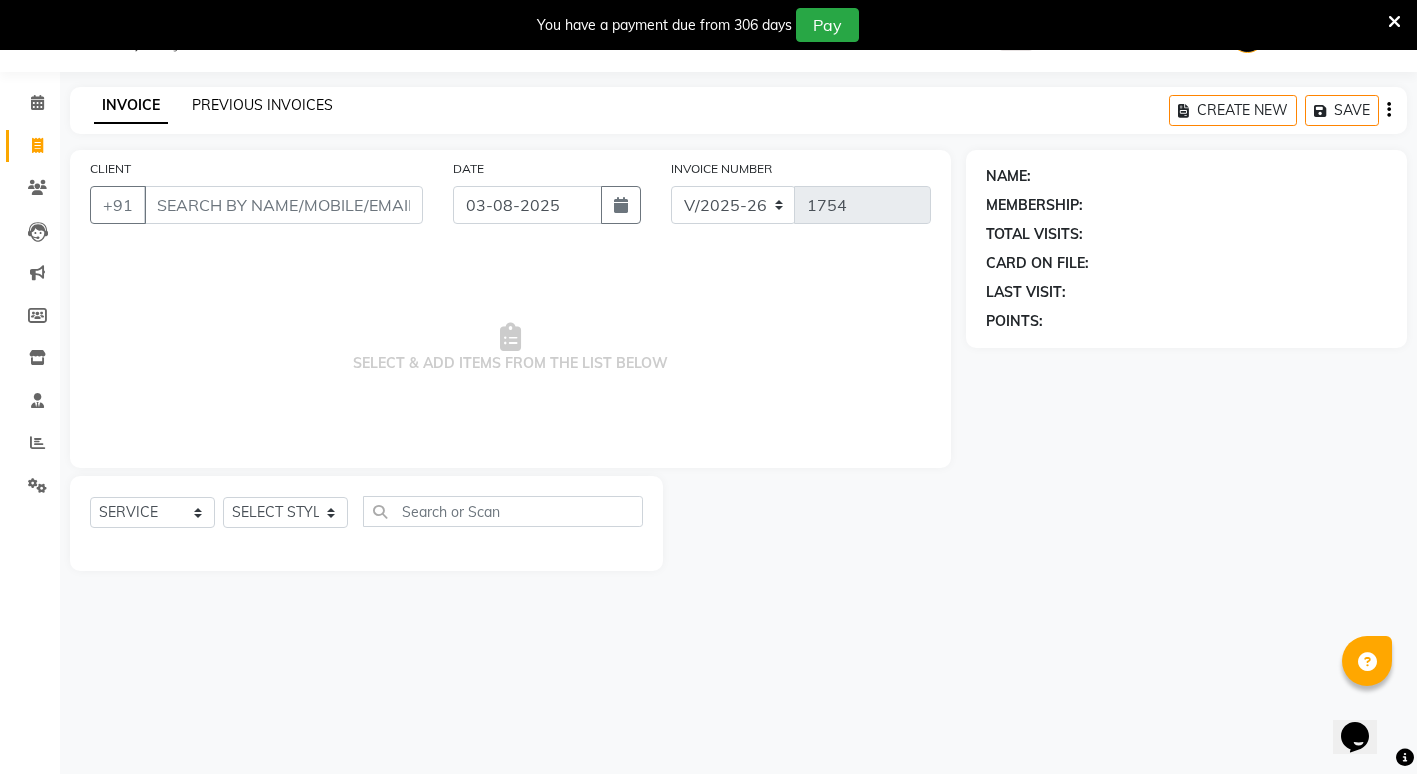 click on "INVOICE PREVIOUS INVOICES CREATE NEW   SAVE" 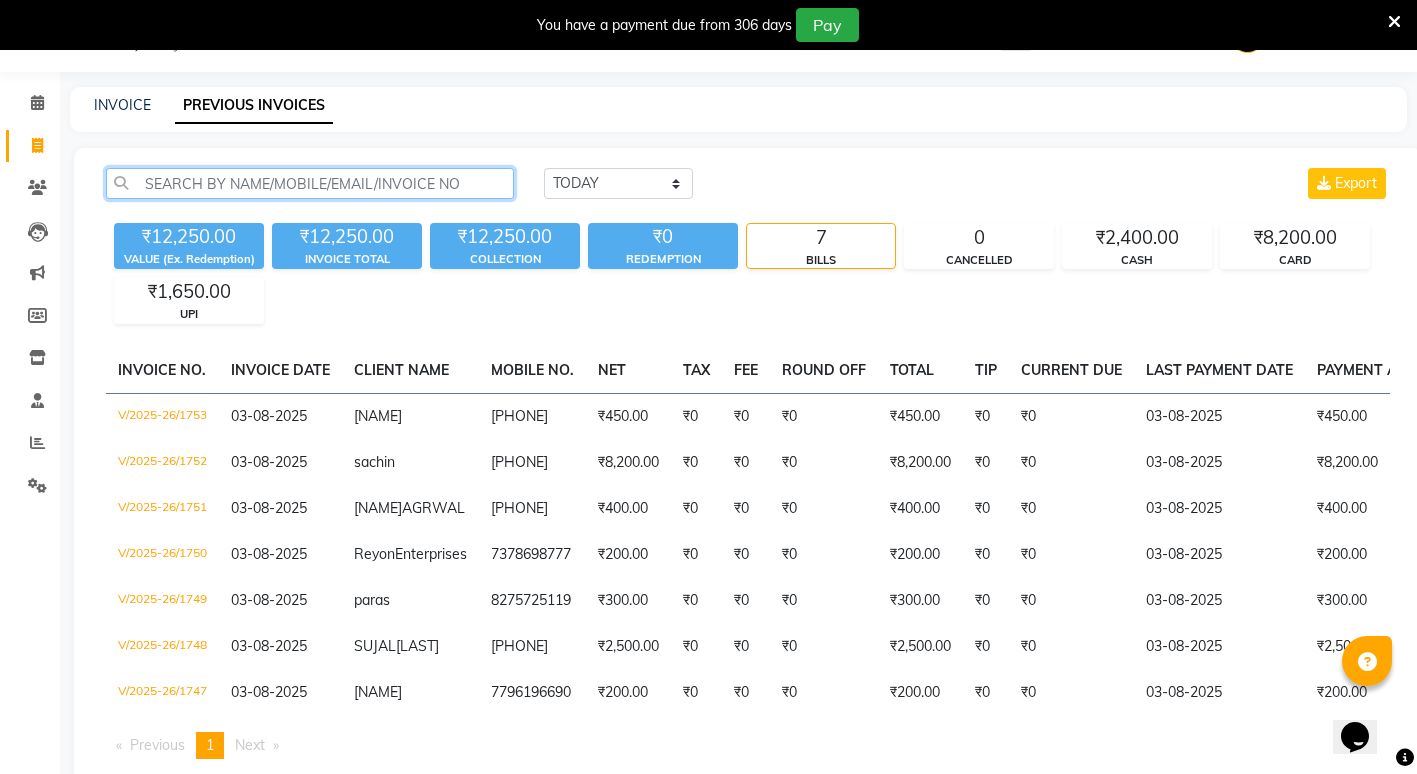 click 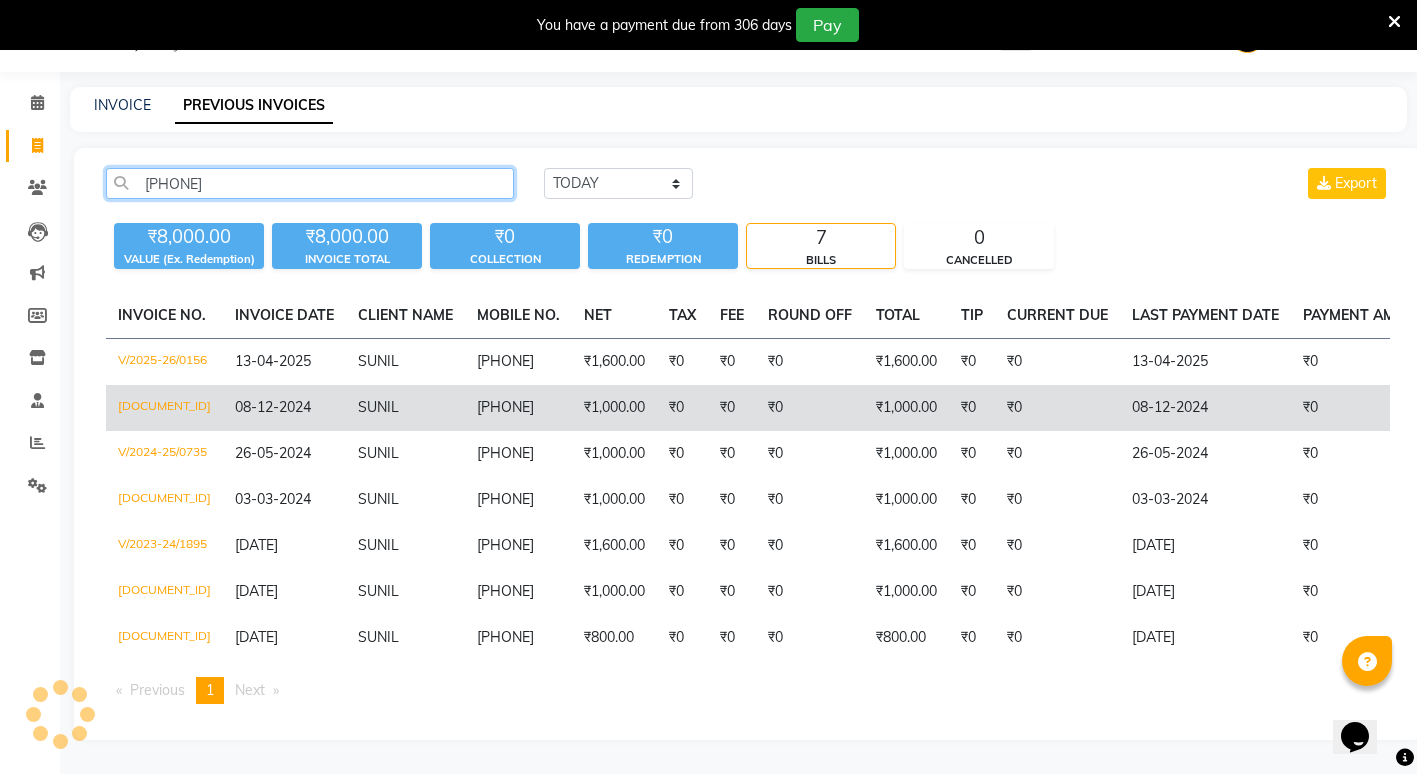 type on "[PHONE]" 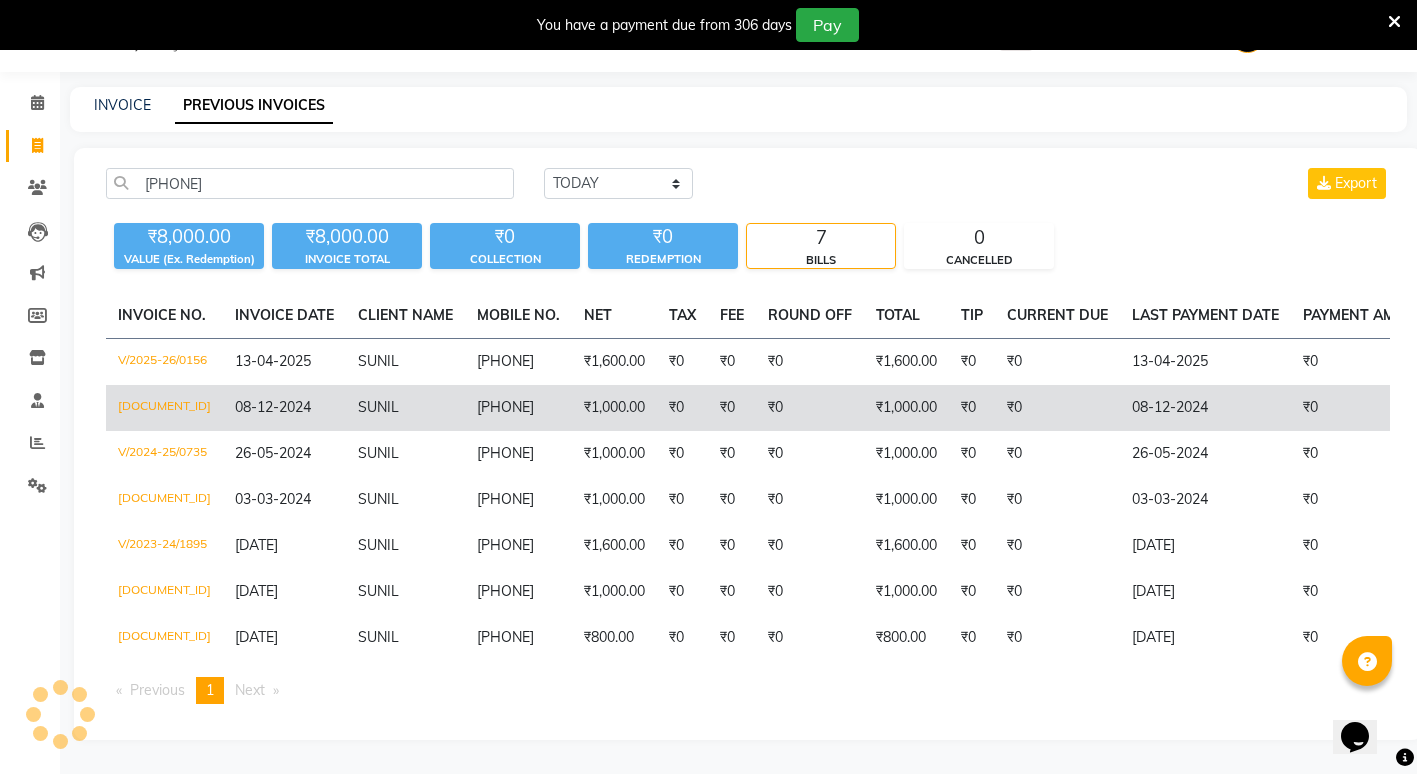 click on "SUNIL" 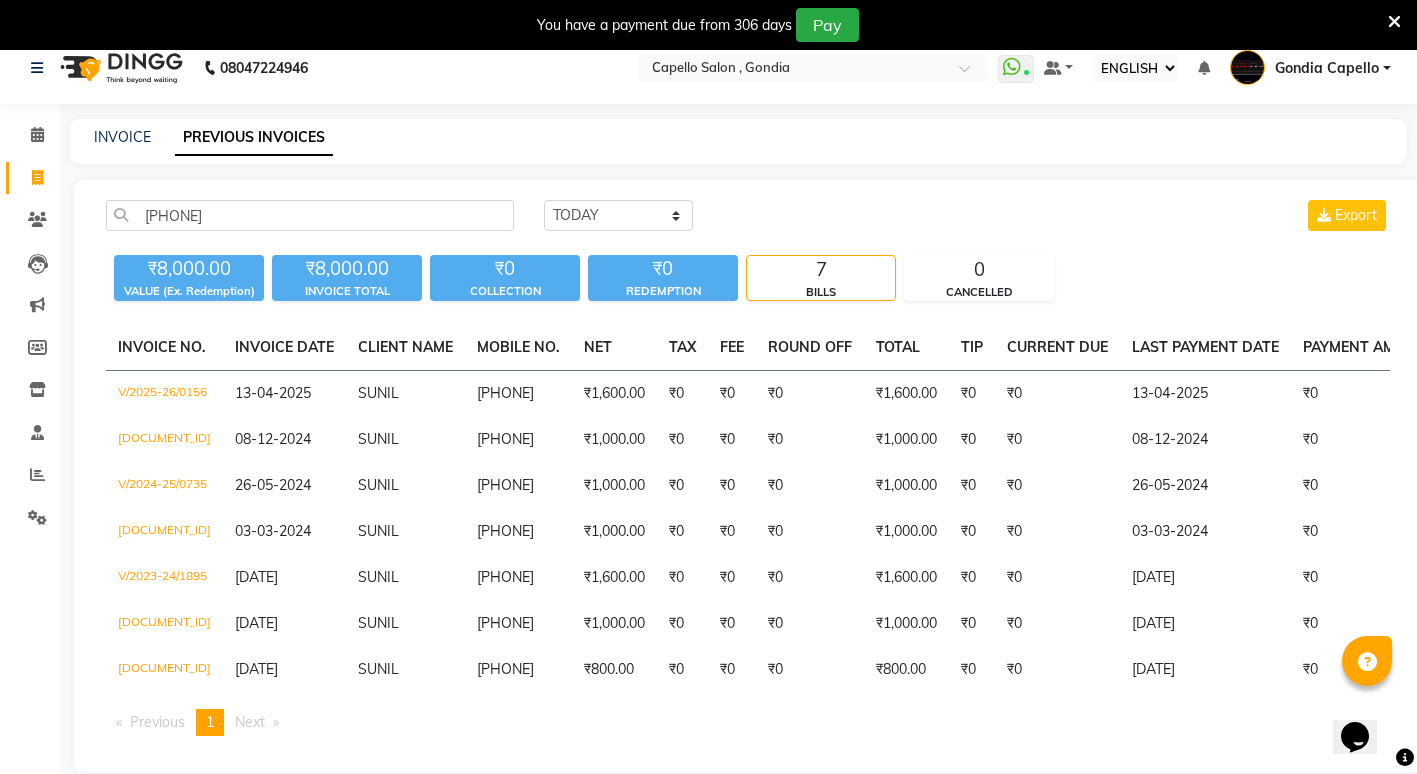 scroll, scrollTop: 0, scrollLeft: 0, axis: both 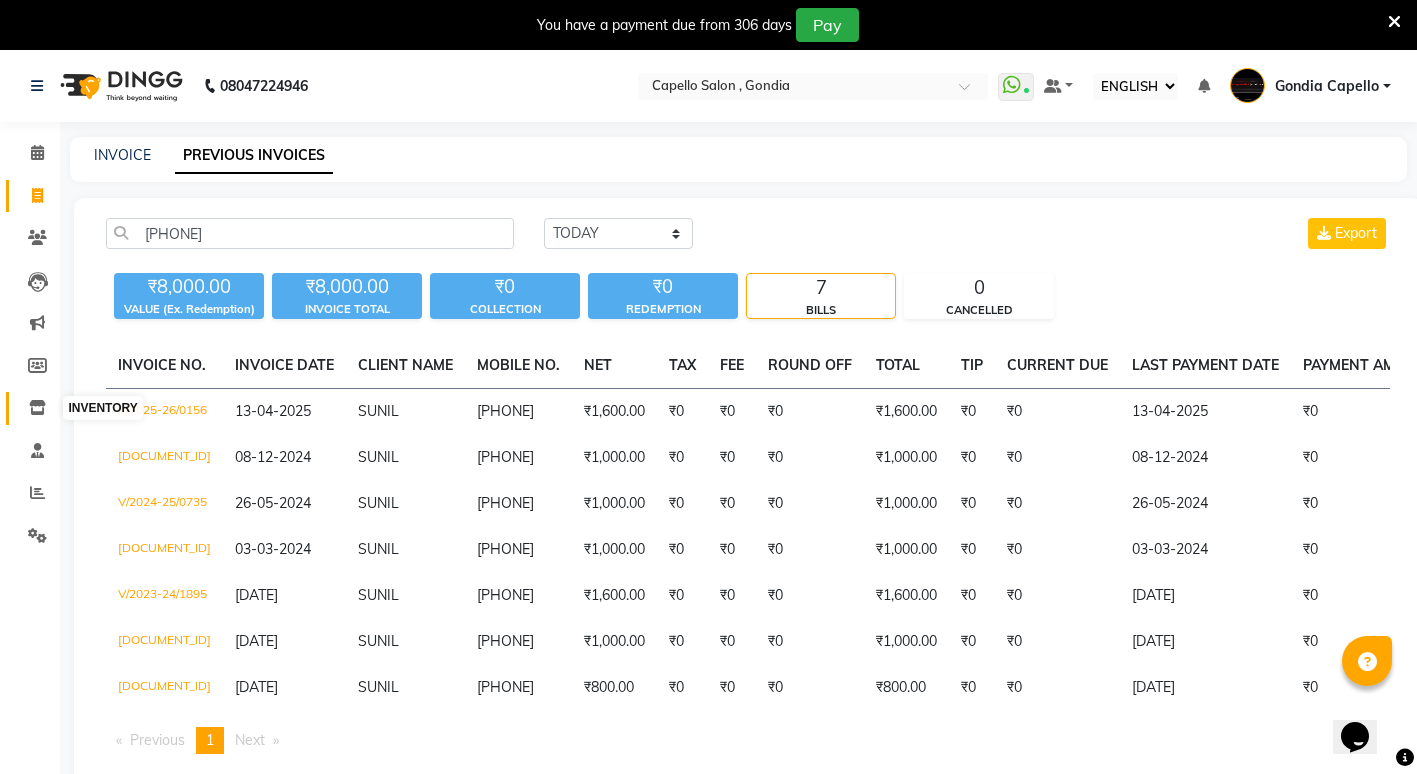 click 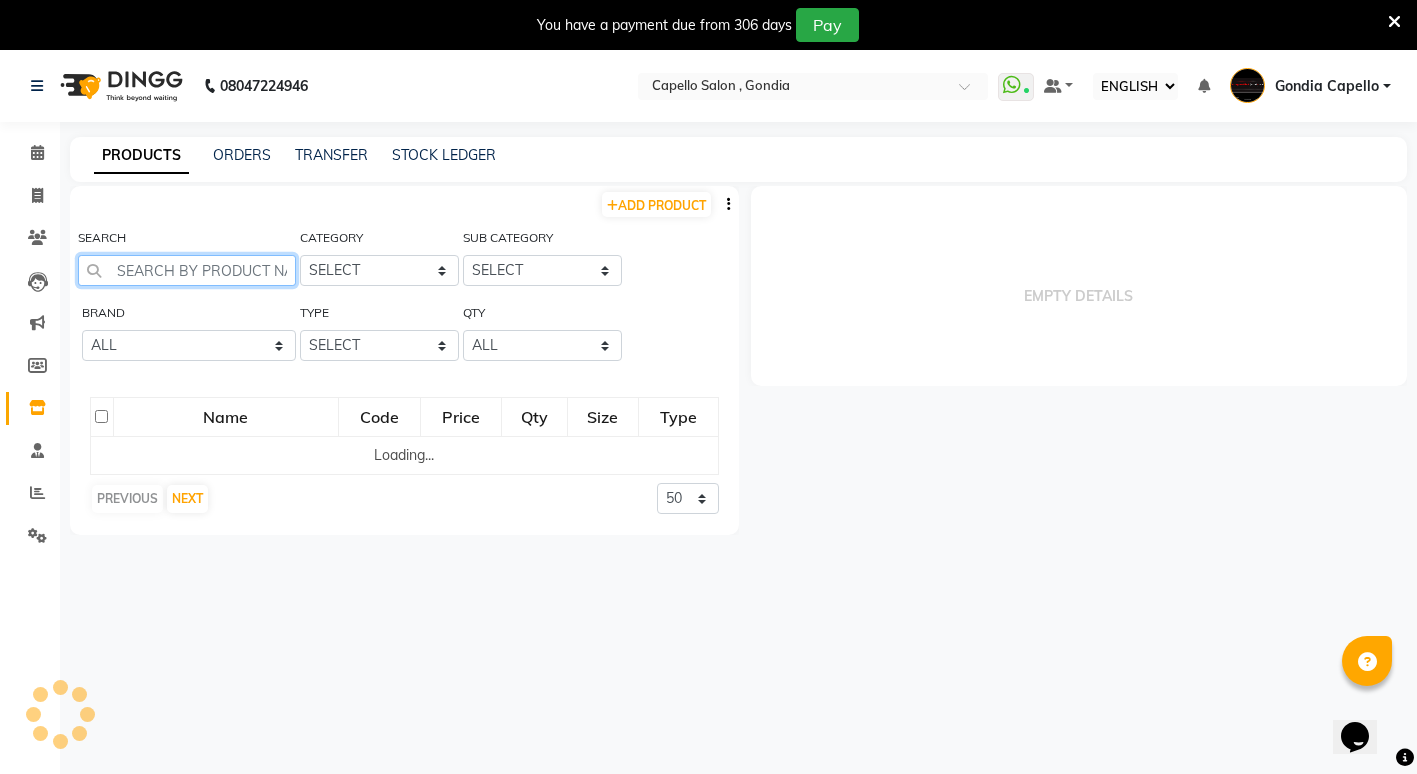 select 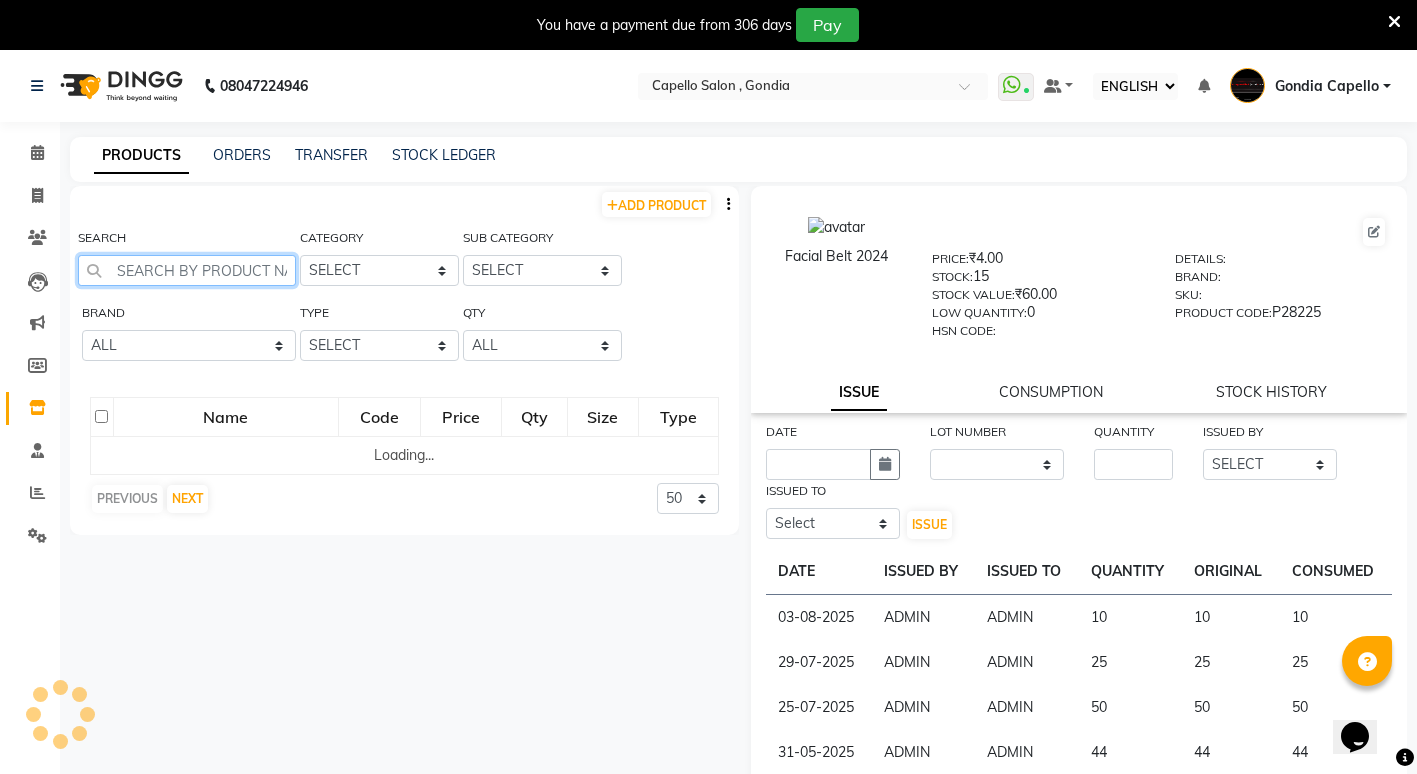 click 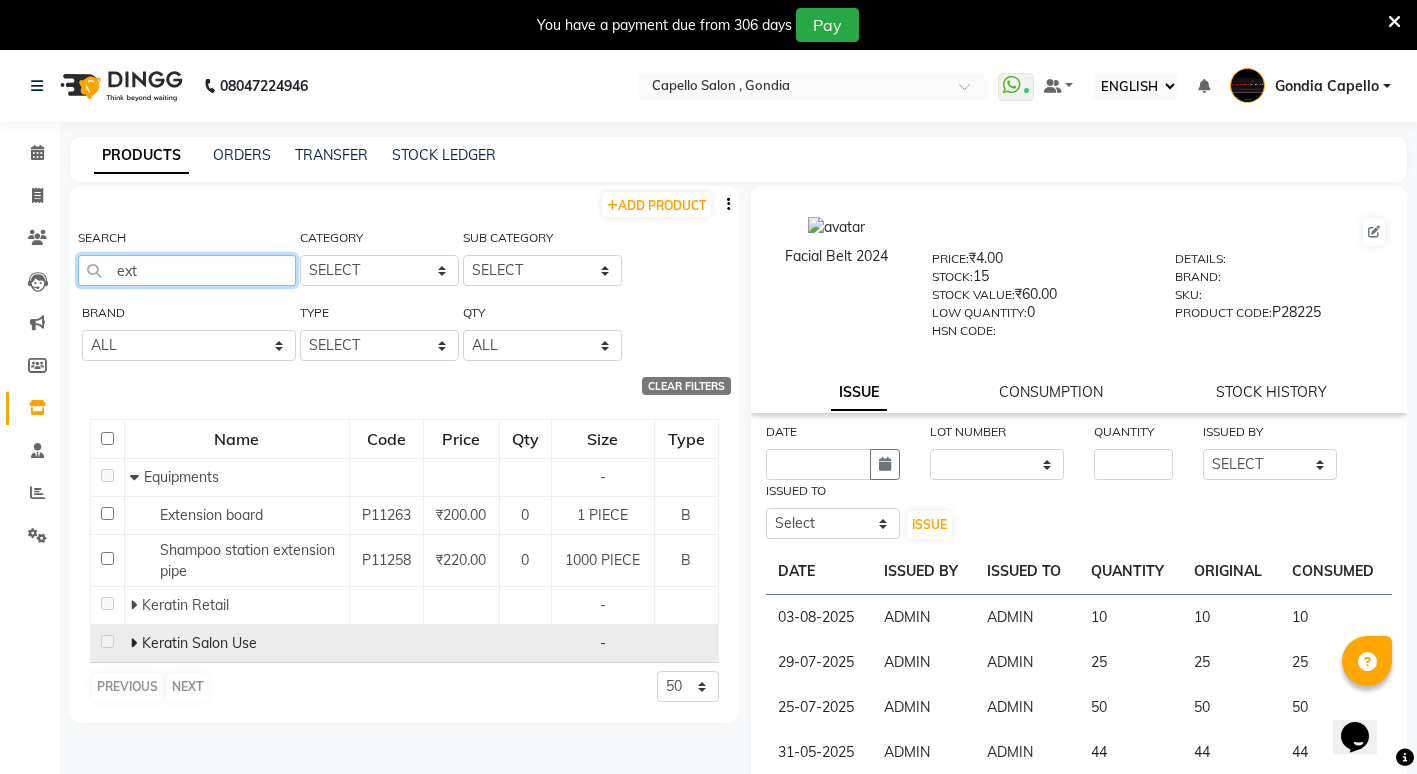 type on "ext" 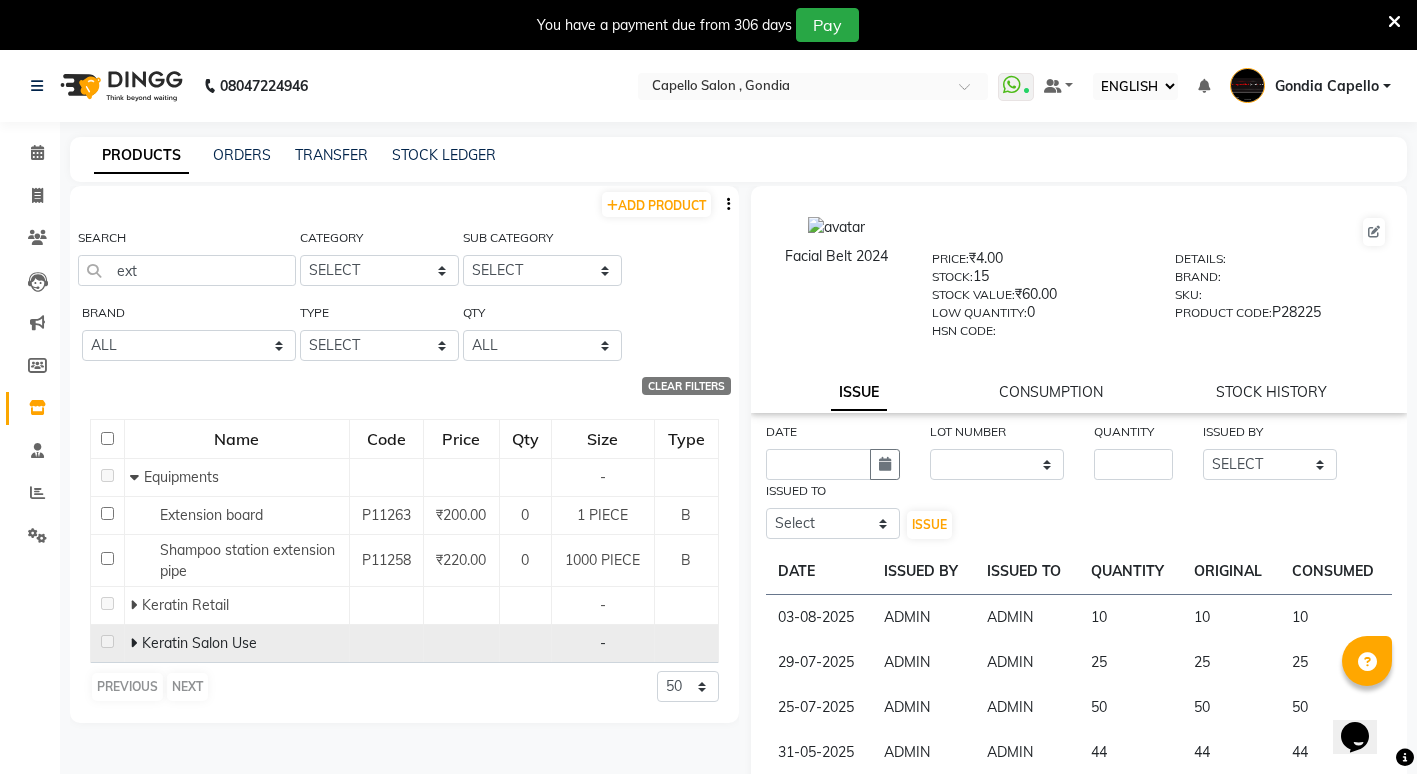 click on "Keratin Salon Use" 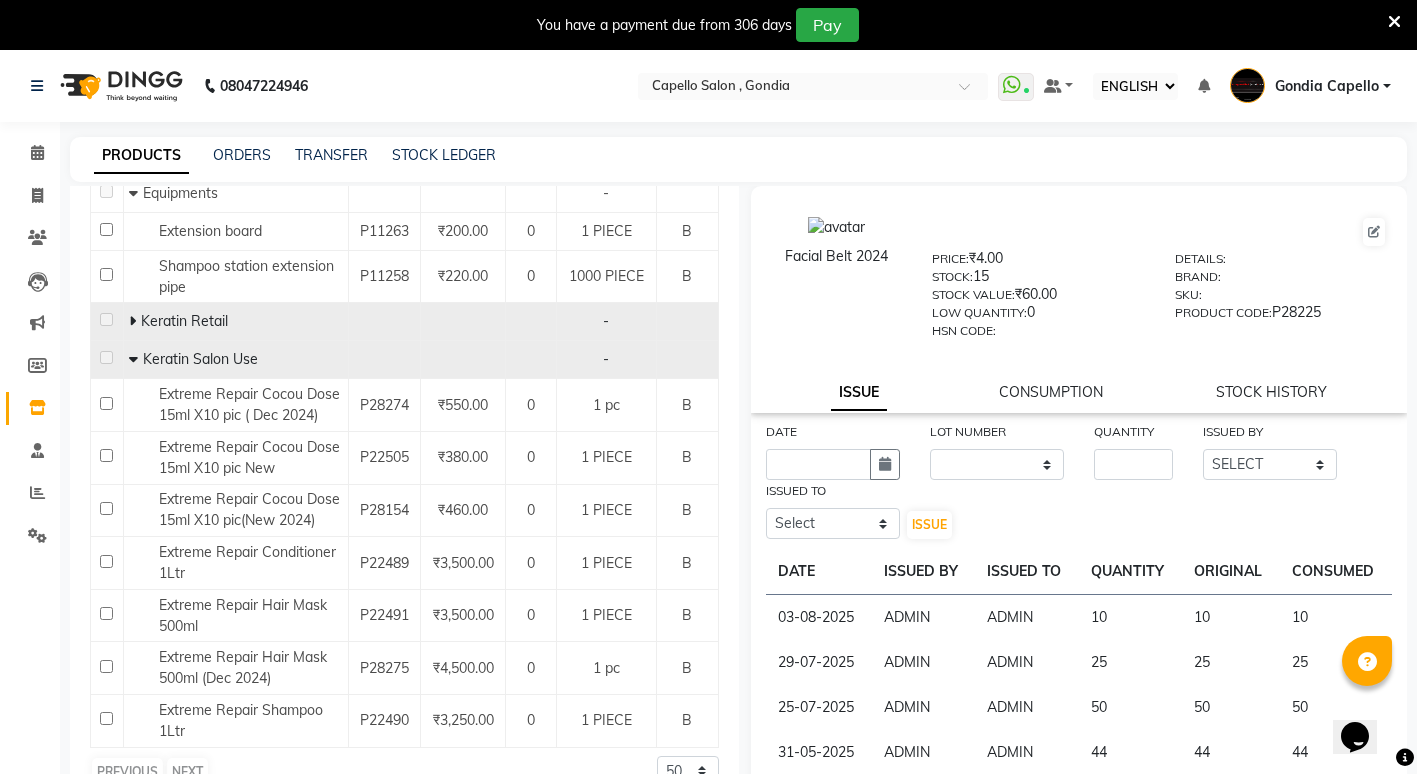 scroll, scrollTop: 285, scrollLeft: 0, axis: vertical 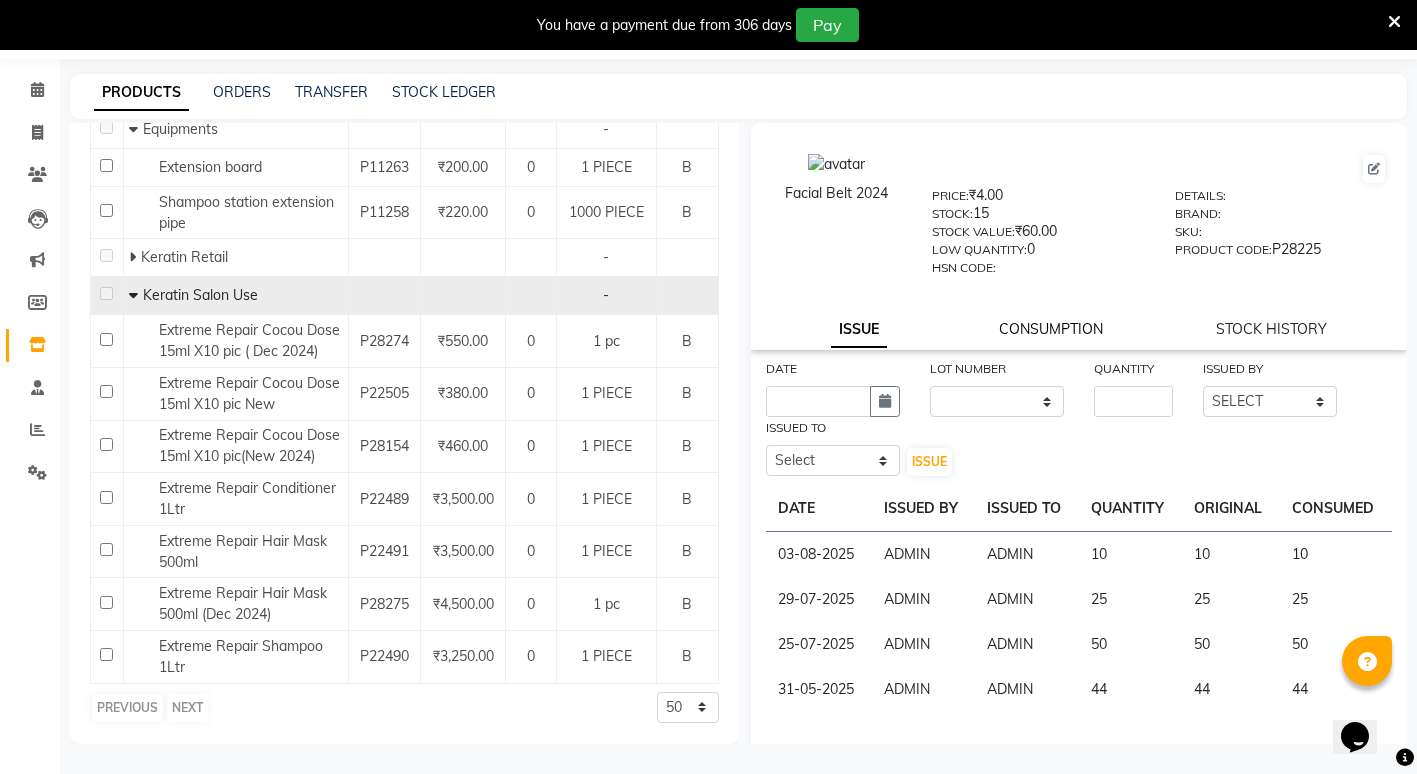 click on "CONSUMPTION" 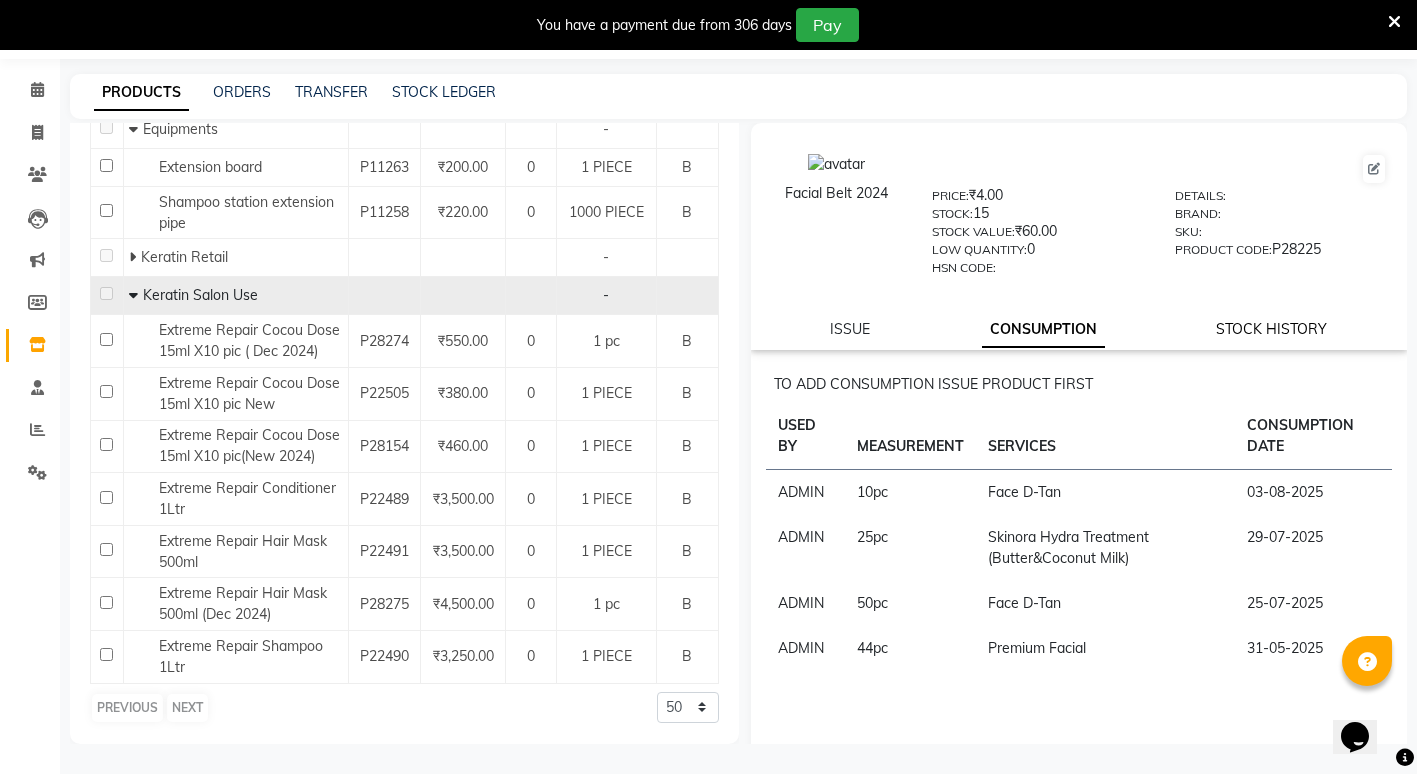 click on "STOCK HISTORY" 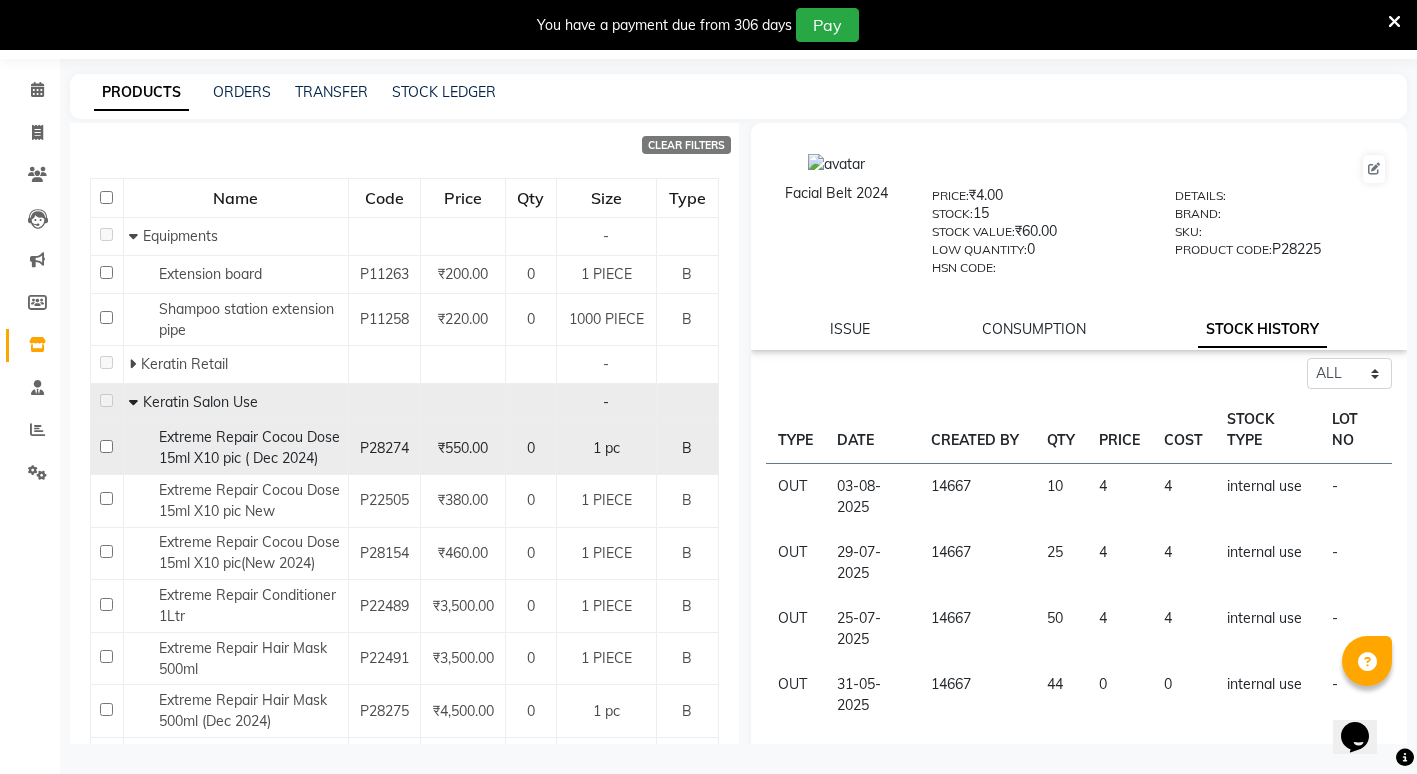 scroll, scrollTop: 0, scrollLeft: 0, axis: both 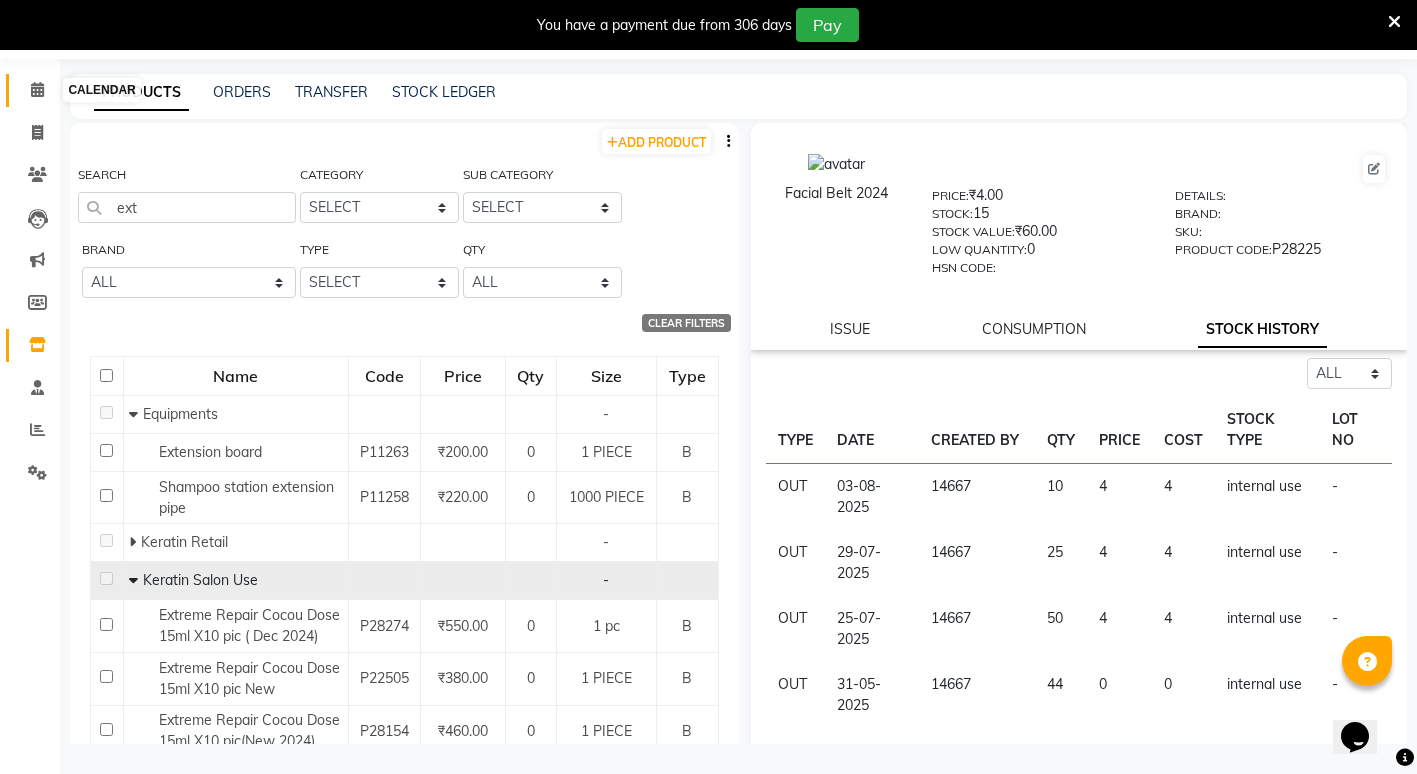 click 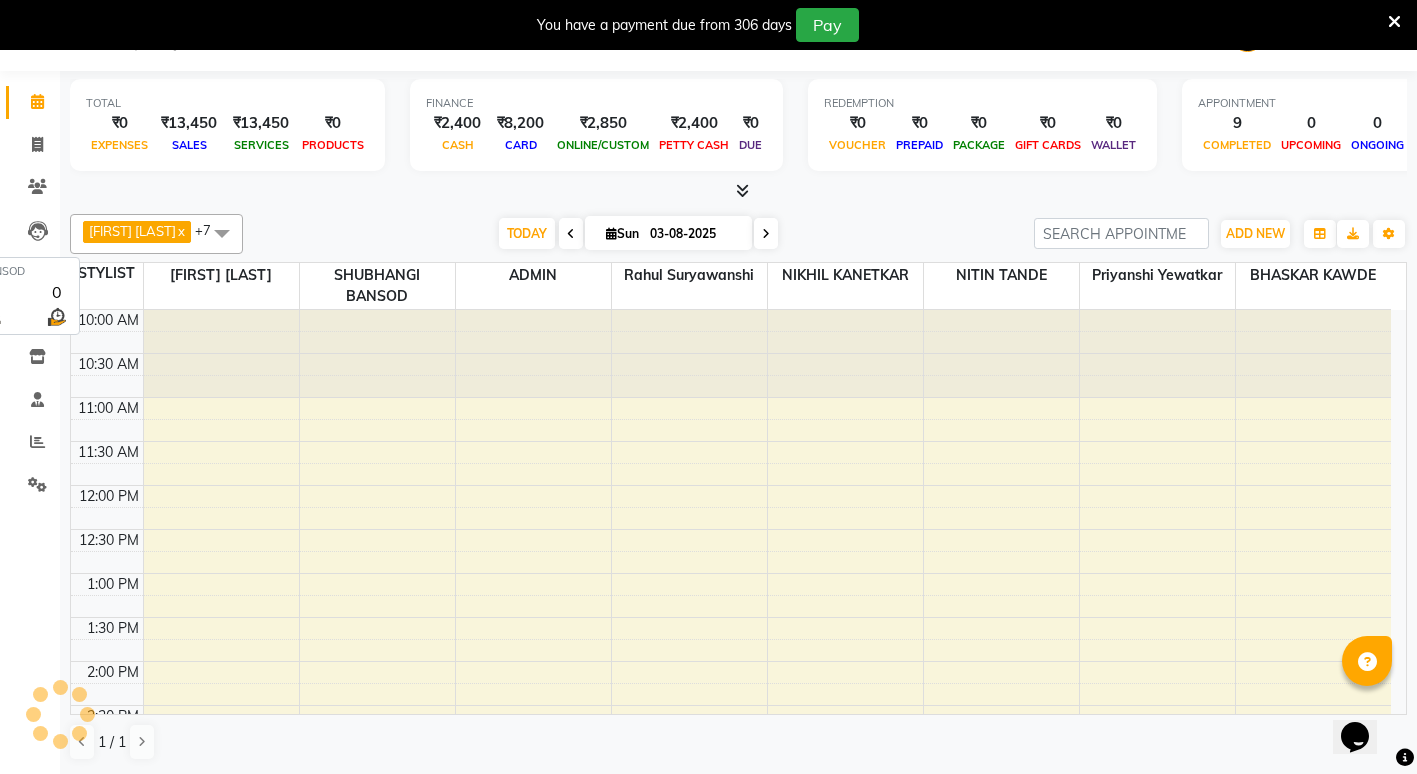 scroll, scrollTop: 50, scrollLeft: 0, axis: vertical 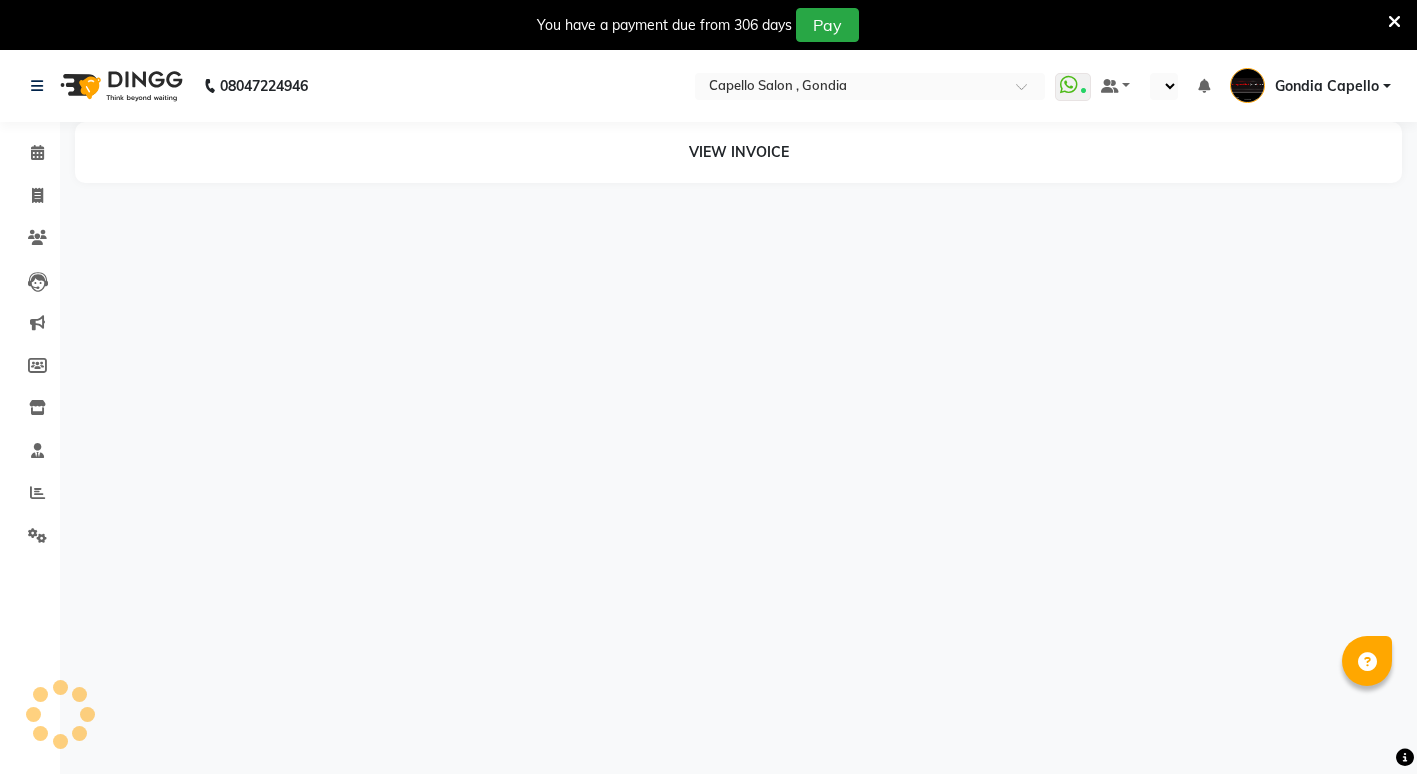 select on "ec" 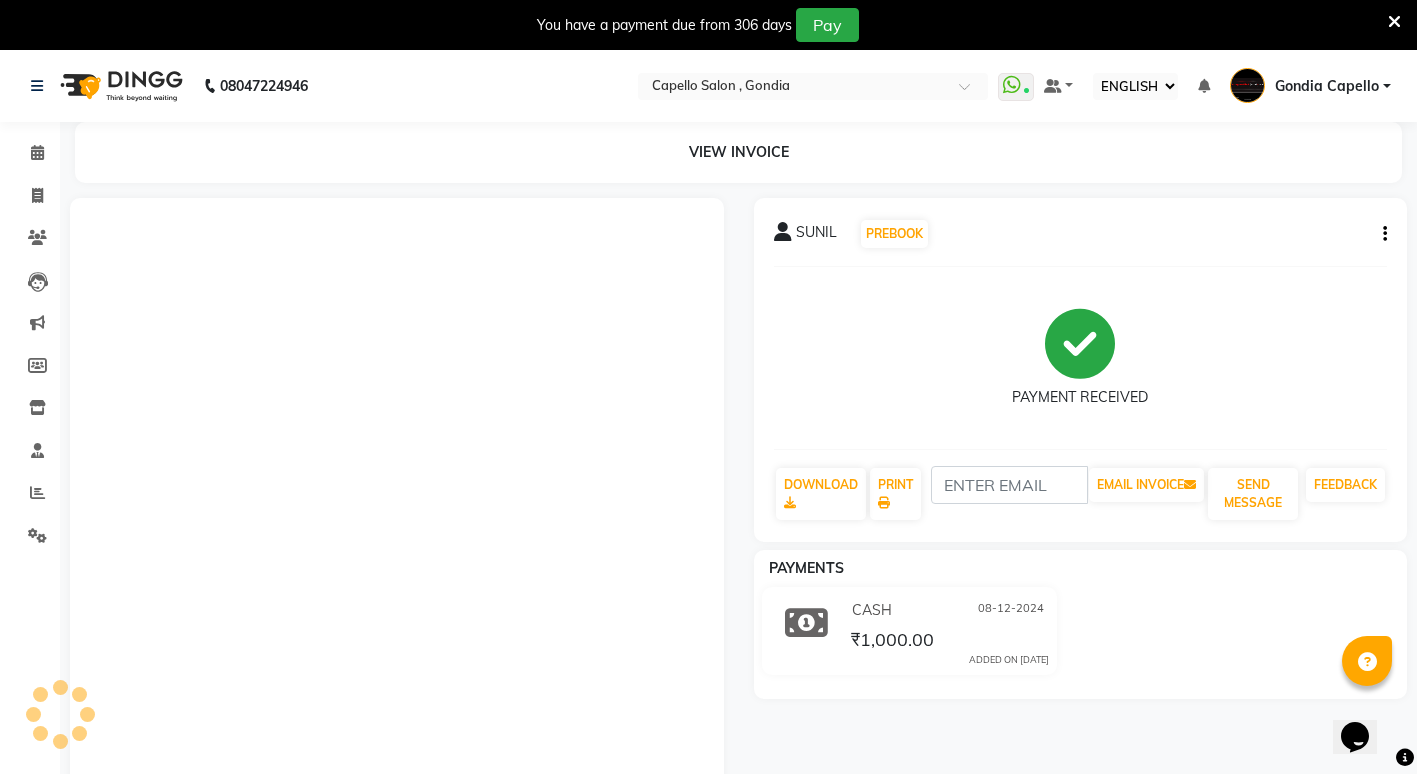 scroll, scrollTop: 0, scrollLeft: 0, axis: both 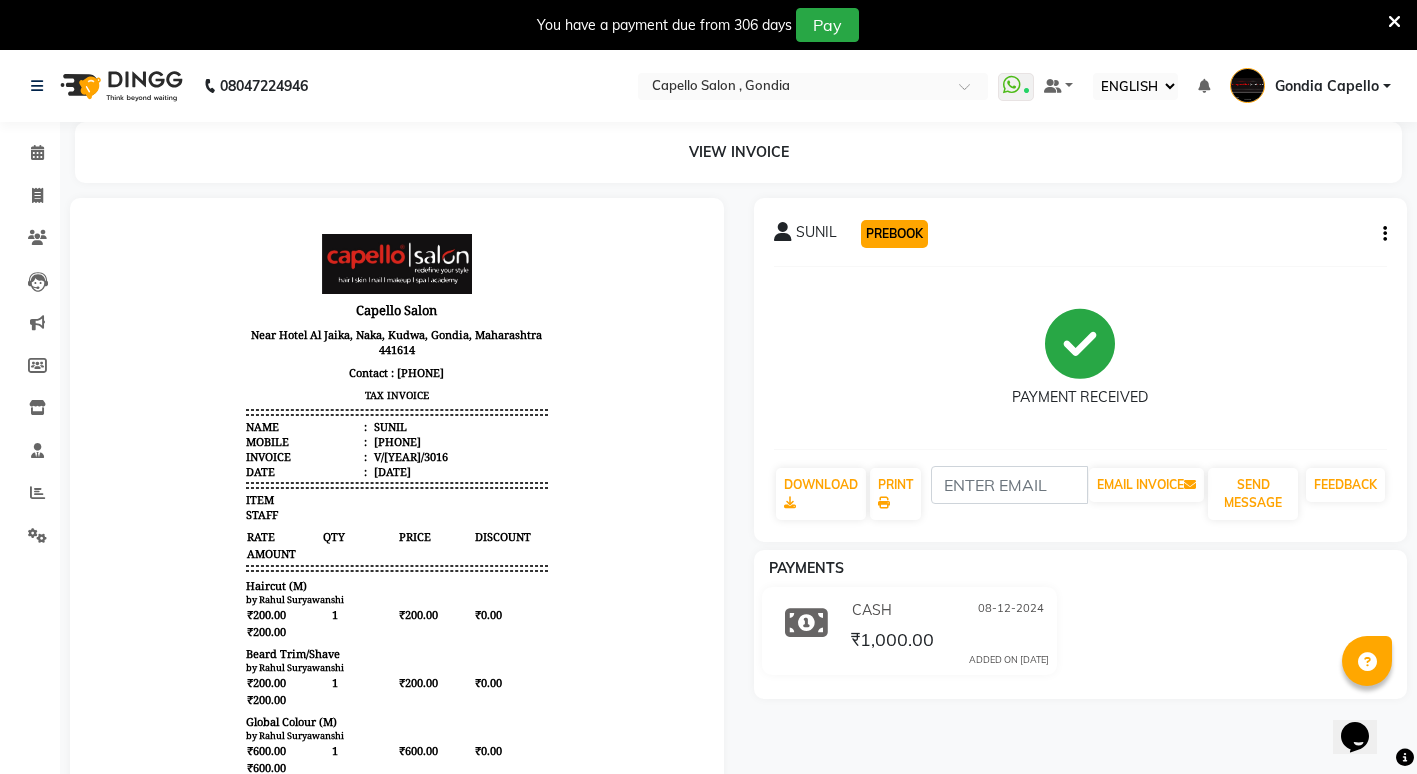 click on "PREBOOK" 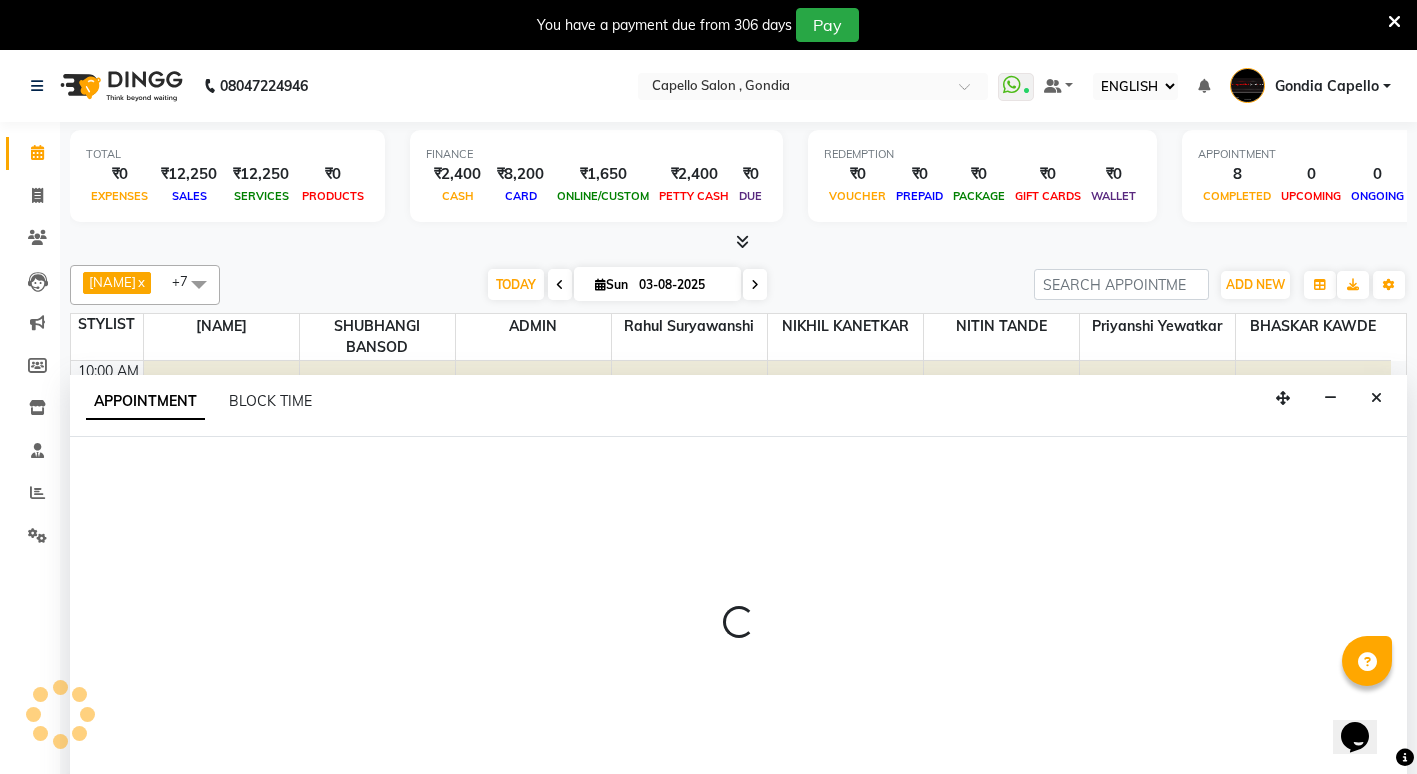 scroll, scrollTop: 0, scrollLeft: 0, axis: both 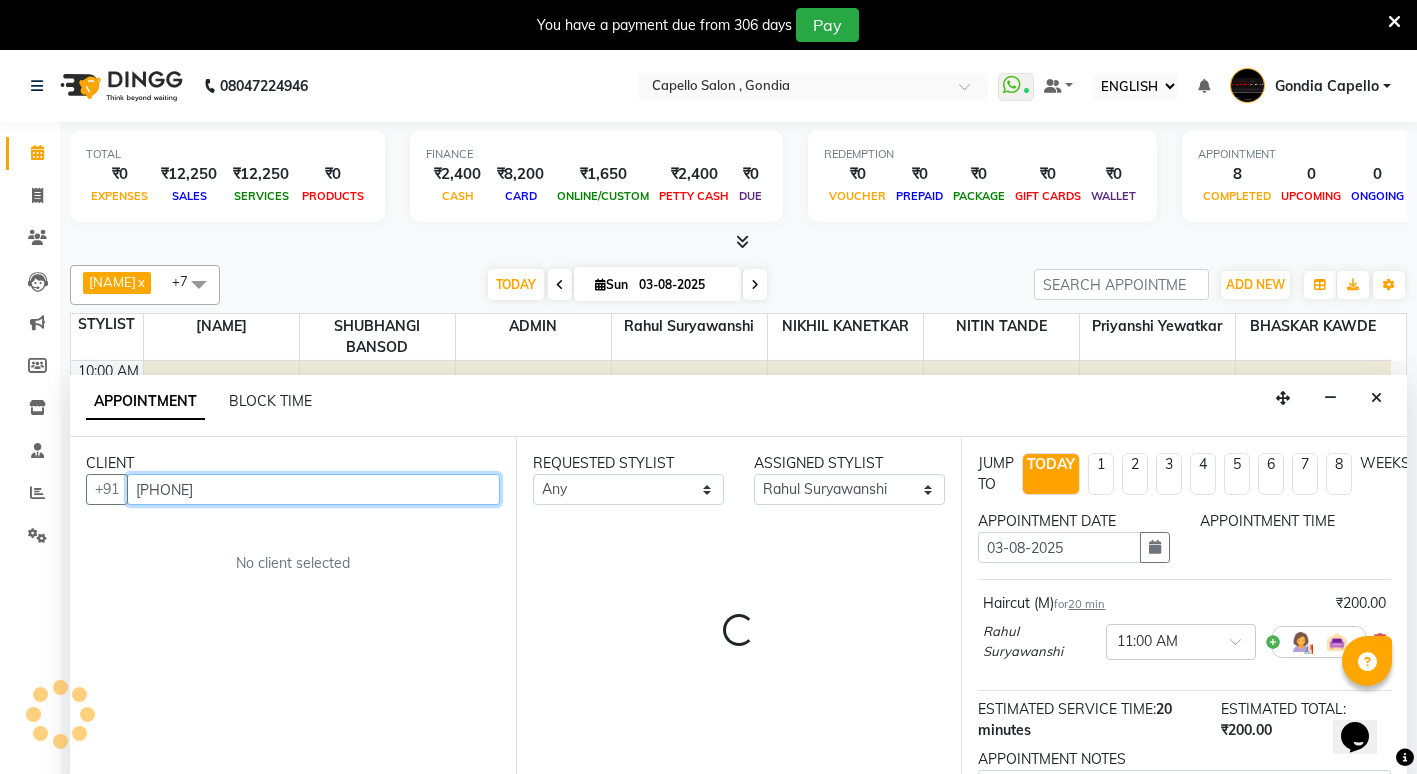 select on "660" 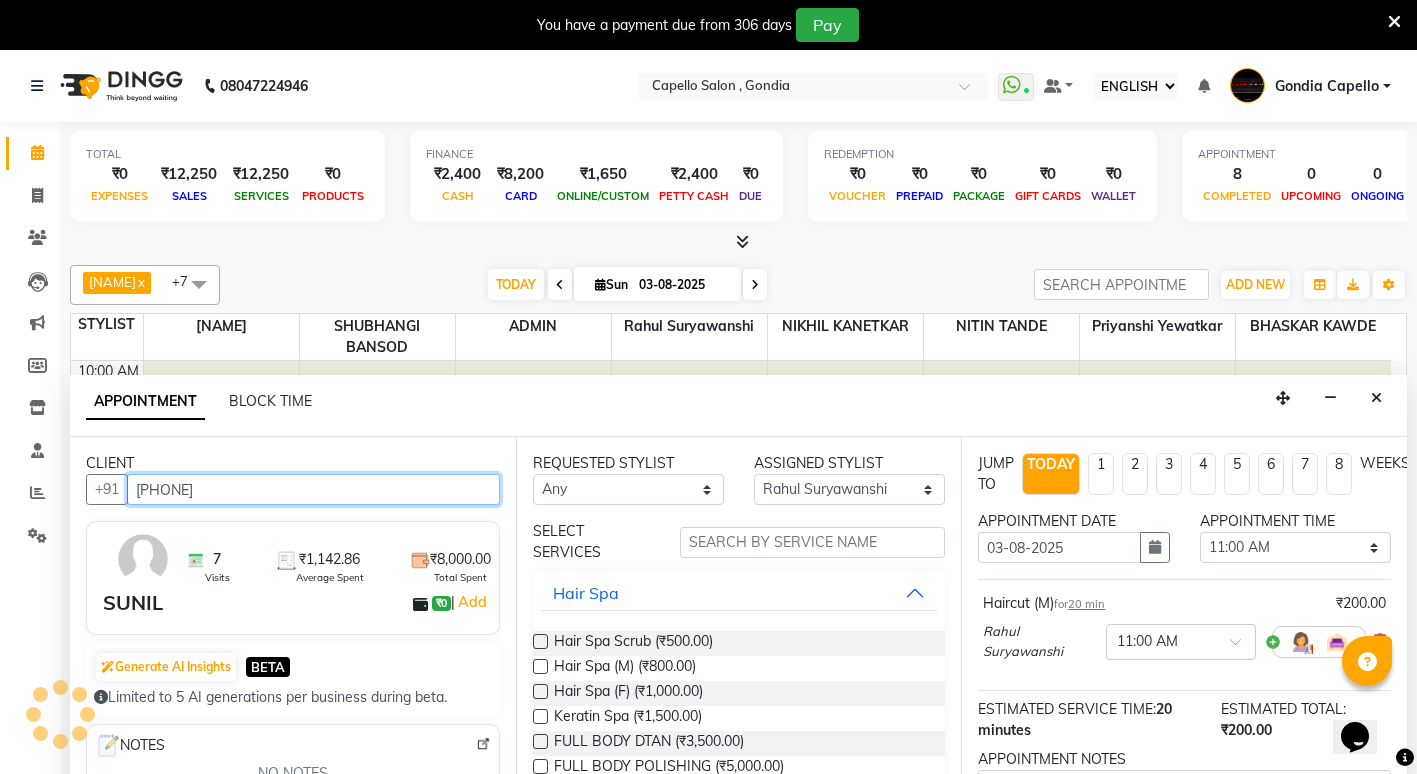 scroll, scrollTop: 51, scrollLeft: 0, axis: vertical 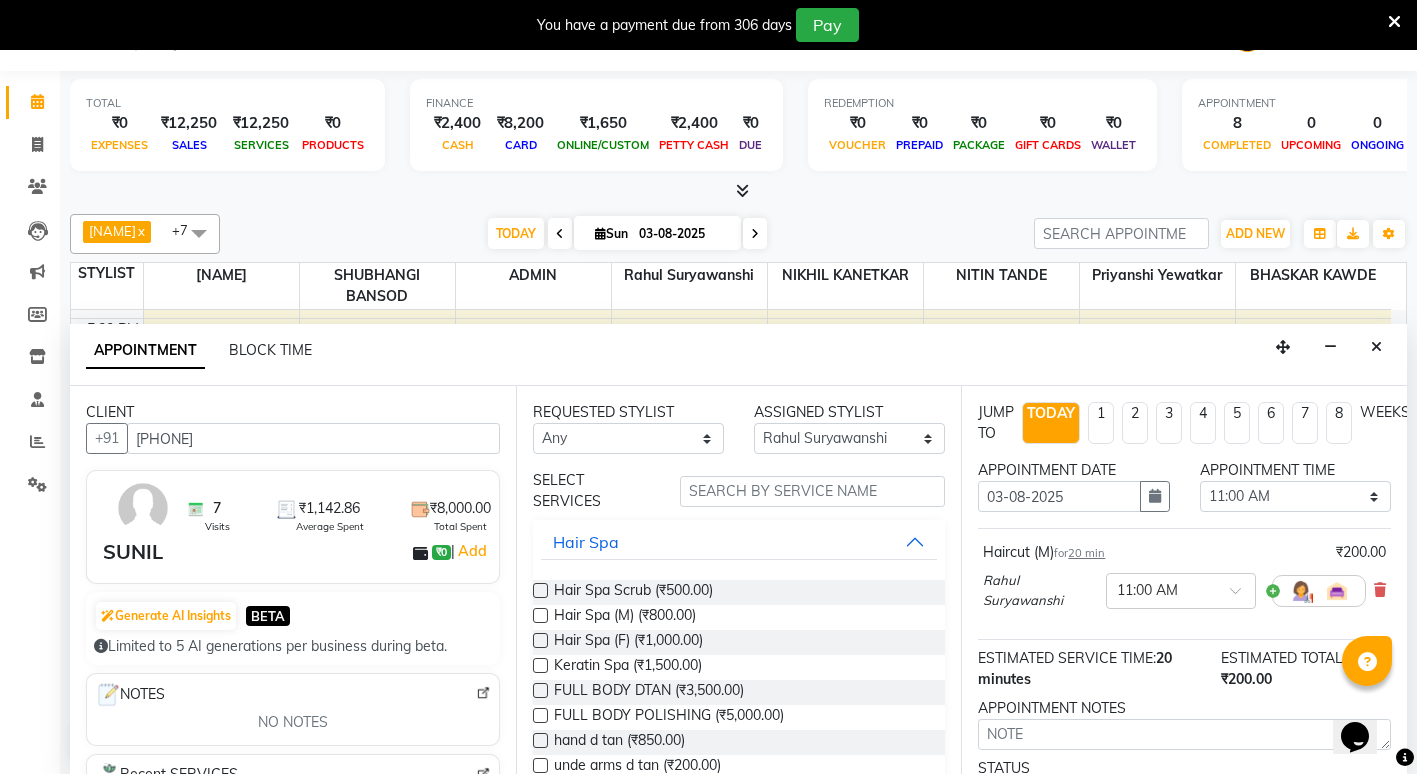 click on "APPOINTMENT BLOCK TIME" at bounding box center (738, 355) 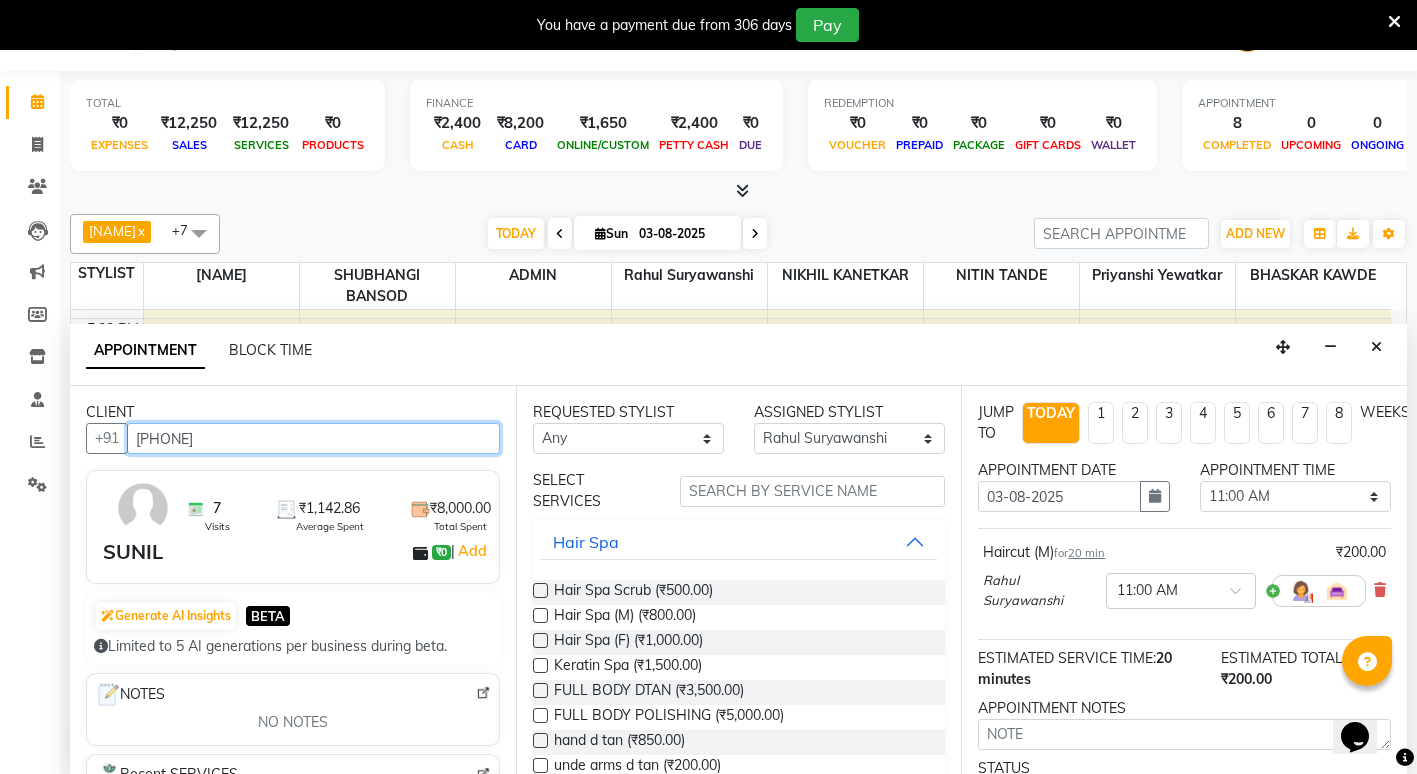drag, startPoint x: 236, startPoint y: 437, endPoint x: 131, endPoint y: 432, distance: 105.11898 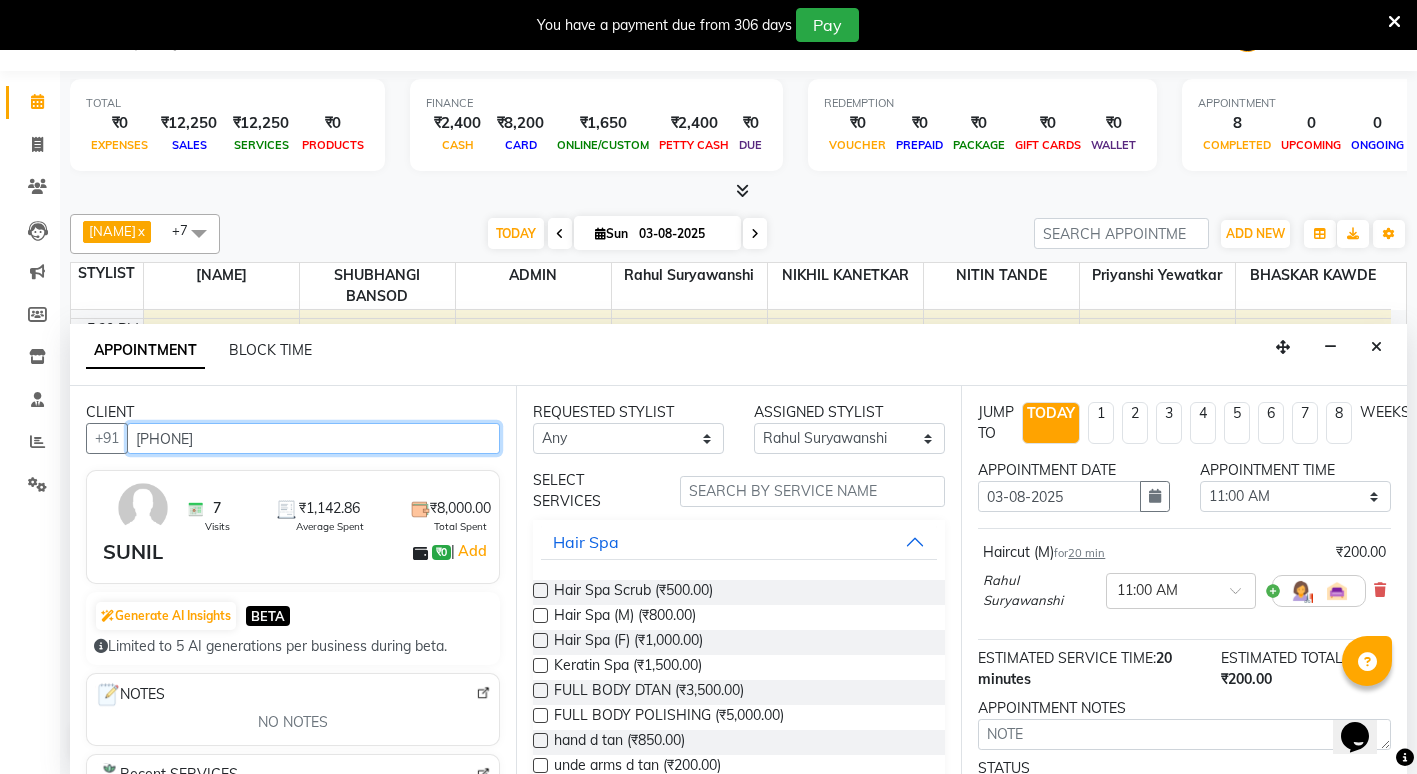 click on "9960171173" at bounding box center [313, 438] 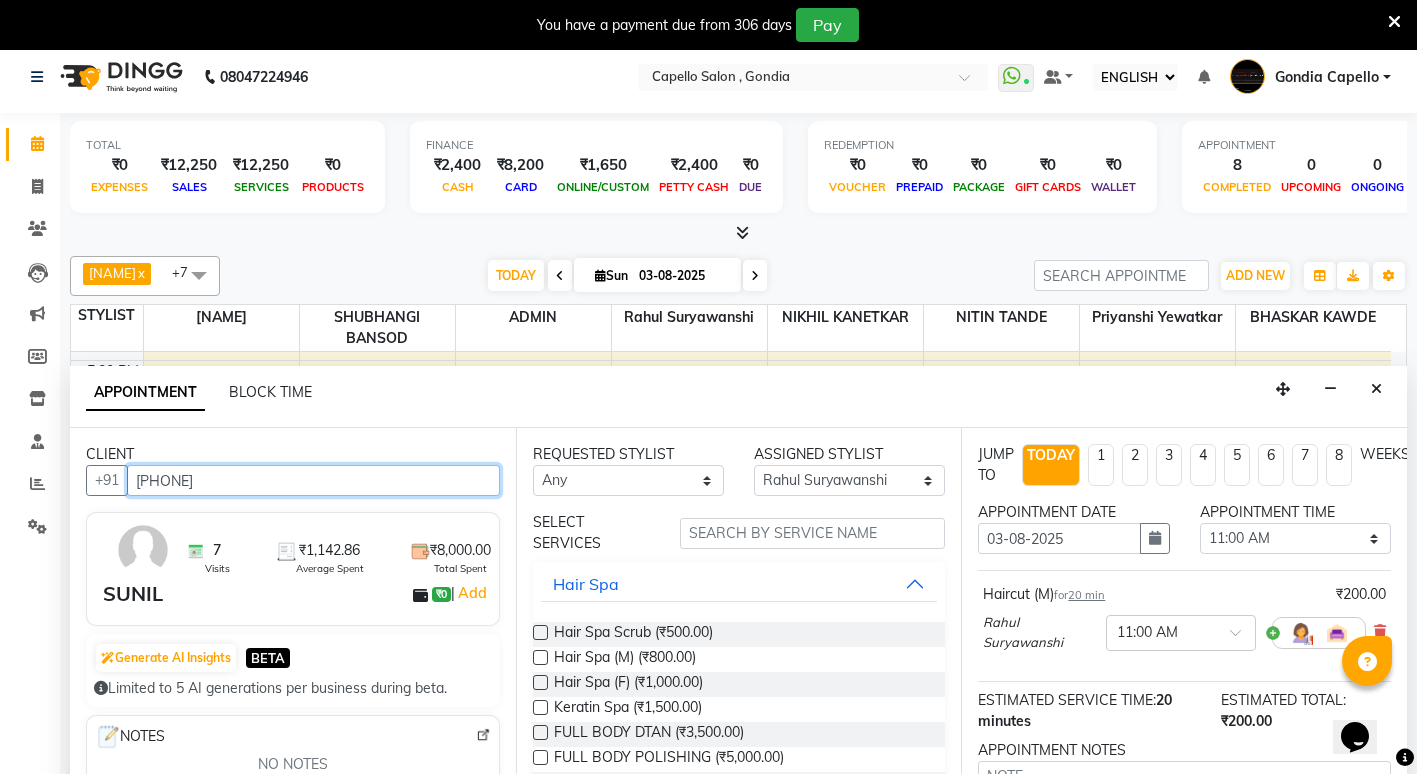 scroll, scrollTop: 0, scrollLeft: 0, axis: both 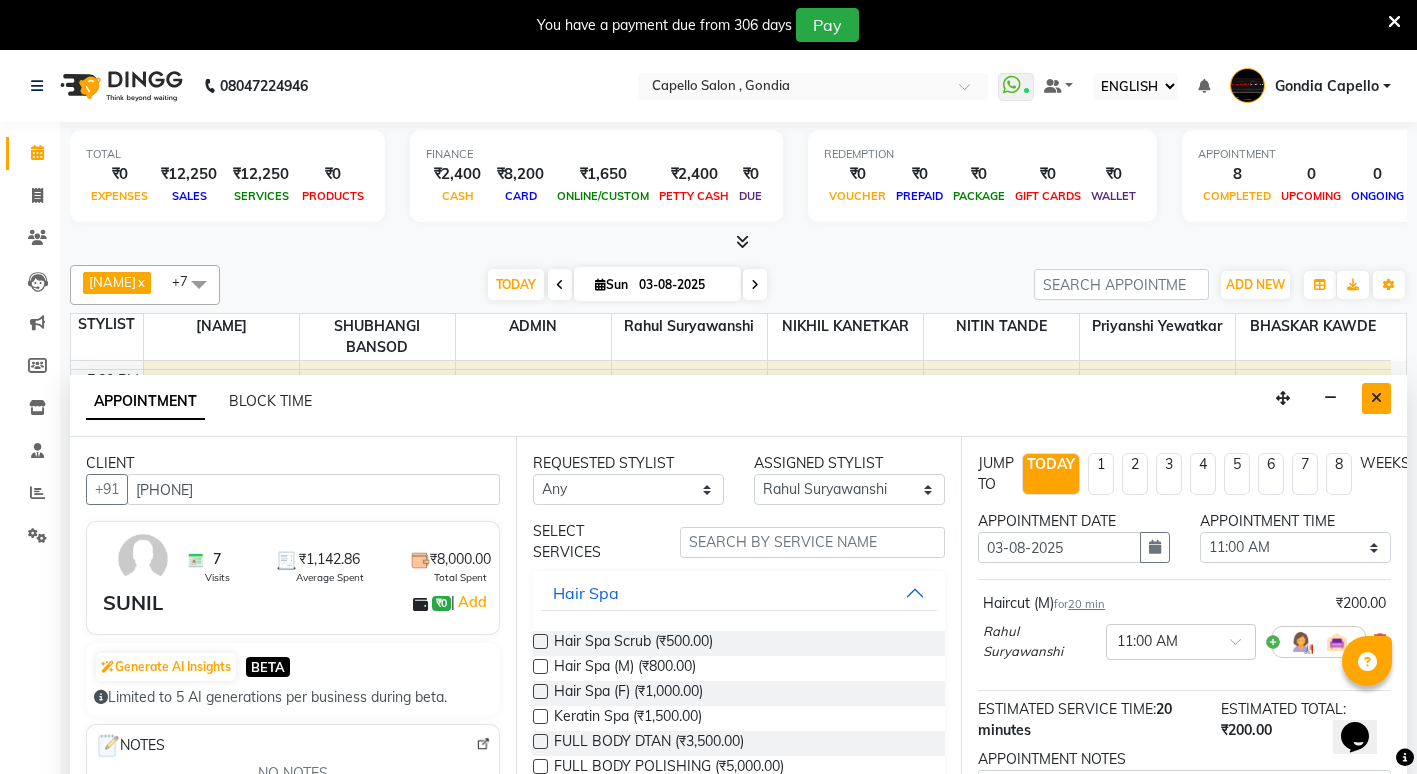 click at bounding box center [1376, 398] 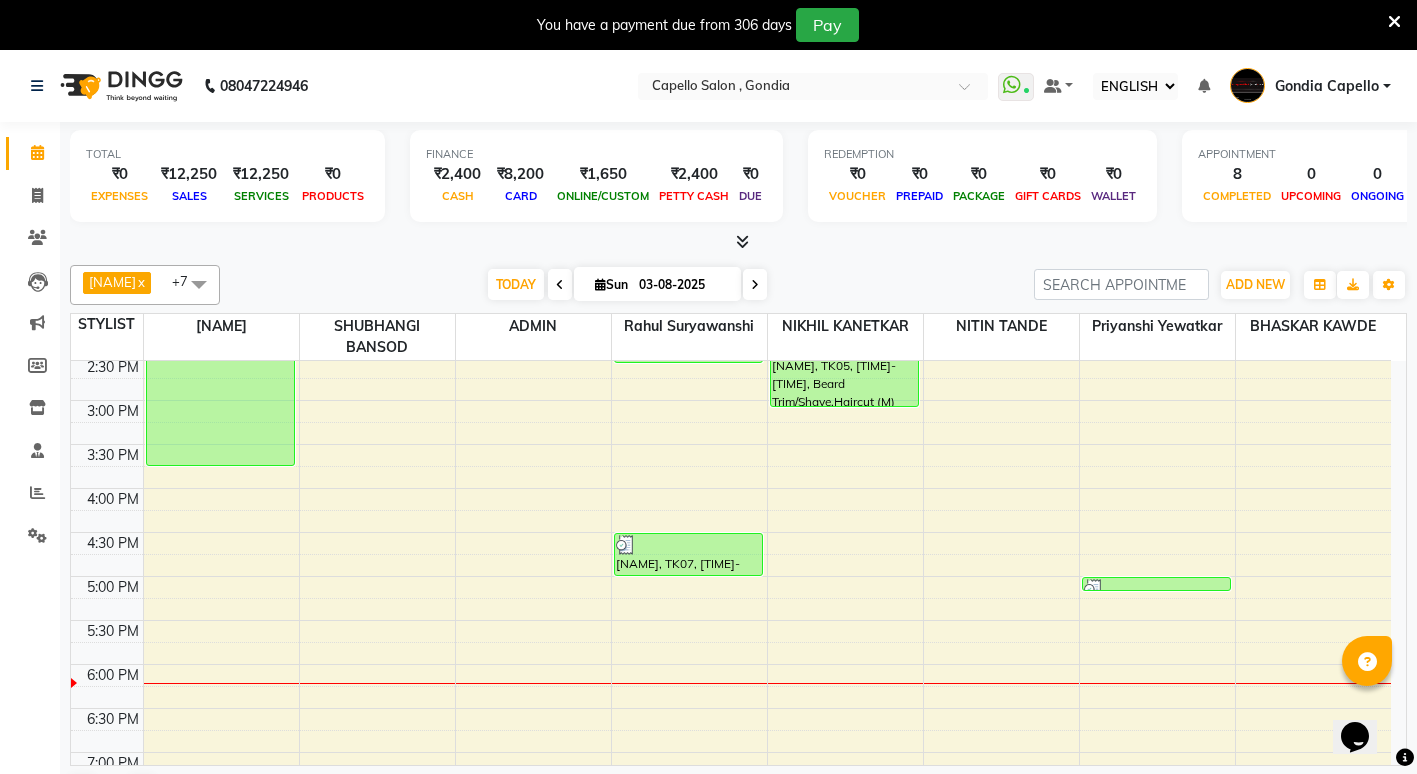 scroll, scrollTop: 0, scrollLeft: 0, axis: both 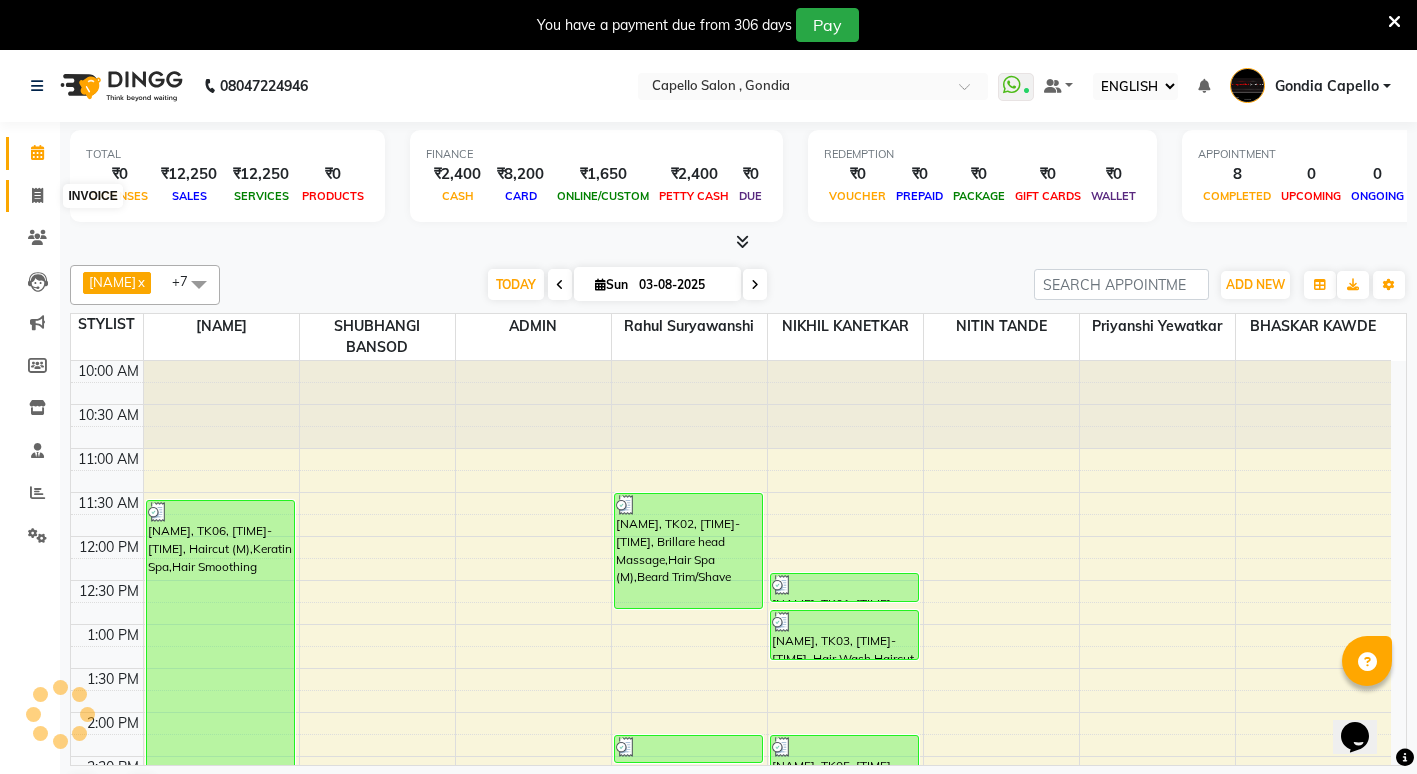 click 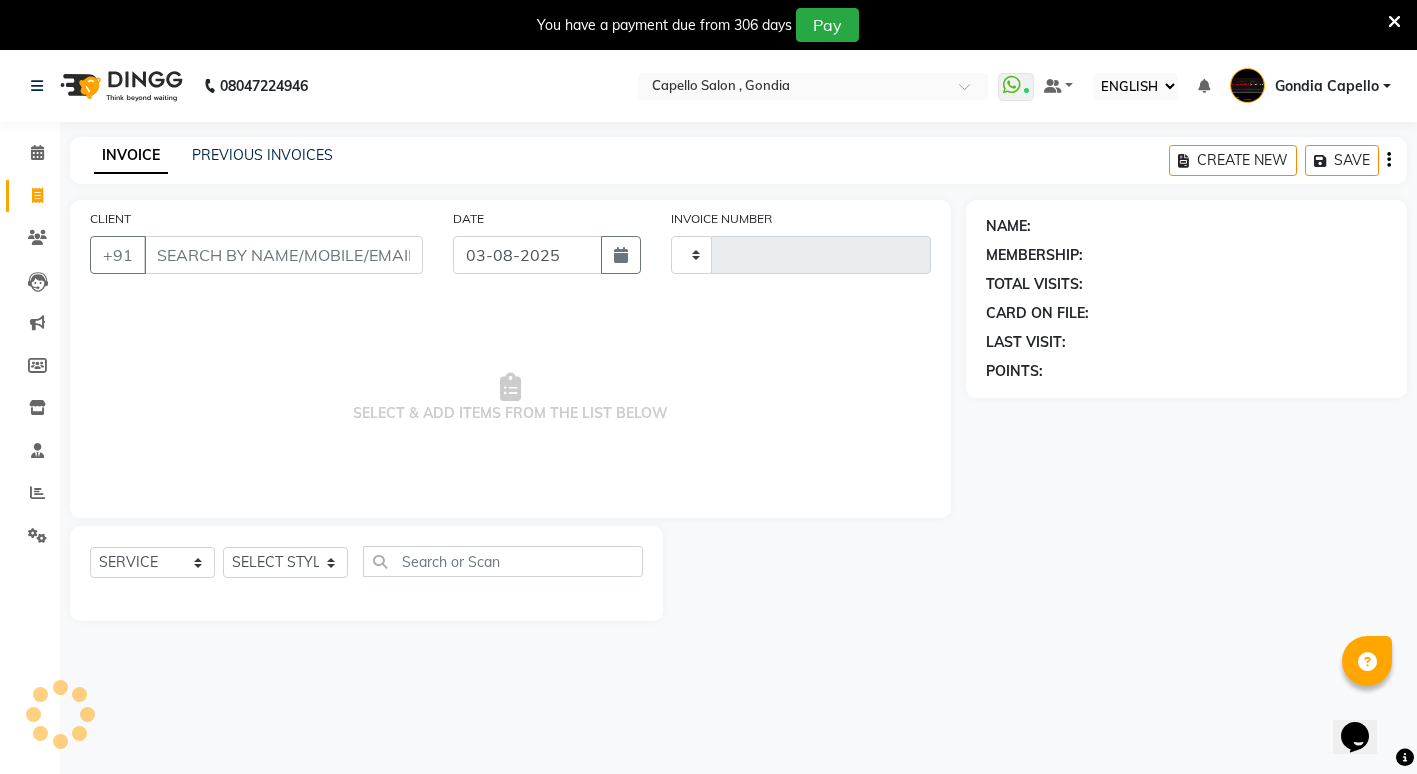type on "1754" 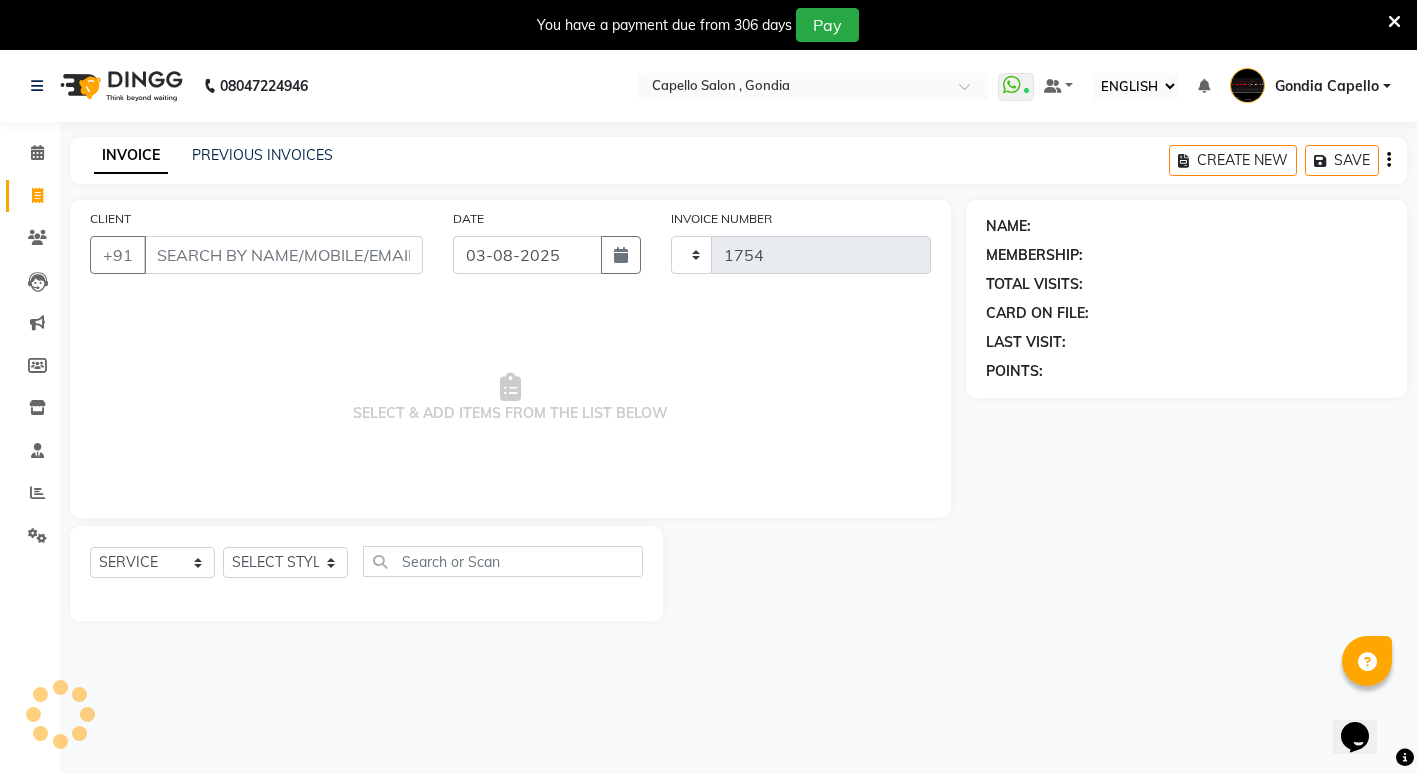 select on "853" 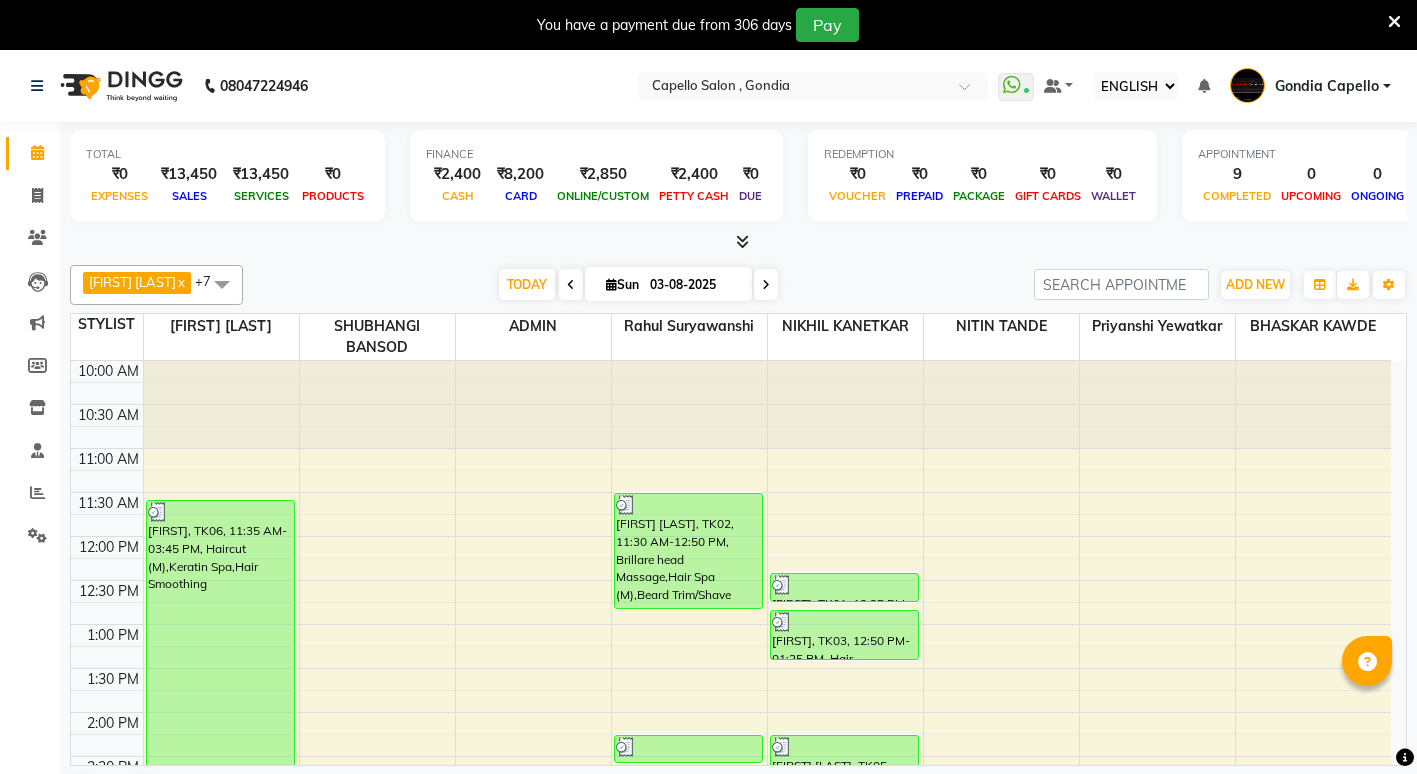 select on "ec" 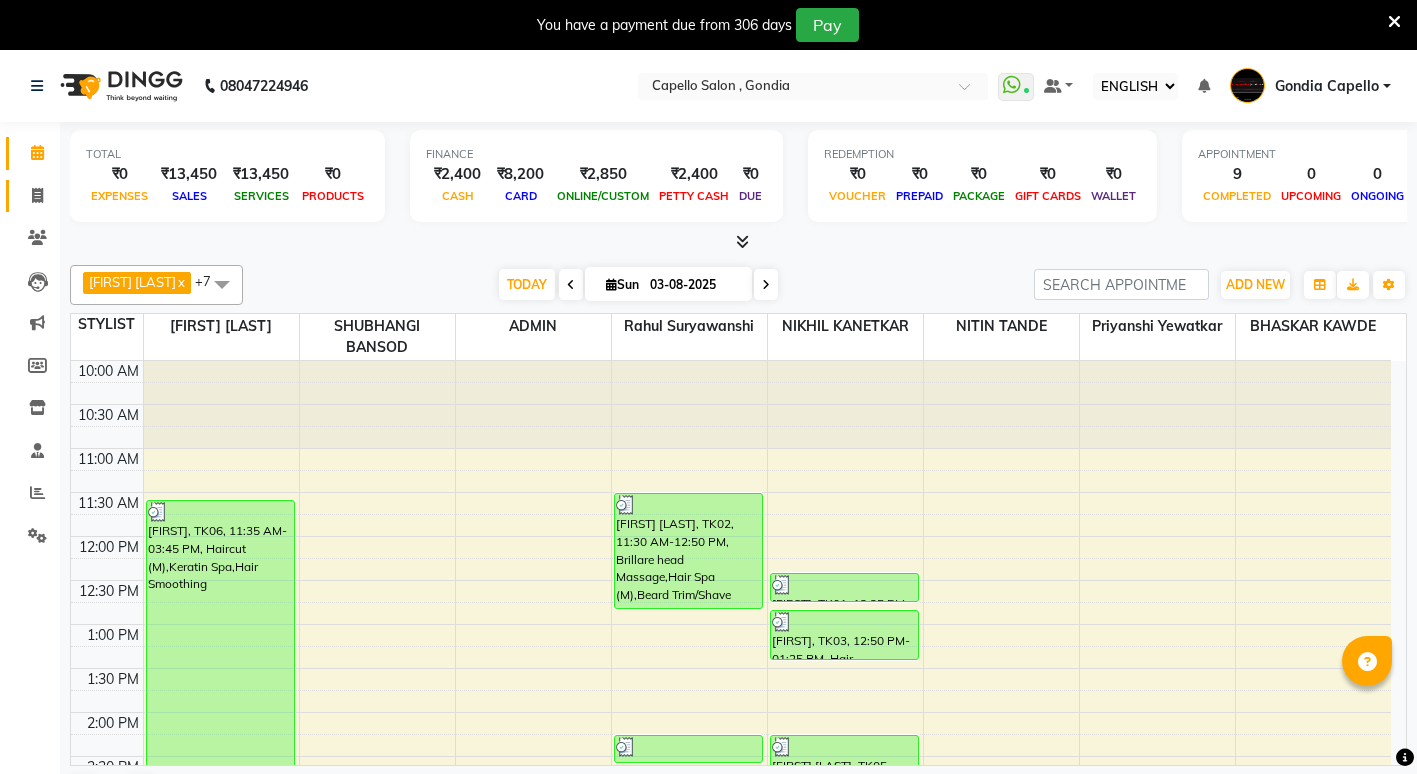 click 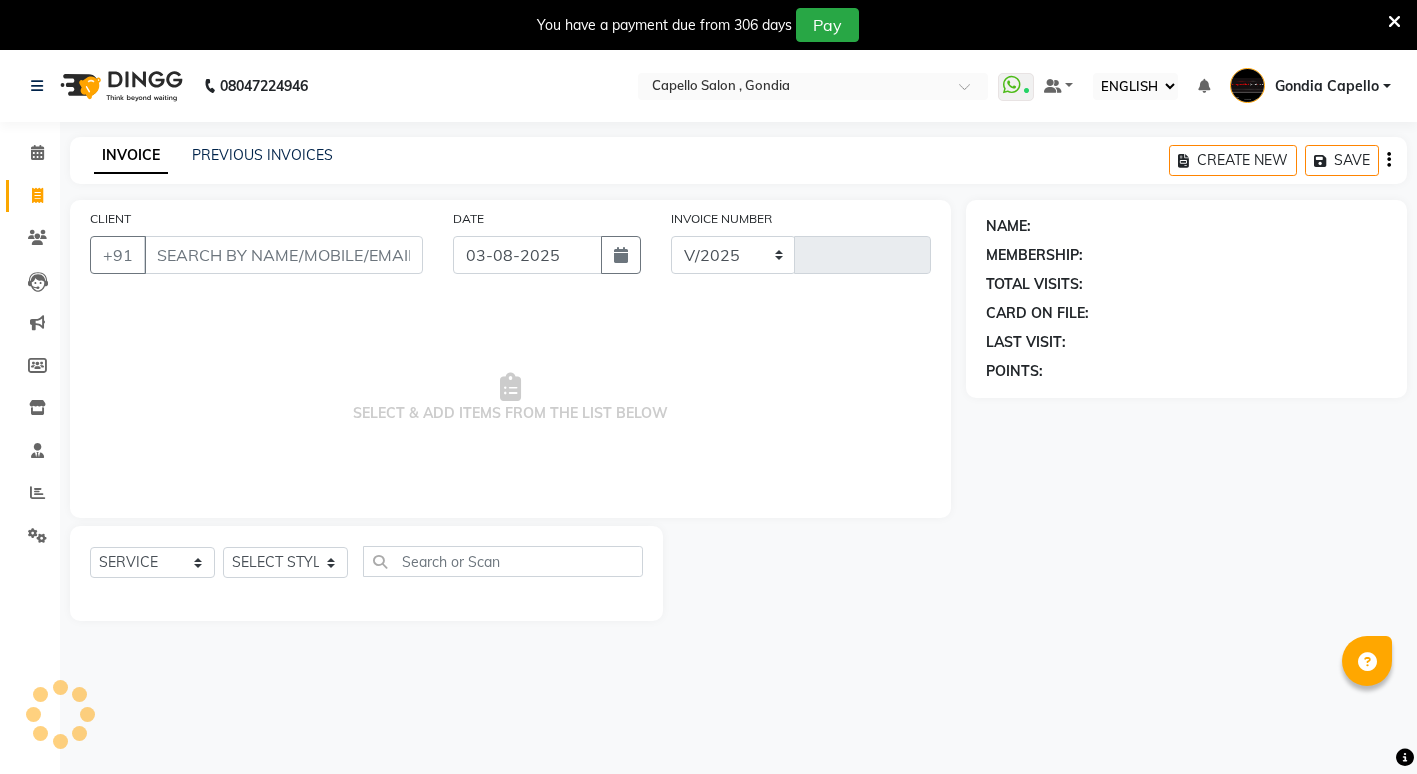 select on "853" 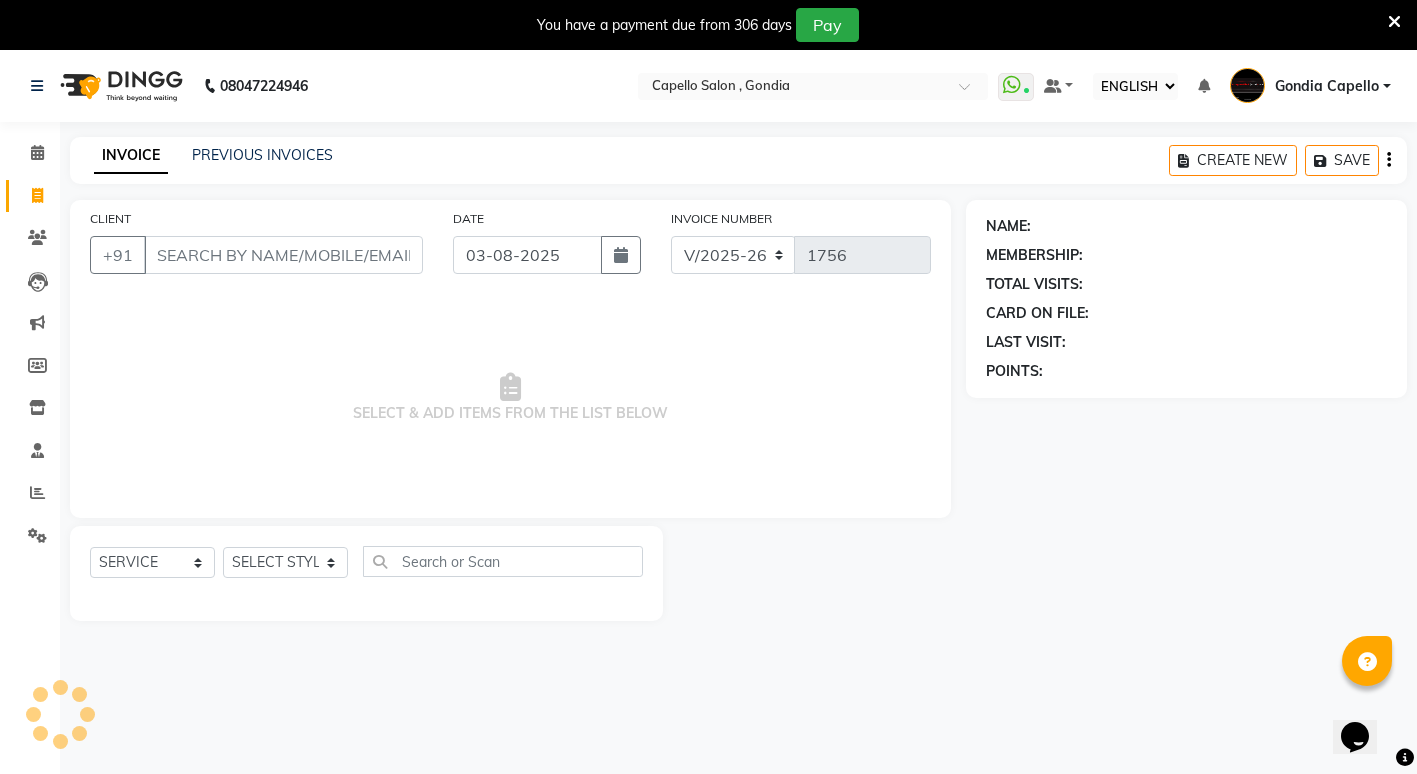 scroll, scrollTop: 0, scrollLeft: 0, axis: both 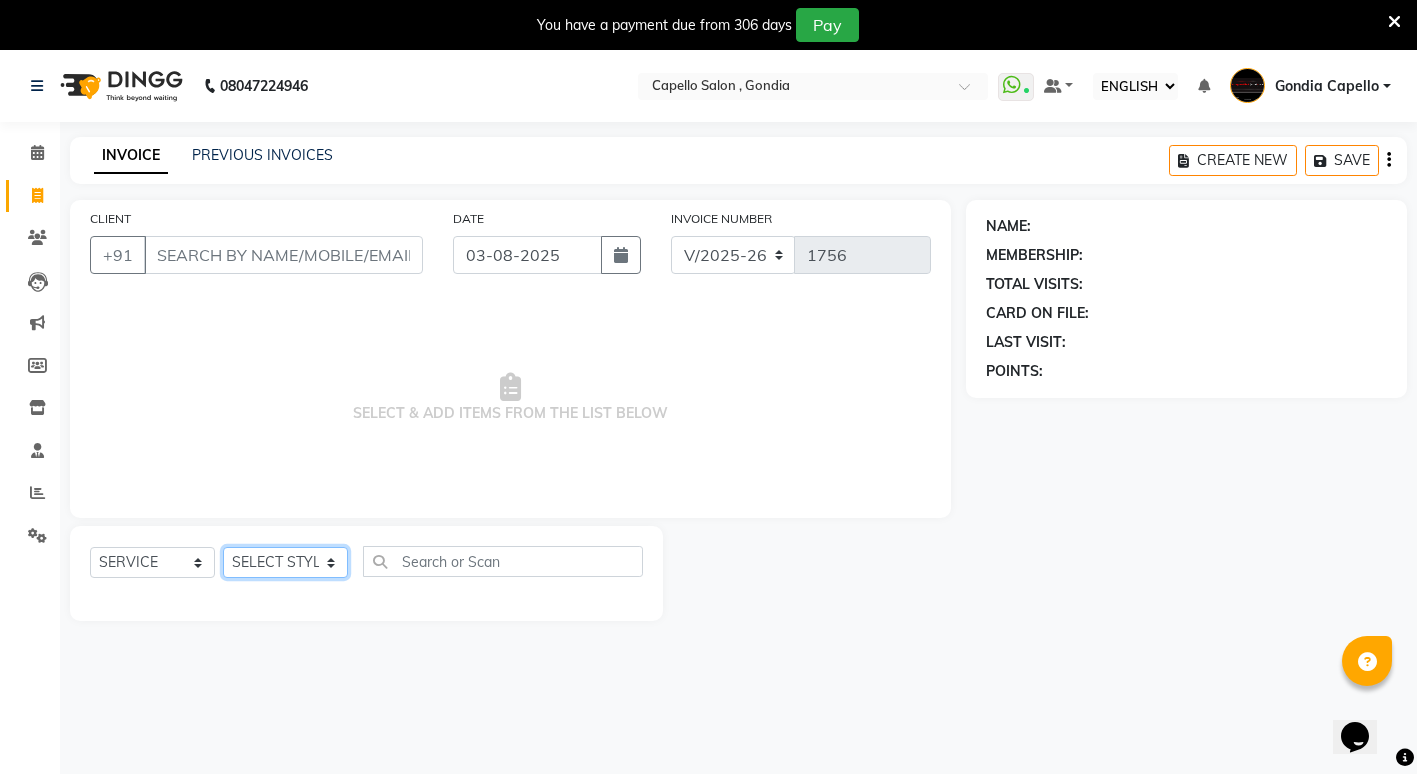 click on "SELECT STYLIST ADMIN [FIRST] [LAST] BHASKAR KAWDE GAURAV KHOBRAGADE Gondia Capello NIKHIL KANETKAR NITIN TANDE priyanshi yewatkar Rahul Suryawanshi SHUBHANGI BANSOD Uma Khandare (M) YAKSHITA KURVE" 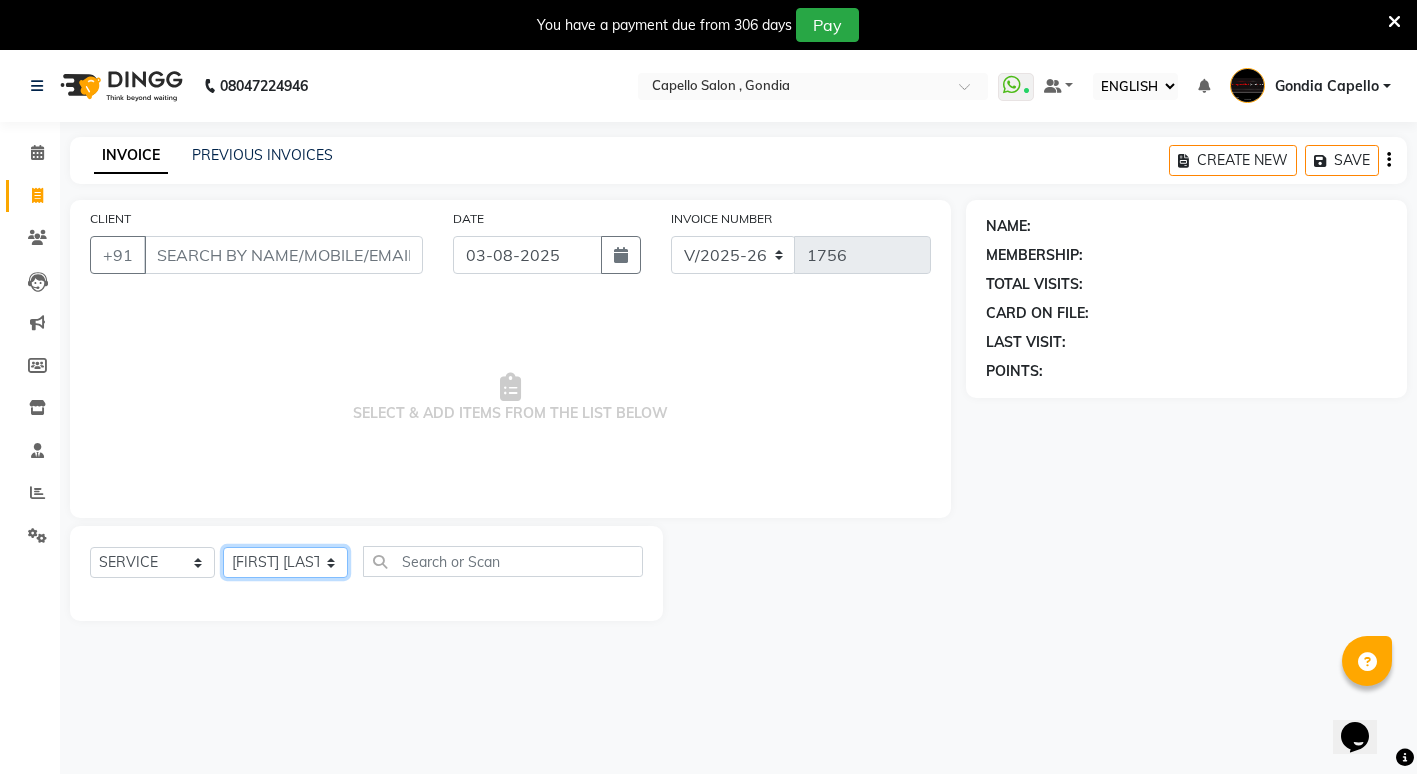 click on "SELECT STYLIST ADMIN [FIRST] [LAST] BHASKAR KAWDE GAURAV KHOBRAGADE Gondia Capello NIKHIL KANETKAR NITIN TANDE priyanshi yewatkar Rahul Suryawanshi SHUBHANGI BANSOD Uma Khandare (M) YAKSHITA KURVE" 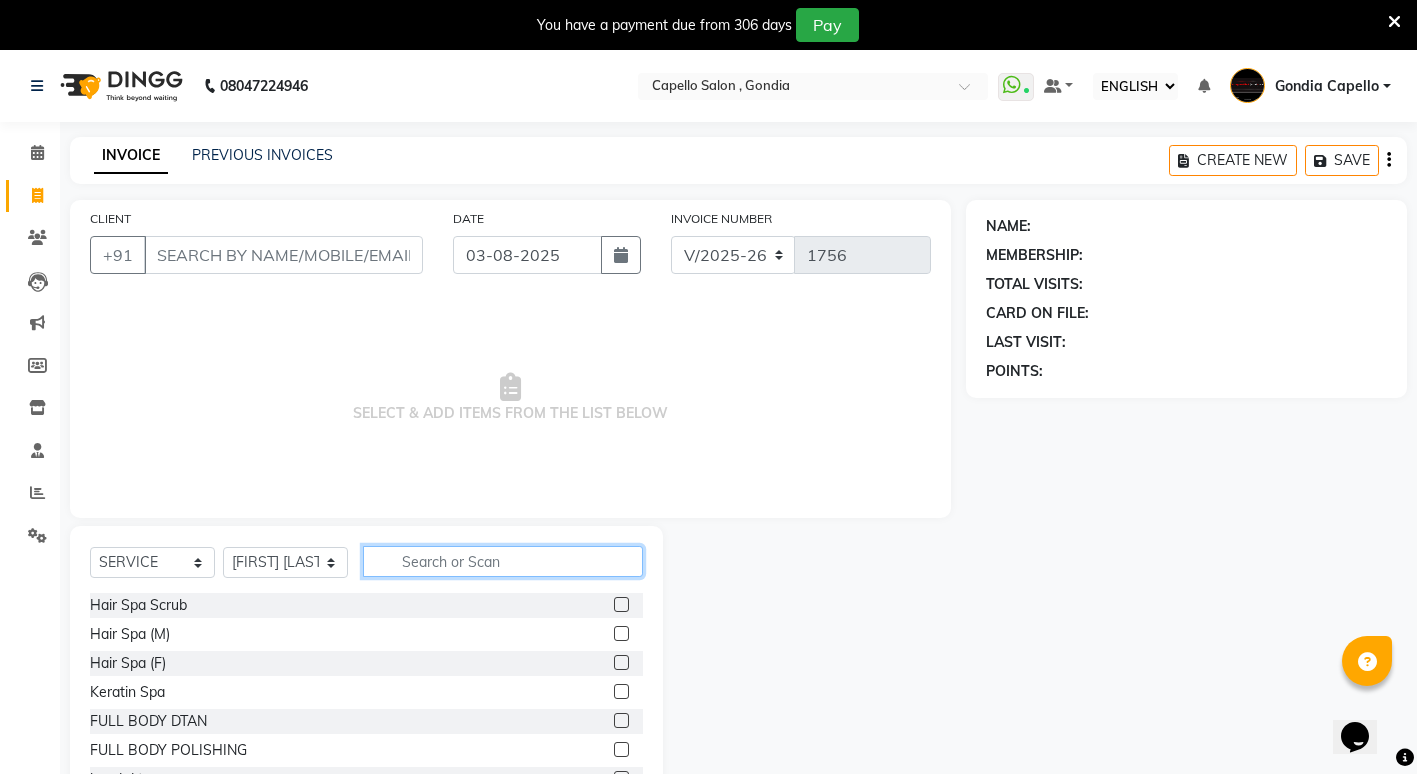 click 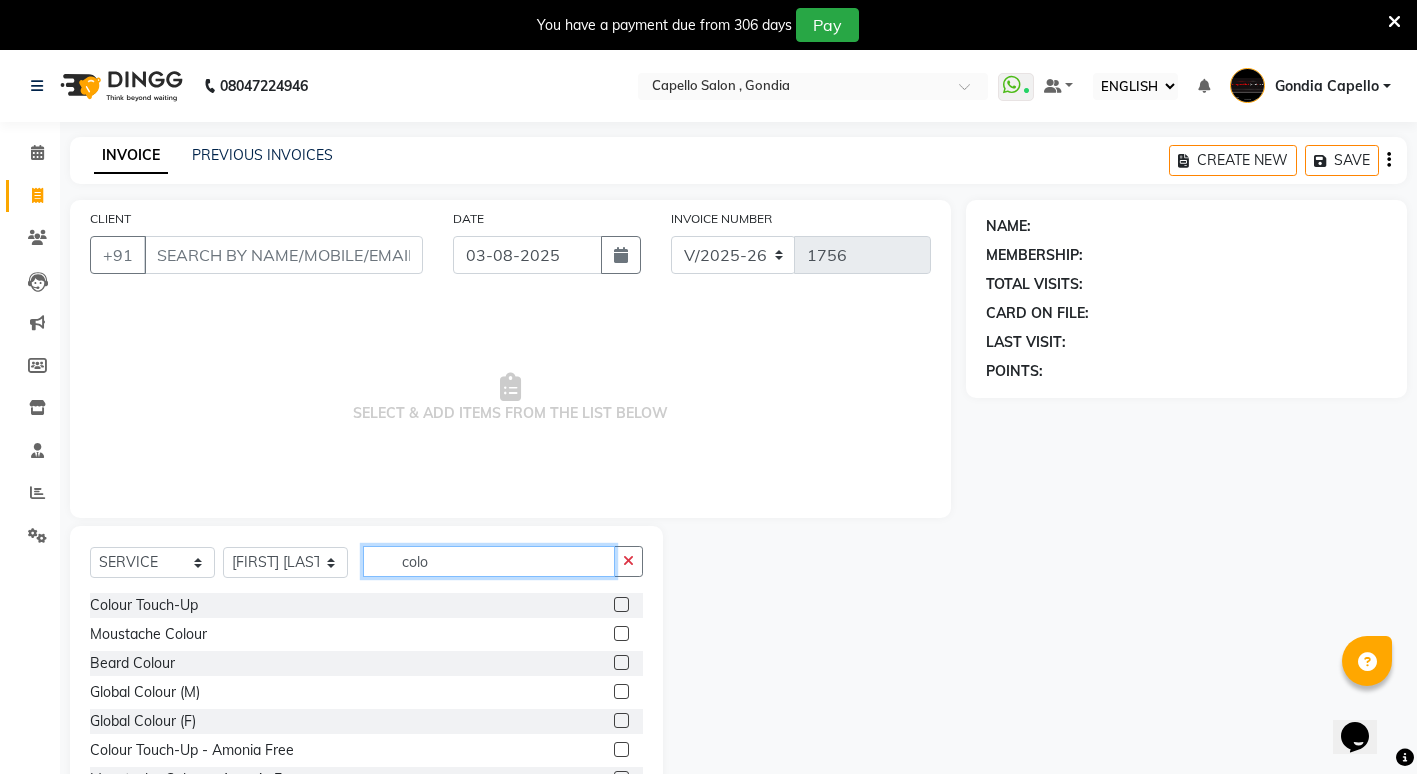 type on "colo" 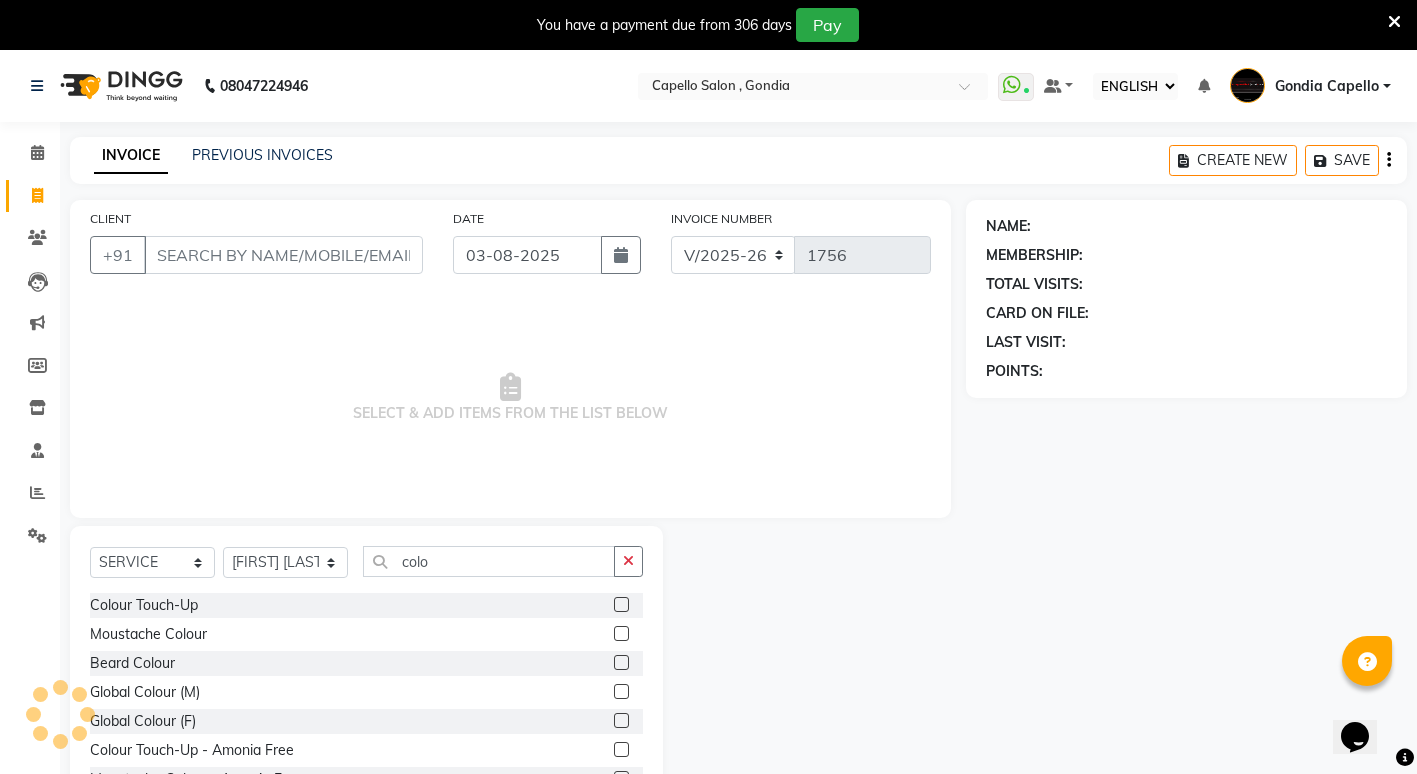 click 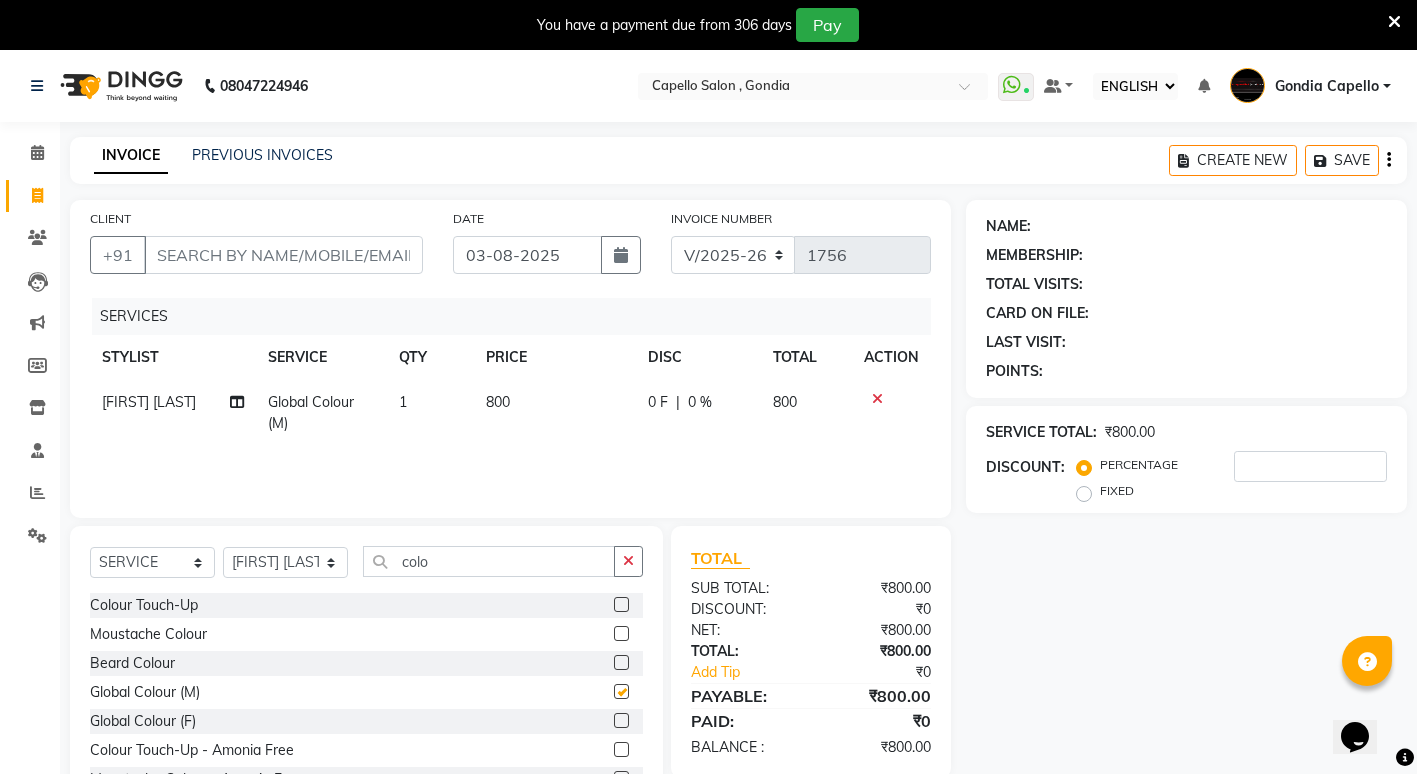 checkbox on "false" 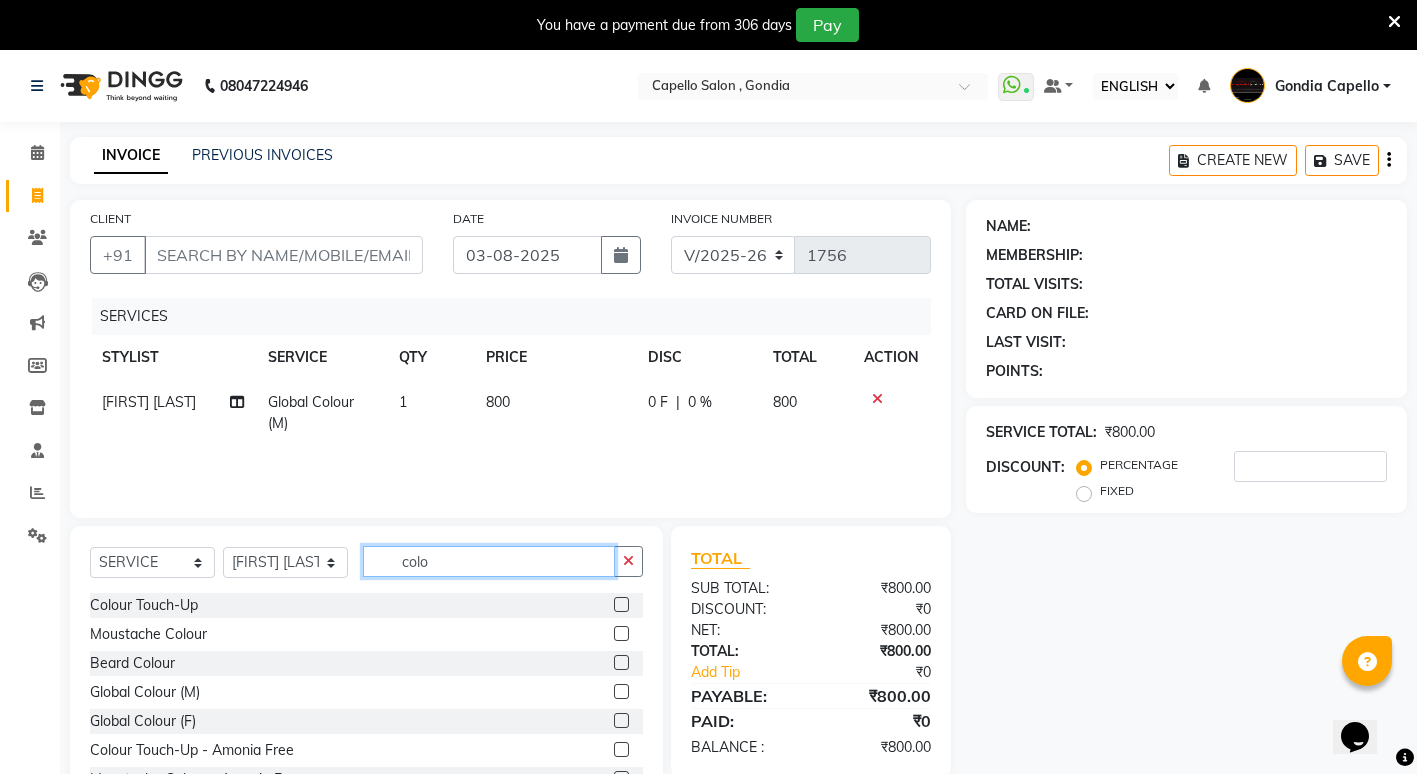 click on "colo" 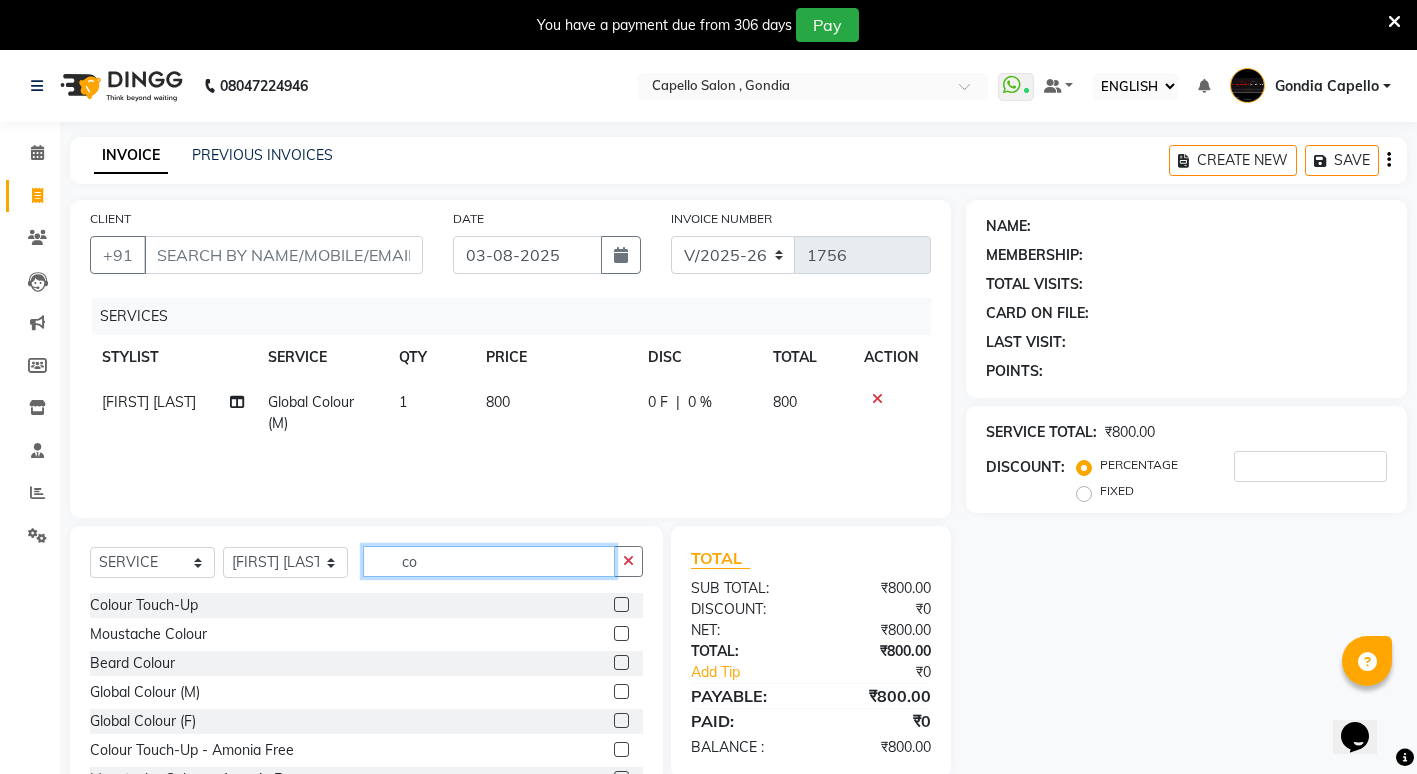 type on "c" 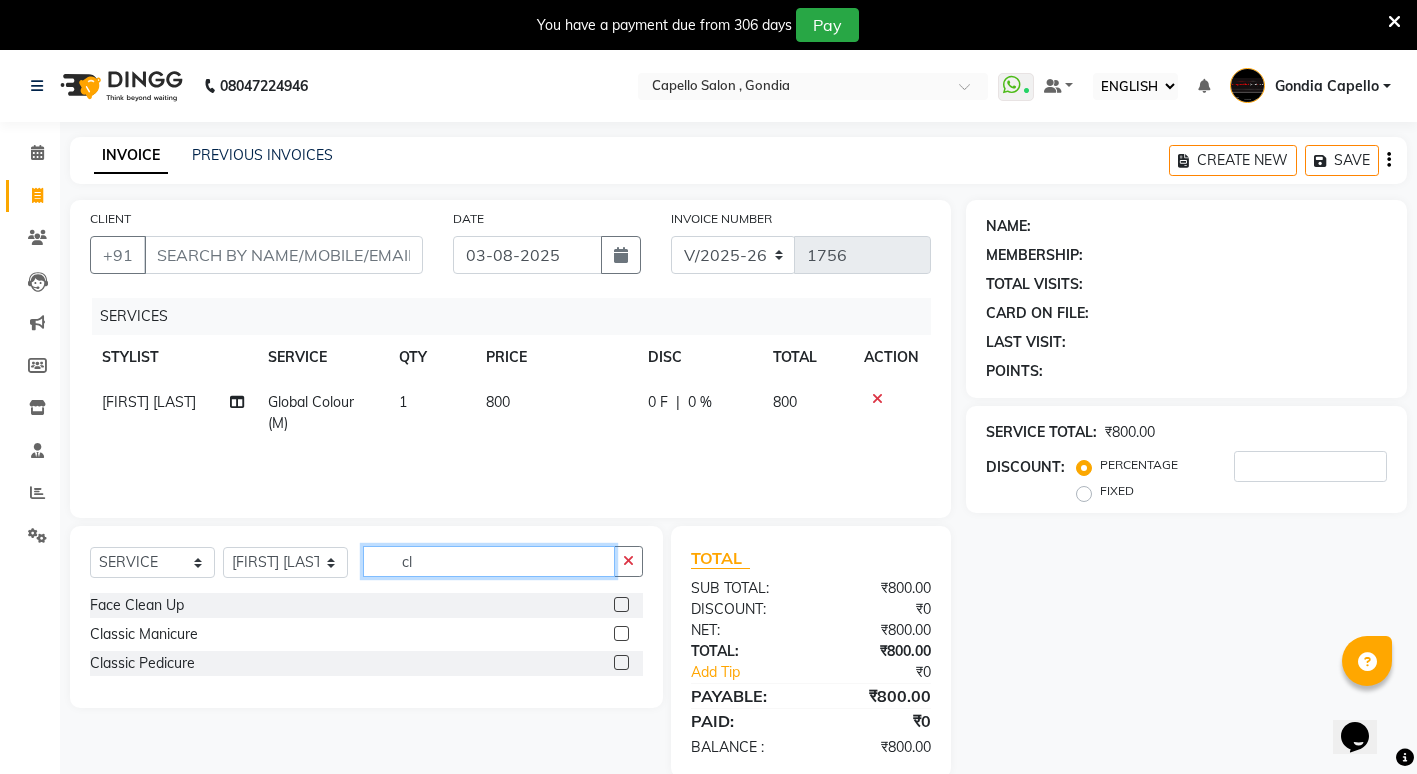 type on "cl" 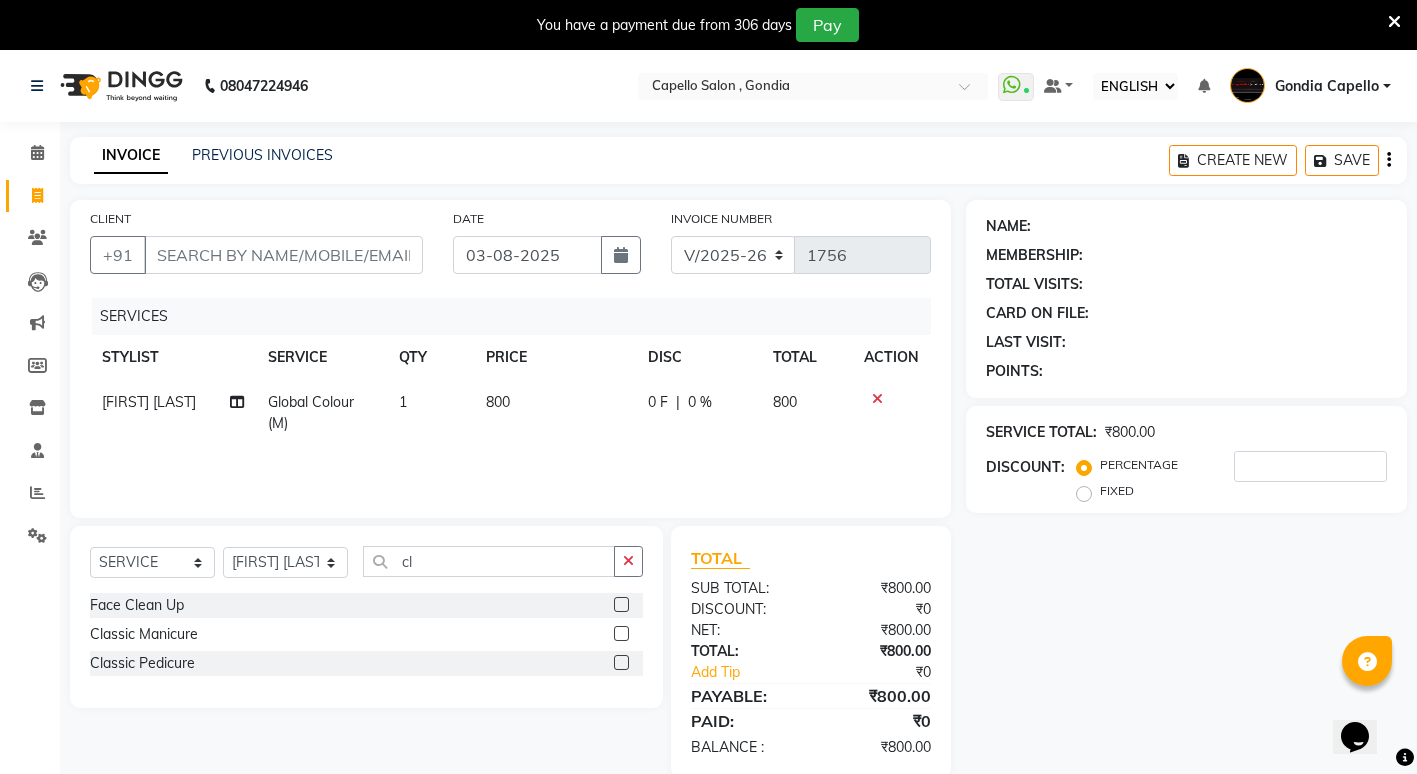 click 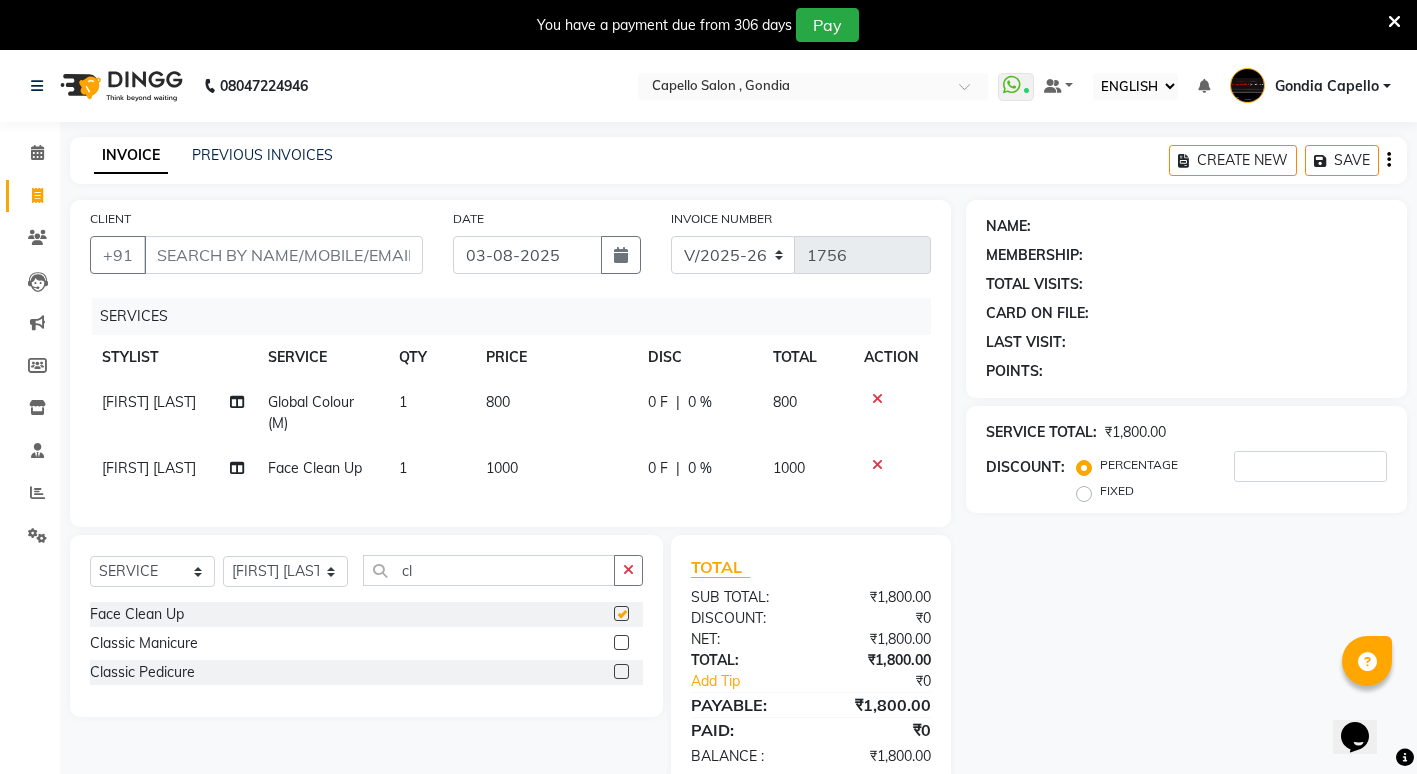 checkbox on "false" 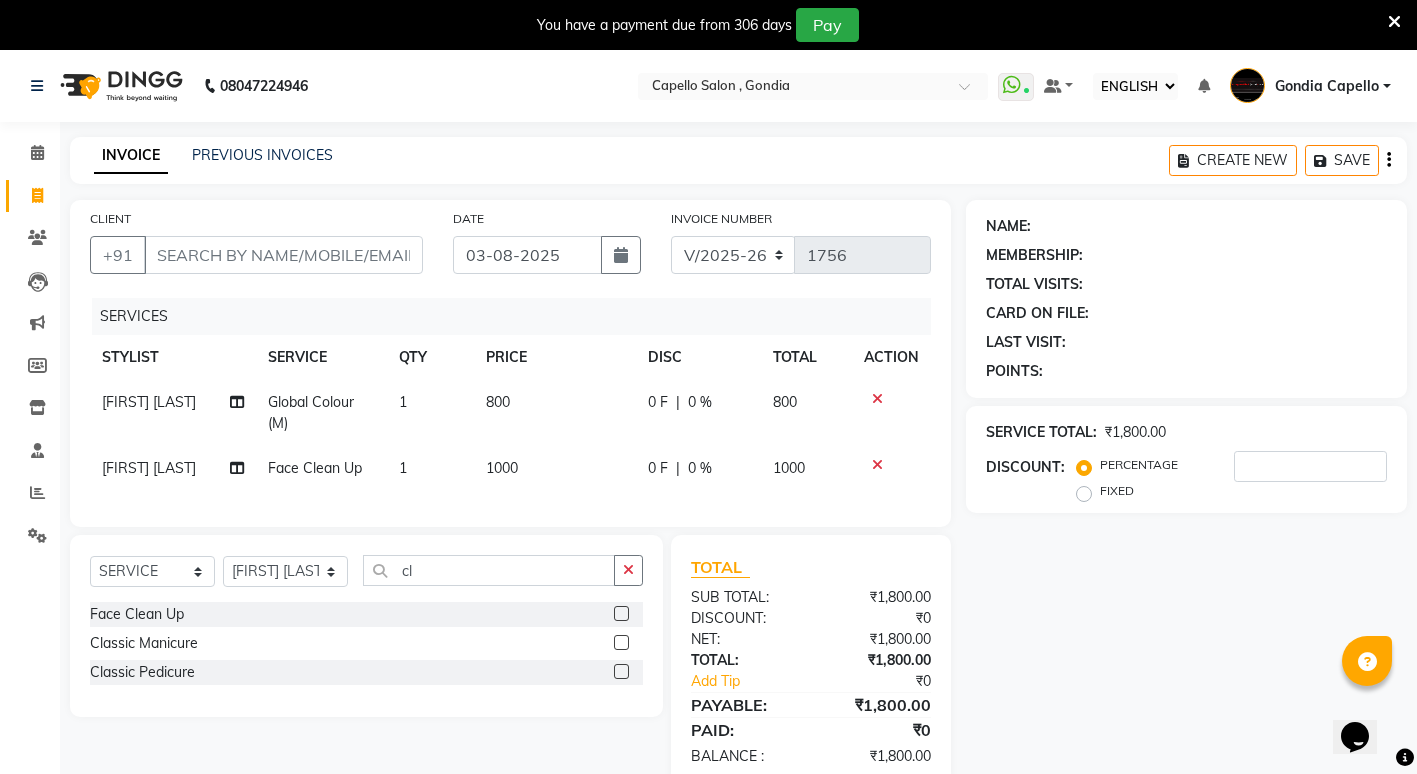click on "800" 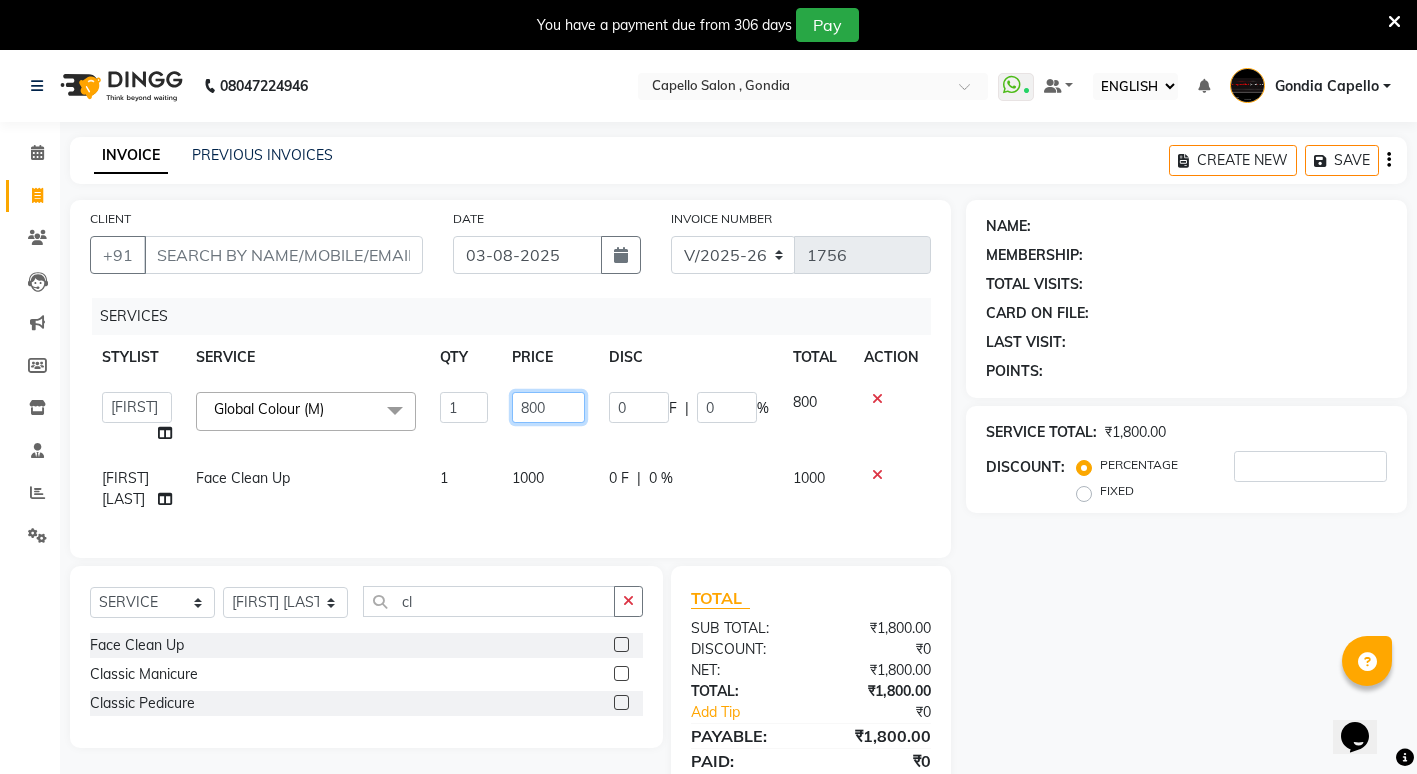 click on "800" 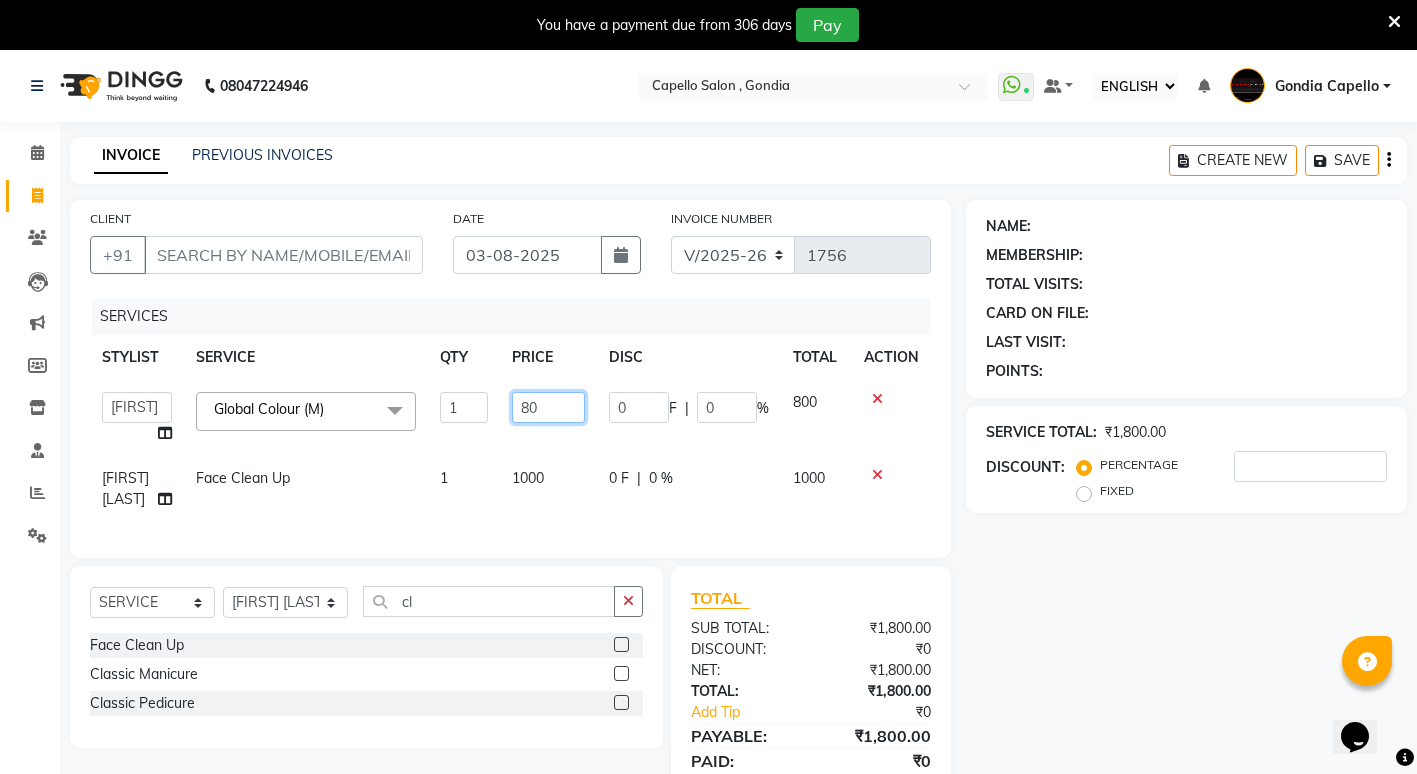 type on "8" 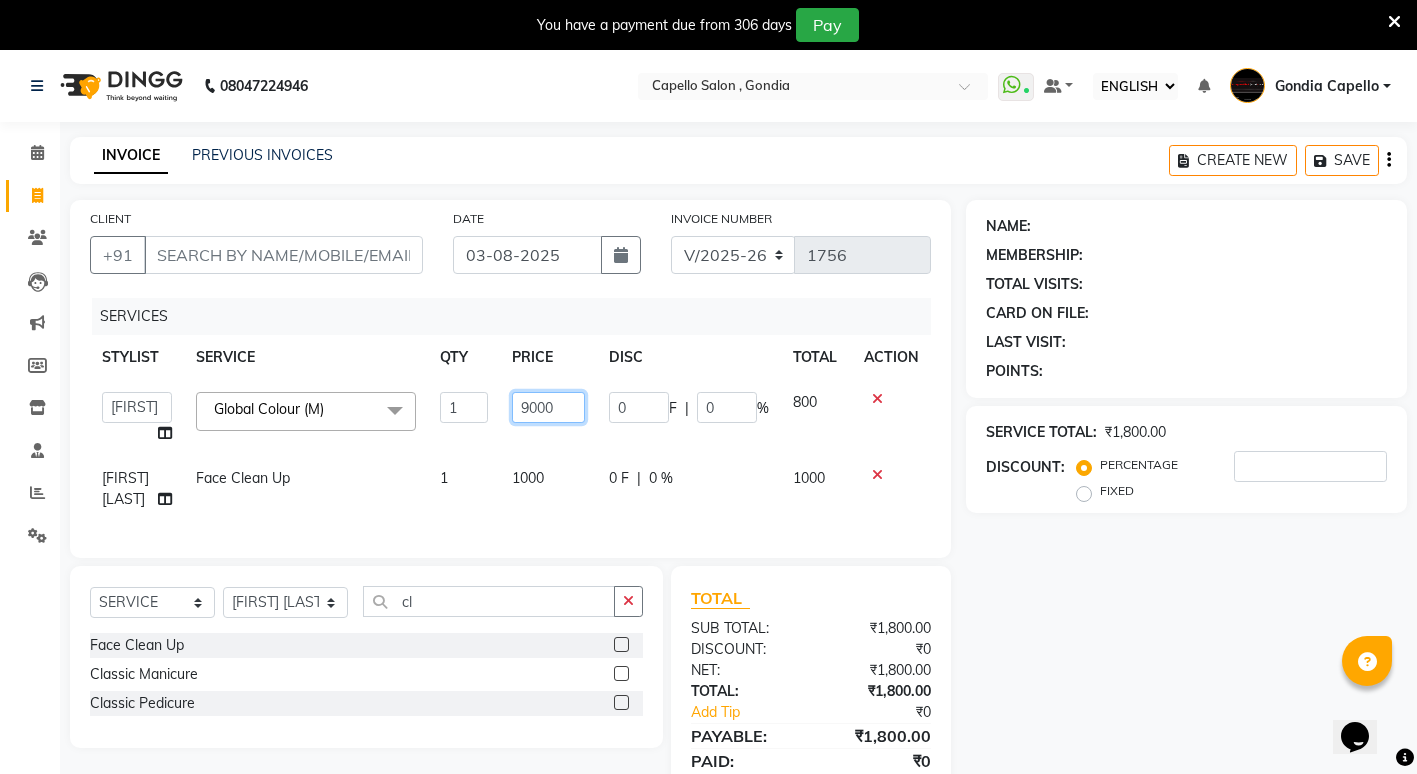 type on "900" 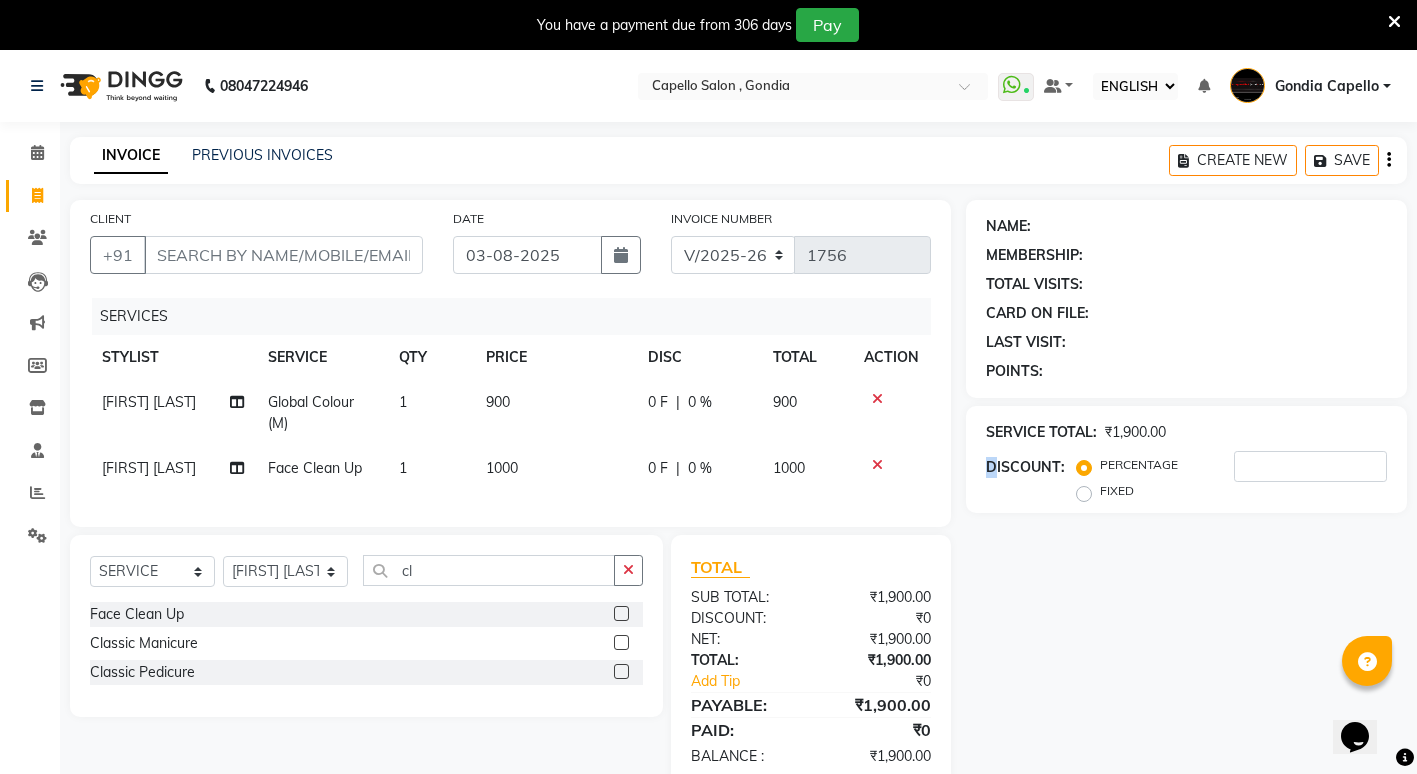 drag, startPoint x: 990, startPoint y: 581, endPoint x: 998, endPoint y: 602, distance: 22.472204 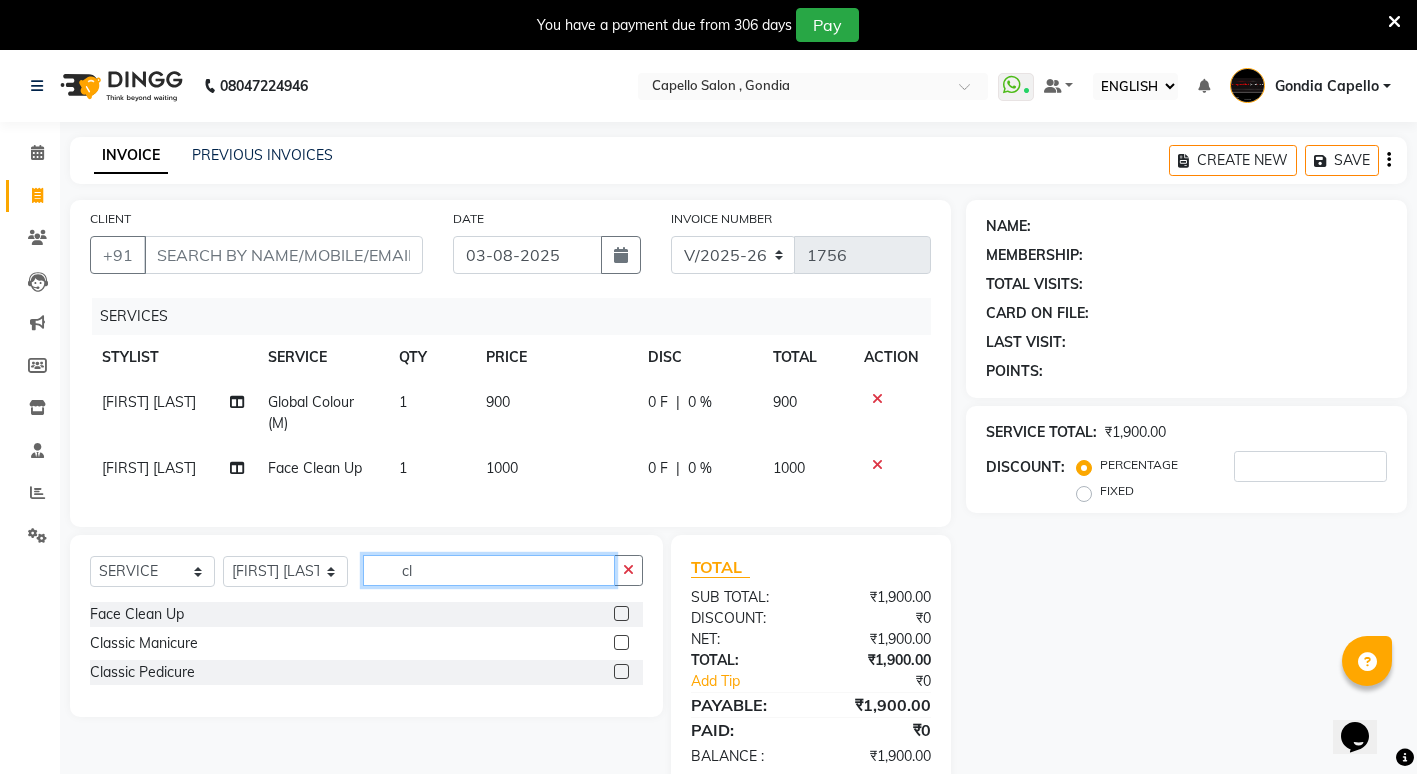 click on "cl" 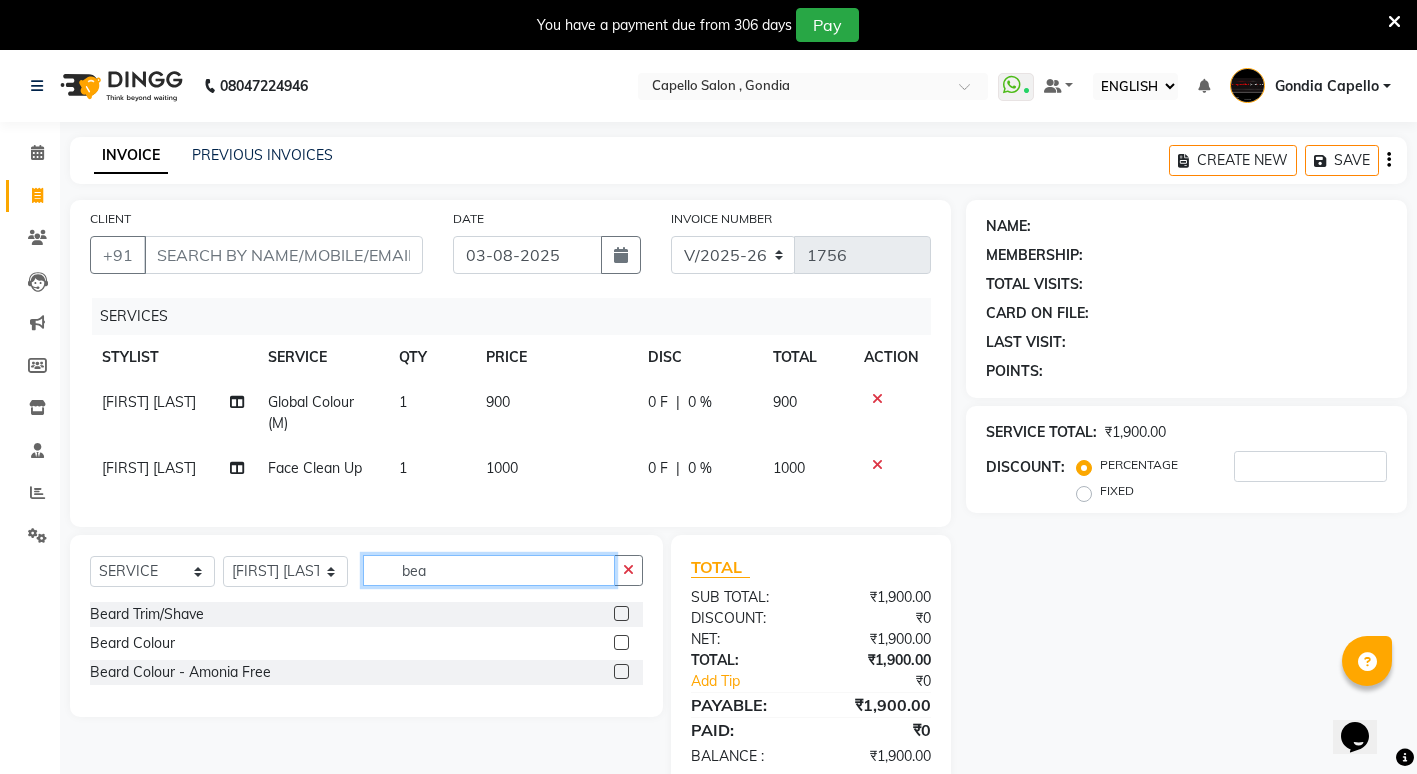 type on "bea" 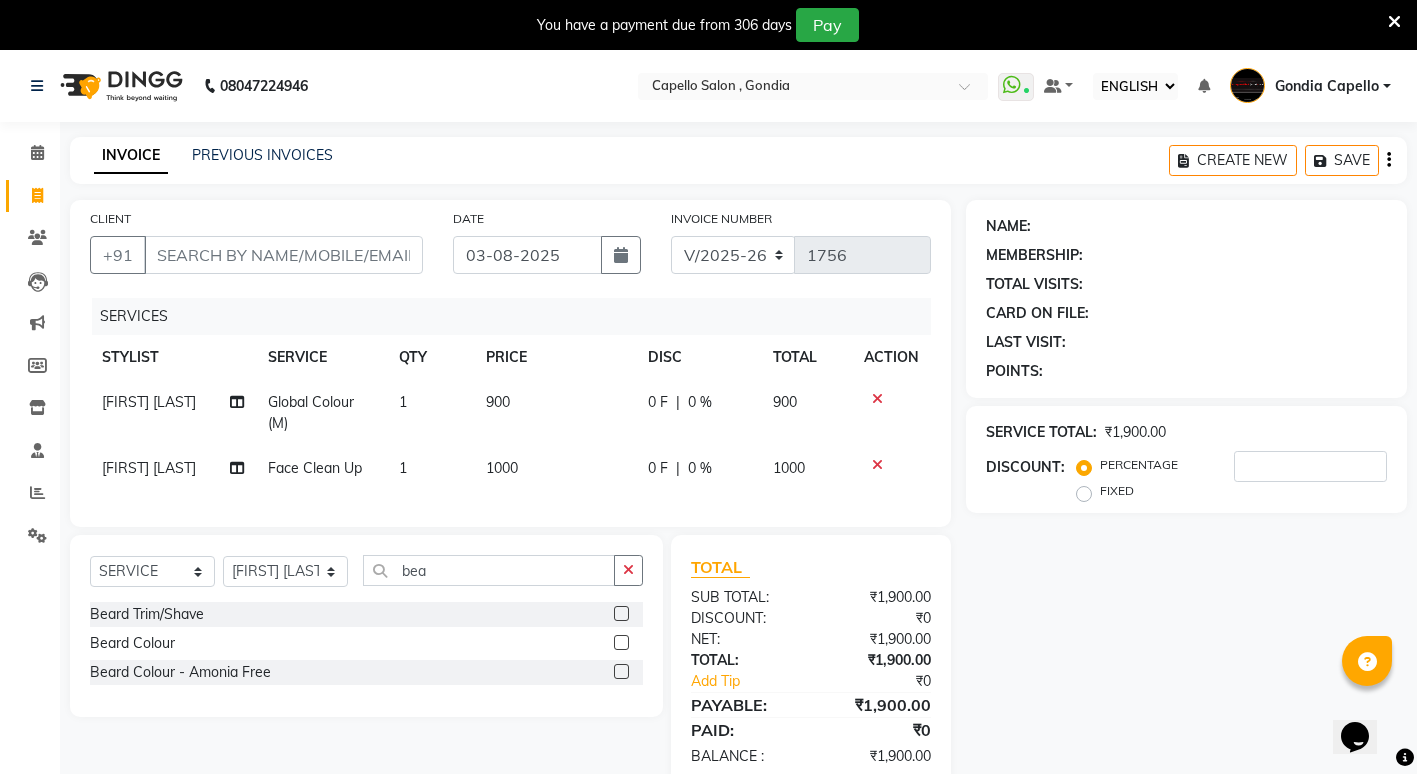 click 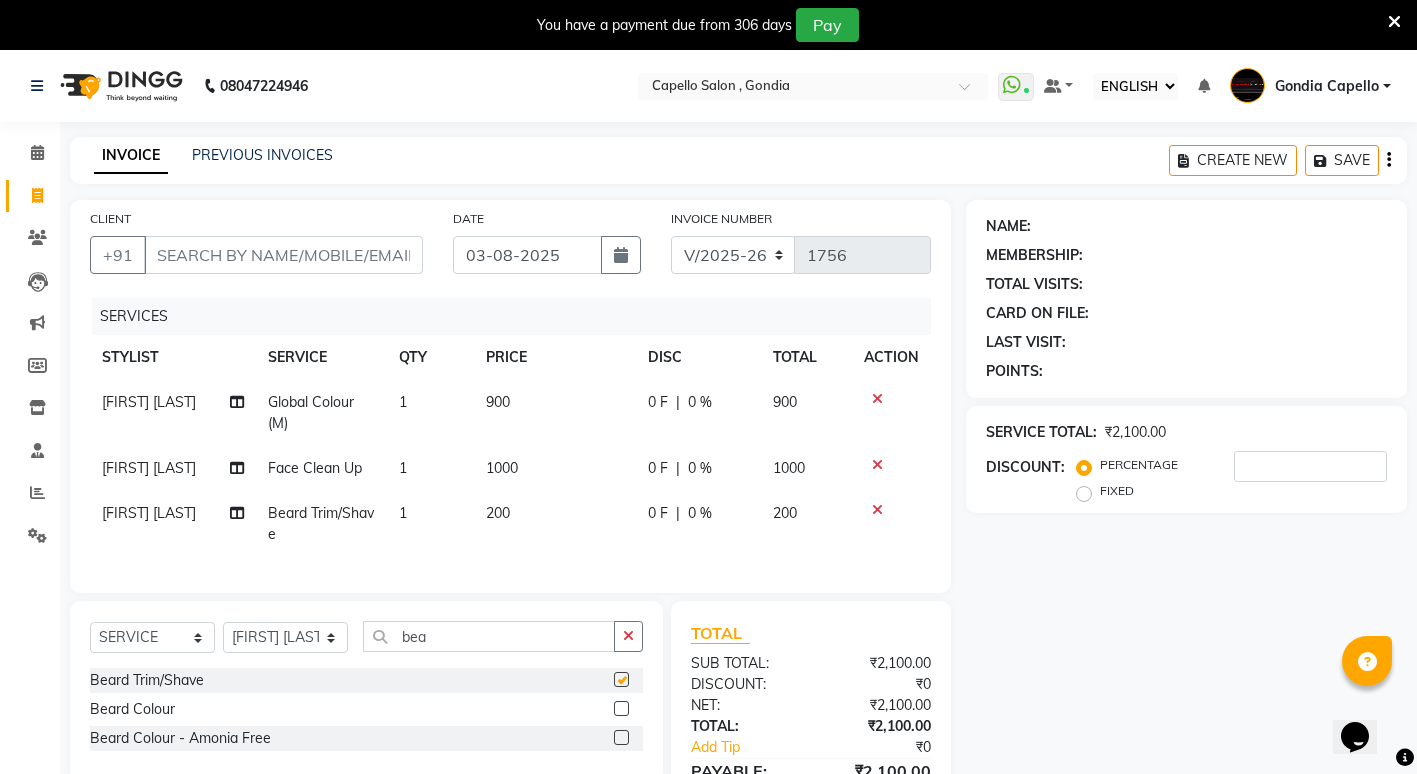 checkbox on "false" 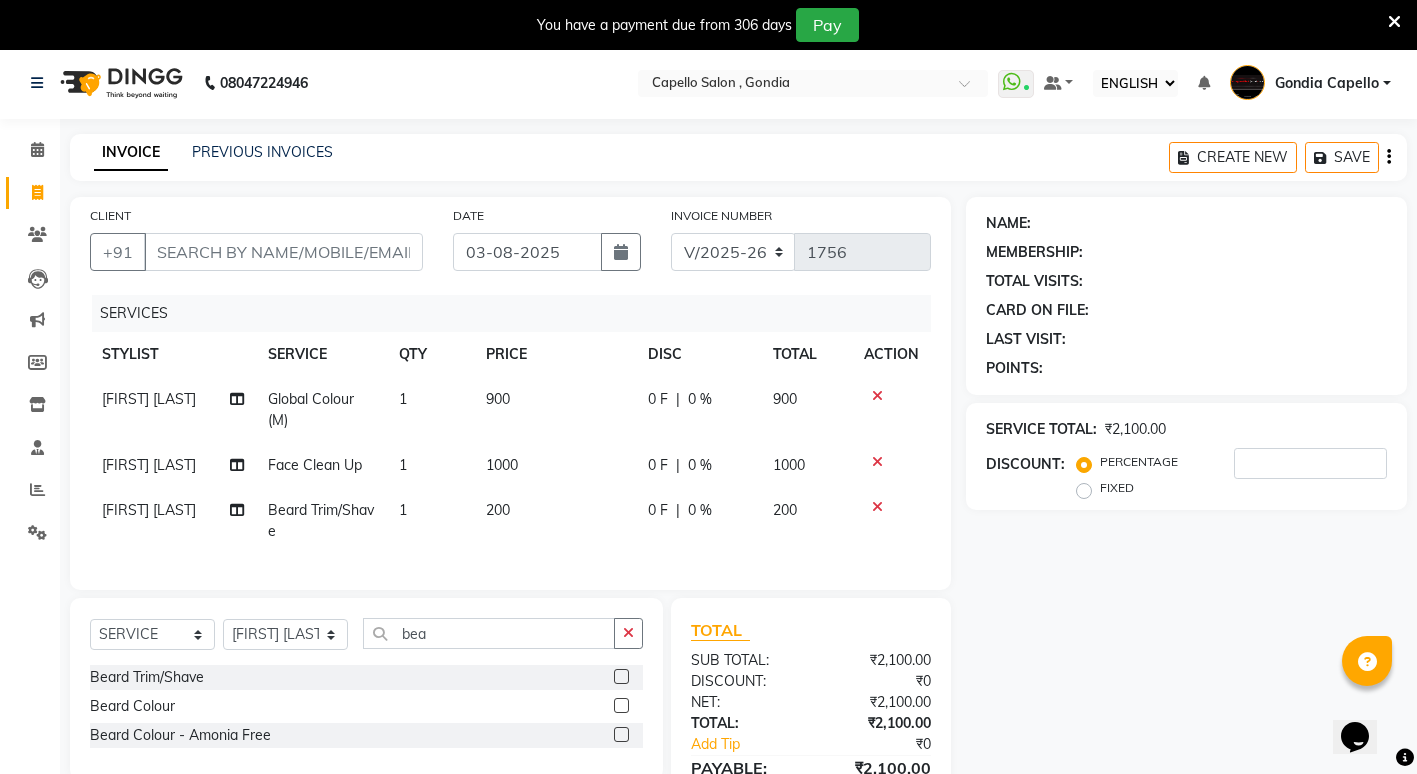 scroll, scrollTop: 0, scrollLeft: 0, axis: both 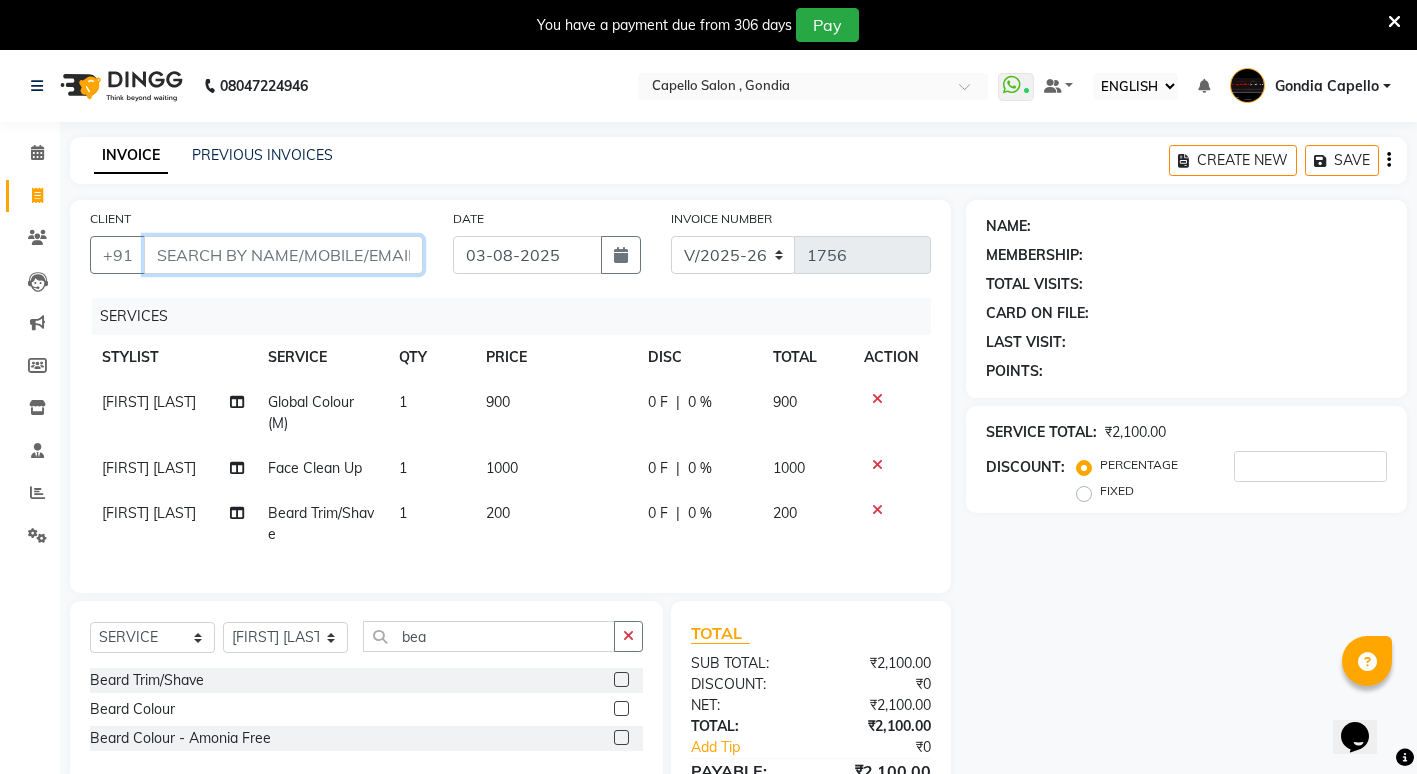click on "CLIENT" at bounding box center [283, 255] 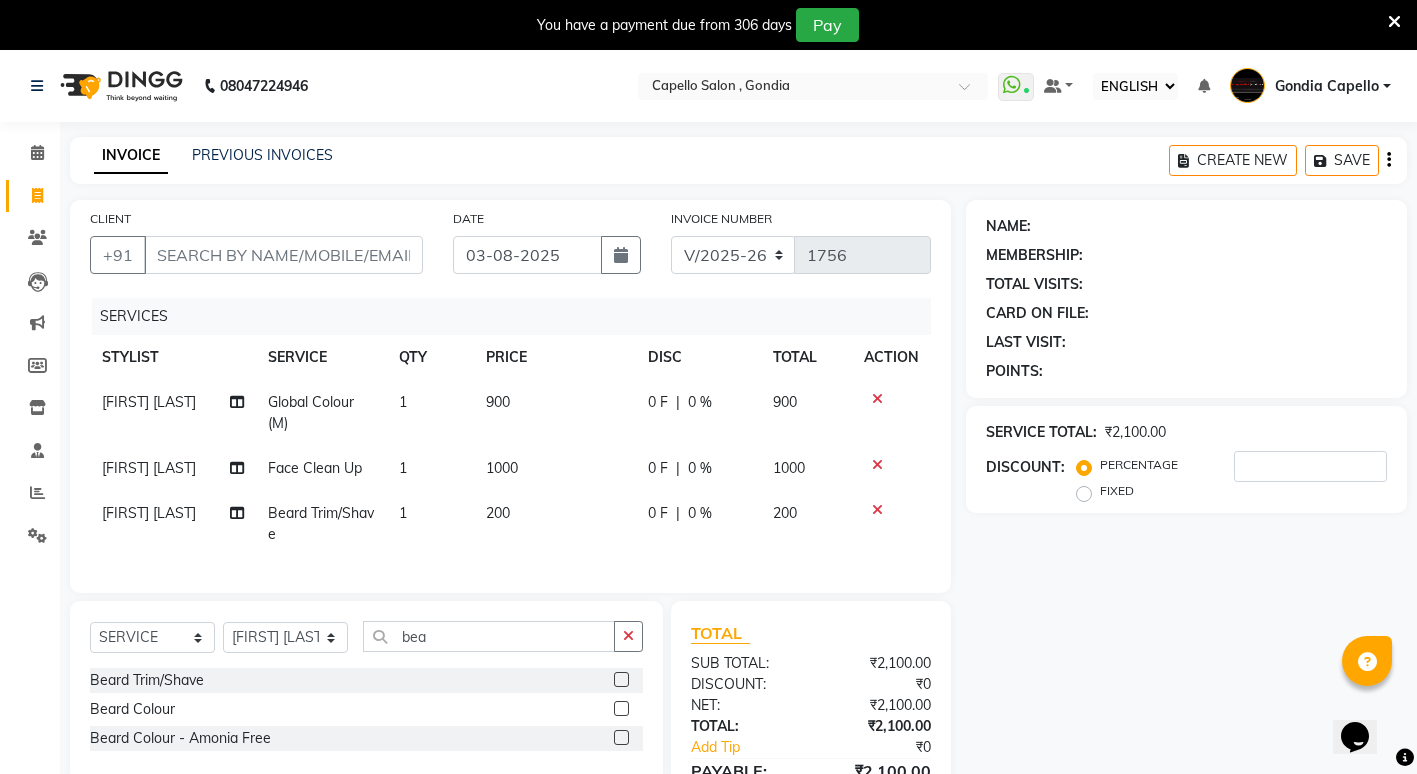 click on "[FIRST] [LAST]" 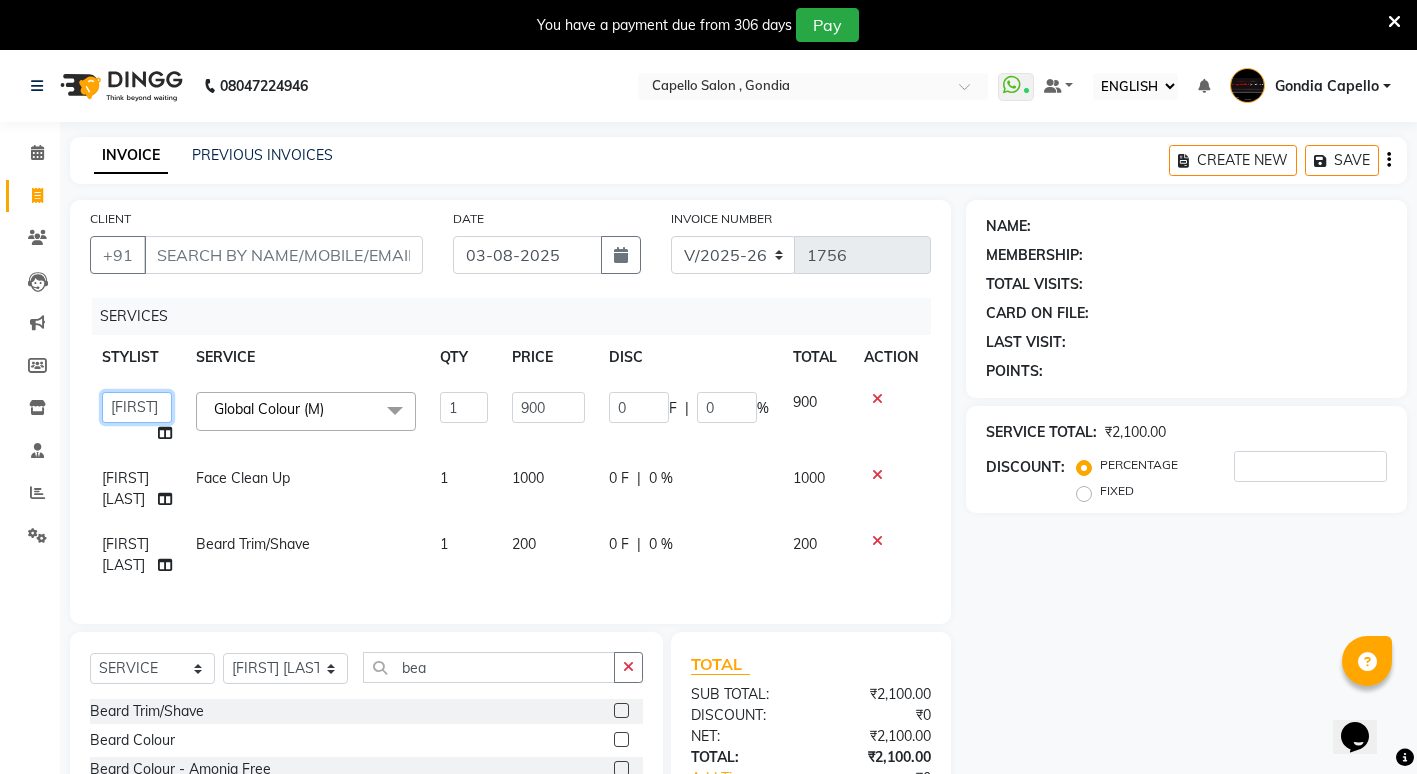 click on "ADMIN   ANIKET BAGDE   BHASKAR KAWDE   GAURAV KHOBRAGADE   Gondia Capello   NIKHIL KANETKAR    NITIN TANDE   priyanshi yewatkar   Rahul Suryawanshi   SHUBHANGI BANSOD   Uma Khandare (M)   YAKSHITA KURVE" 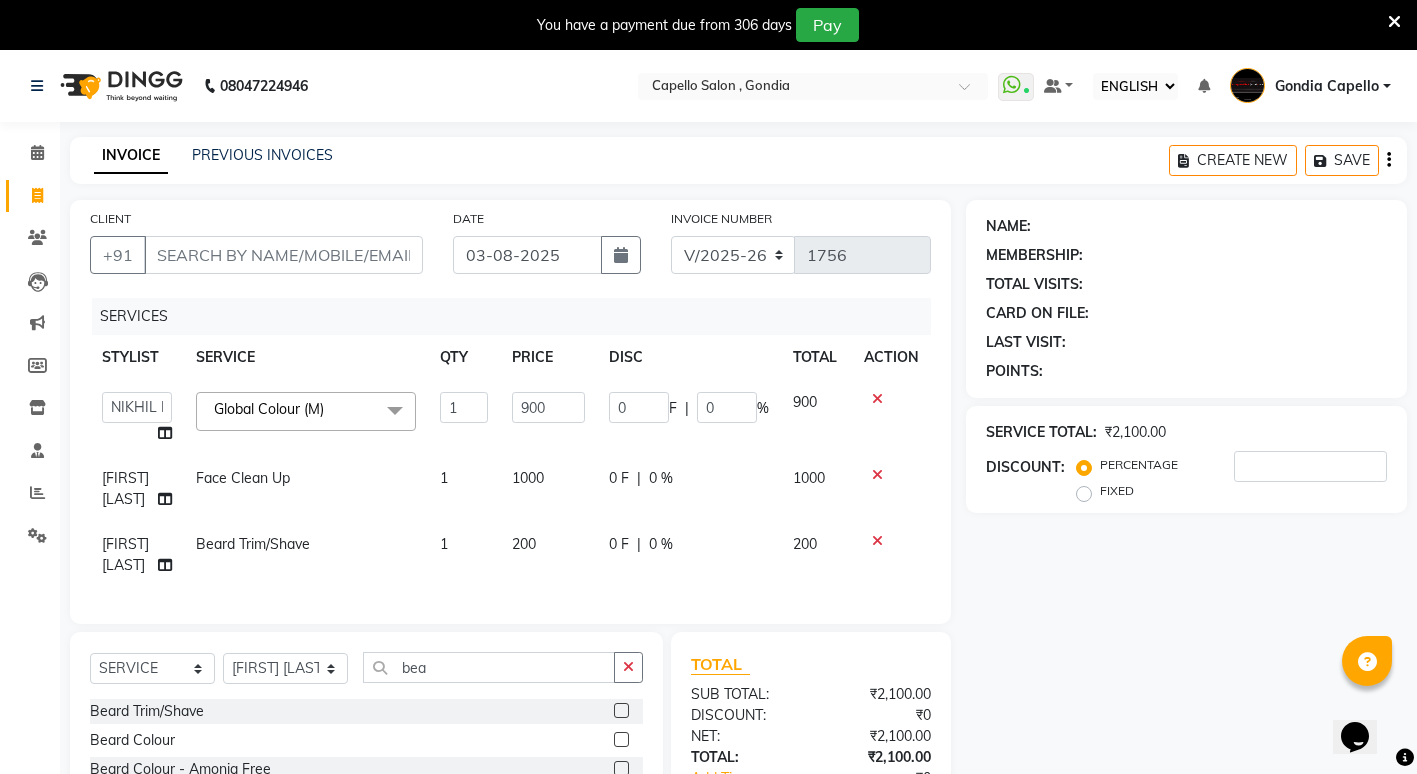 select on "58211" 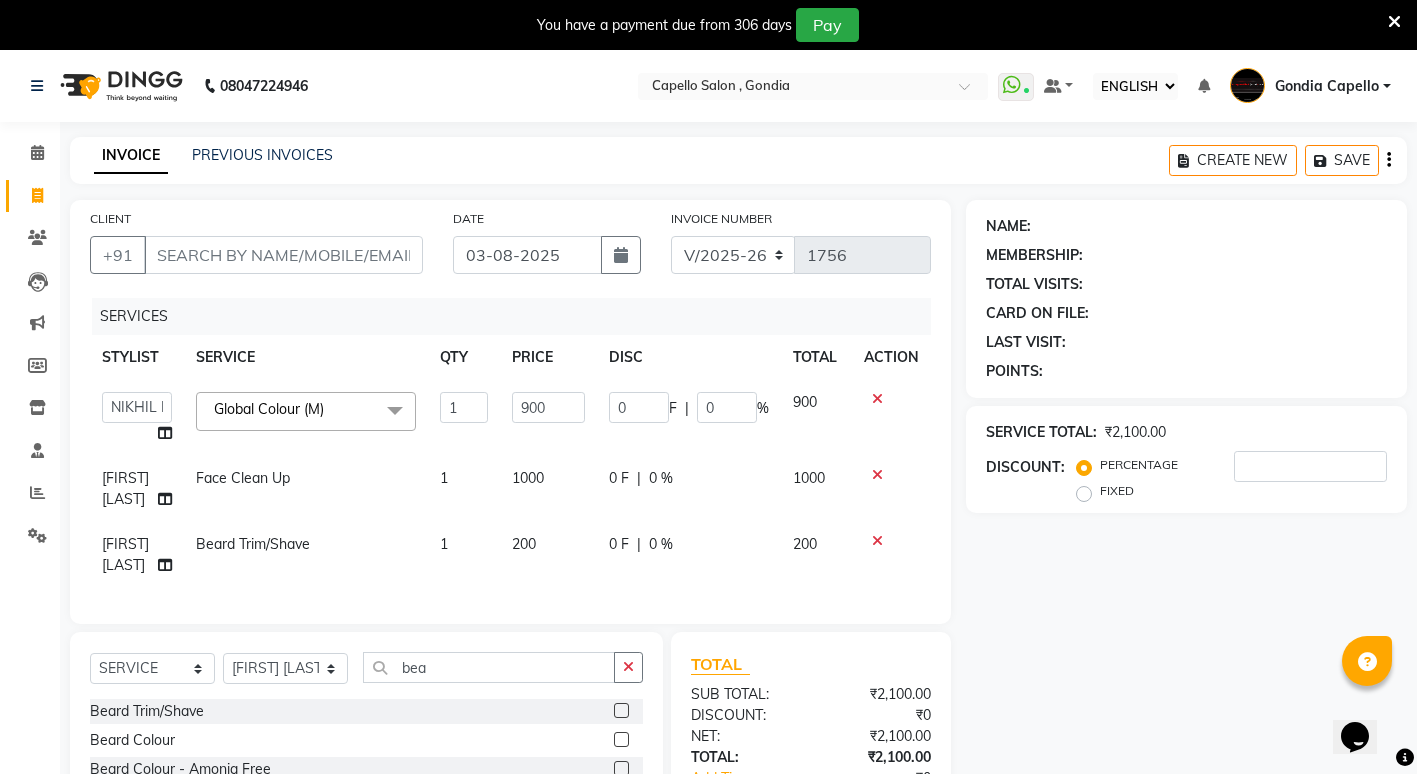 click on "[FIRST] [LAST]" 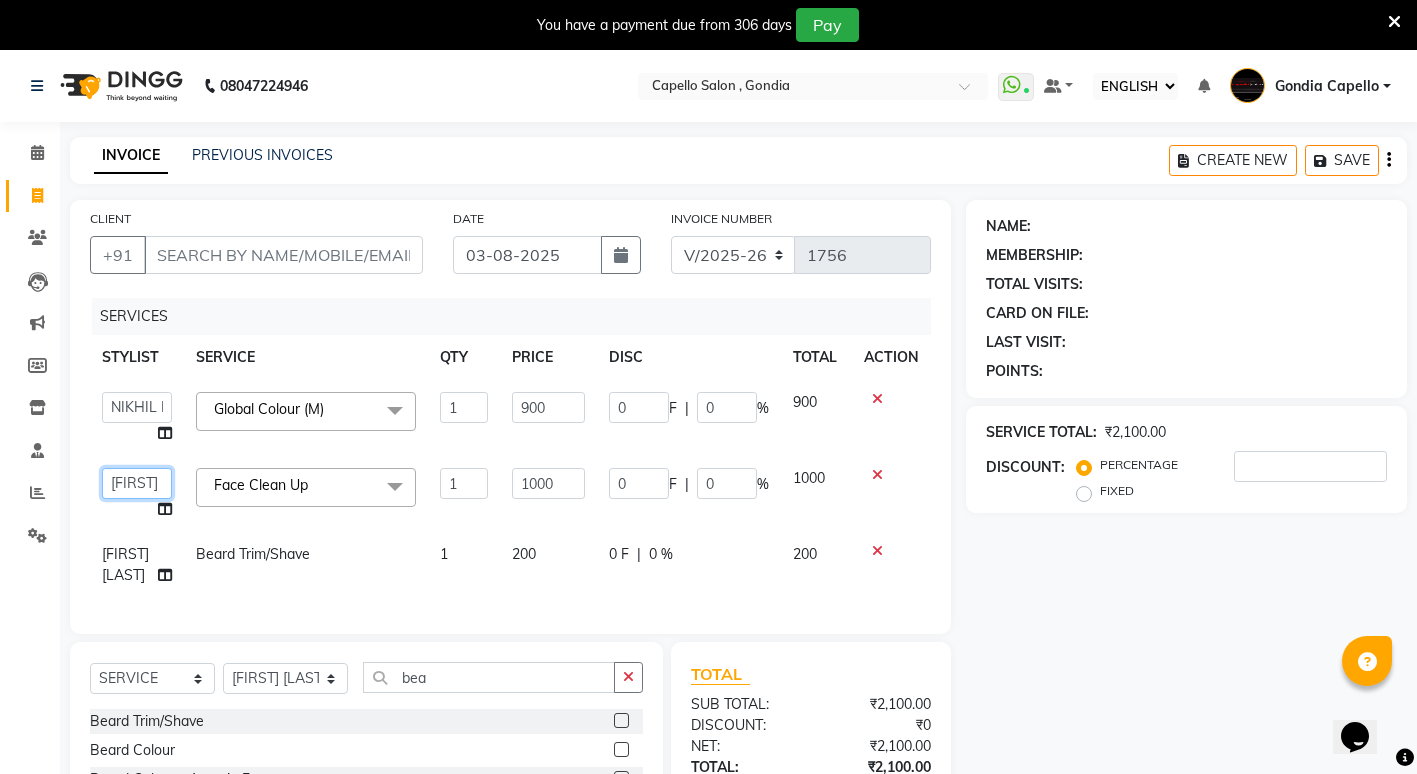 click on "ADMIN   ANIKET BAGDE   BHASKAR KAWDE   GAURAV KHOBRAGADE   Gondia Capello   NIKHIL KANETKAR    NITIN TANDE   priyanshi yewatkar   Rahul Suryawanshi   SHUBHANGI BANSOD   Uma Khandare (M)   YAKSHITA KURVE" 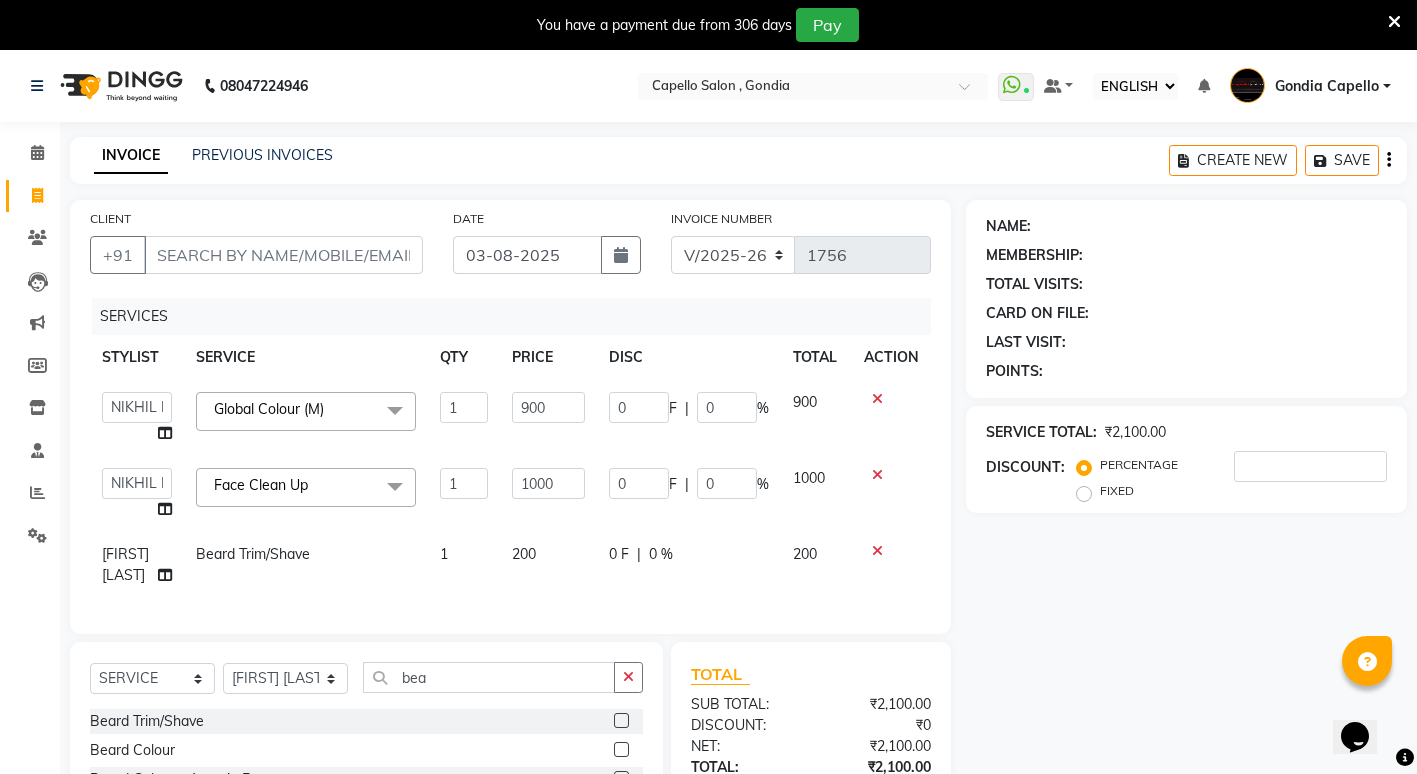 select on "58211" 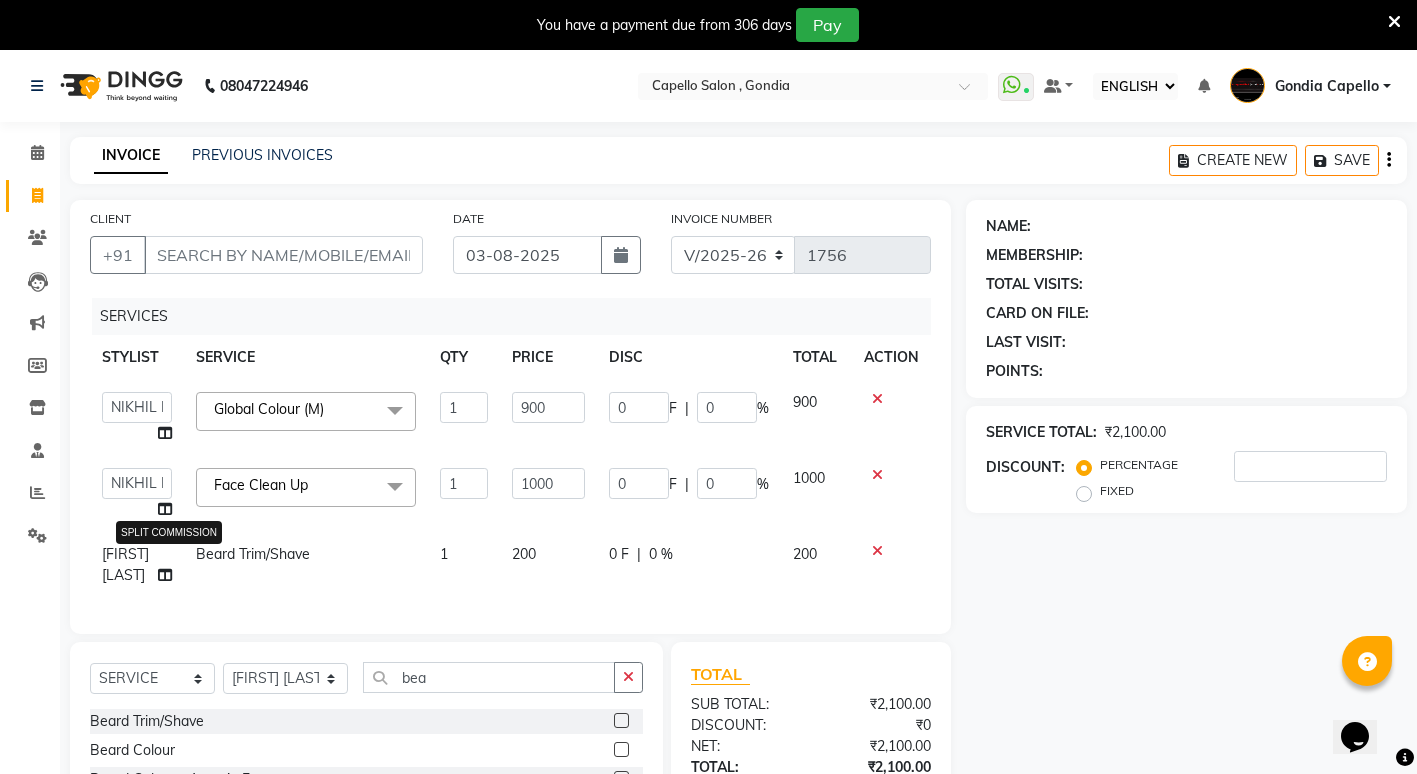 click 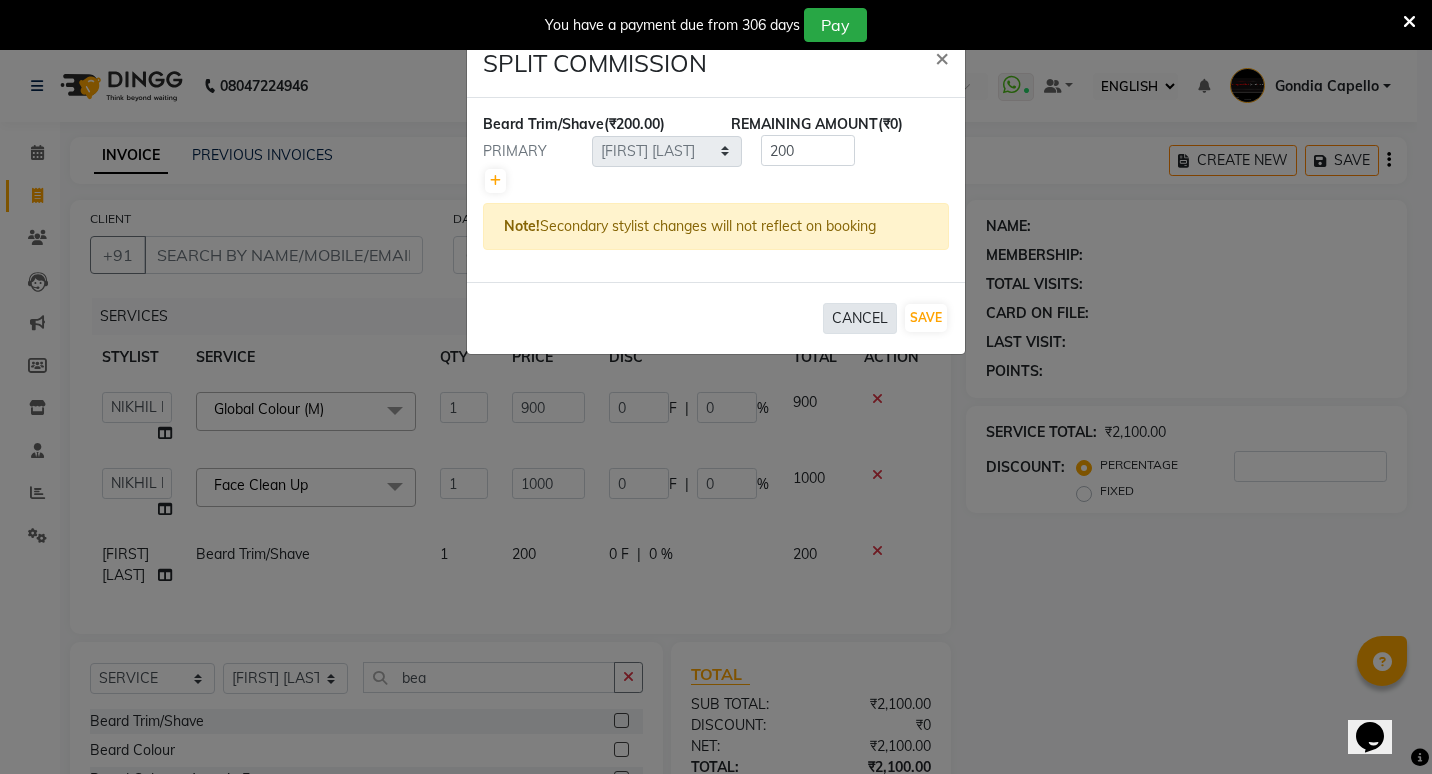 click on "CANCEL" 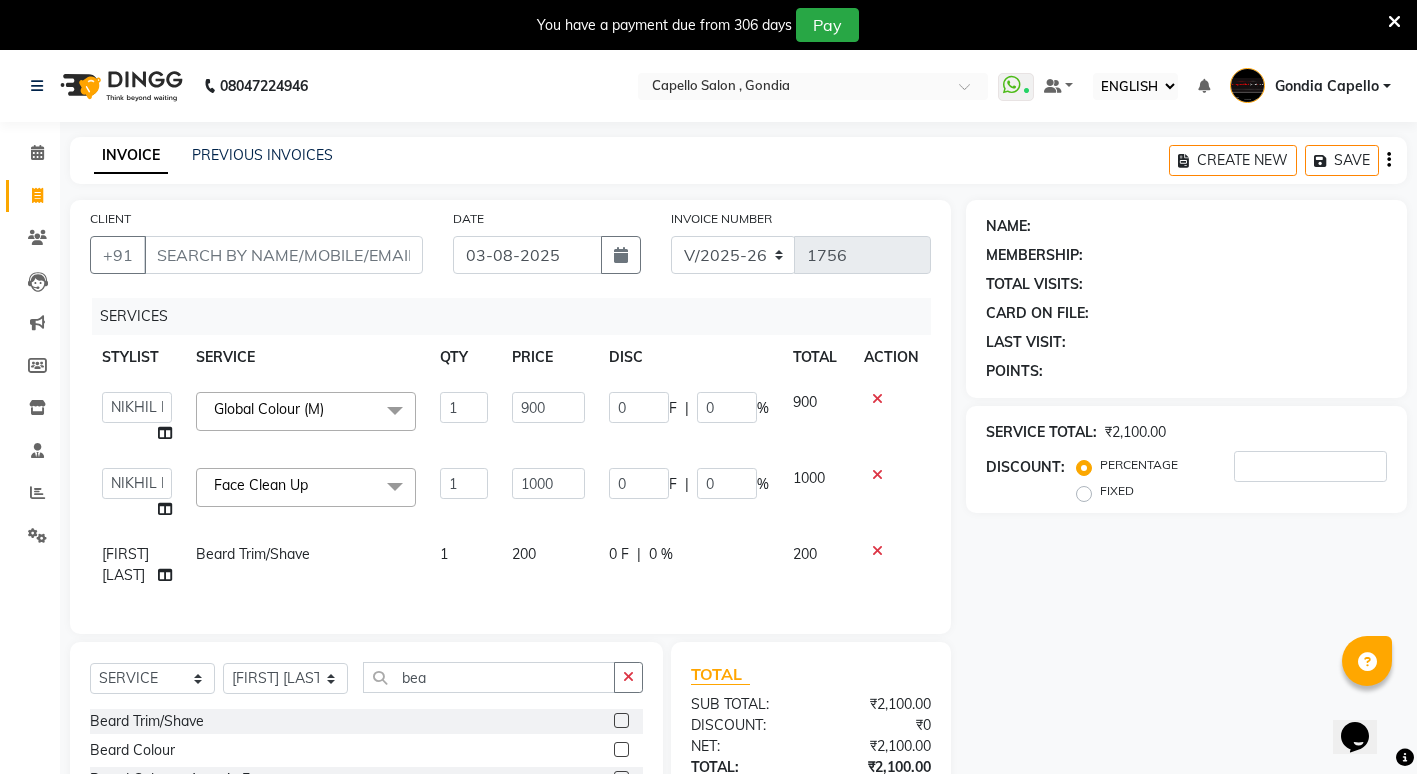 click on "[FIRST] [LAST]" 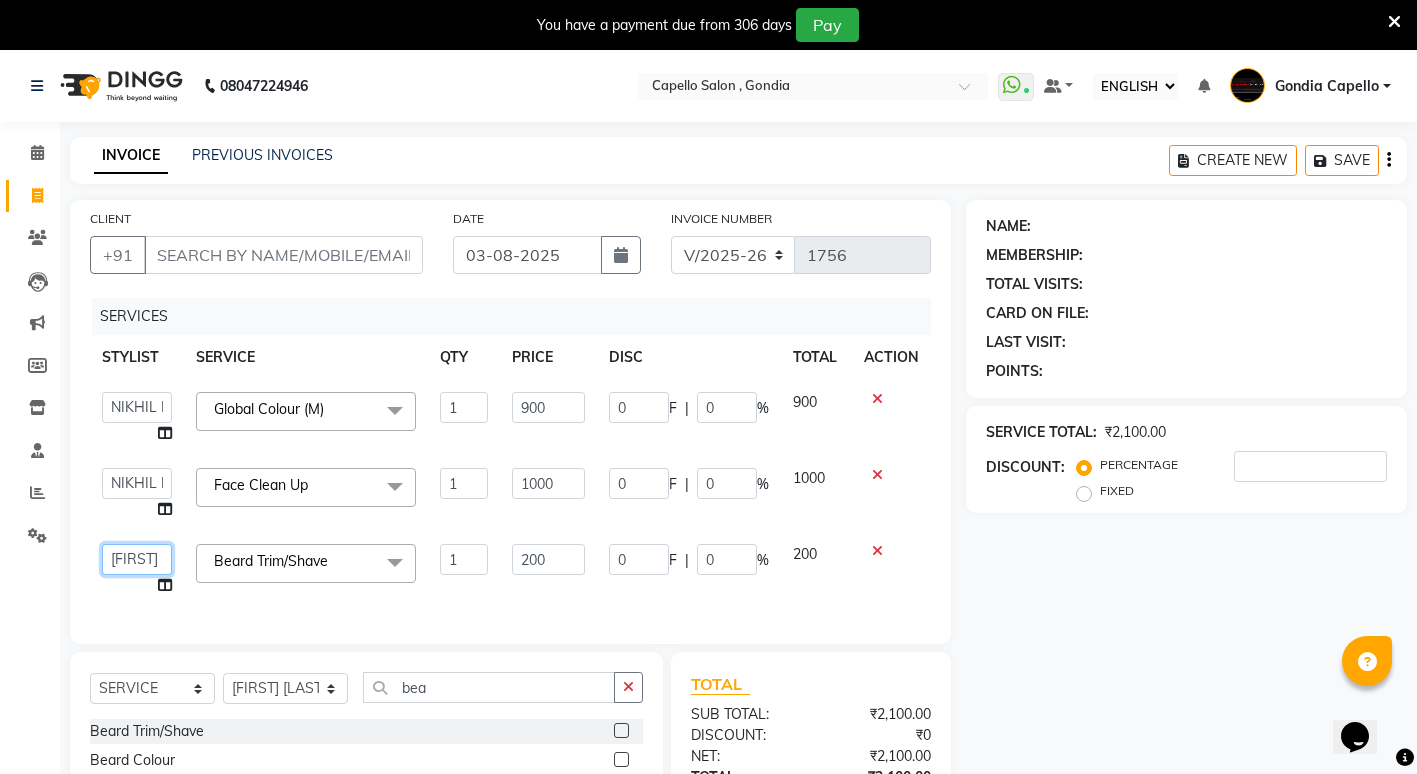 click on "ADMIN   ANIKET BAGDE   BHASKAR KAWDE   GAURAV KHOBRAGADE   Gondia Capello   NIKHIL KANETKAR    NITIN TANDE   priyanshi yewatkar   Rahul Suryawanshi   SHUBHANGI BANSOD   Uma Khandare (M)   YAKSHITA KURVE" 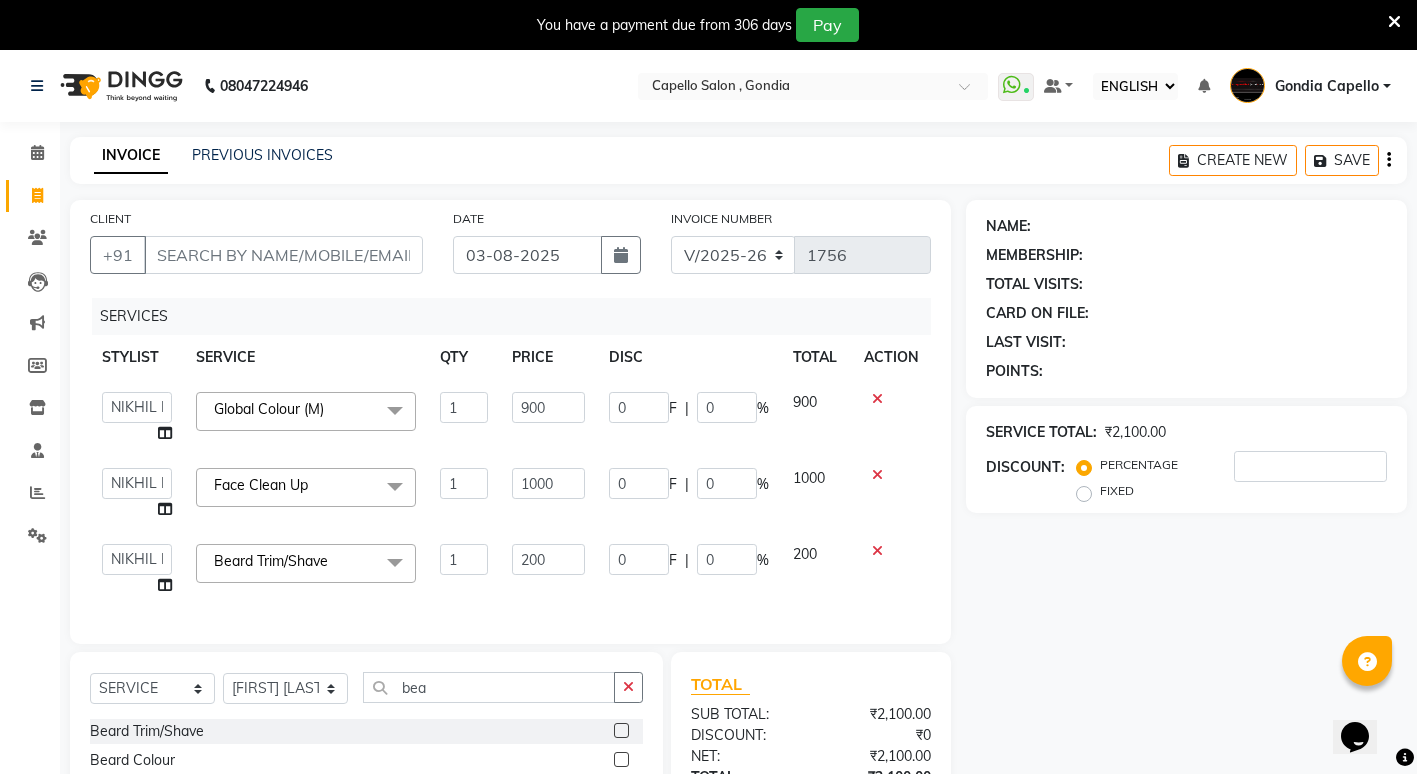 select on "58211" 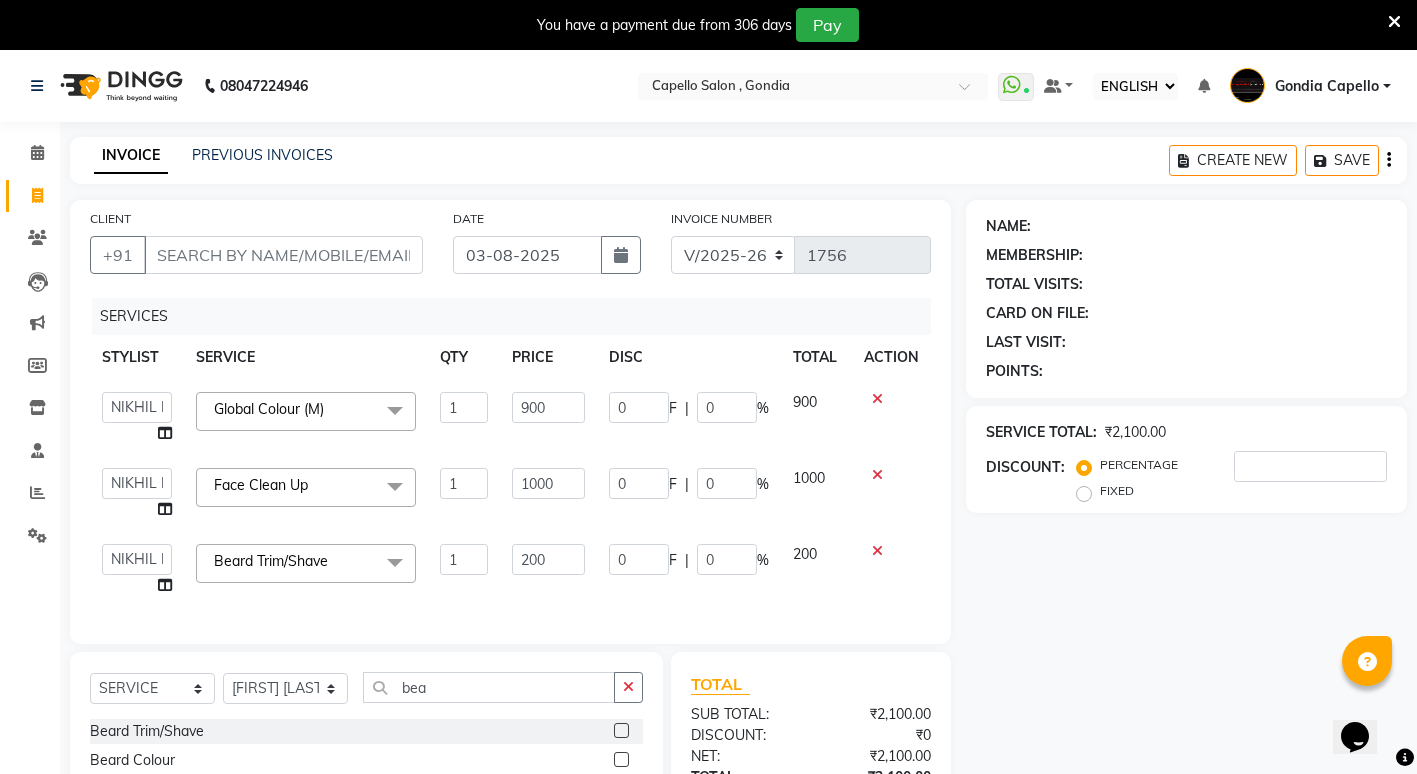 click on "NAME: MEMBERSHIP: TOTAL VISITS: CARD ON FILE: LAST VISIT:  POINTS:  SERVICE TOTAL:  ₹2,100.00  DISCOUNT:  PERCENTAGE   FIXED" 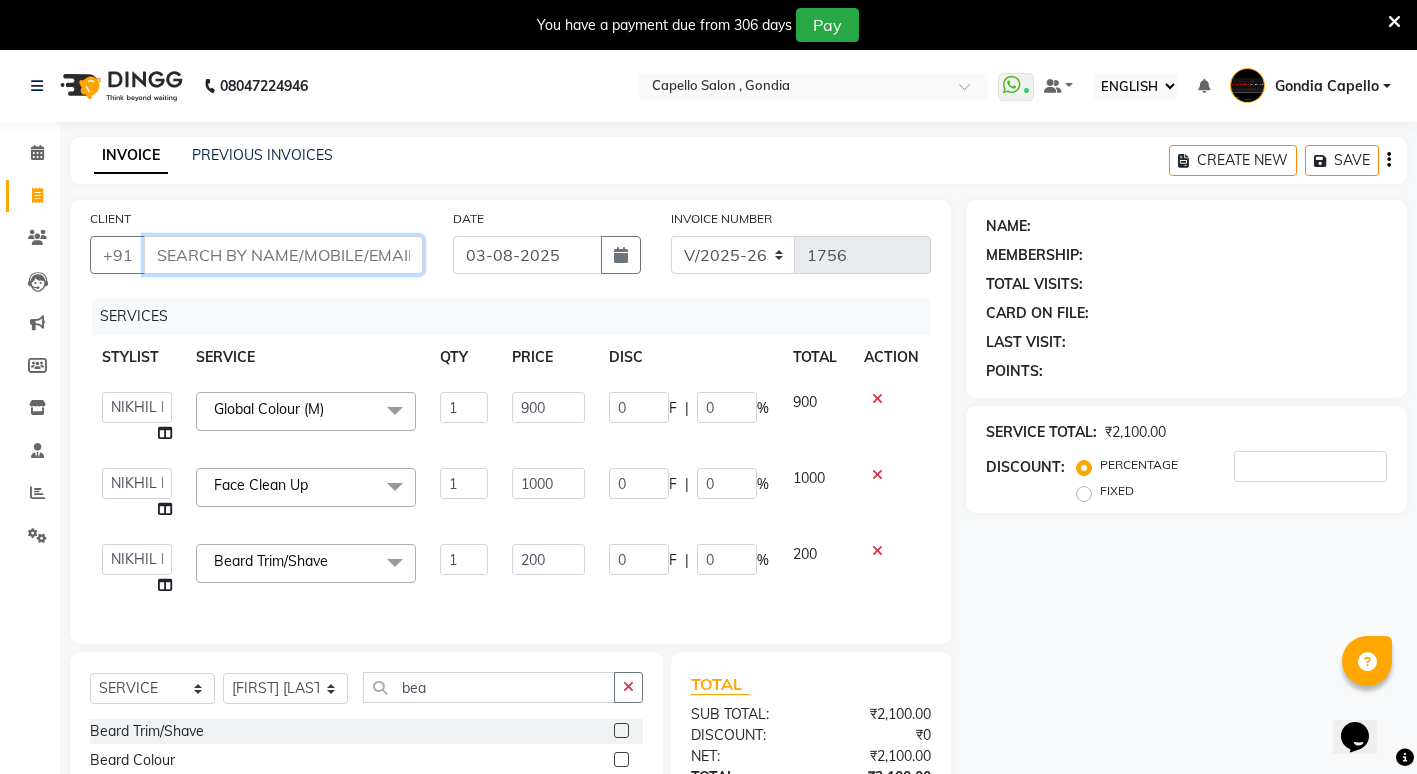 click on "CLIENT" at bounding box center [283, 255] 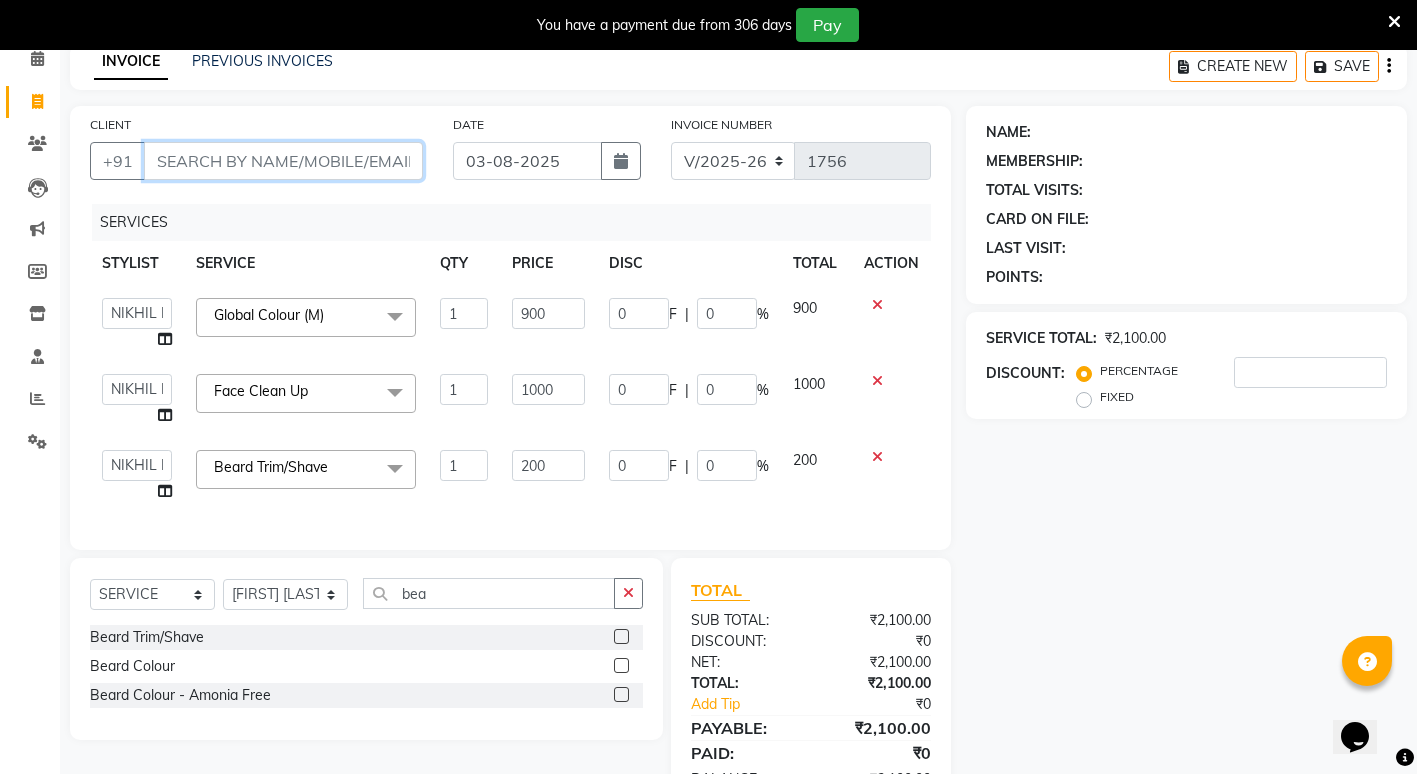 scroll, scrollTop: 0, scrollLeft: 0, axis: both 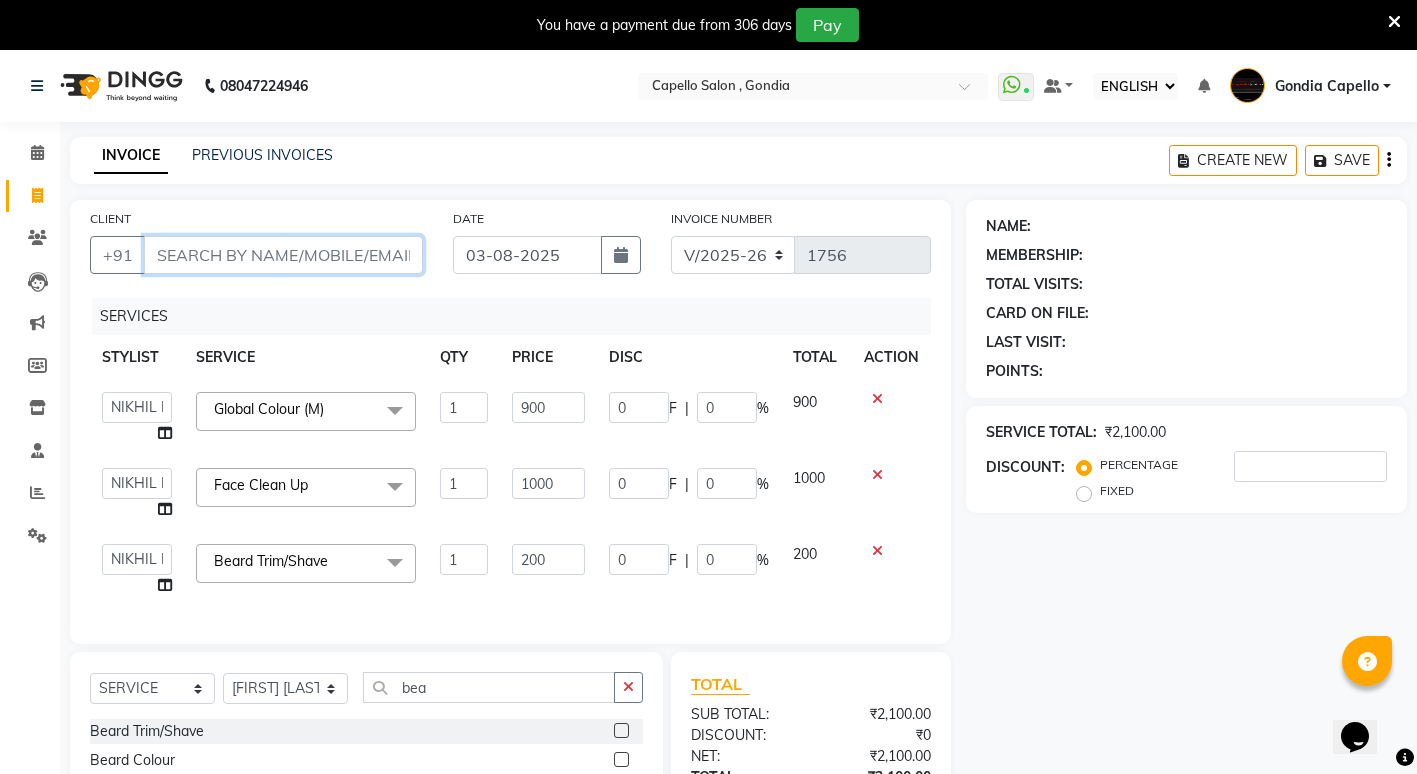 click on "CLIENT" at bounding box center [283, 255] 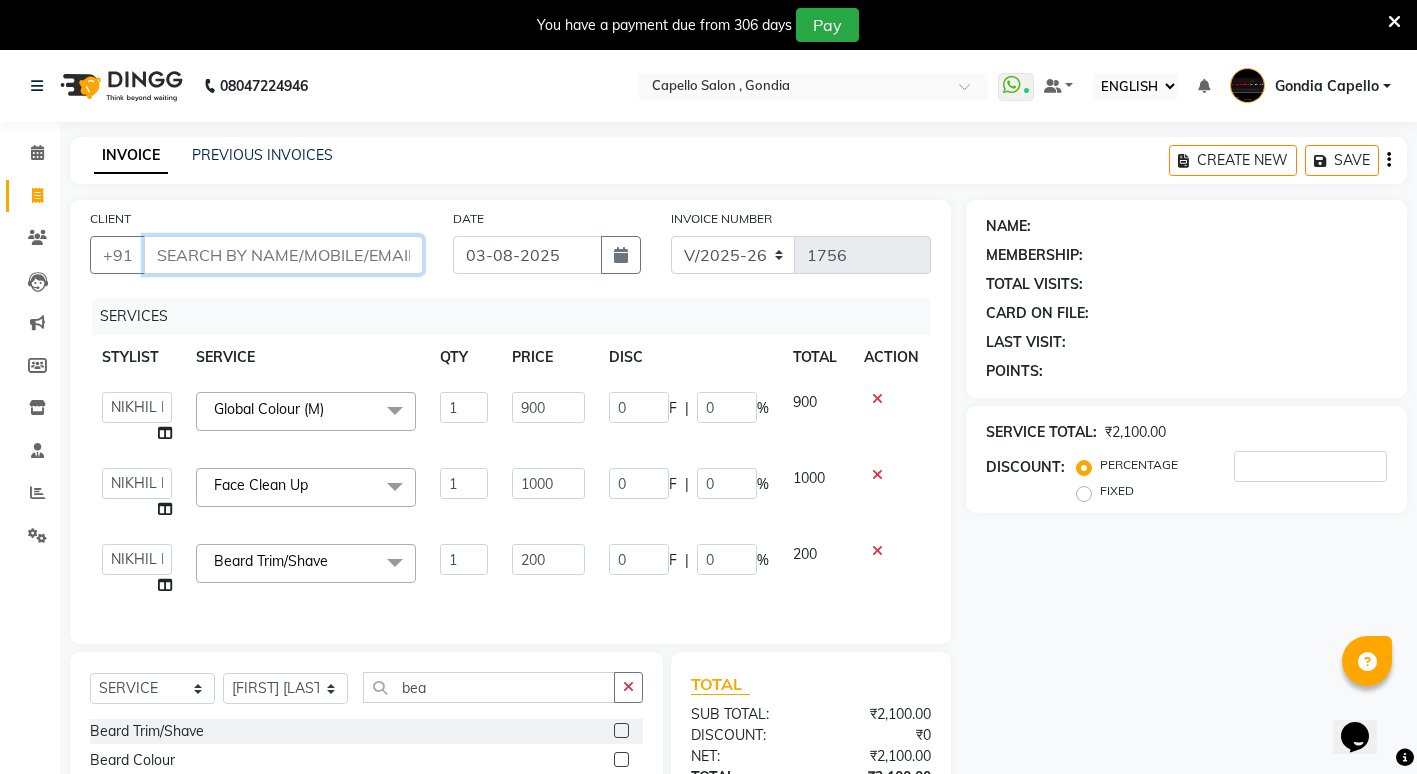 type on "9" 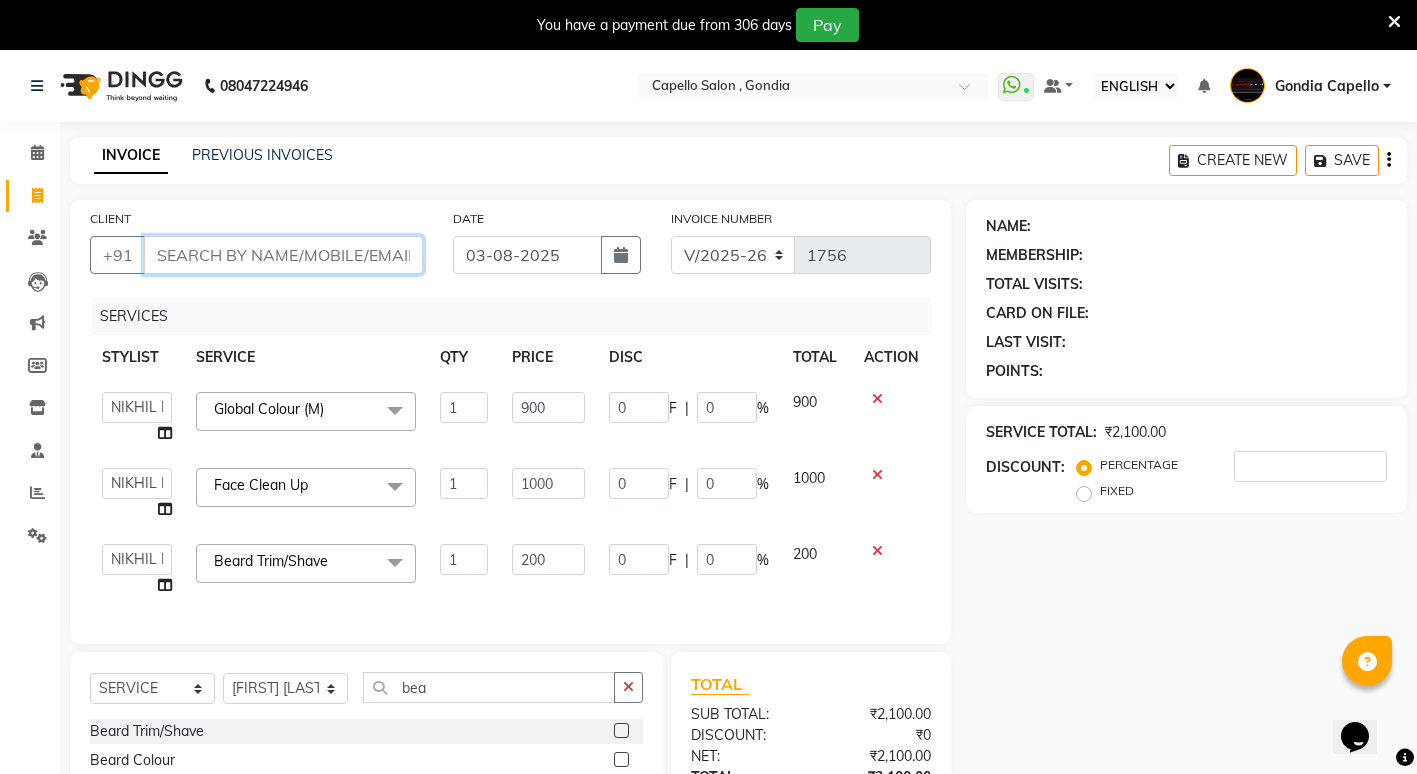 type on "0" 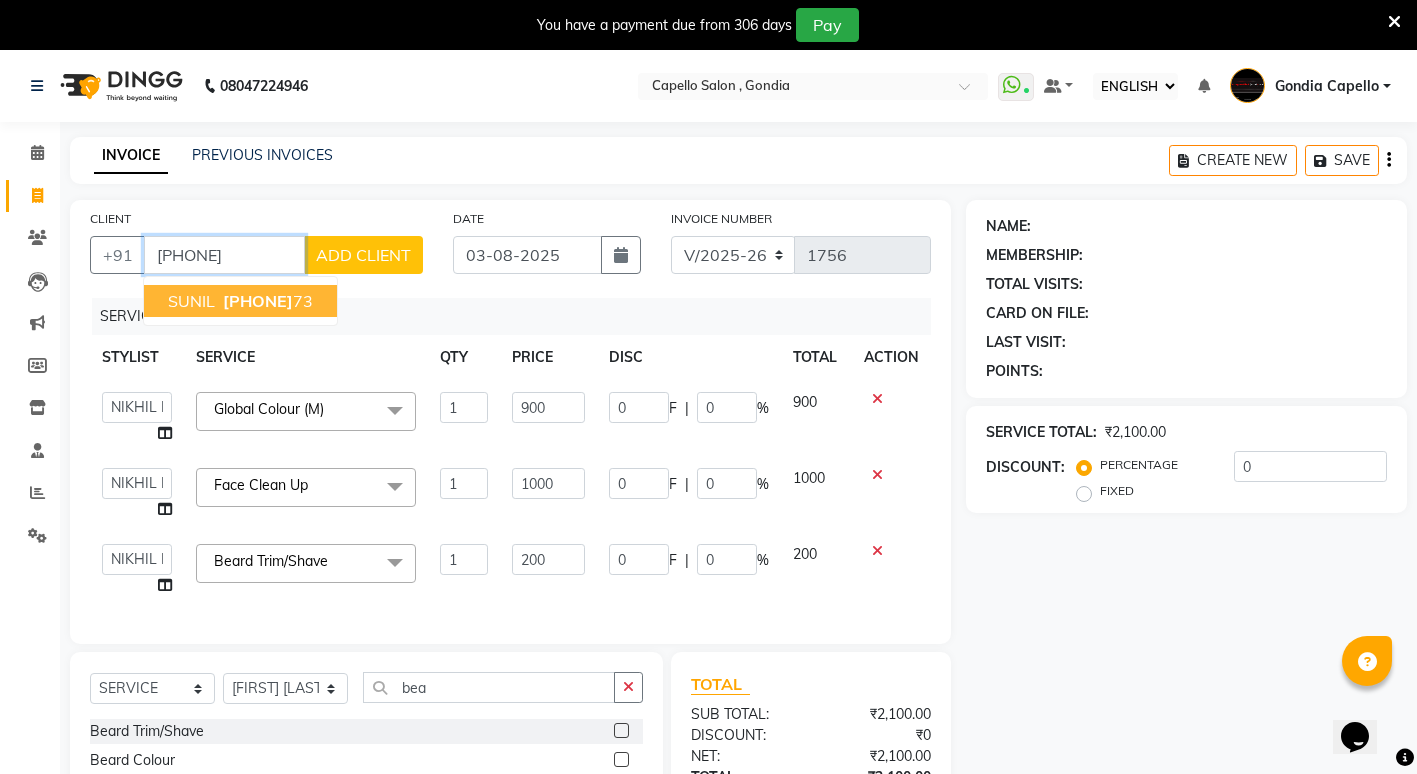 type on "9960171173" 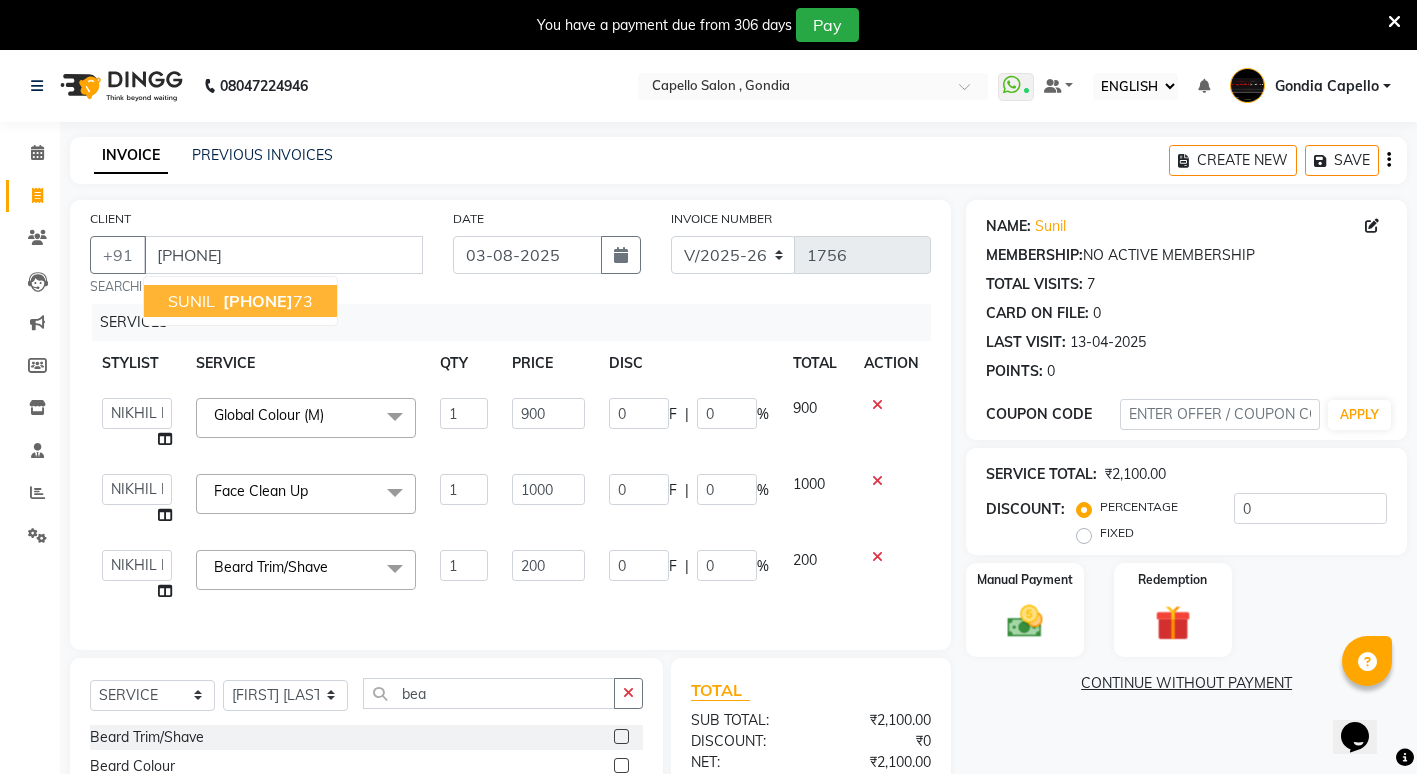 drag, startPoint x: 901, startPoint y: 713, endPoint x: 978, endPoint y: 715, distance: 77.02597 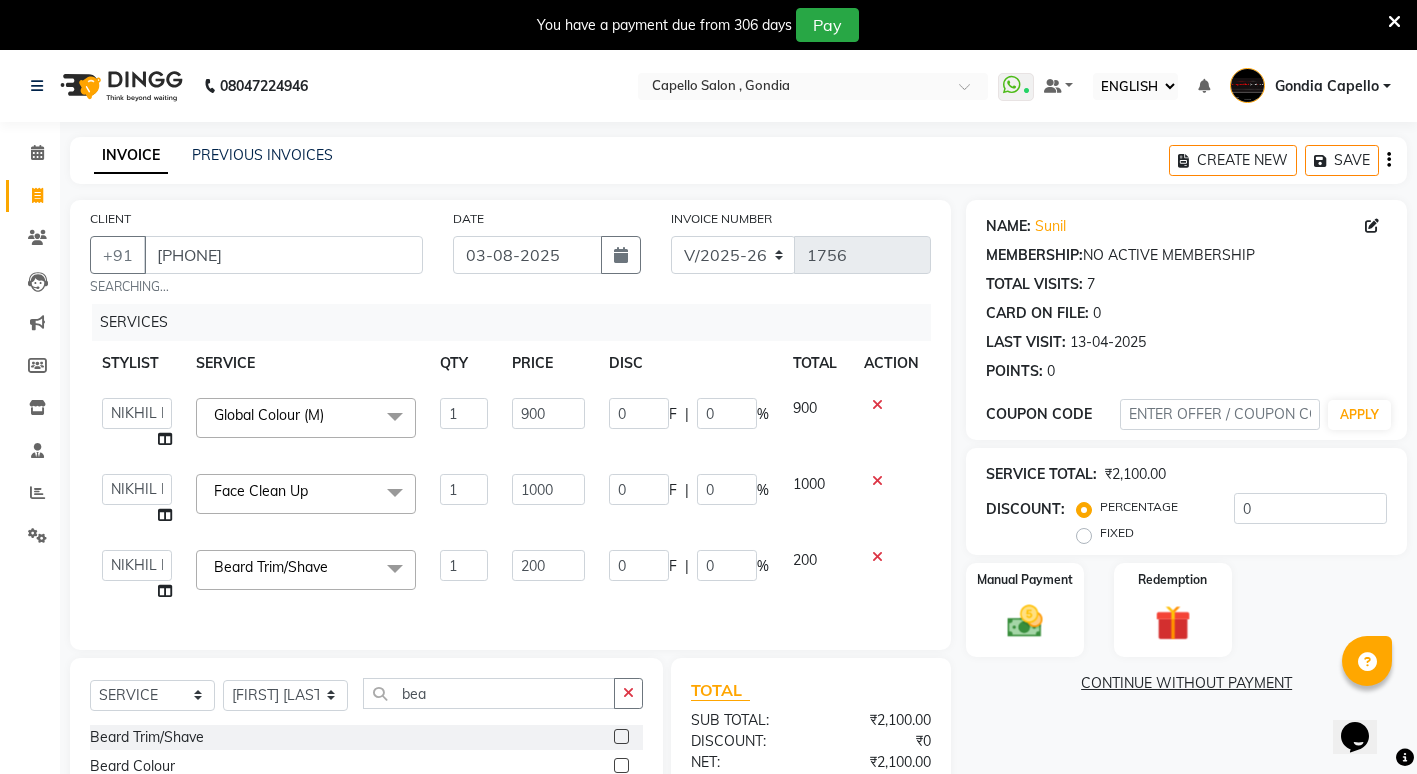 click on "NAME: Sunil  MEMBERSHIP:  NO ACTIVE MEMBERSHIP  TOTAL VISITS:  7 CARD ON FILE:  0 LAST VISIT:   13-04-2025 POINTS:   0  COUPON CODE APPLY SERVICE TOTAL:  ₹2,100.00  DISCOUNT:  PERCENTAGE   FIXED  0 Manual Payment Redemption  CONTINUE WITHOUT PAYMENT" 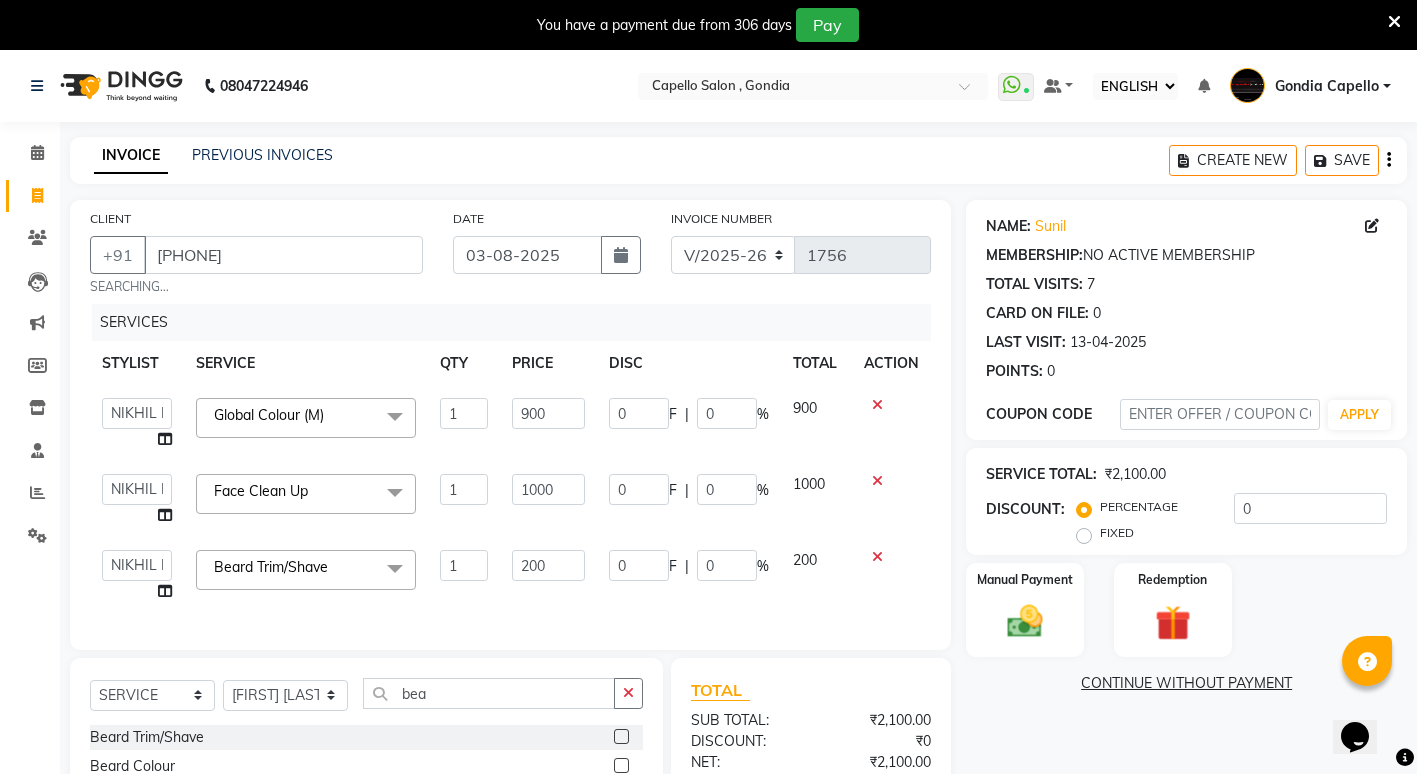 click 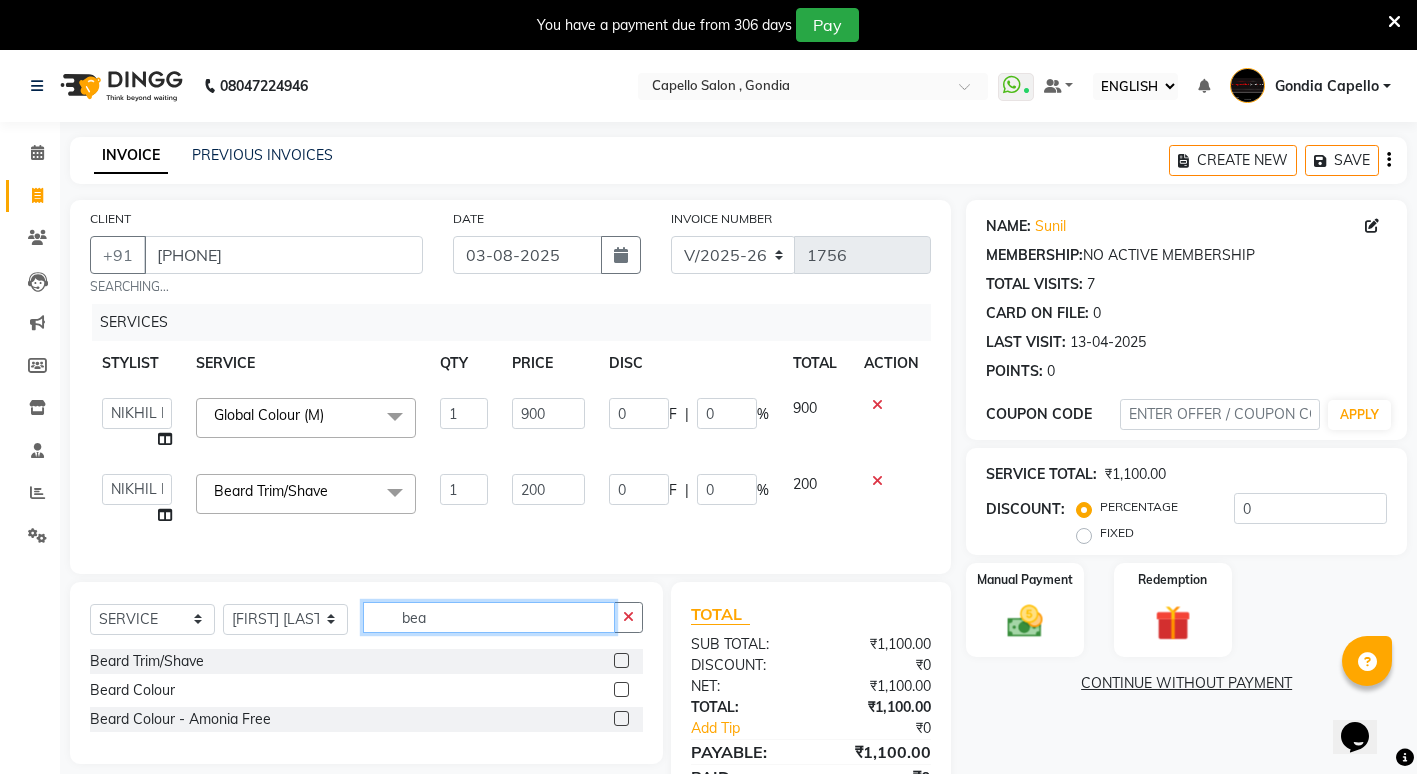 click on "bea" 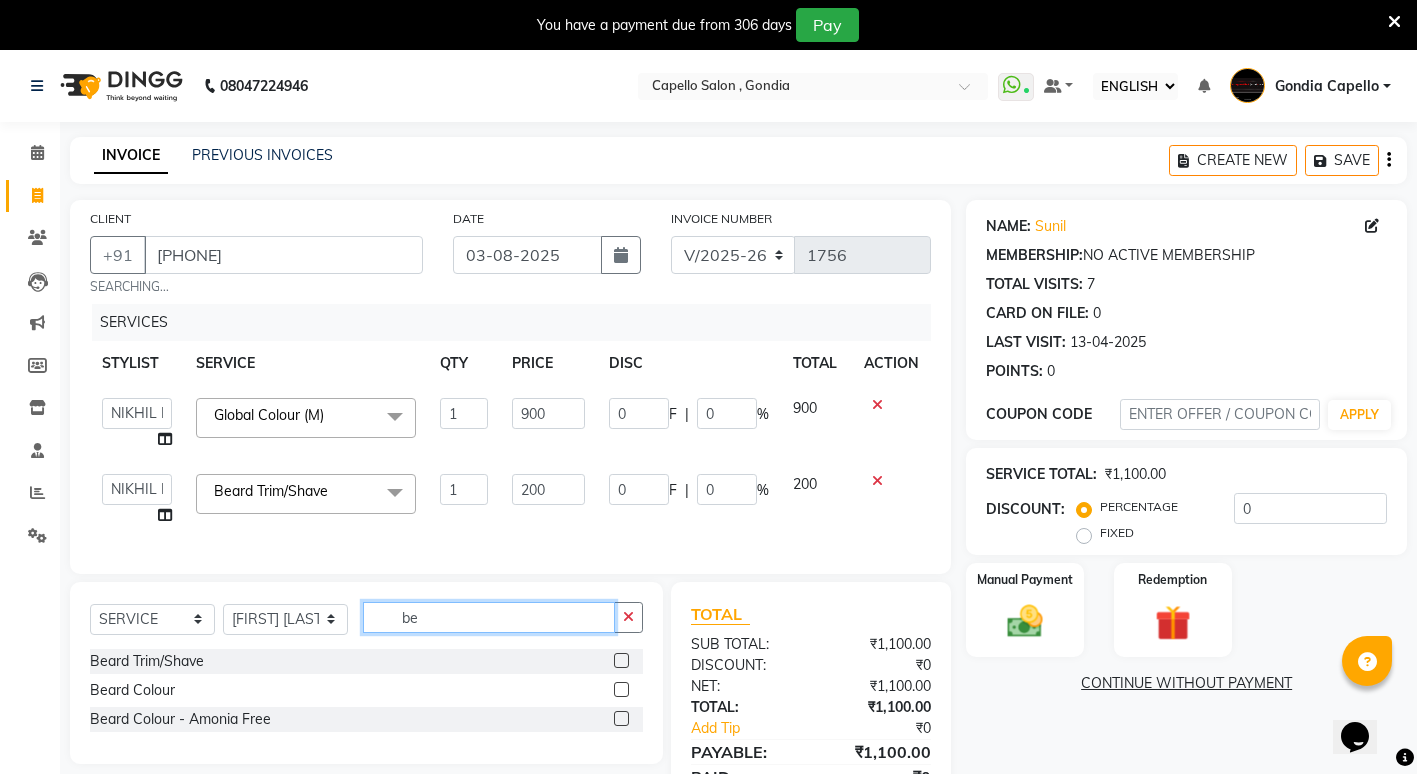 type on "b" 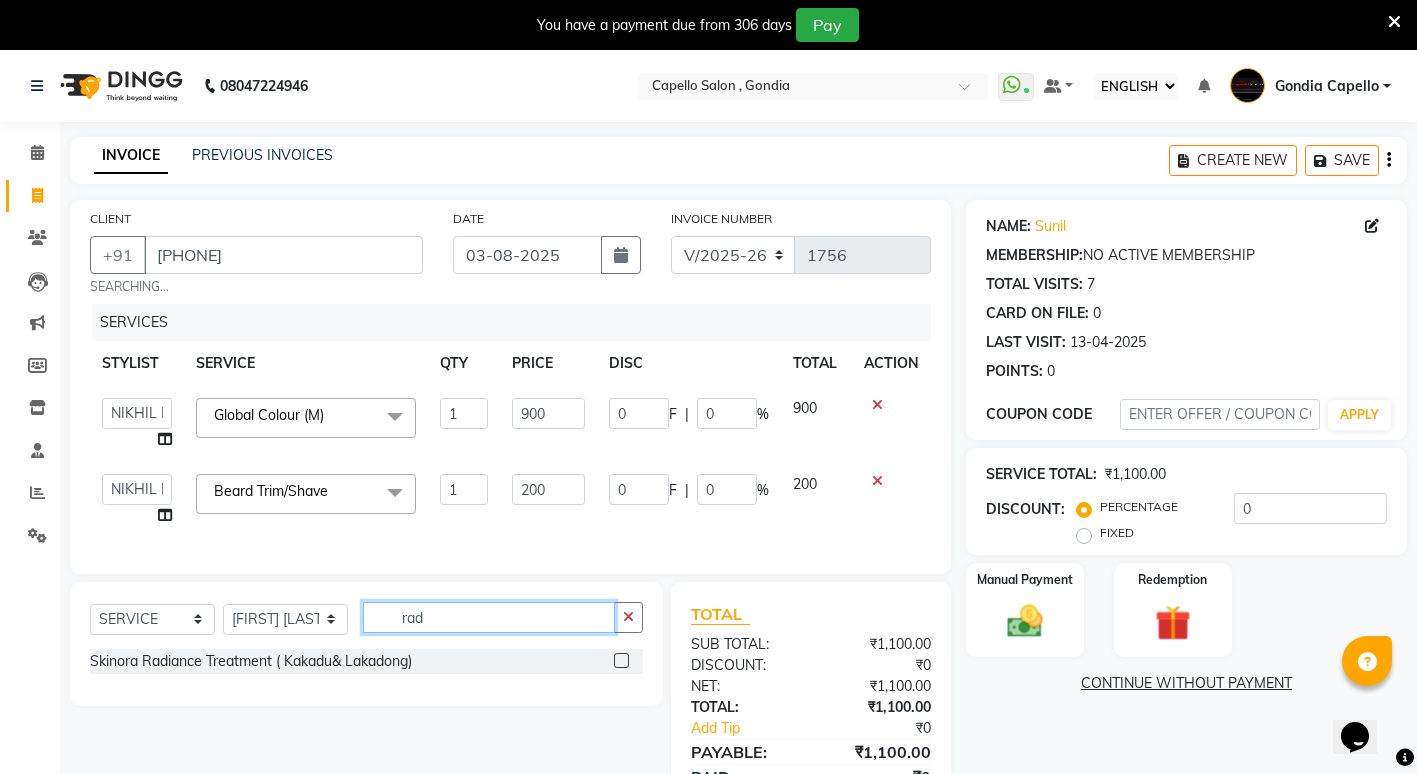 type on "rad" 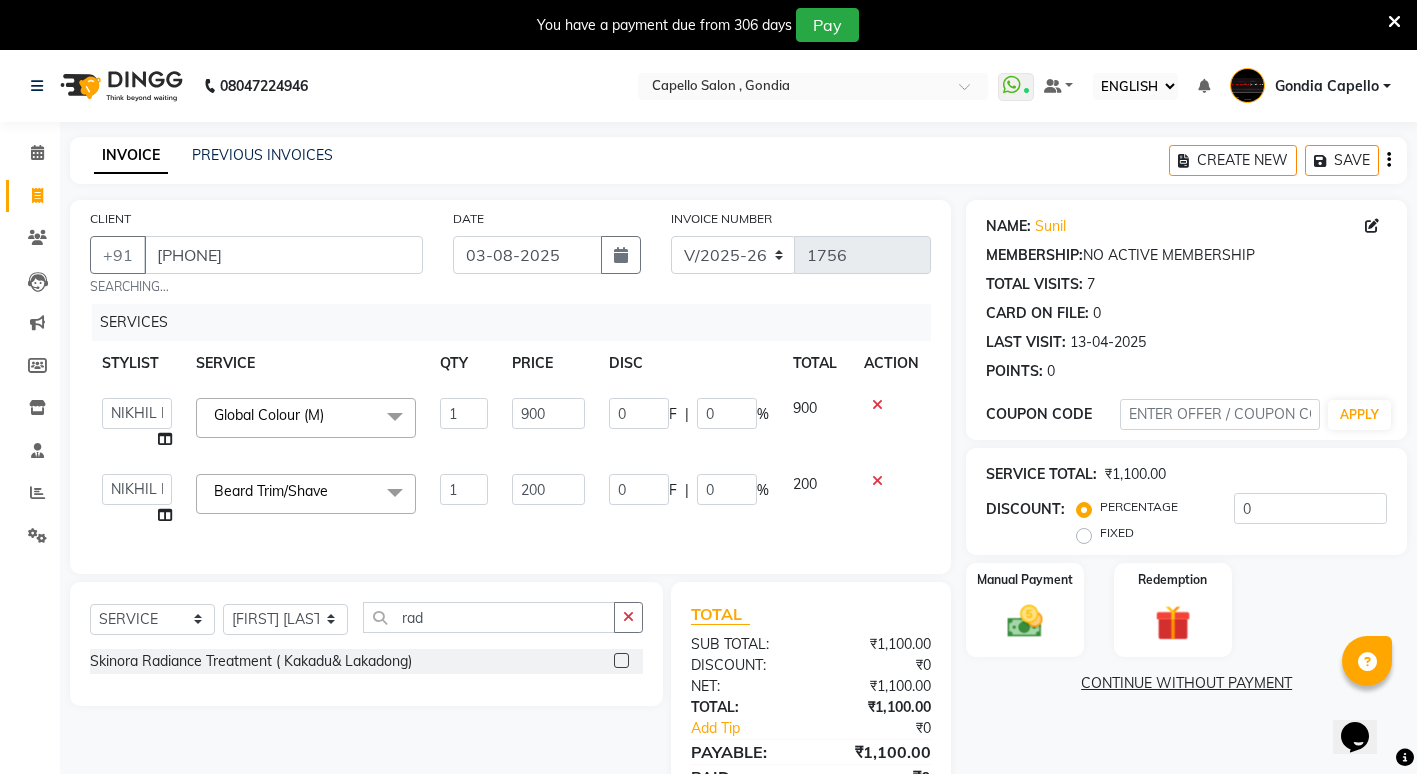 click 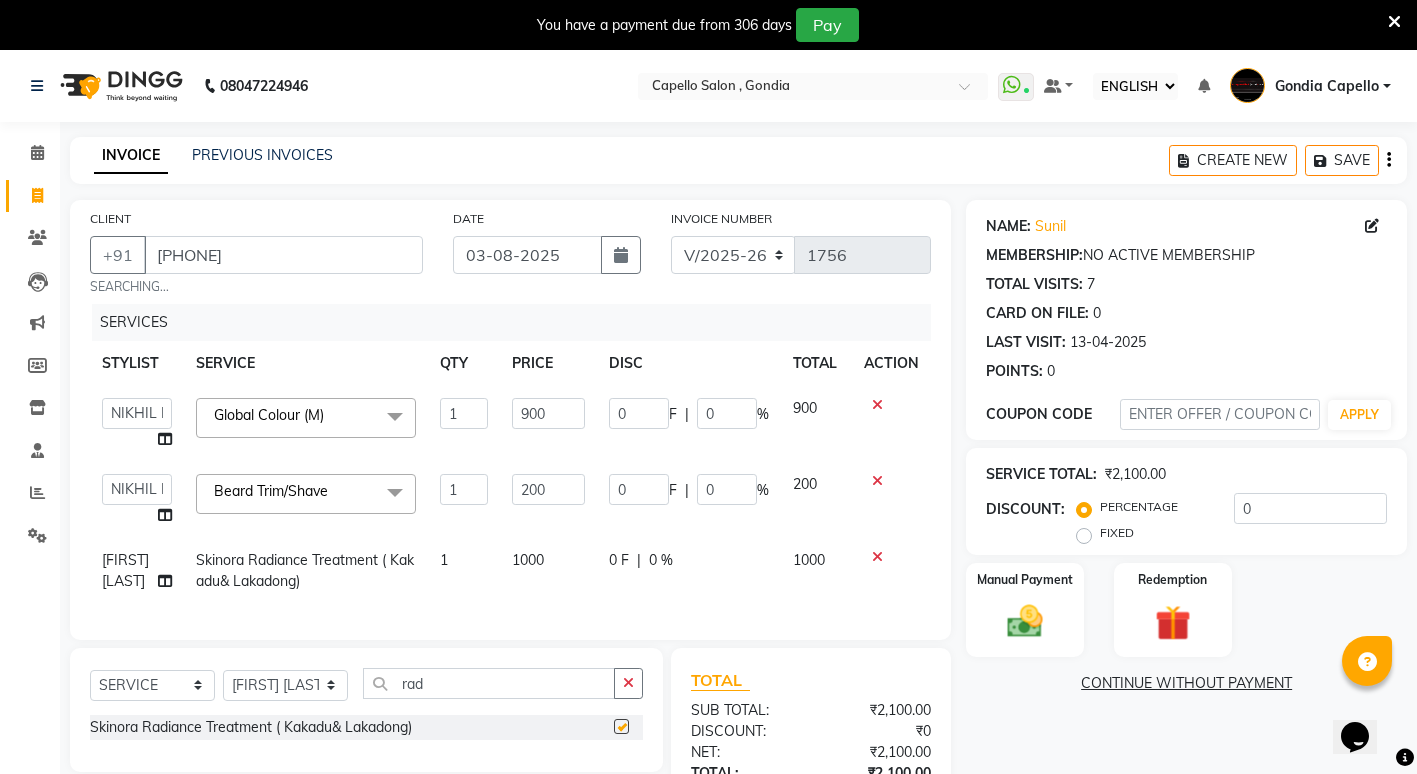 checkbox on "false" 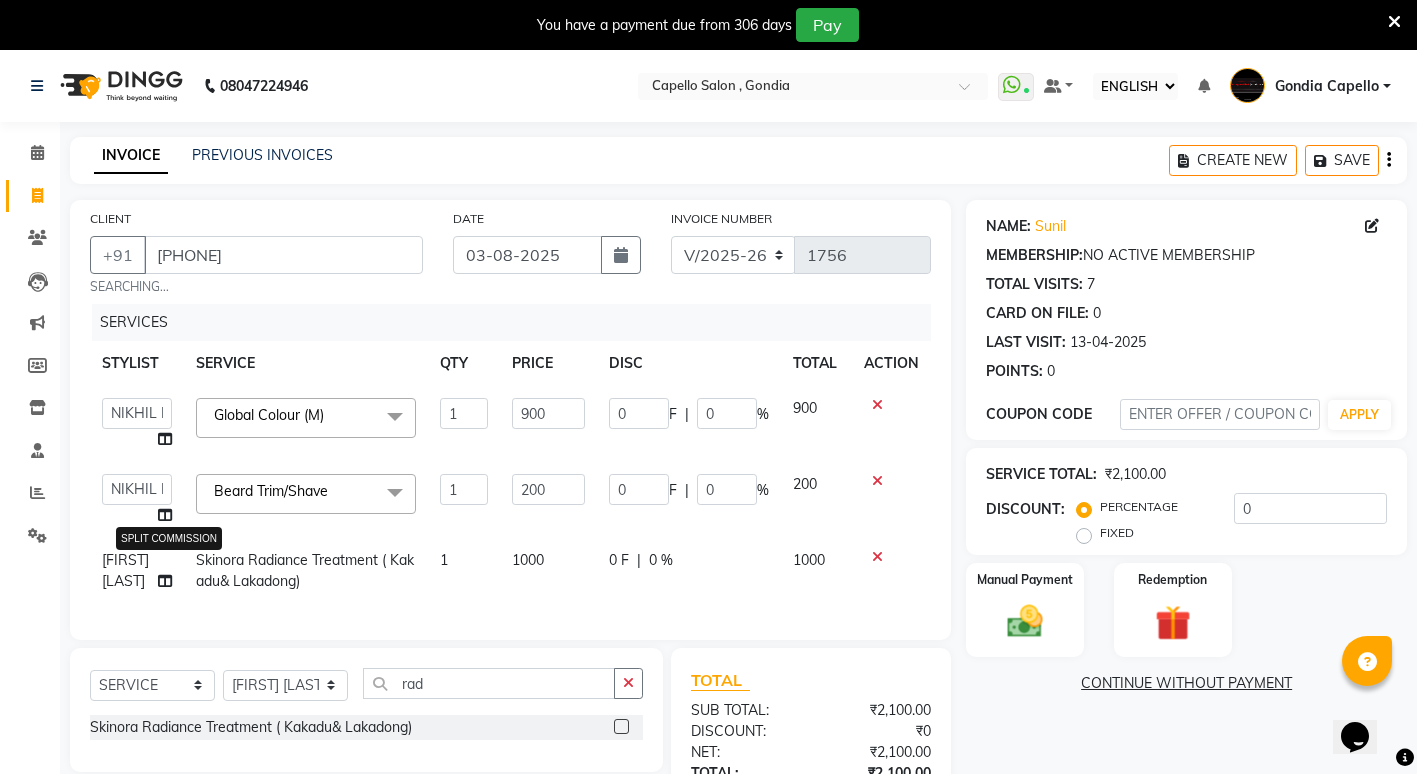 click 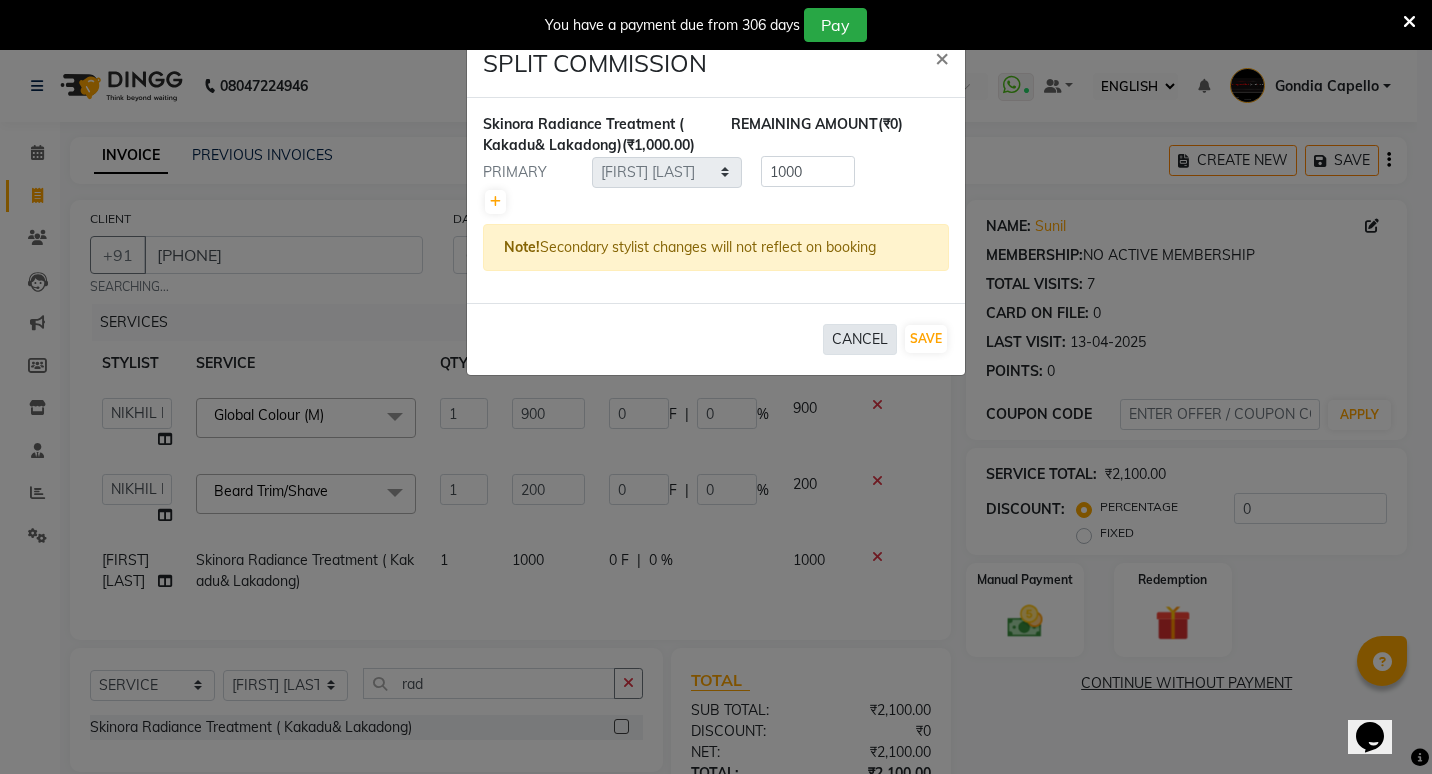 click on "CANCEL" 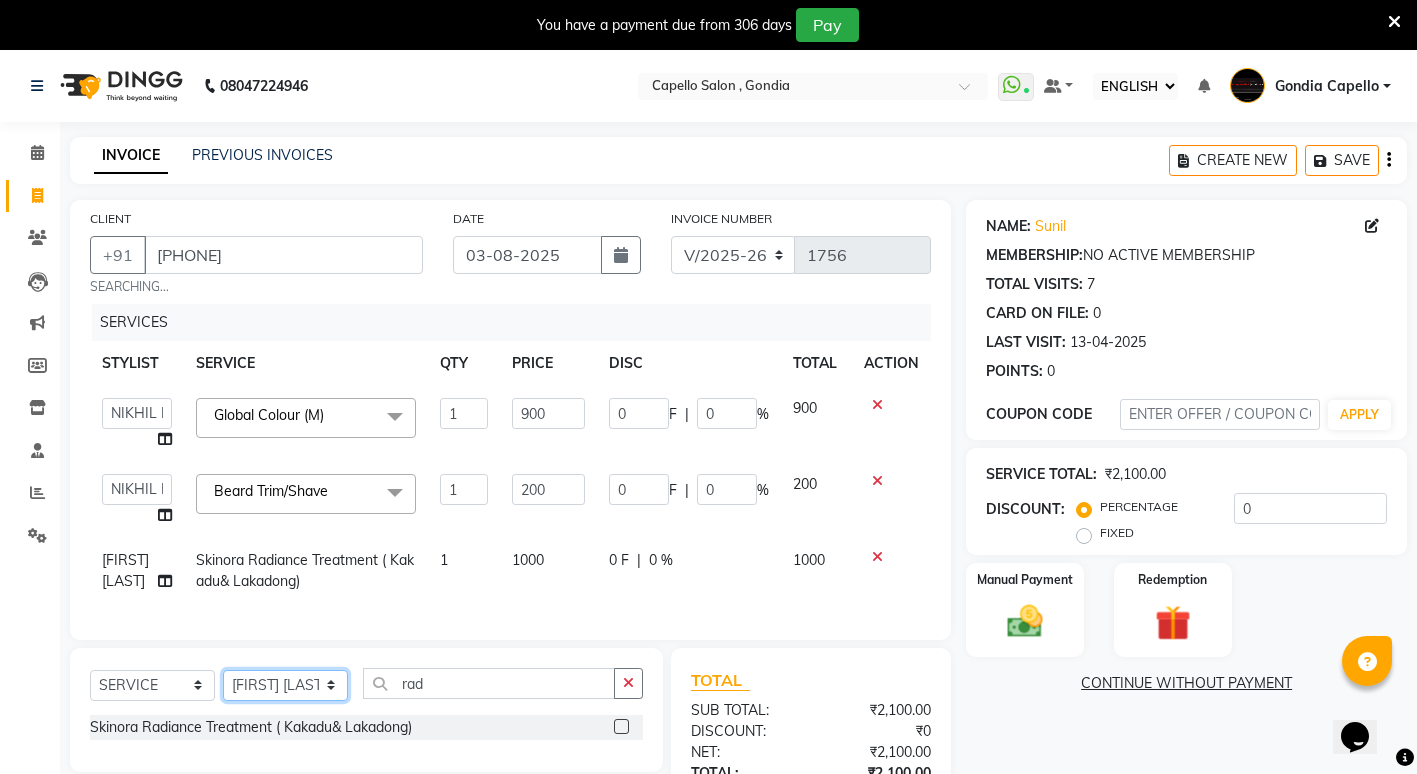 click on "SELECT STYLIST ADMIN ANIKET BAGDE BHASKAR KAWDE GAURAV KHOBRAGADE Gondia Capello NIKHIL KANETKAR  NITIN TANDE priyanshi yewatkar Rahul Suryawanshi SHUBHANGI BANSOD Uma Khandare (M) YAKSHITA KURVE" 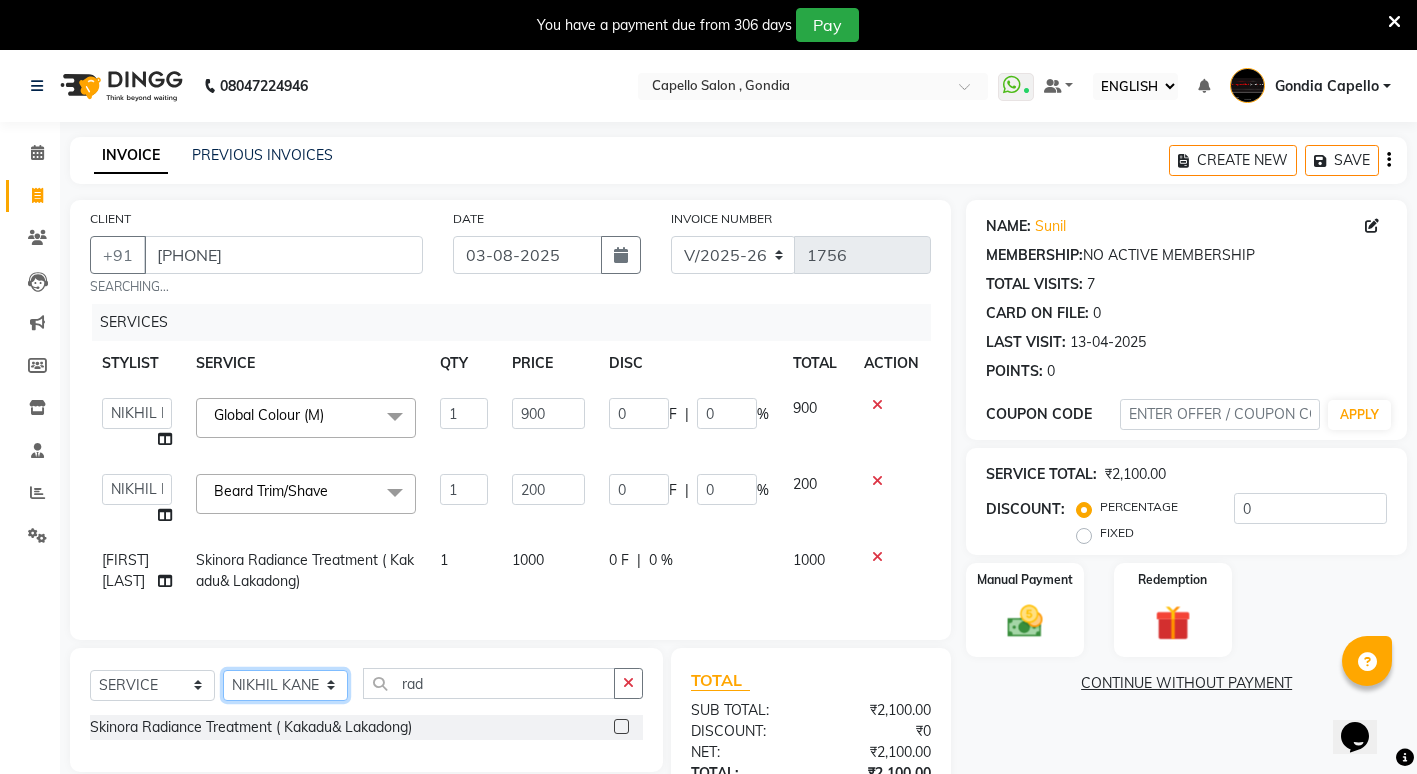 click on "SELECT STYLIST ADMIN ANIKET BAGDE BHASKAR KAWDE GAURAV KHOBRAGADE Gondia Capello NIKHIL KANETKAR  NITIN TANDE priyanshi yewatkar Rahul Suryawanshi SHUBHANGI BANSOD Uma Khandare (M) YAKSHITA KURVE" 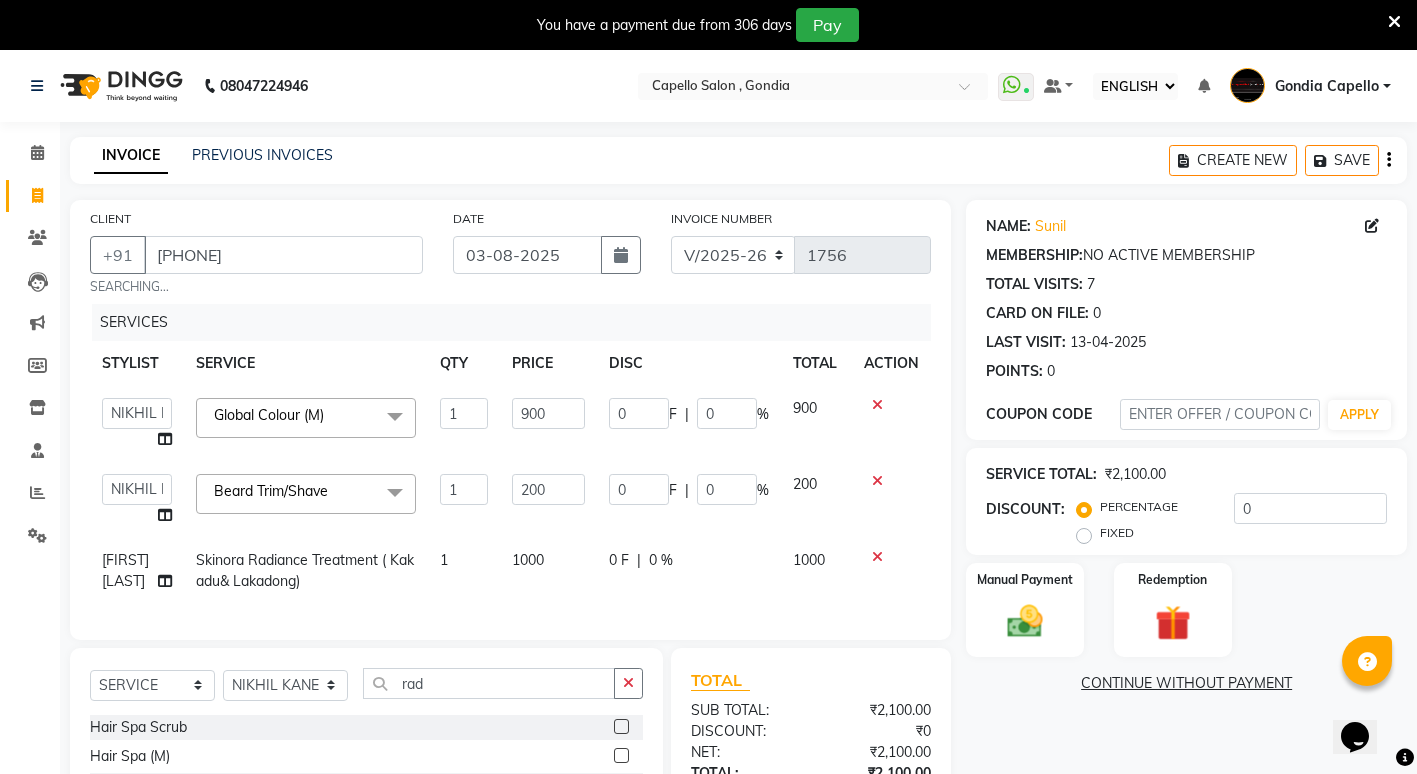 click on "[FIRST] [LAST]" 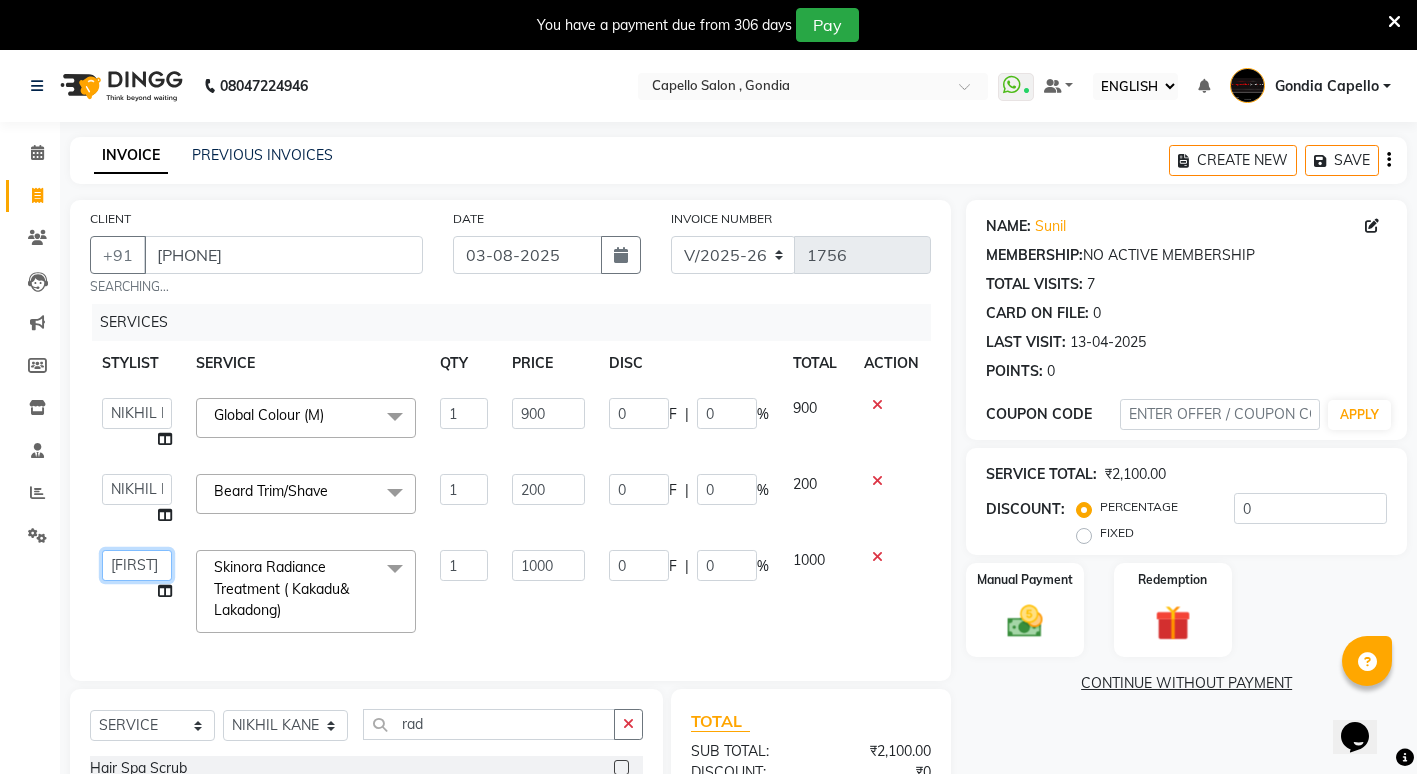 click on "ADMIN   ANIKET BAGDE   BHASKAR KAWDE   GAURAV KHOBRAGADE   Gondia Capello   NIKHIL KANETKAR    NITIN TANDE   priyanshi yewatkar   Rahul Suryawanshi   SHUBHANGI BANSOD   Uma Khandare (M)   YAKSHITA KURVE" 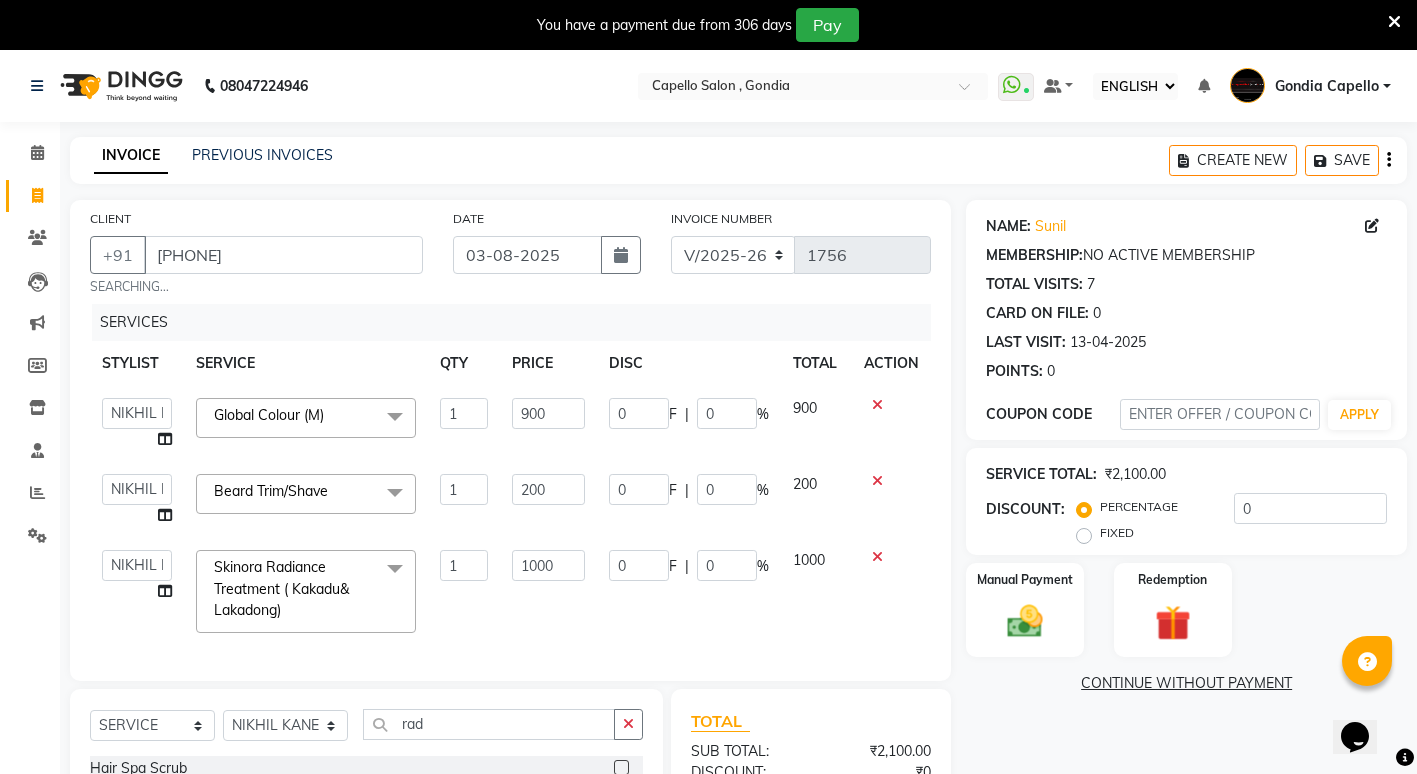 select on "58211" 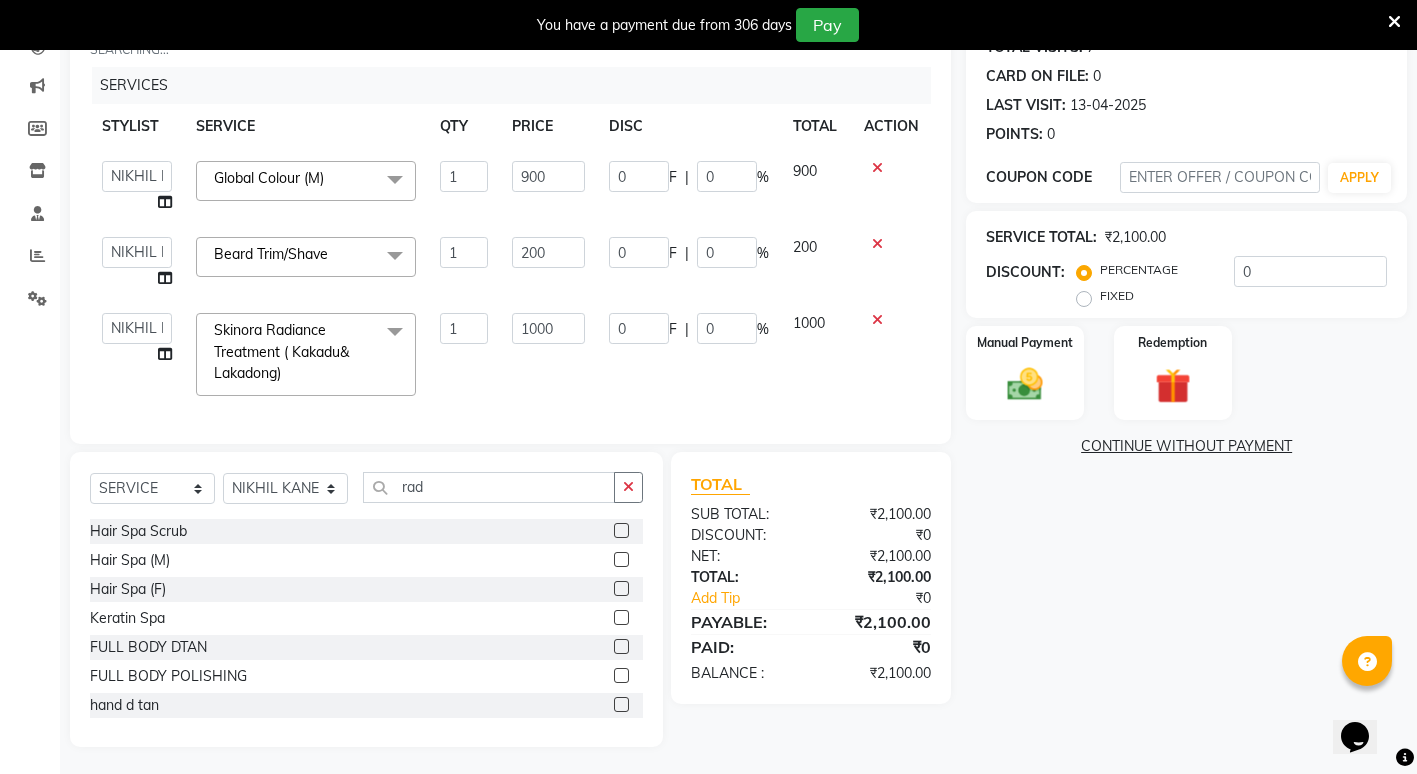 scroll, scrollTop: 255, scrollLeft: 0, axis: vertical 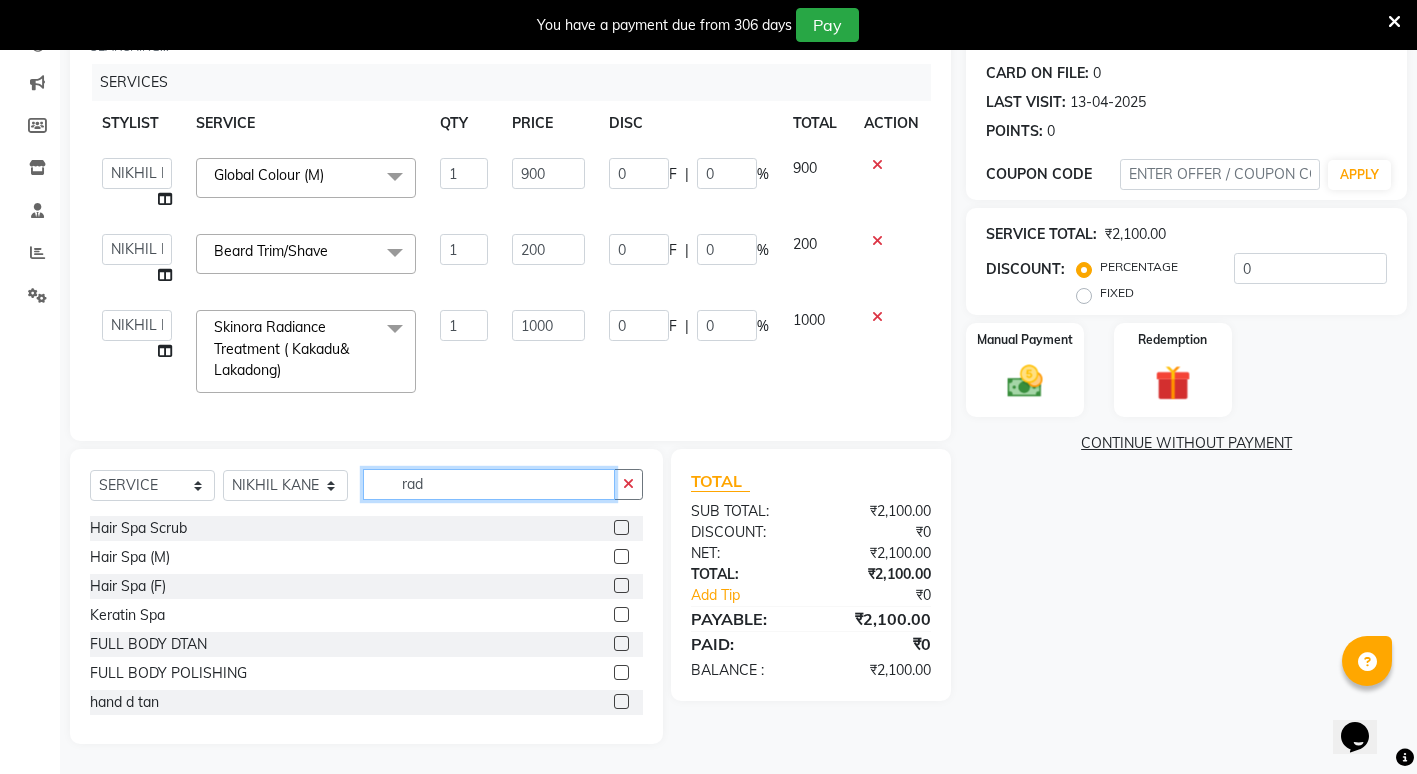 click on "rad" 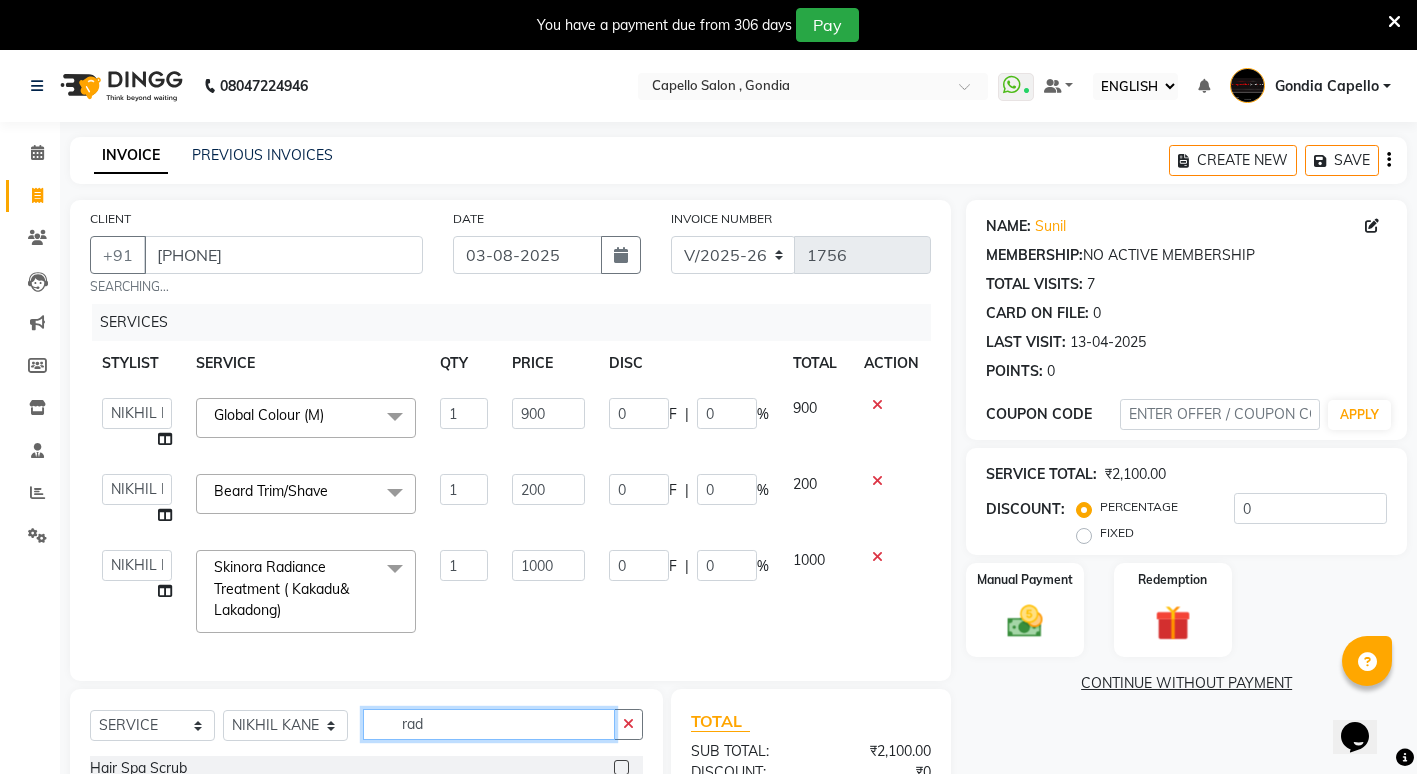 scroll, scrollTop: 100, scrollLeft: 0, axis: vertical 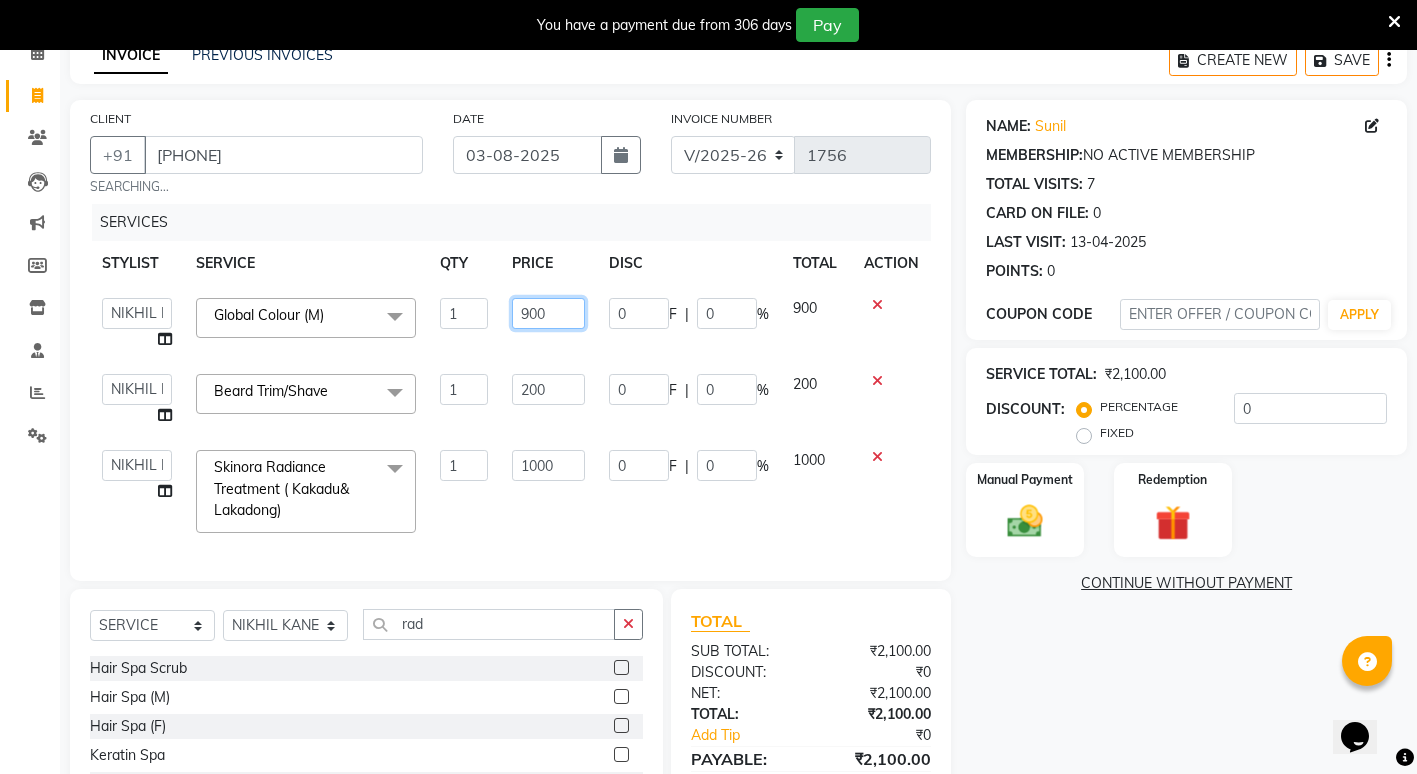 click on "900" 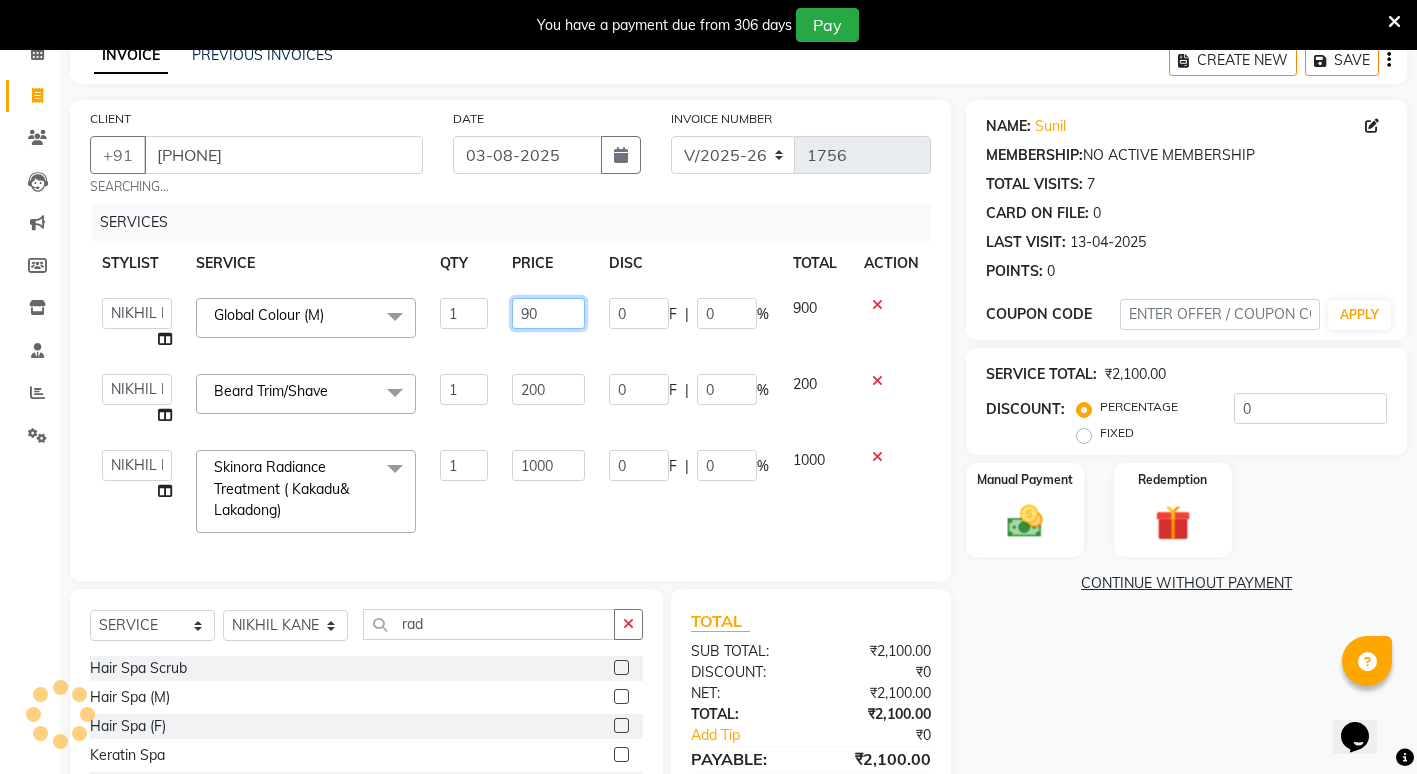 type on "9" 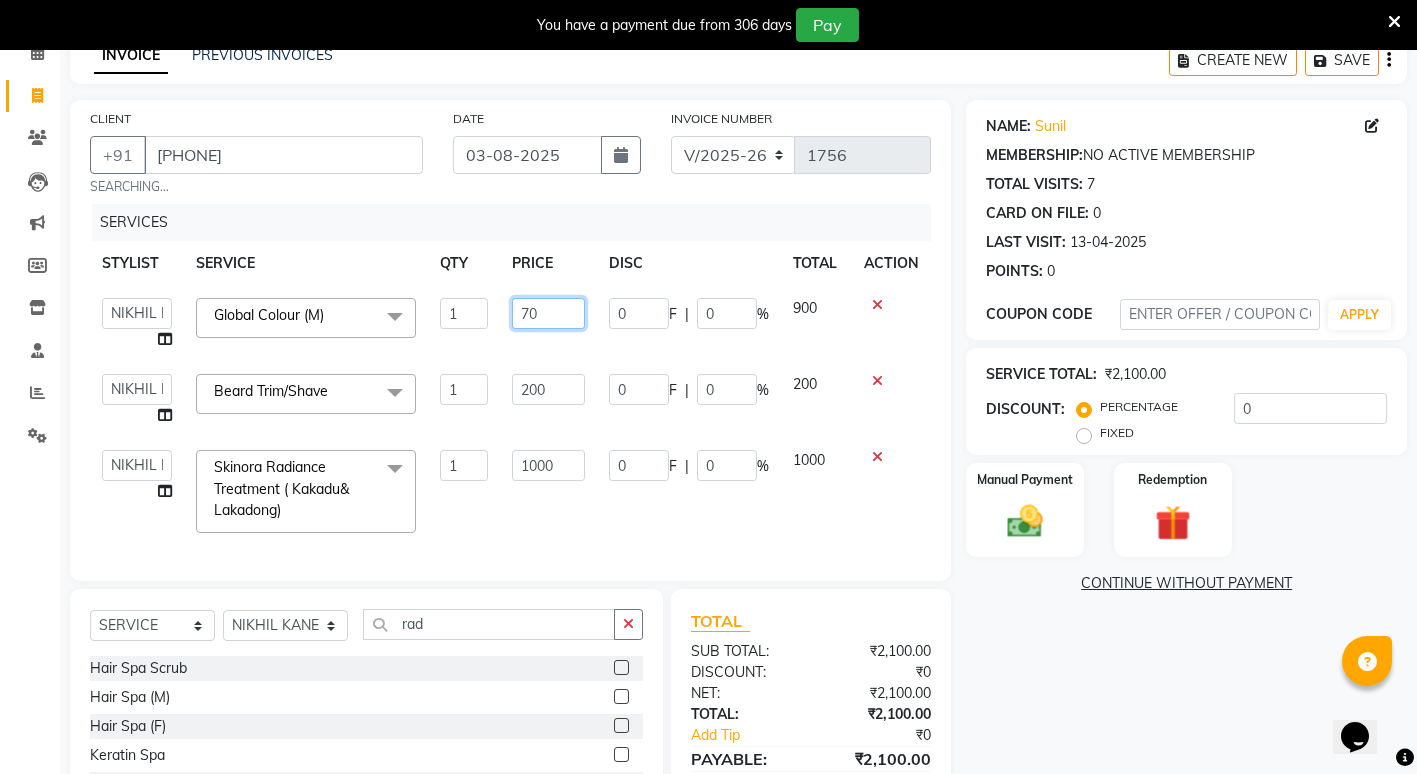 type on "700" 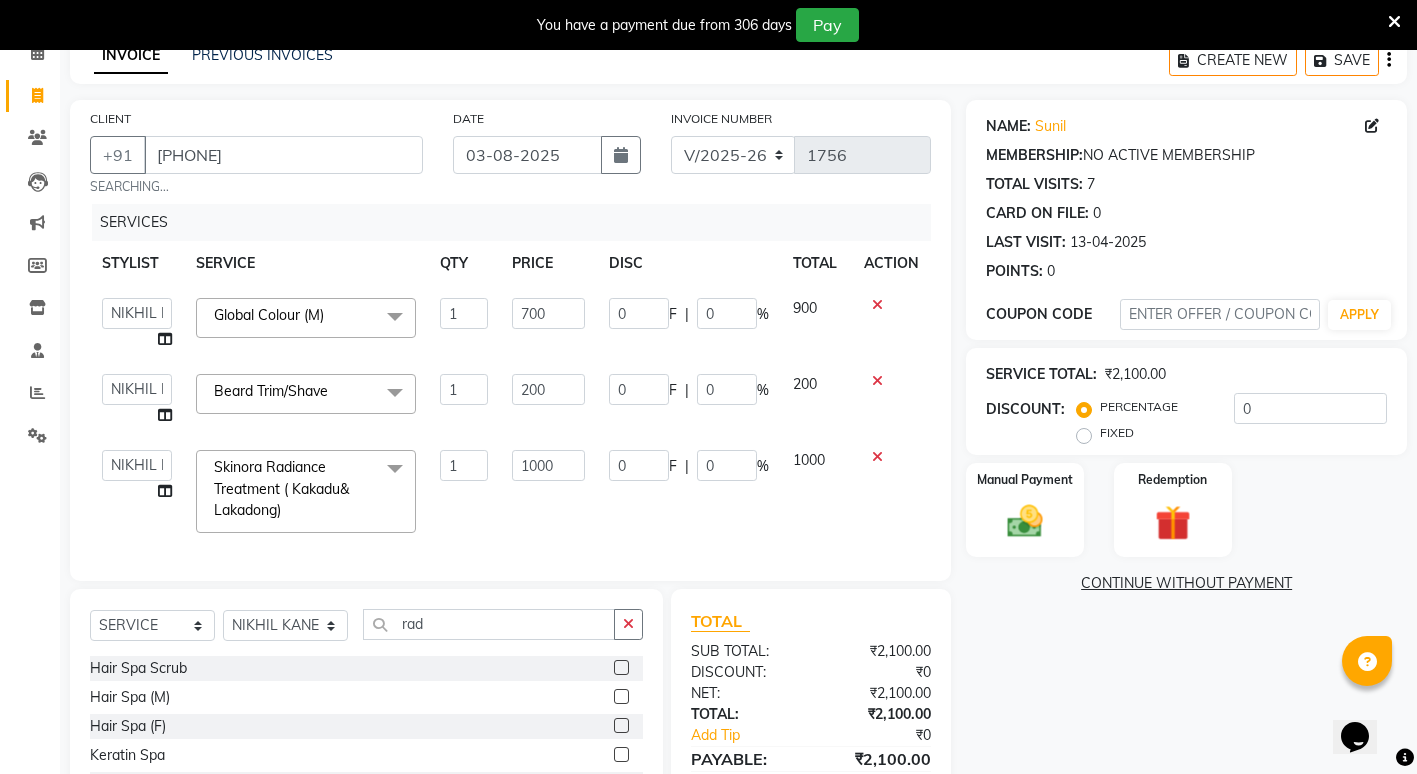 click on "NAME: Sunil  MEMBERSHIP:  NO ACTIVE MEMBERSHIP  TOTAL VISITS:  7 CARD ON FILE:  0 LAST VISIT:   13-04-2025 POINTS:   0  COUPON CODE APPLY SERVICE TOTAL:  ₹2,100.00  DISCOUNT:  PERCENTAGE   FIXED  0 Manual Payment Redemption  CONTINUE WITHOUT PAYMENT" 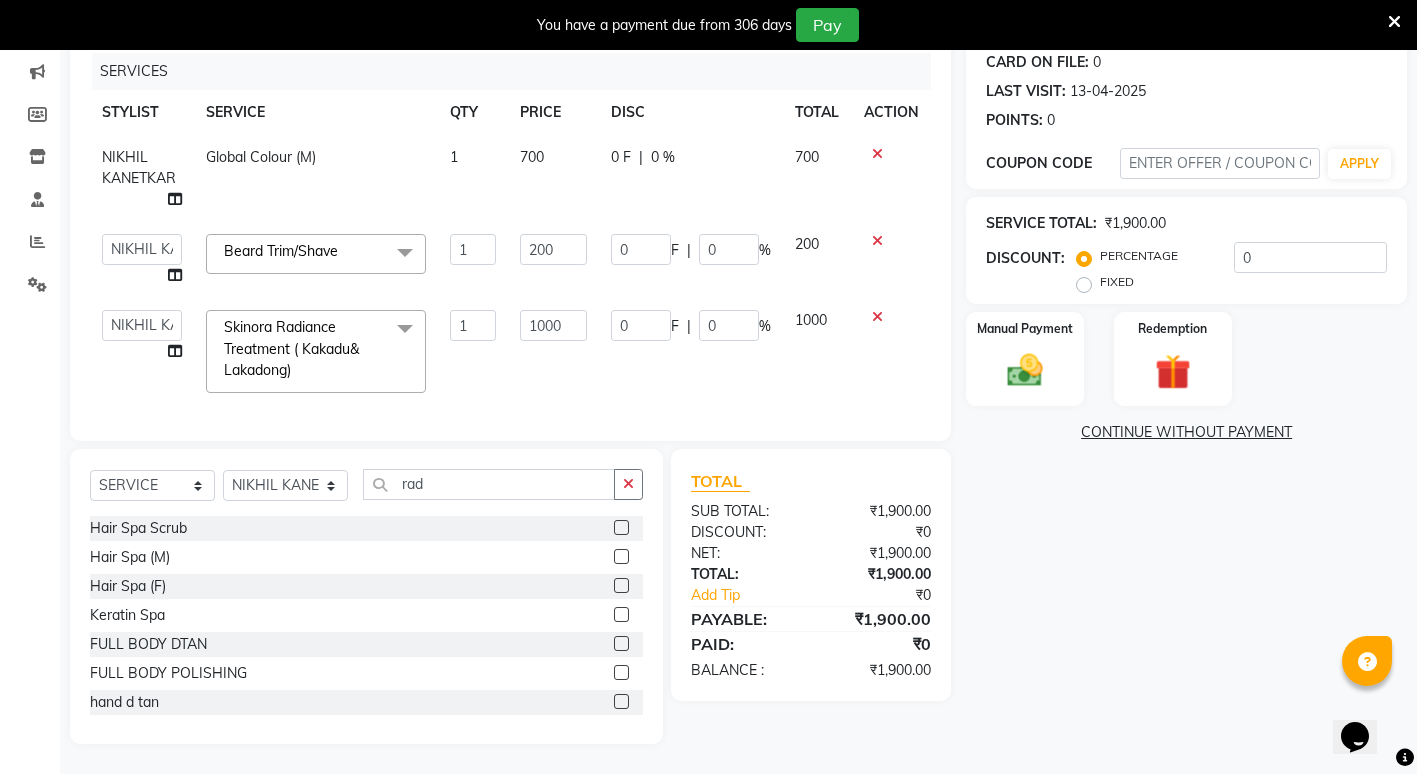 scroll, scrollTop: 266, scrollLeft: 0, axis: vertical 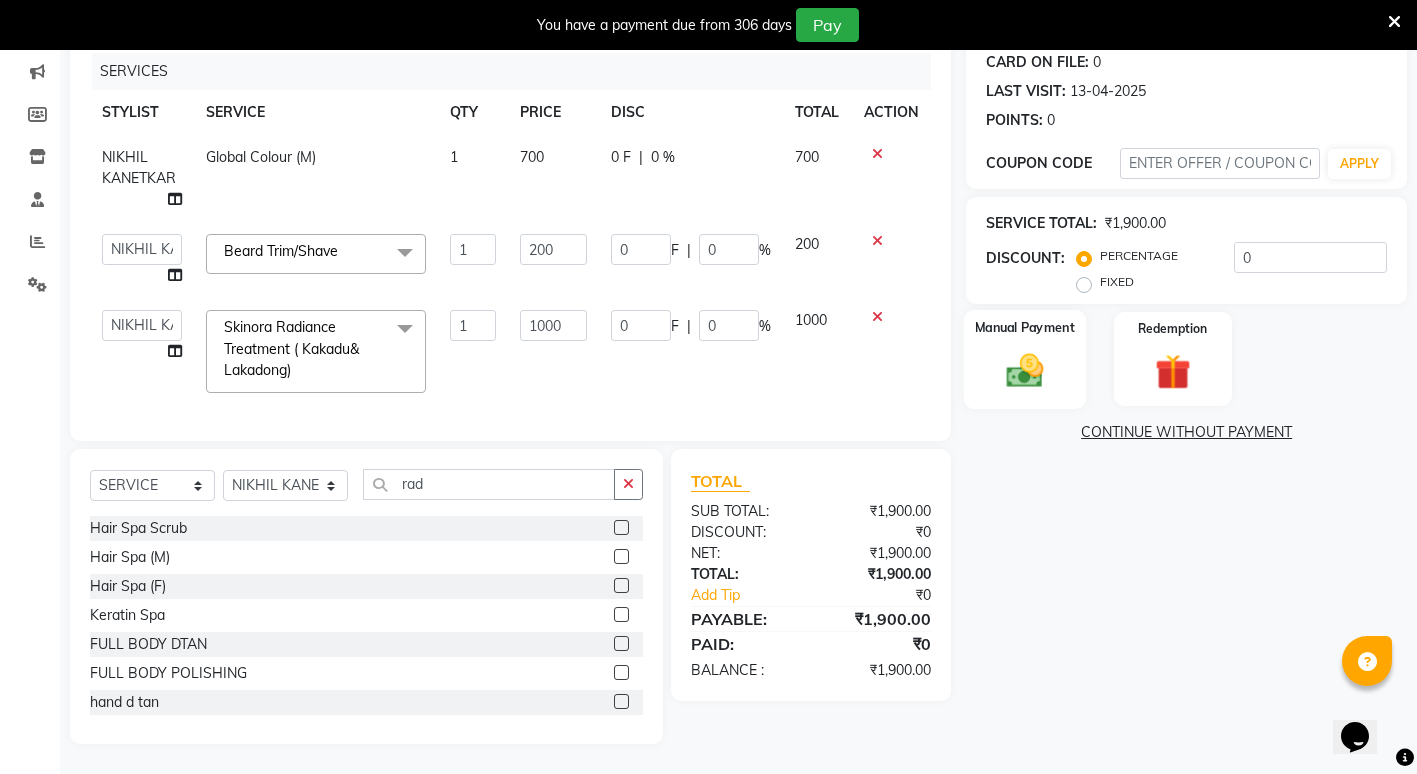 click 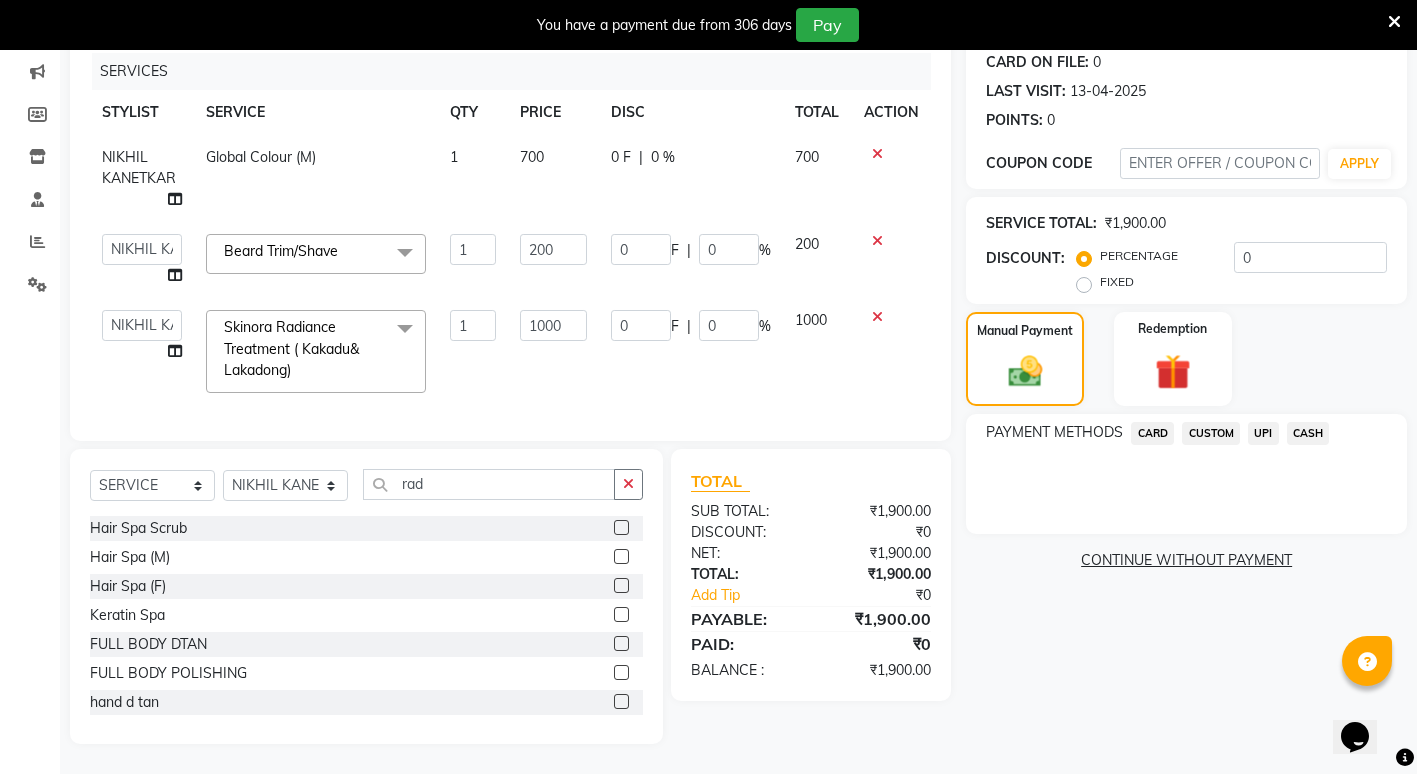 click on "CASH" 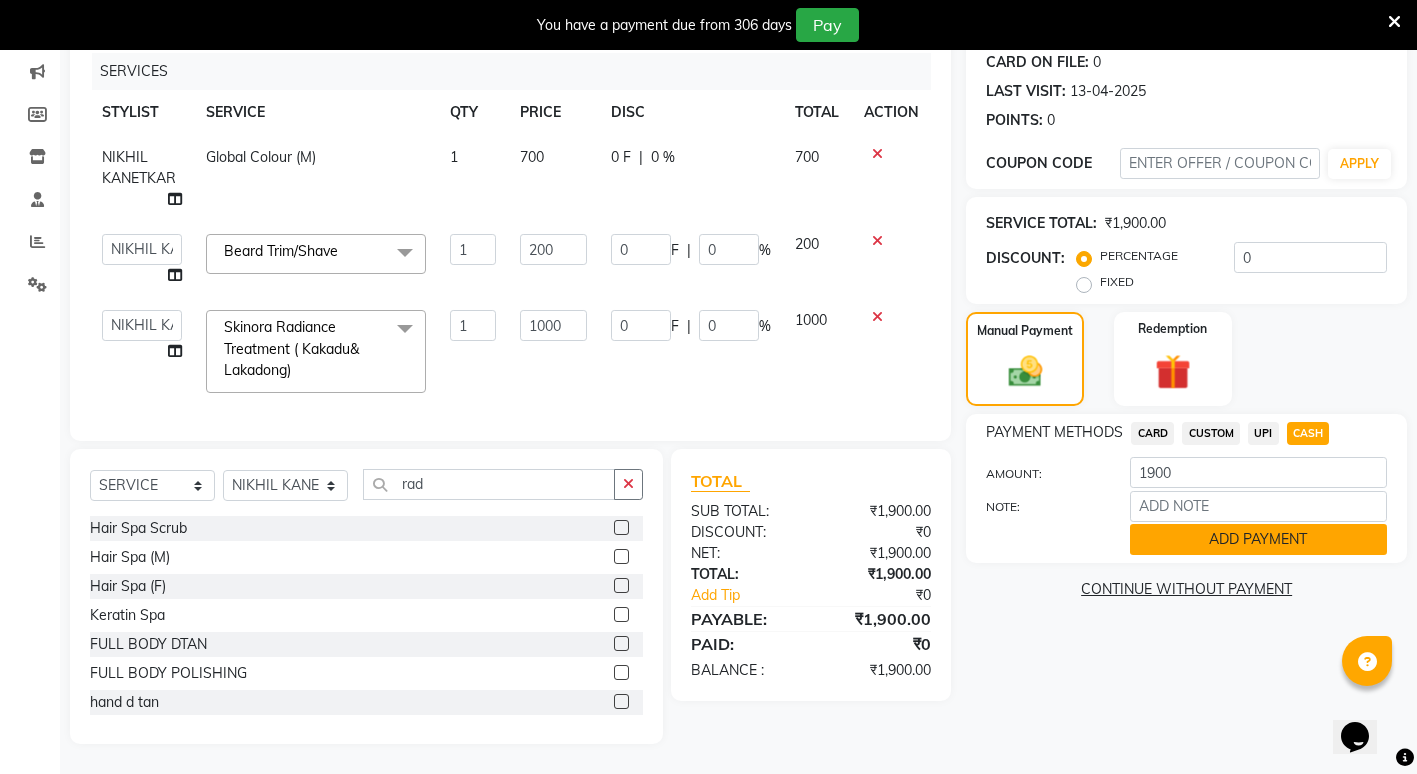 click on "ADD PAYMENT" 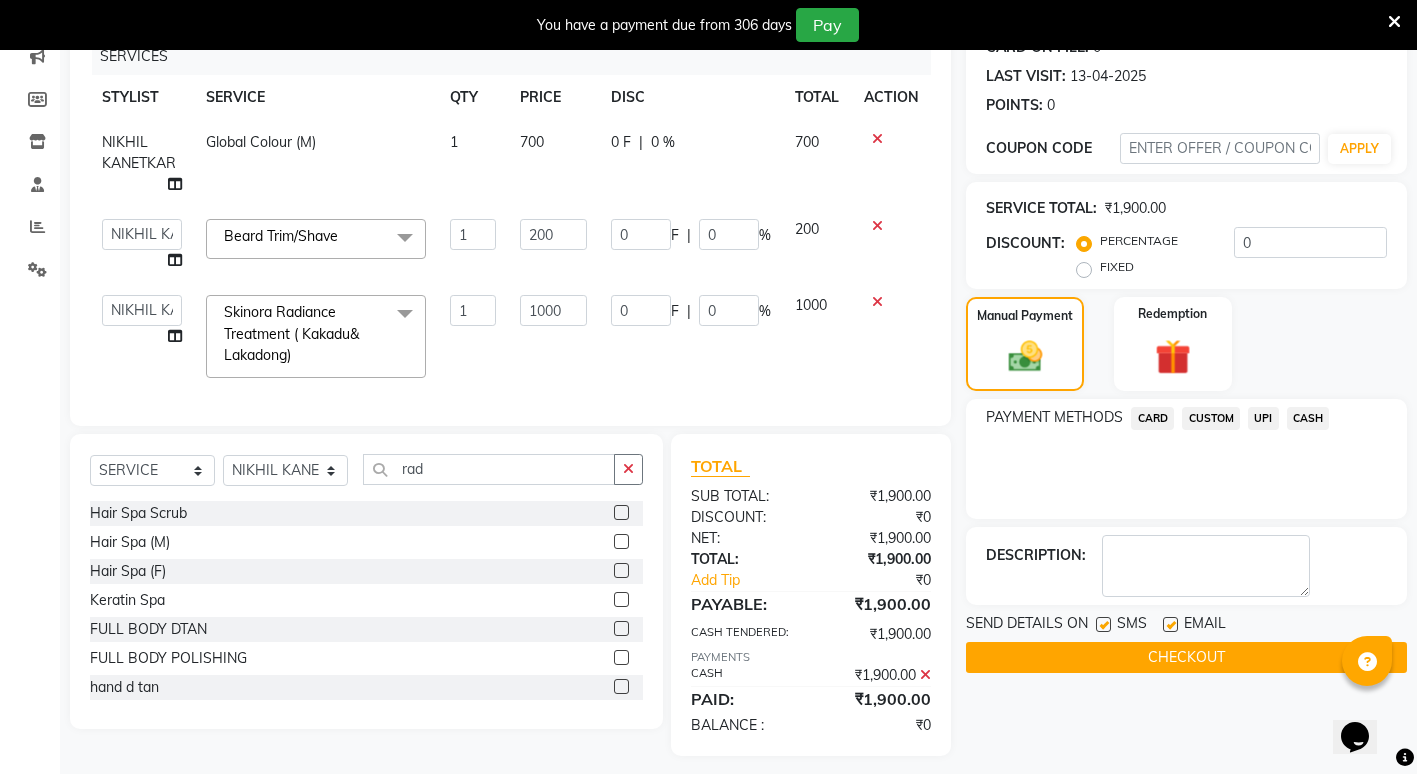 scroll, scrollTop: 293, scrollLeft: 0, axis: vertical 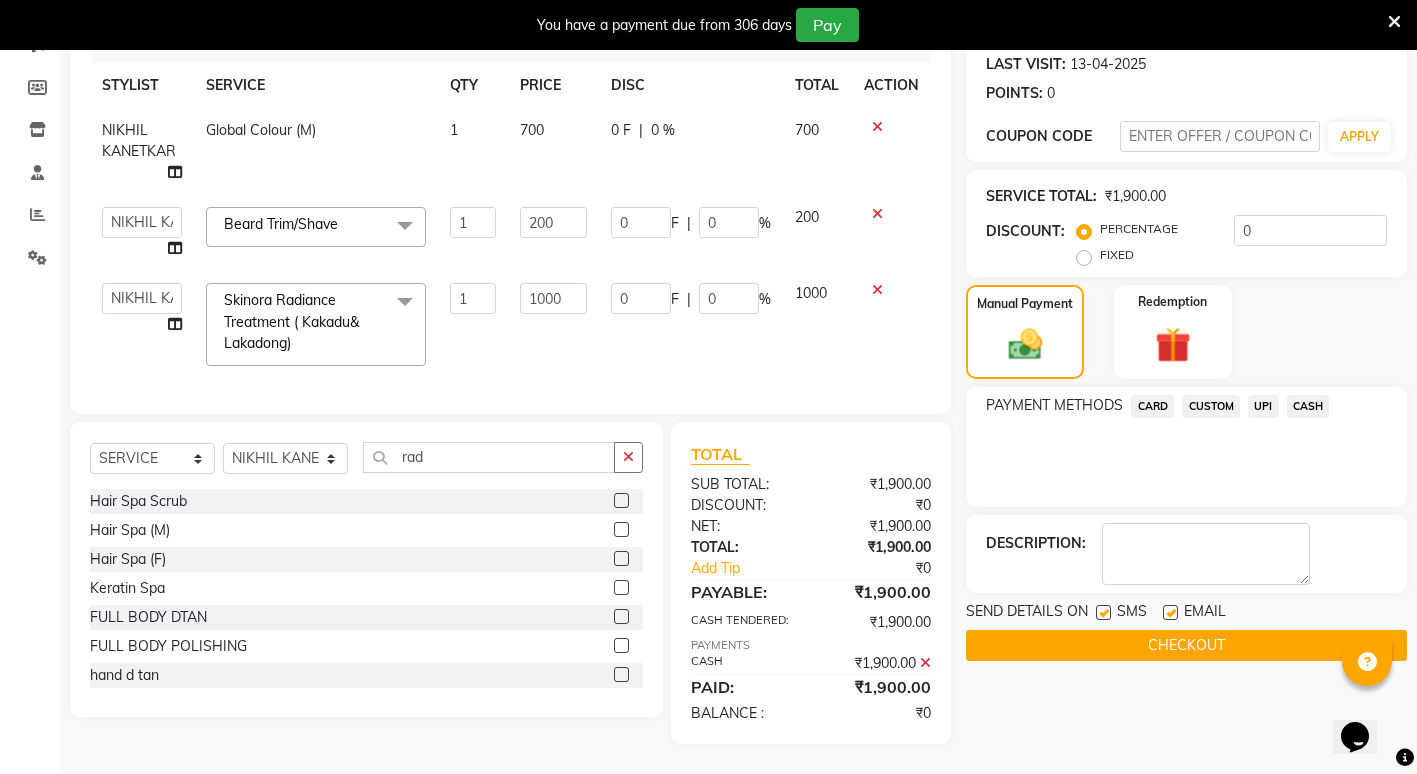 click on "CHECKOUT" 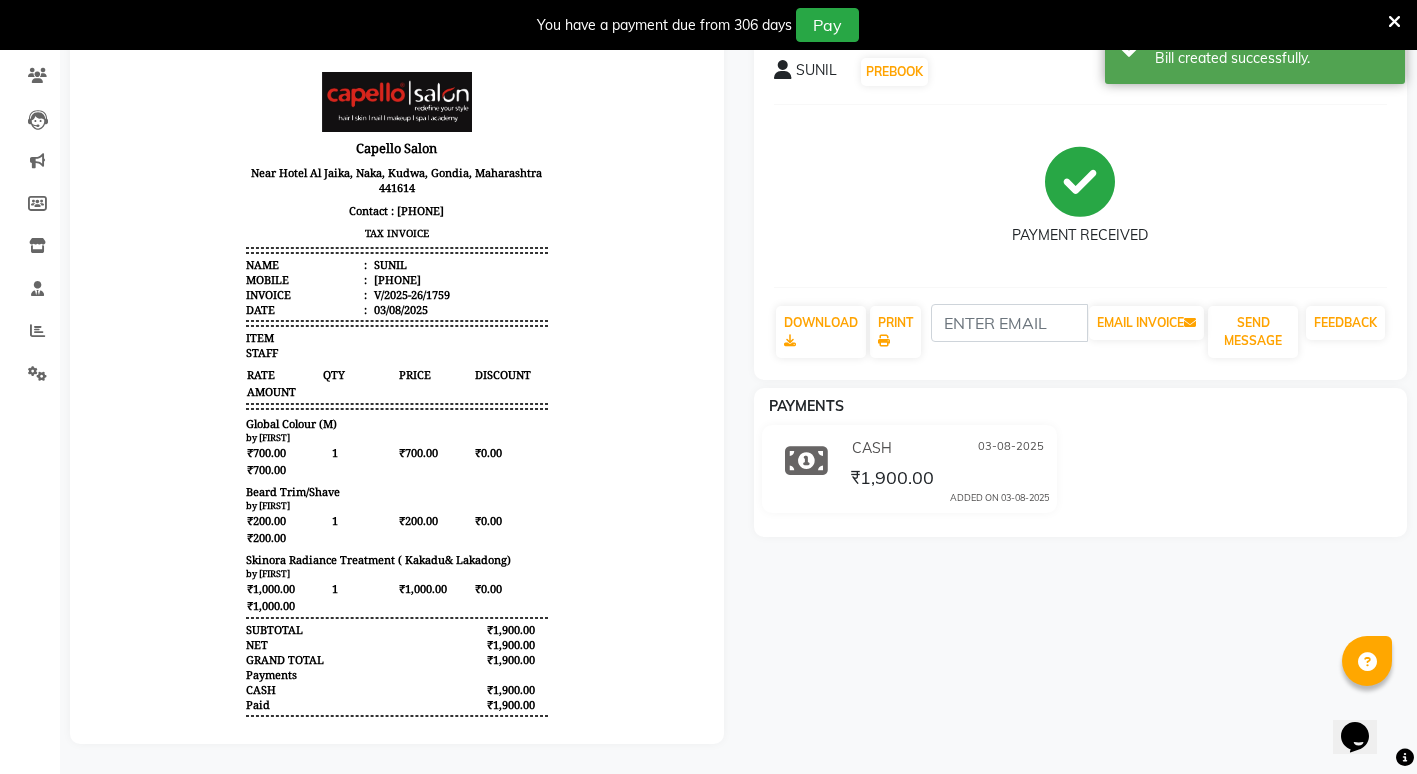 scroll, scrollTop: 0, scrollLeft: 0, axis: both 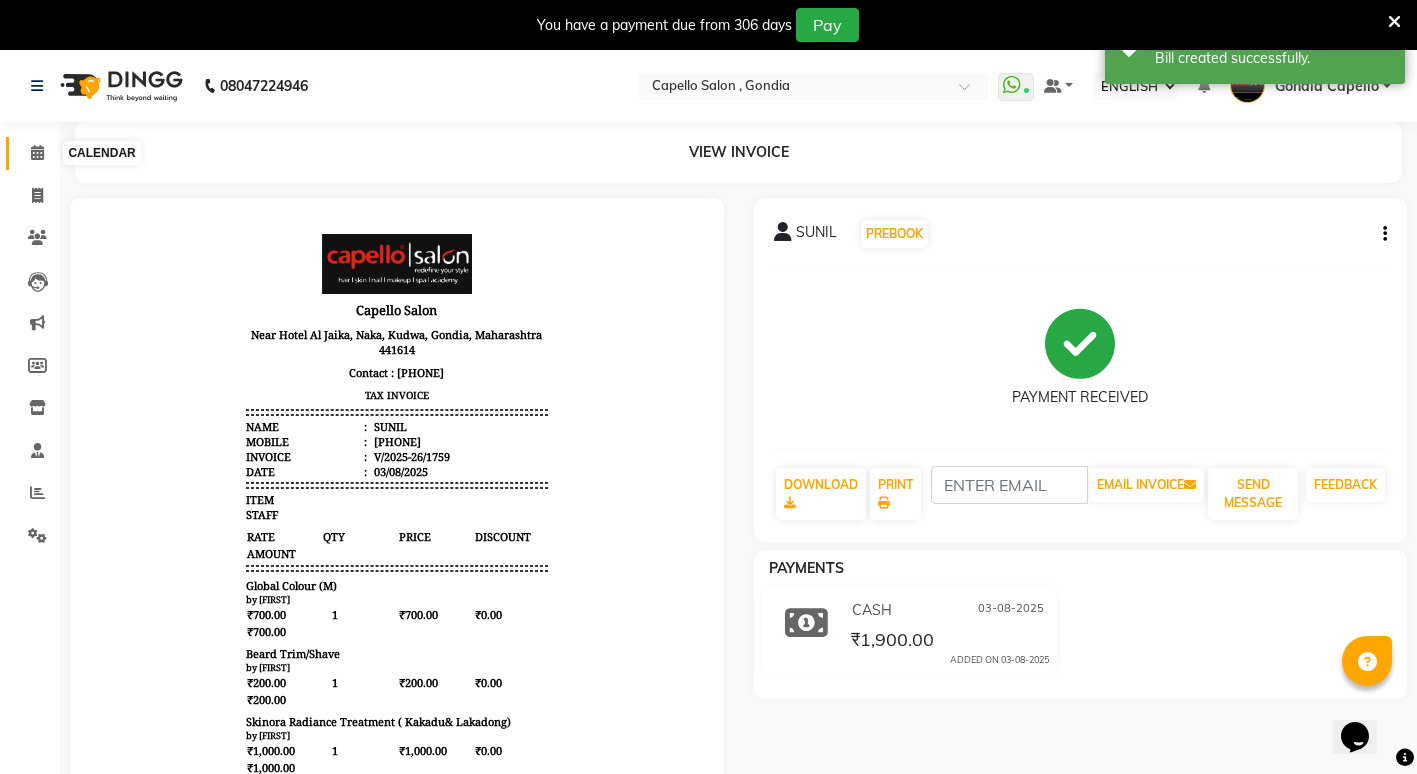 click 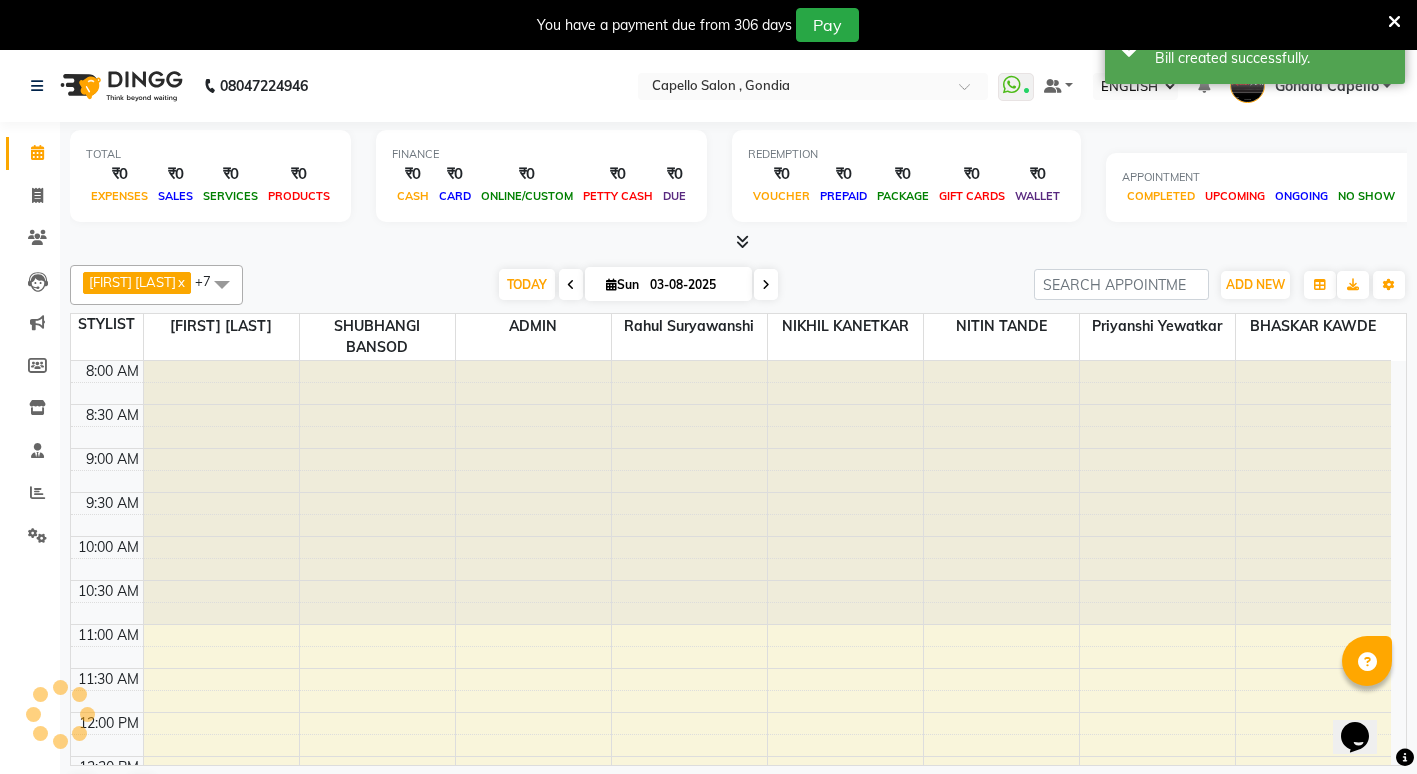 scroll, scrollTop: 0, scrollLeft: 0, axis: both 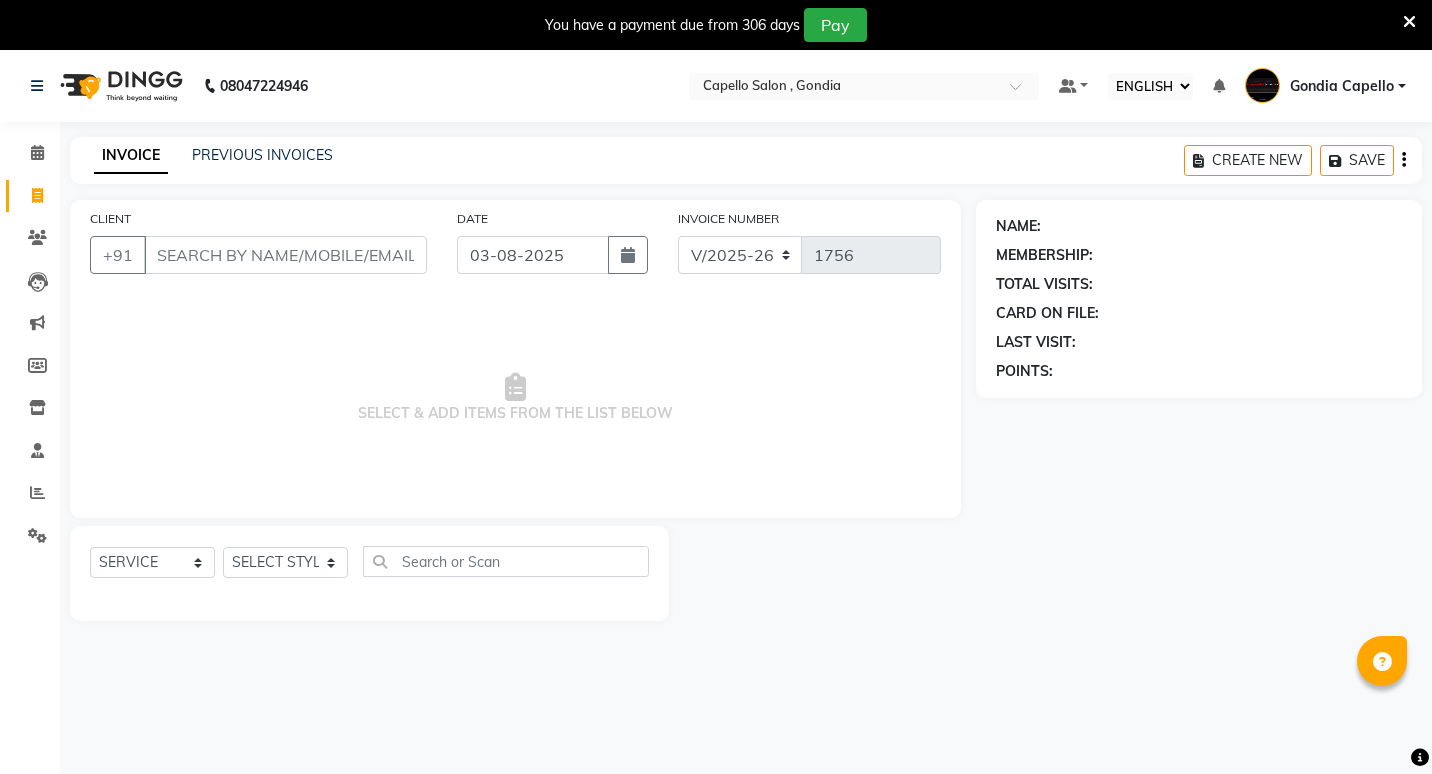 select on "ec" 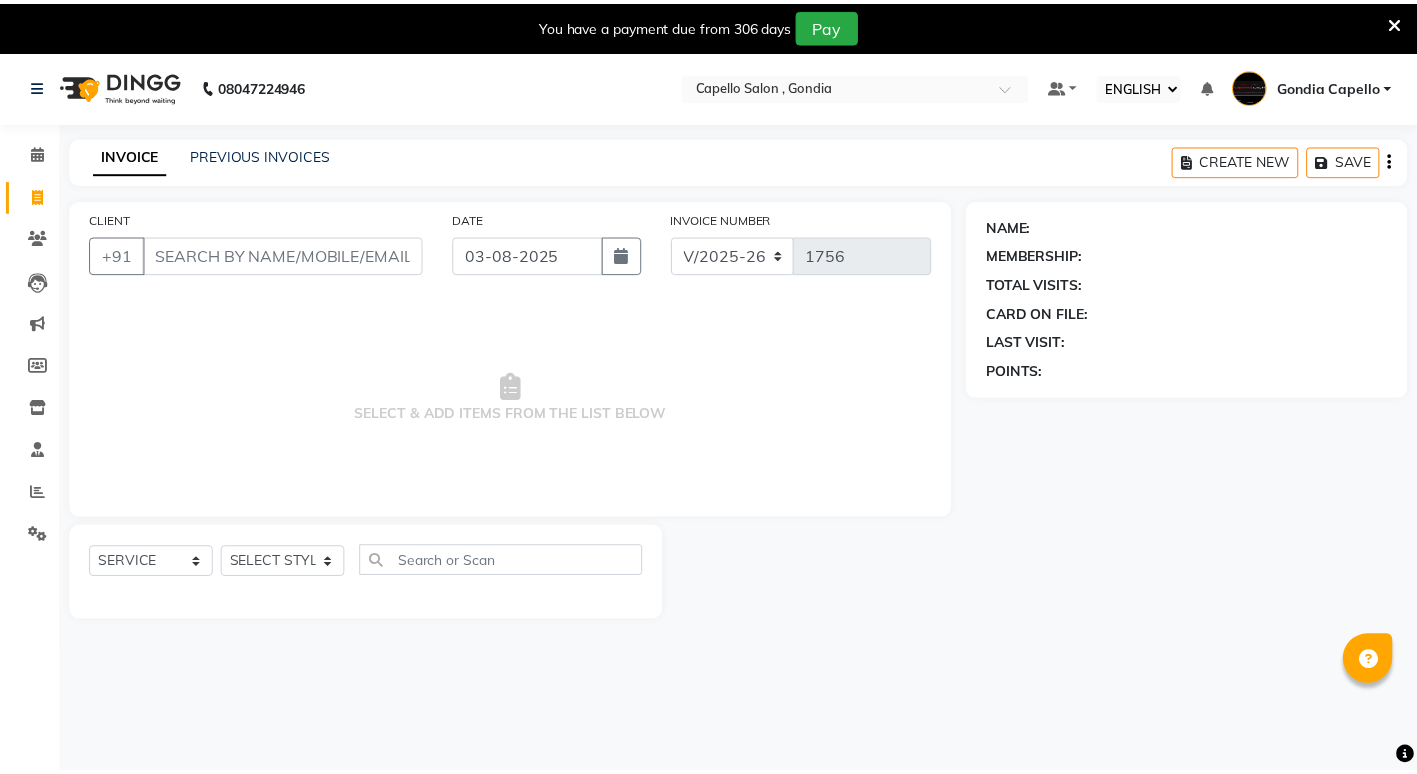scroll, scrollTop: 0, scrollLeft: 0, axis: both 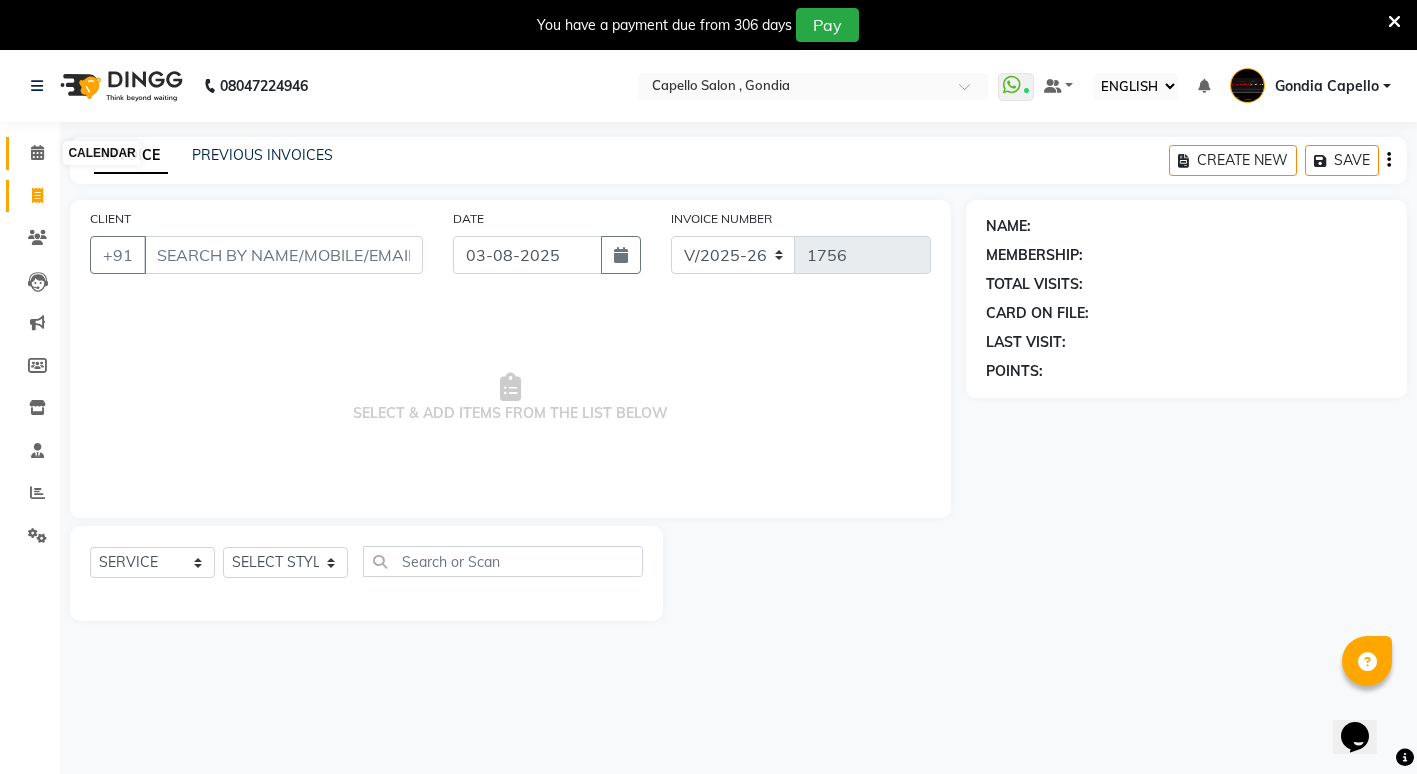 drag, startPoint x: 28, startPoint y: 146, endPoint x: 39, endPoint y: 148, distance: 11.18034 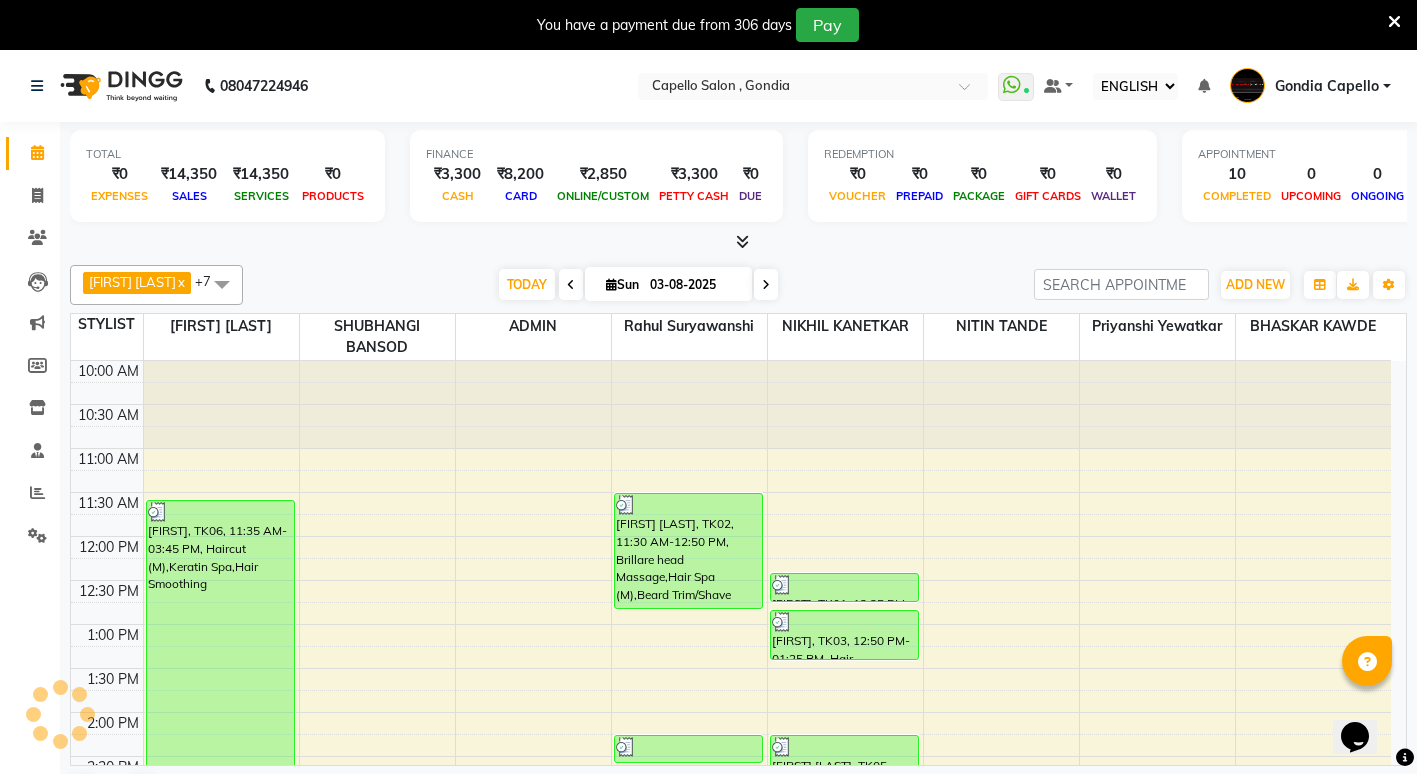 scroll, scrollTop: 0, scrollLeft: 0, axis: both 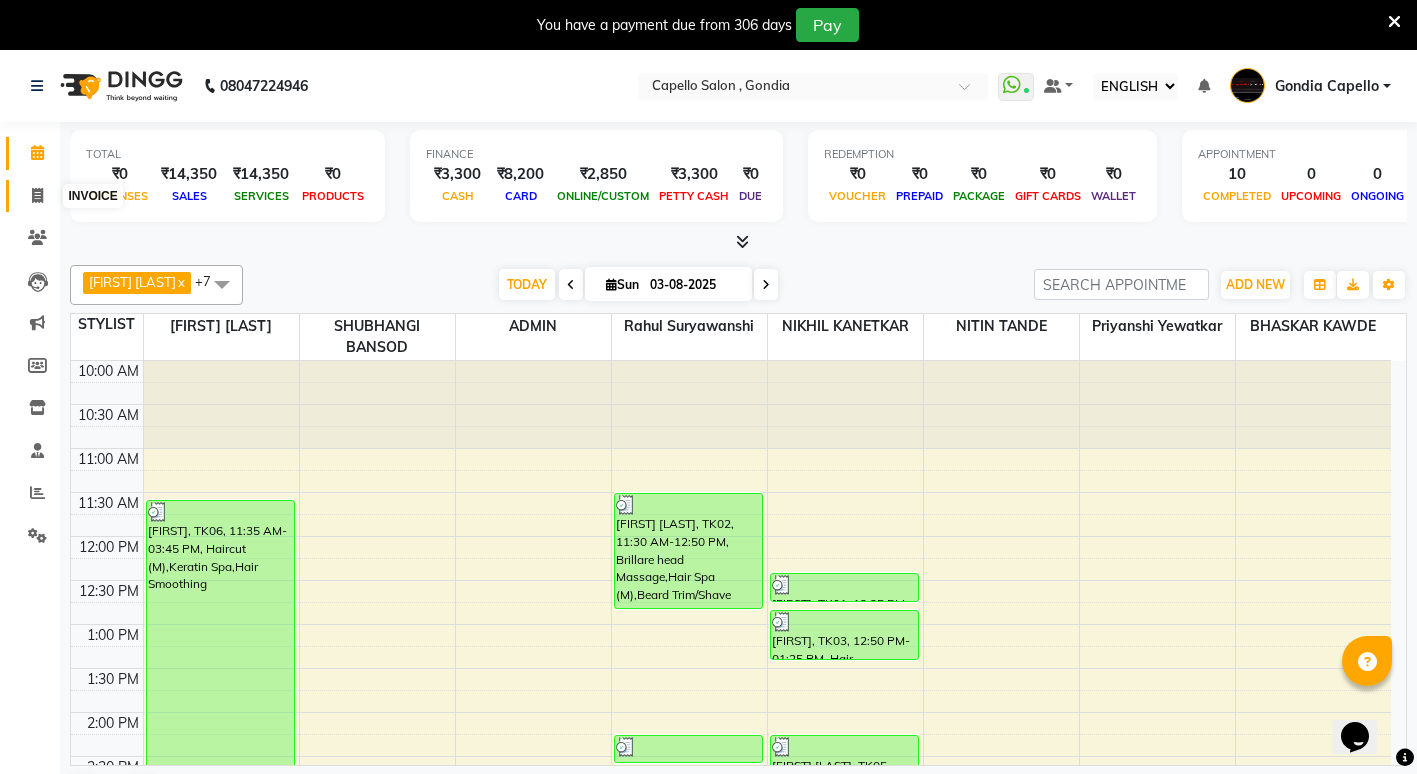 click 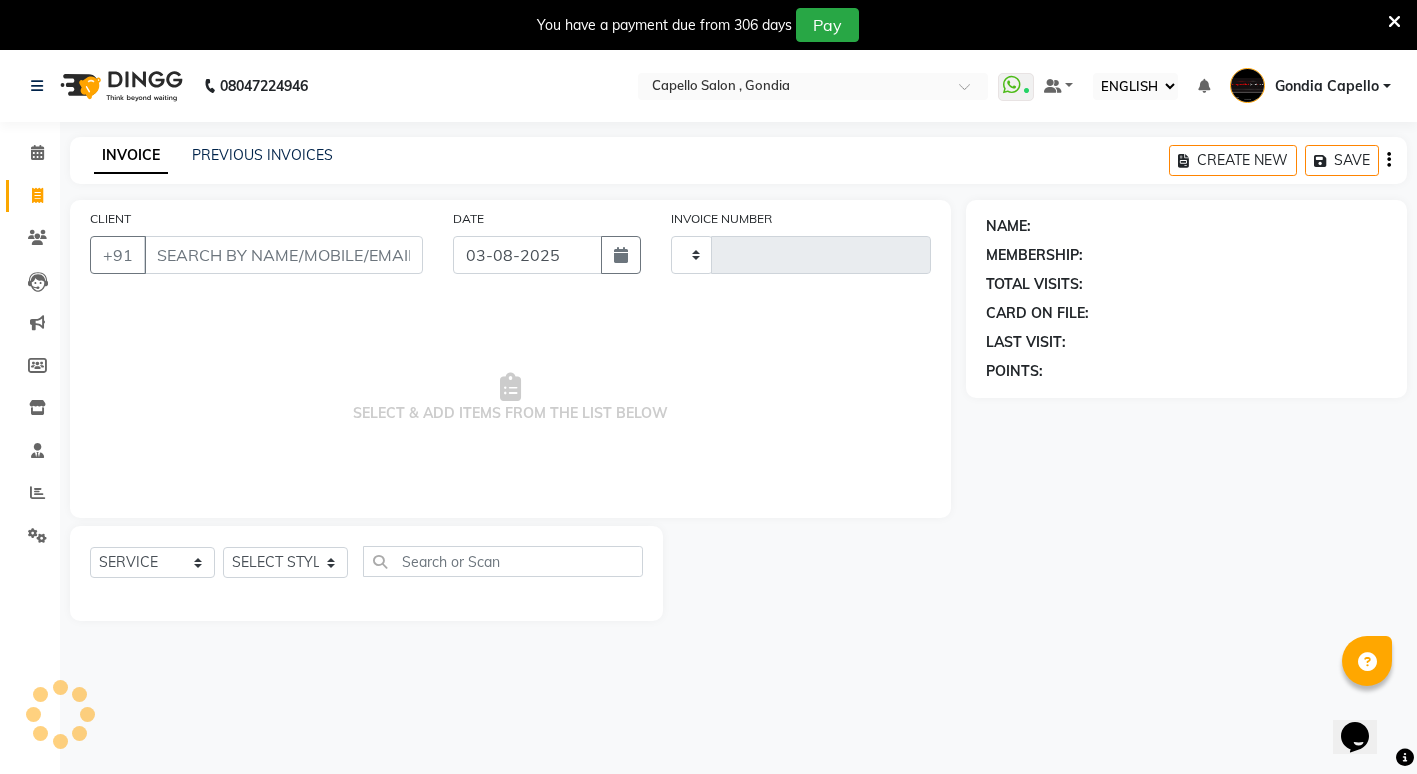 type on "1756" 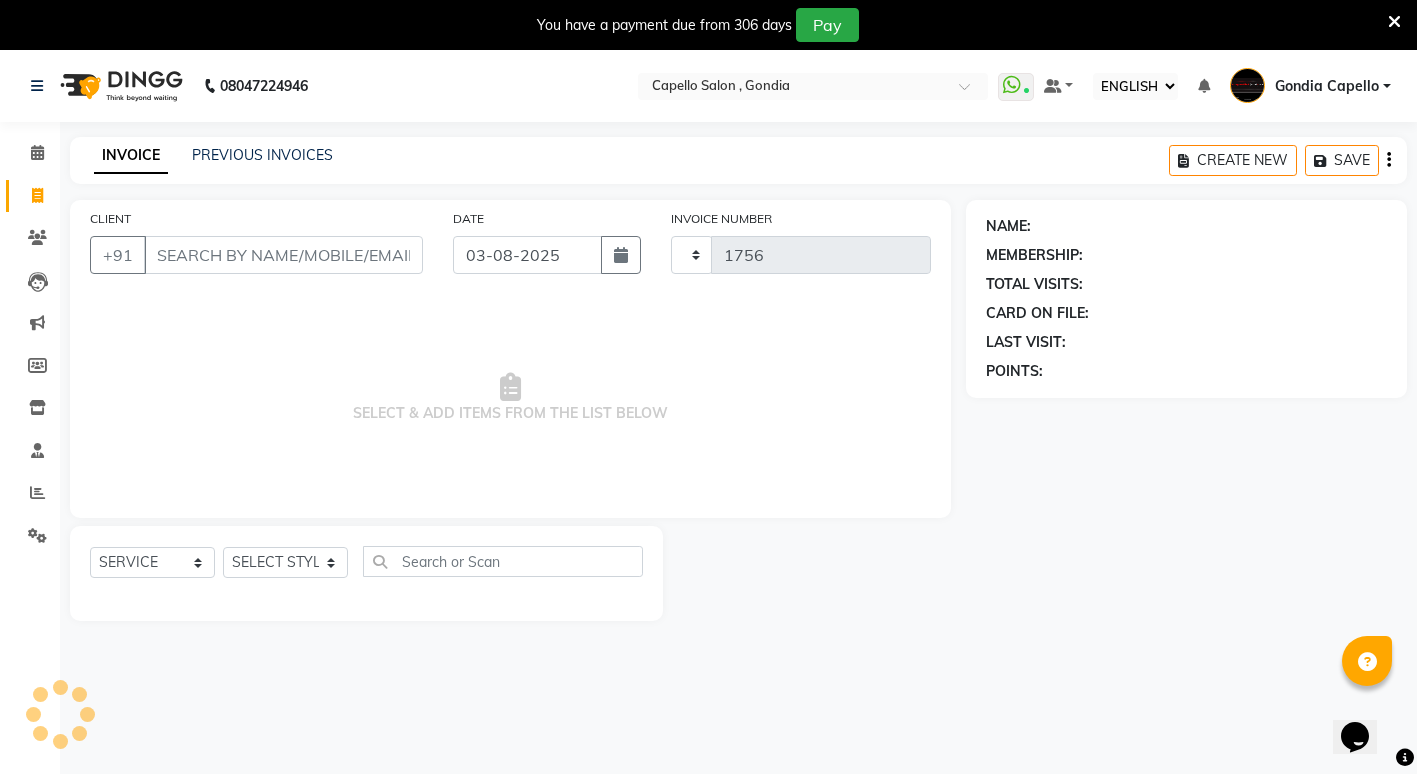 select on "853" 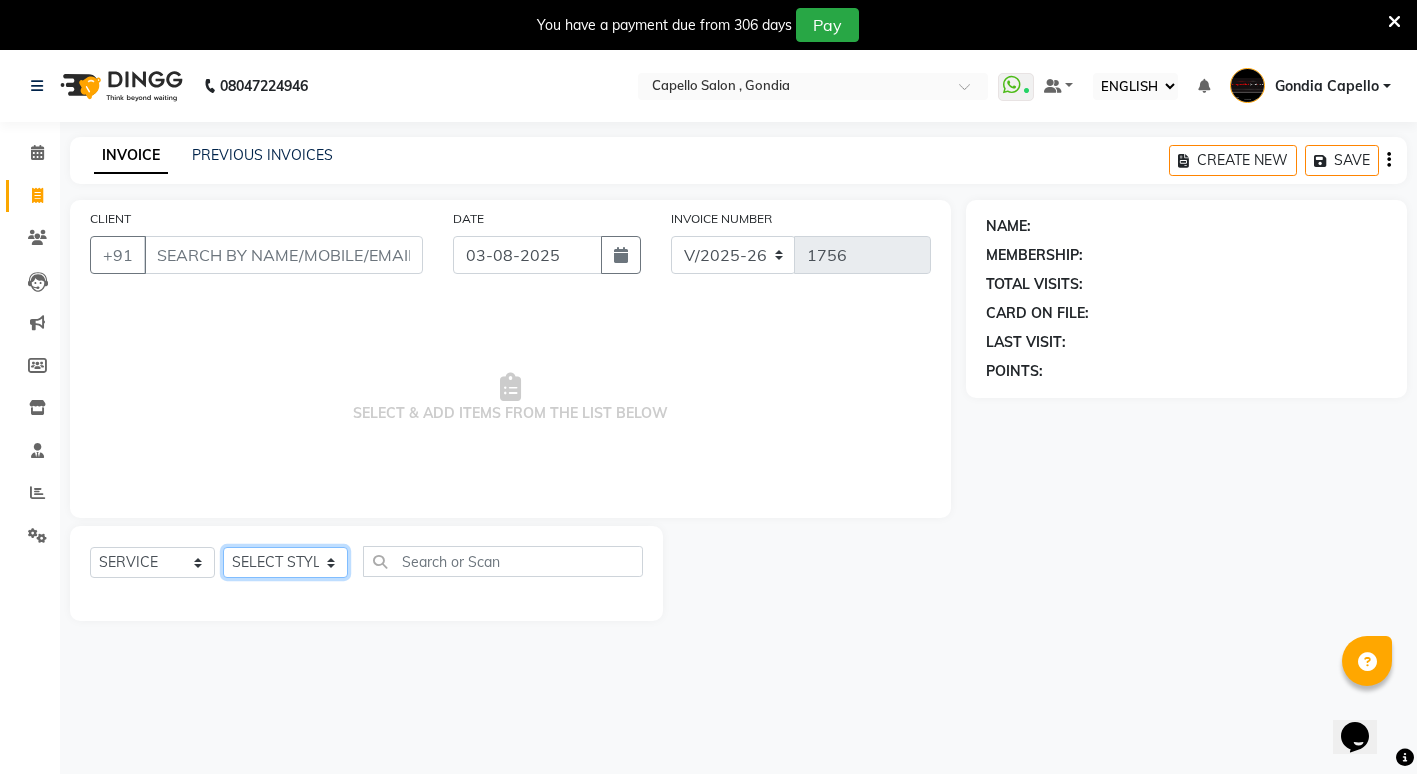 click on "SELECT STYLIST ADMIN [FIRST] [LAST] [FIRST] [LAST] [FIRST] [LAST] Gondia Capello [FIRST] [LAST]  [FIRST] [LAST] [FIRST] [LAST] [FIRST] [LAST] [FIRST] [LAST] [FIRST] [LAST]" 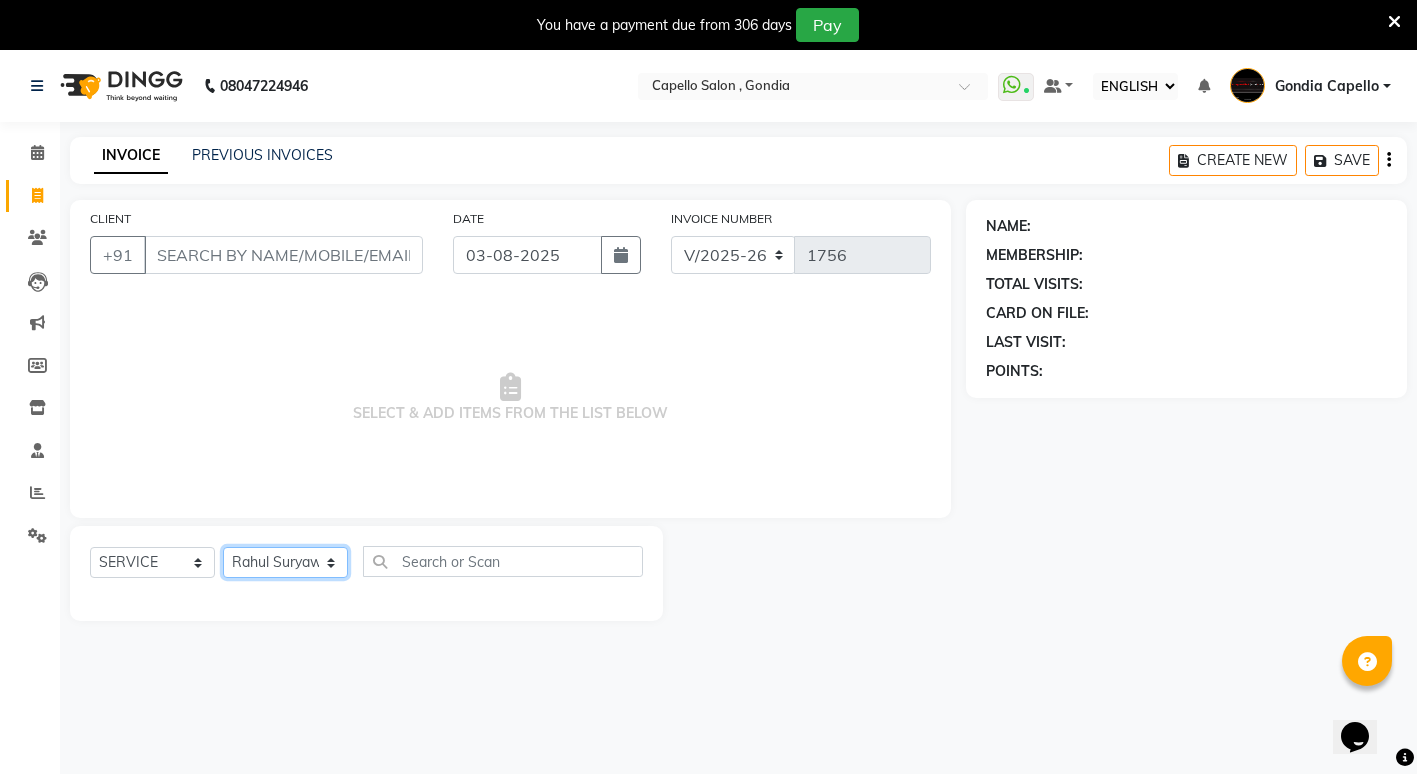 click on "SELECT STYLIST ADMIN [FIRST] [LAST] [FIRST] [LAST] [FIRST] [LAST] Gondia Capello [FIRST] [LAST]  [FIRST] [LAST] [FIRST] [LAST] [FIRST] [LAST] [FIRST] [LAST] [FIRST] [LAST]" 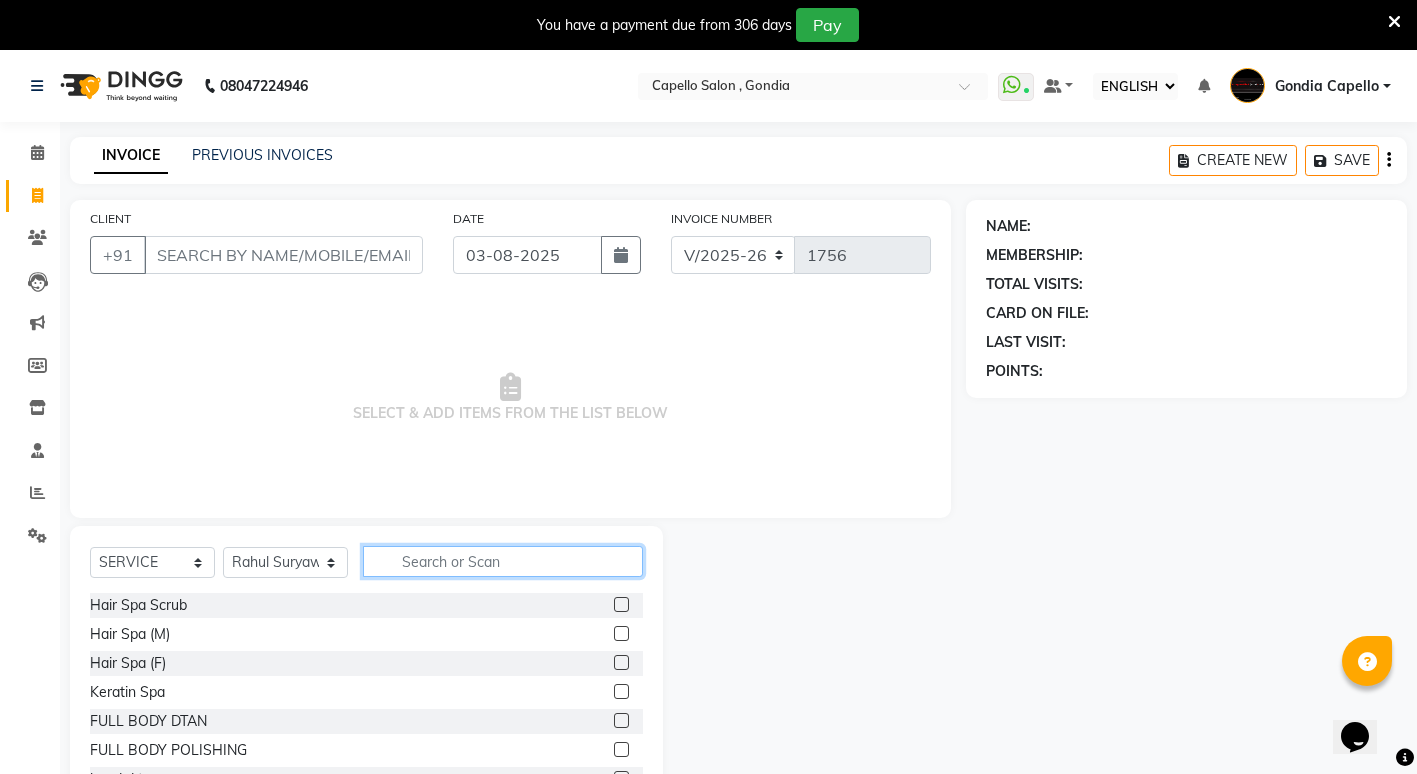 click 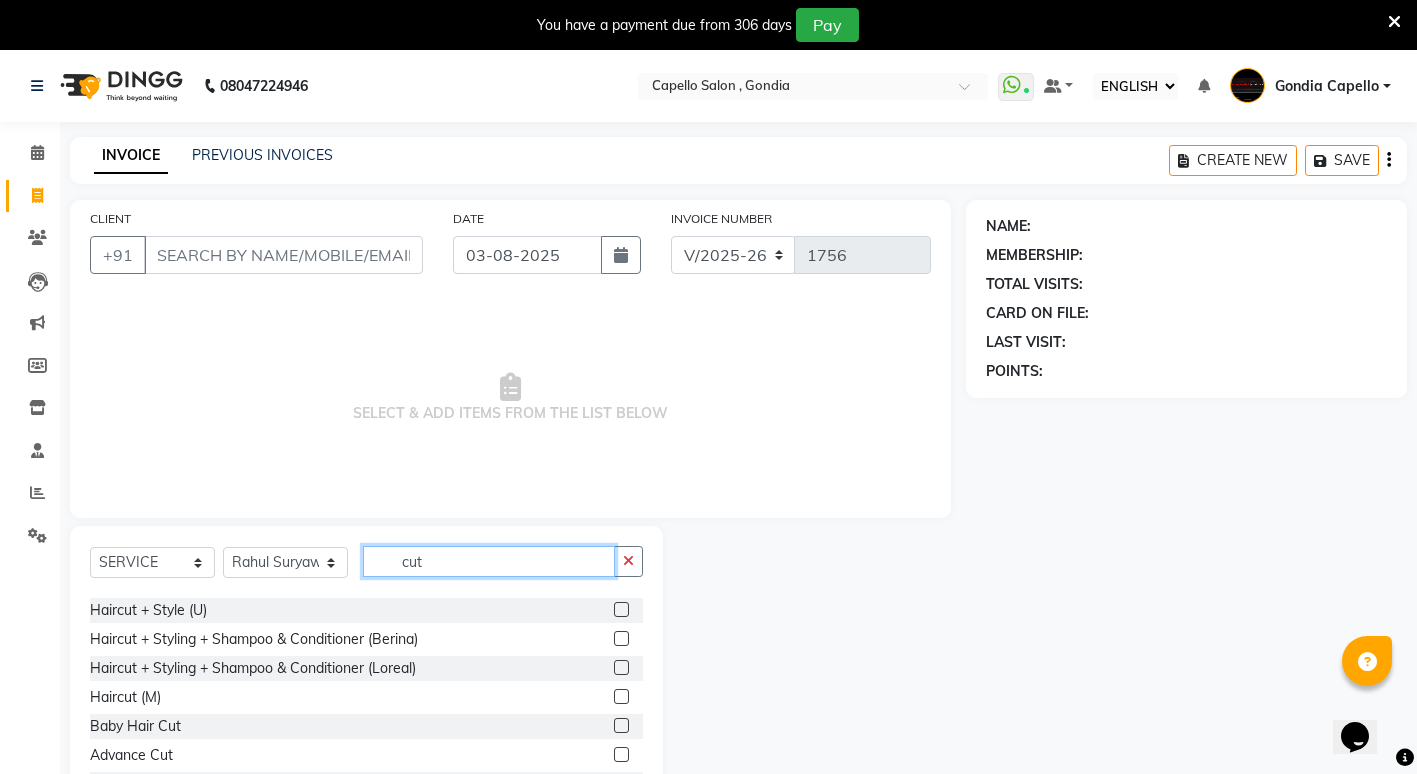 scroll, scrollTop: 0, scrollLeft: 0, axis: both 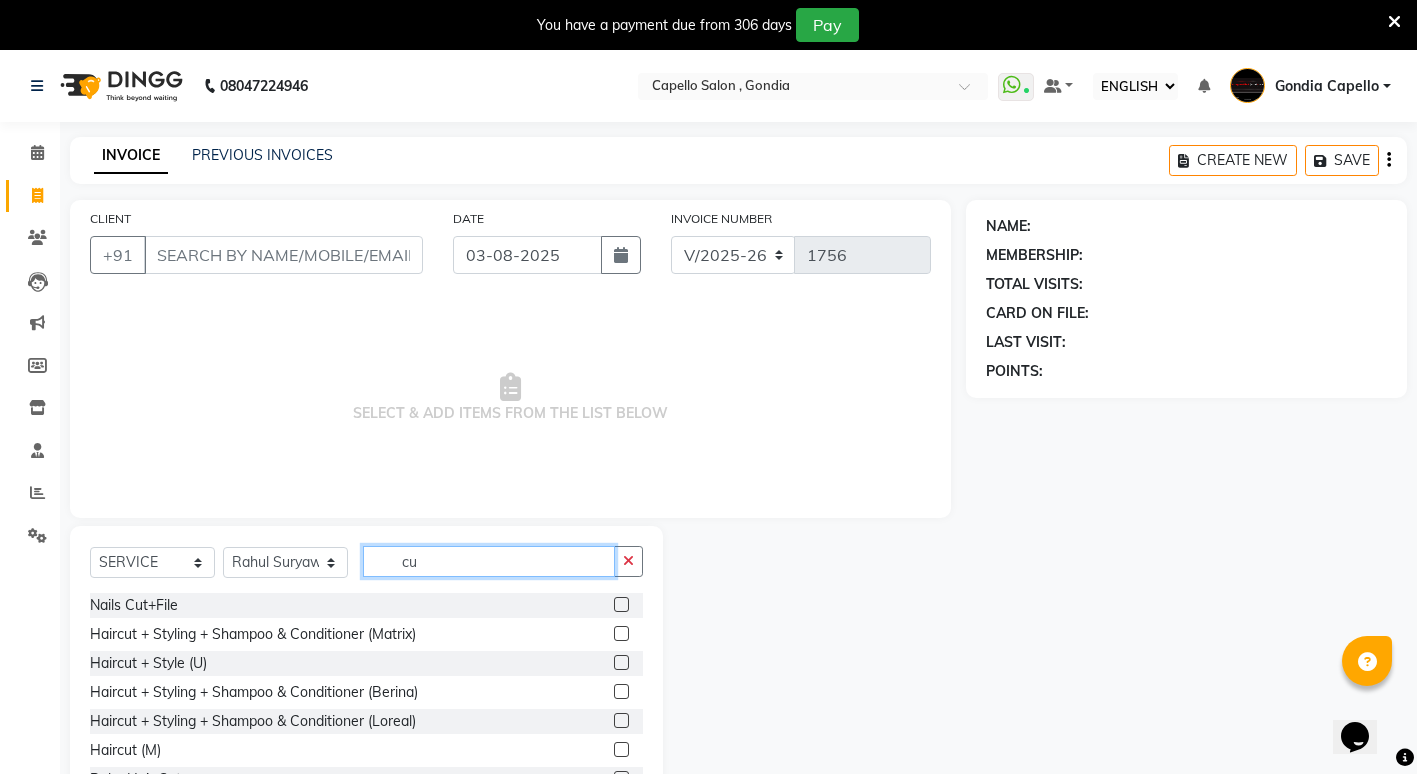 type on "c" 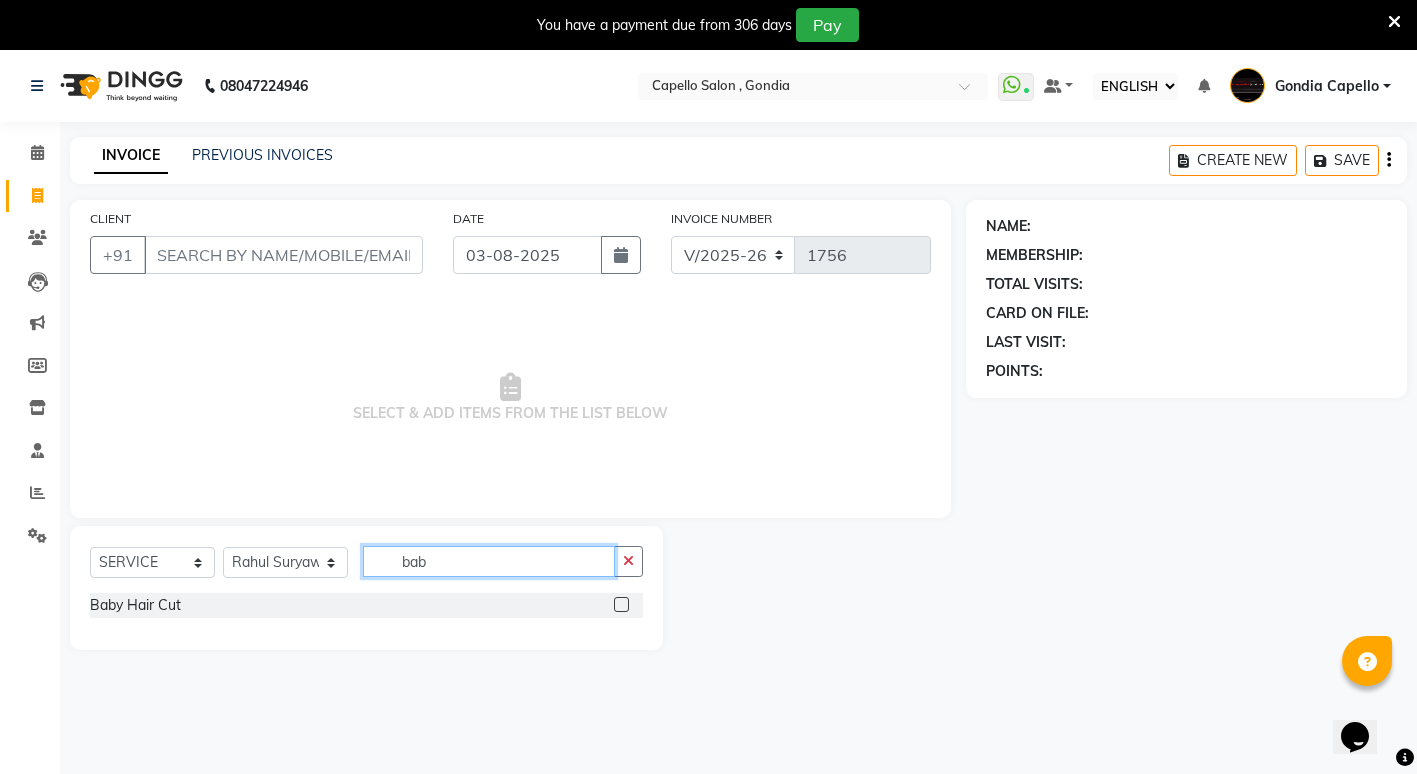 type on "bab" 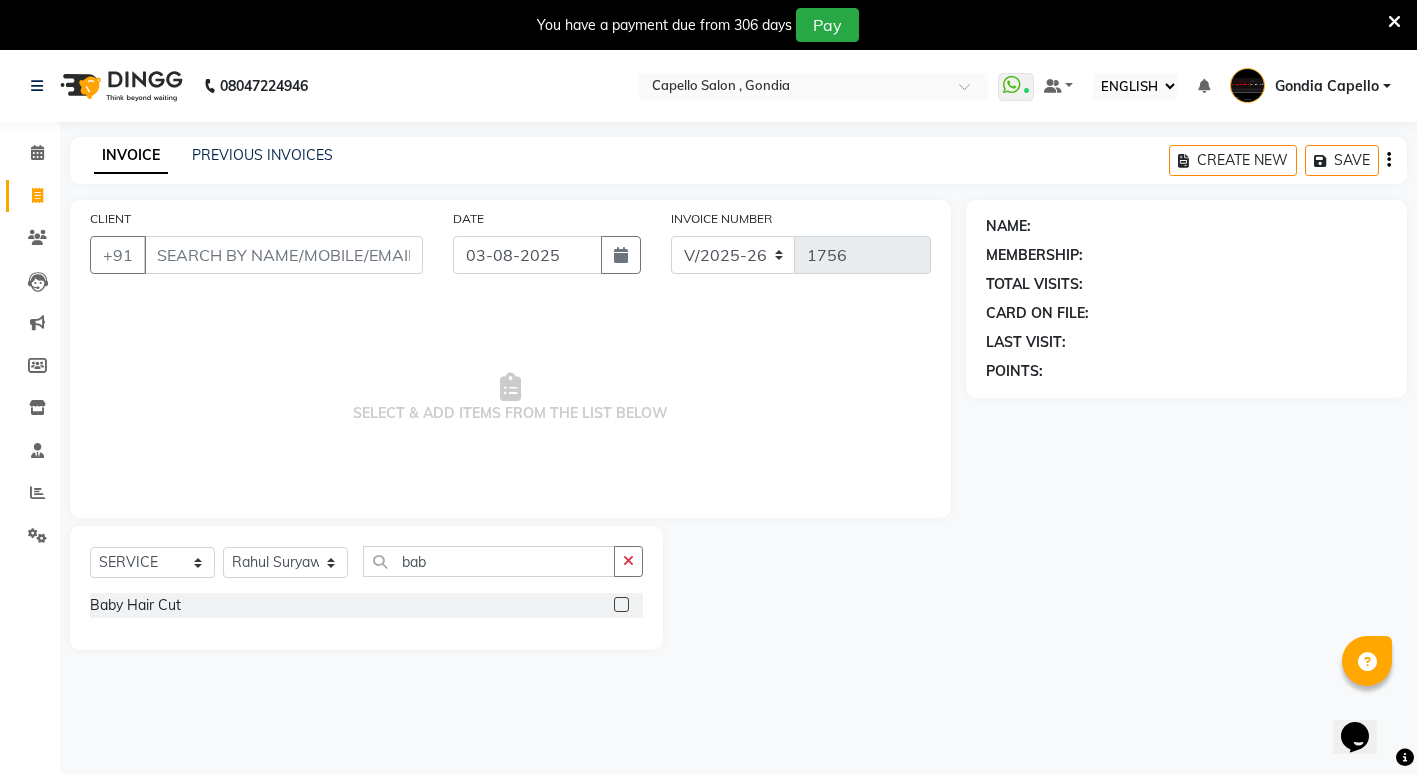 click 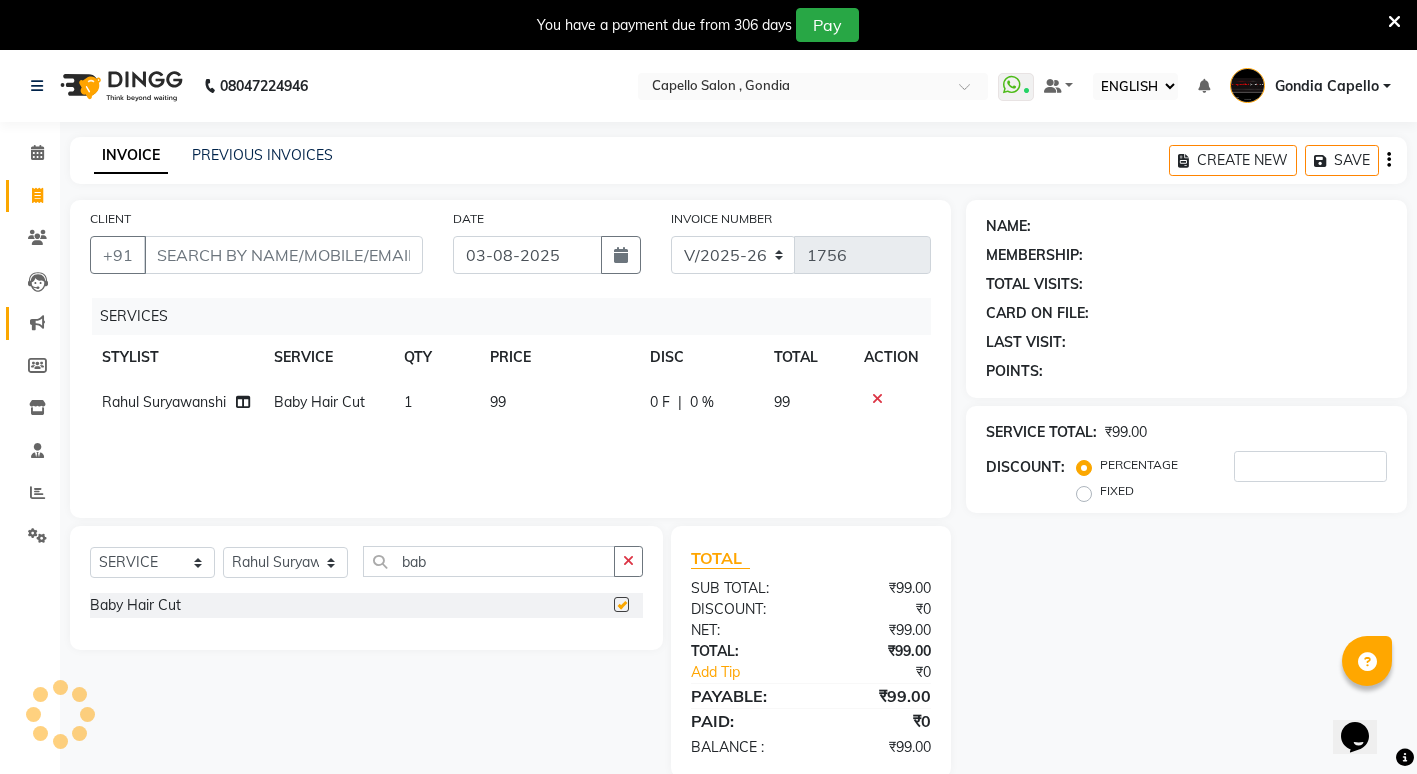 checkbox on "false" 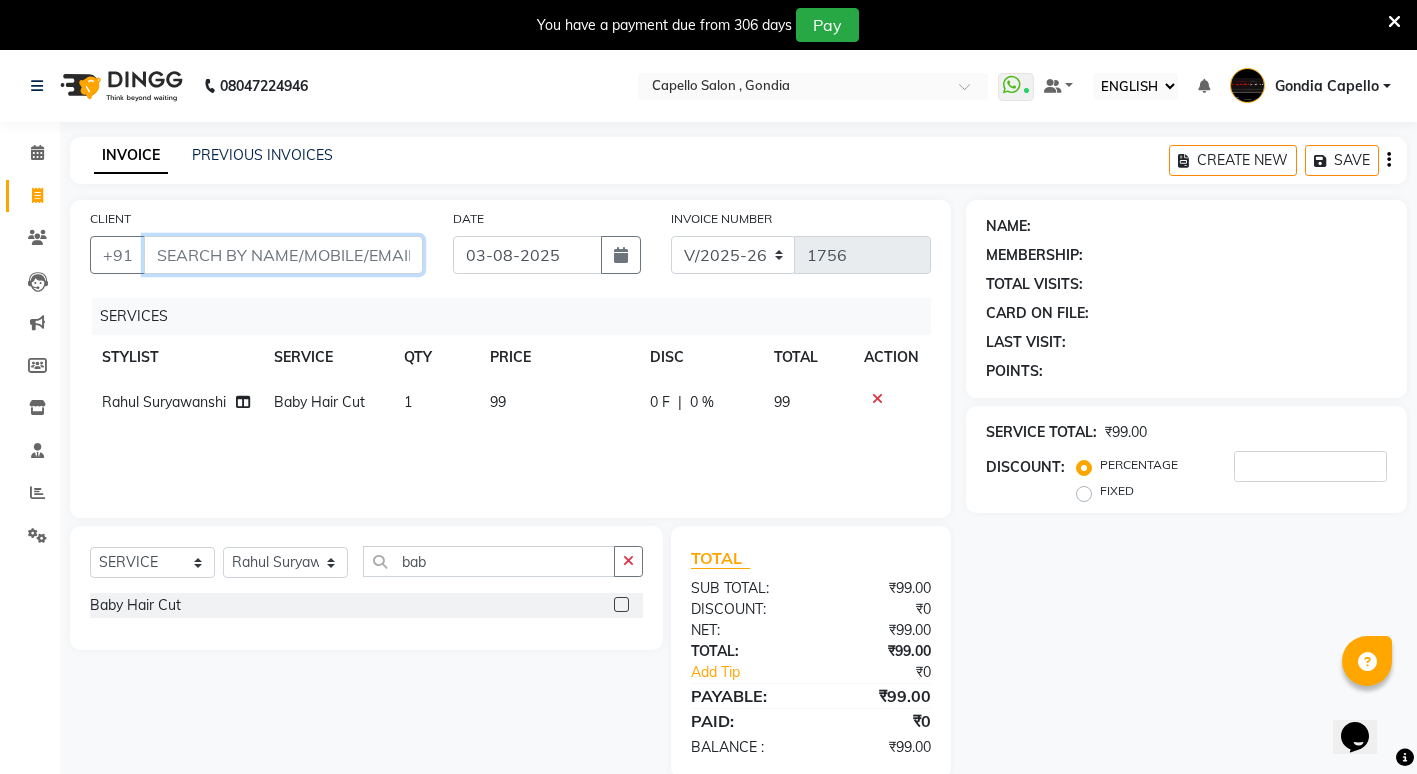 click on "CLIENT" at bounding box center (283, 255) 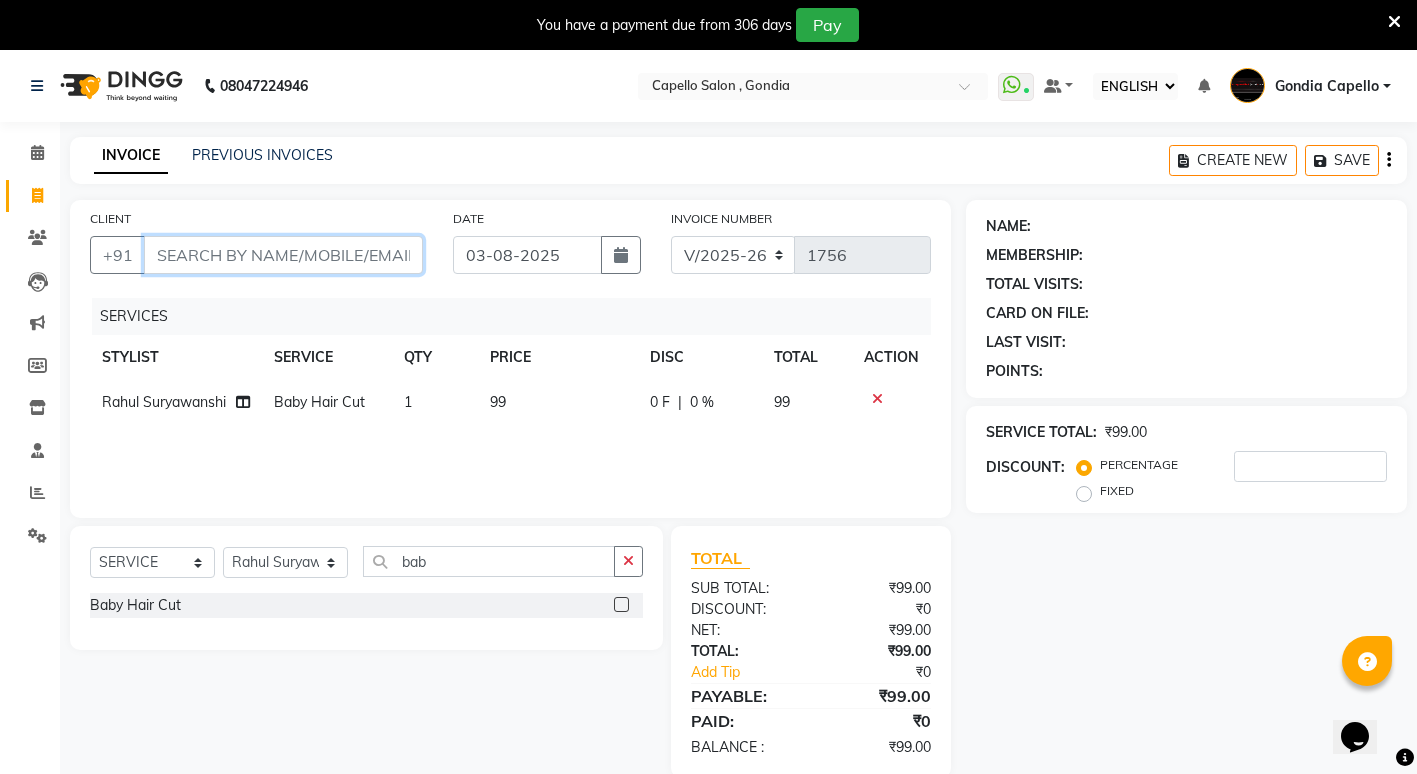 type on "7" 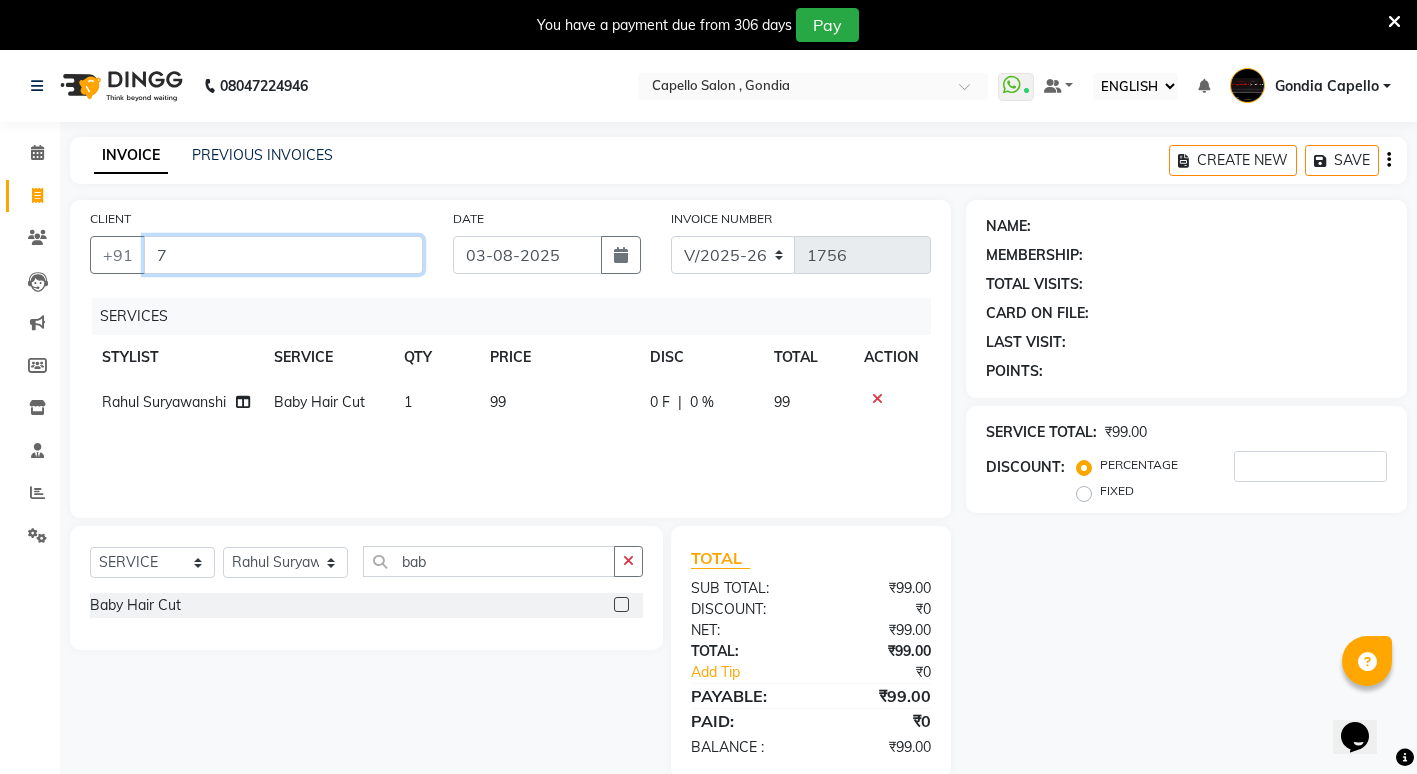 type on "0" 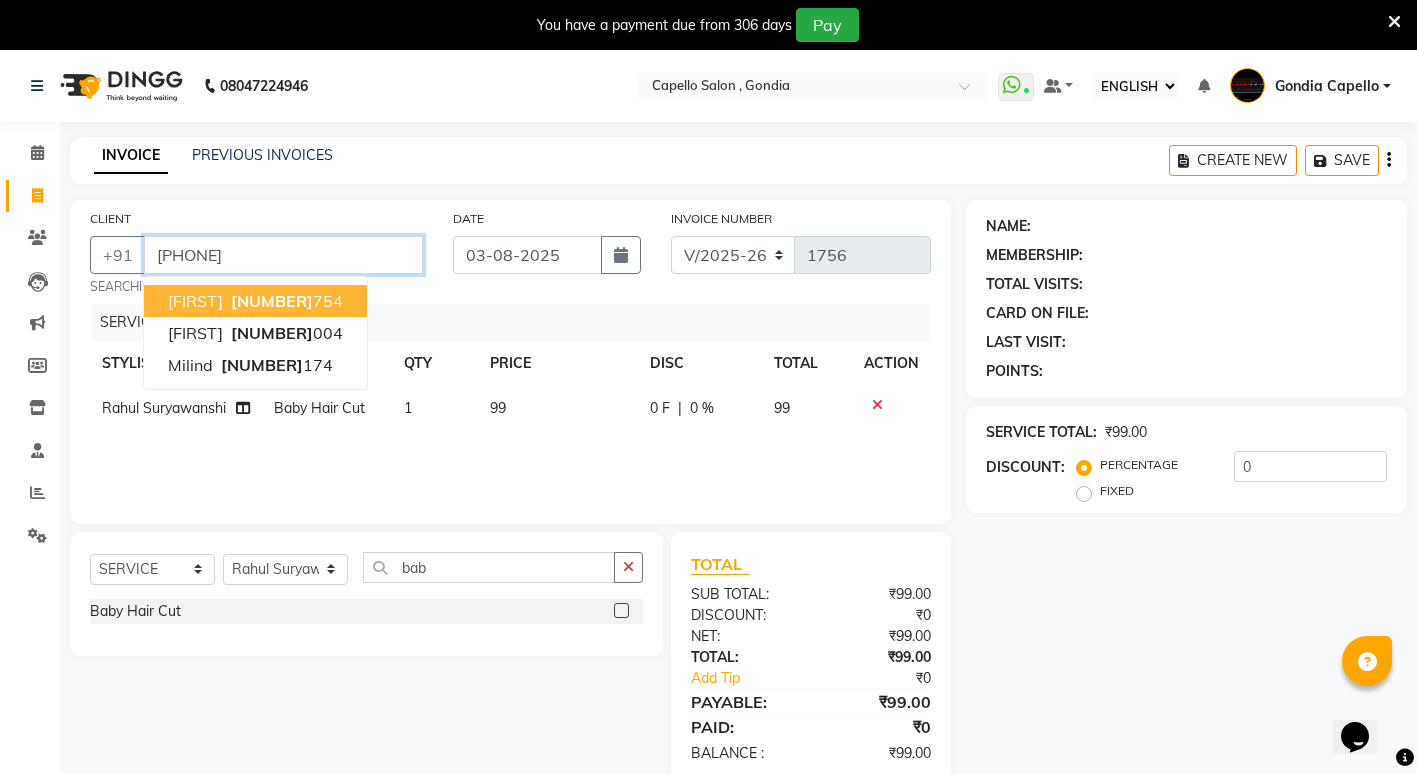 type on "7888044174" 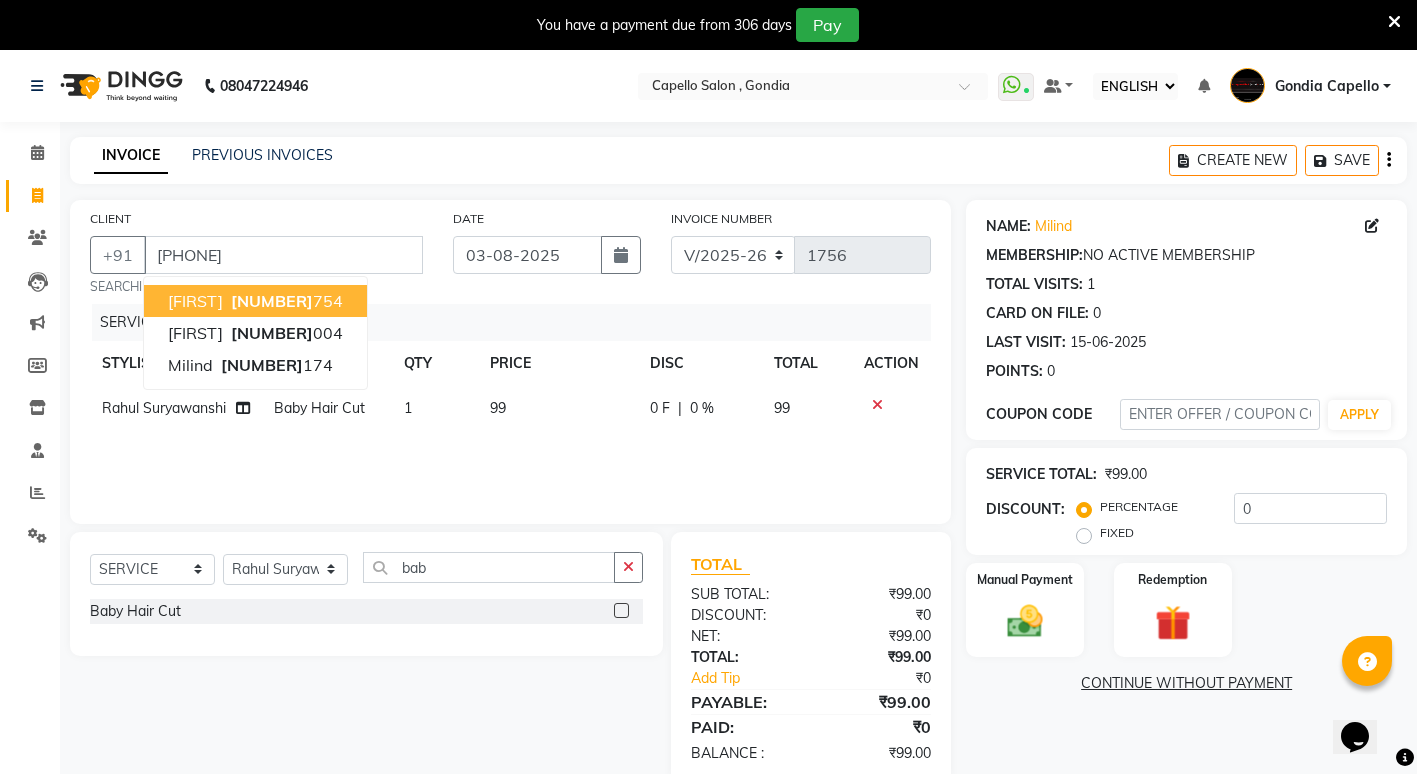 click on "NAME: Milind  MEMBERSHIP:  NO ACTIVE MEMBERSHIP  TOTAL VISITS:  1 CARD ON FILE:  0 LAST VISIT:   15-06-2025 POINTS:   0  COUPON CODE APPLY SERVICE TOTAL:  ₹99.00  DISCOUNT:  PERCENTAGE   FIXED  0 Manual Payment Redemption  CONTINUE WITHOUT PAYMENT" 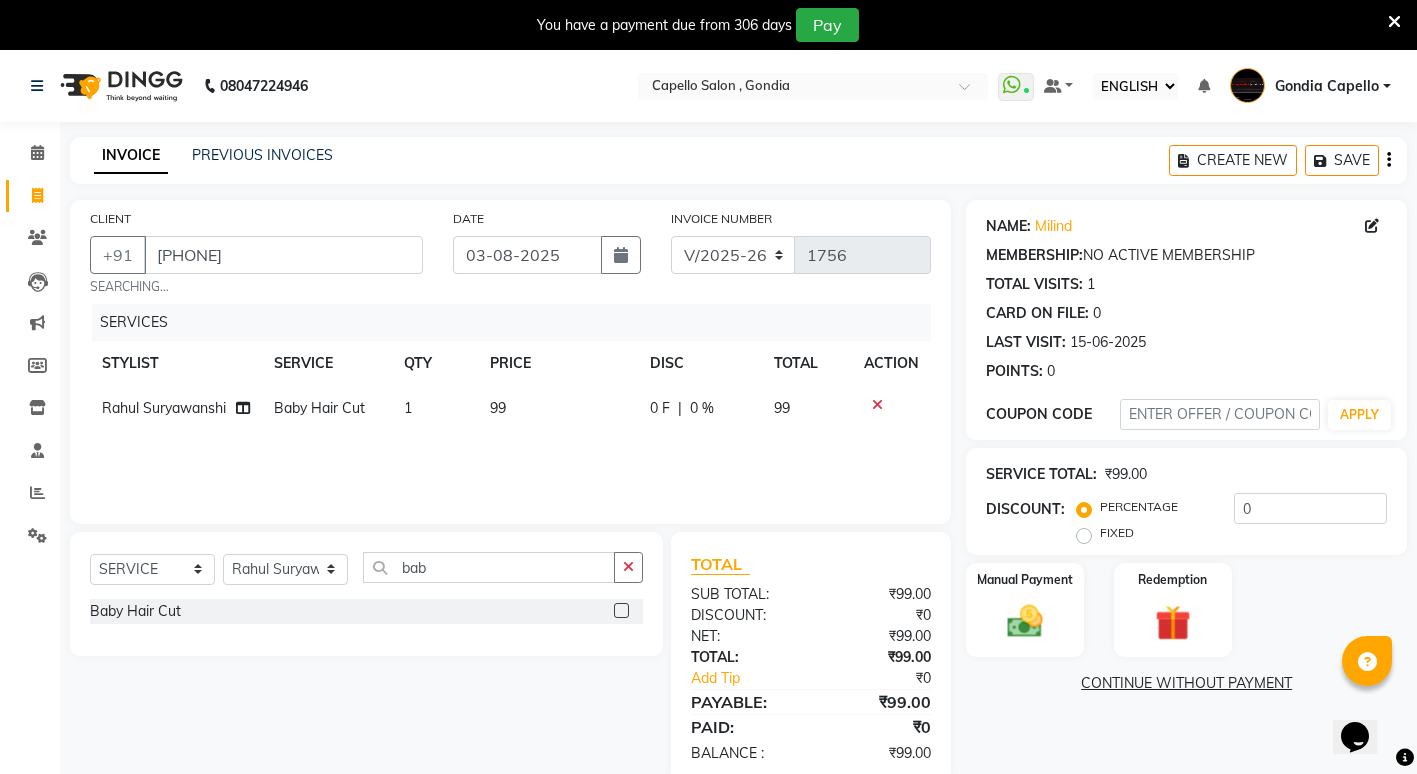 click on "99" 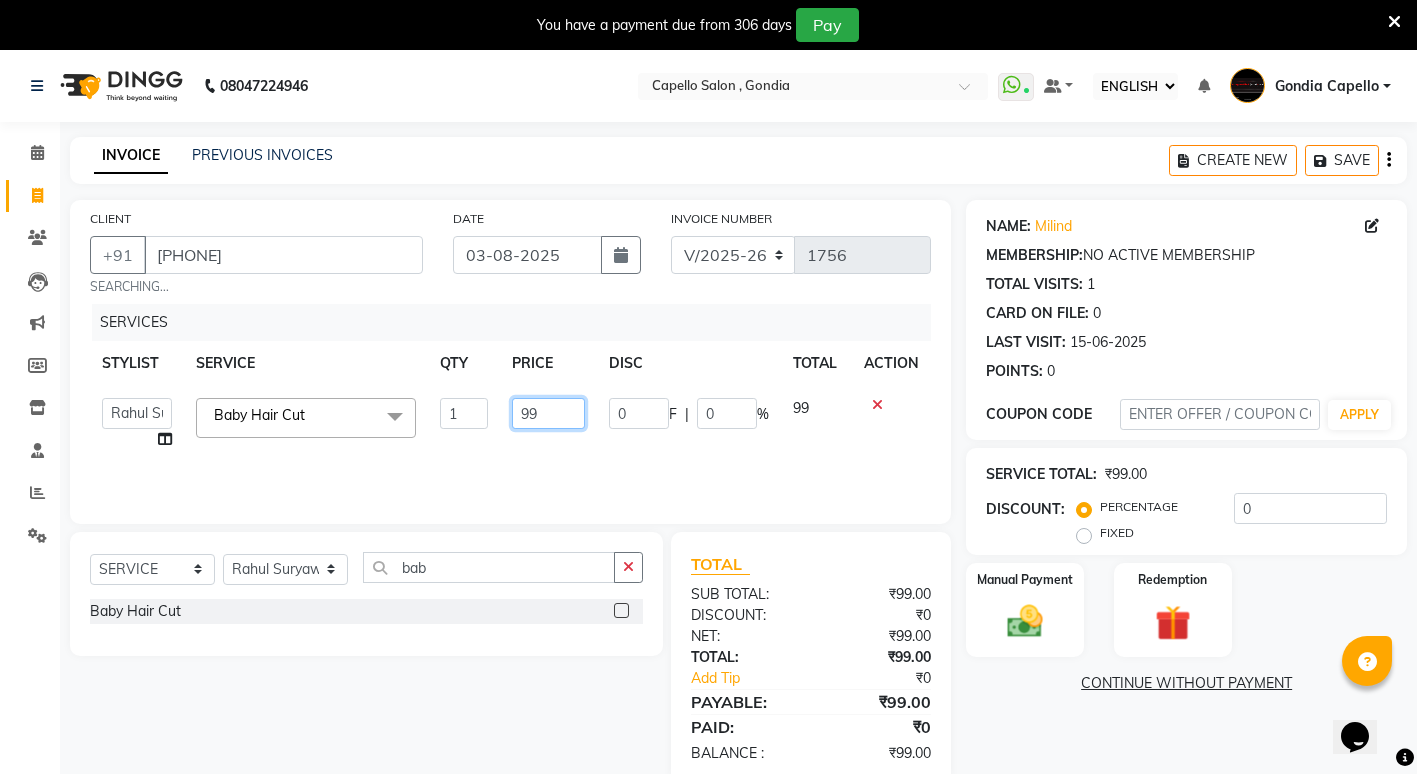click on "99" 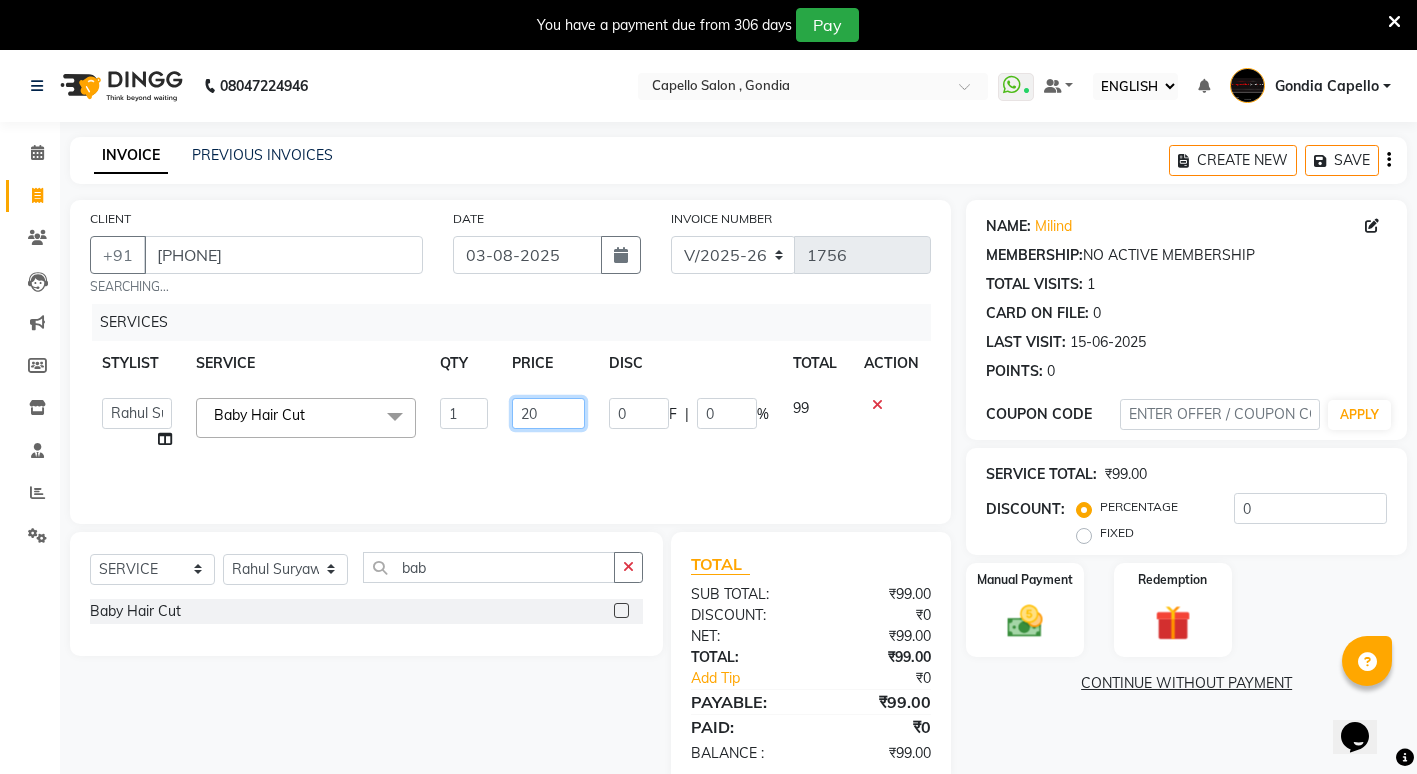 type on "200" 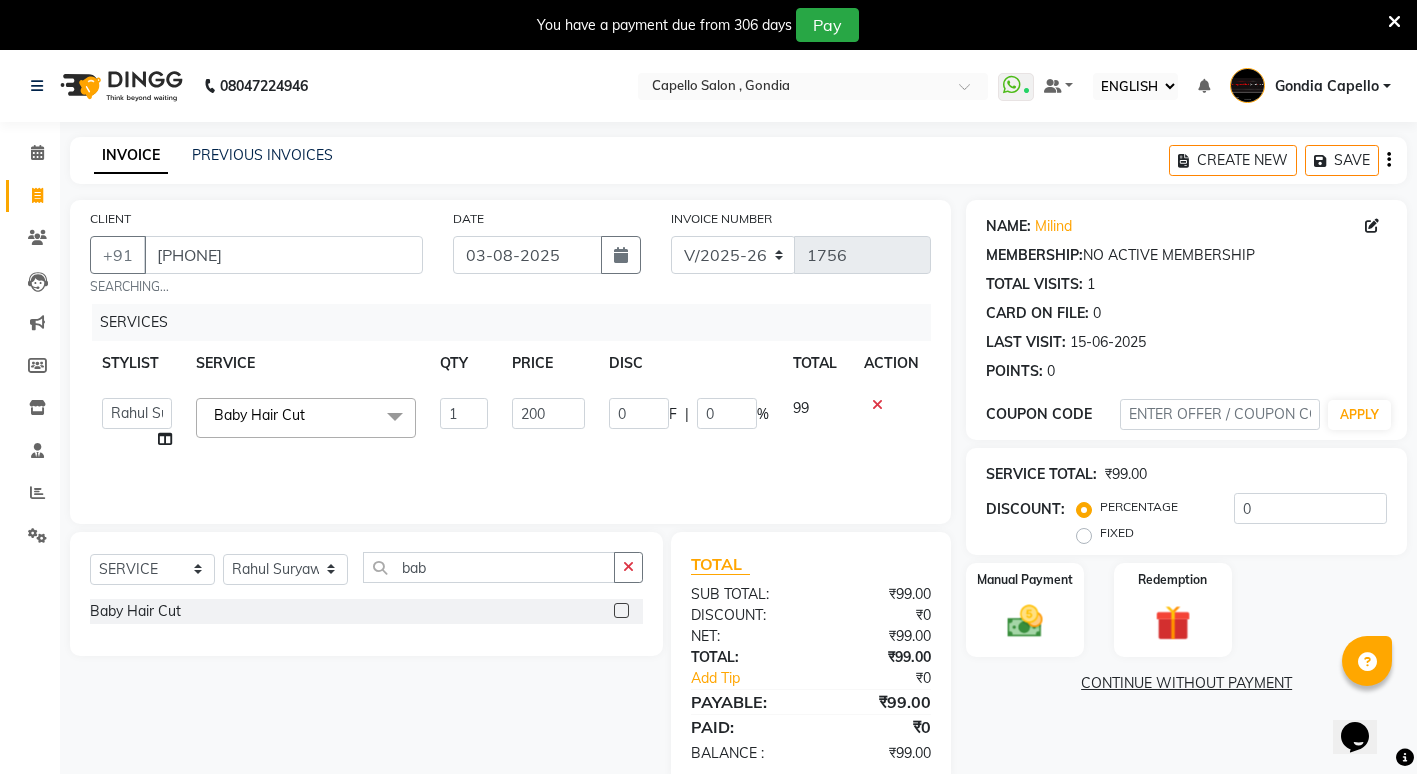 click on "NAME: Milind  MEMBERSHIP:  NO ACTIVE MEMBERSHIP  TOTAL VISITS:  1 CARD ON FILE:  0 LAST VISIT:   15-06-2025 POINTS:   0  COUPON CODE APPLY SERVICE TOTAL:  ₹99.00  DISCOUNT:  PERCENTAGE   FIXED  0 Manual Payment Redemption  CONTINUE WITHOUT PAYMENT" 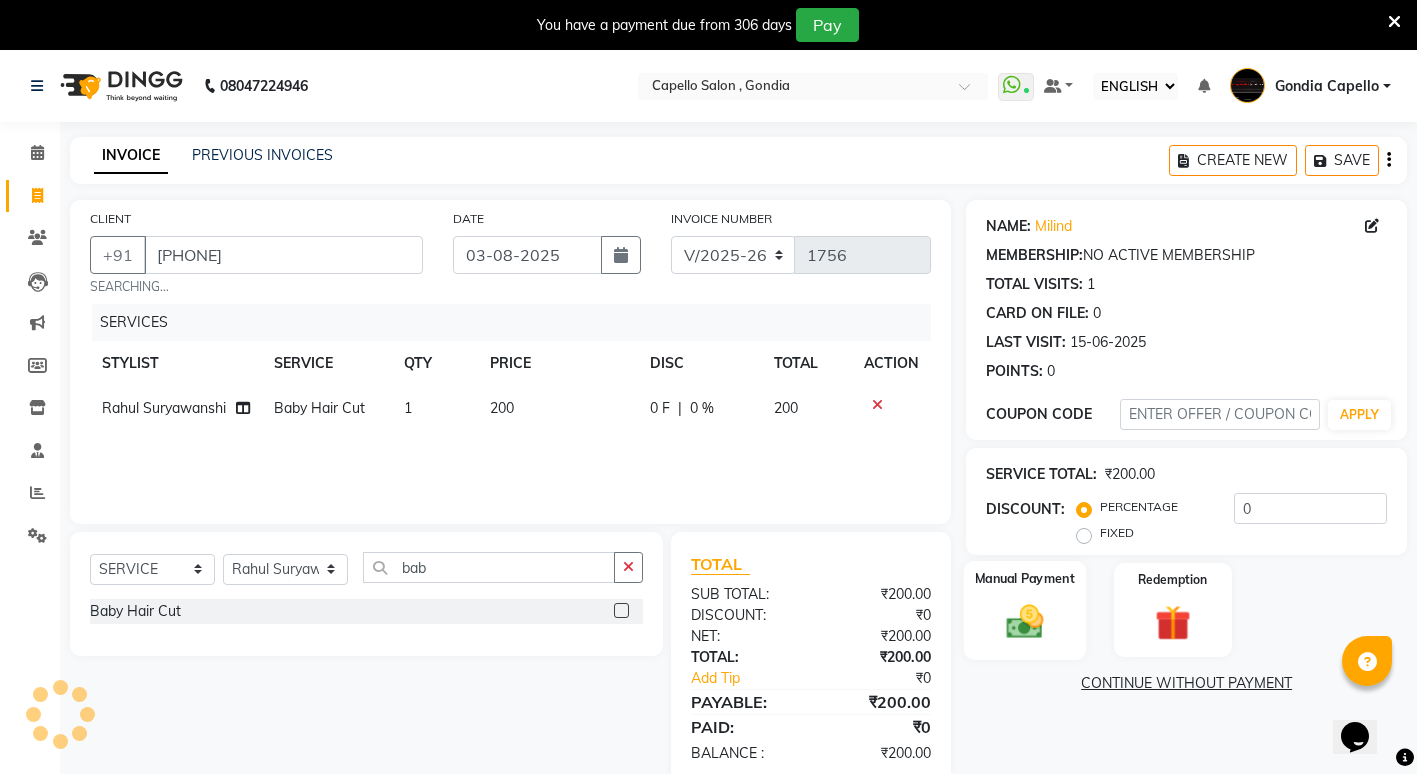 click on "Manual Payment" 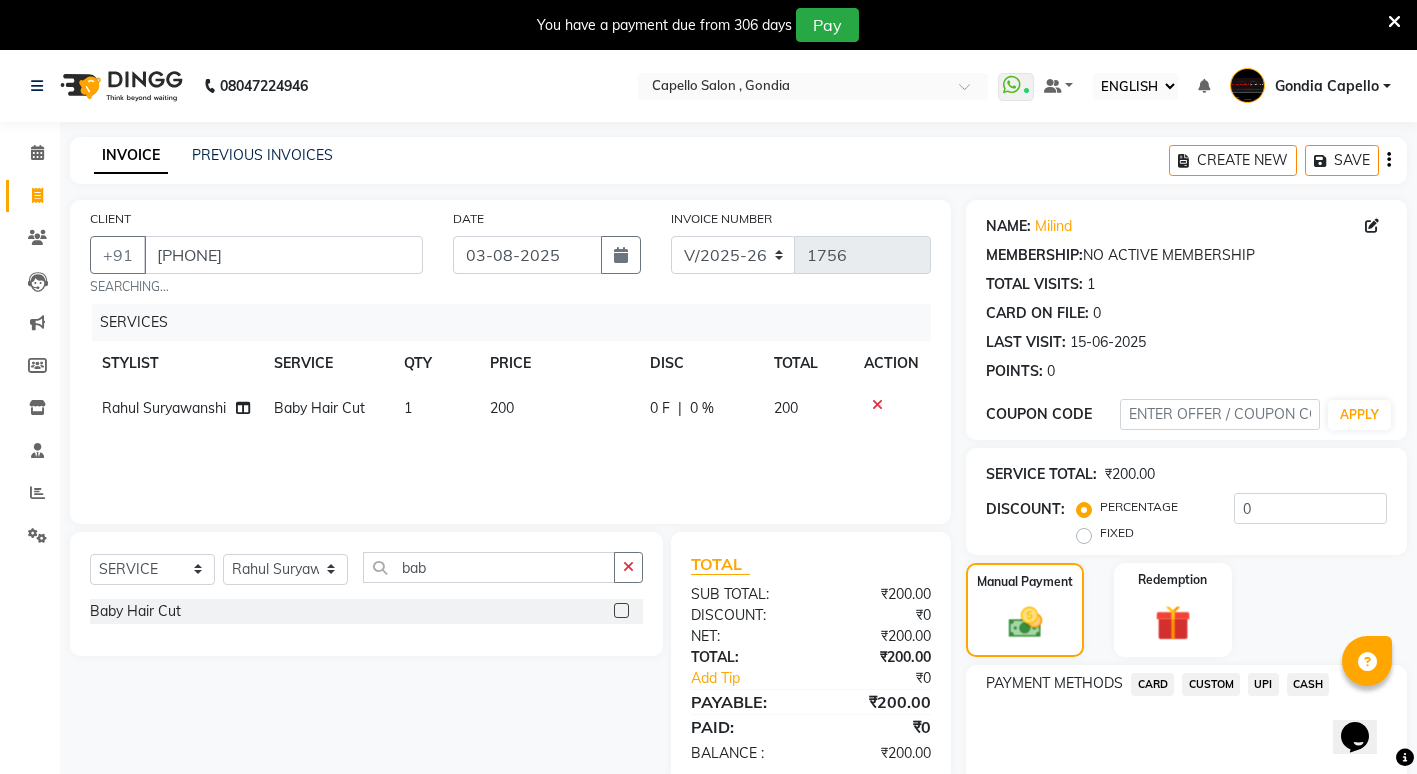 click on "CASH" 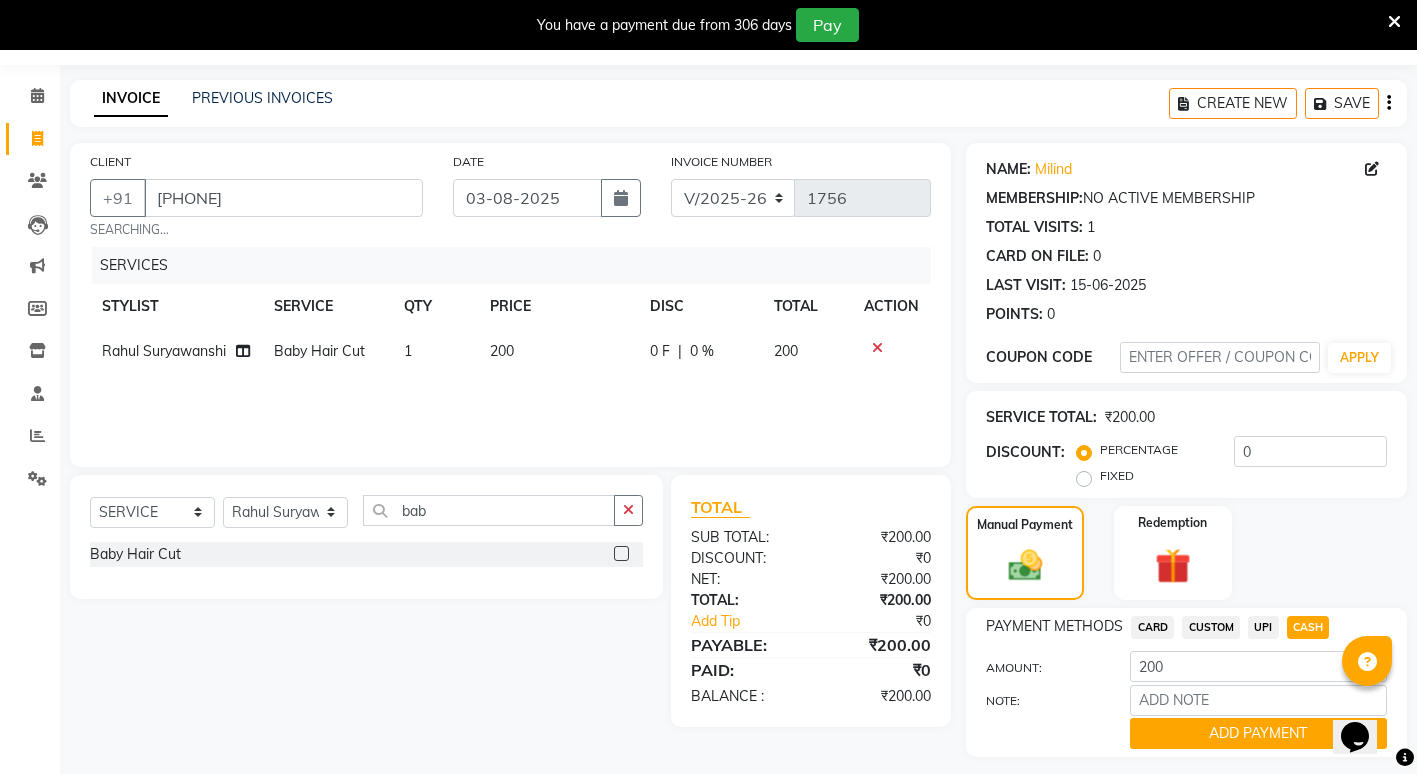 scroll, scrollTop: 111, scrollLeft: 0, axis: vertical 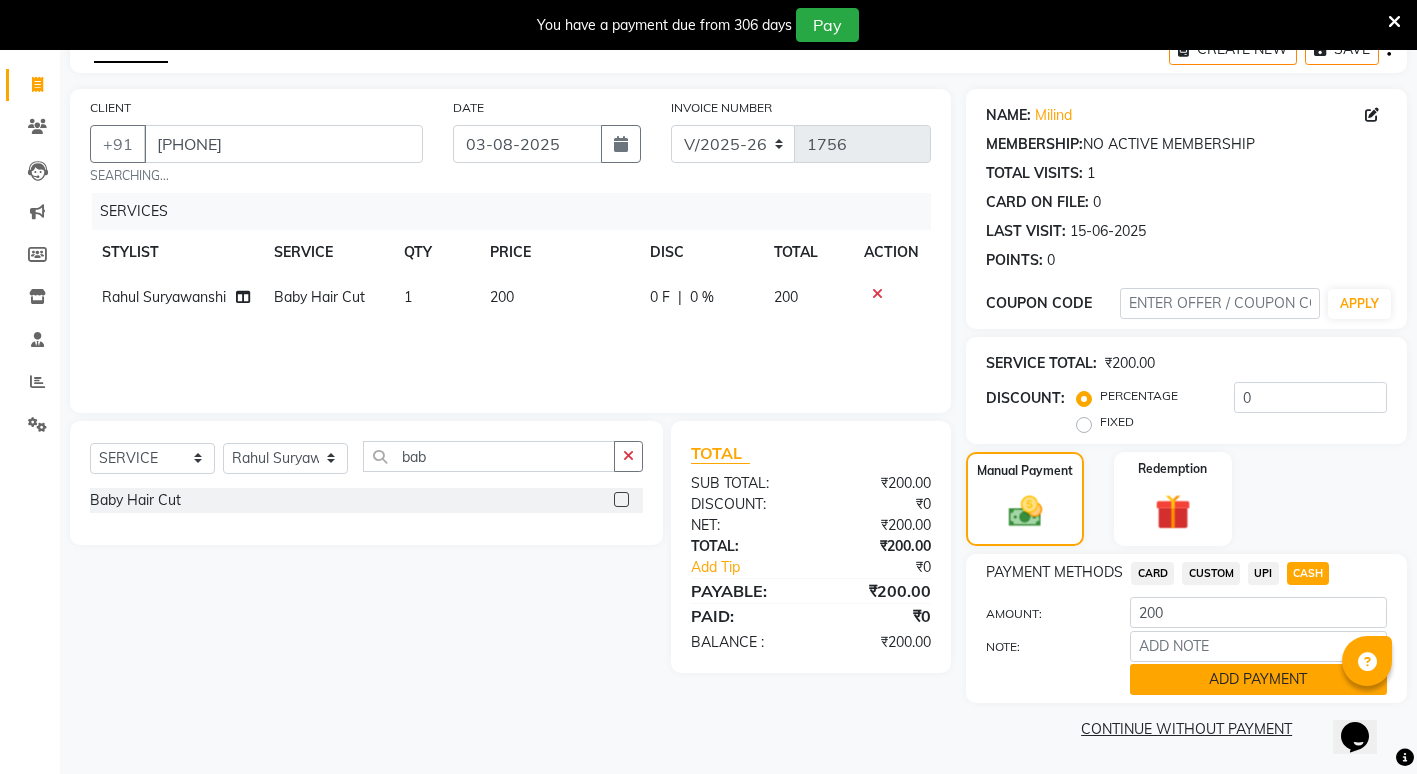 click on "ADD PAYMENT" 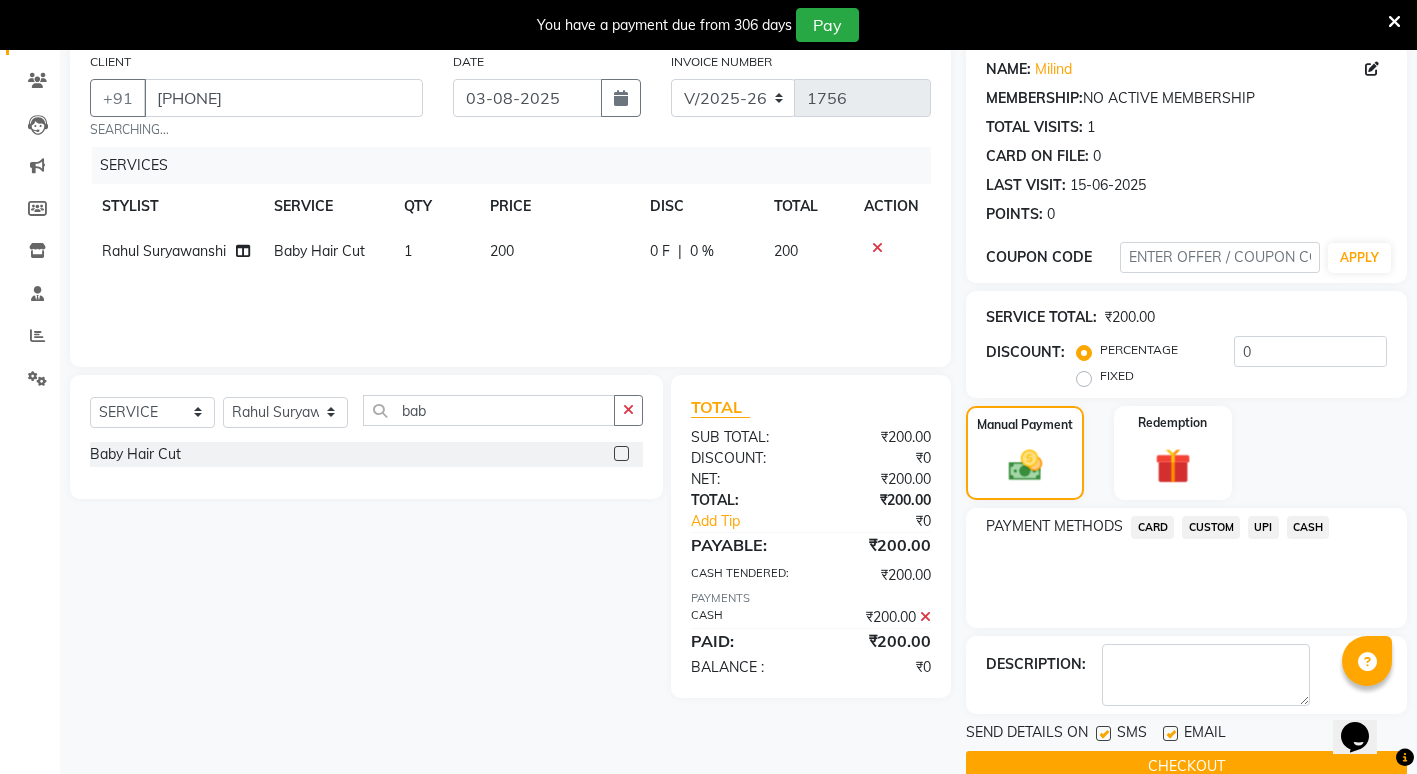 scroll, scrollTop: 195, scrollLeft: 0, axis: vertical 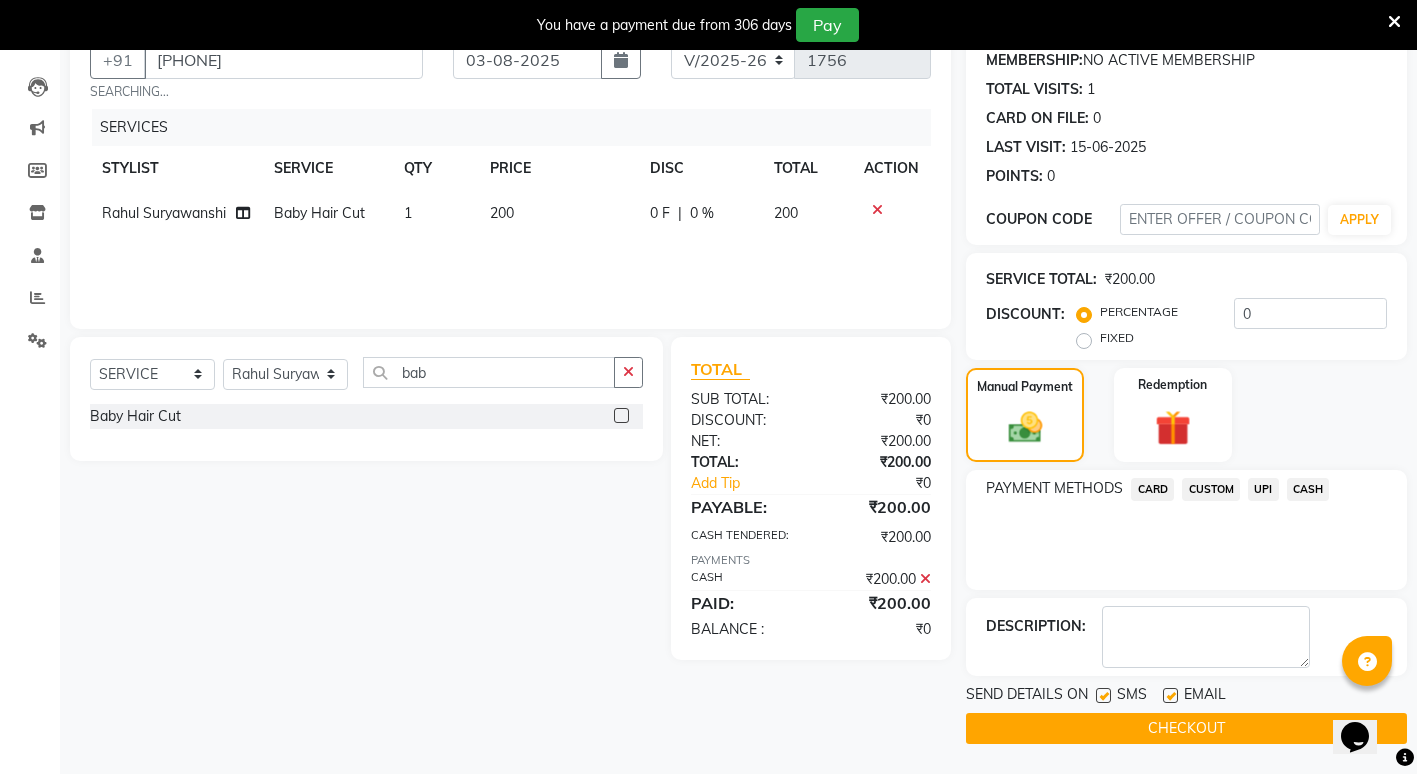 click on "CHECKOUT" 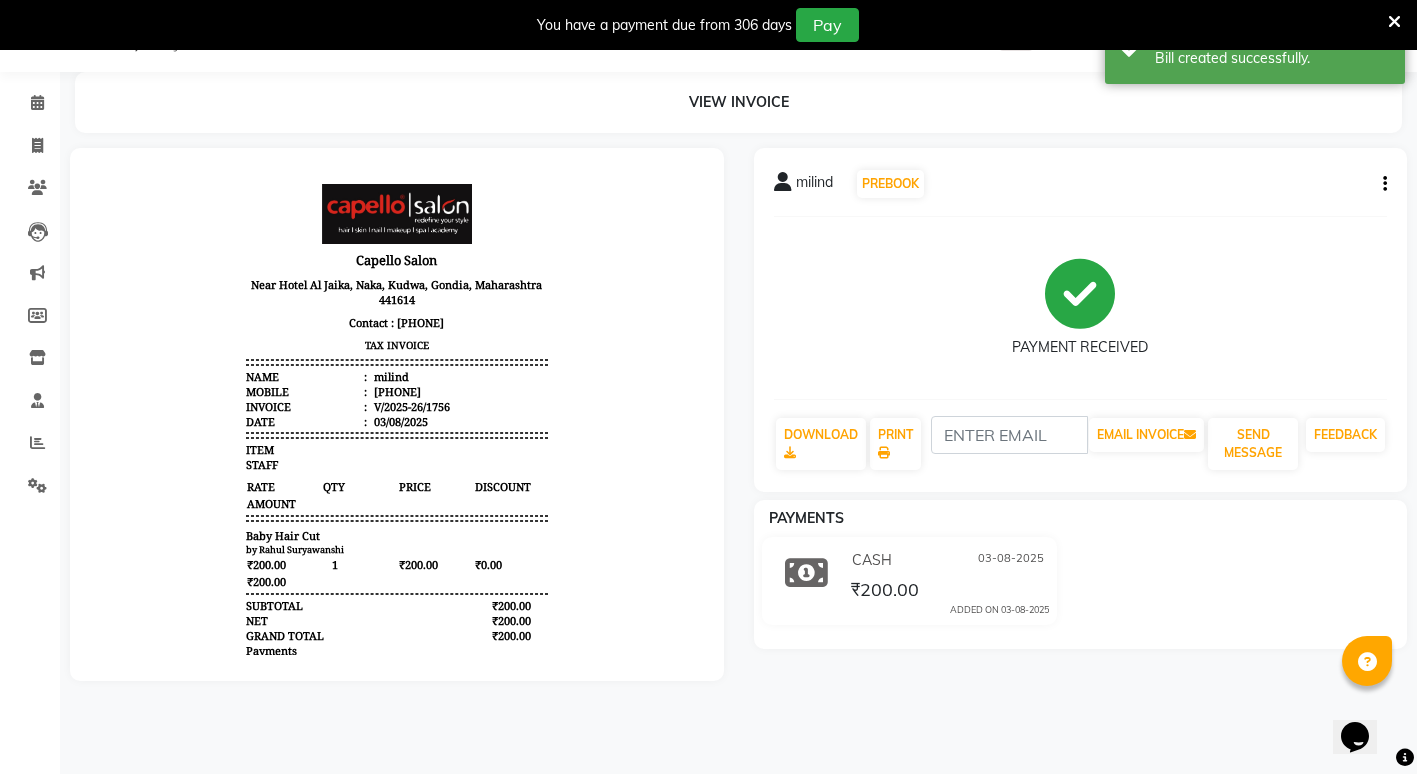scroll, scrollTop: 0, scrollLeft: 0, axis: both 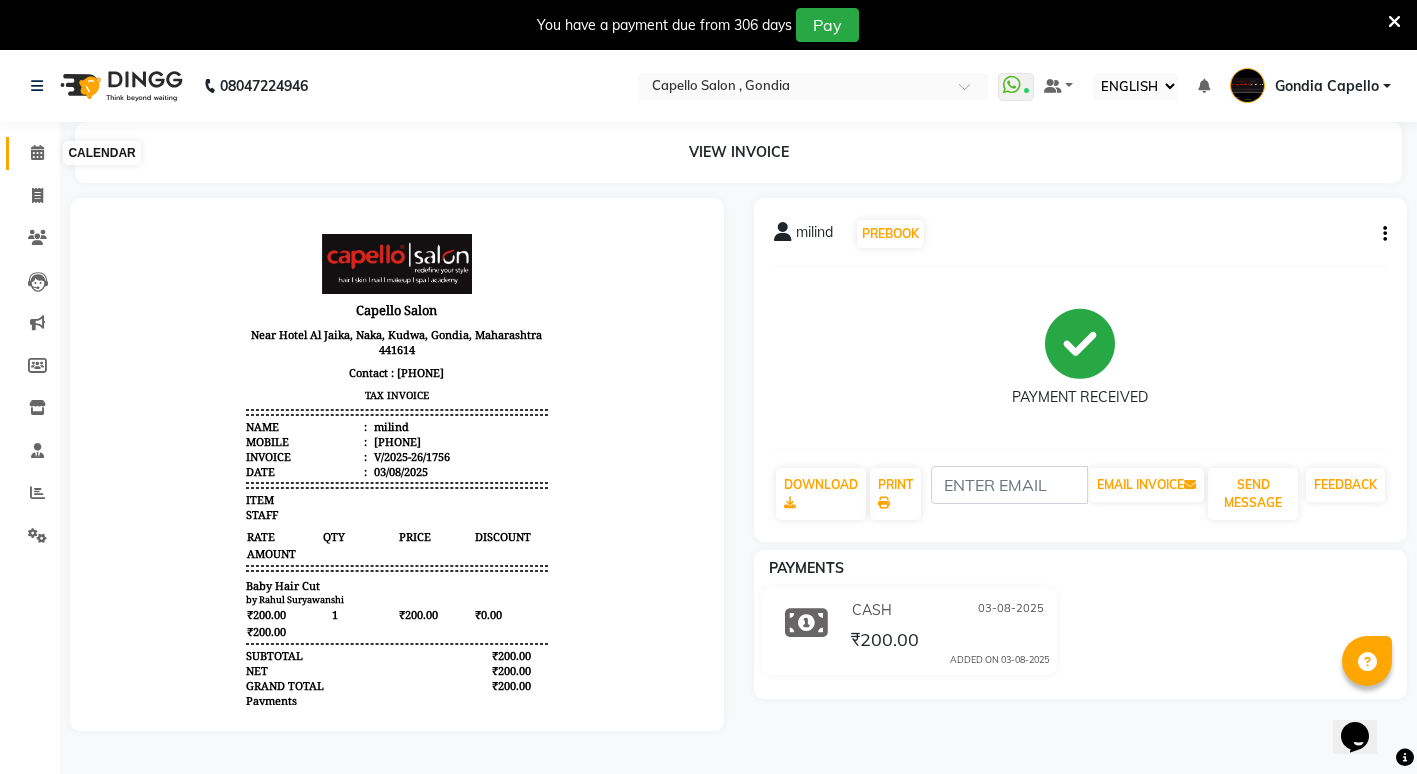 click 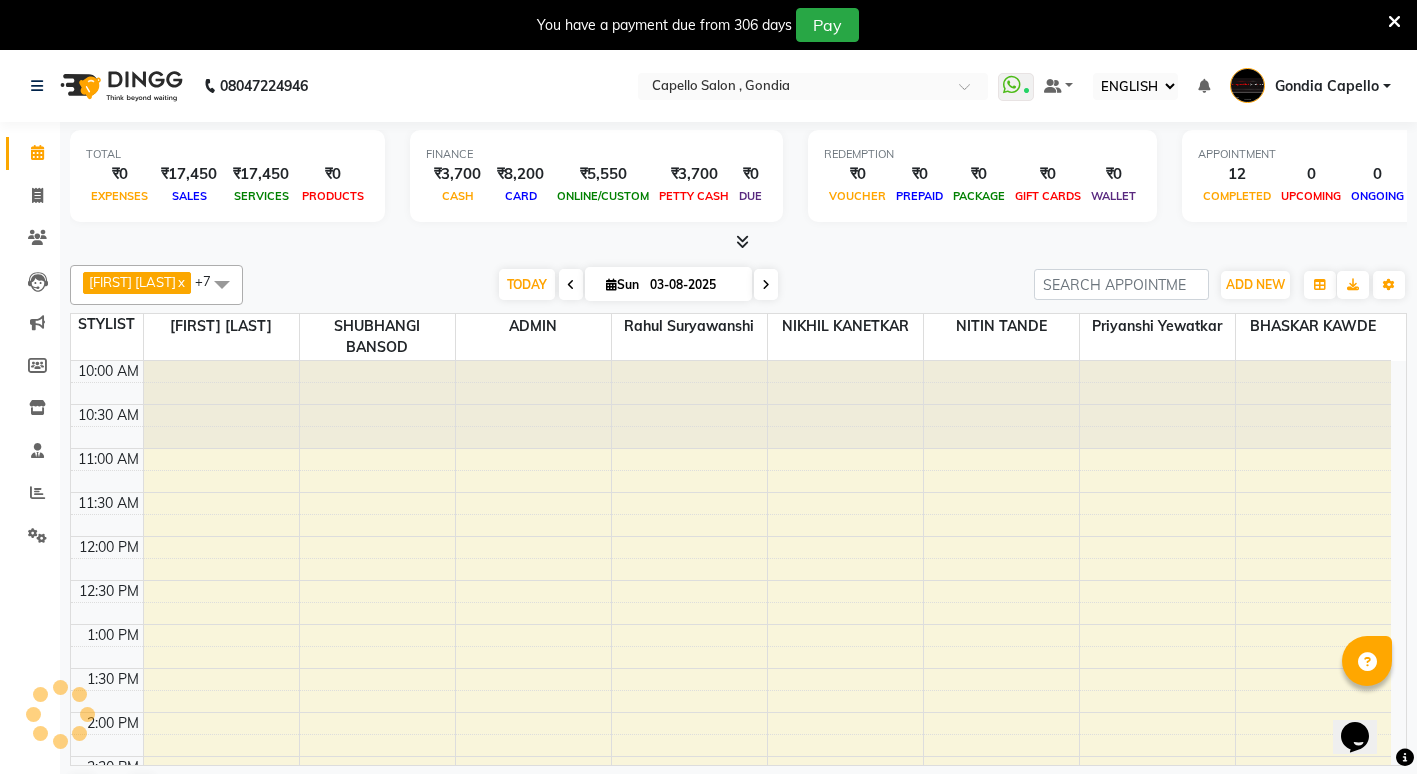 scroll, scrollTop: 0, scrollLeft: 0, axis: both 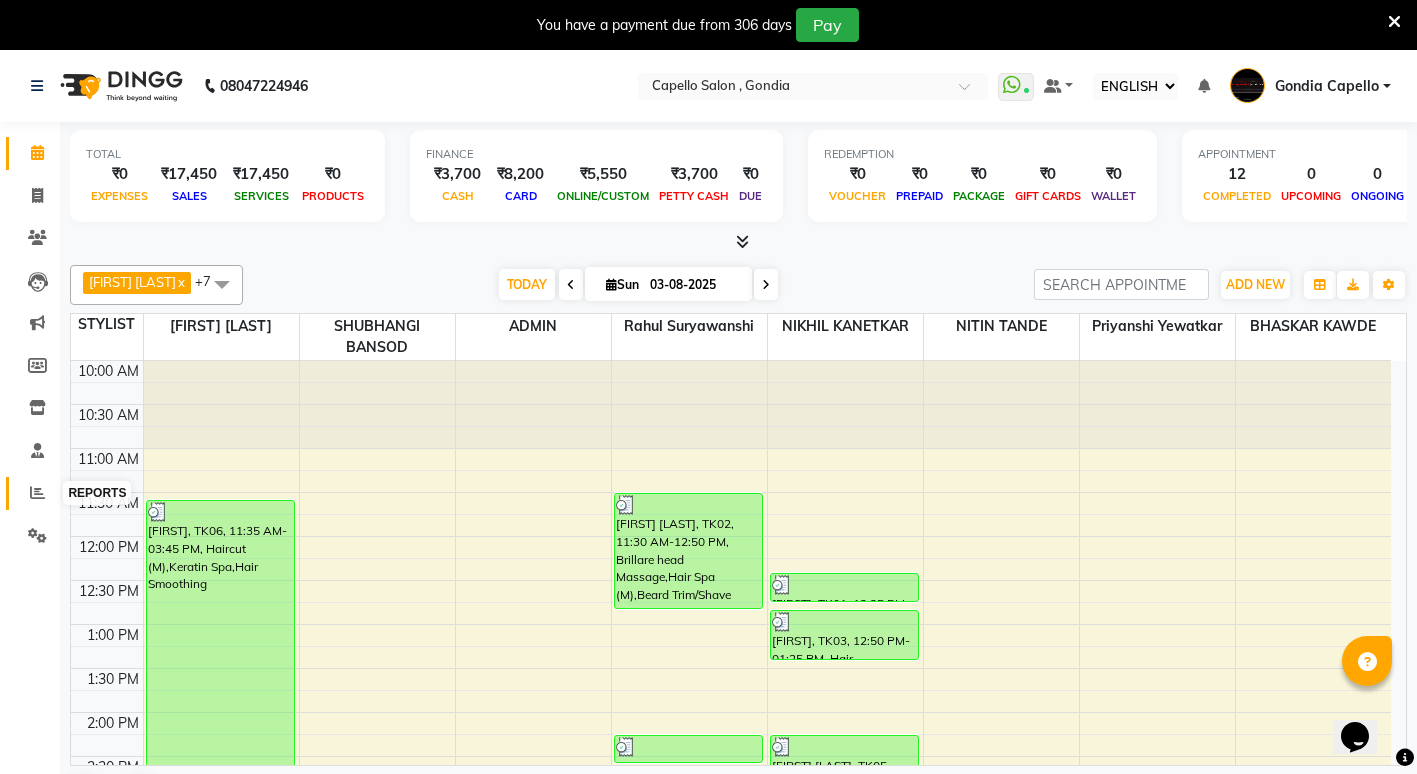 click 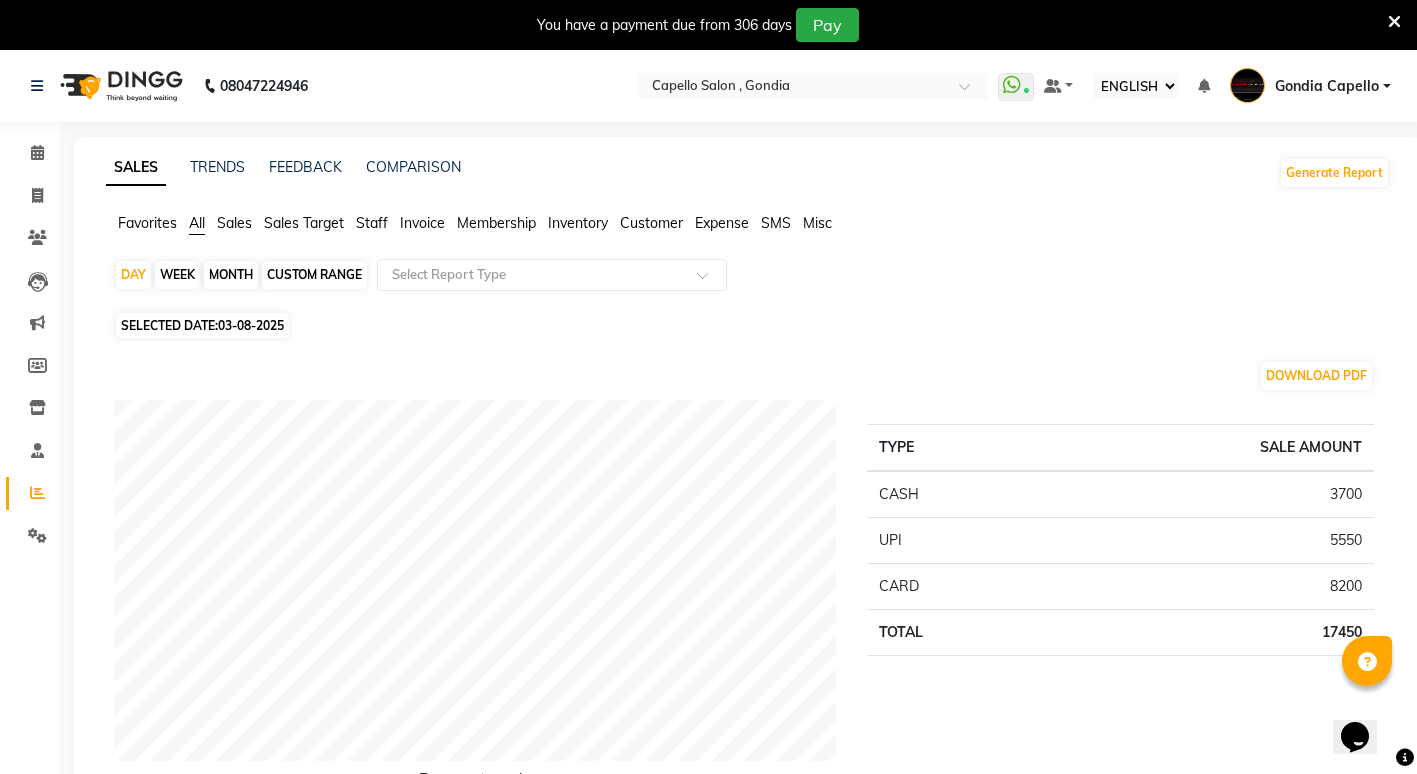 click on "Staff" 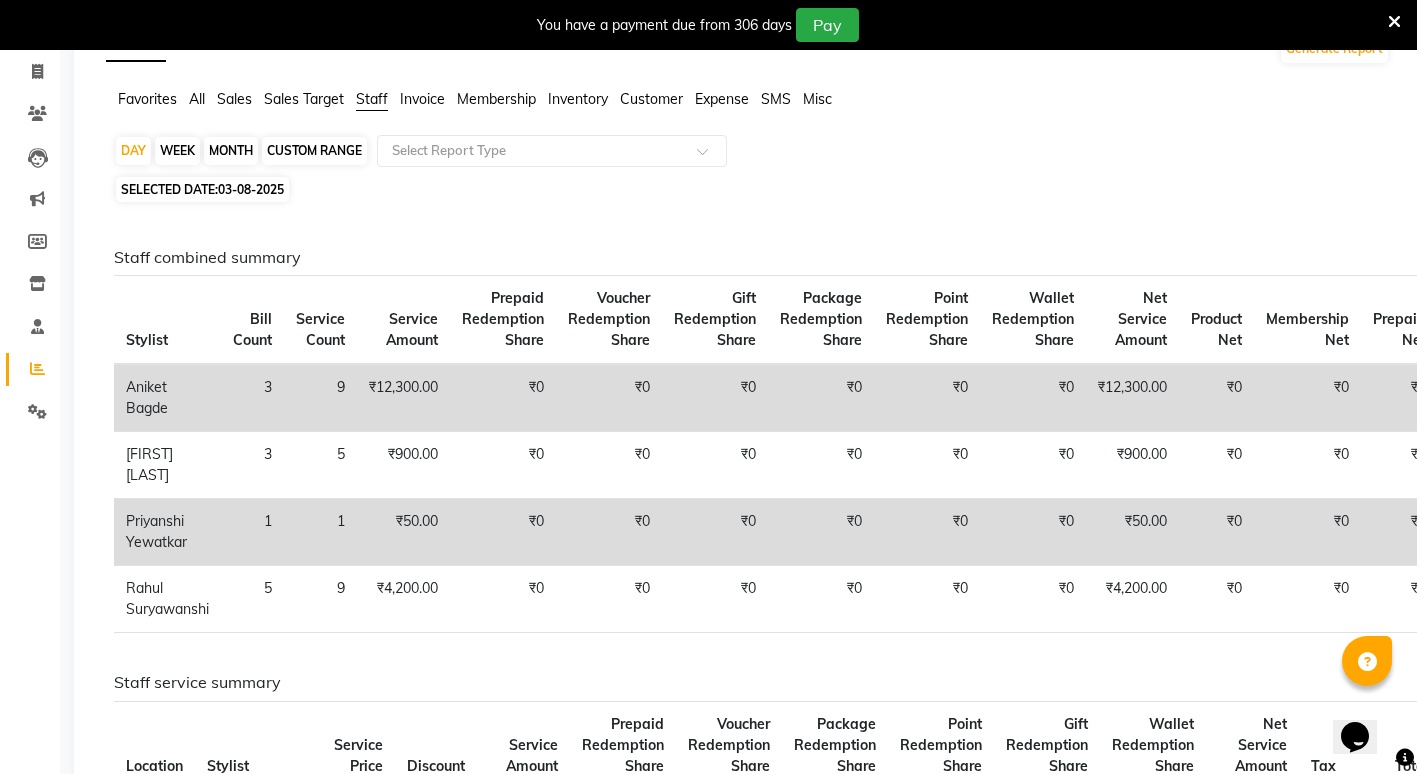 scroll, scrollTop: 0, scrollLeft: 0, axis: both 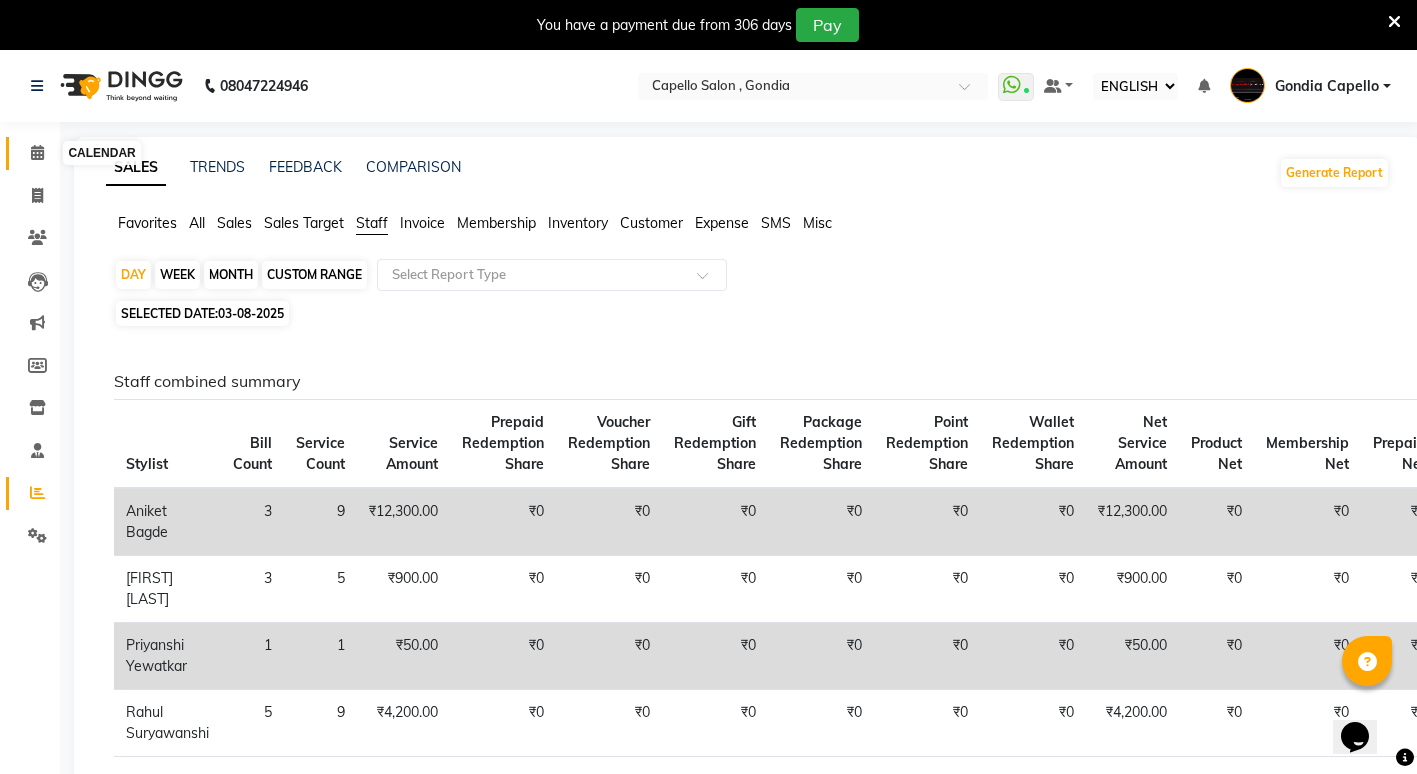 click 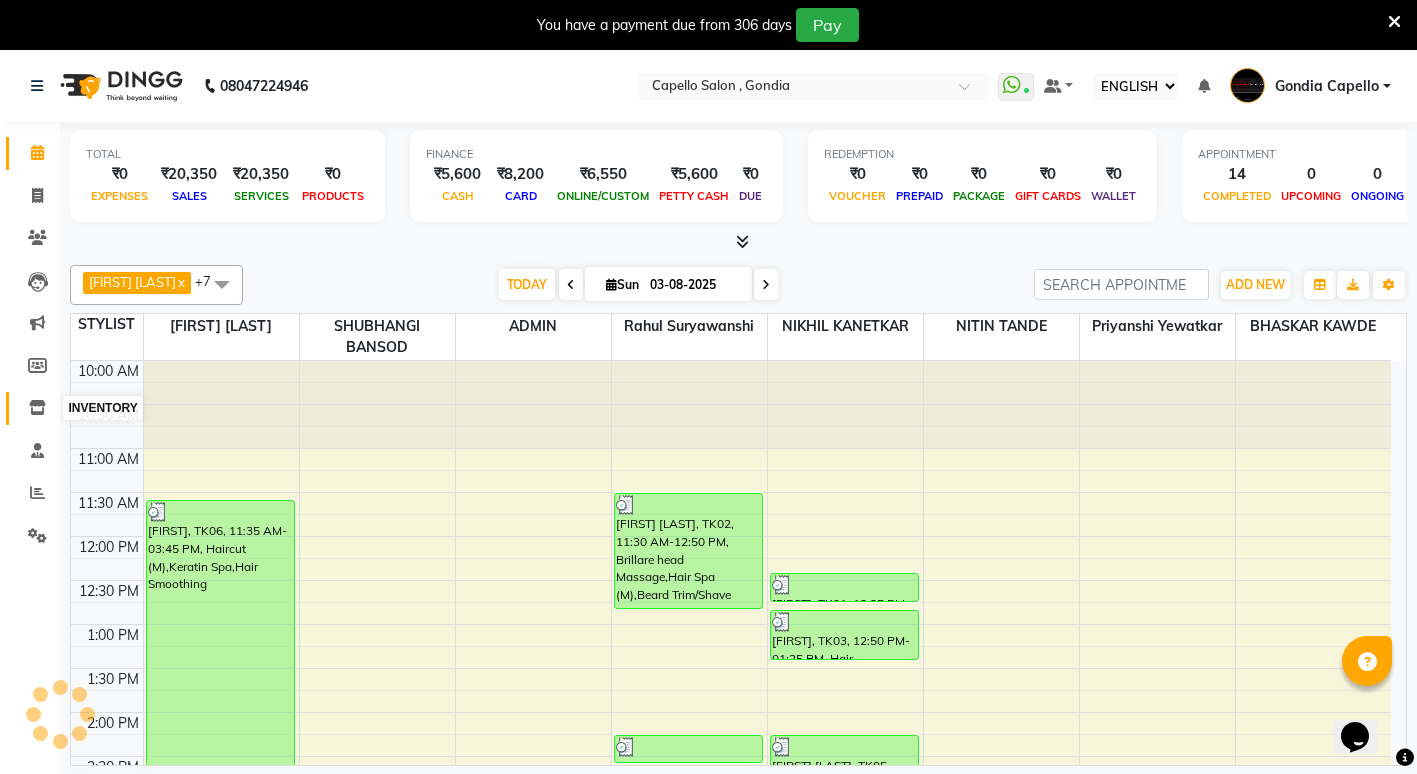 scroll, scrollTop: 0, scrollLeft: 0, axis: both 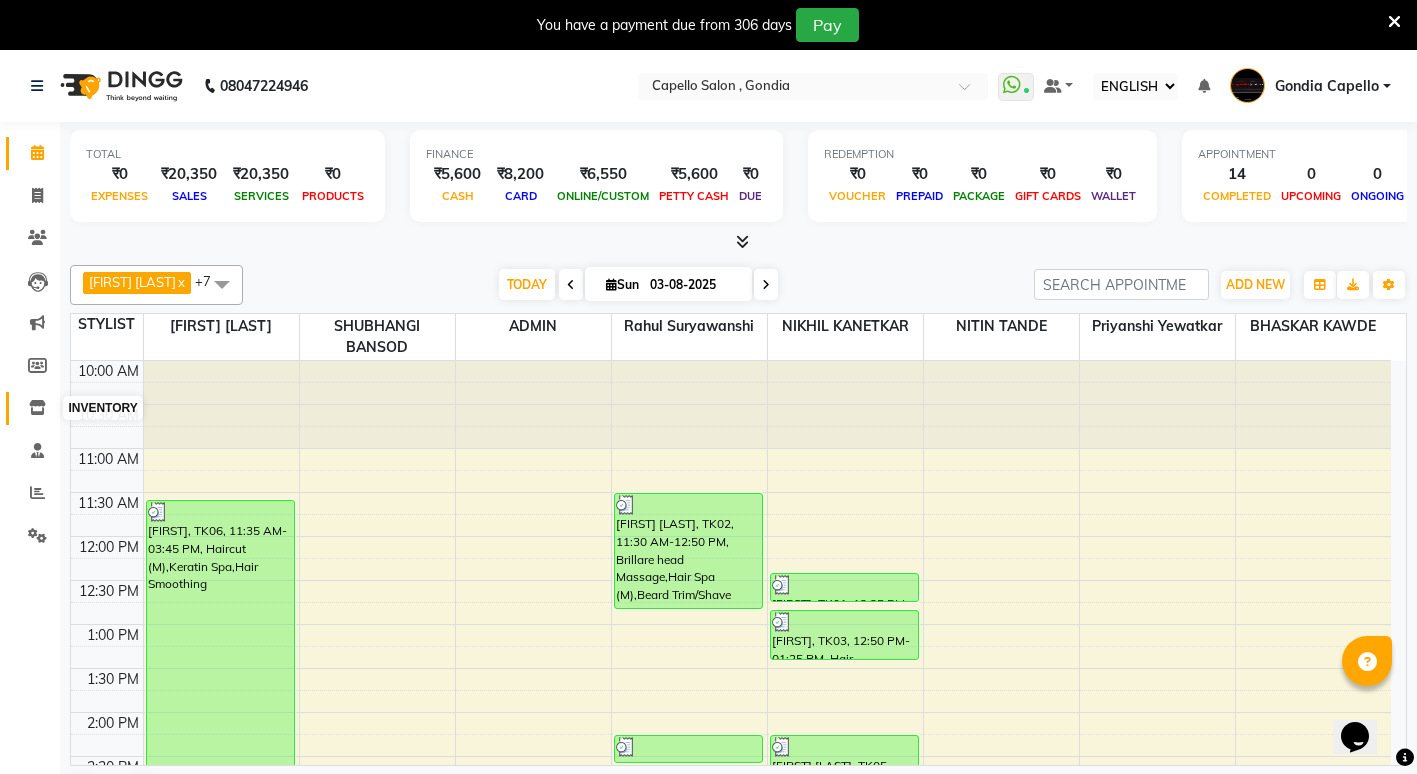 click 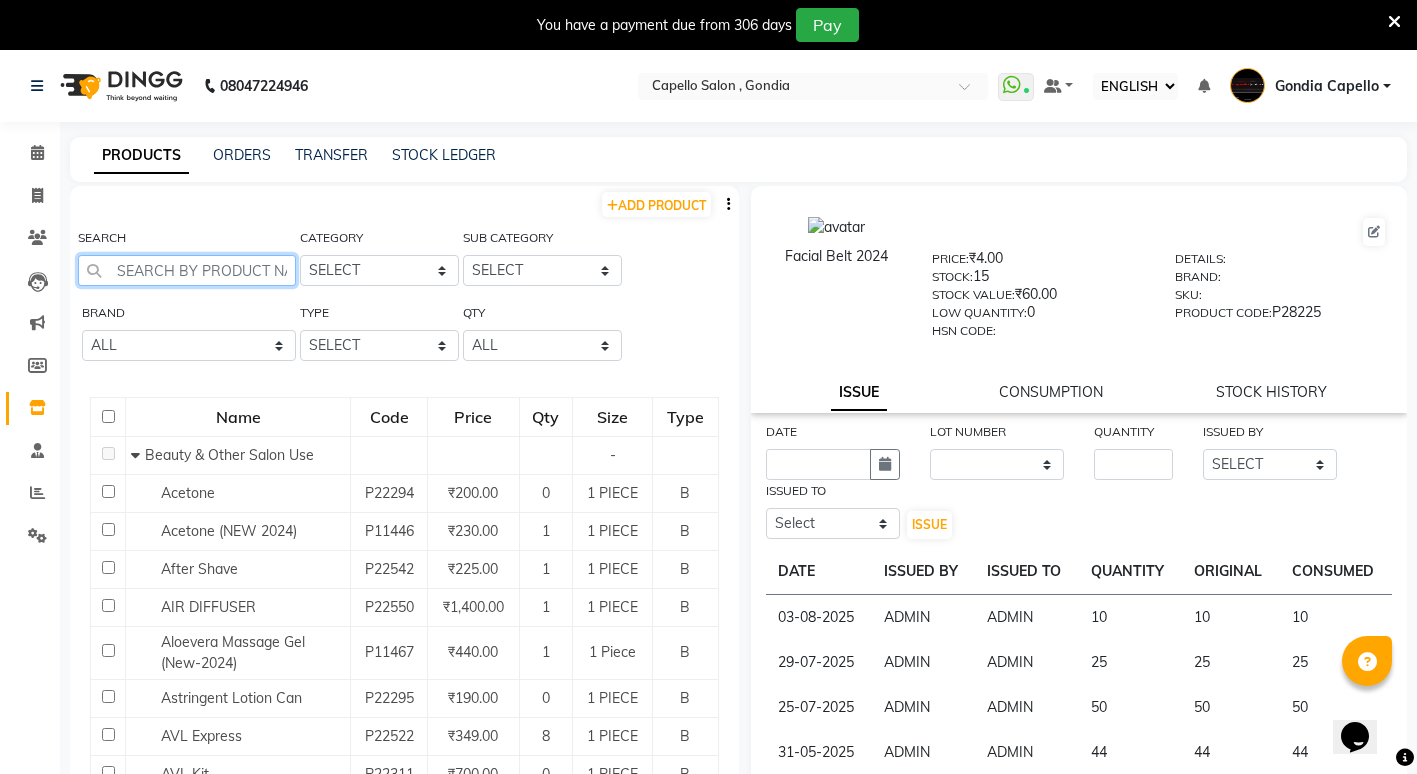 click 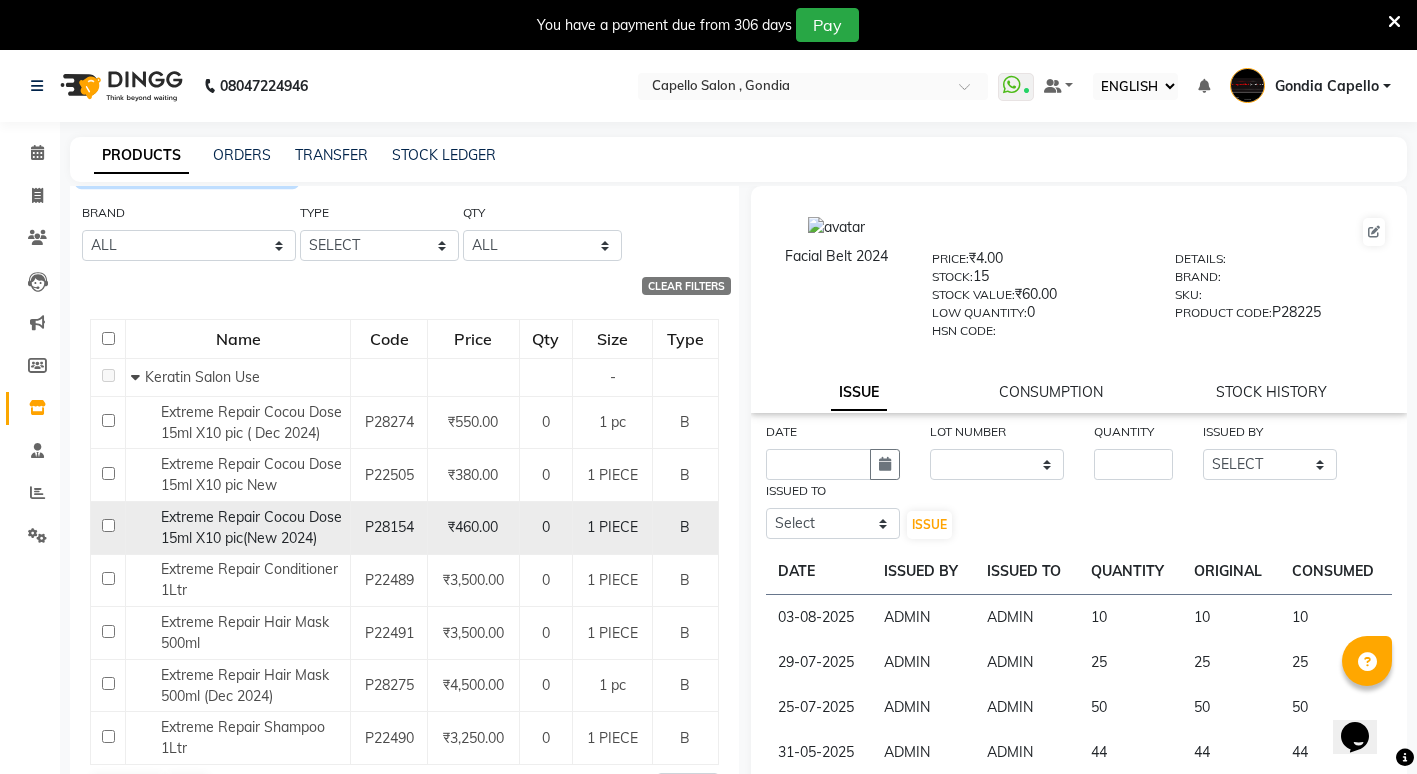 scroll, scrollTop: 118, scrollLeft: 0, axis: vertical 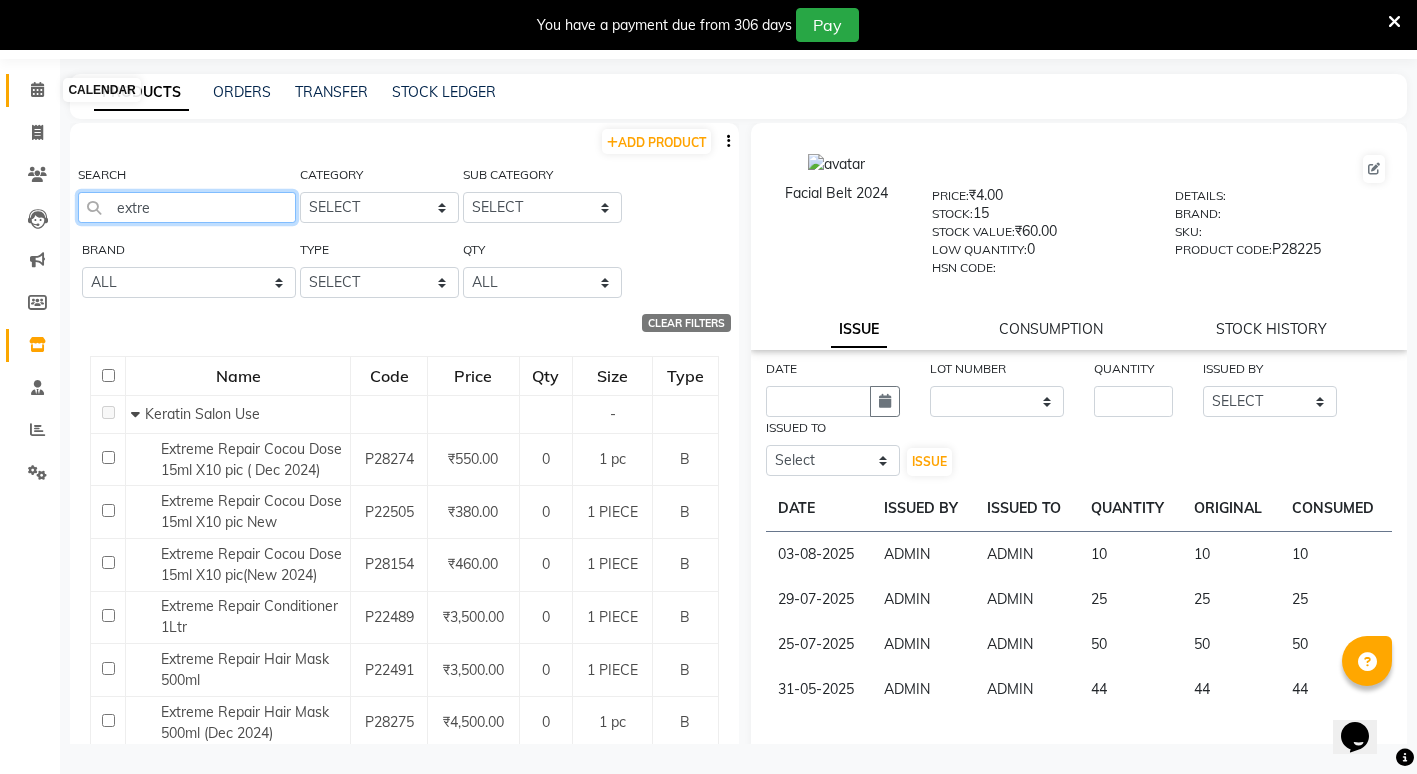 type on "extre" 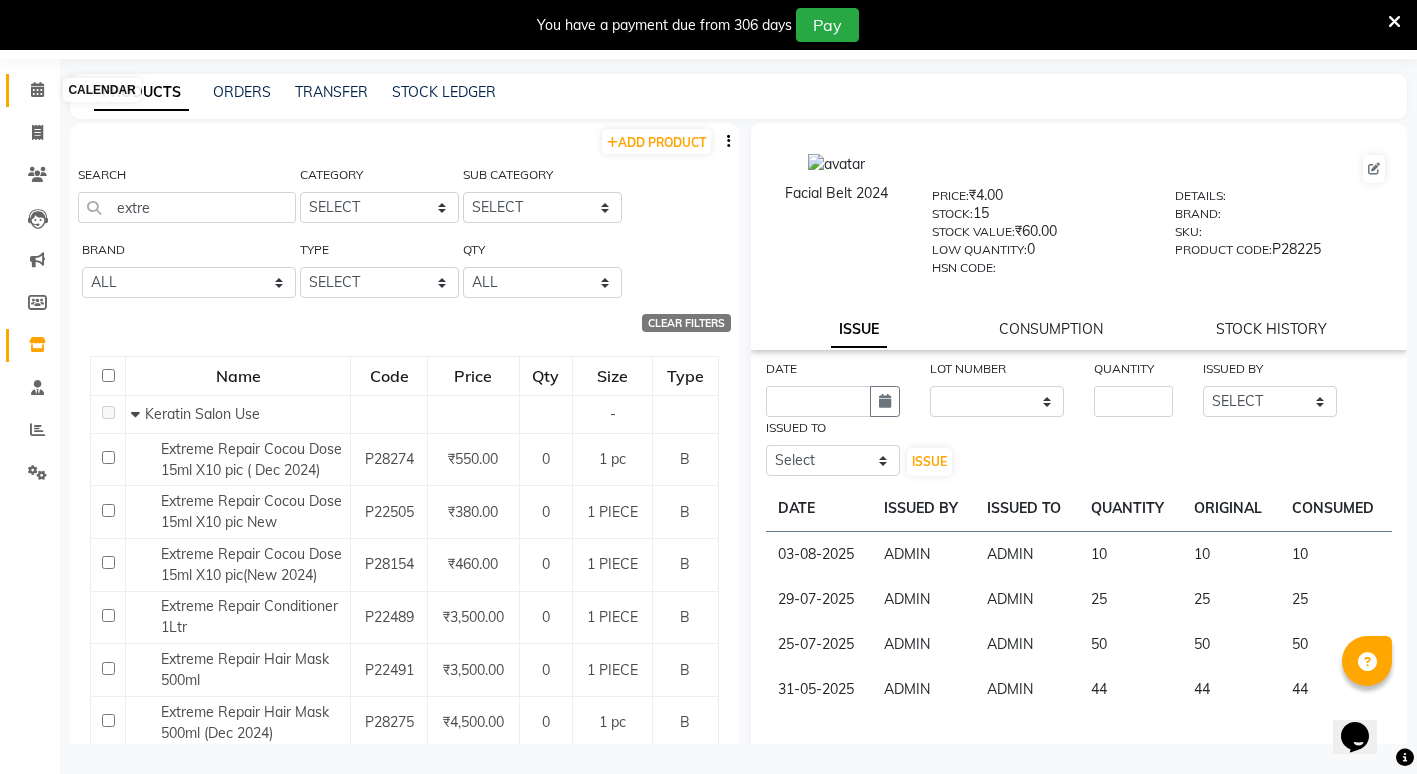 click 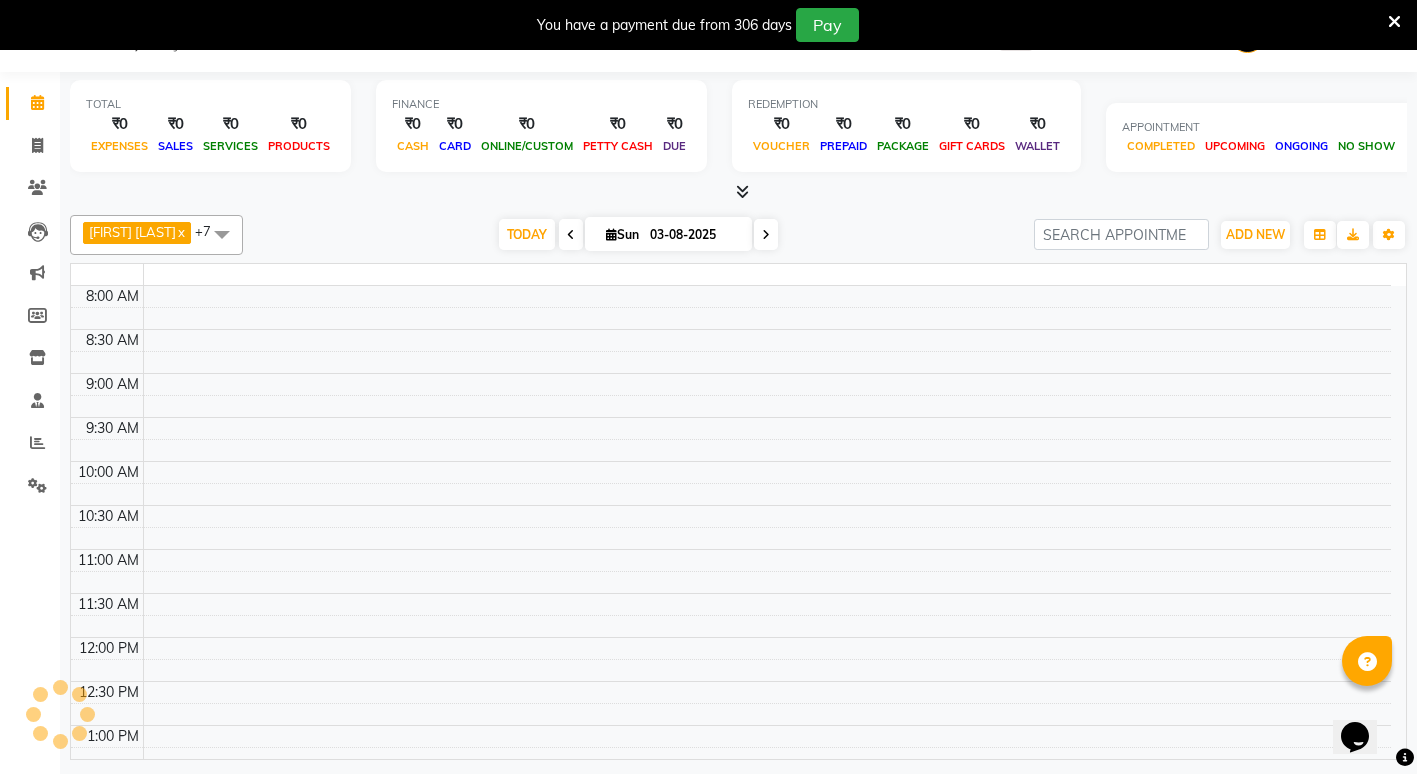 scroll, scrollTop: 50, scrollLeft: 0, axis: vertical 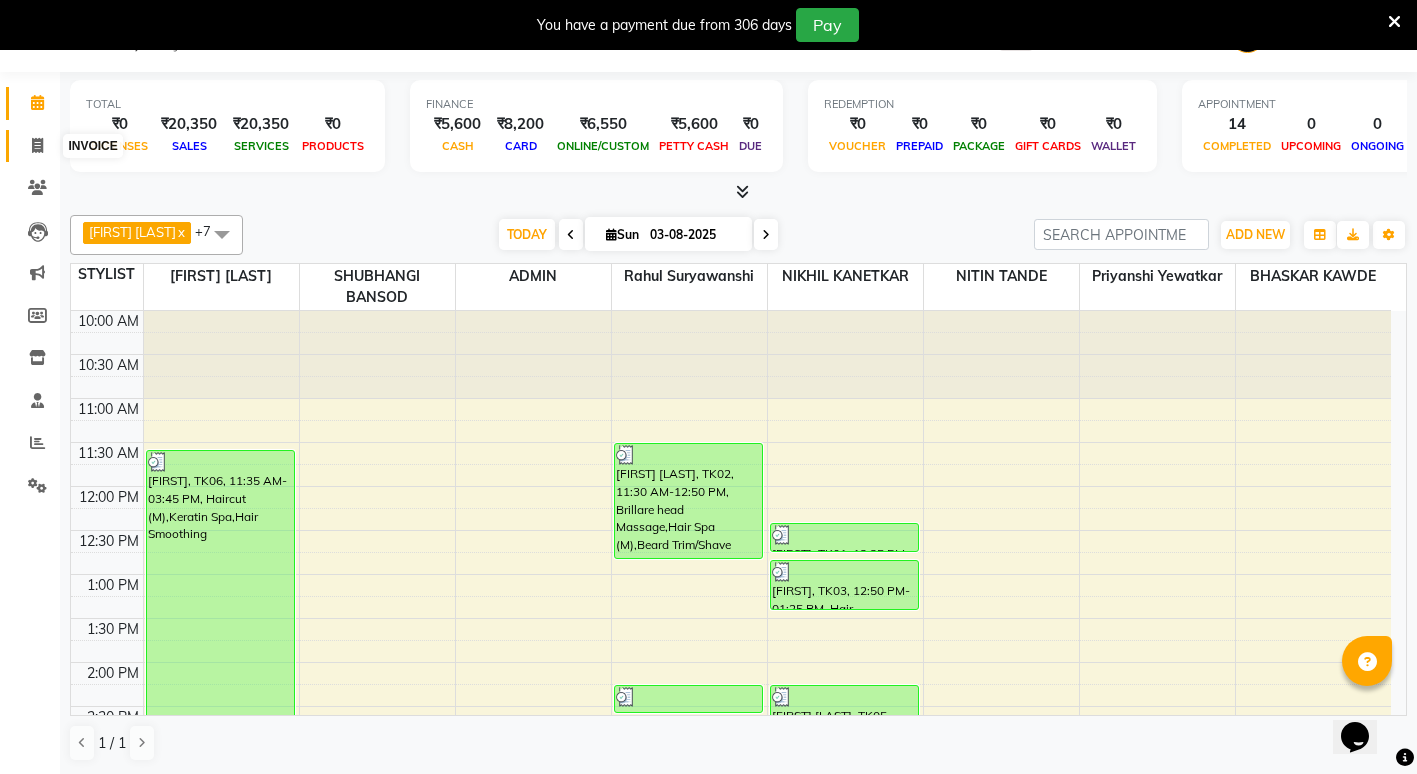 click 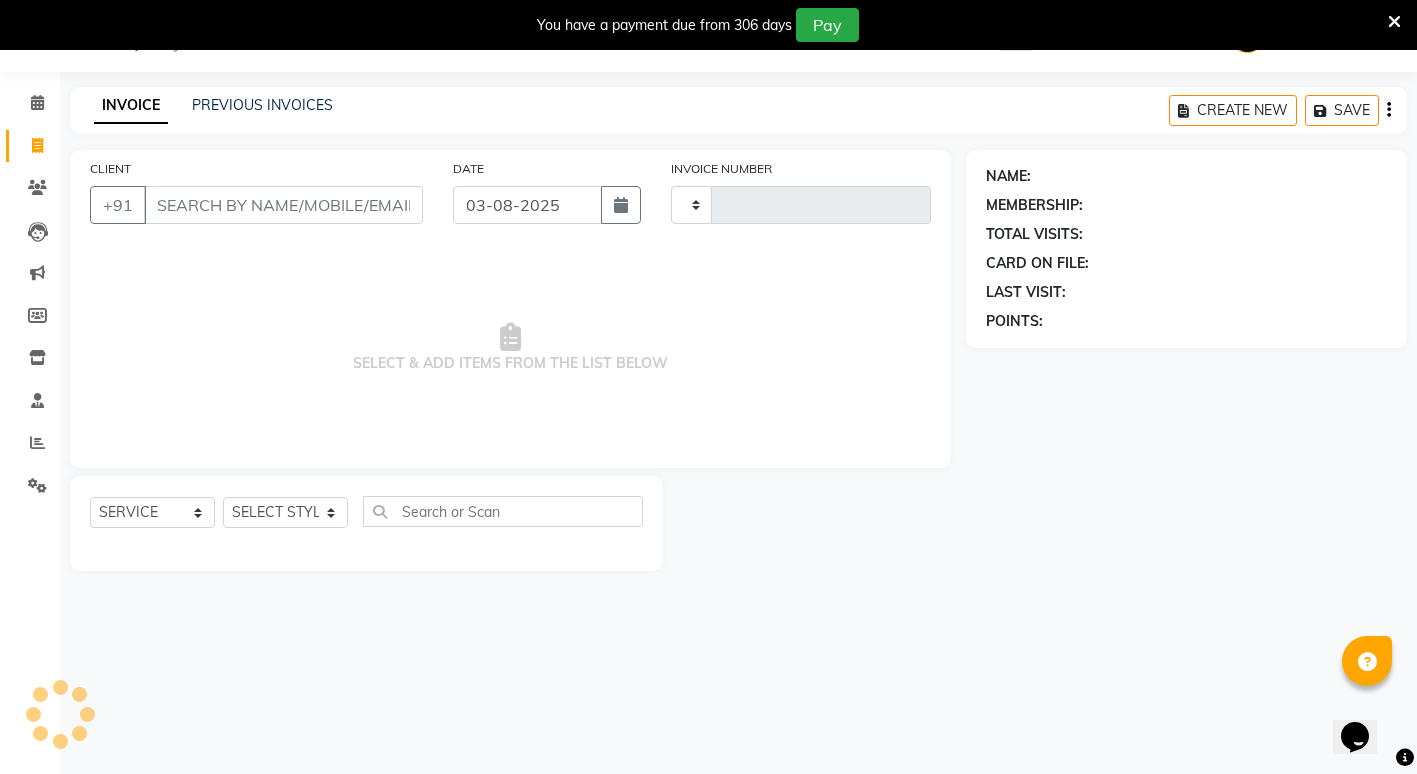 type on "1760" 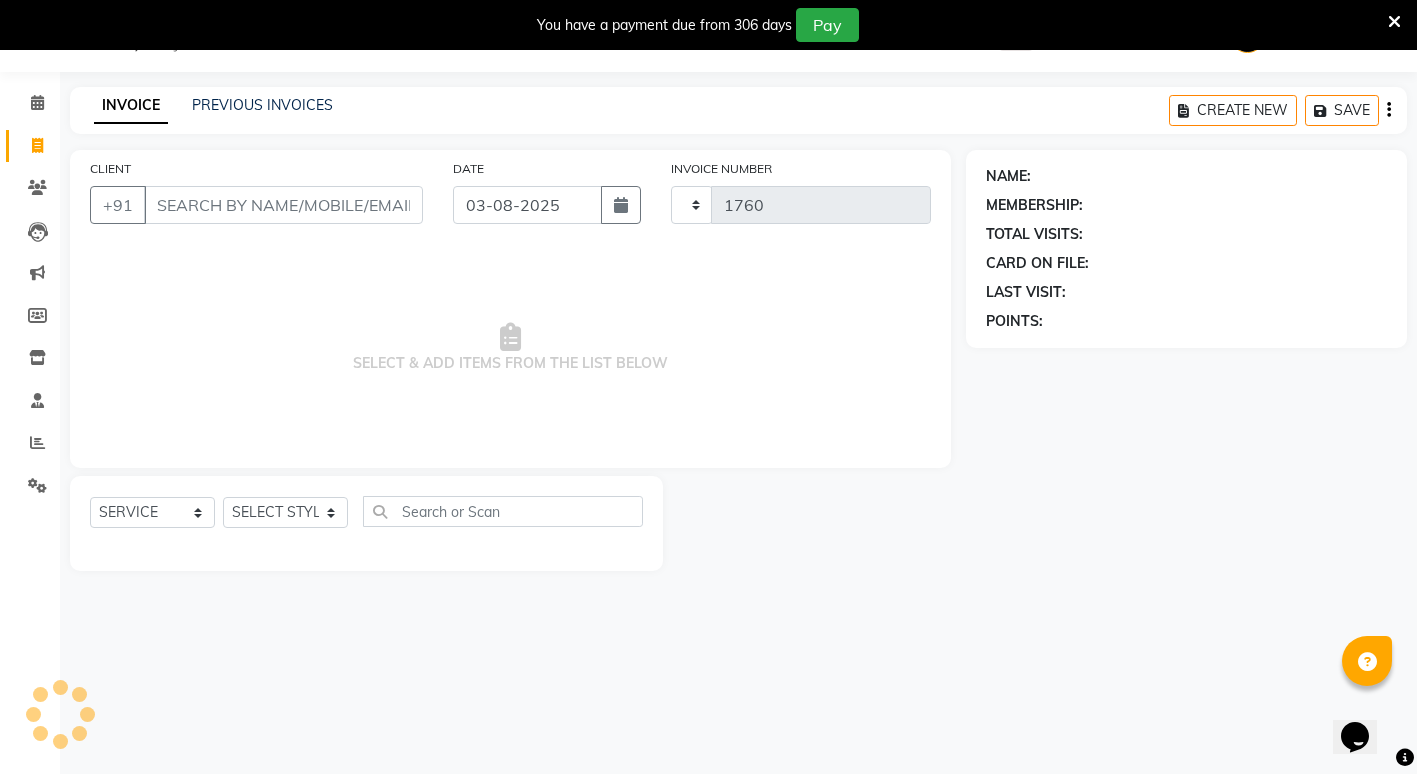 select on "853" 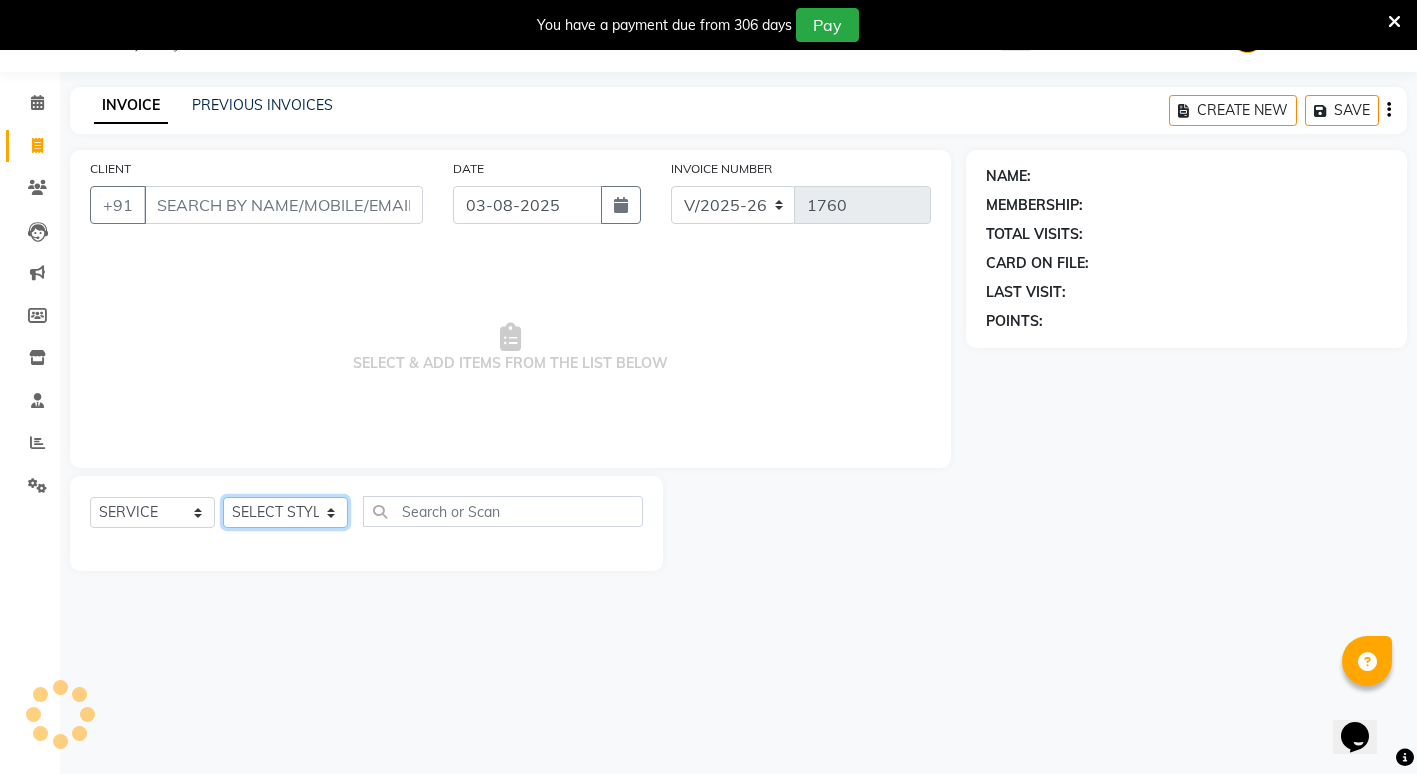 click on "SELECT STYLIST" 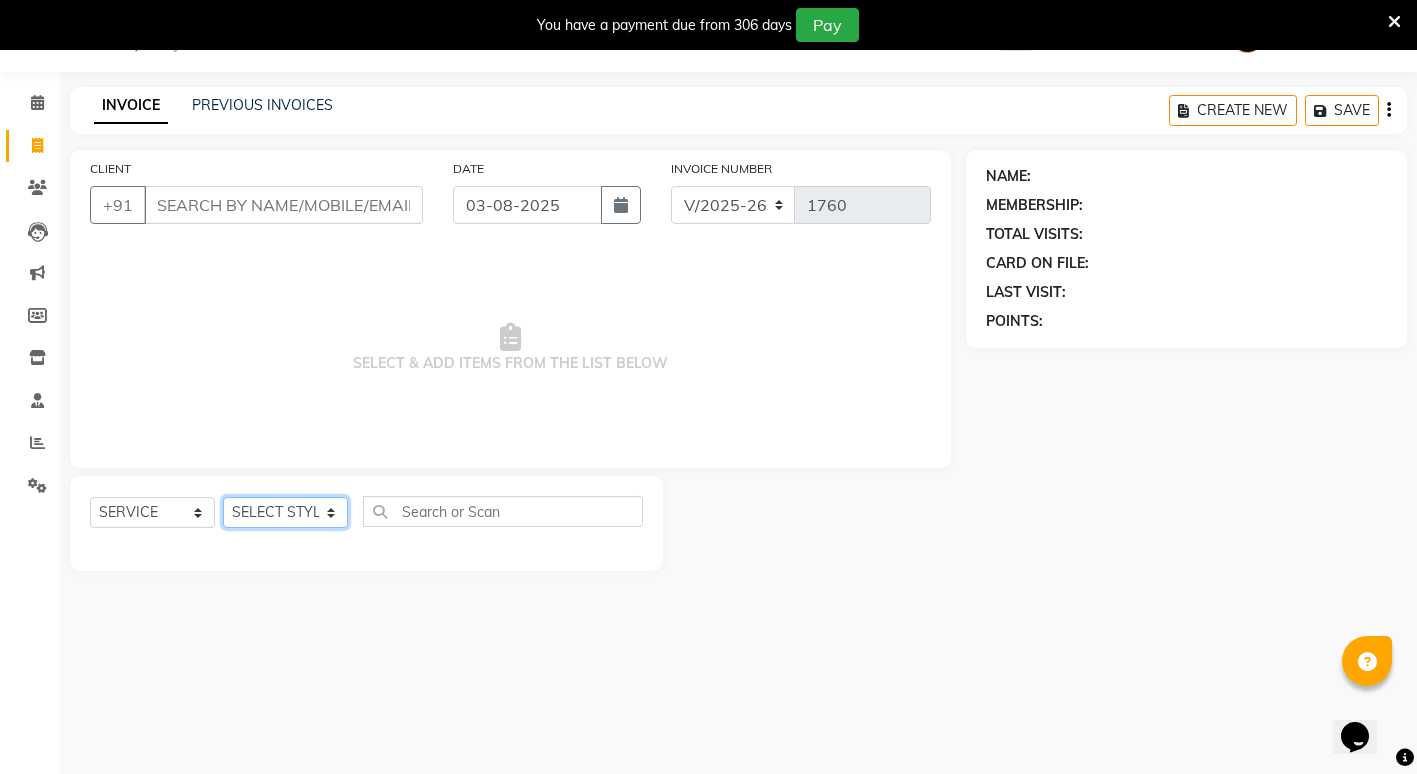 click on "SELECT STYLIST" 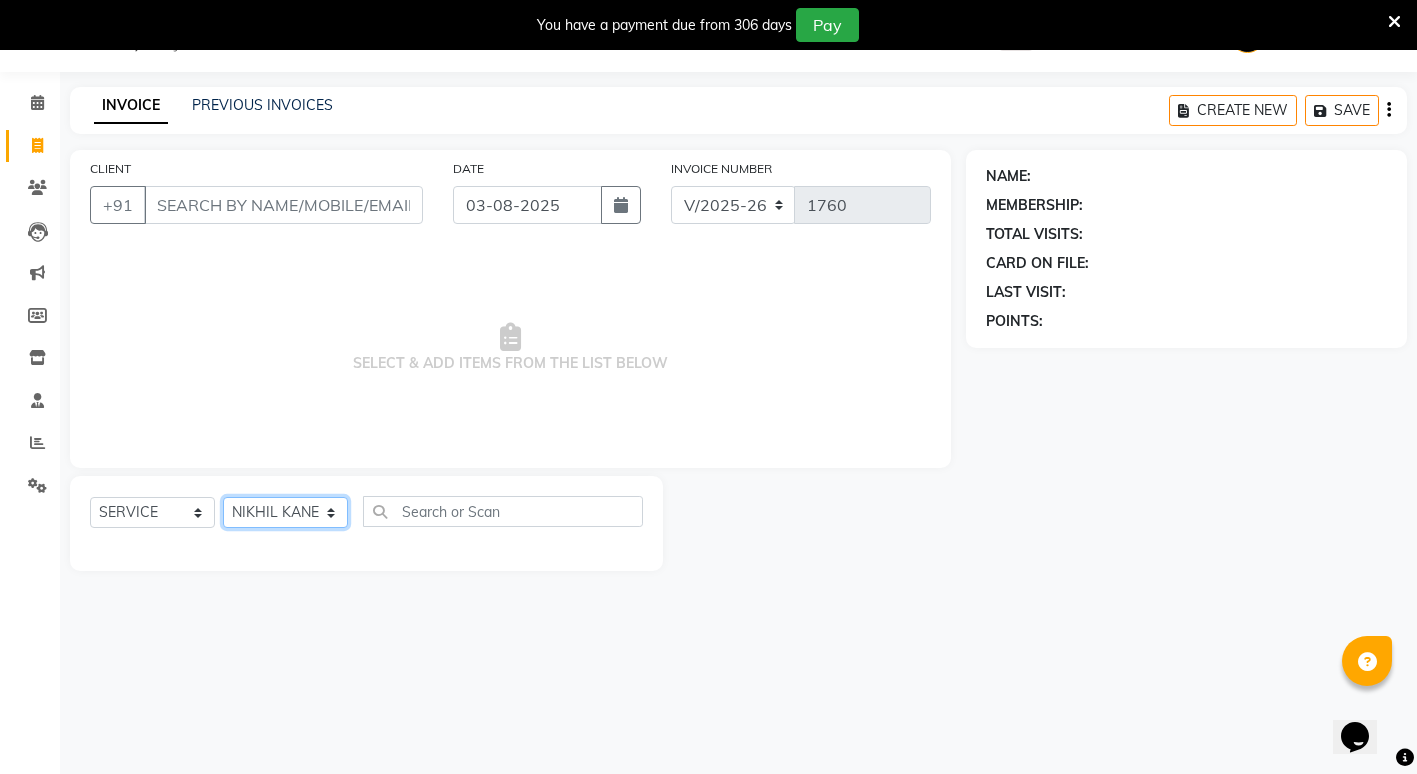 click on "SELECT STYLIST ADMIN ANIKET BAGDE BHASKAR KAWDE GAURAV KHOBRAGADE Gondia Capello NIKHIL KANETKAR  NITIN TANDE priyanshi yewatkar Rahul Suryawanshi SHUBHANGI BANSOD Uma Khandare (M) YAKSHITA KURVE" 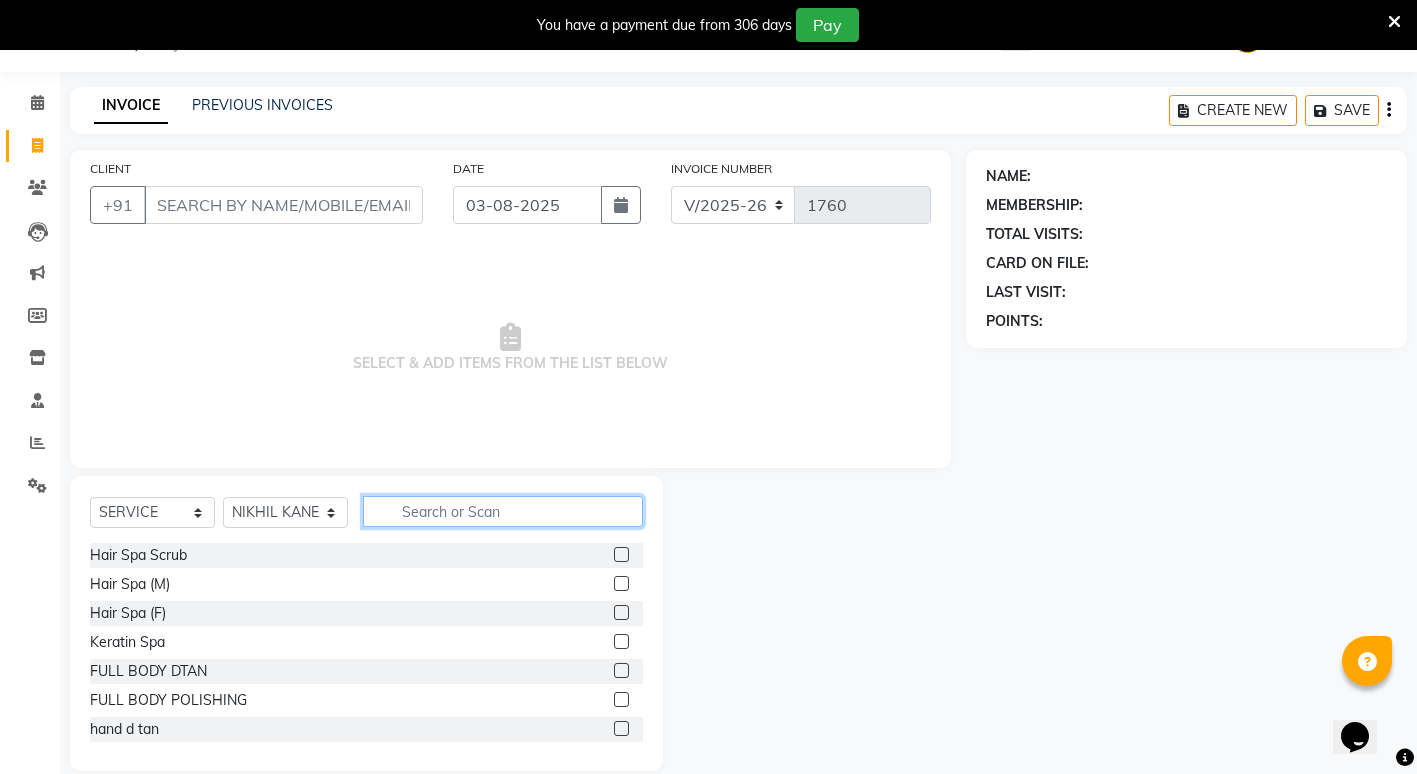 click 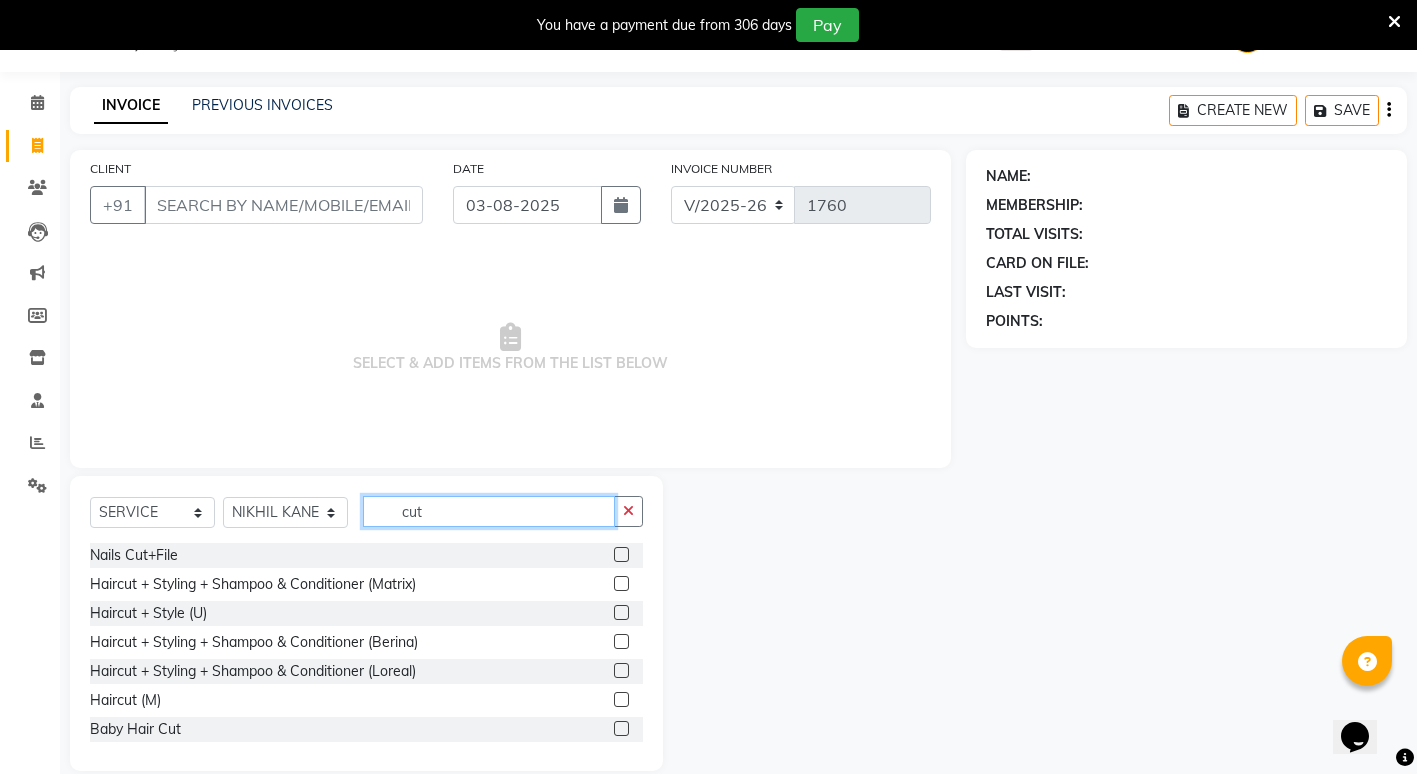 type on "cut" 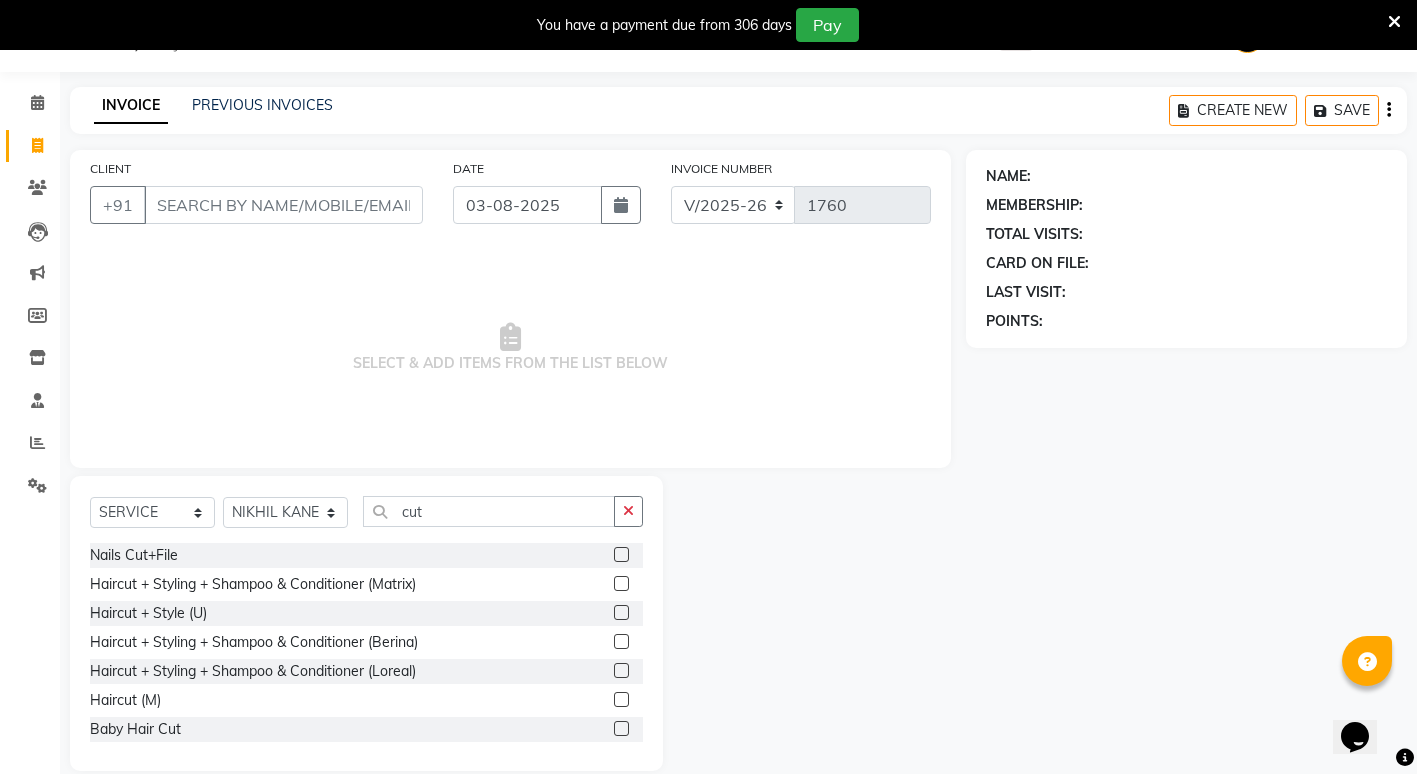 click 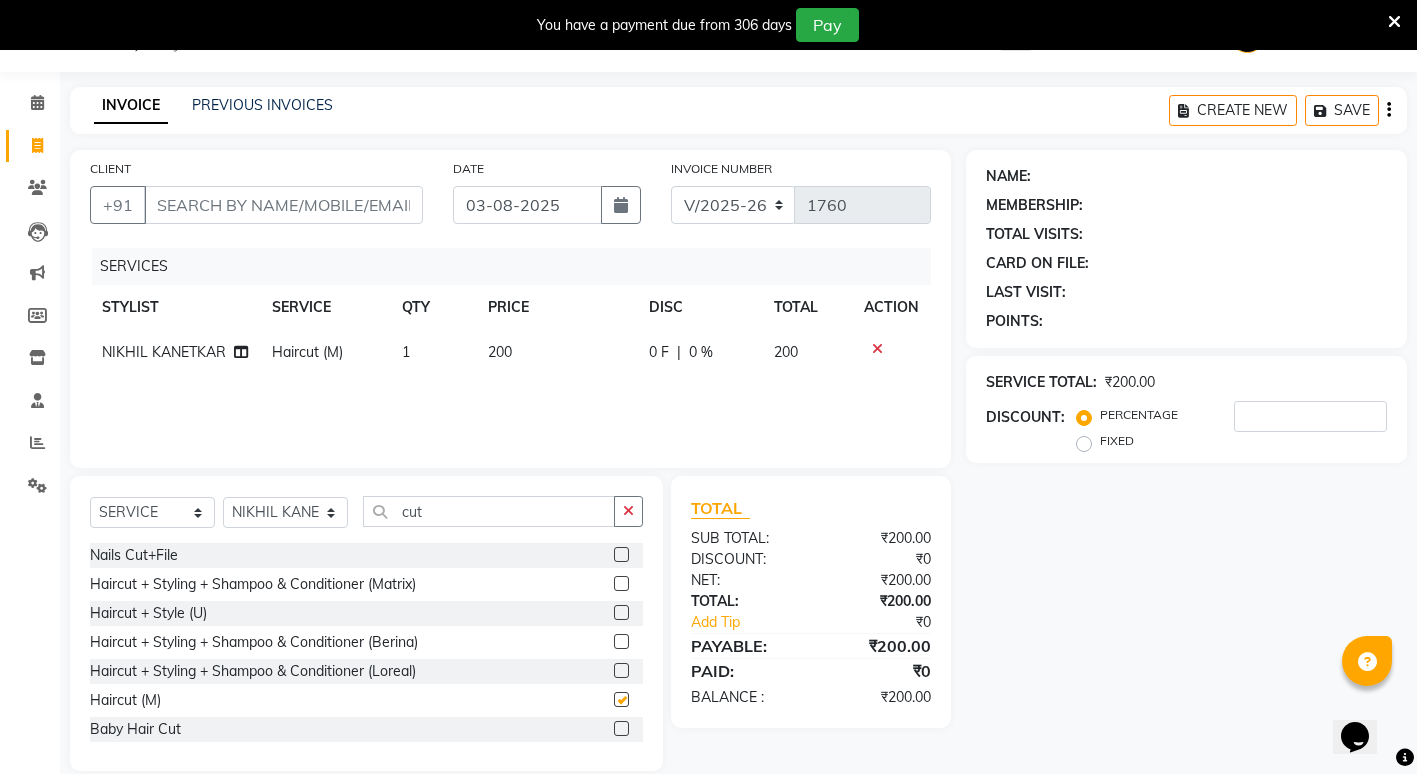 checkbox on "false" 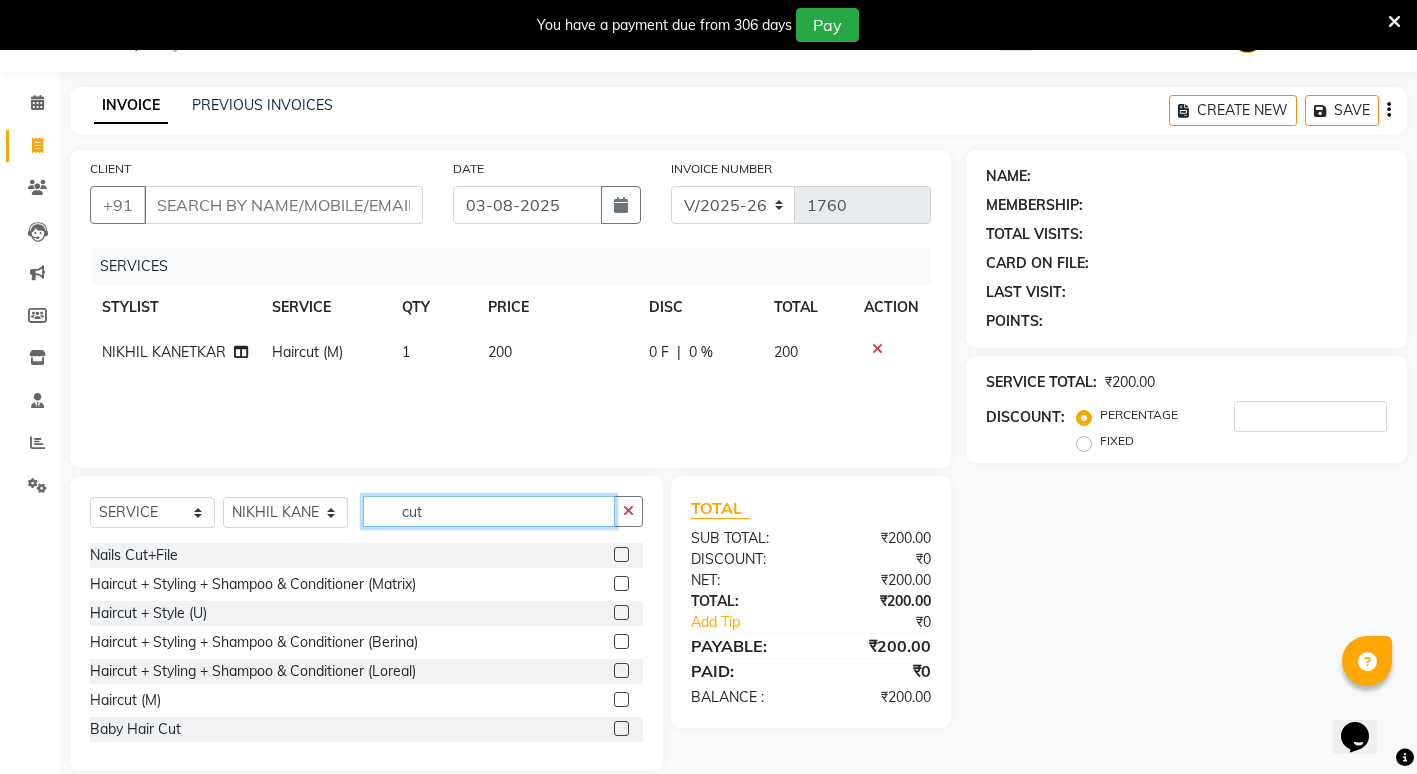 click on "cut" 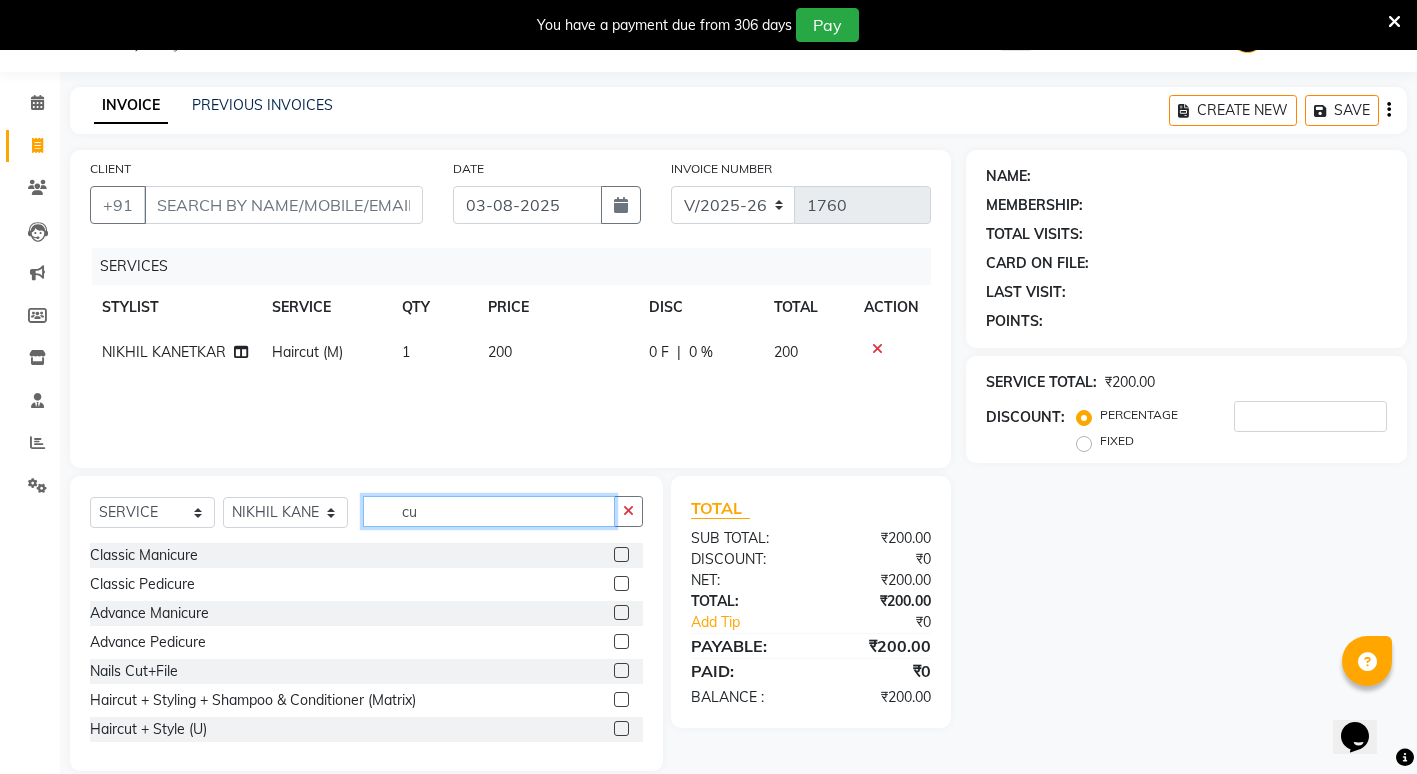 type on "c" 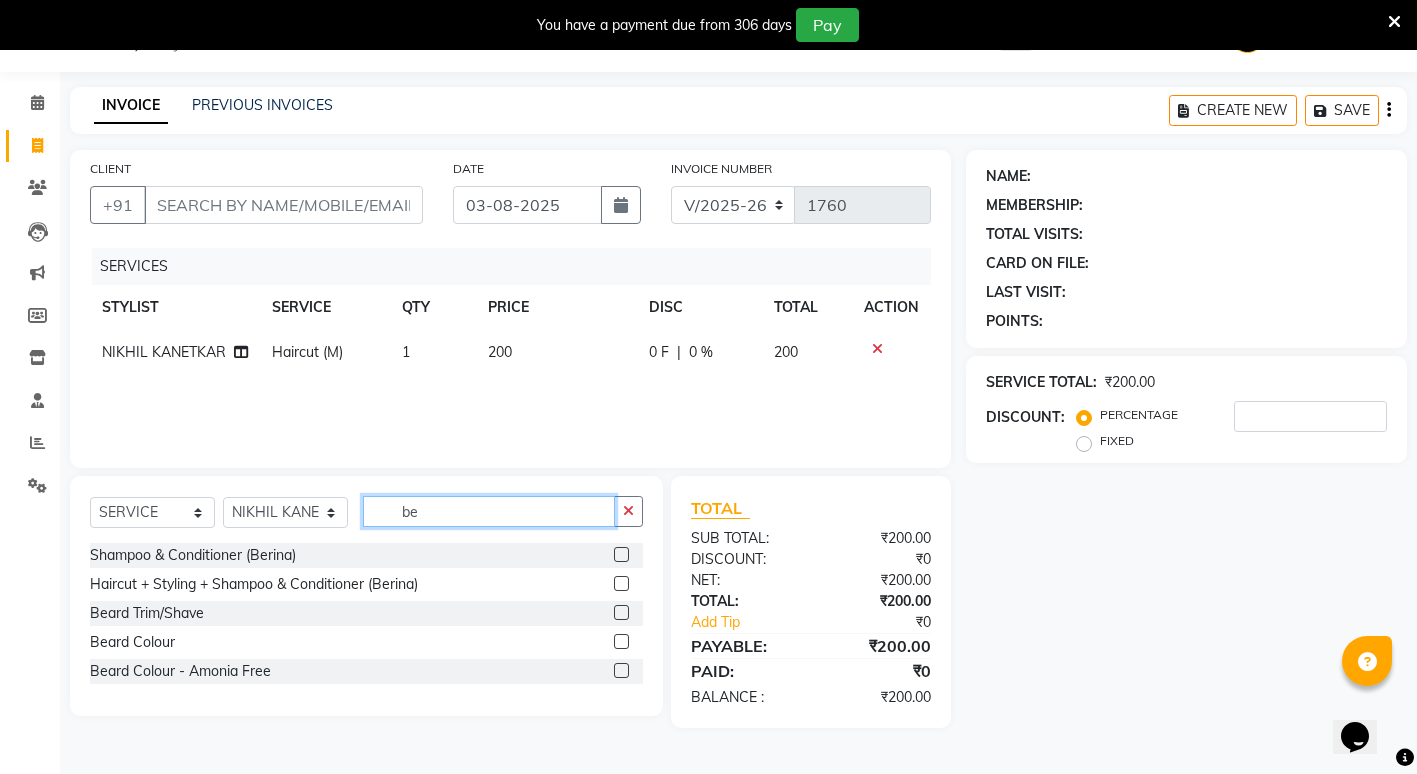 type on "be" 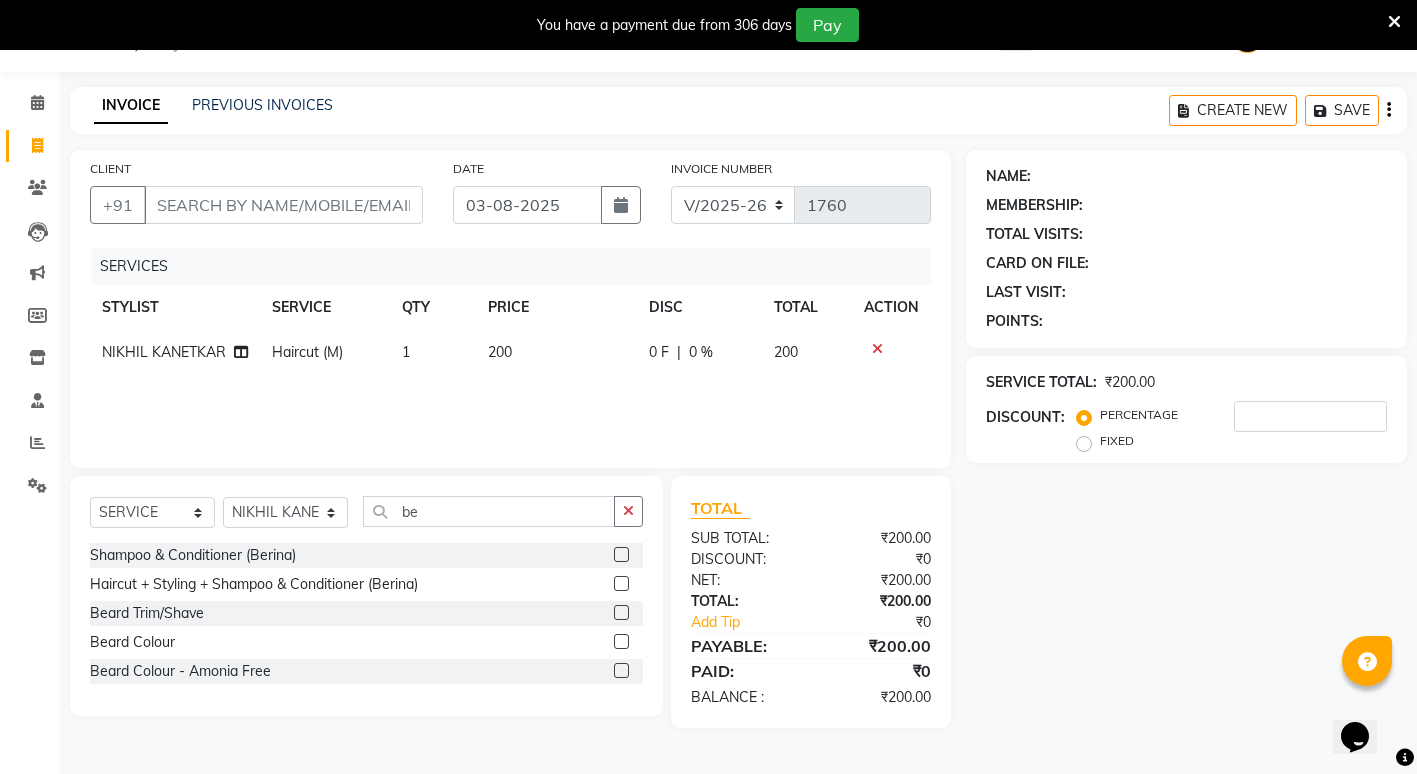click 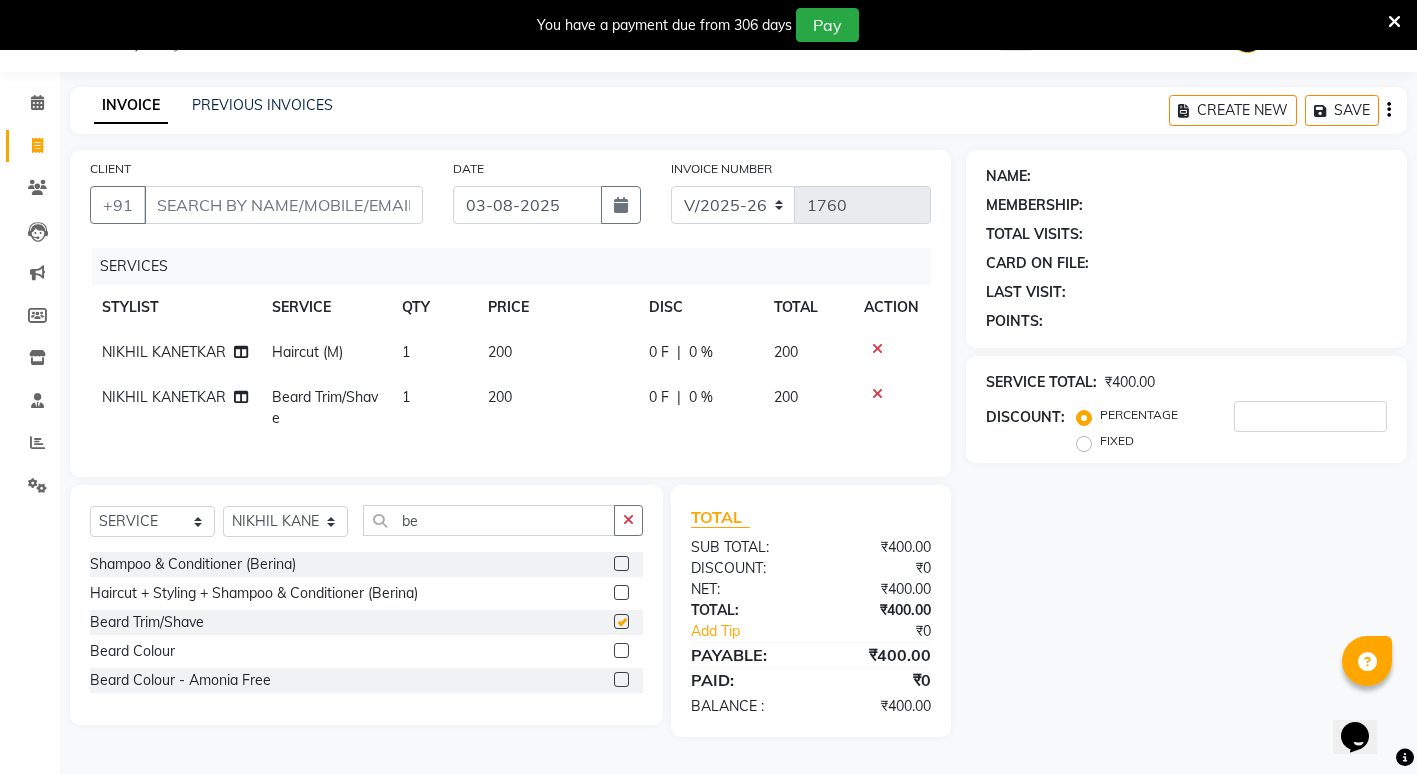 checkbox on "false" 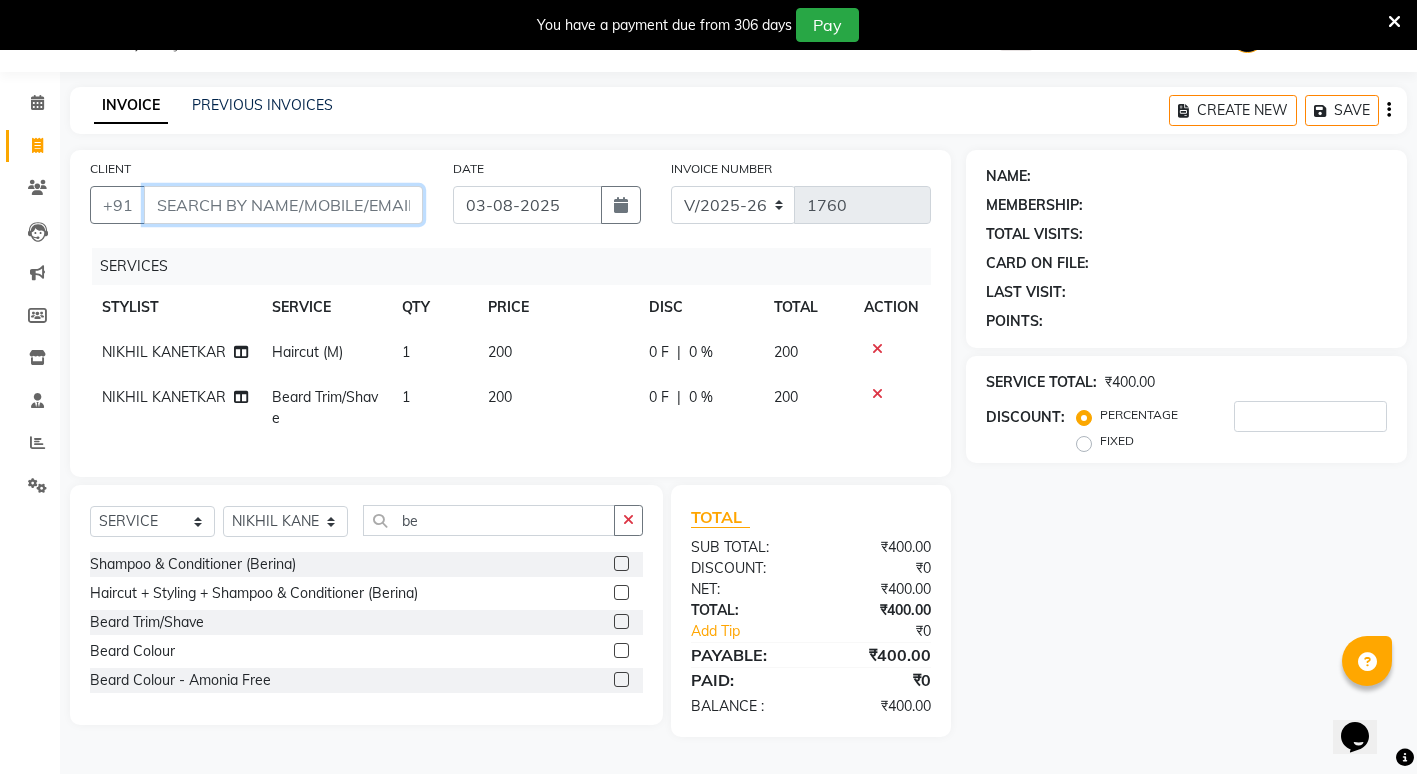 click on "CLIENT" at bounding box center [283, 205] 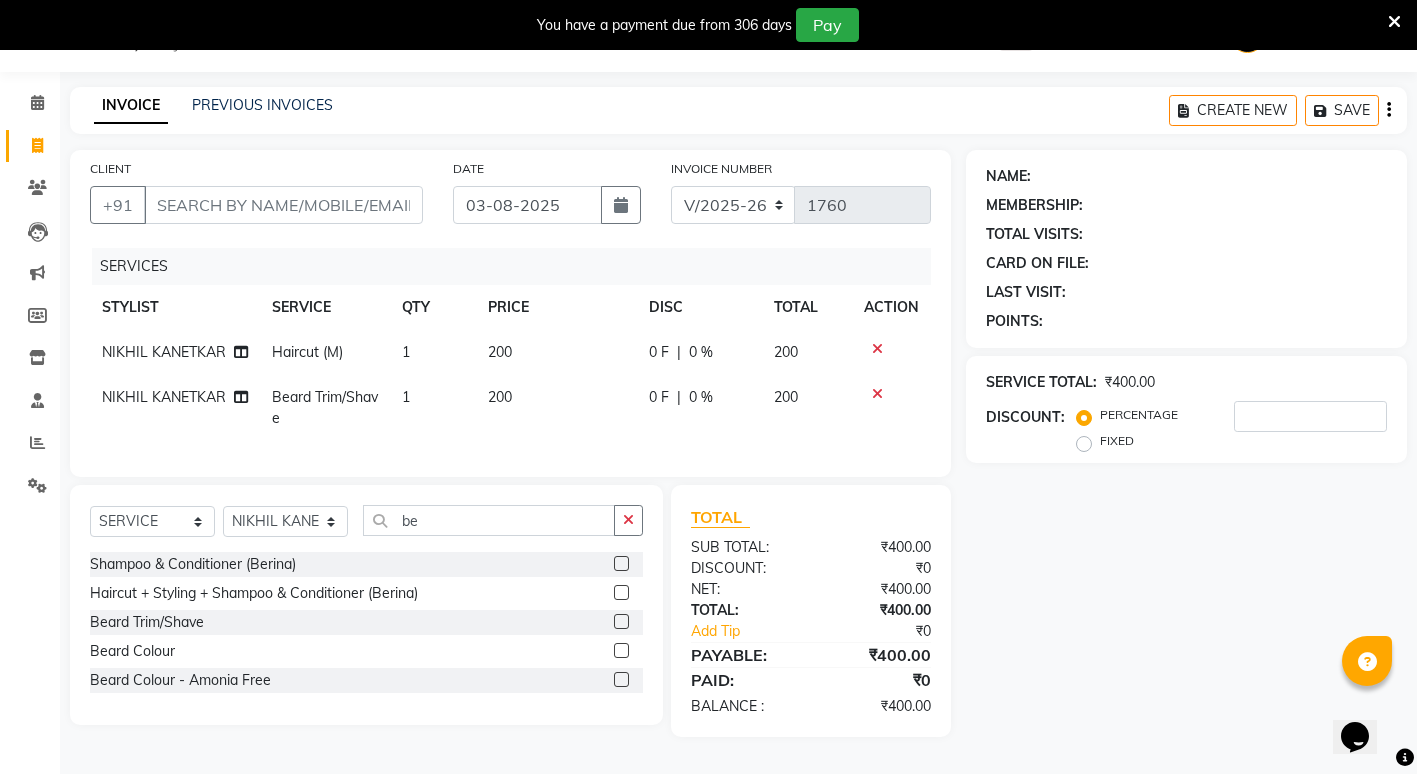 click 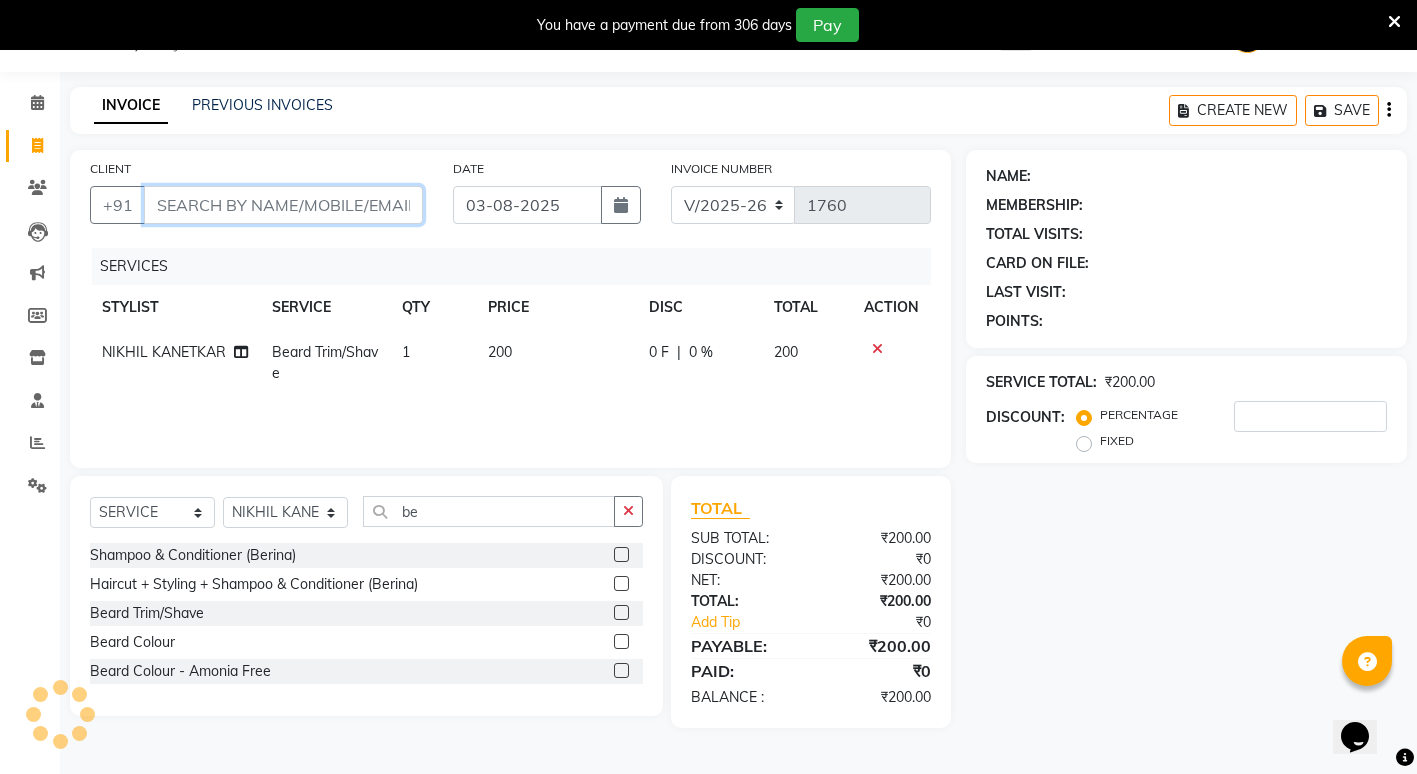 click on "CLIENT" at bounding box center [283, 205] 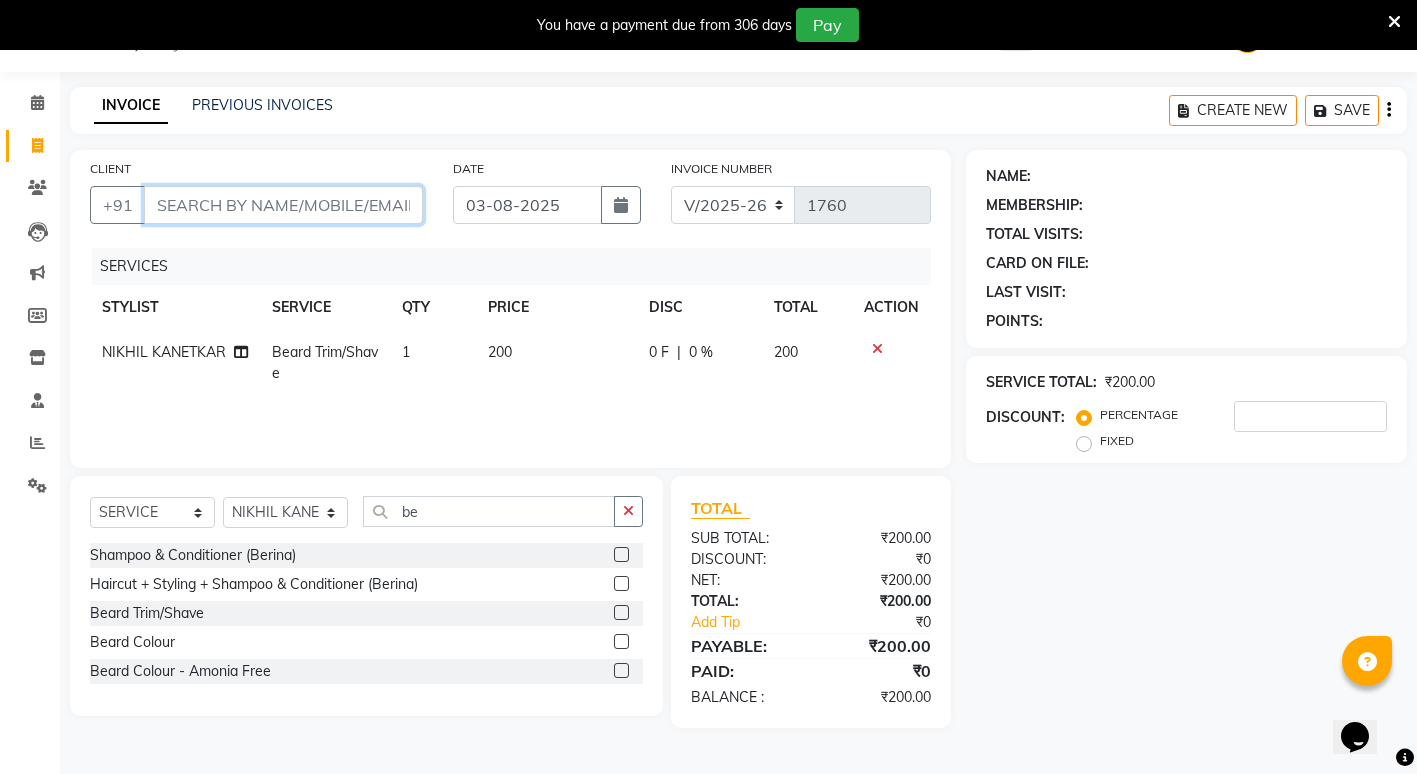 type on "6" 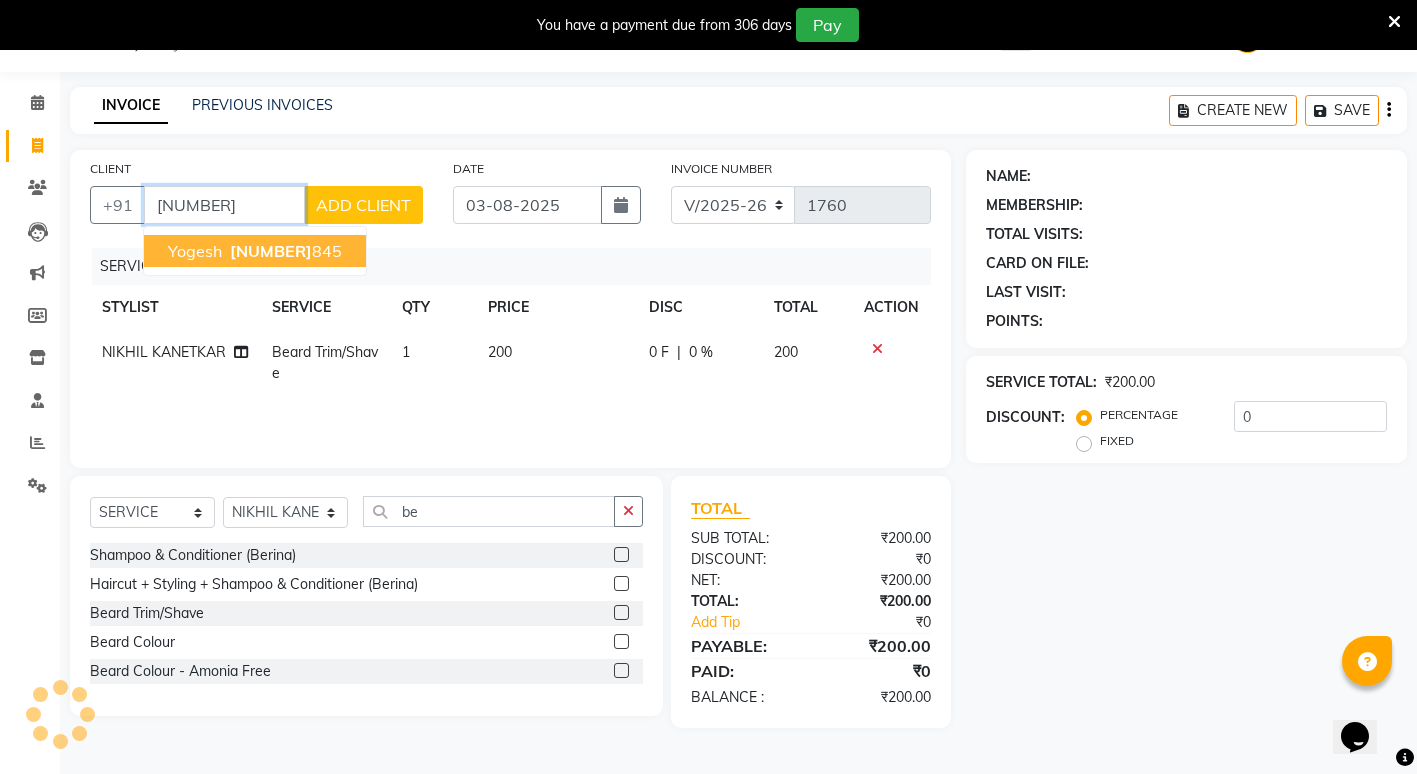 type on "[PHONE]" 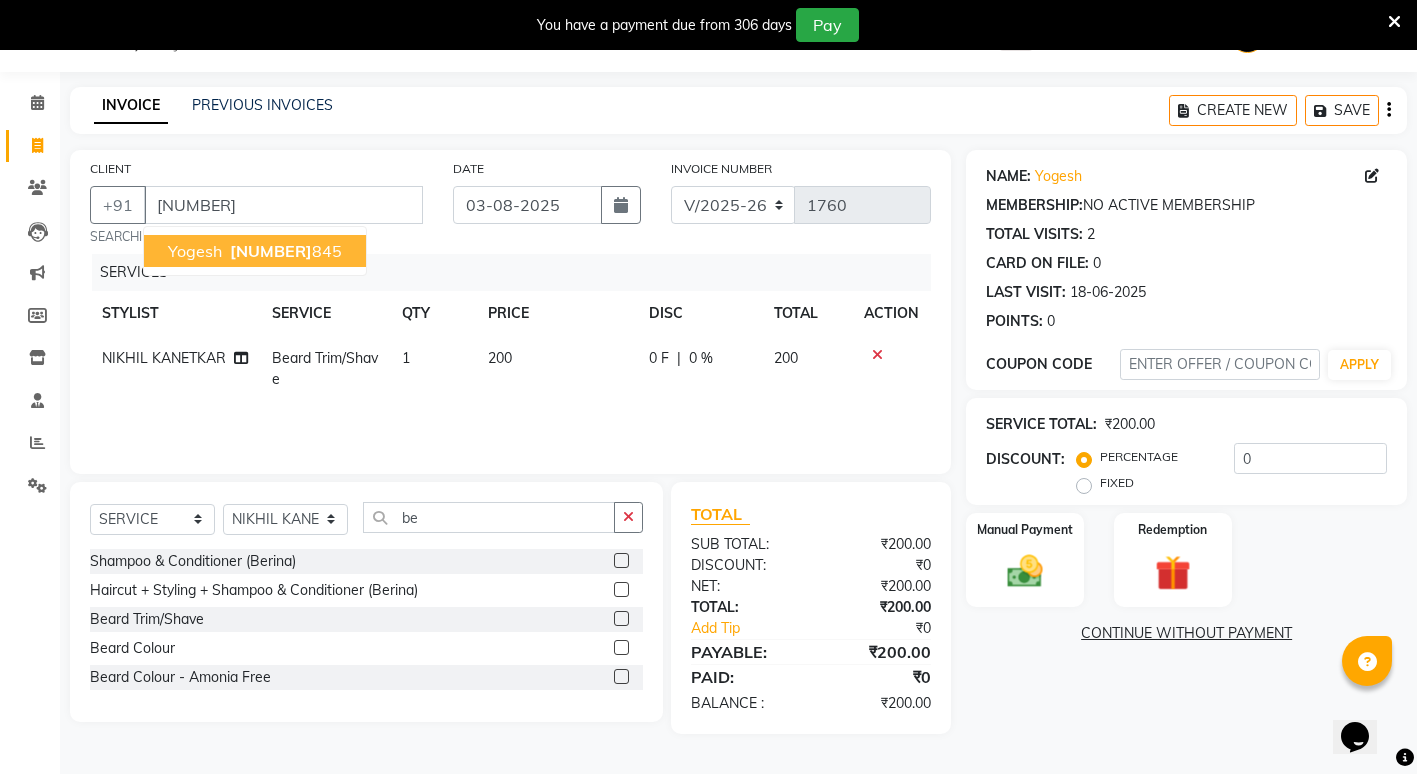click on "NAME: Yogesh  MEMBERSHIP:  NO ACTIVE MEMBERSHIP  TOTAL VISITS:  2 CARD ON FILE:  0 LAST VISIT:   18-06-2025 POINTS:   0  COUPON CODE APPLY SERVICE TOTAL:  ₹200.00  DISCOUNT:  PERCENTAGE   FIXED  0 Manual Payment Redemption  CONTINUE WITHOUT PAYMENT" 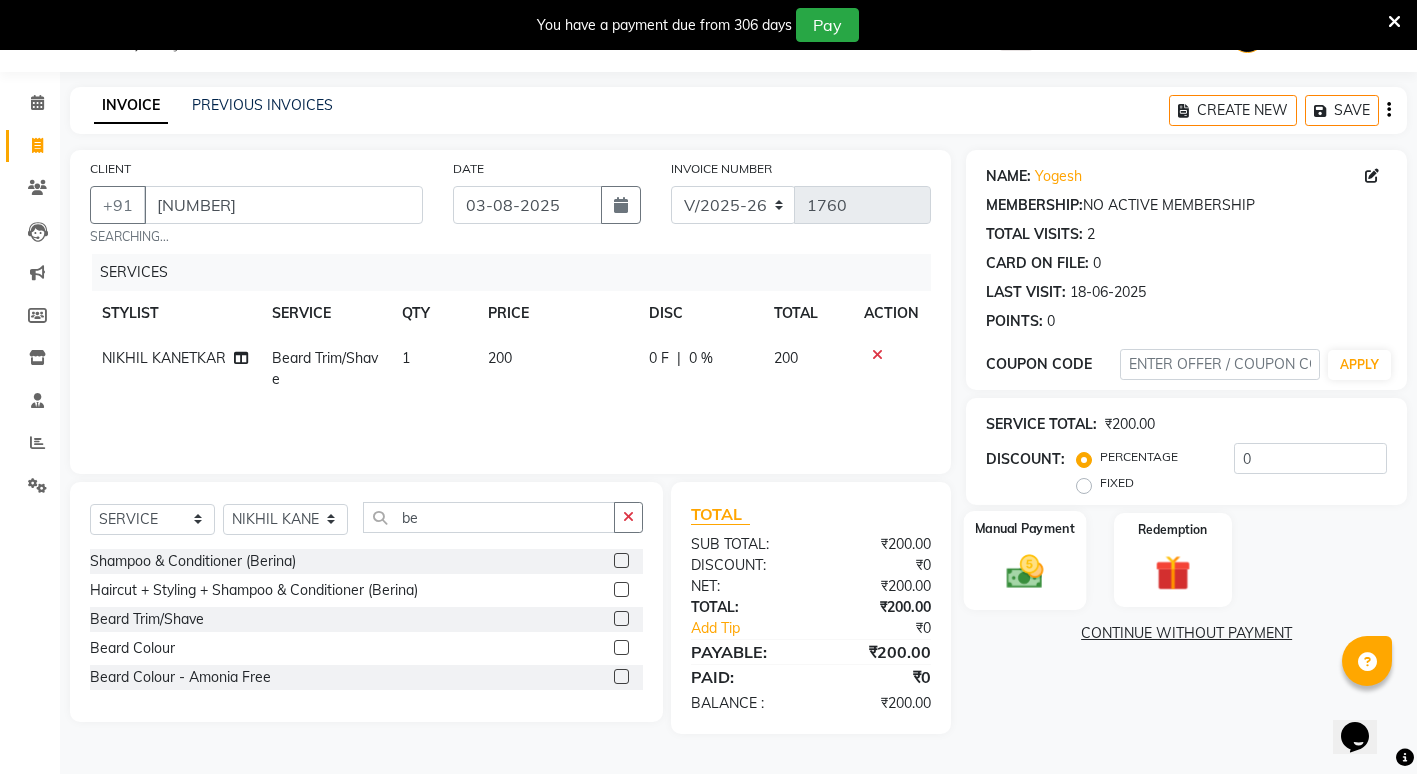click 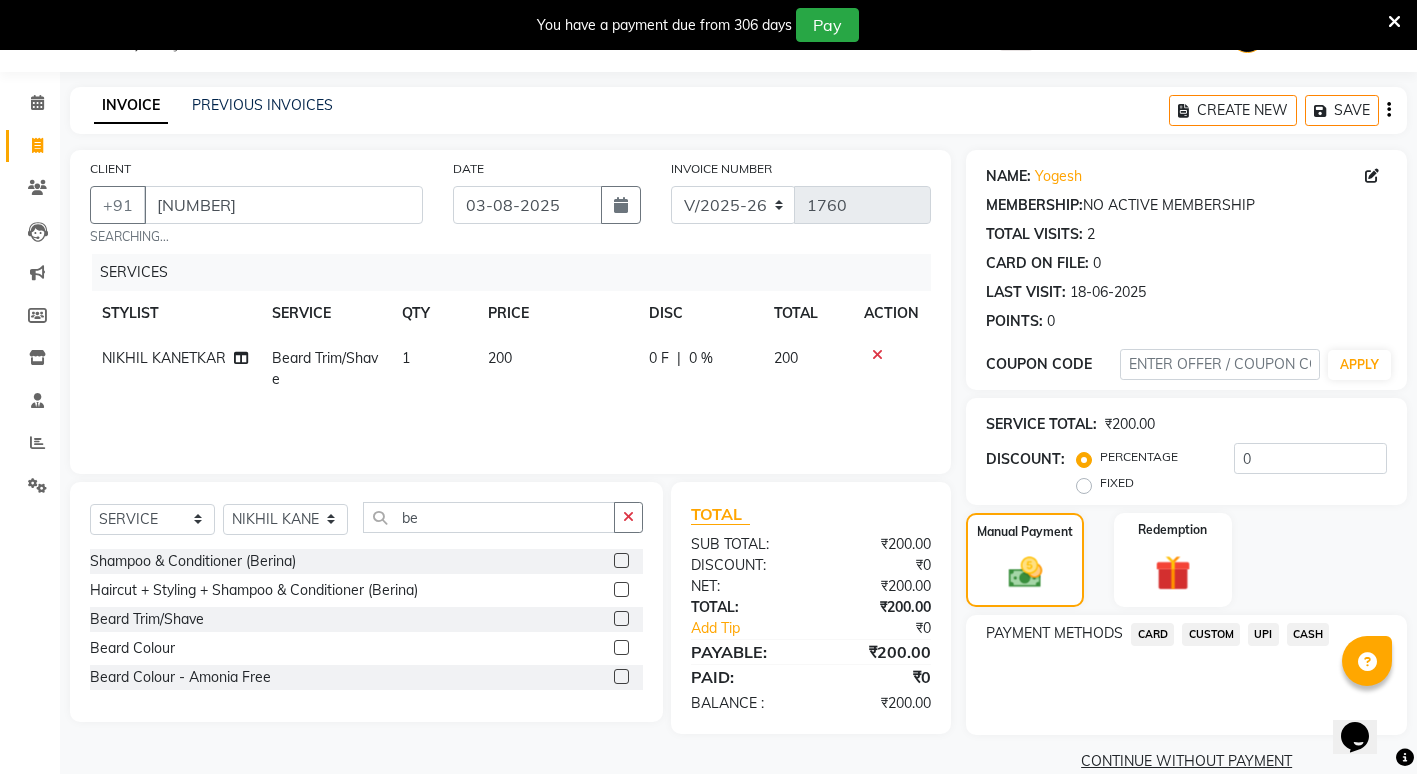 click on "UPI" 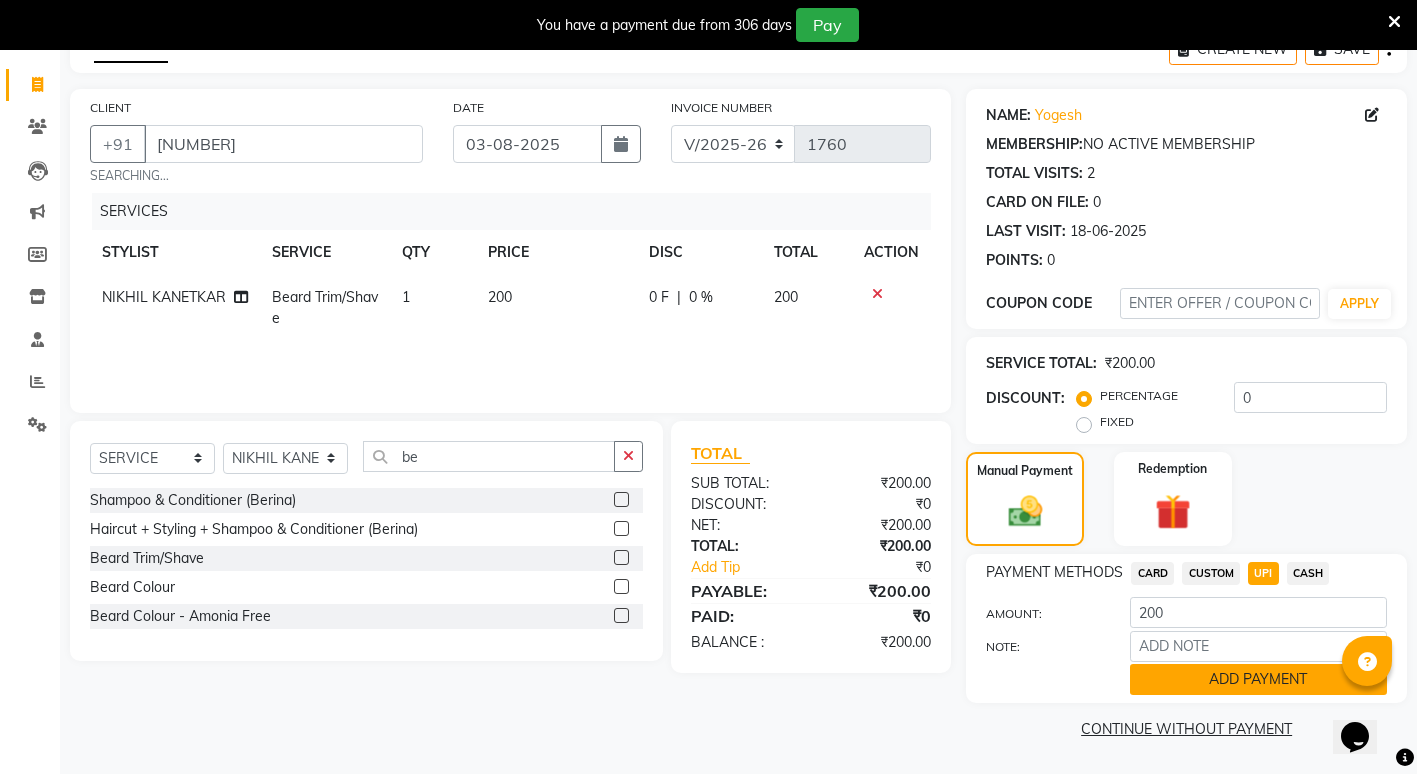 click on "ADD PAYMENT" 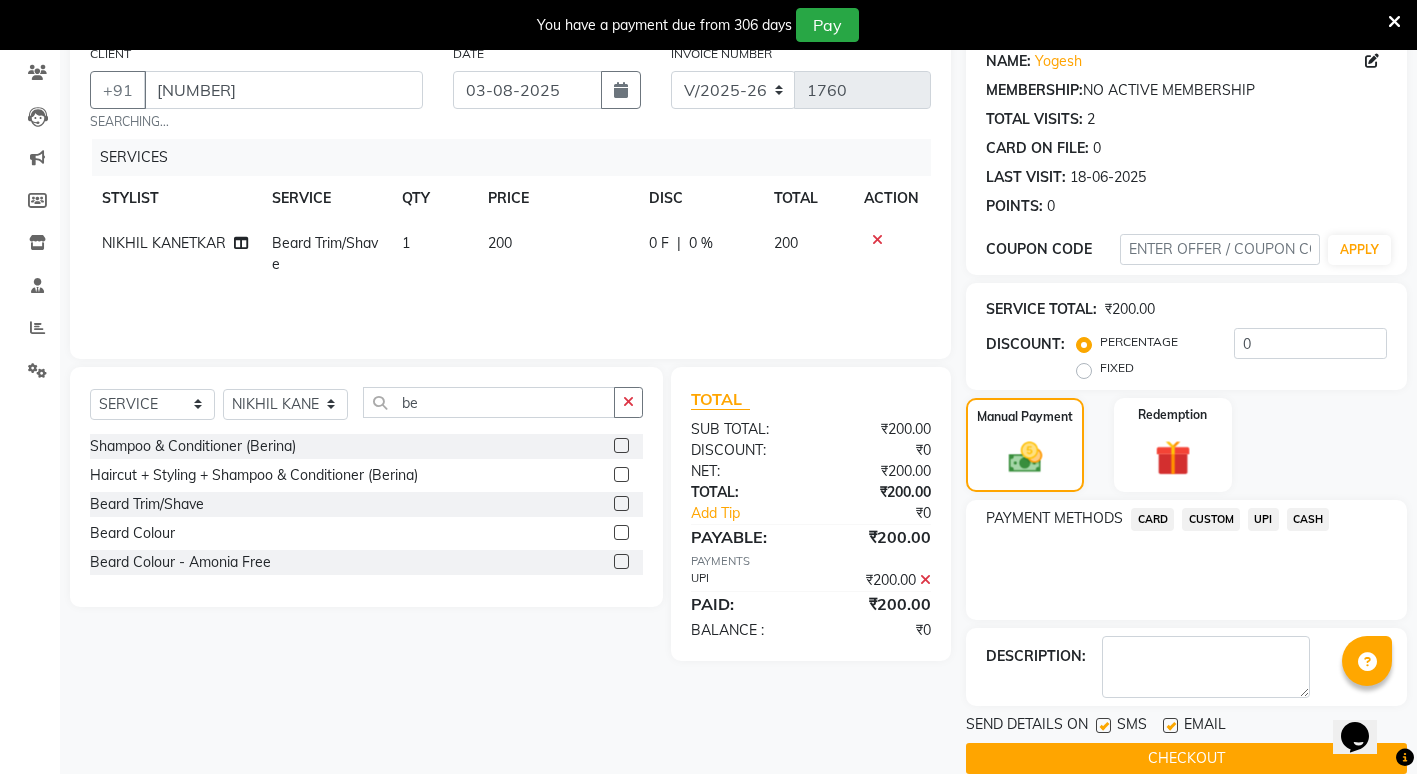 scroll, scrollTop: 195, scrollLeft: 0, axis: vertical 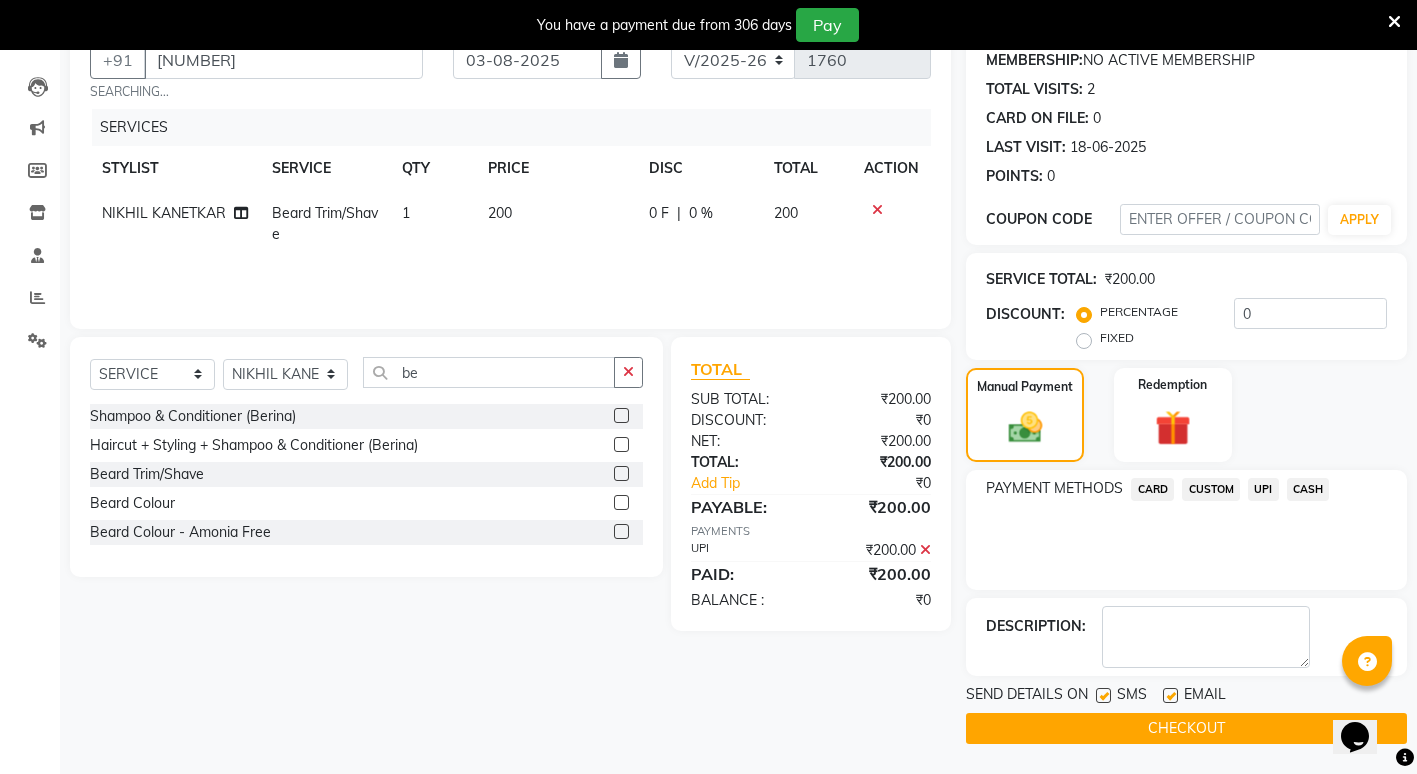 click on "CHECKOUT" 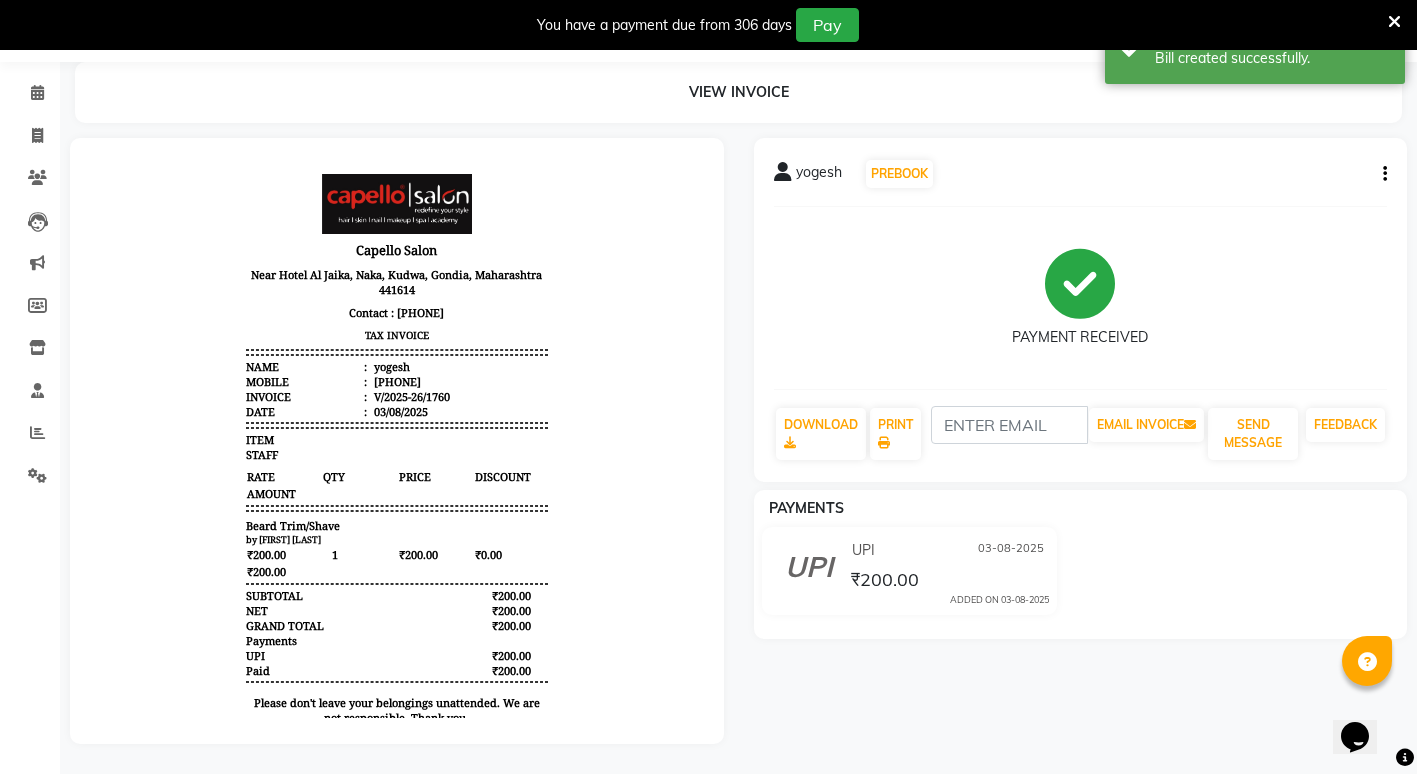 scroll, scrollTop: 0, scrollLeft: 0, axis: both 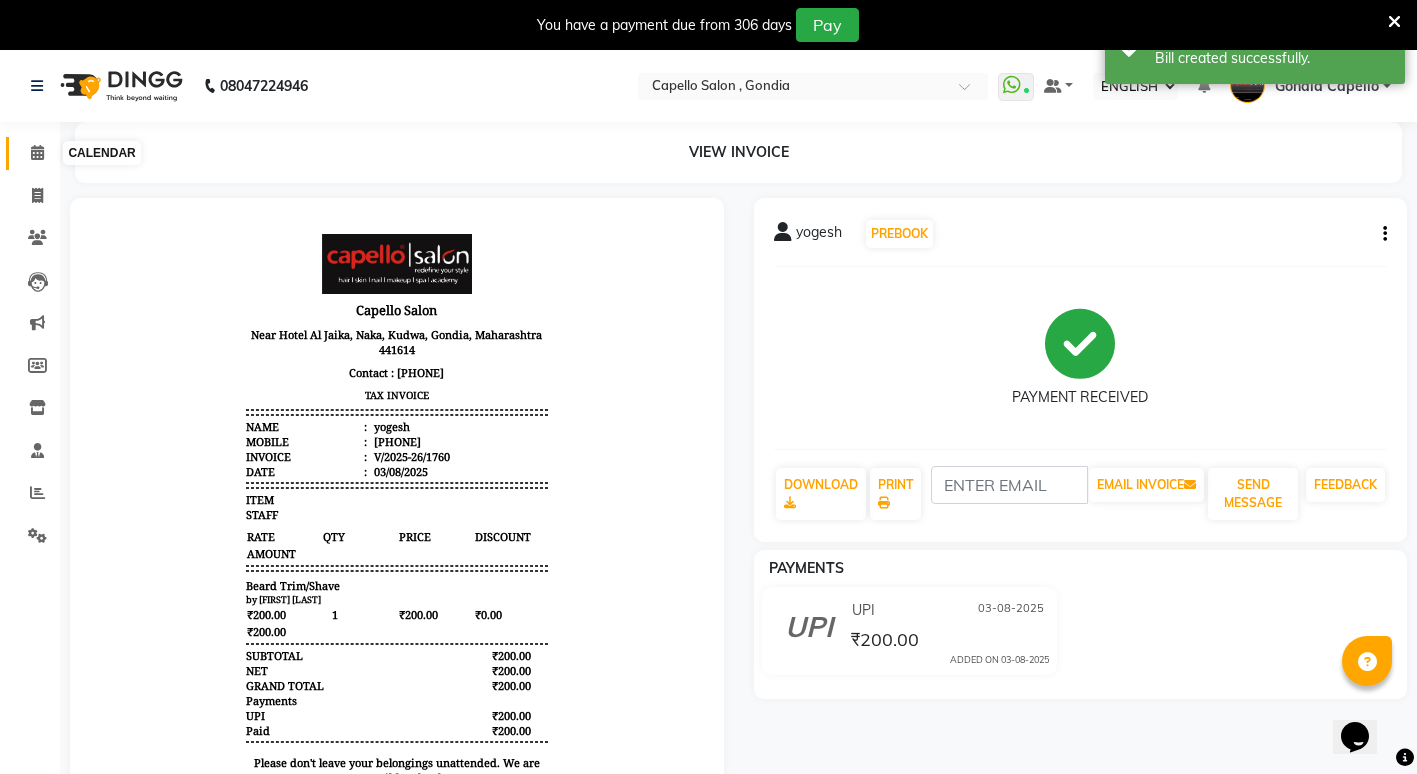 click 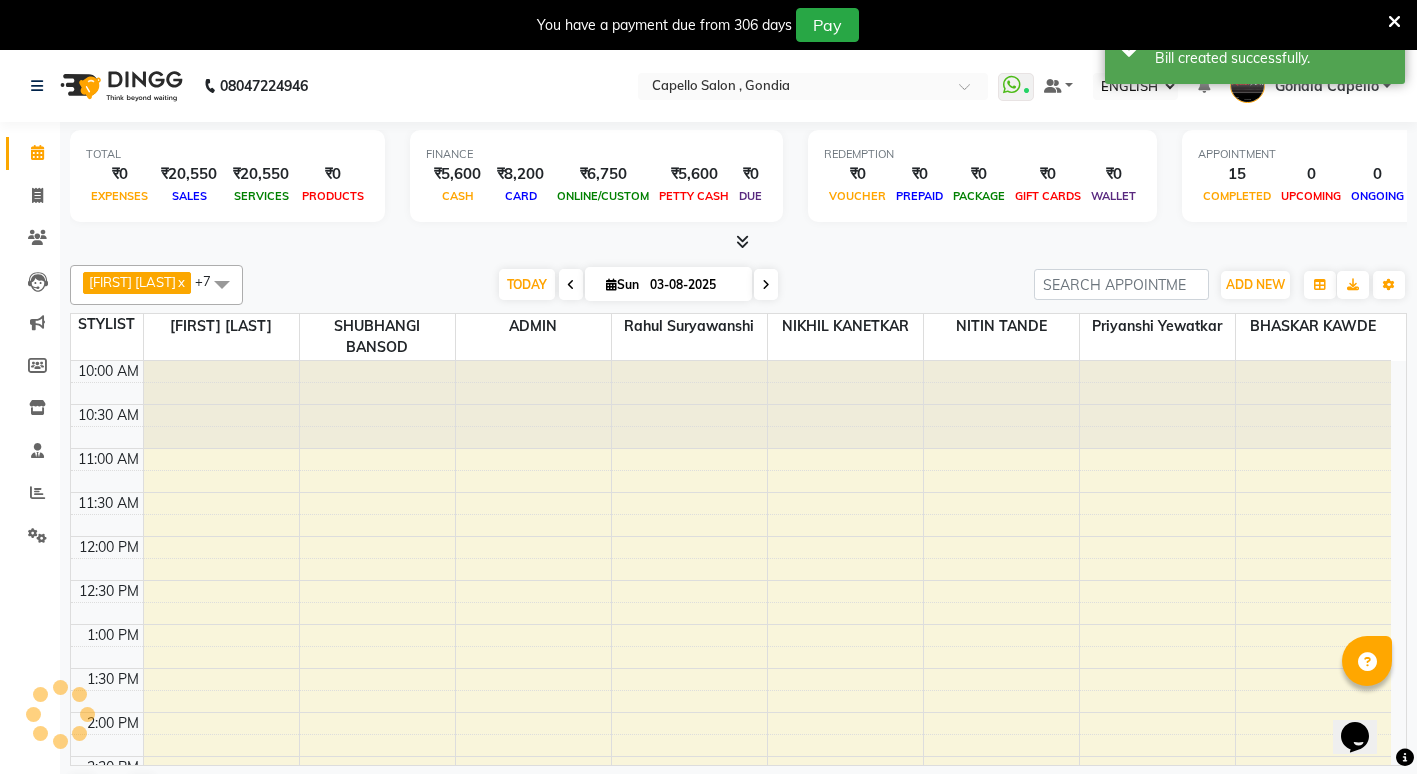 scroll, scrollTop: 0, scrollLeft: 0, axis: both 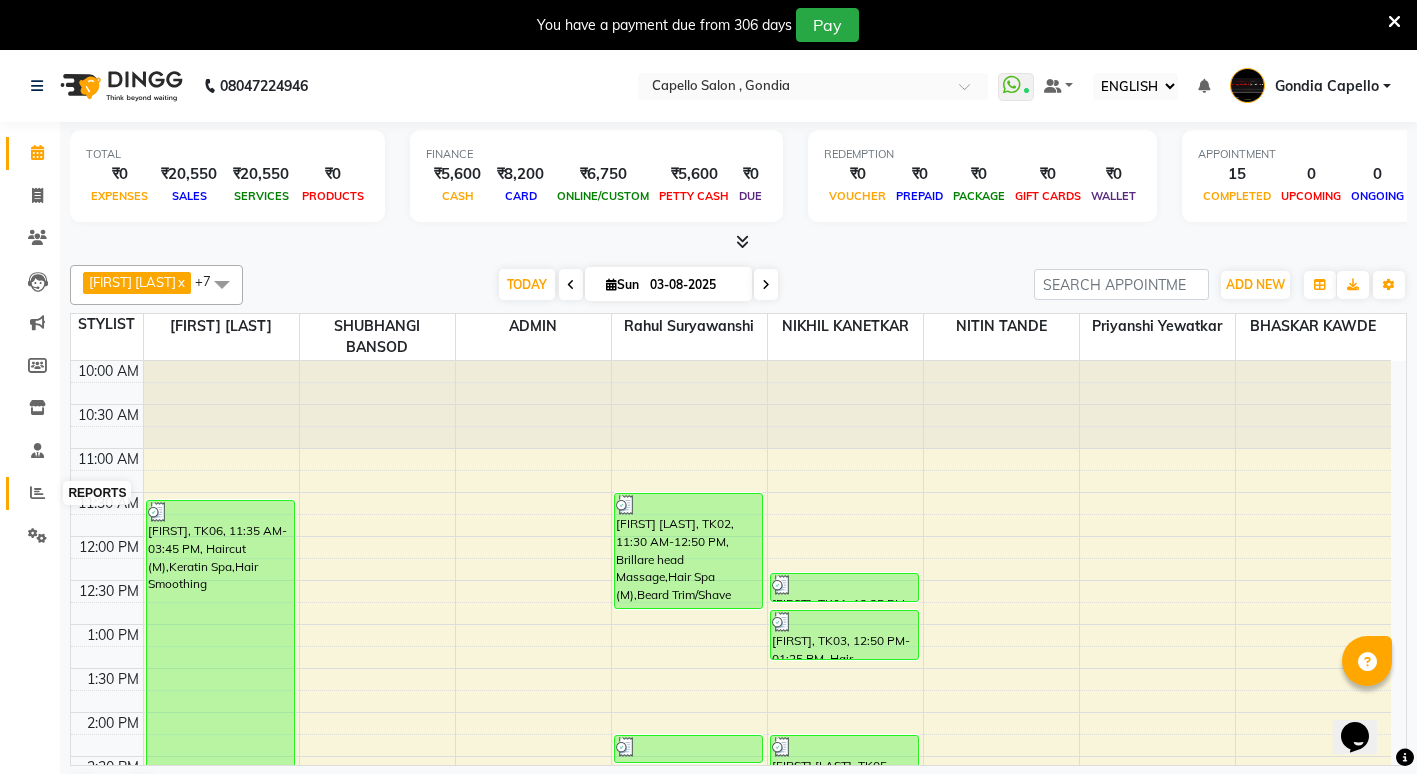 click 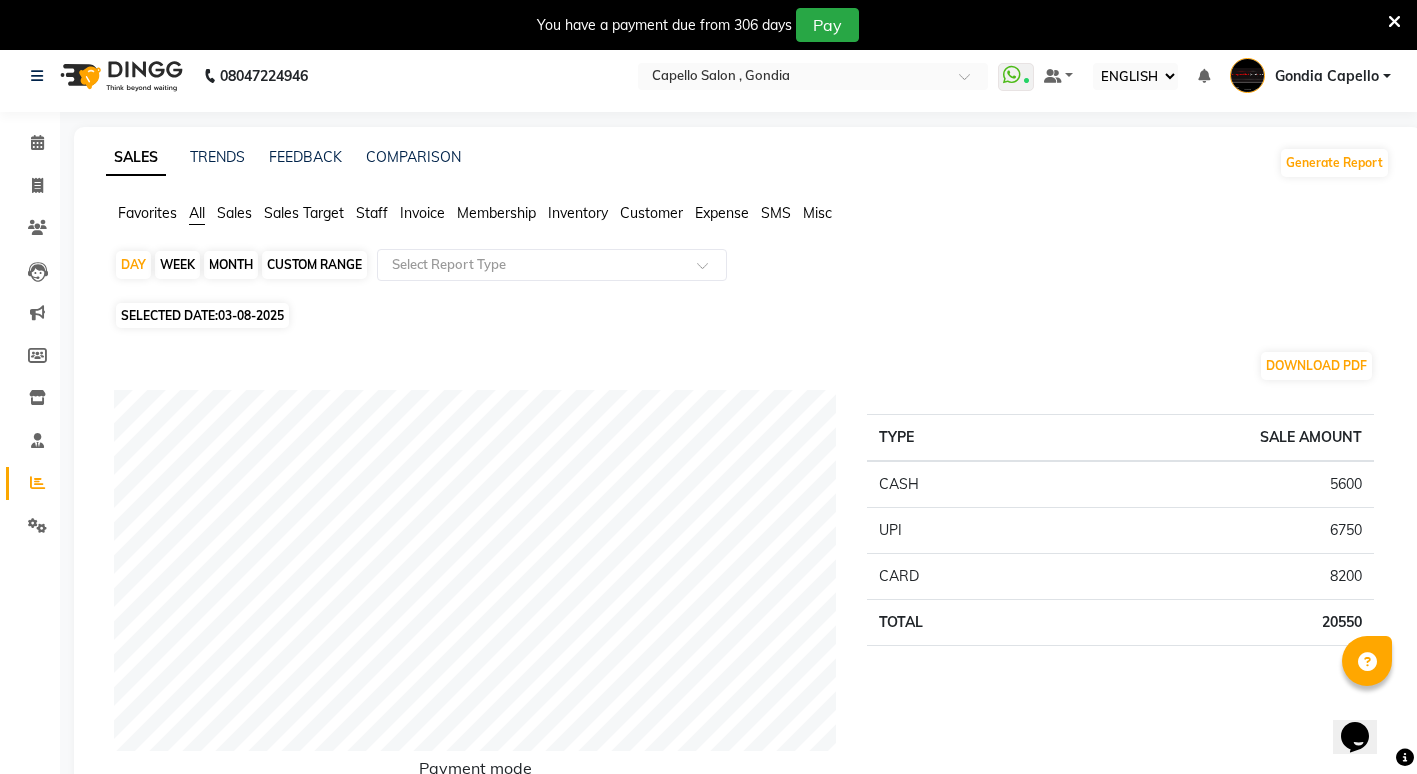 scroll, scrollTop: 0, scrollLeft: 0, axis: both 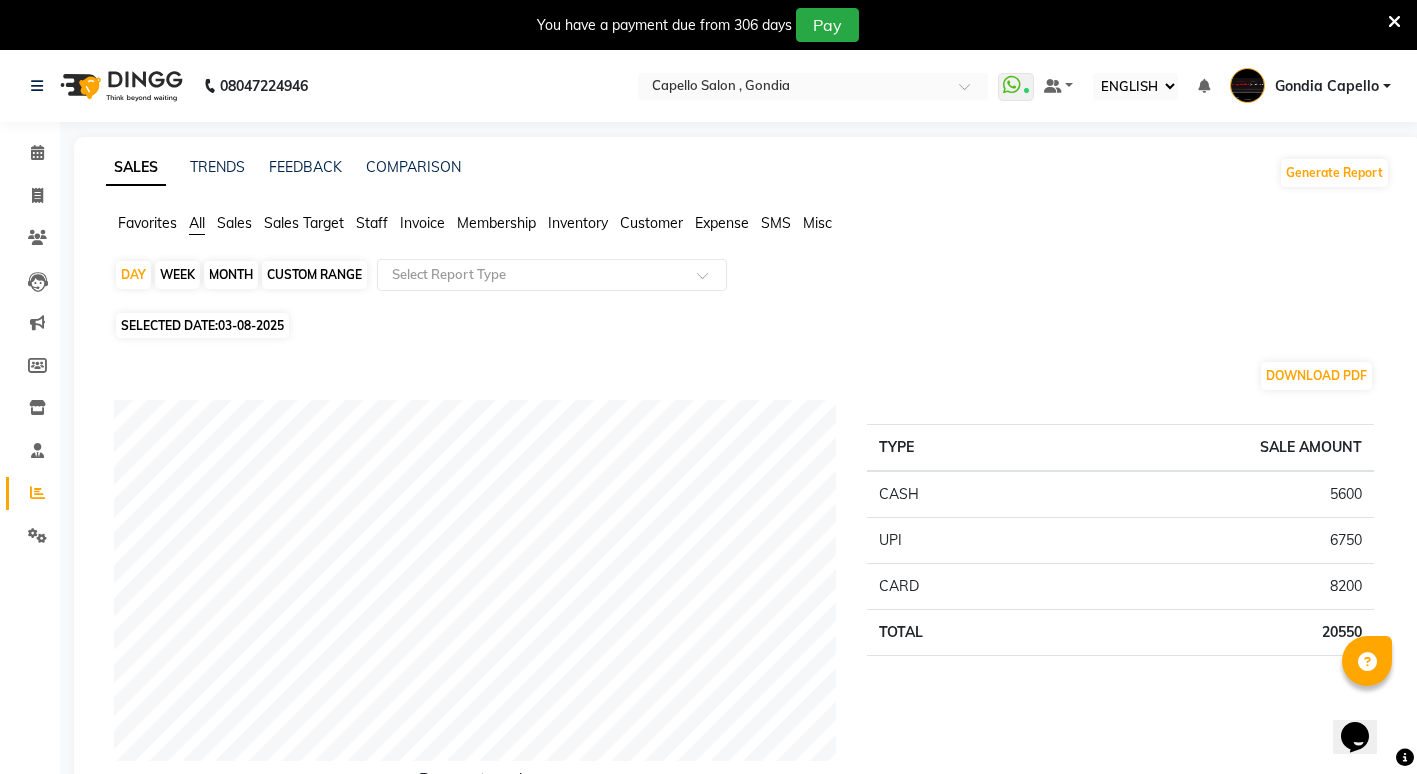 click on "MONTH" 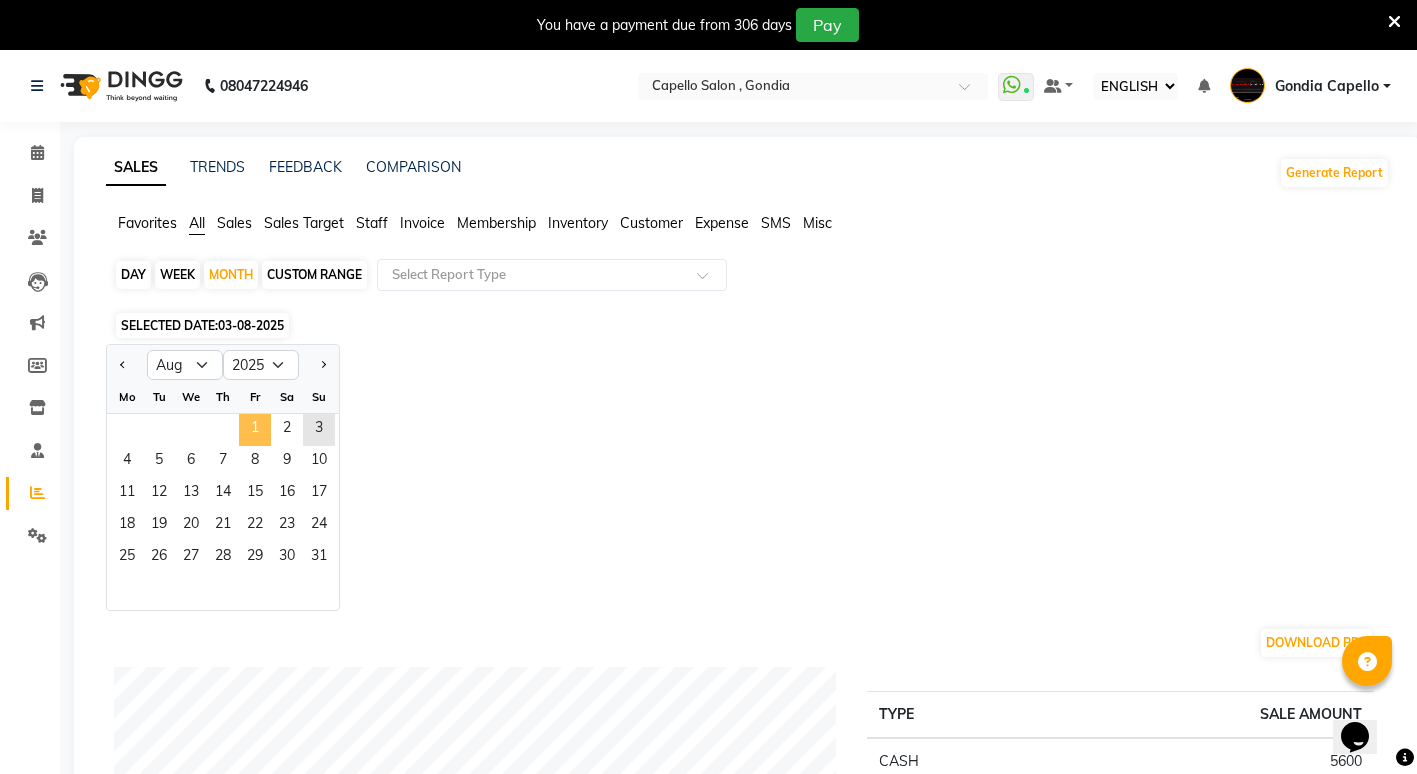 click on "1" 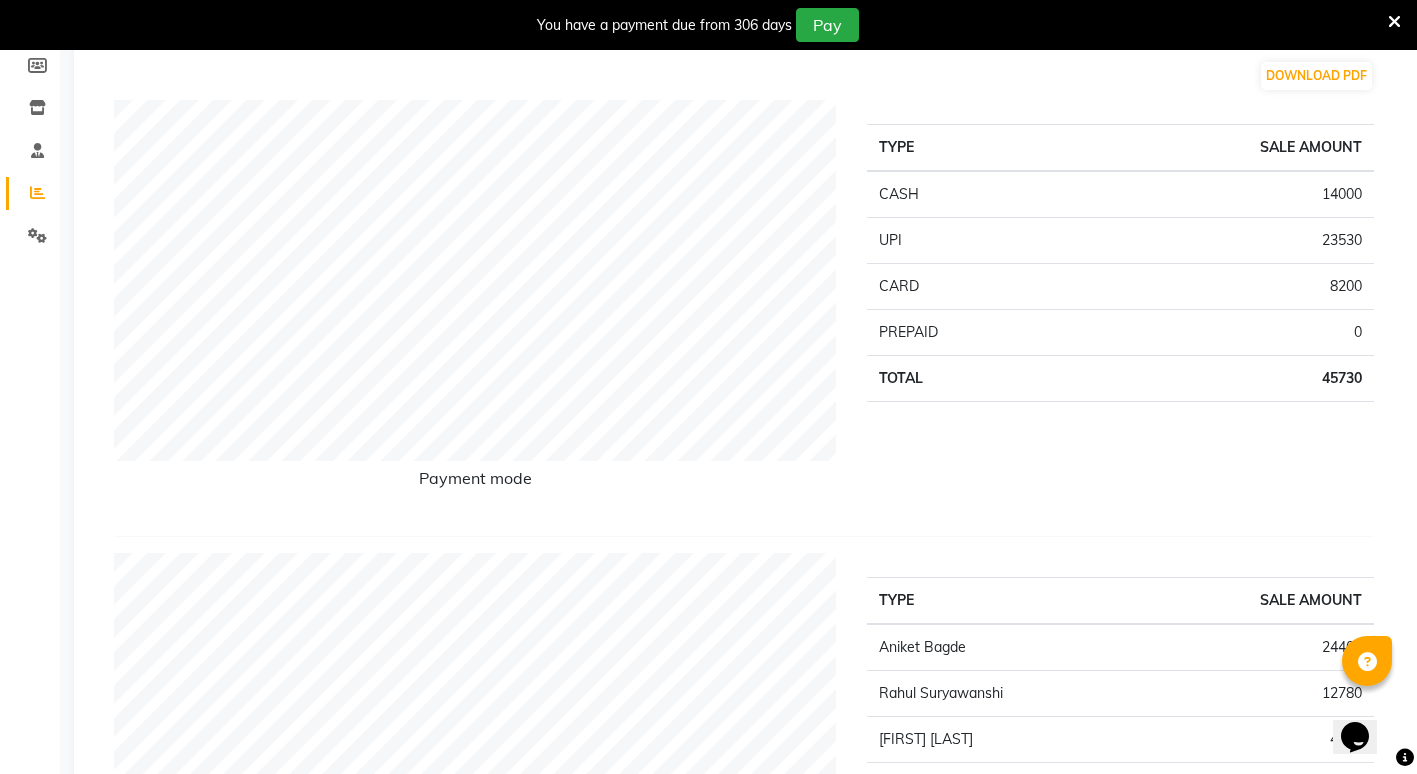 scroll, scrollTop: 0, scrollLeft: 0, axis: both 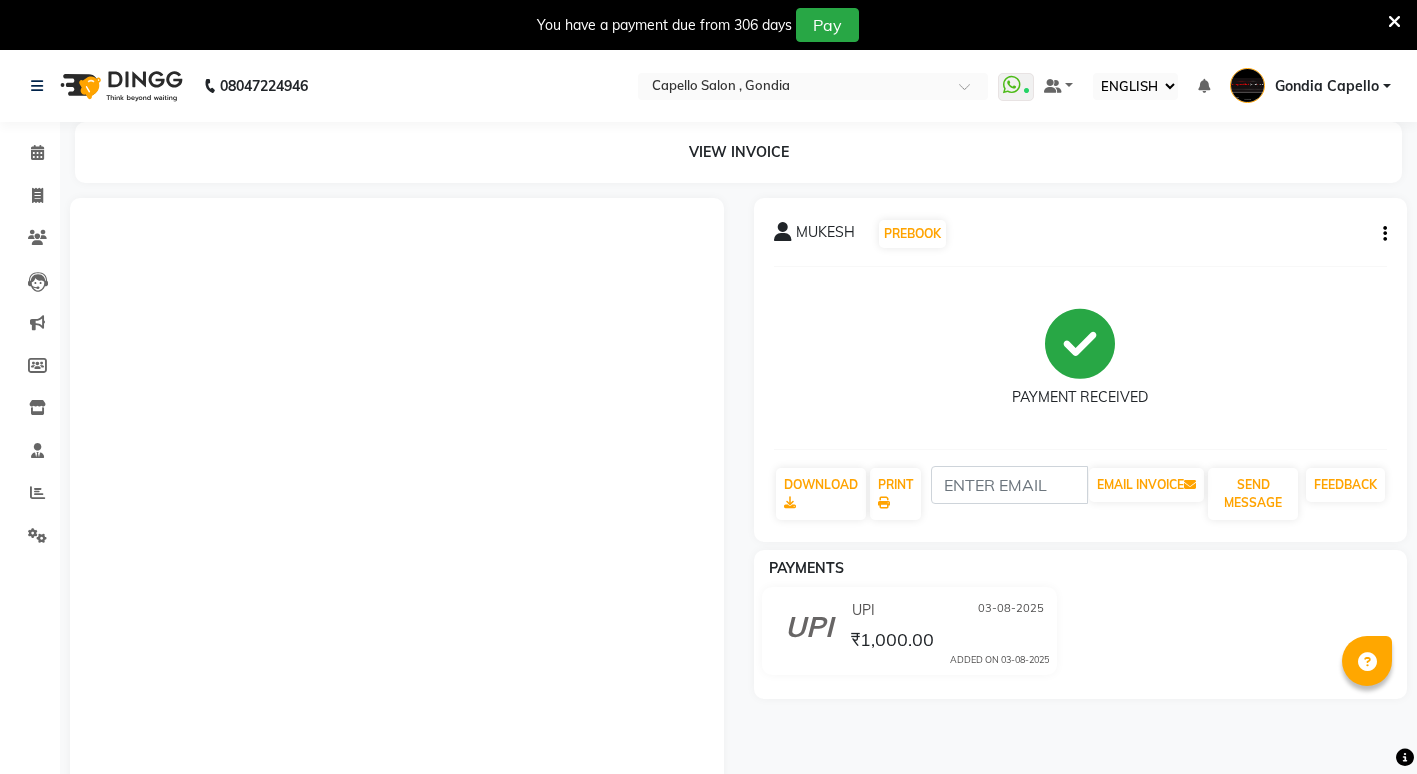 select on "ec" 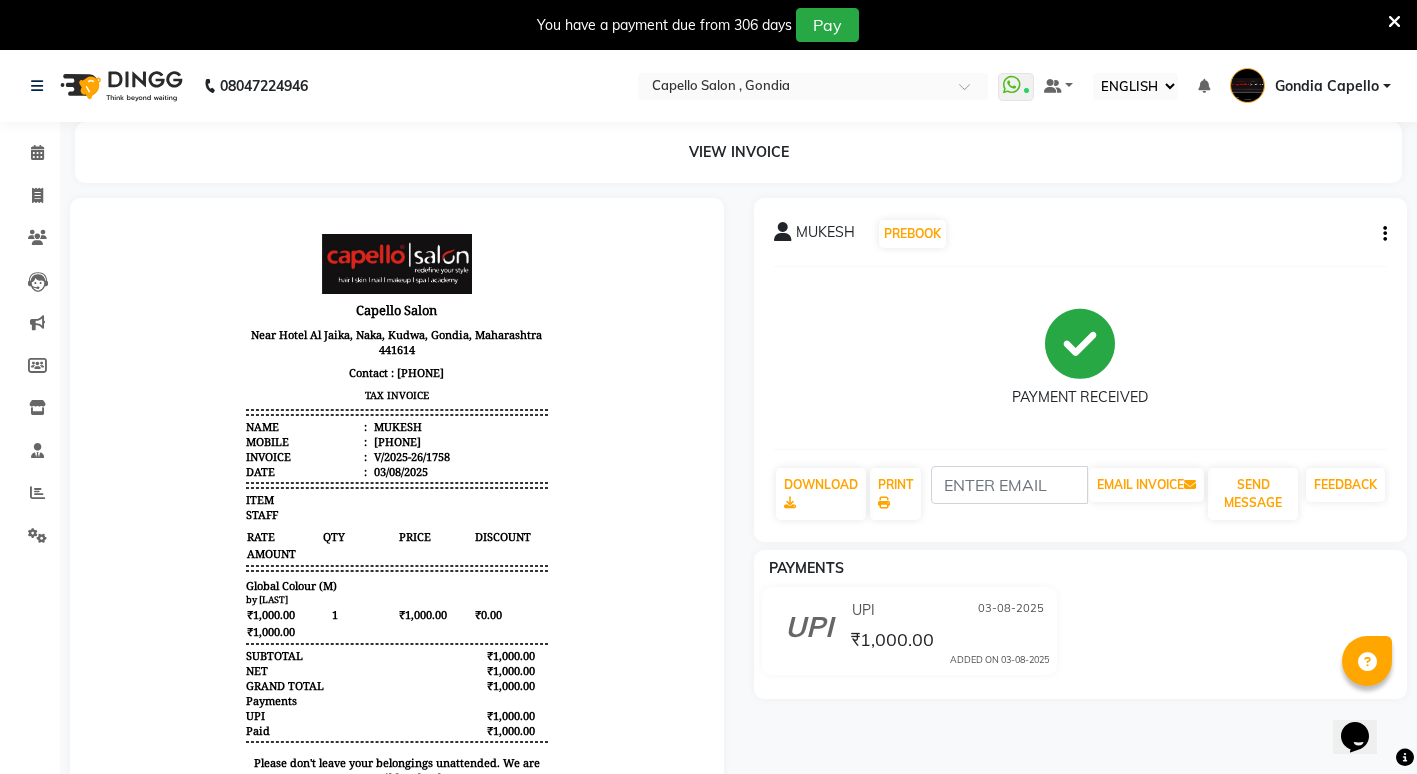 scroll, scrollTop: 0, scrollLeft: 0, axis: both 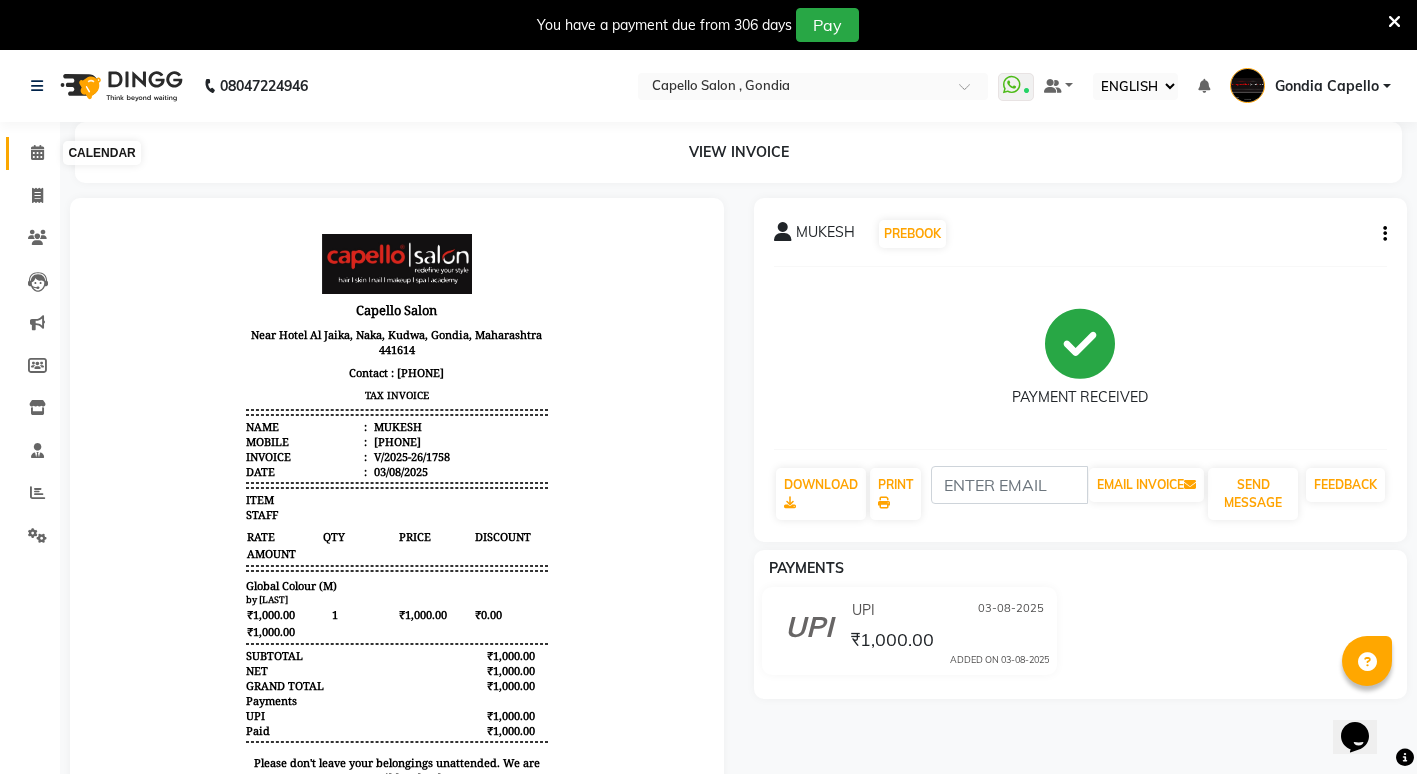 click 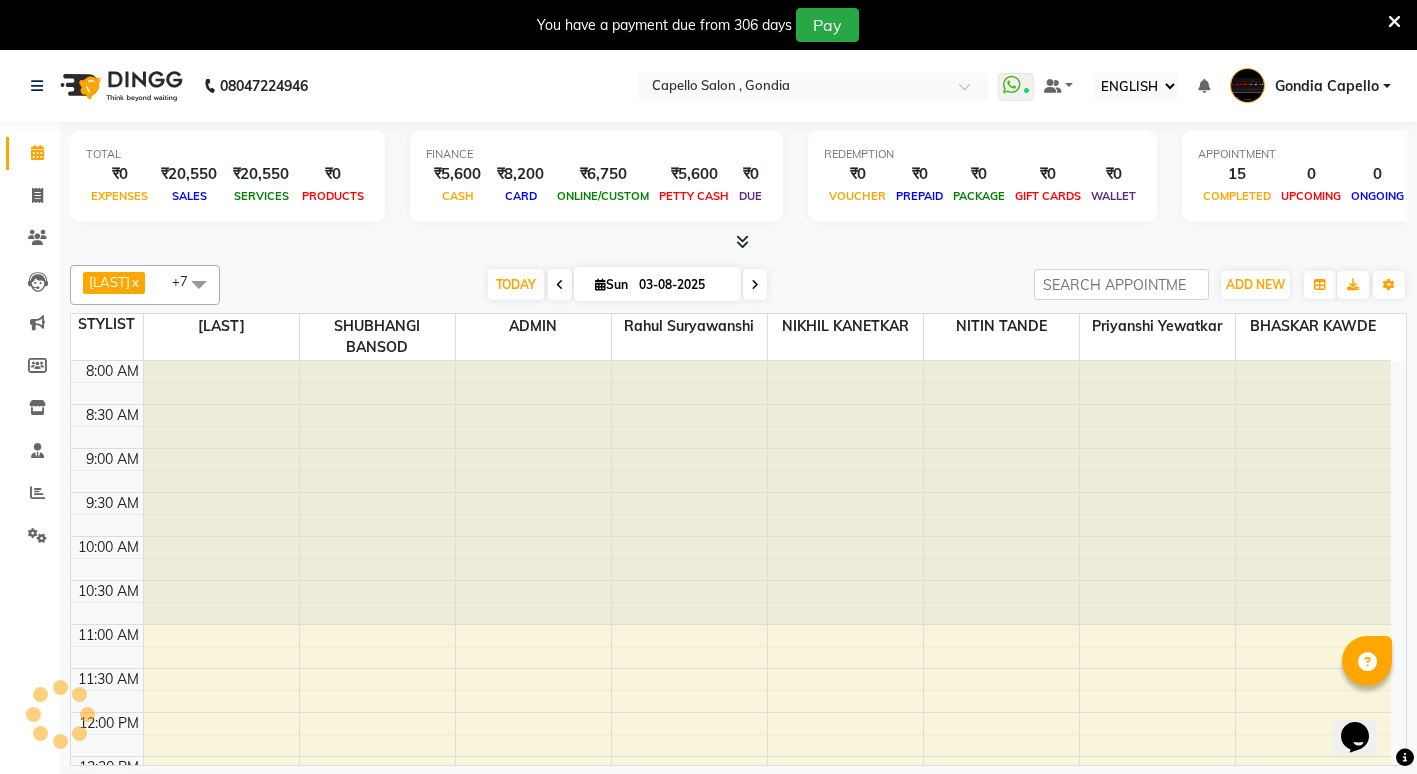 scroll, scrollTop: 0, scrollLeft: 0, axis: both 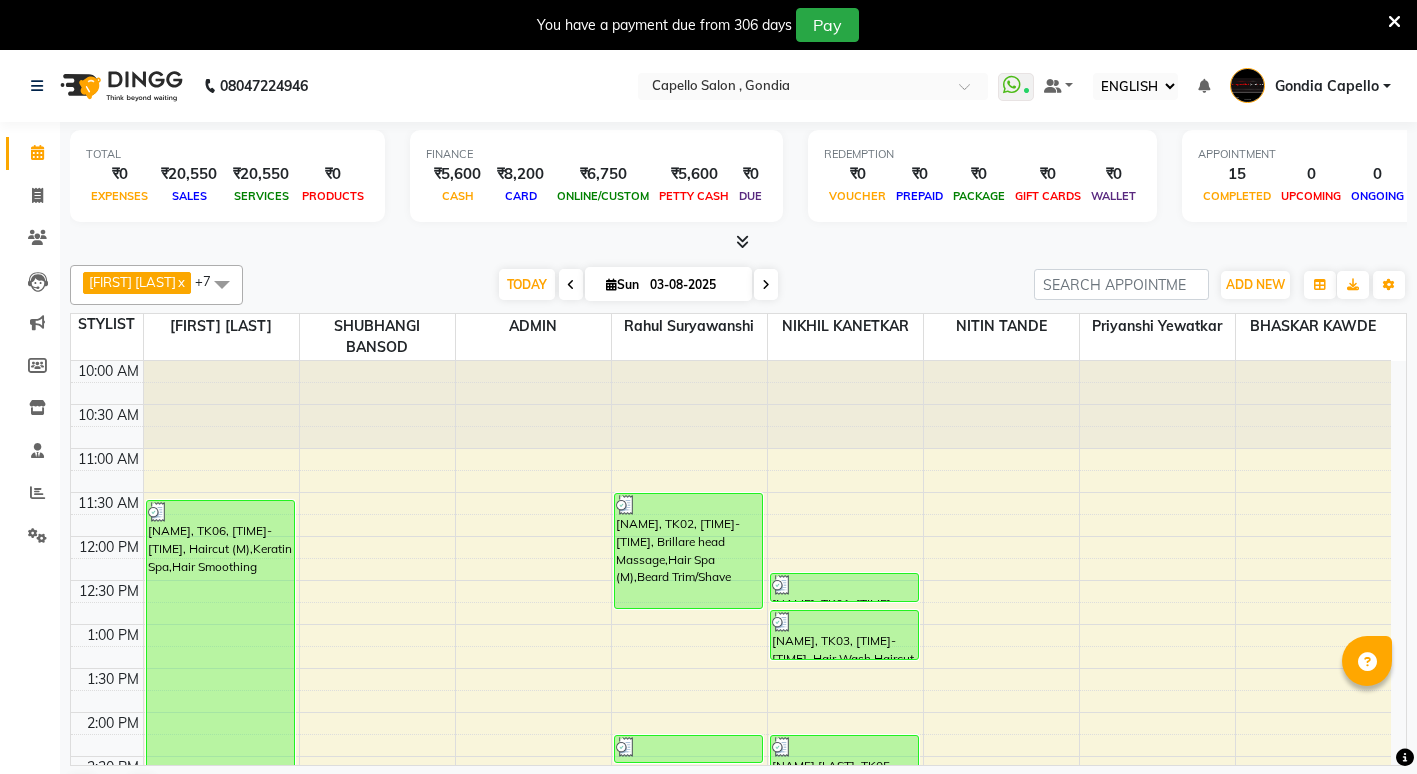 select on "ec" 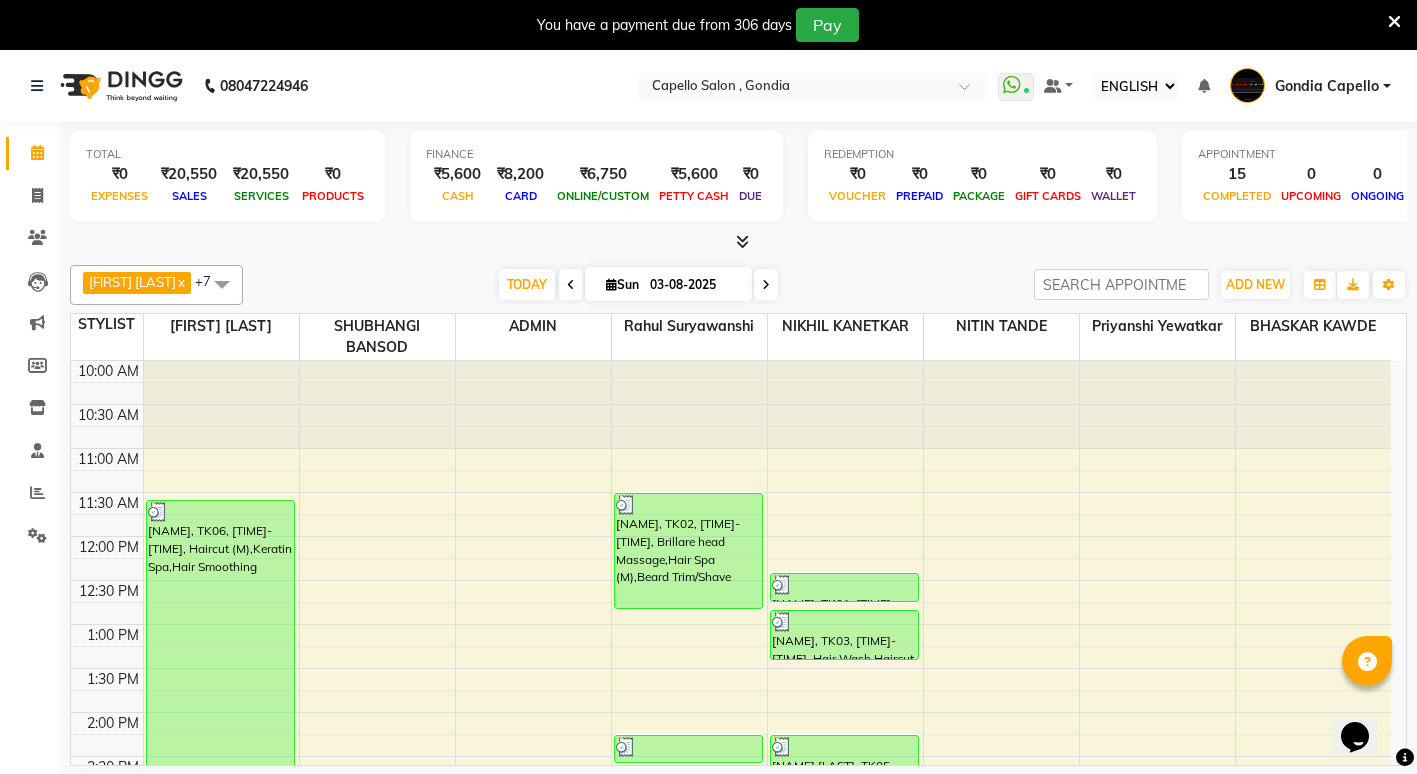 scroll, scrollTop: 0, scrollLeft: 0, axis: both 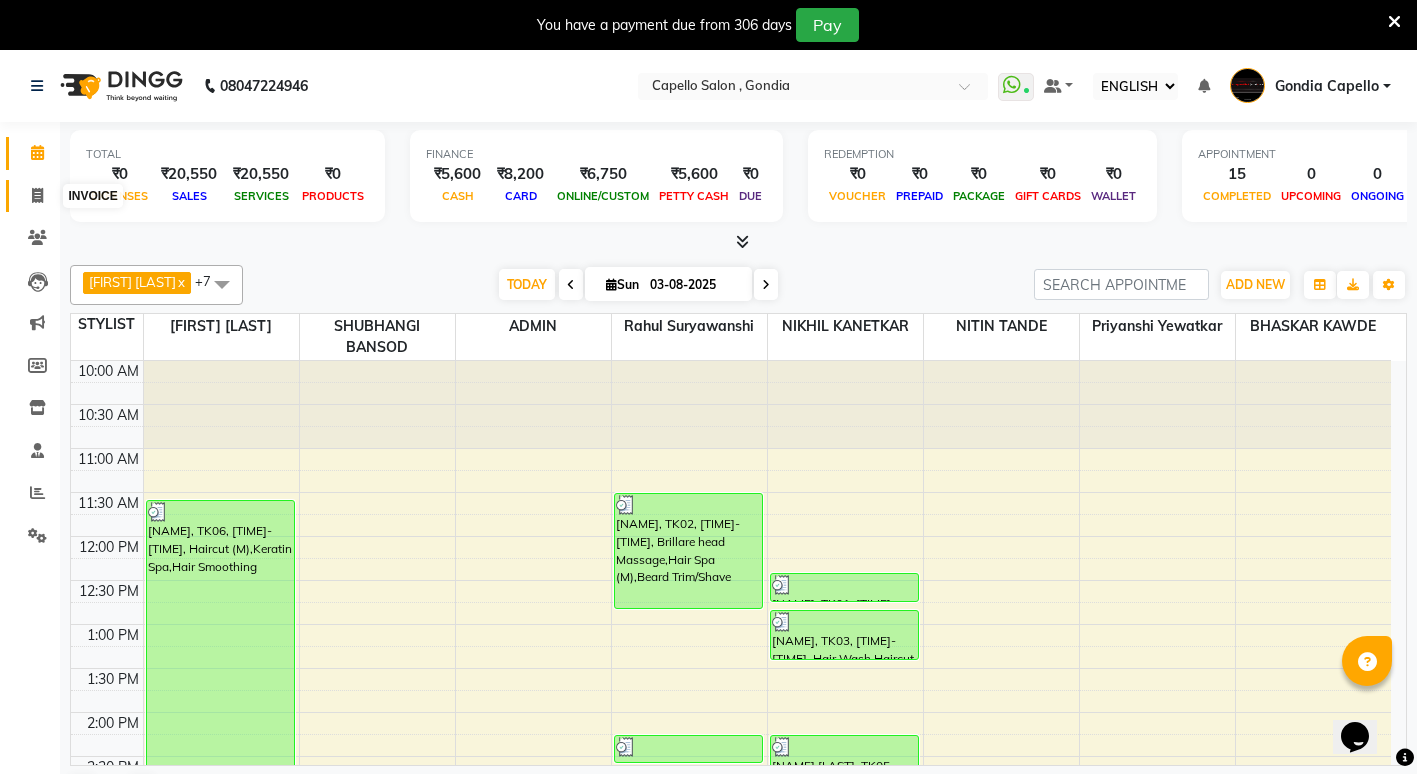 click 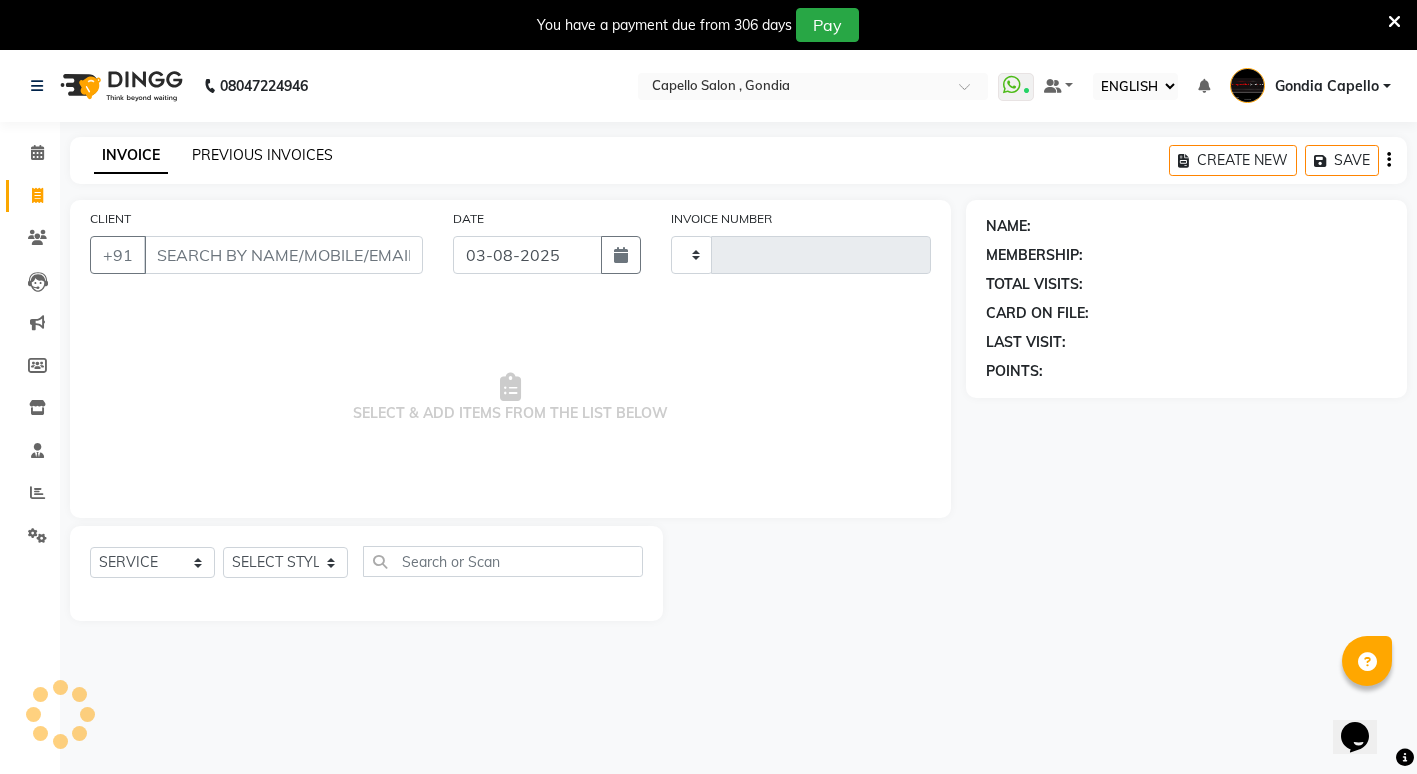 type on "1761" 